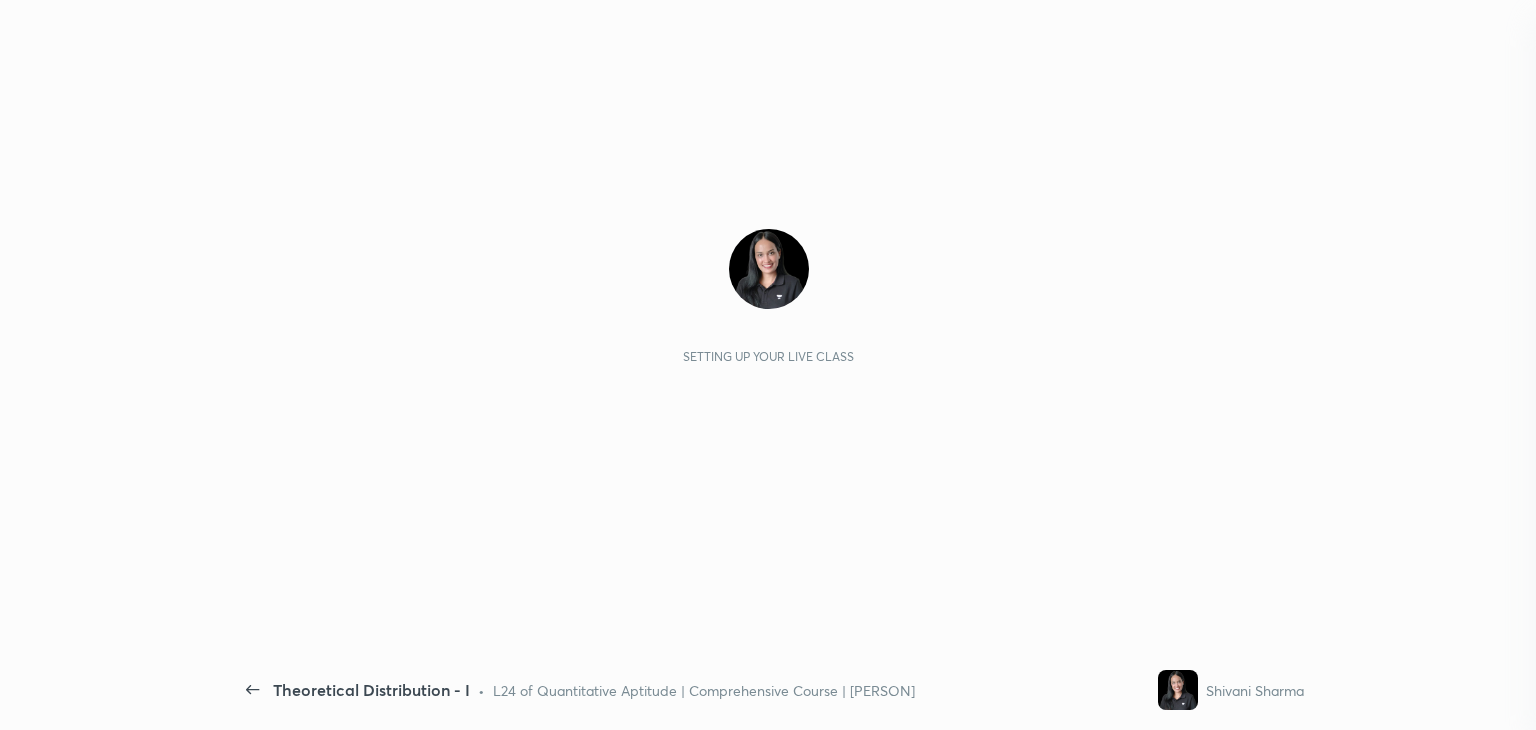 scroll, scrollTop: 0, scrollLeft: 0, axis: both 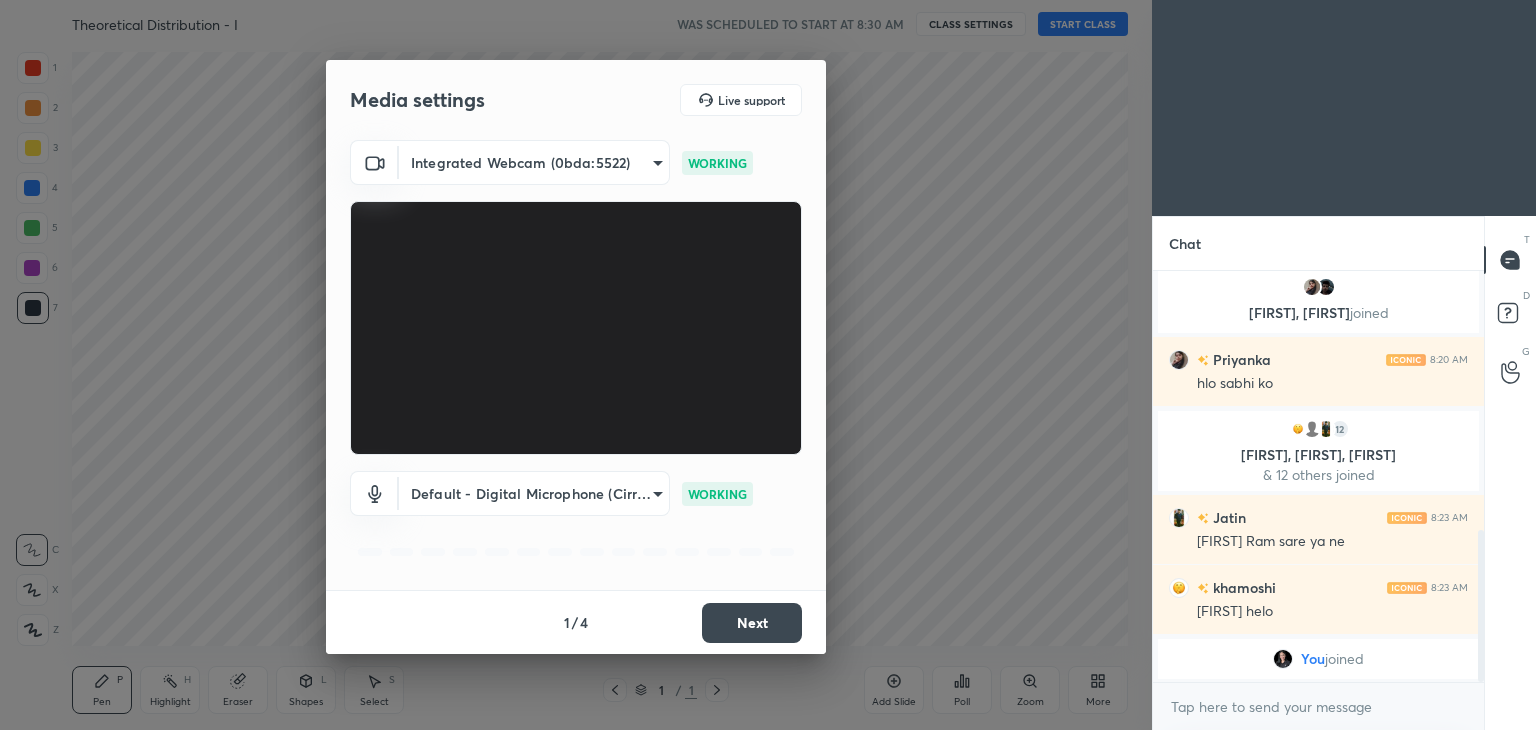 click on "Next" at bounding box center [752, 623] 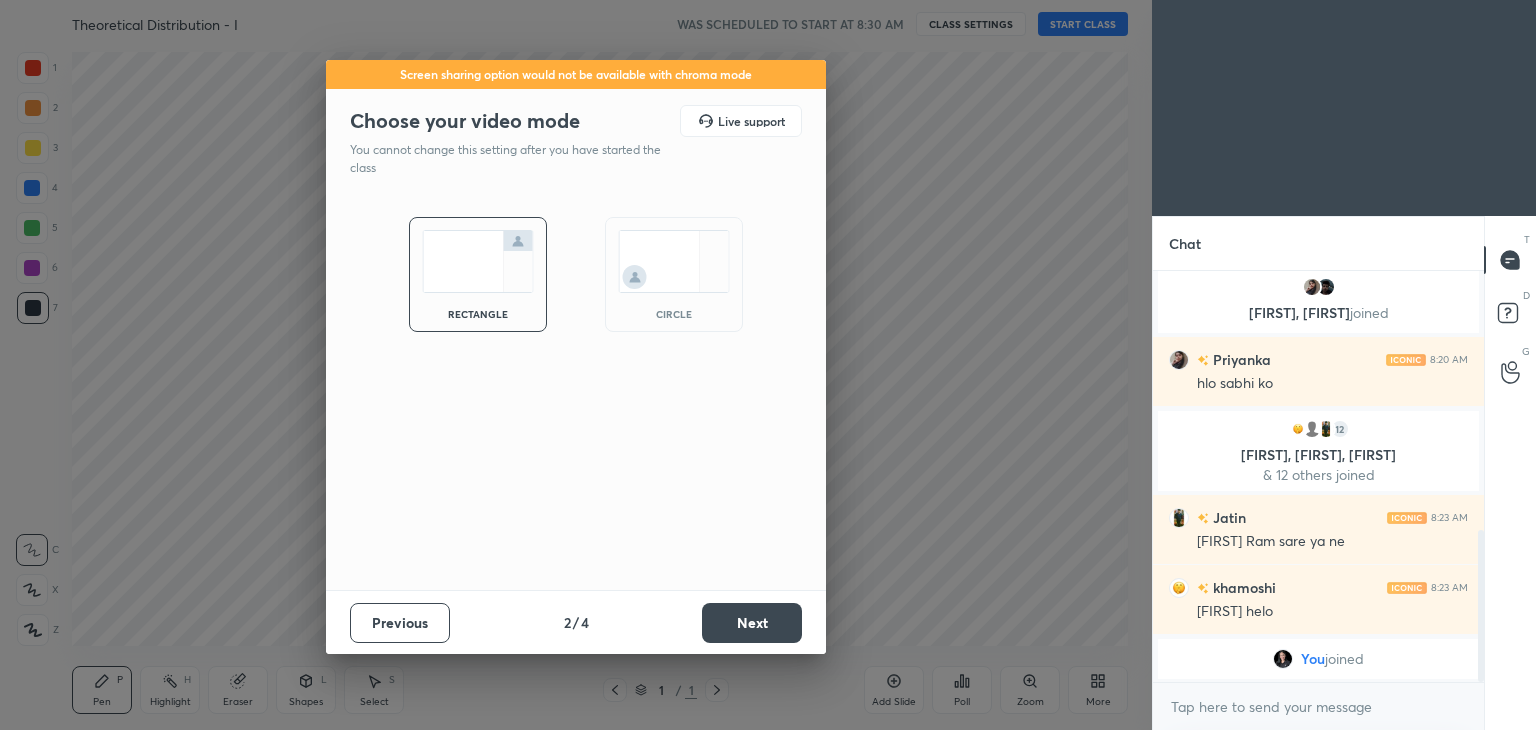 click on "Next" at bounding box center (752, 623) 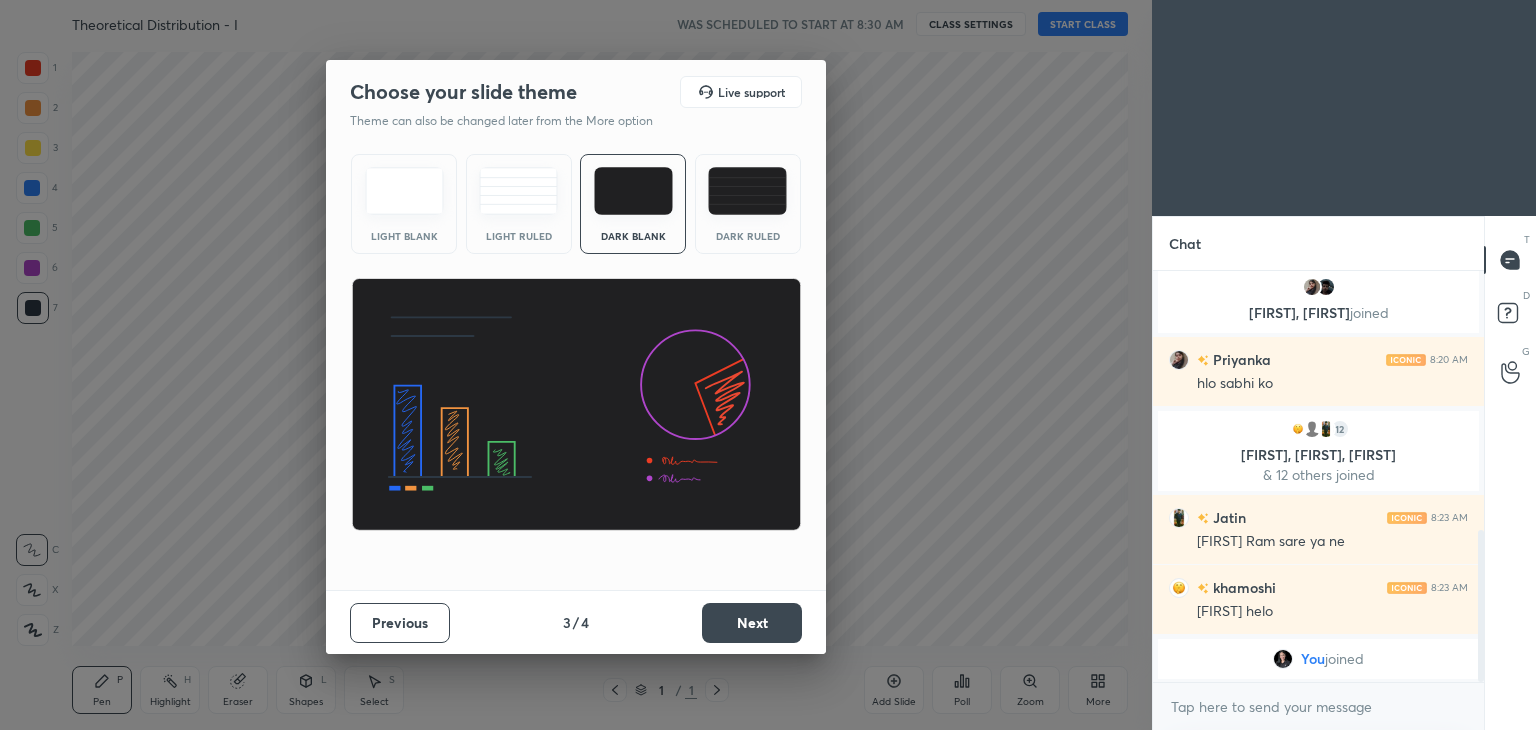 click on "Next" at bounding box center [752, 623] 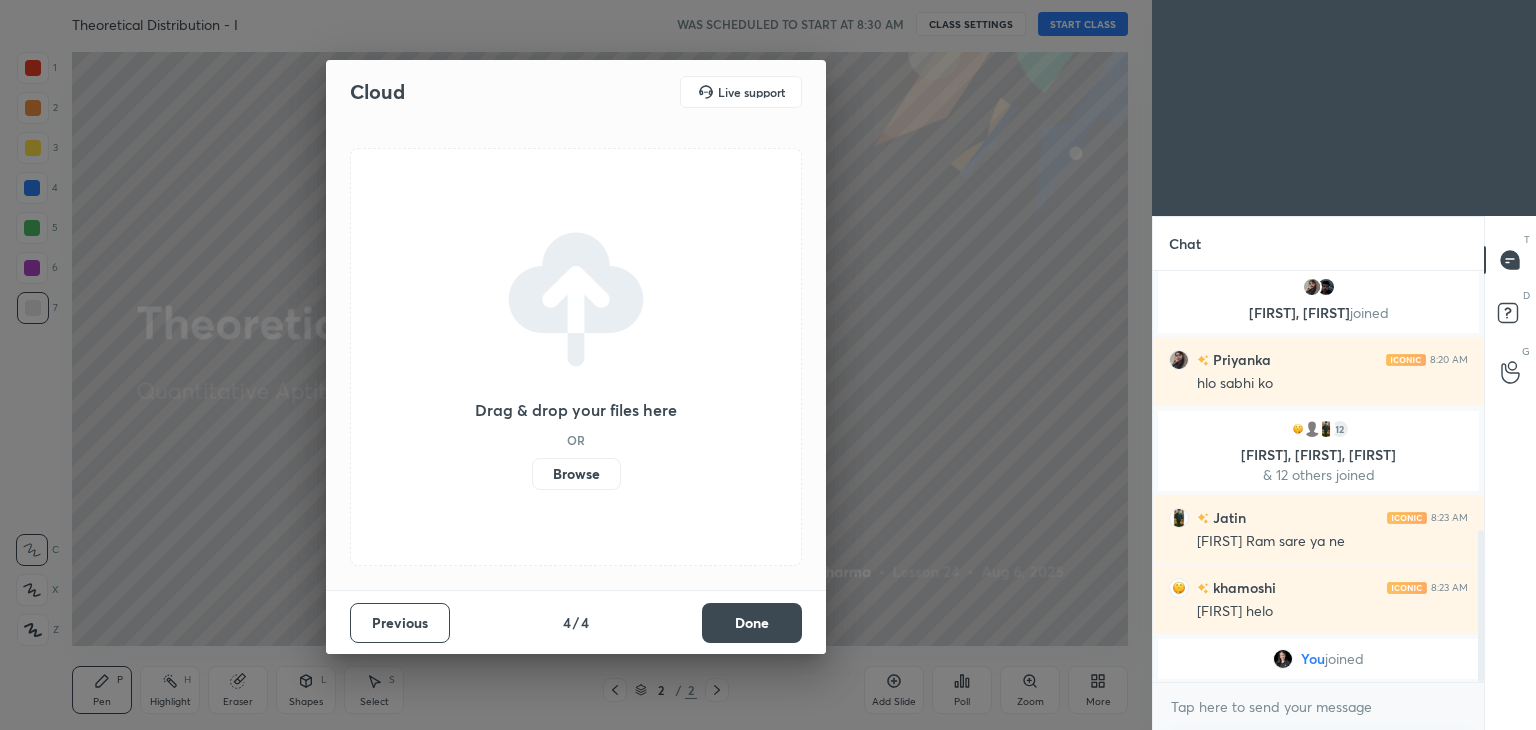 click on "Browse" at bounding box center (576, 474) 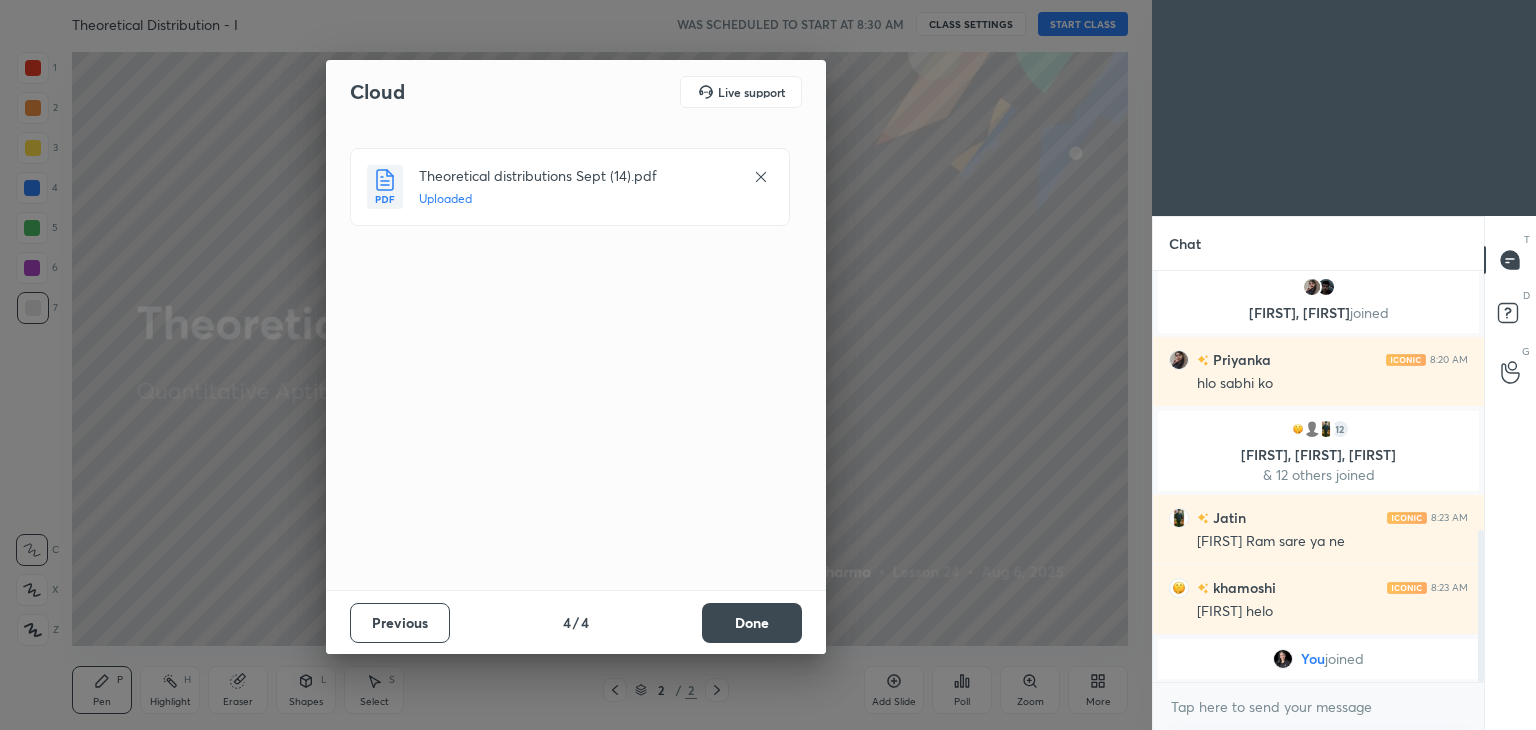 click on "Done" at bounding box center (752, 623) 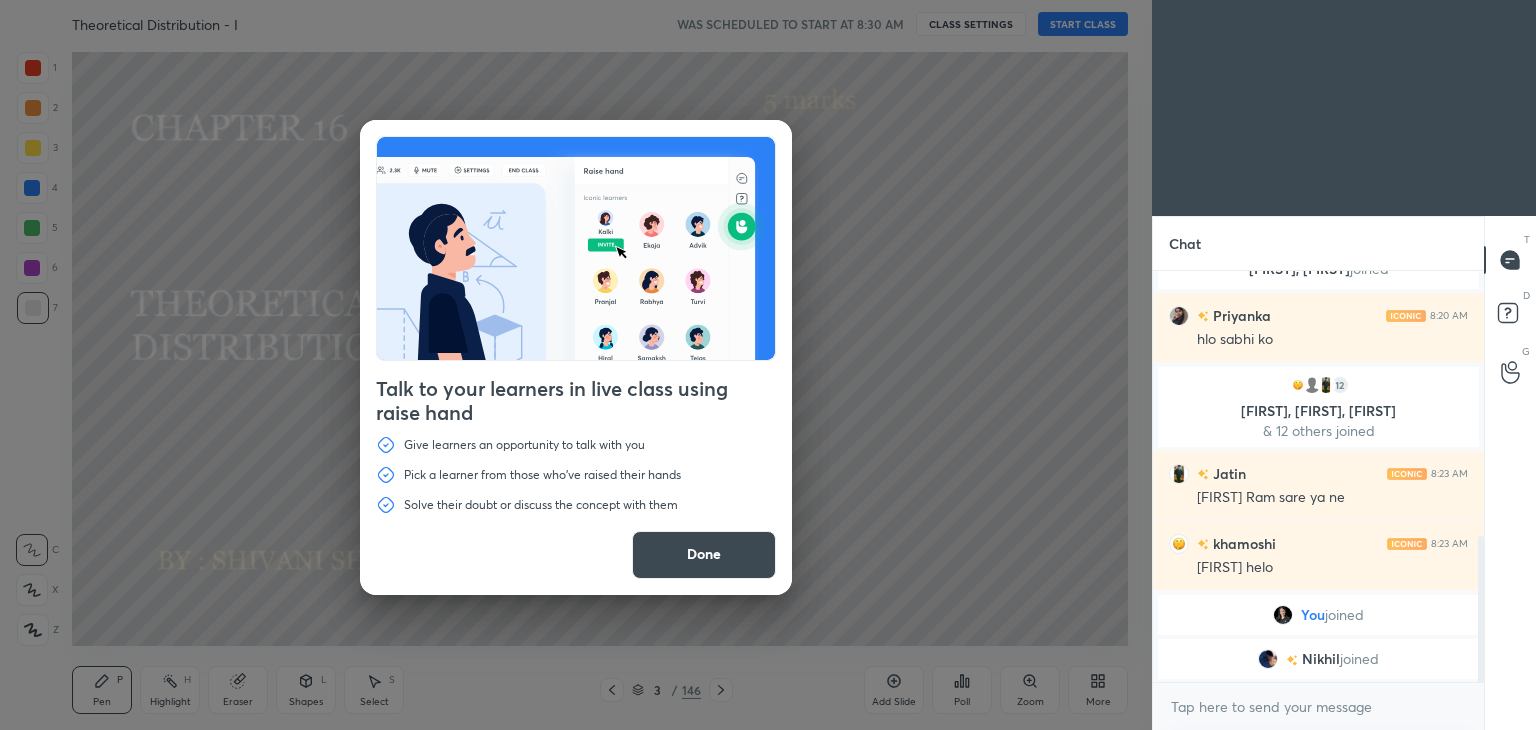 scroll, scrollTop: 814, scrollLeft: 0, axis: vertical 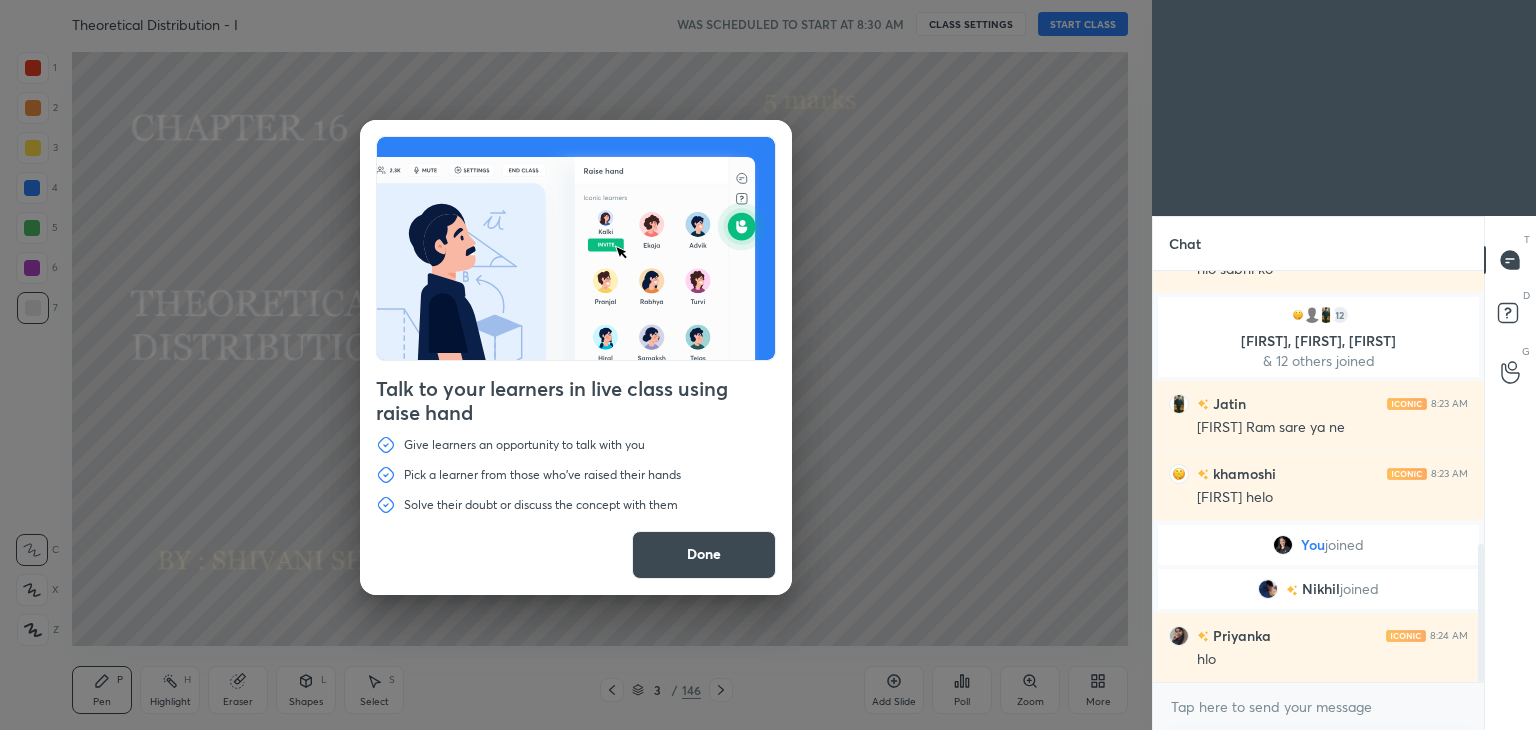 click on "Done" at bounding box center (704, 555) 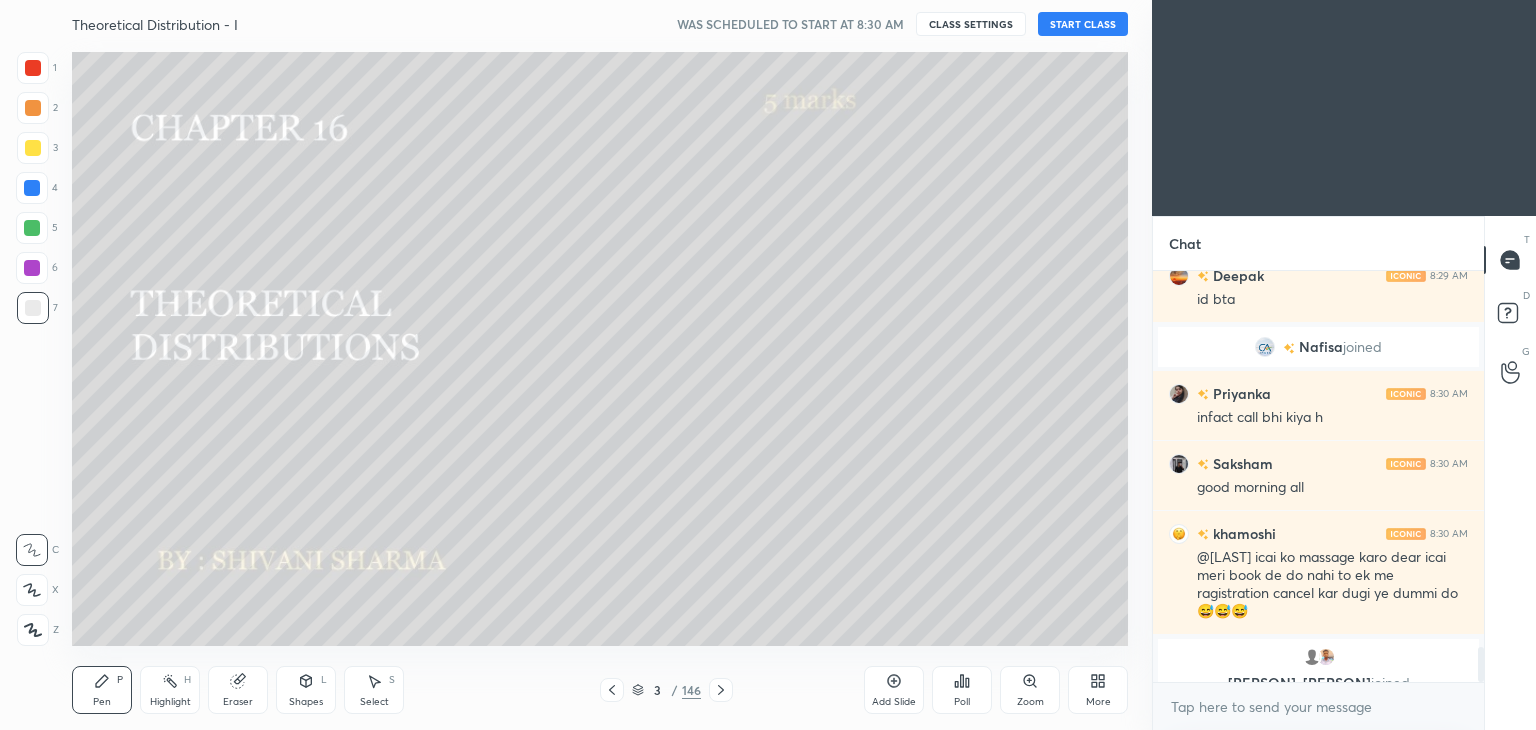 scroll, scrollTop: 4460, scrollLeft: 0, axis: vertical 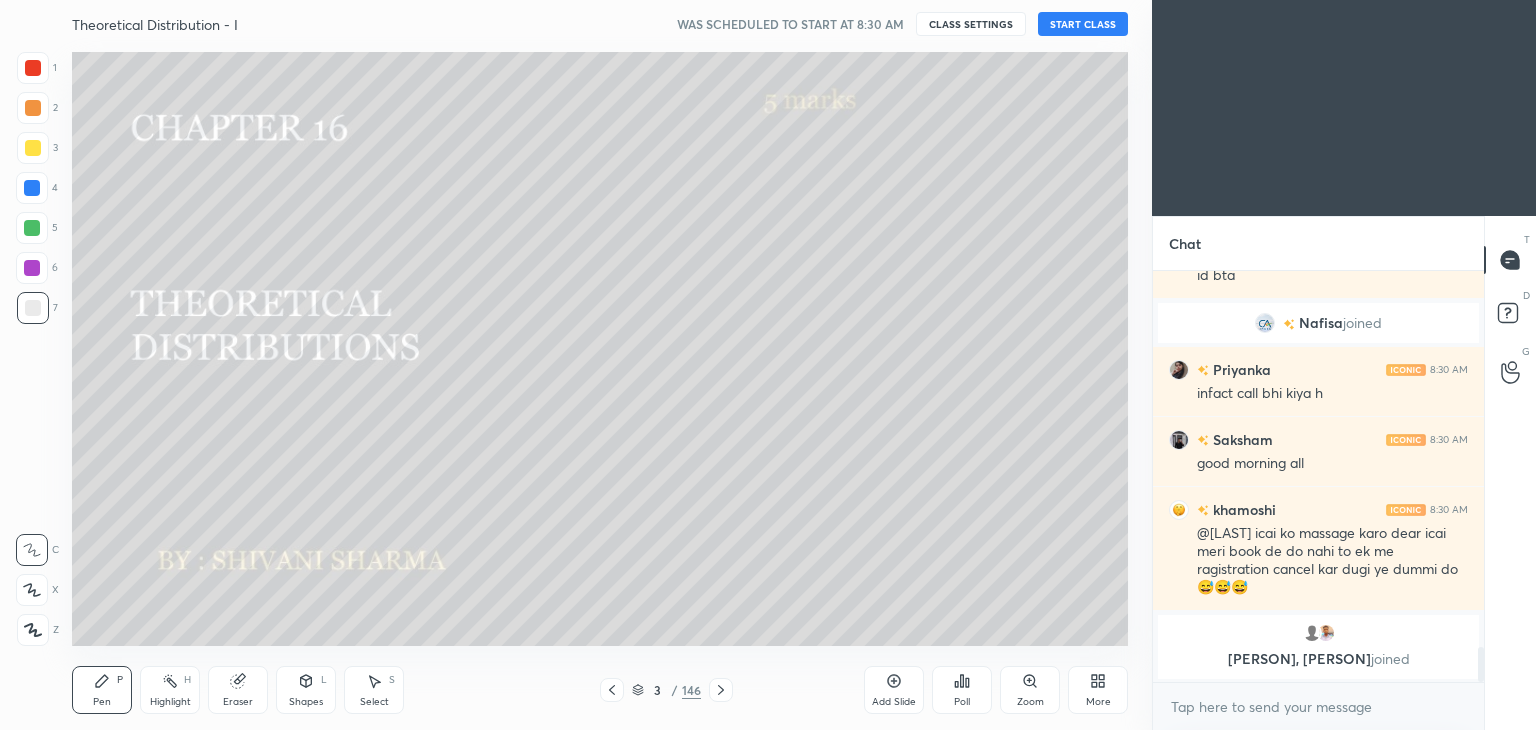 click on "START CLASS" at bounding box center [1083, 24] 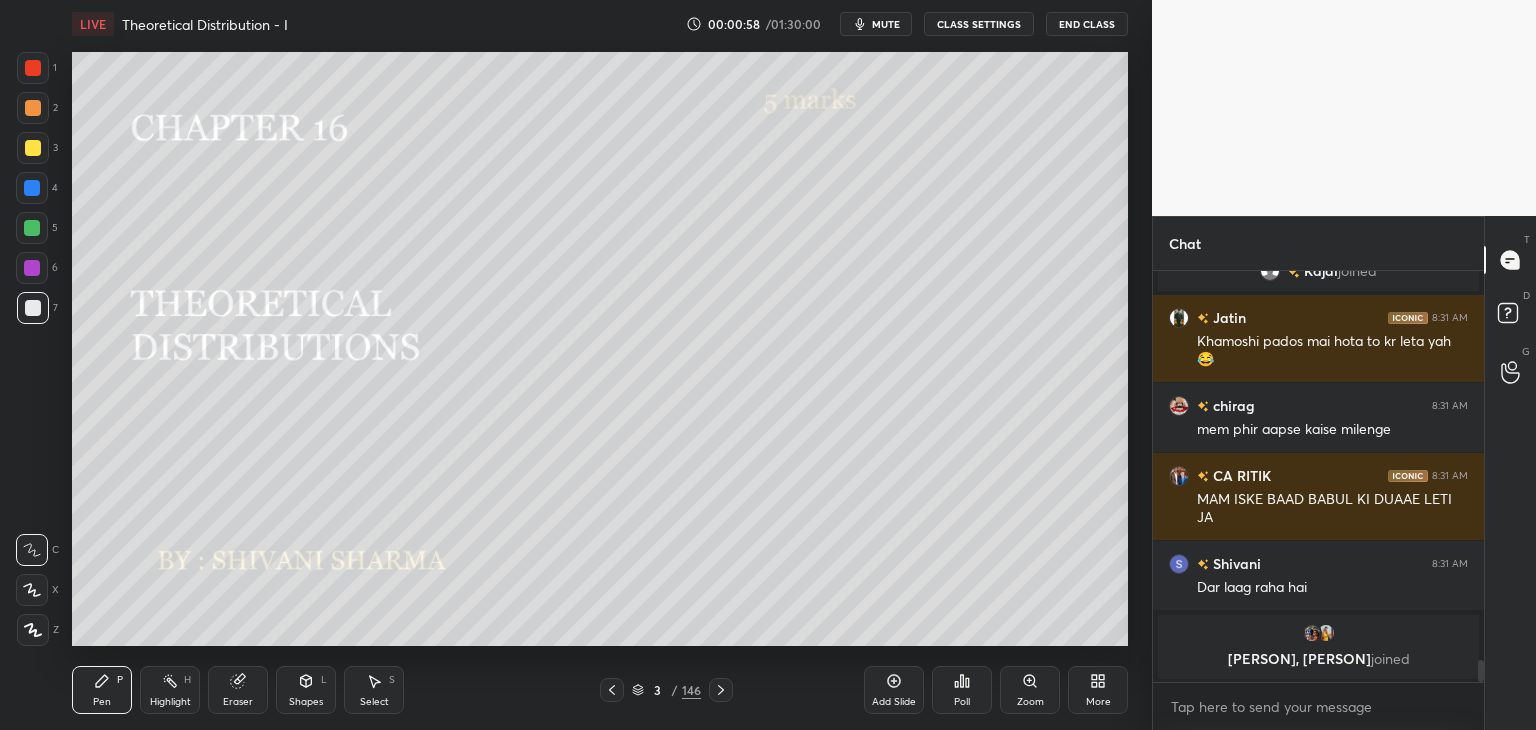 scroll, scrollTop: 7392, scrollLeft: 0, axis: vertical 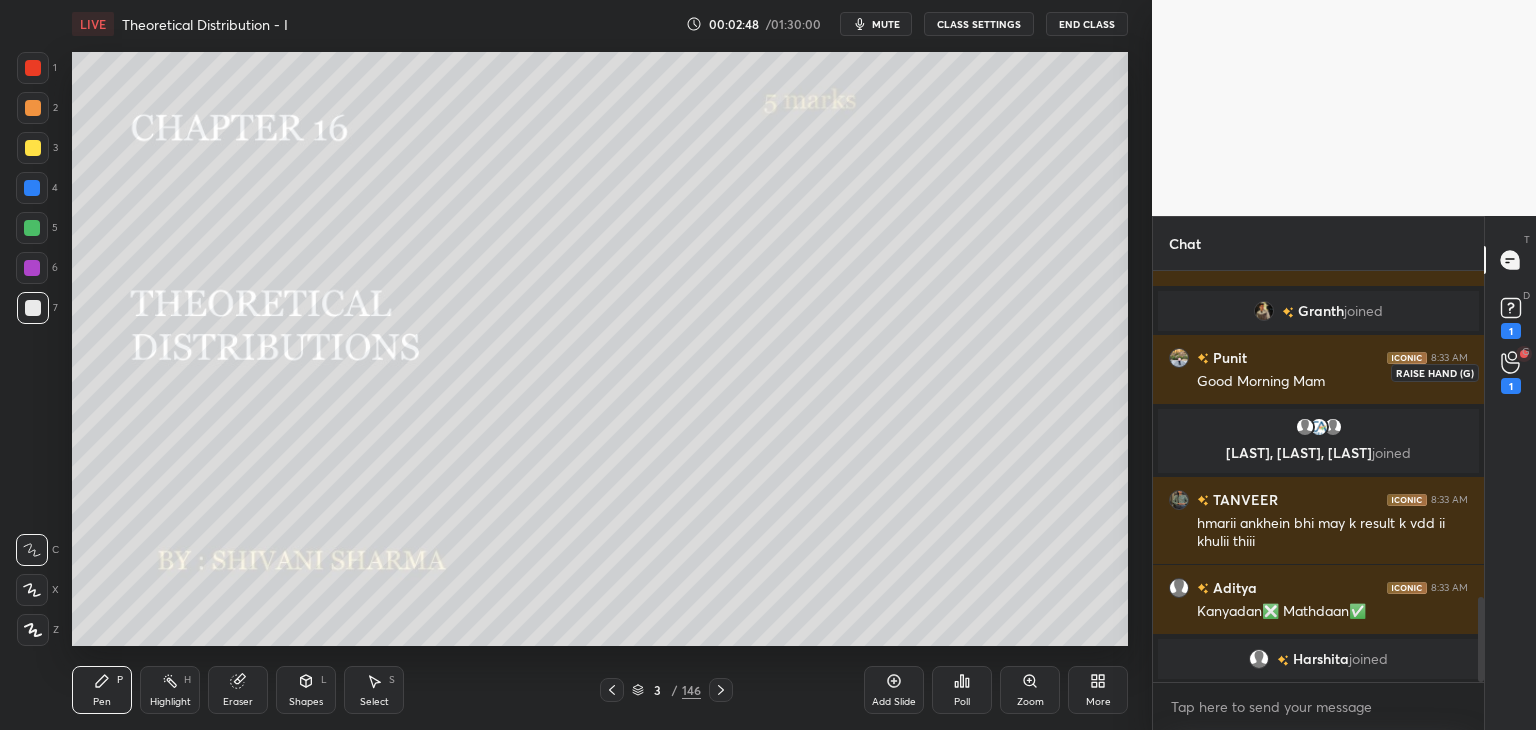 click on "1" at bounding box center (1511, 386) 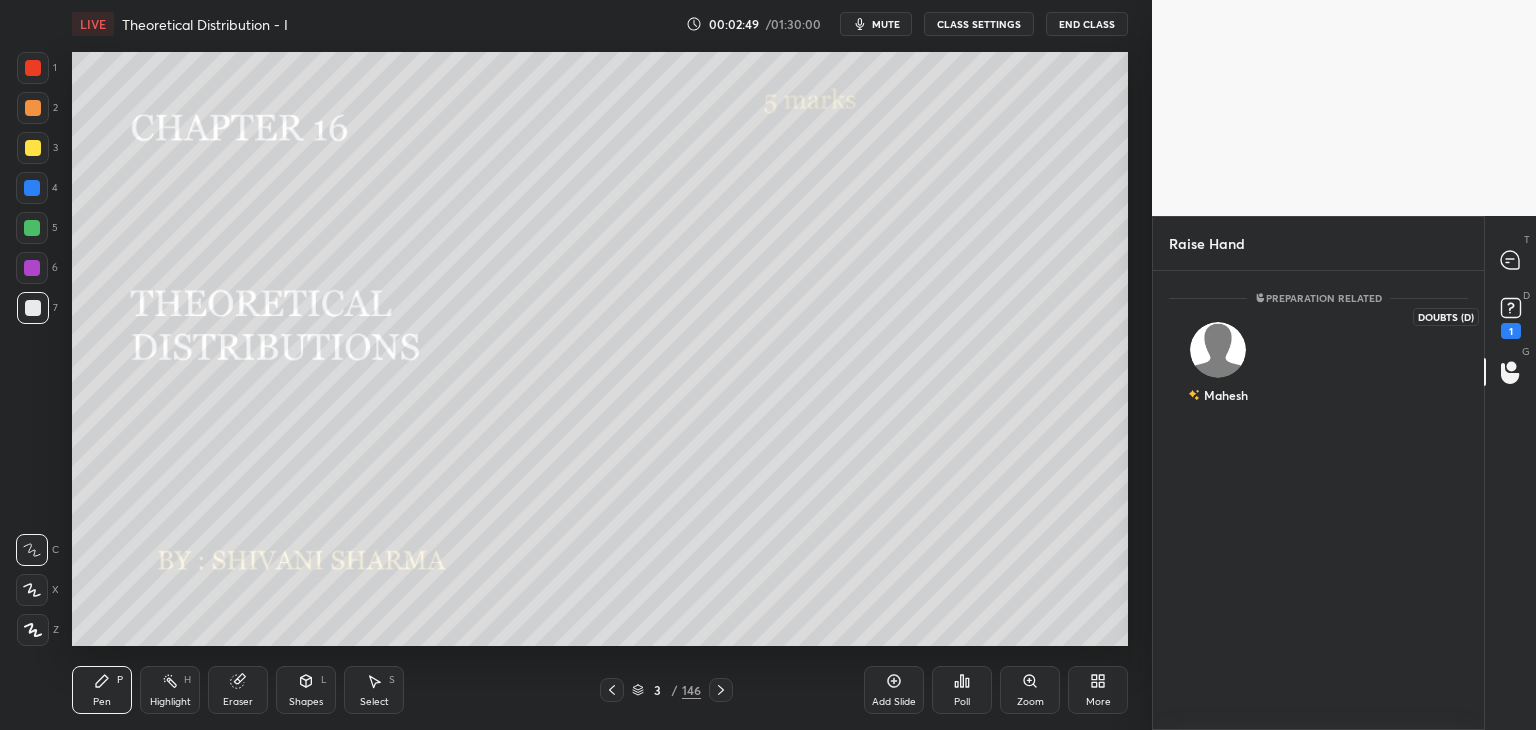 click 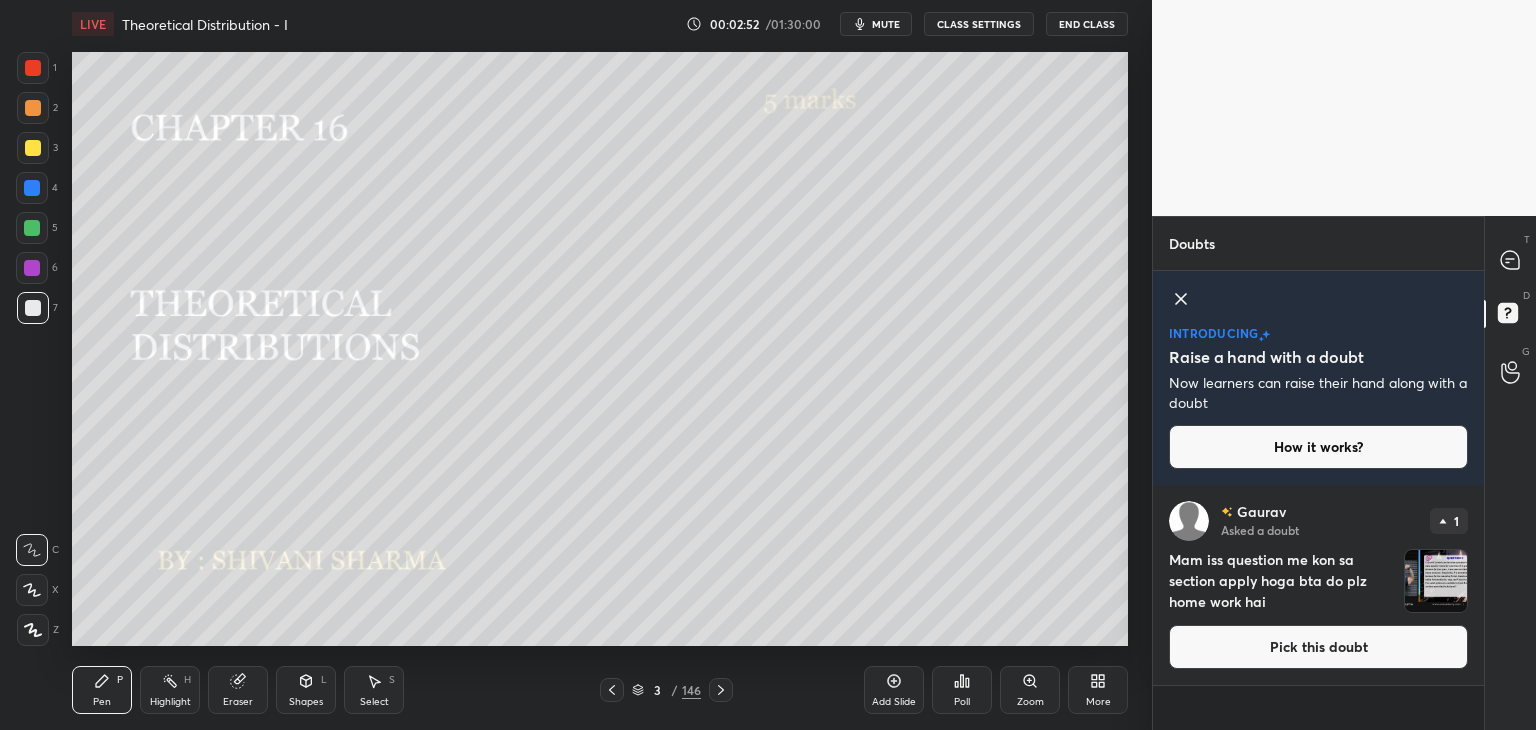 click at bounding box center [1436, 581] 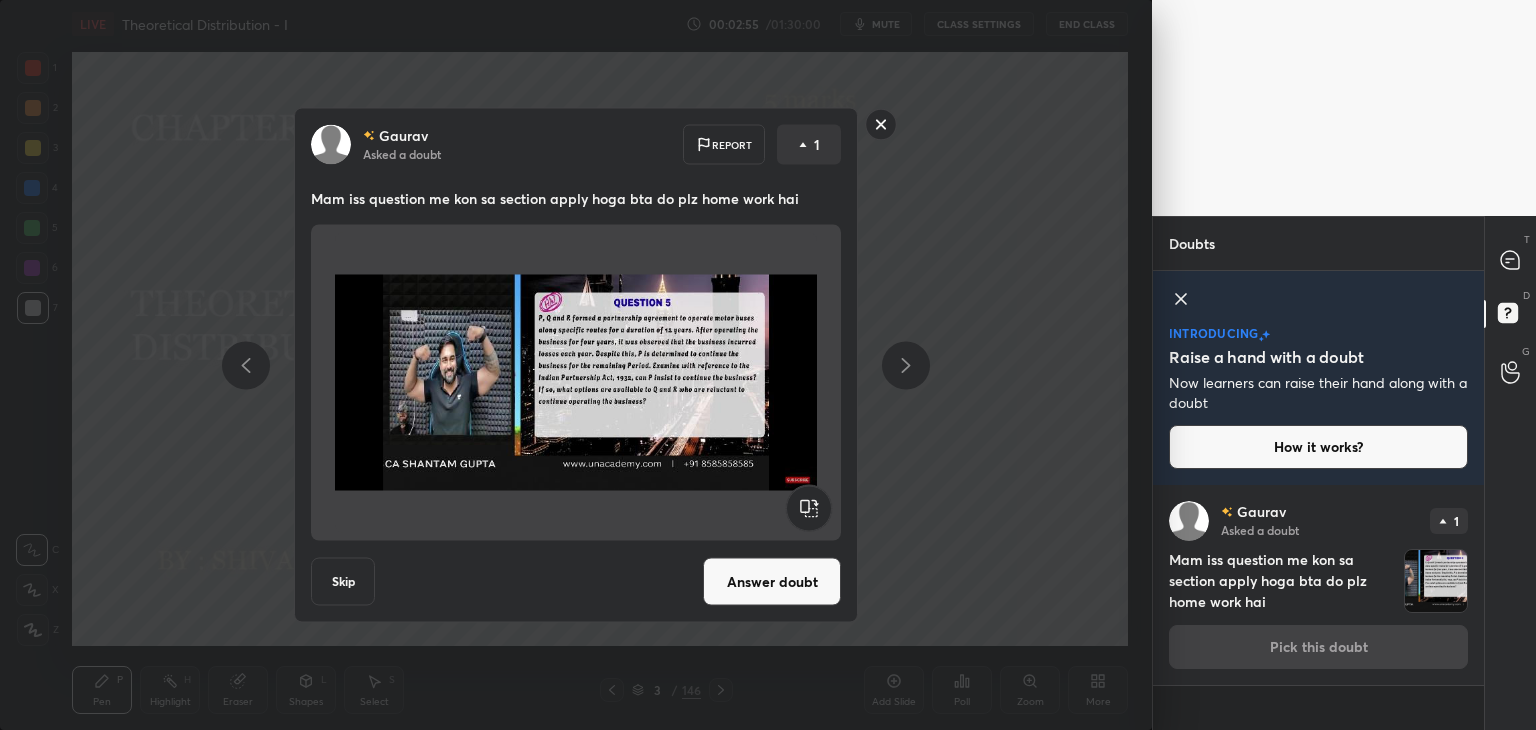 click 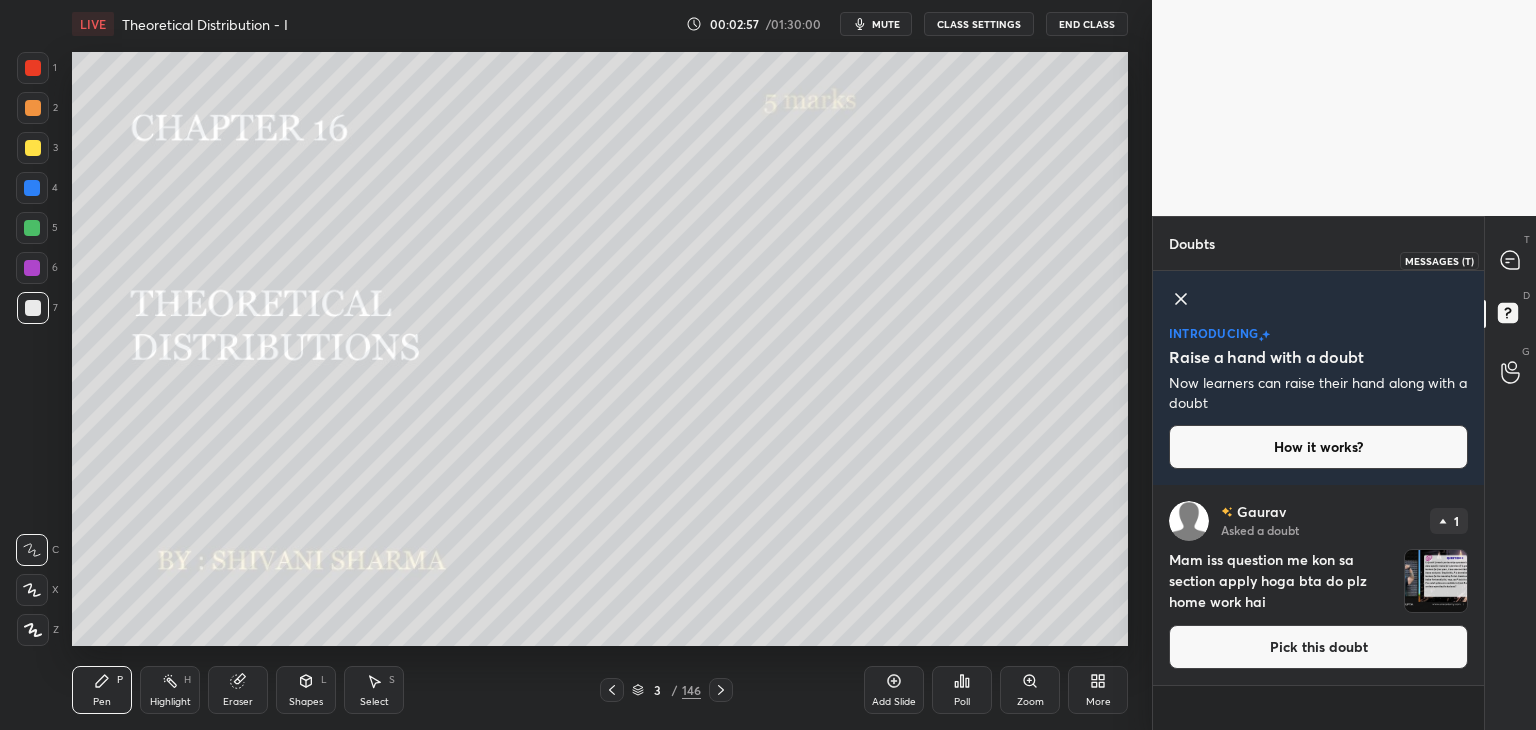 click at bounding box center (1511, 260) 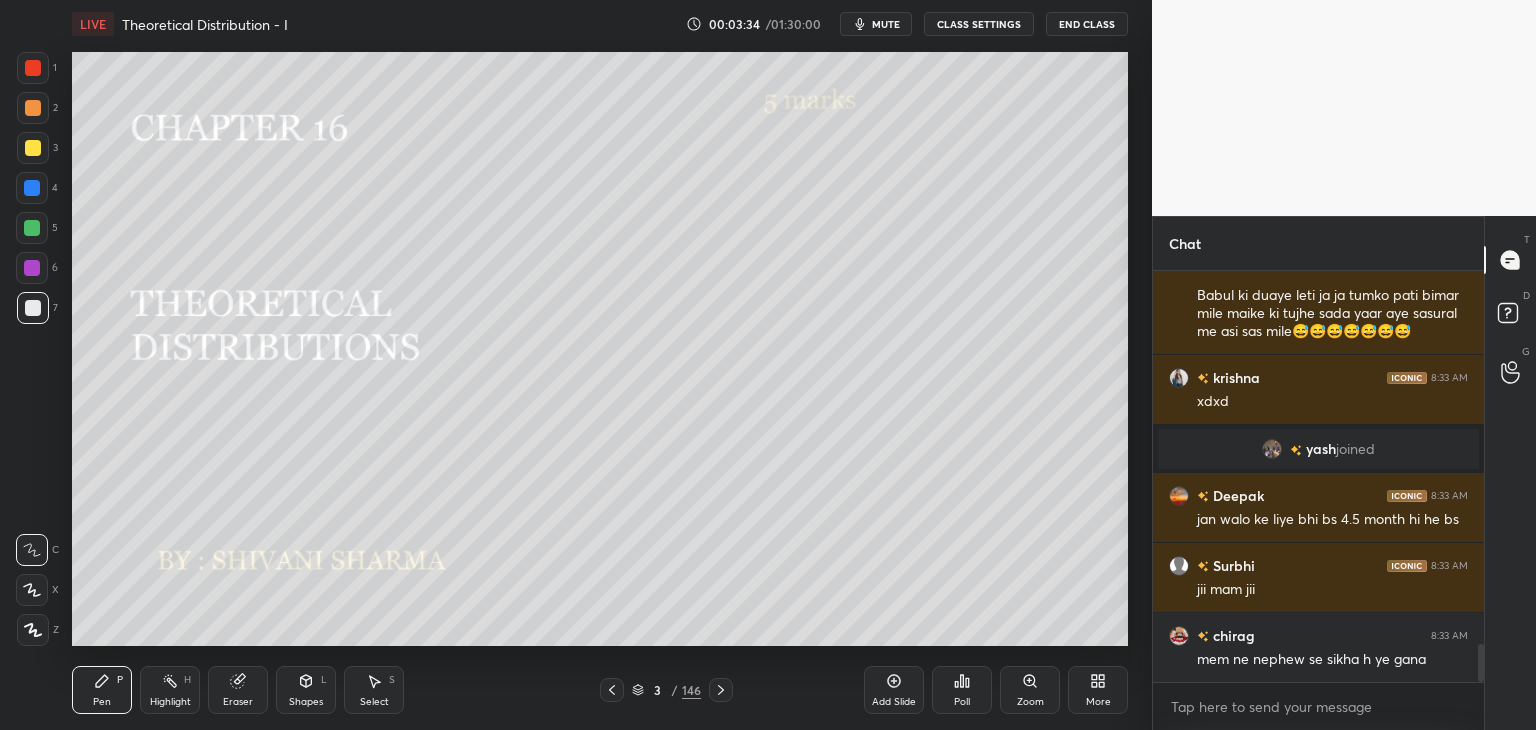 scroll, scrollTop: 4012, scrollLeft: 0, axis: vertical 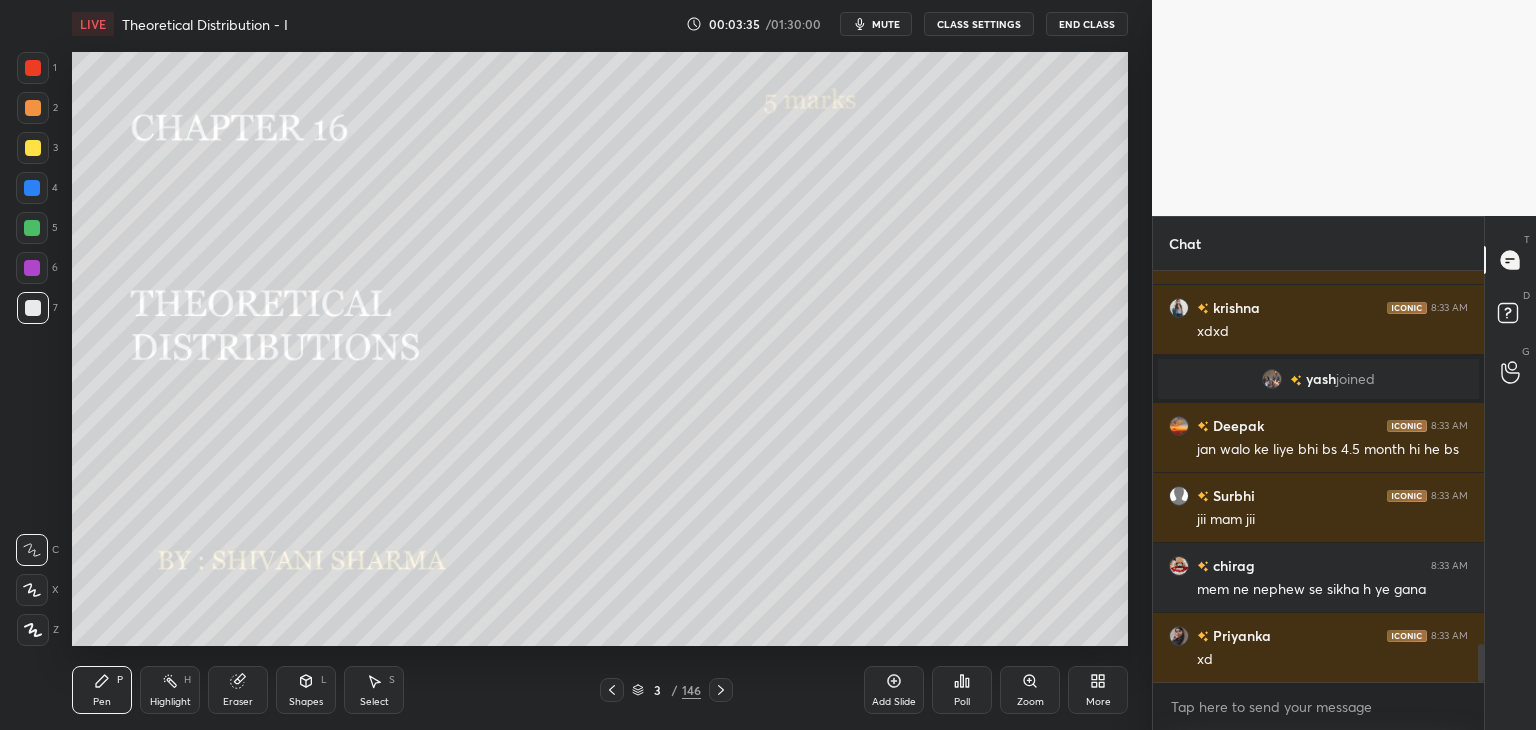 click 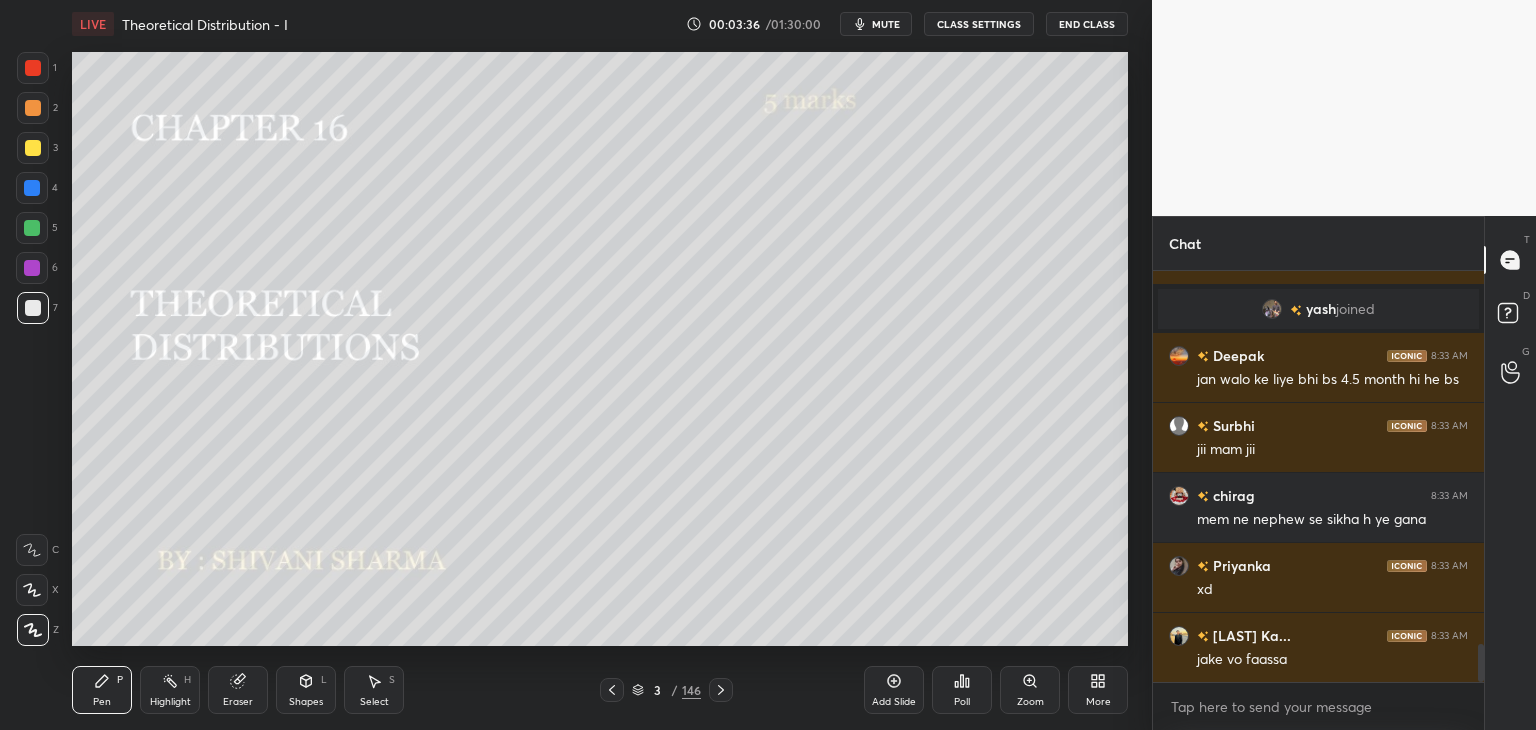 drag, startPoint x: 26, startPoint y: 145, endPoint x: 48, endPoint y: 173, distance: 35.608986 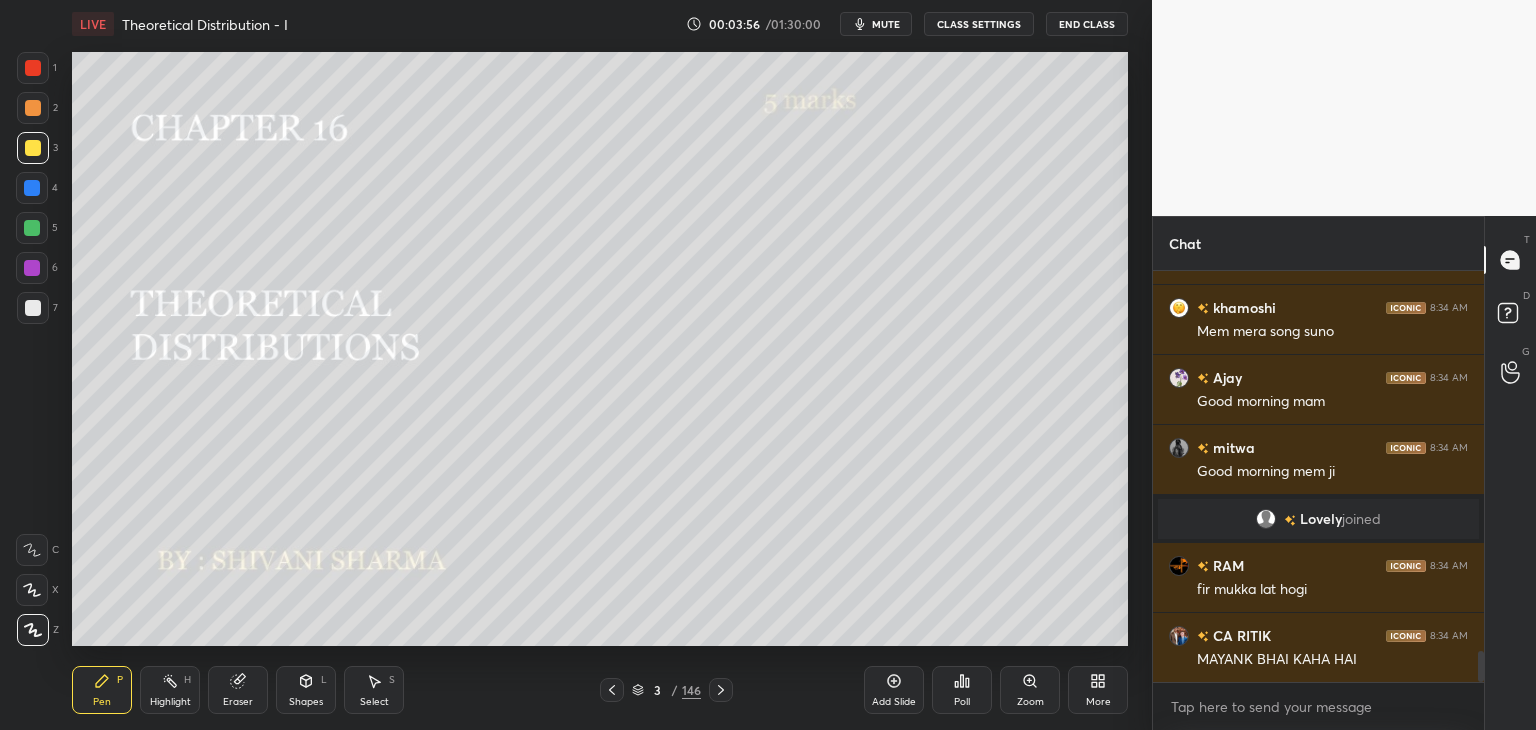 scroll, scrollTop: 5064, scrollLeft: 0, axis: vertical 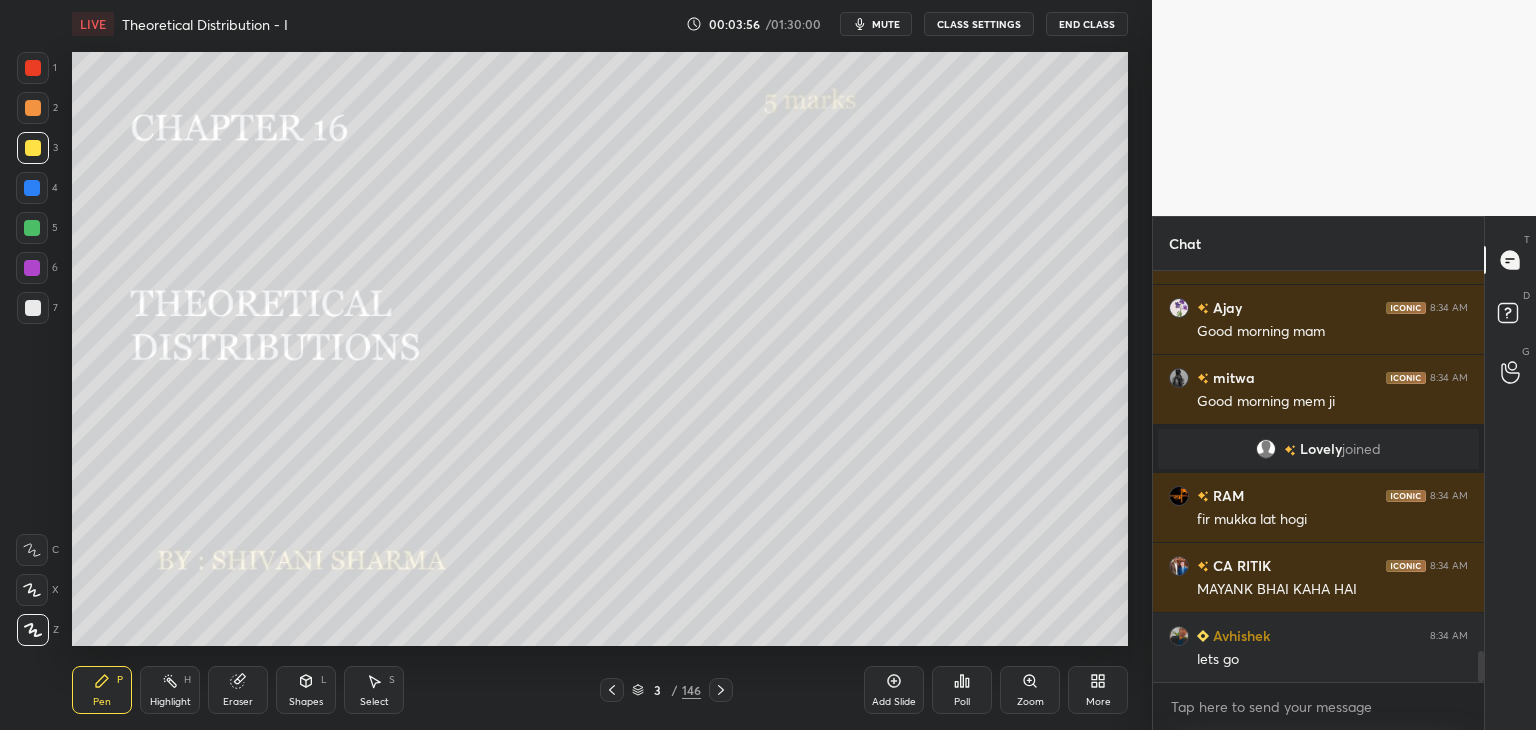 click 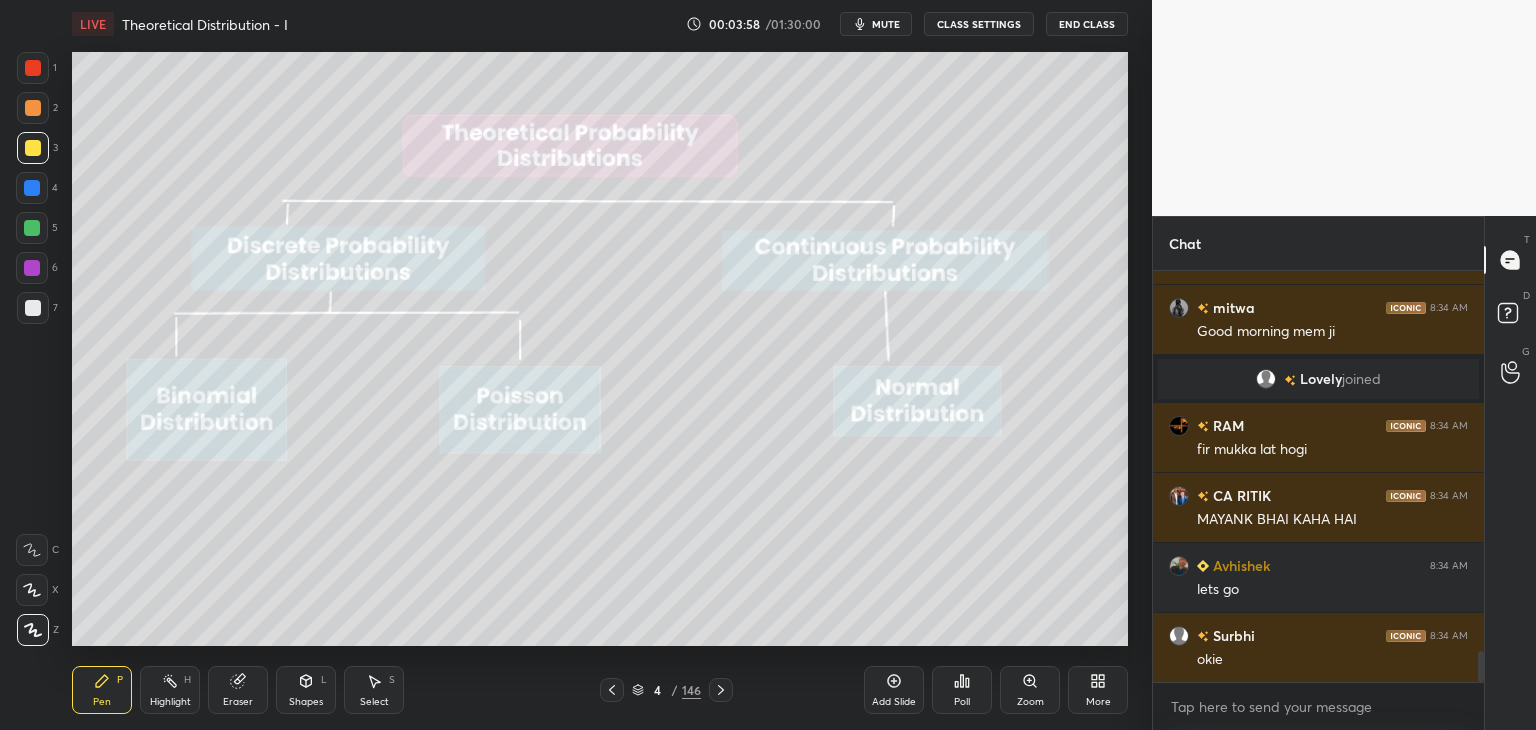 scroll, scrollTop: 5206, scrollLeft: 0, axis: vertical 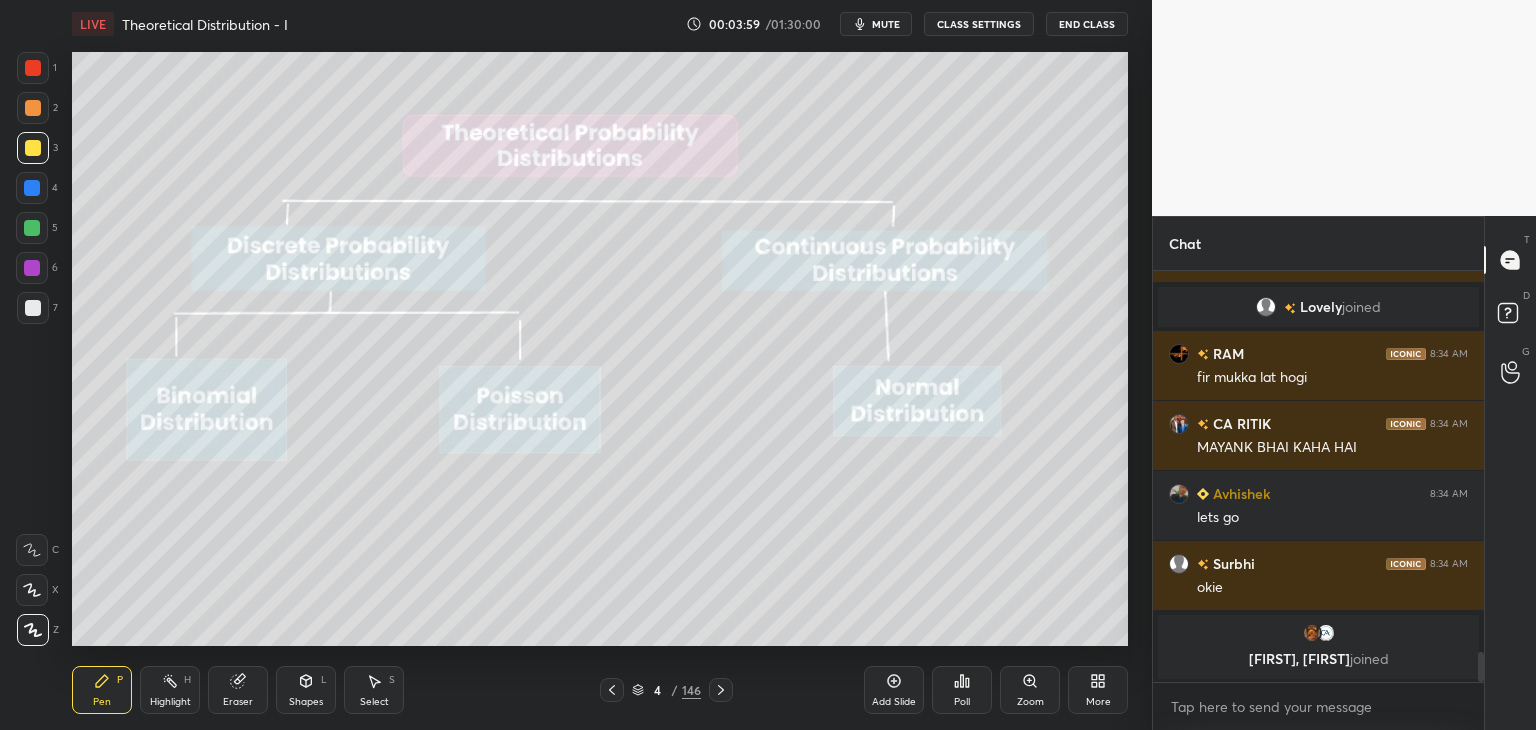 click on "CLASS SETTINGS" at bounding box center [979, 24] 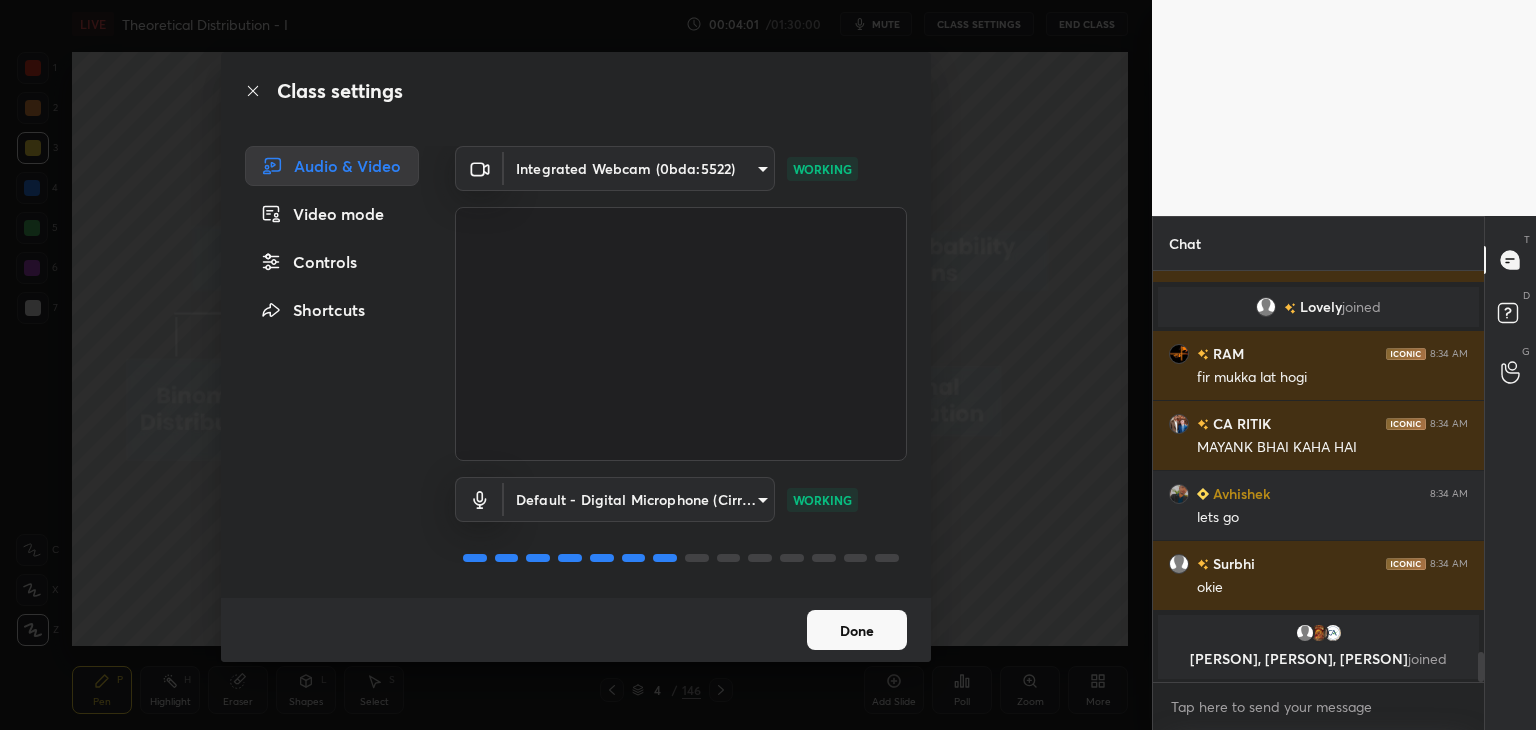 click on "Controls" at bounding box center [332, 262] 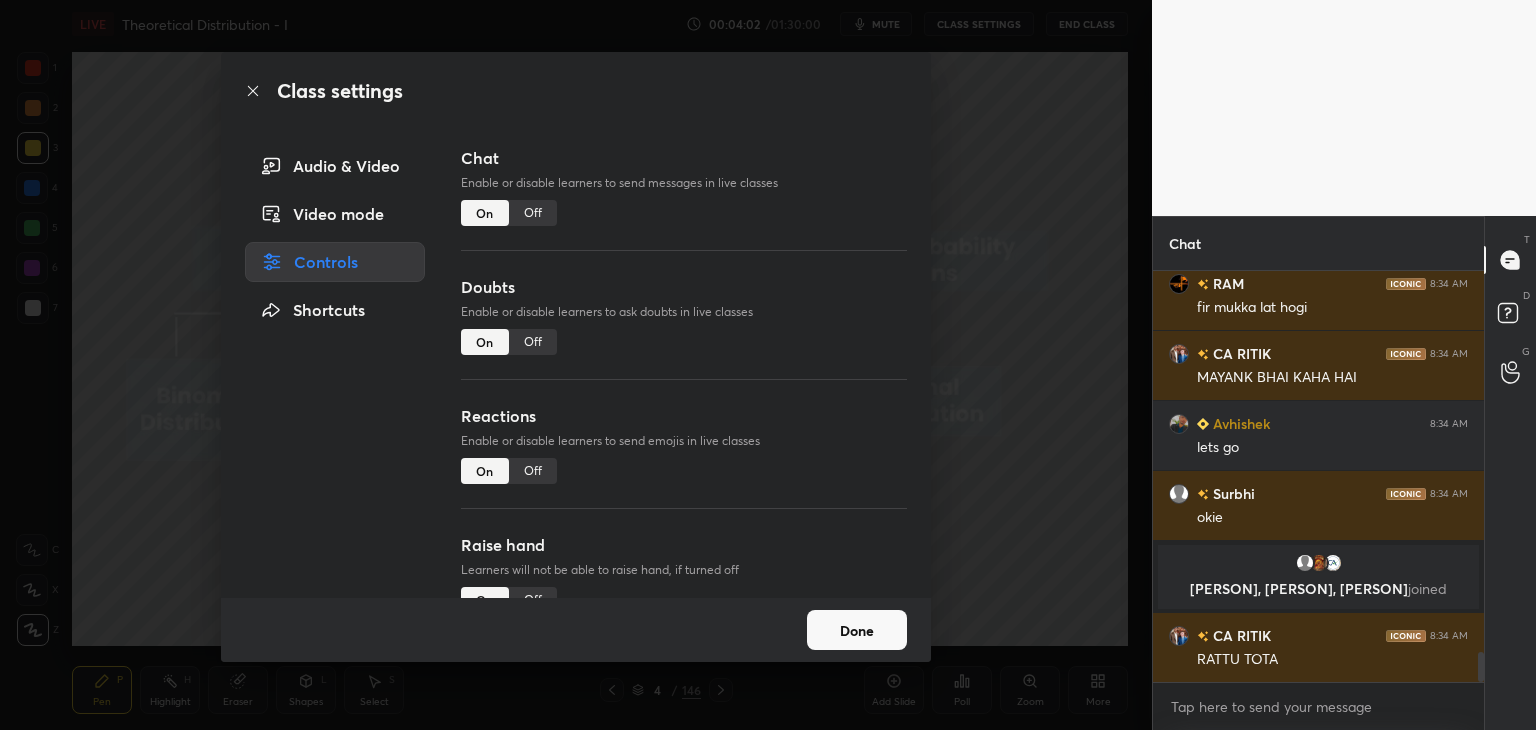 scroll, scrollTop: 5266, scrollLeft: 0, axis: vertical 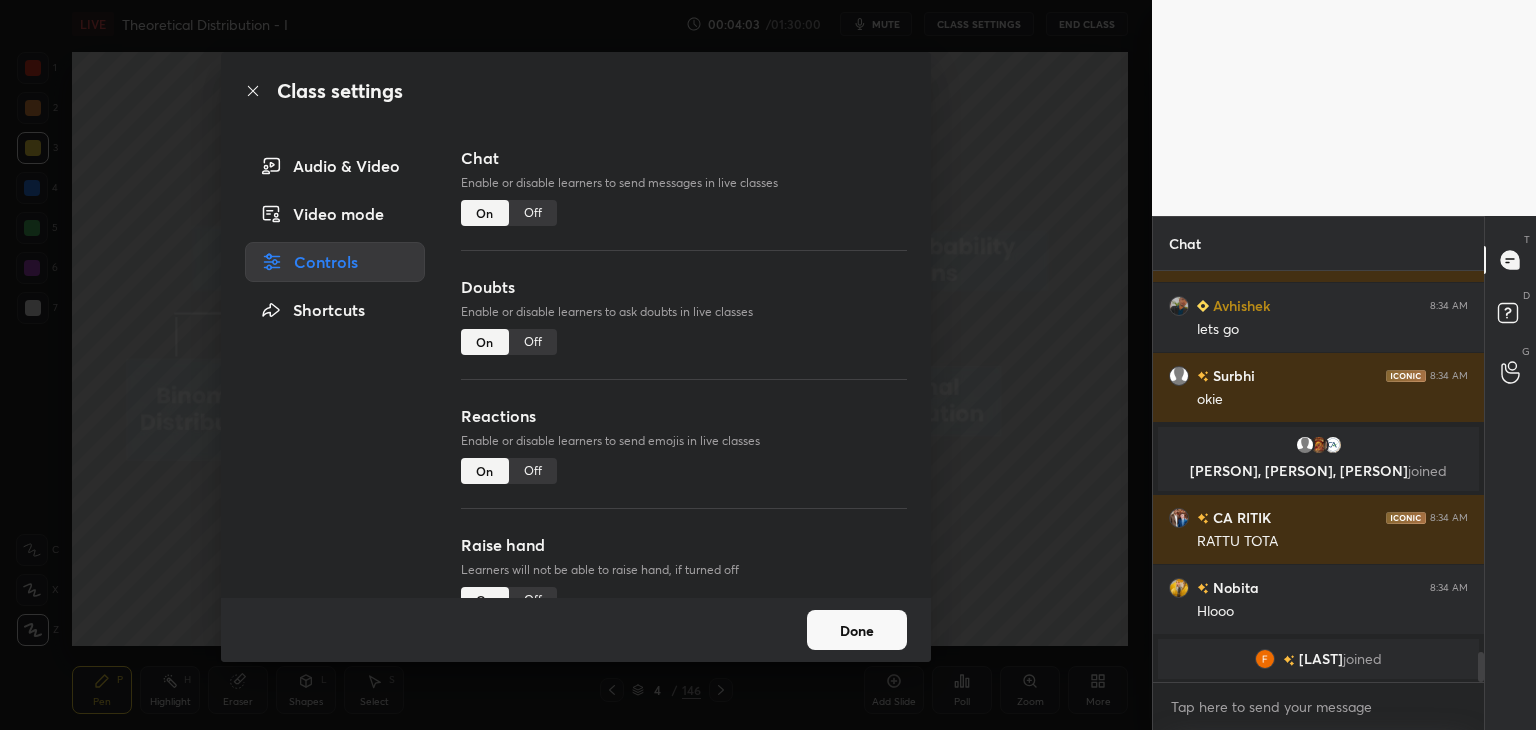 click on "Off" at bounding box center (533, 213) 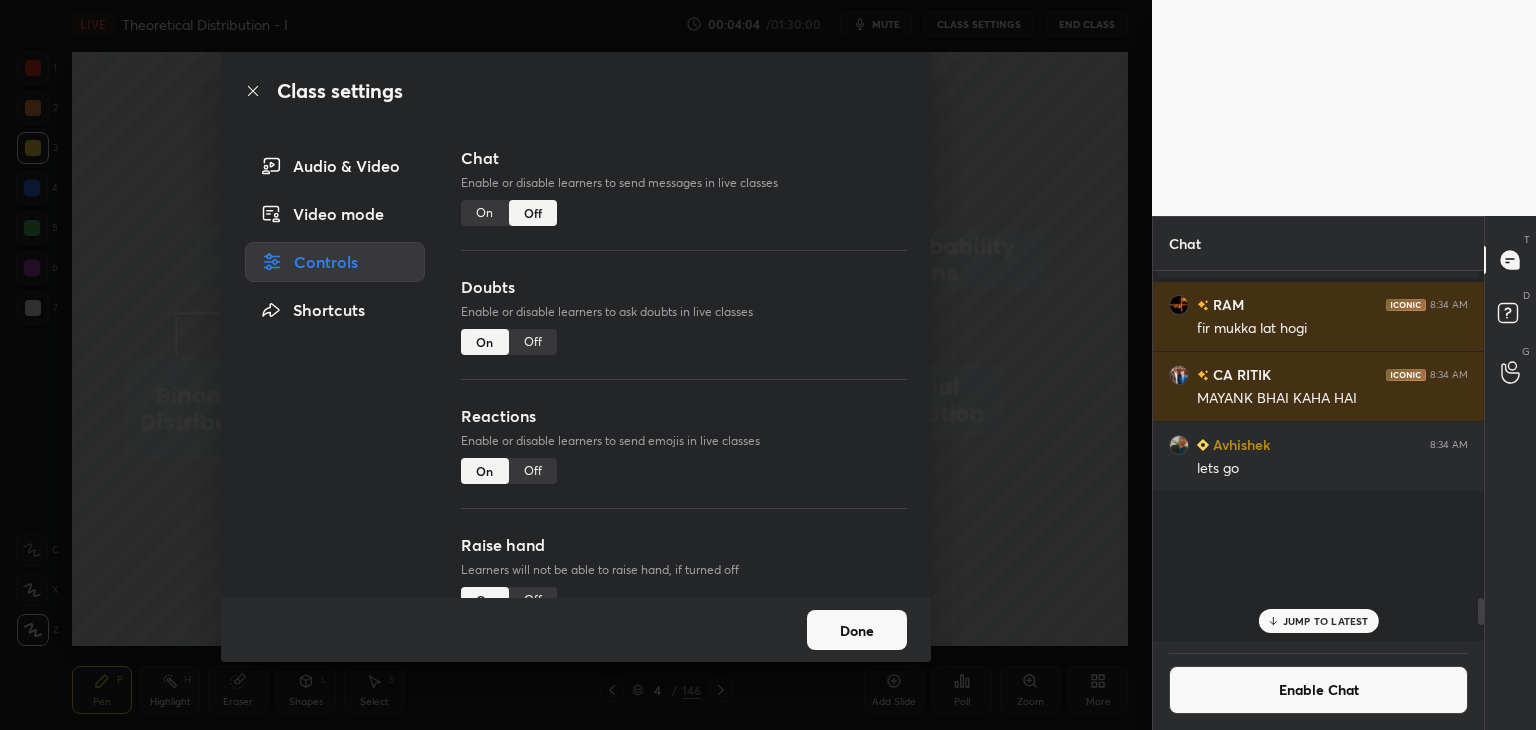 scroll, scrollTop: 4938, scrollLeft: 0, axis: vertical 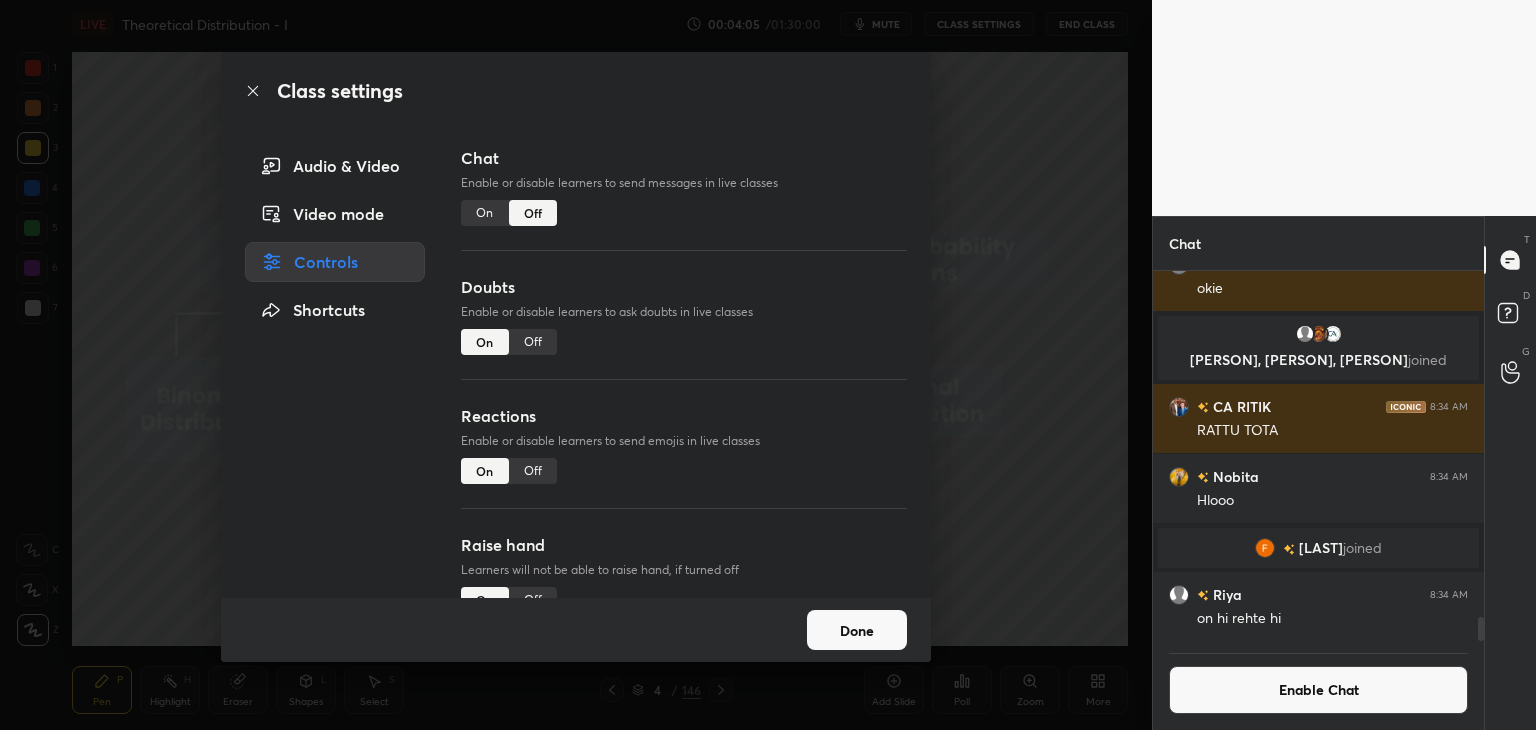 click on "Done" at bounding box center (857, 630) 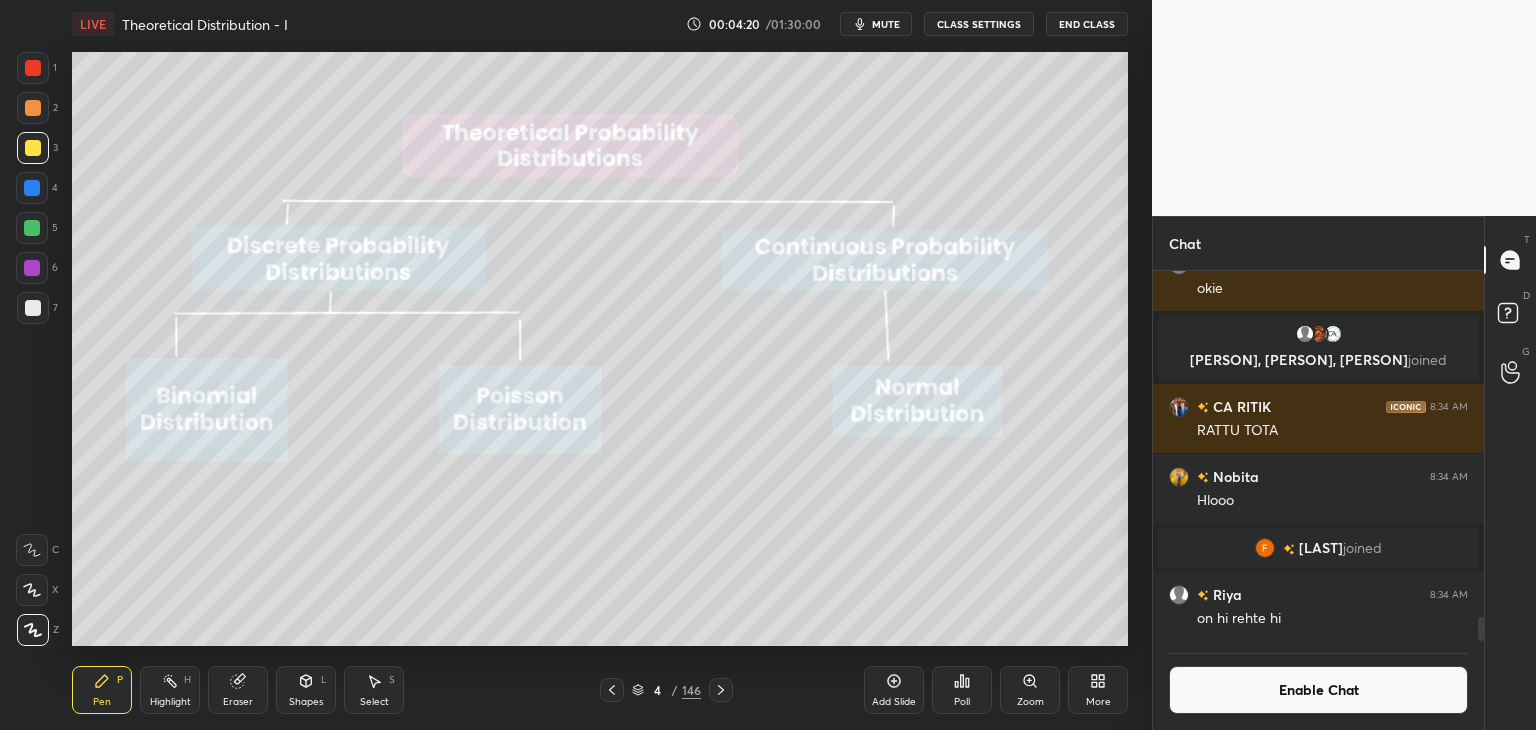 drag, startPoint x: 32, startPoint y: 157, endPoint x: 43, endPoint y: 166, distance: 14.21267 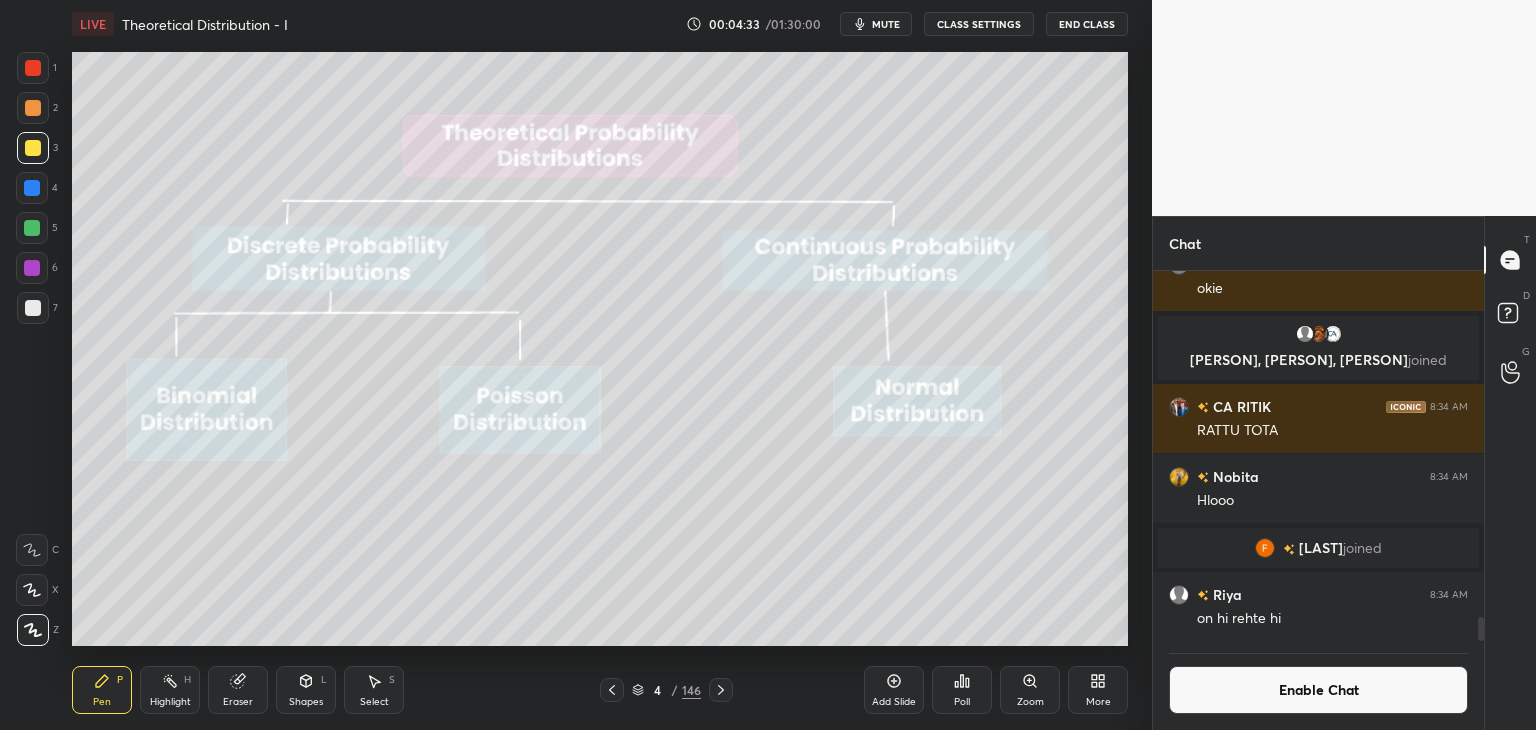 click on "Eraser" at bounding box center [238, 702] 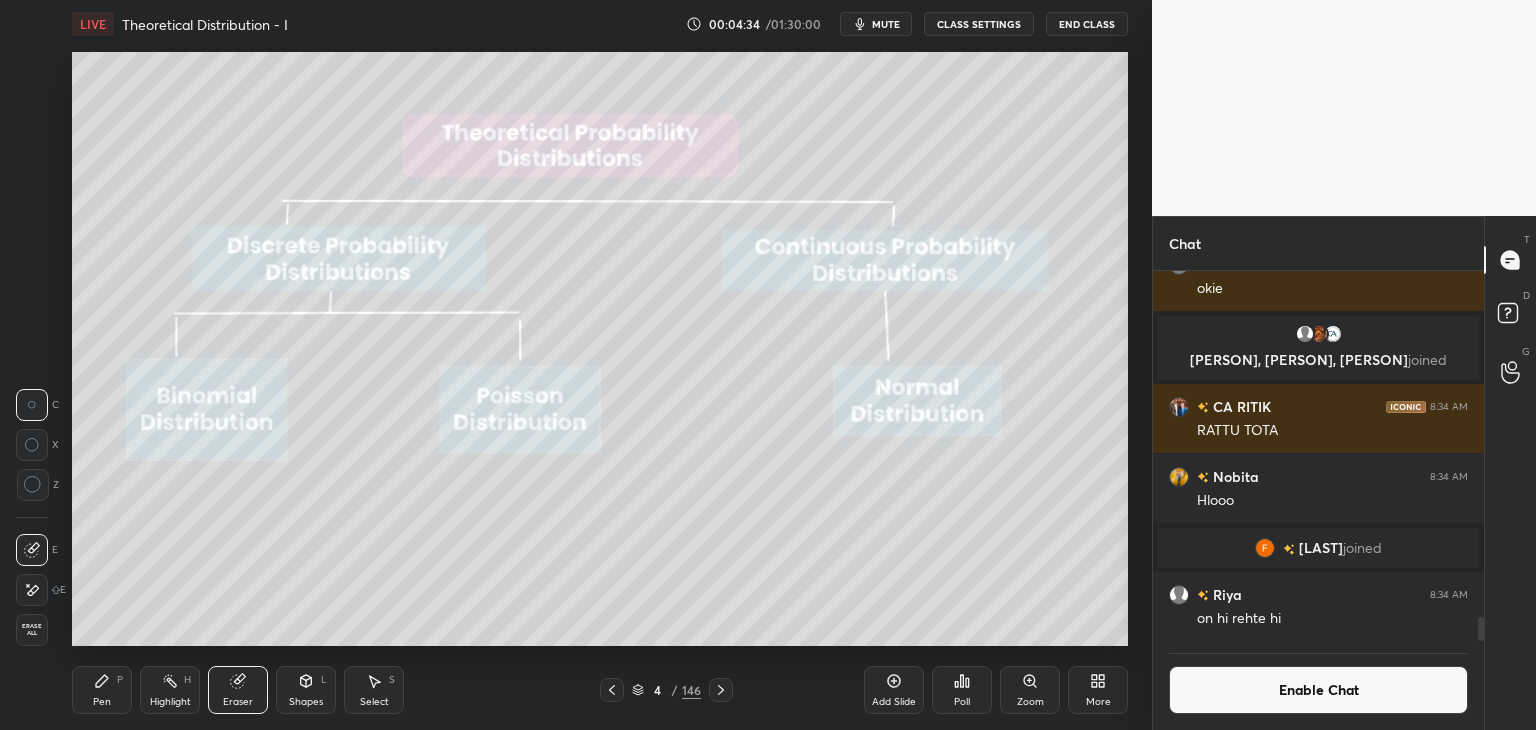 click on "Erase all" at bounding box center (34, 626) 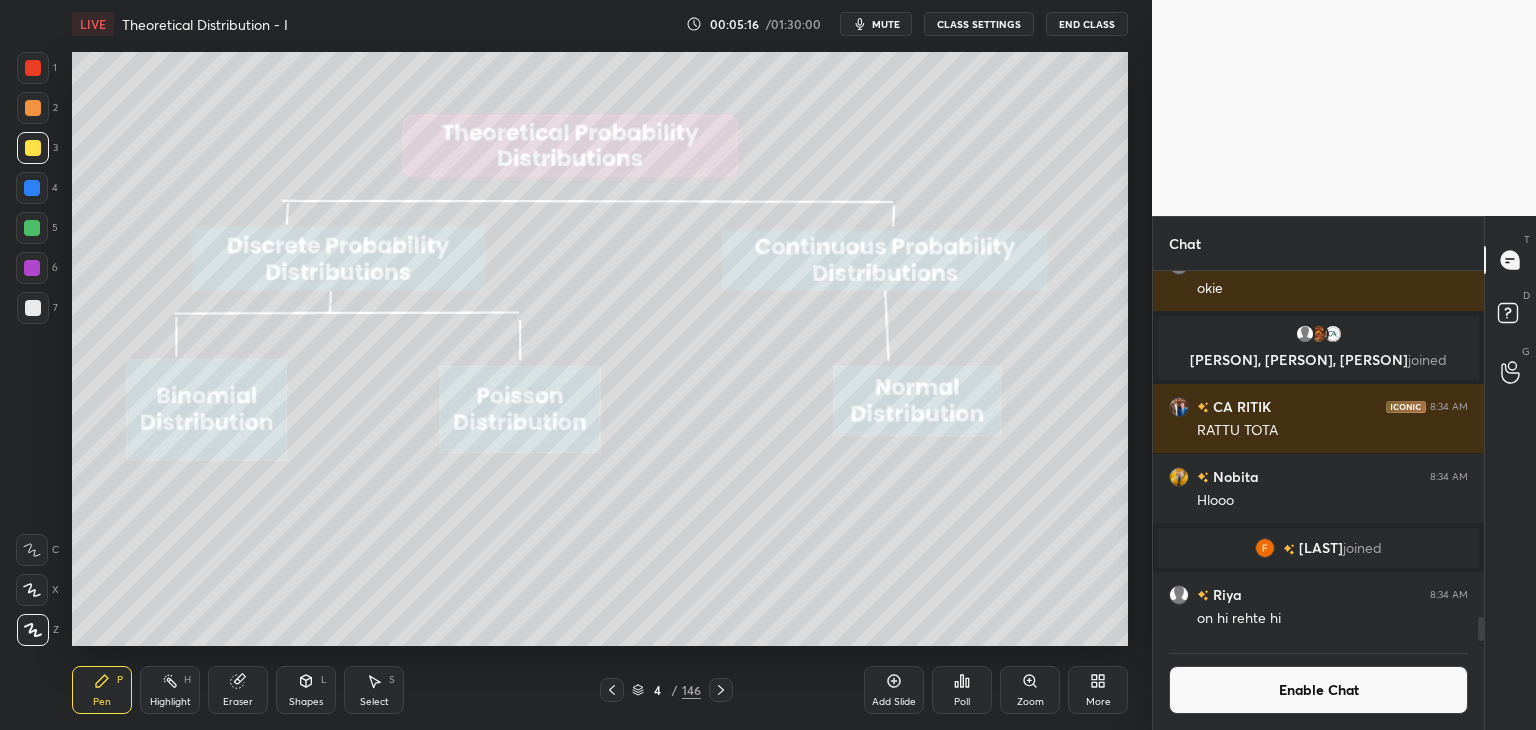 click at bounding box center [33, 68] 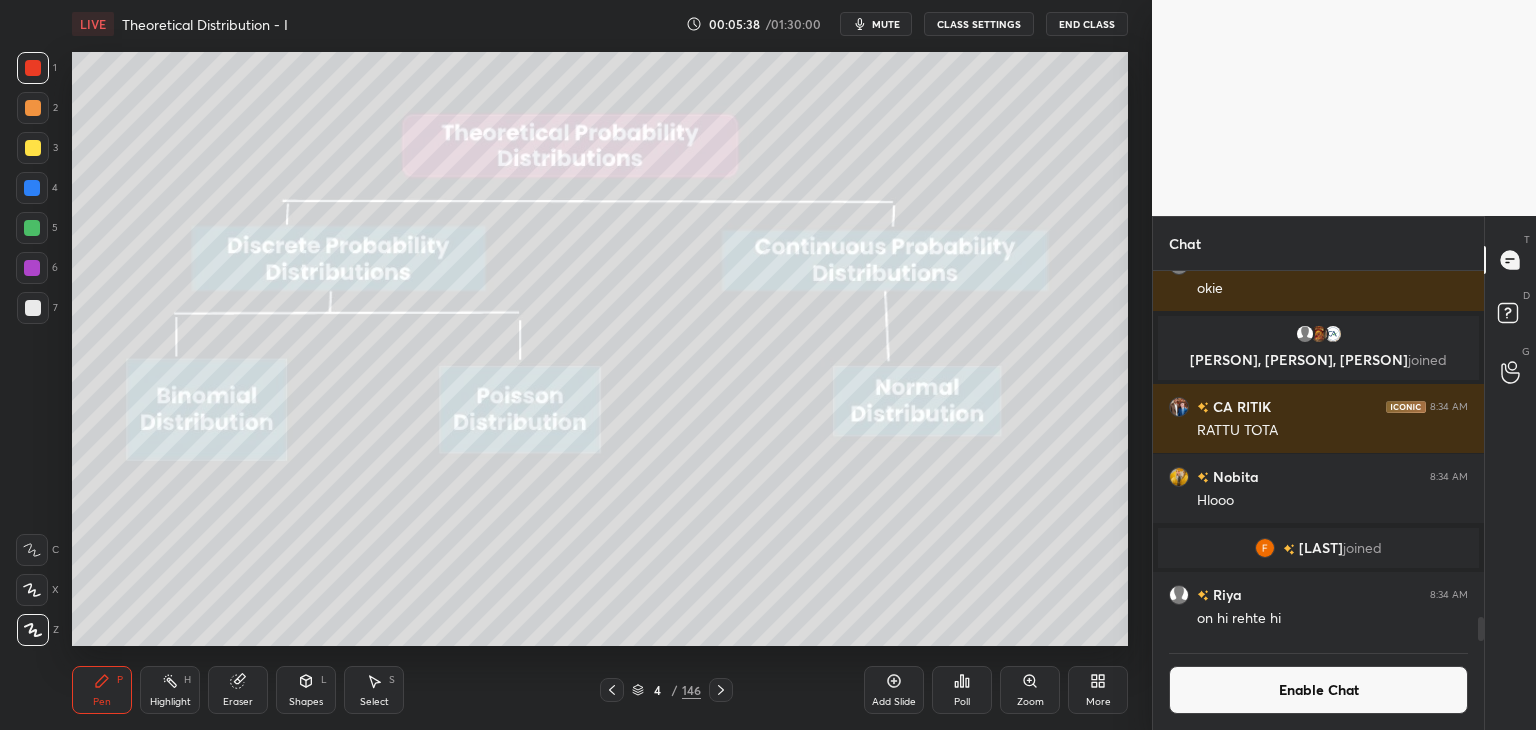 scroll, scrollTop: 324, scrollLeft: 325, axis: both 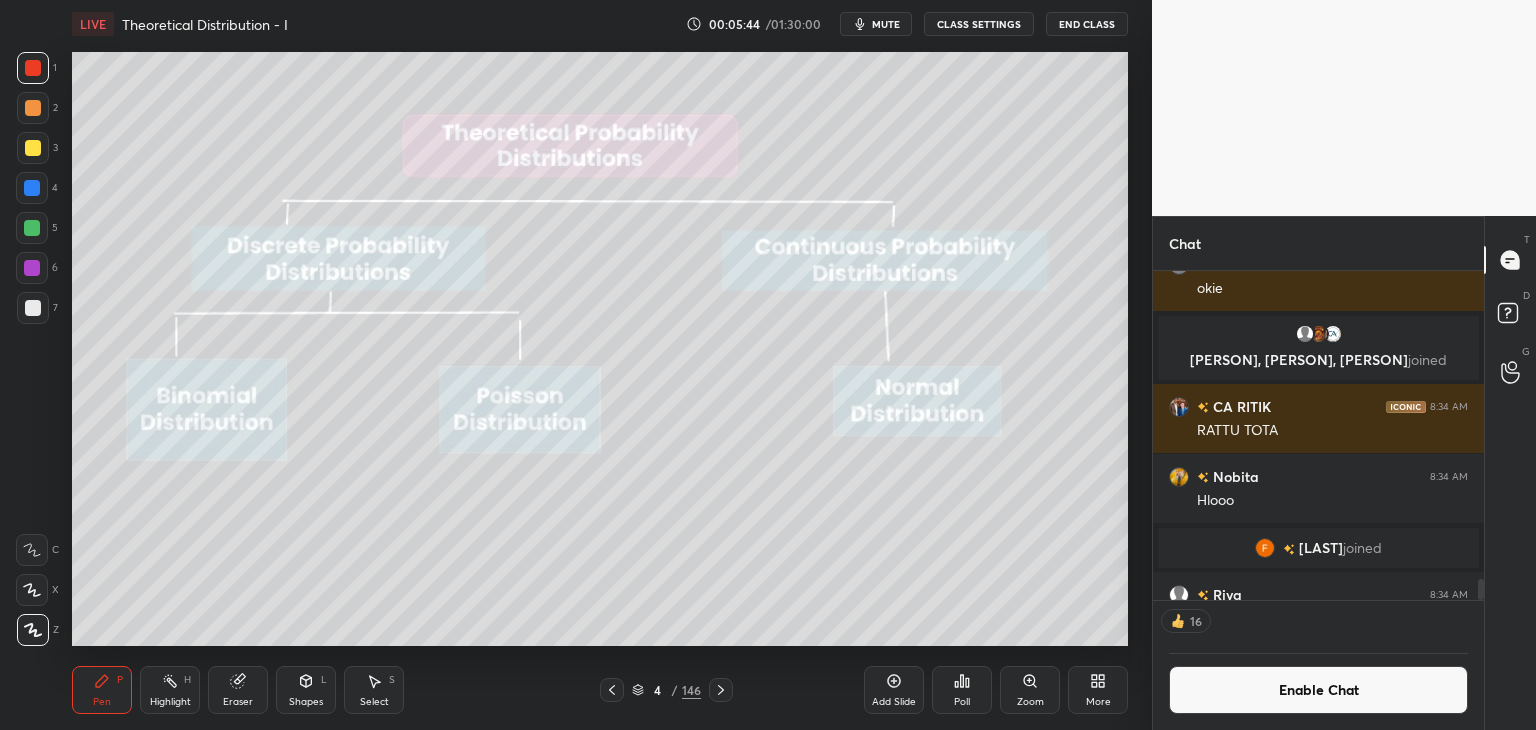 drag, startPoint x: 1233, startPoint y: 693, endPoint x: 1237, endPoint y: 653, distance: 40.1995 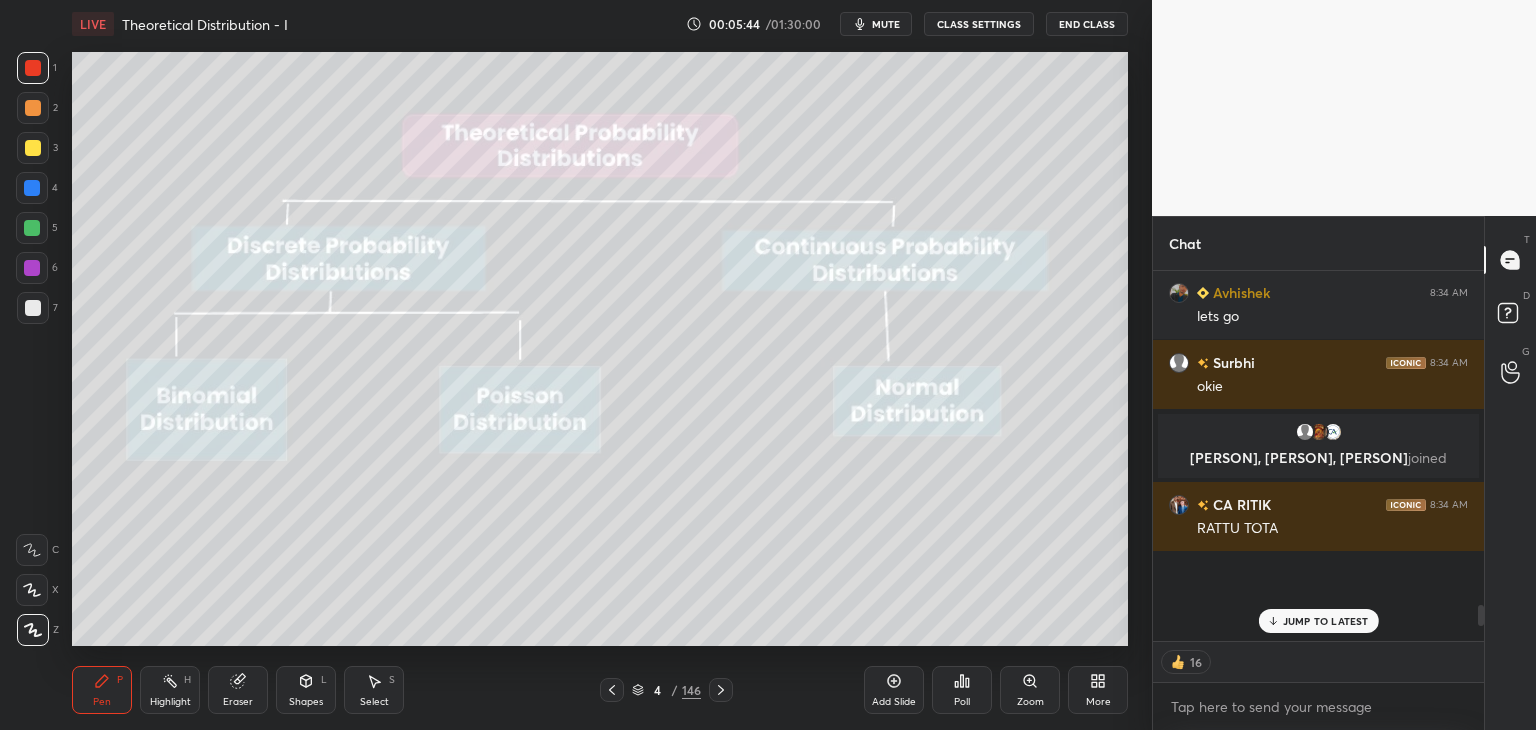 scroll, scrollTop: 7, scrollLeft: 6, axis: both 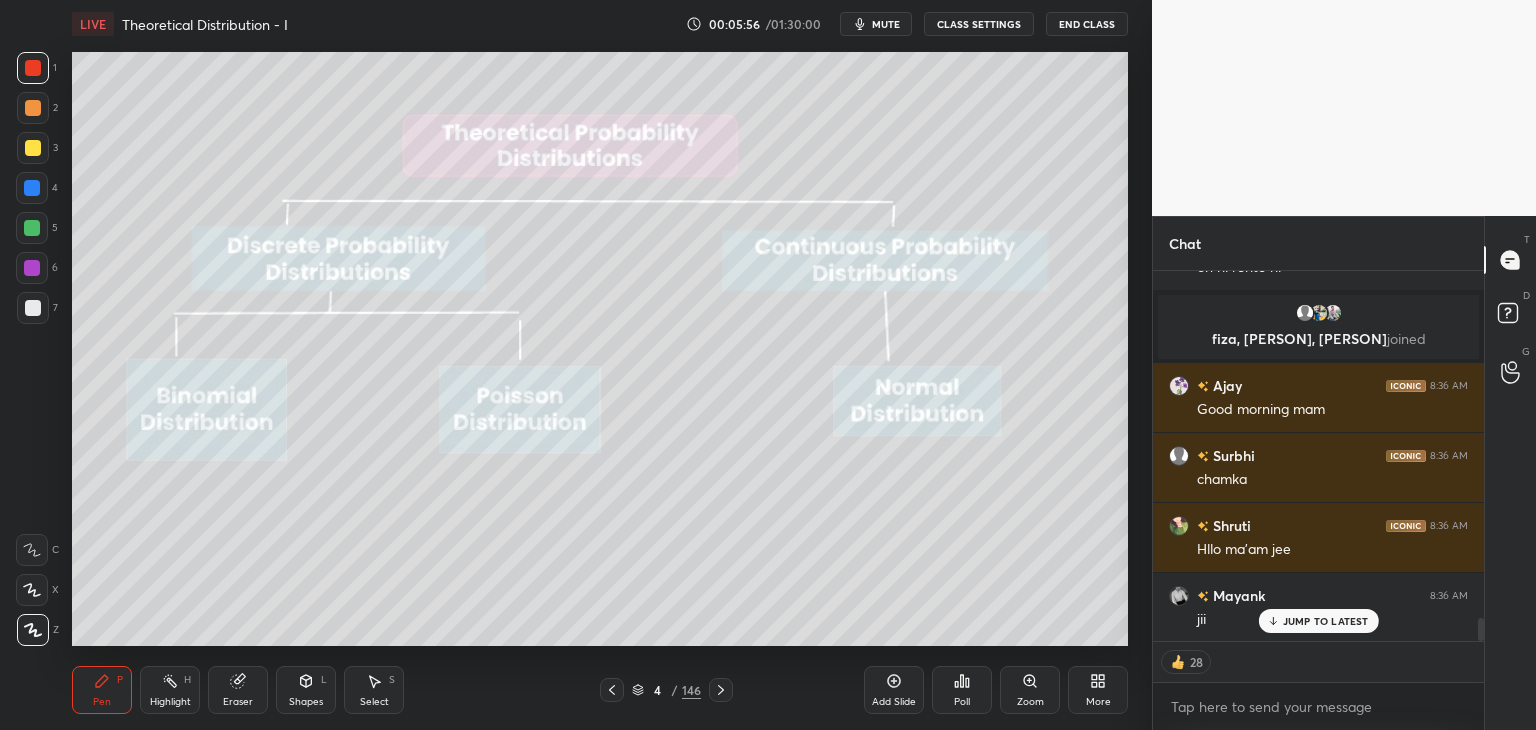 type on "x" 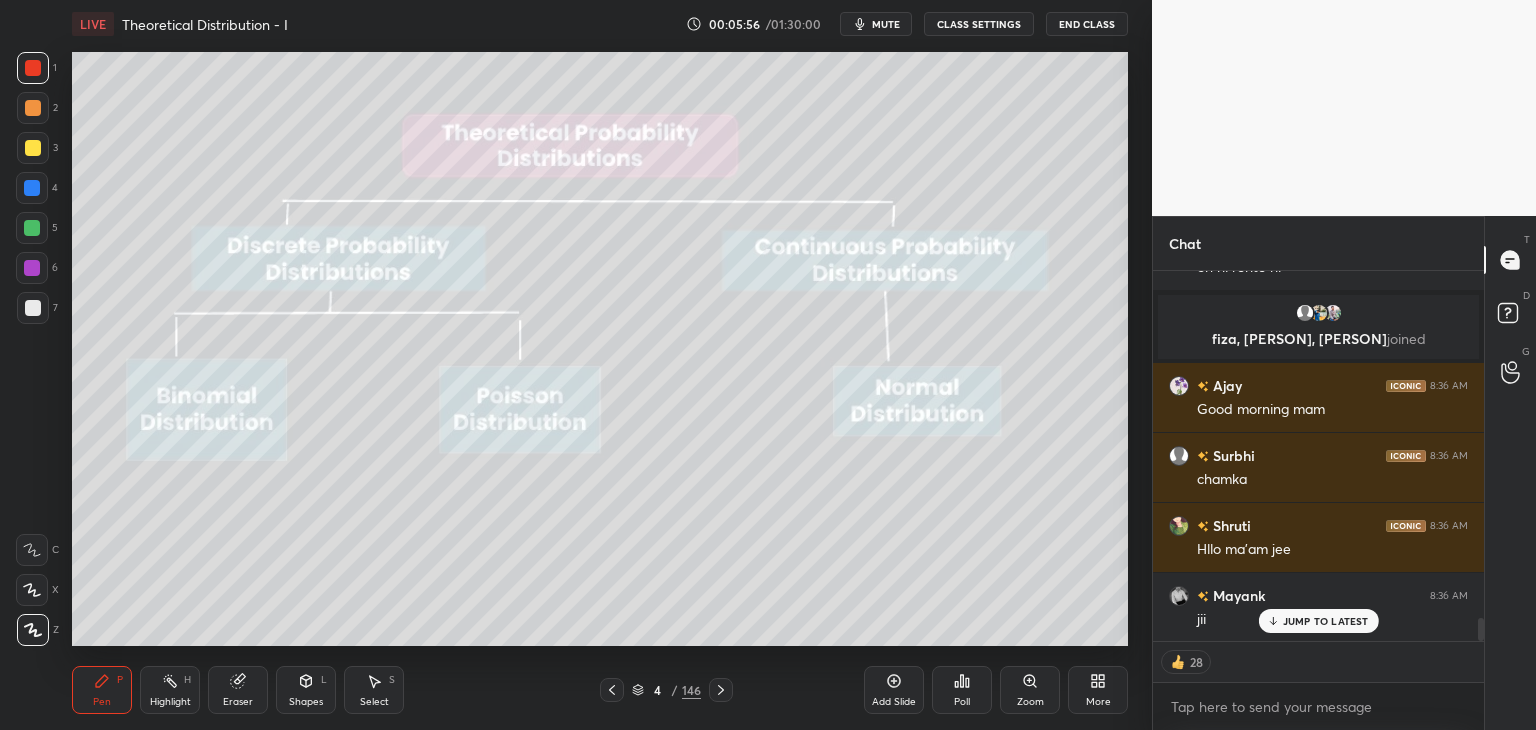 scroll, scrollTop: 7, scrollLeft: 6, axis: both 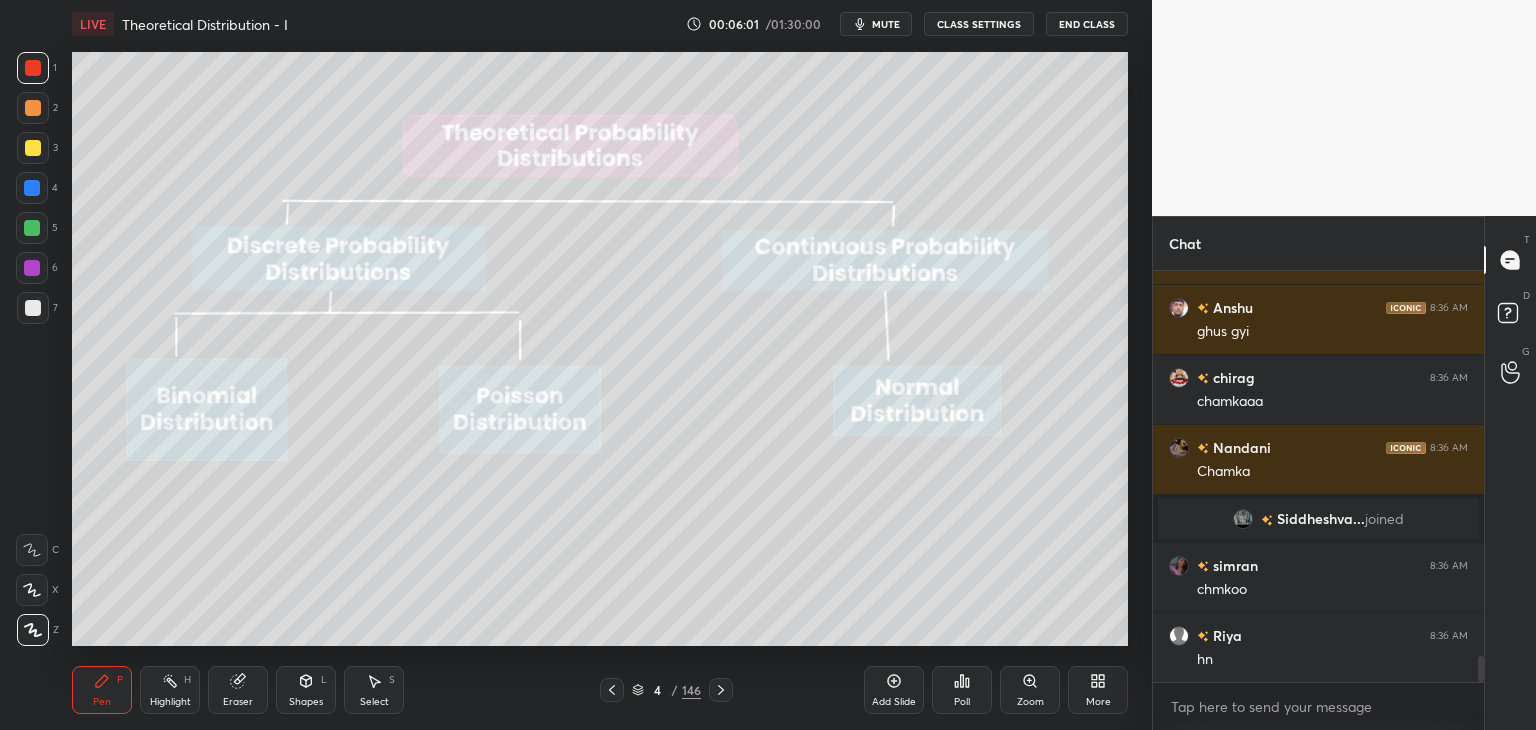 click on "CLASS SETTINGS" at bounding box center (979, 24) 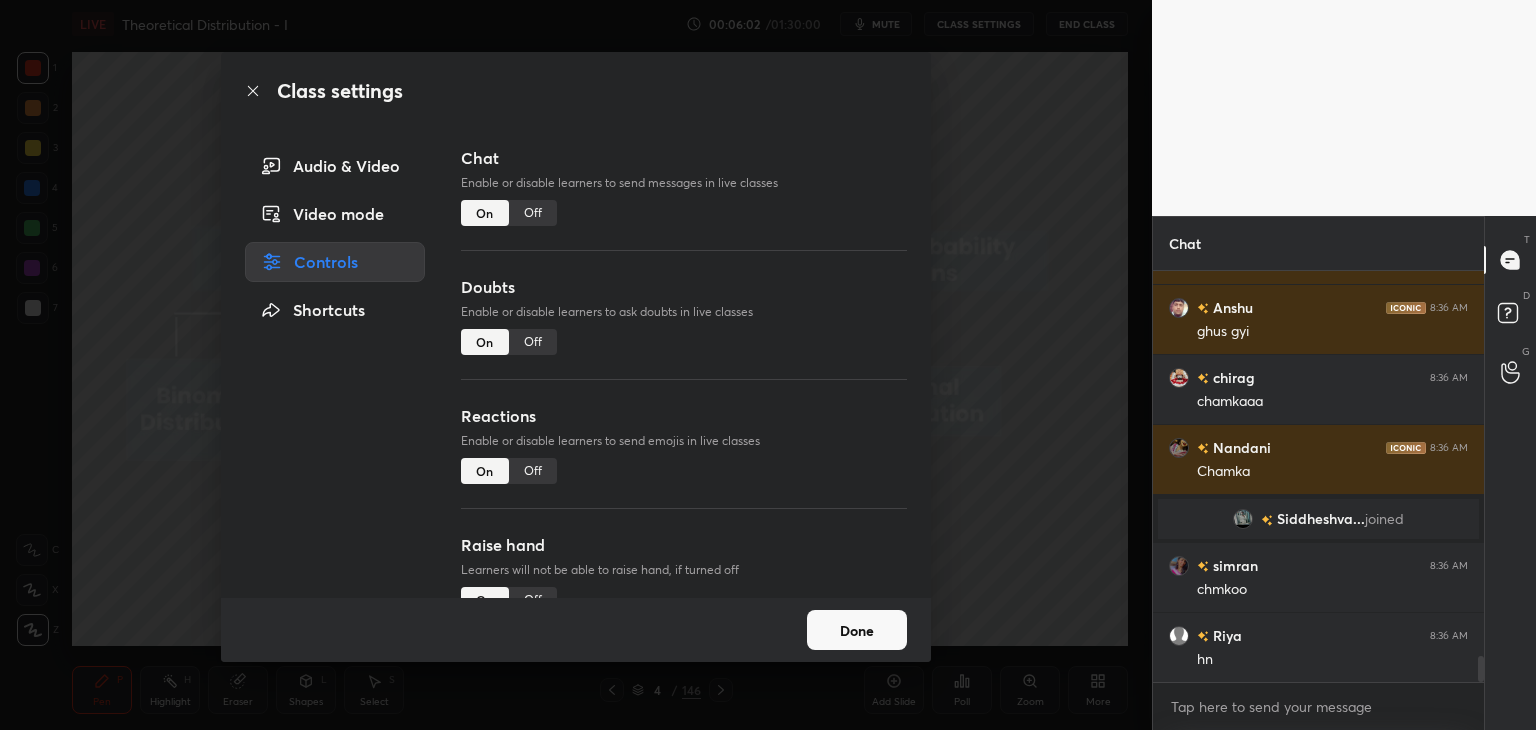 click on "Off" at bounding box center [533, 213] 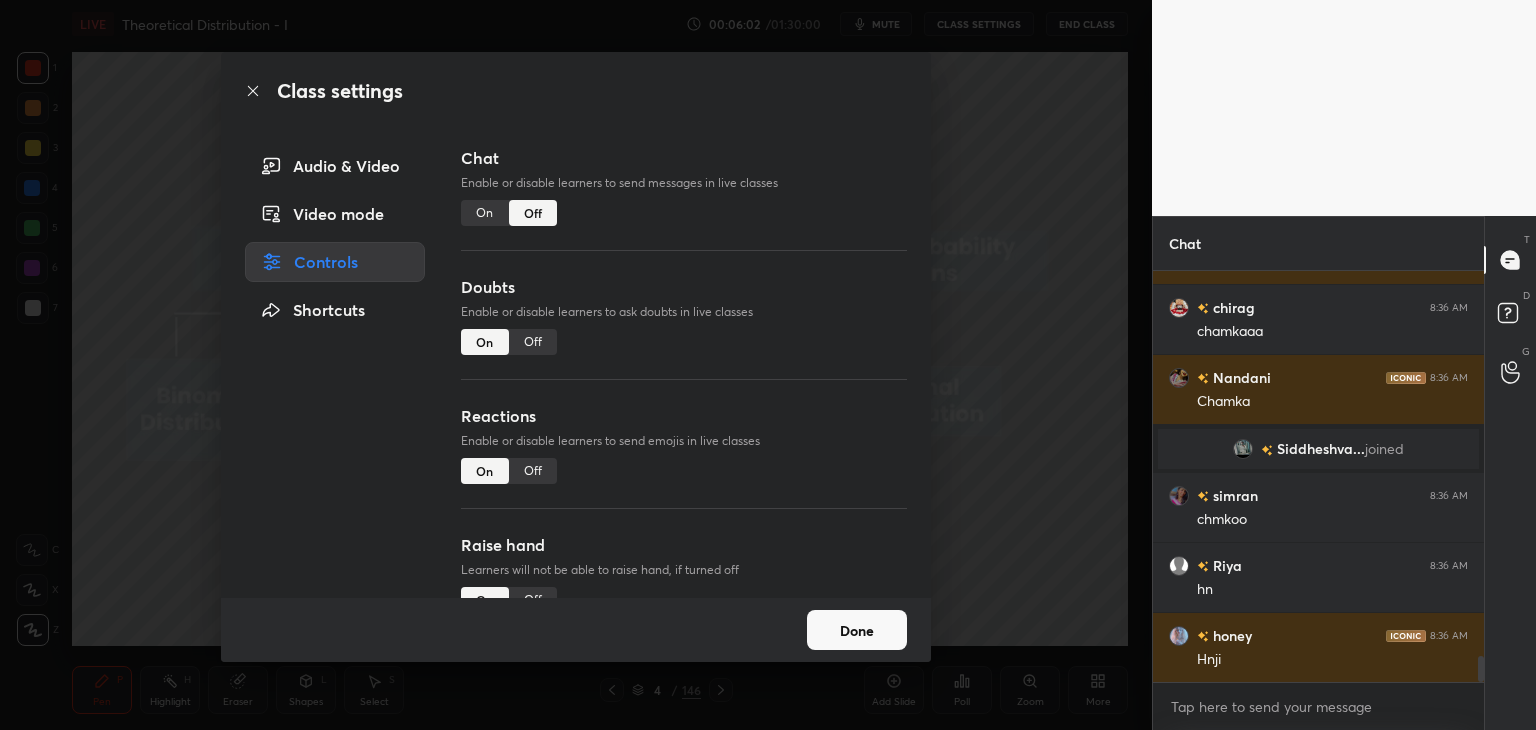 scroll, scrollTop: 5638, scrollLeft: 0, axis: vertical 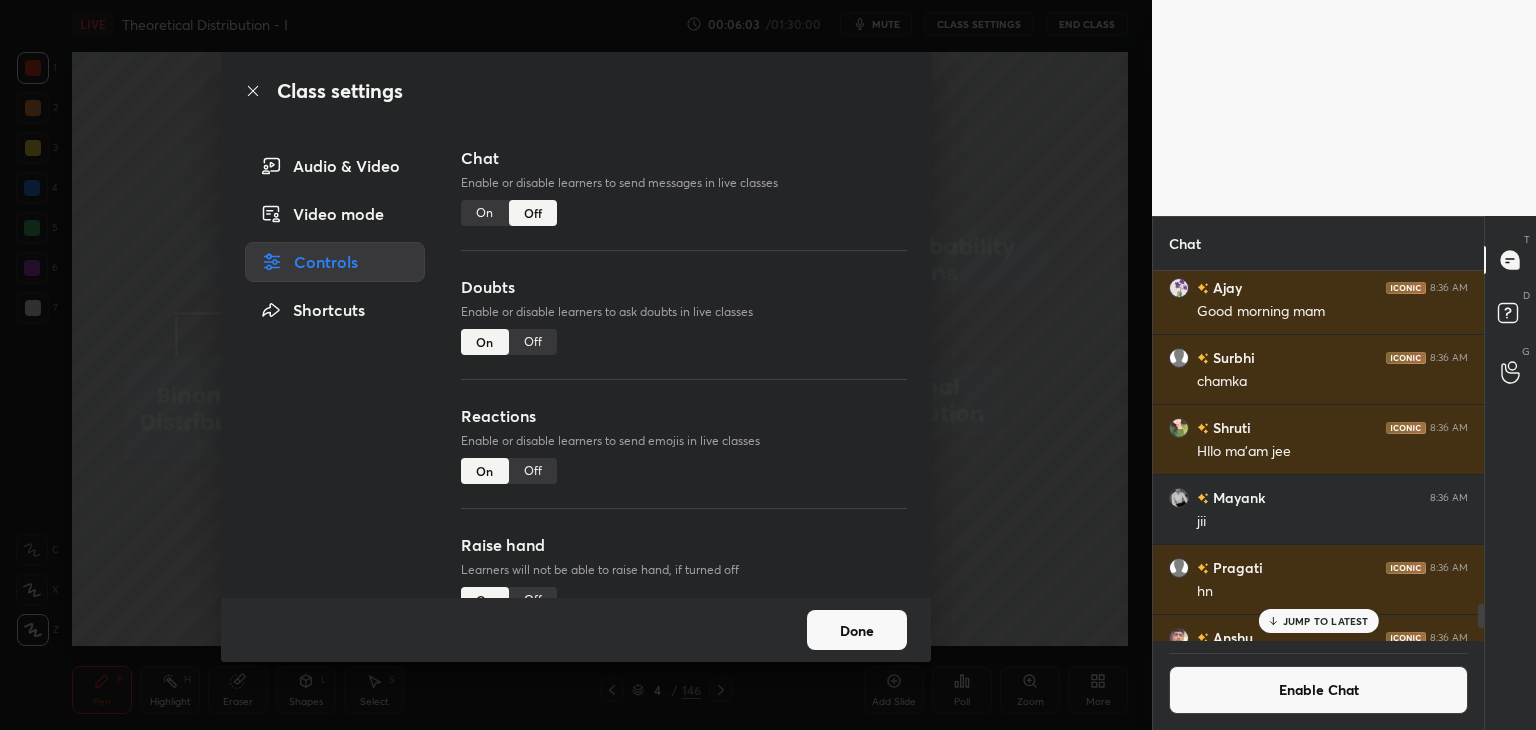 drag, startPoint x: 880, startPoint y: 642, endPoint x: 879, endPoint y: 655, distance: 13.038404 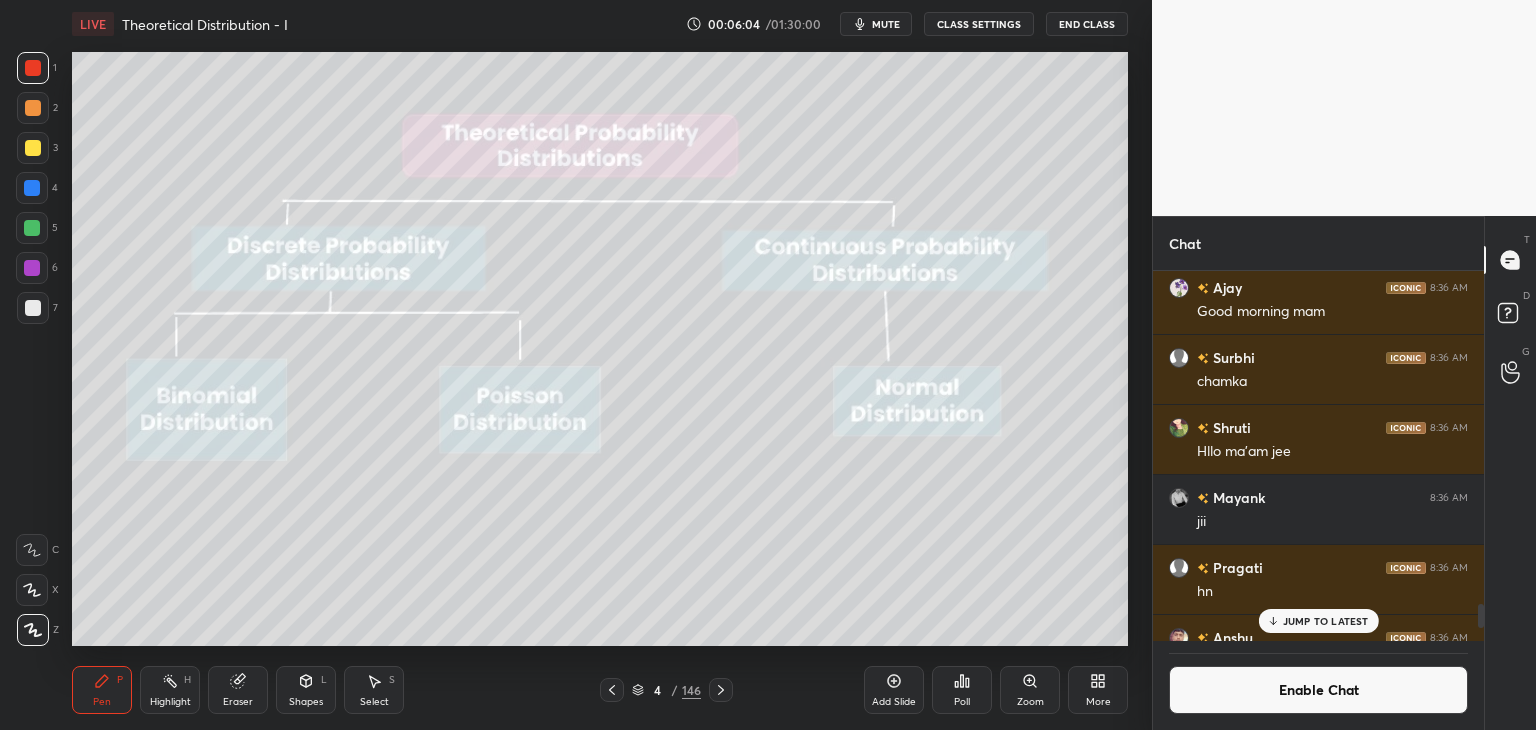 click 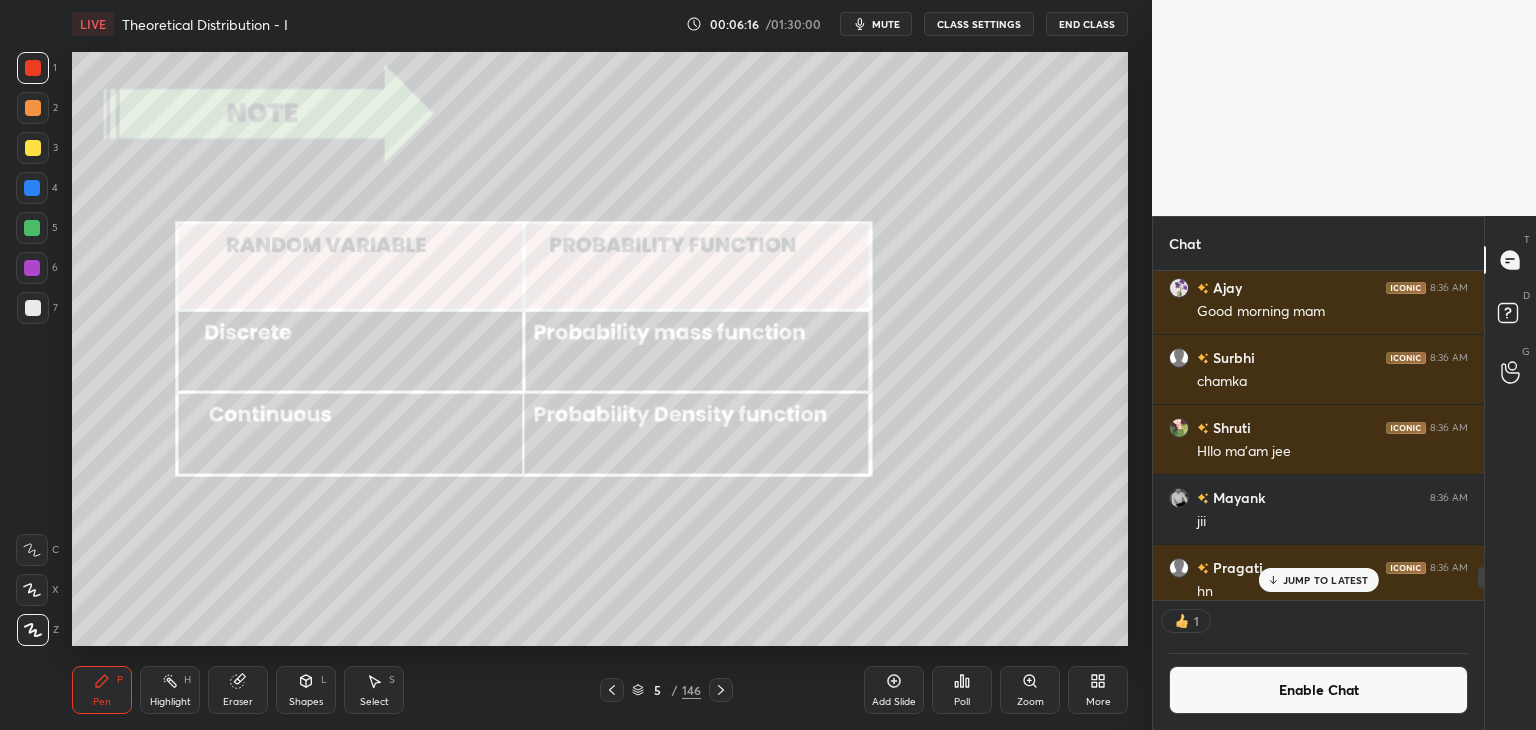 scroll, scrollTop: 324, scrollLeft: 325, axis: both 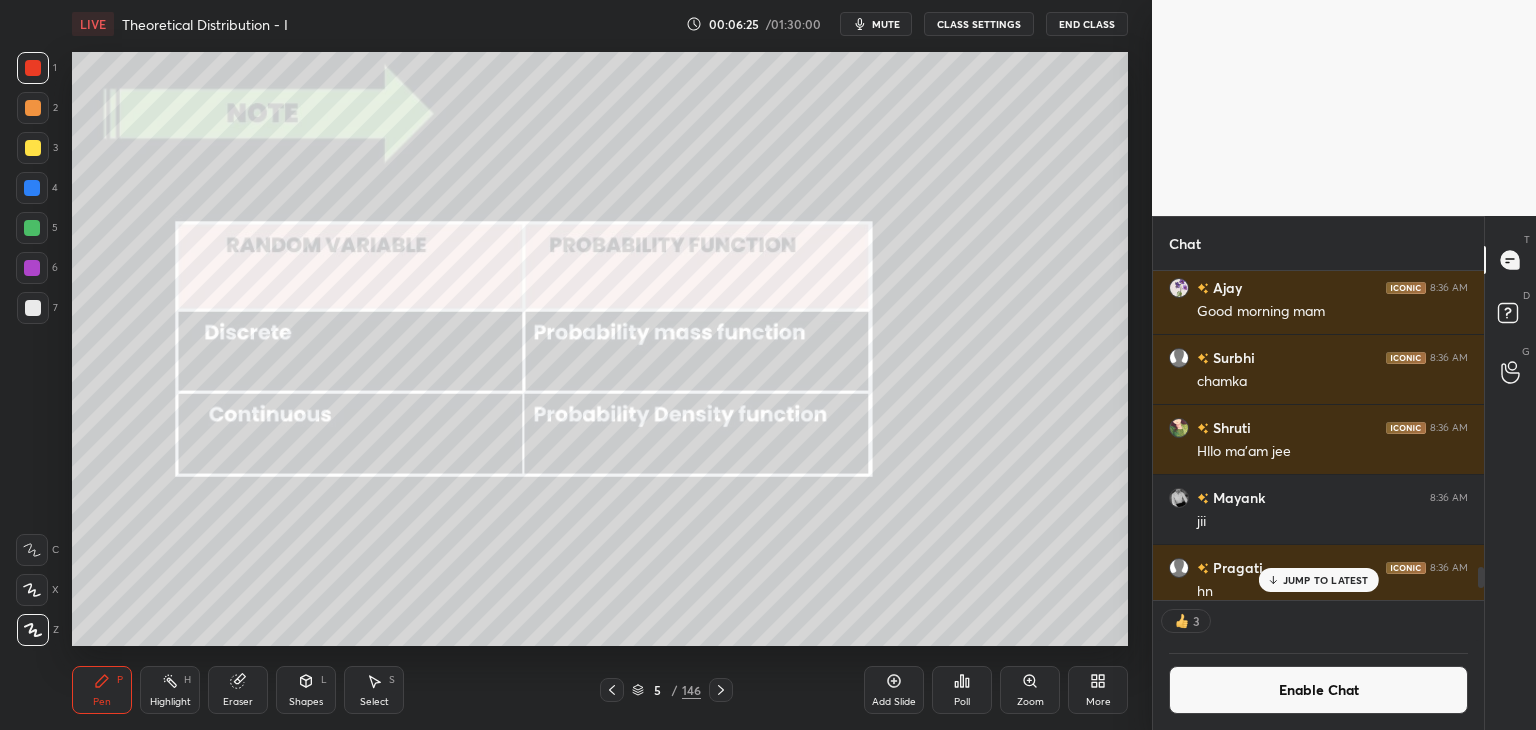 click at bounding box center [612, 690] 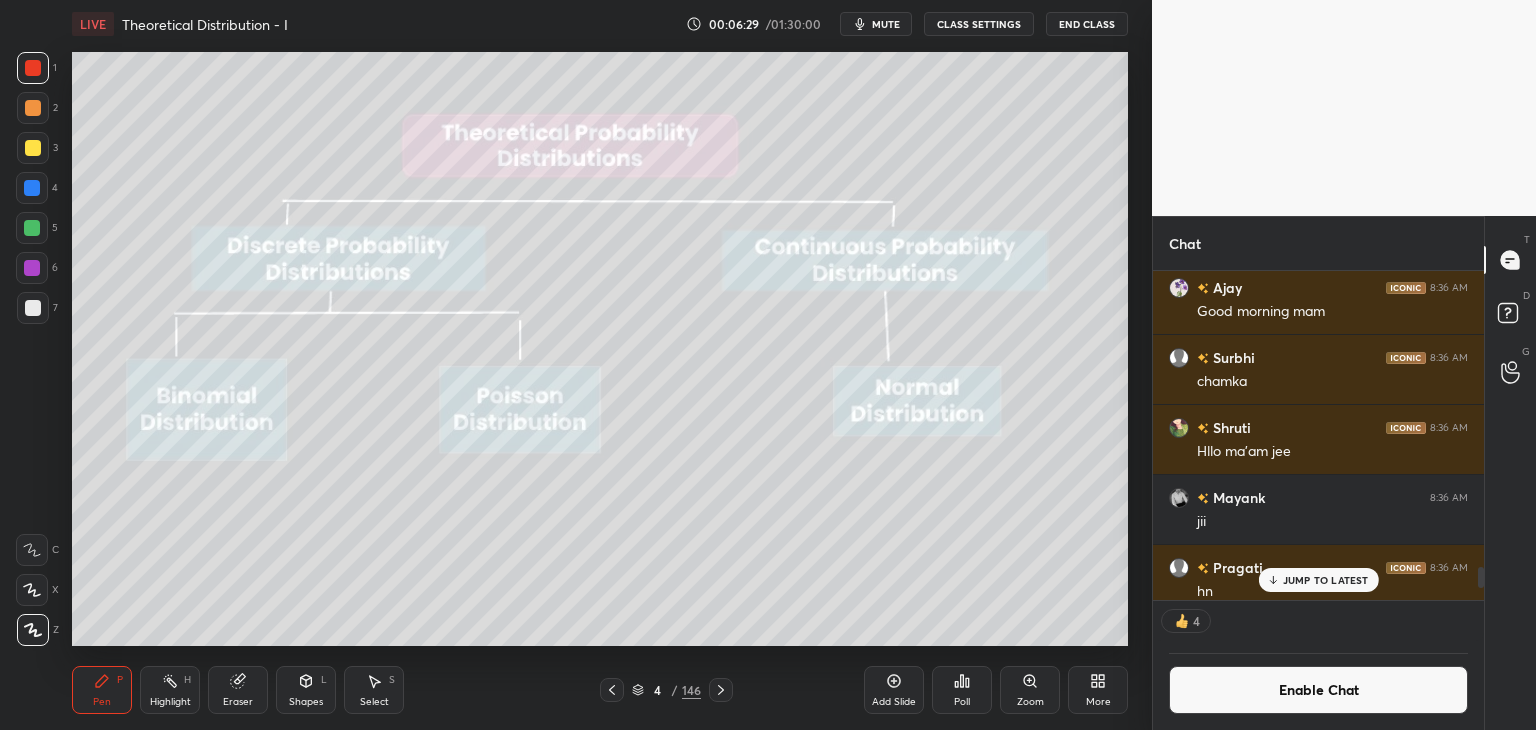 click 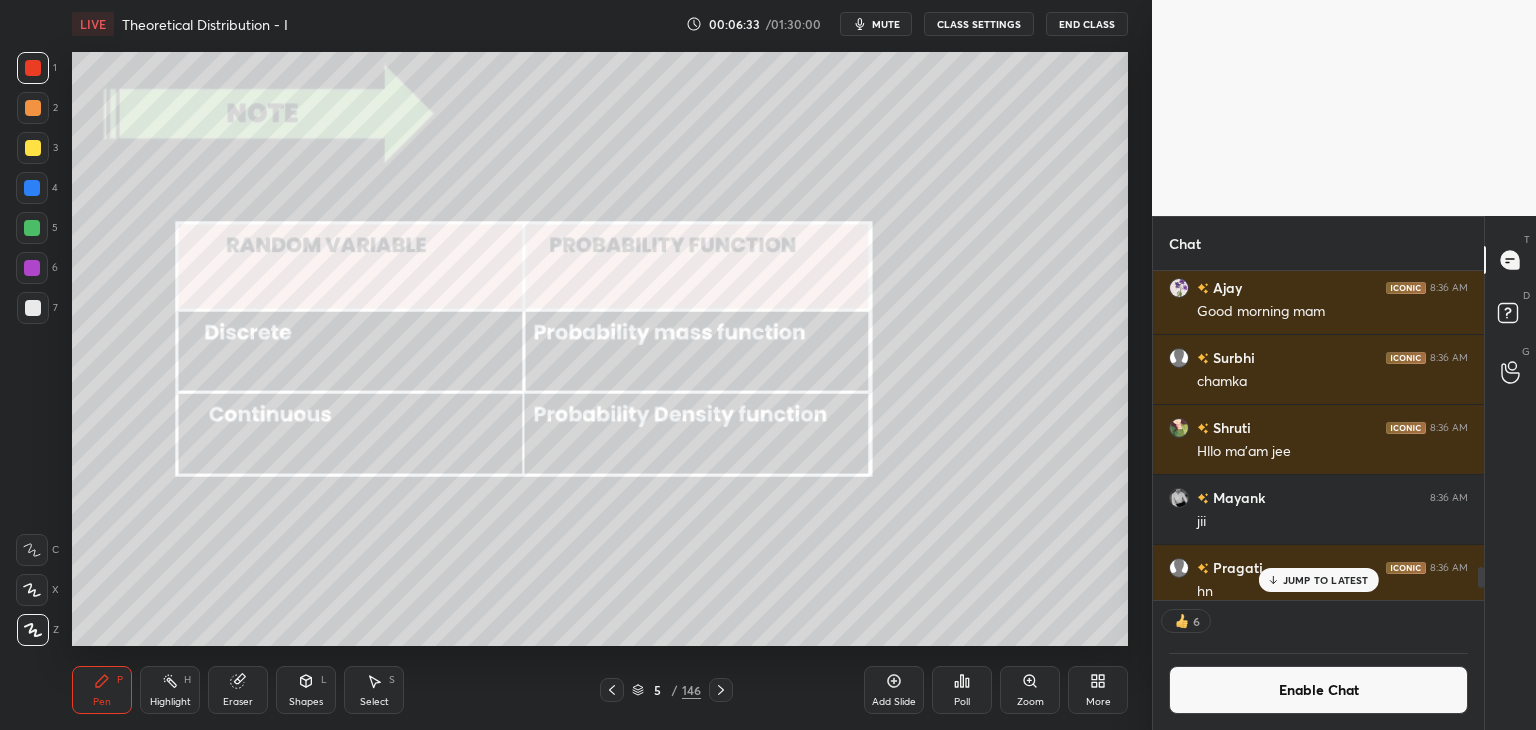 click 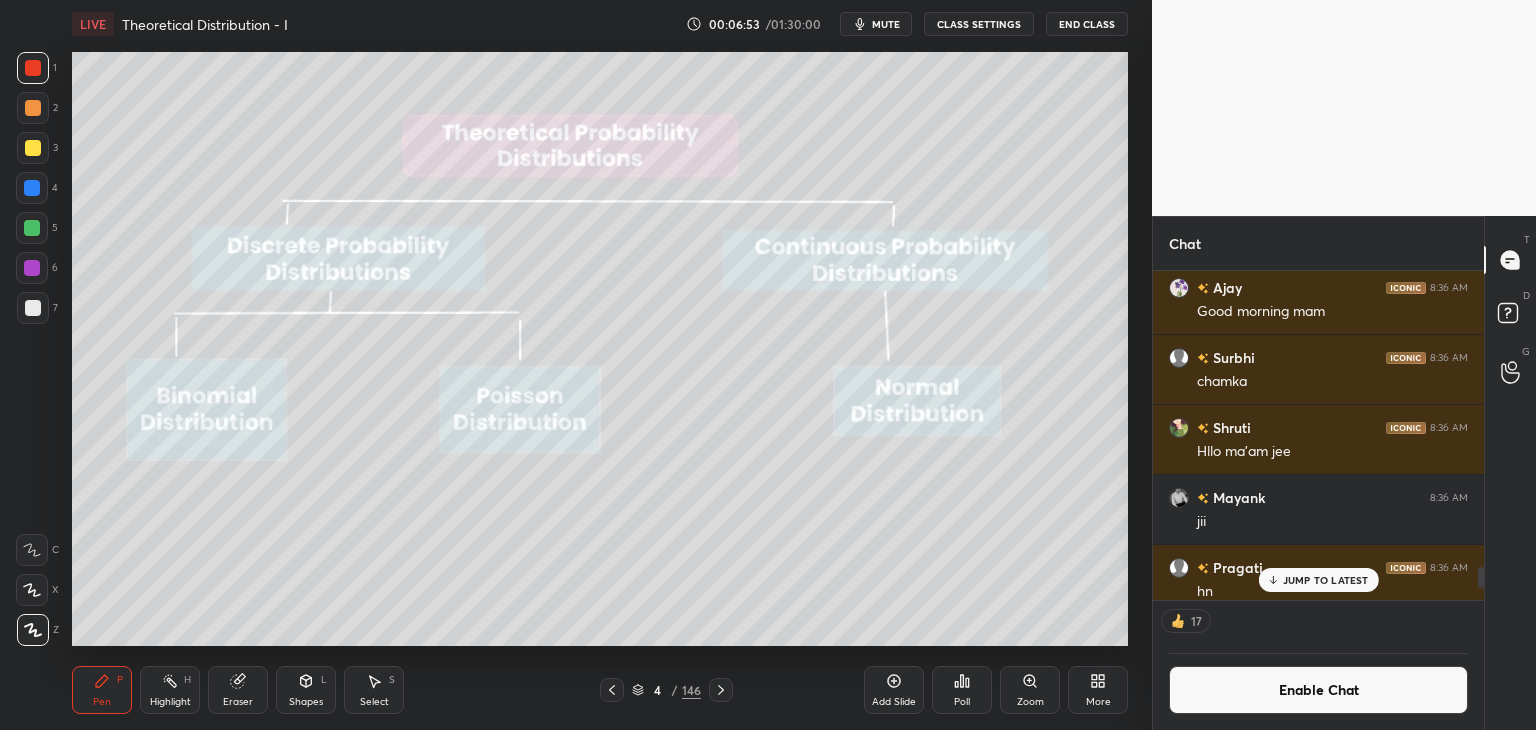 scroll, scrollTop: 6, scrollLeft: 6, axis: both 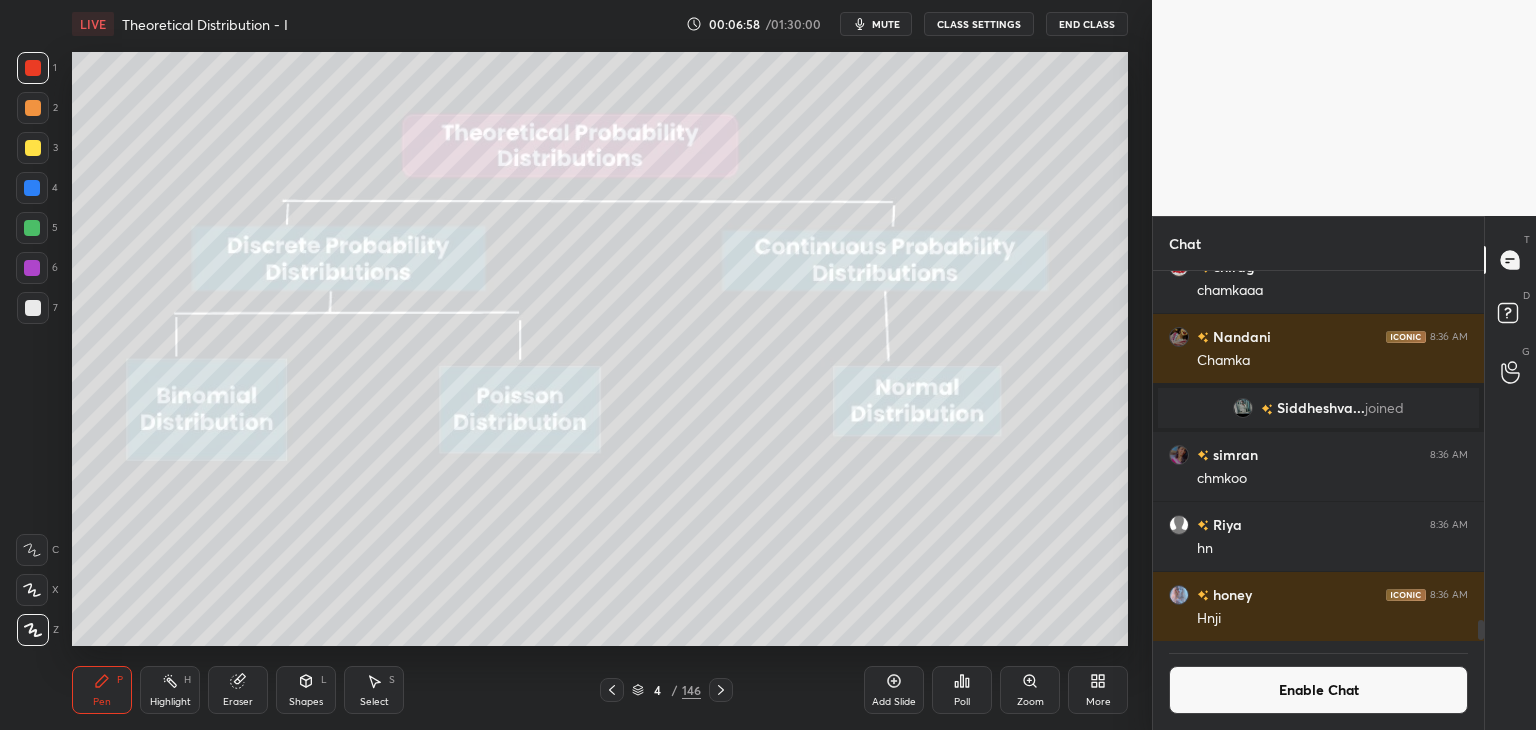 click 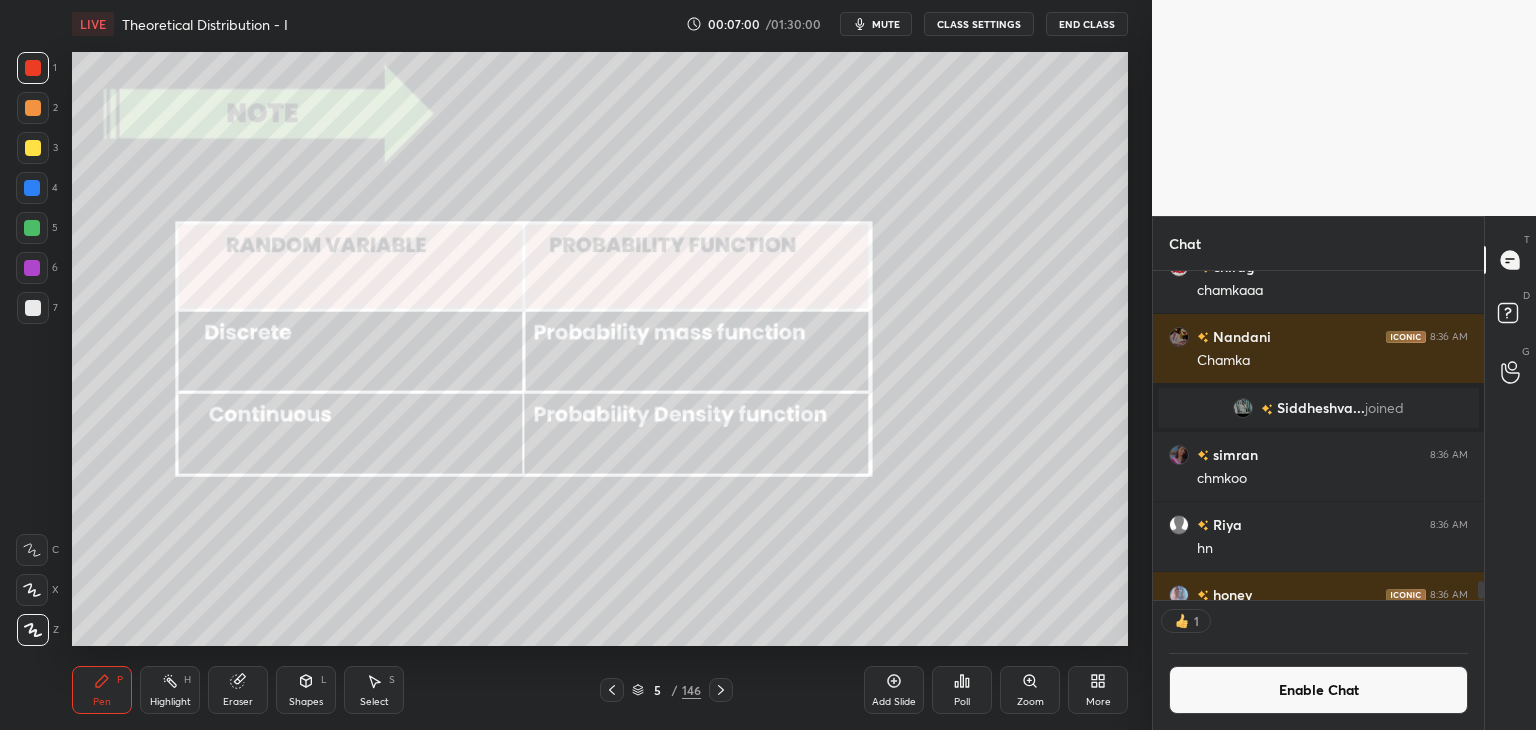 scroll, scrollTop: 324, scrollLeft: 325, axis: both 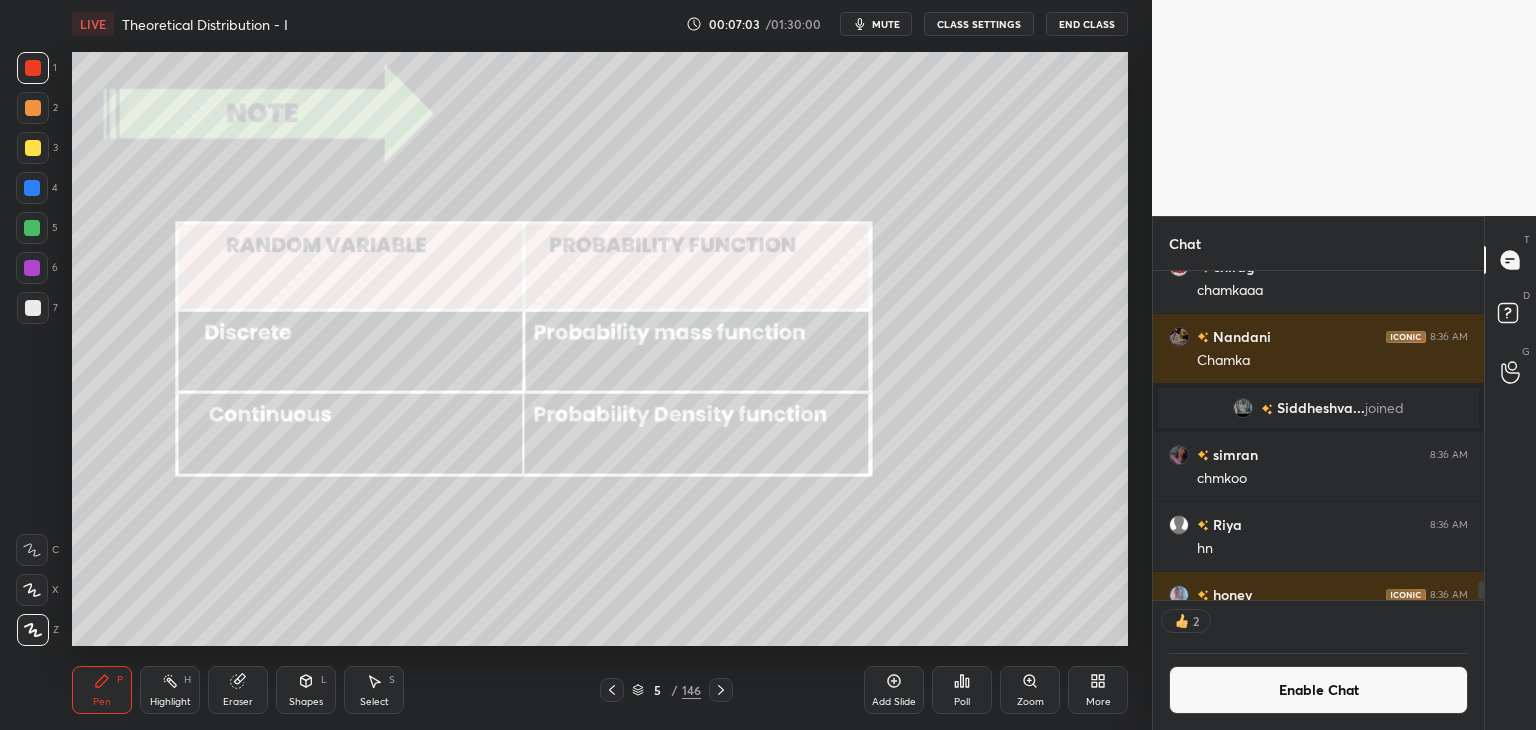 drag, startPoint x: 1228, startPoint y: 693, endPoint x: 1214, endPoint y: 677, distance: 21.260292 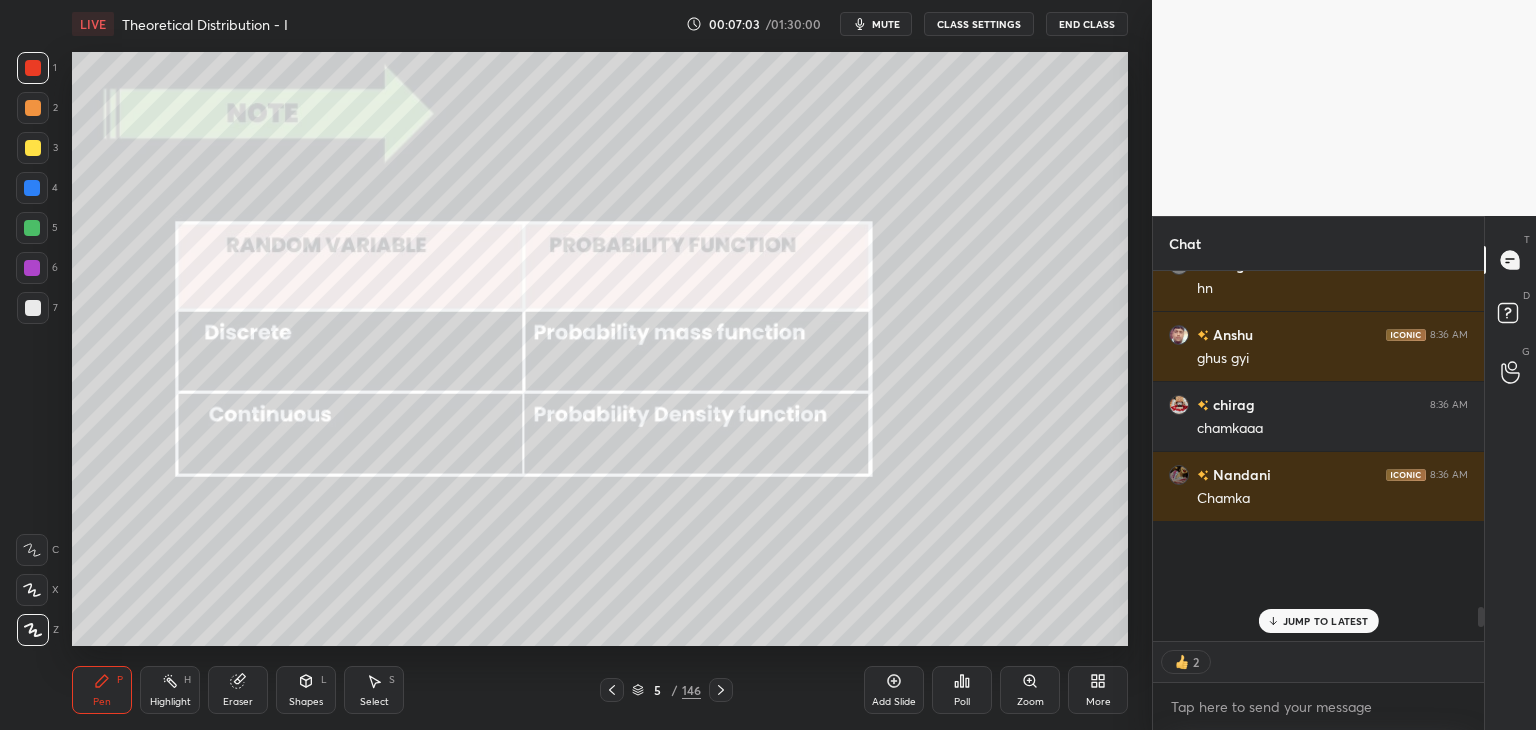 scroll, scrollTop: 7, scrollLeft: 6, axis: both 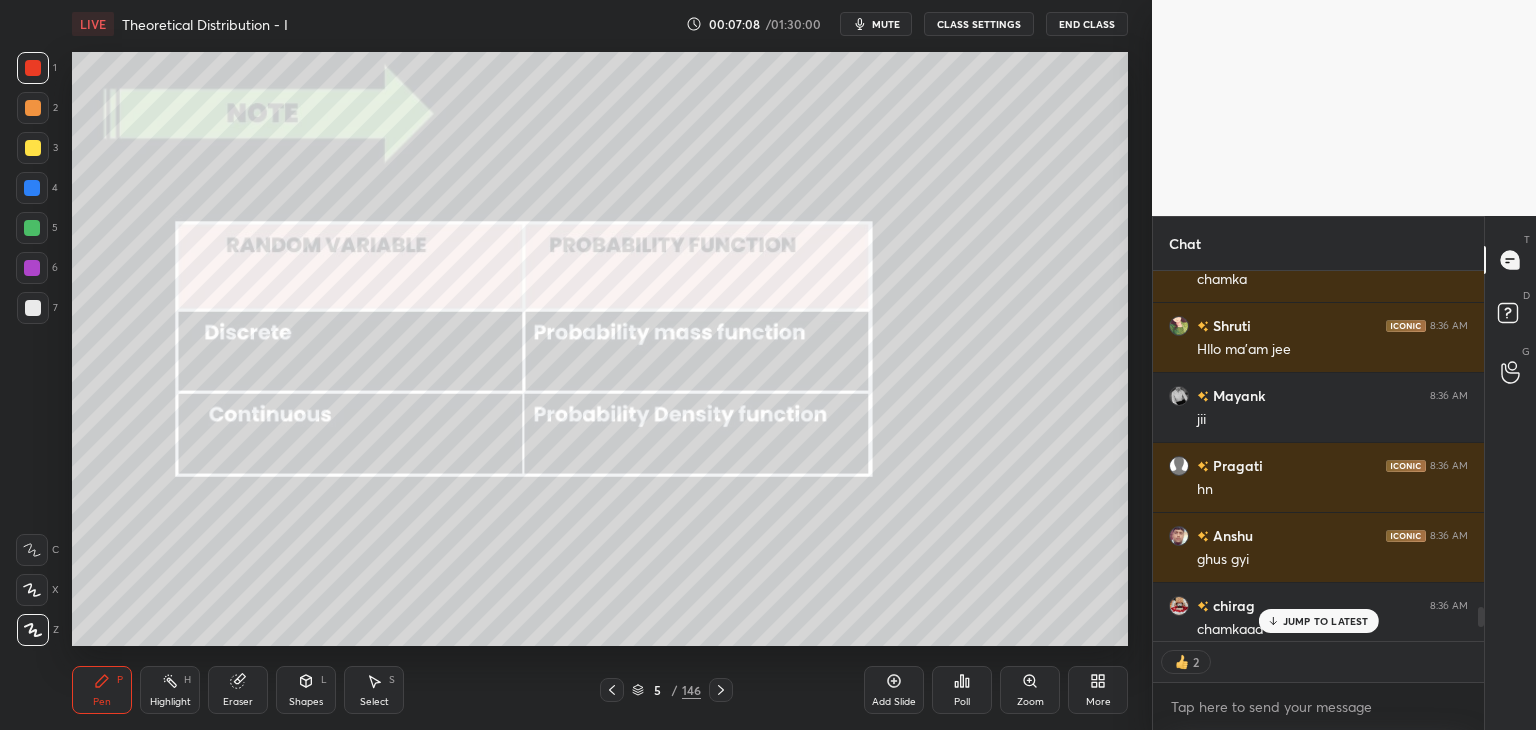 click on "JUMP TO LATEST" at bounding box center [1326, 621] 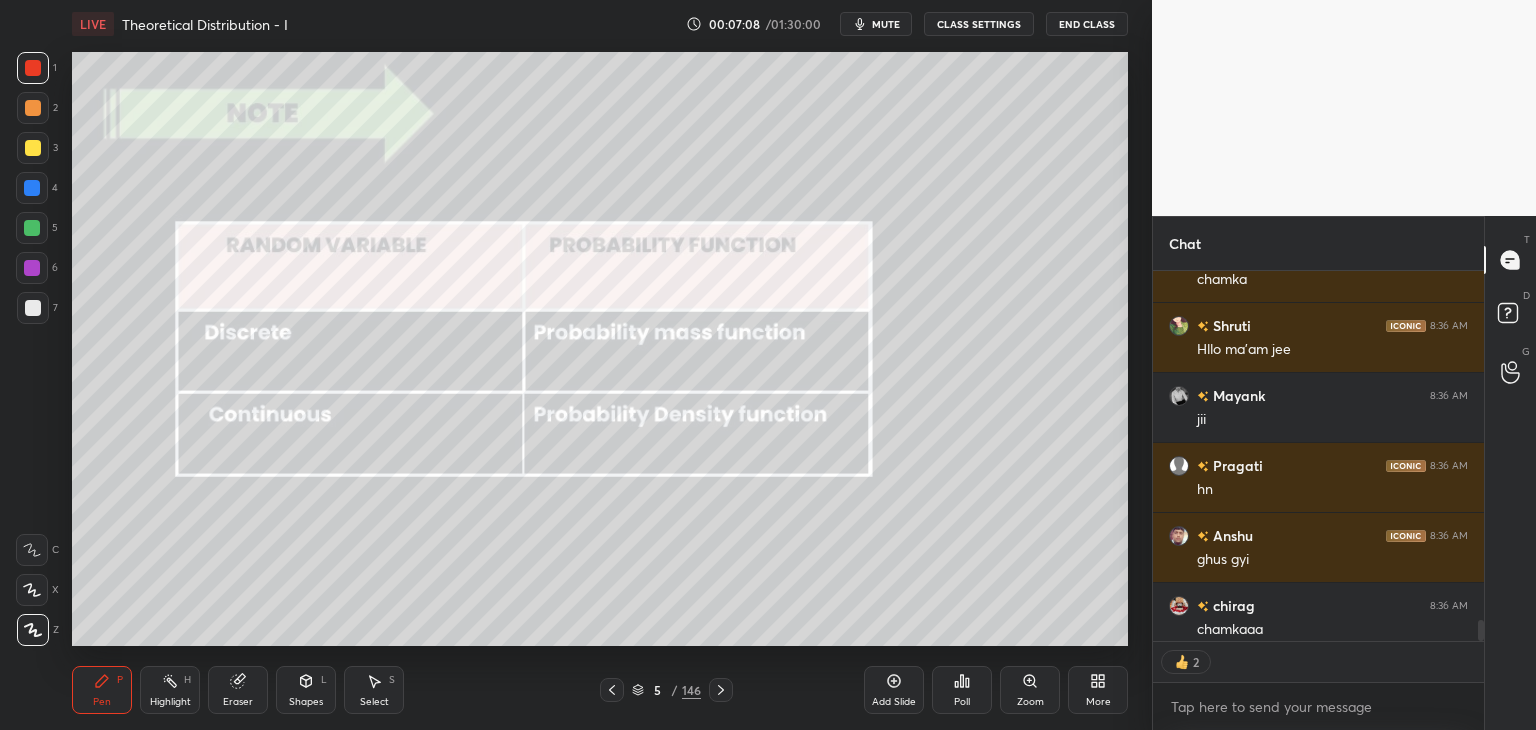 scroll, scrollTop: 6059, scrollLeft: 0, axis: vertical 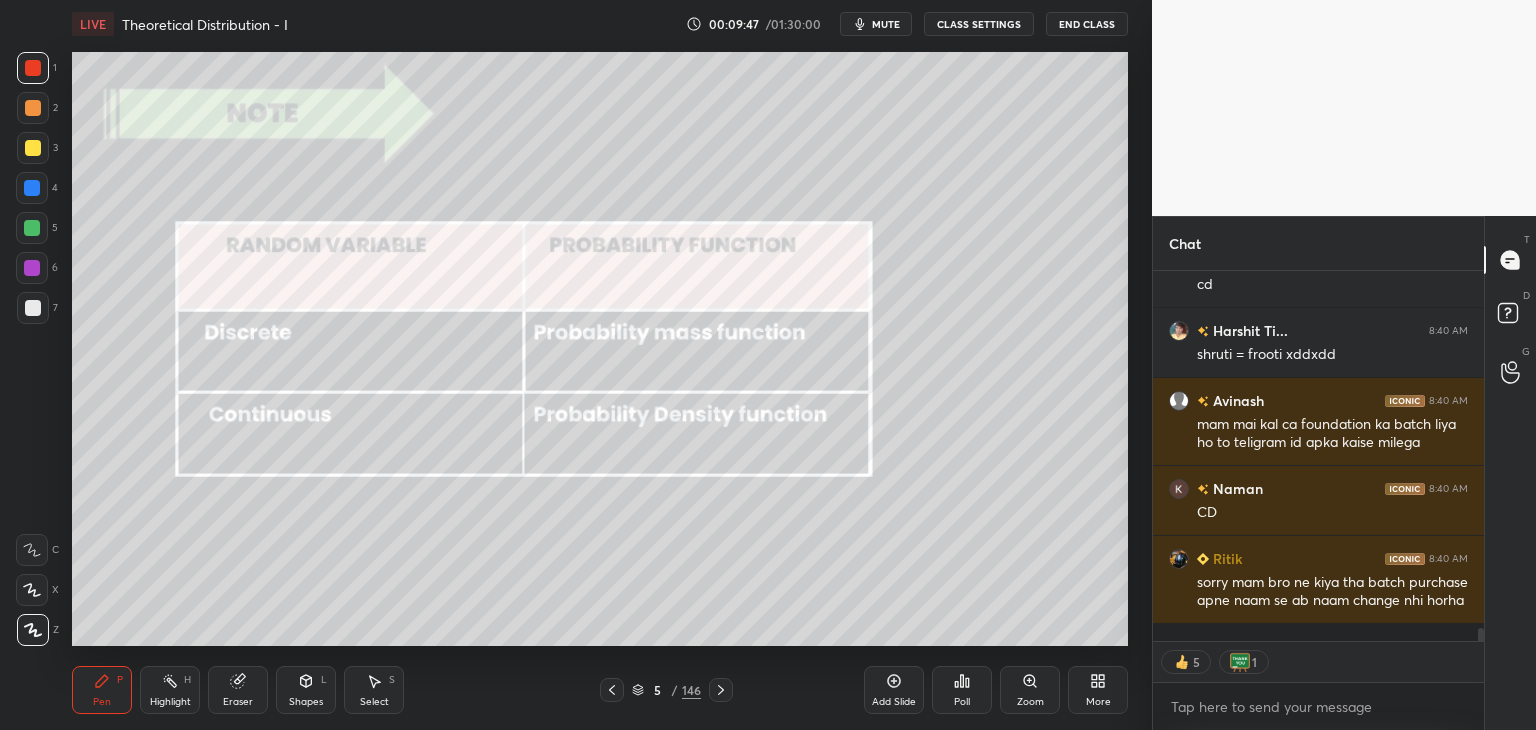 type on "x" 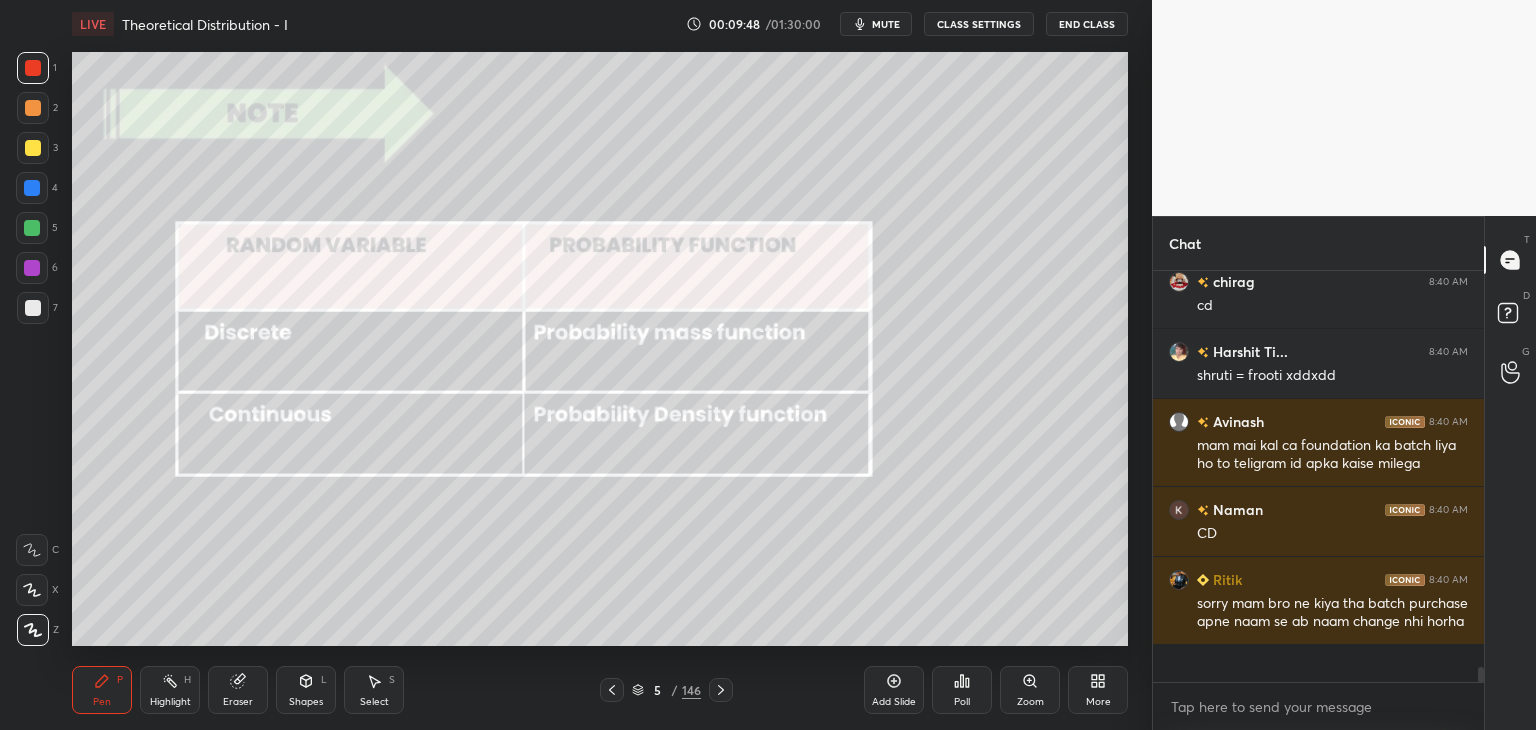 scroll, scrollTop: 6, scrollLeft: 6, axis: both 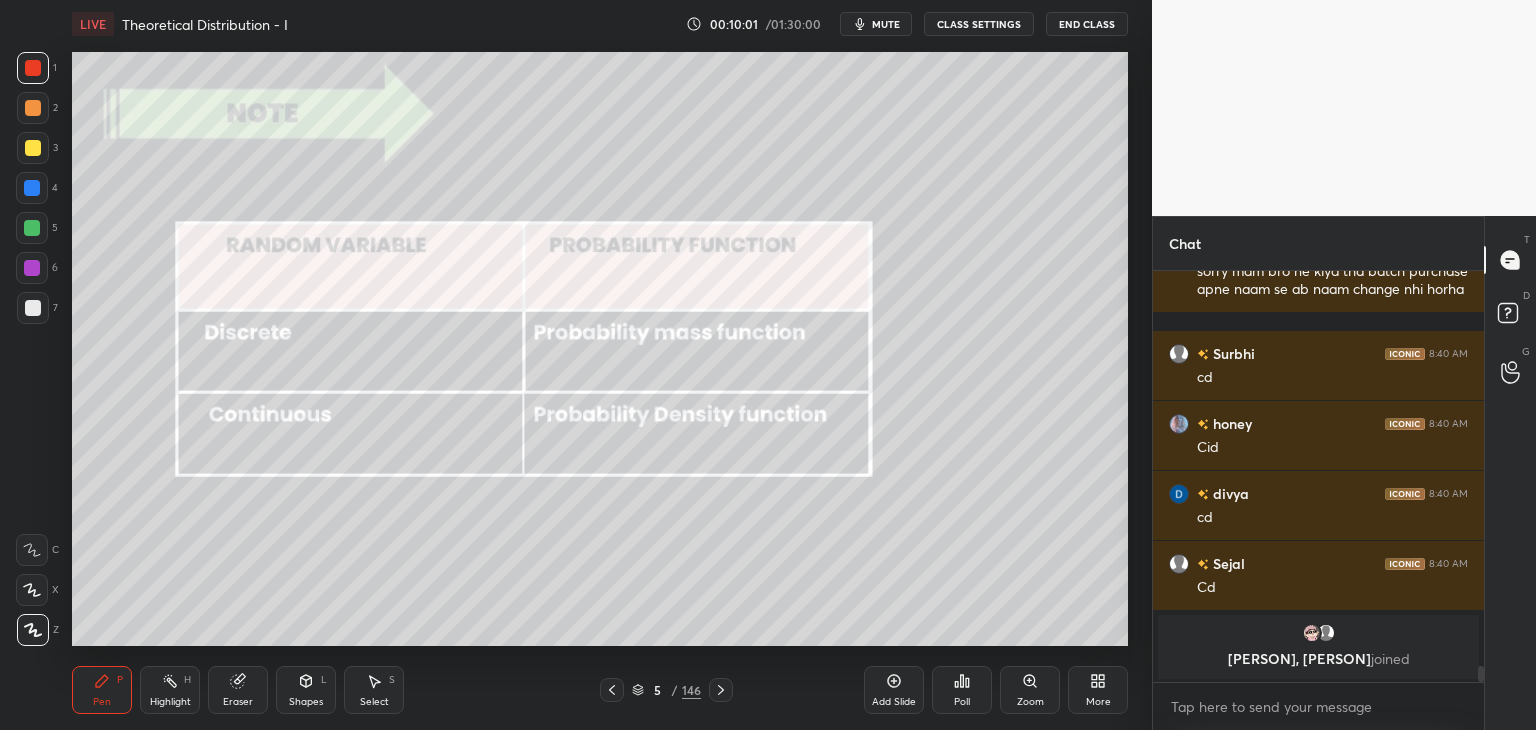 click 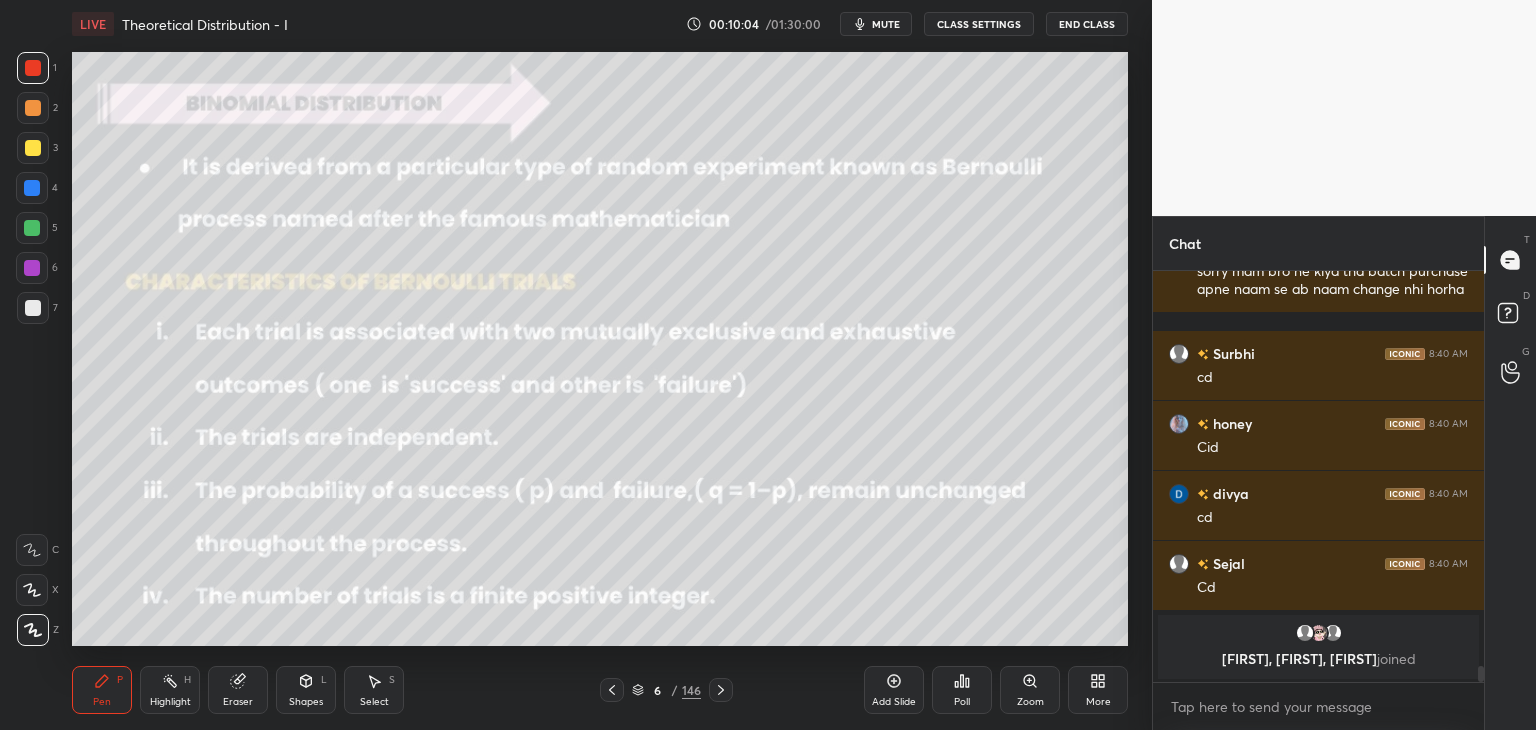 click on "CLASS SETTINGS" at bounding box center [979, 24] 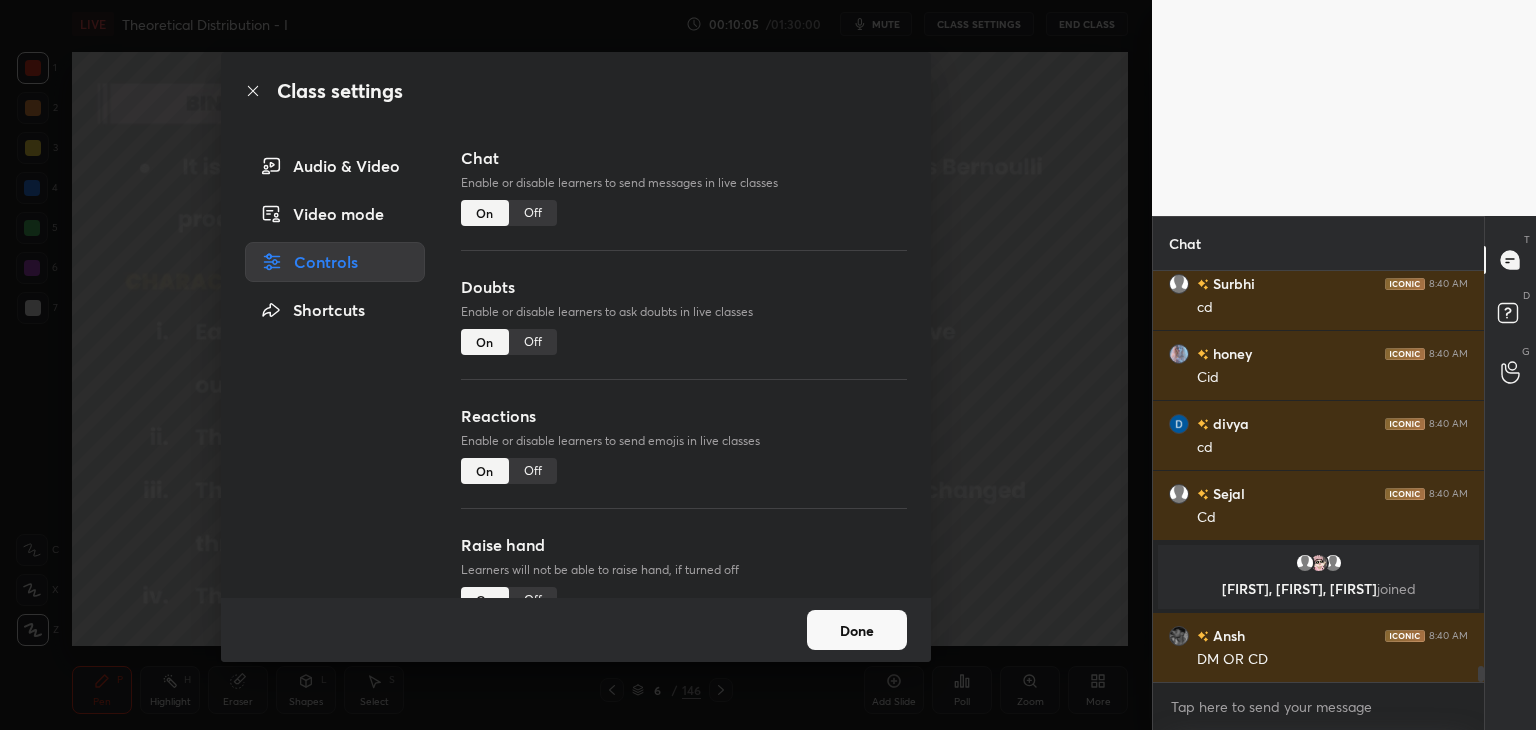 click on "Off" at bounding box center (533, 213) 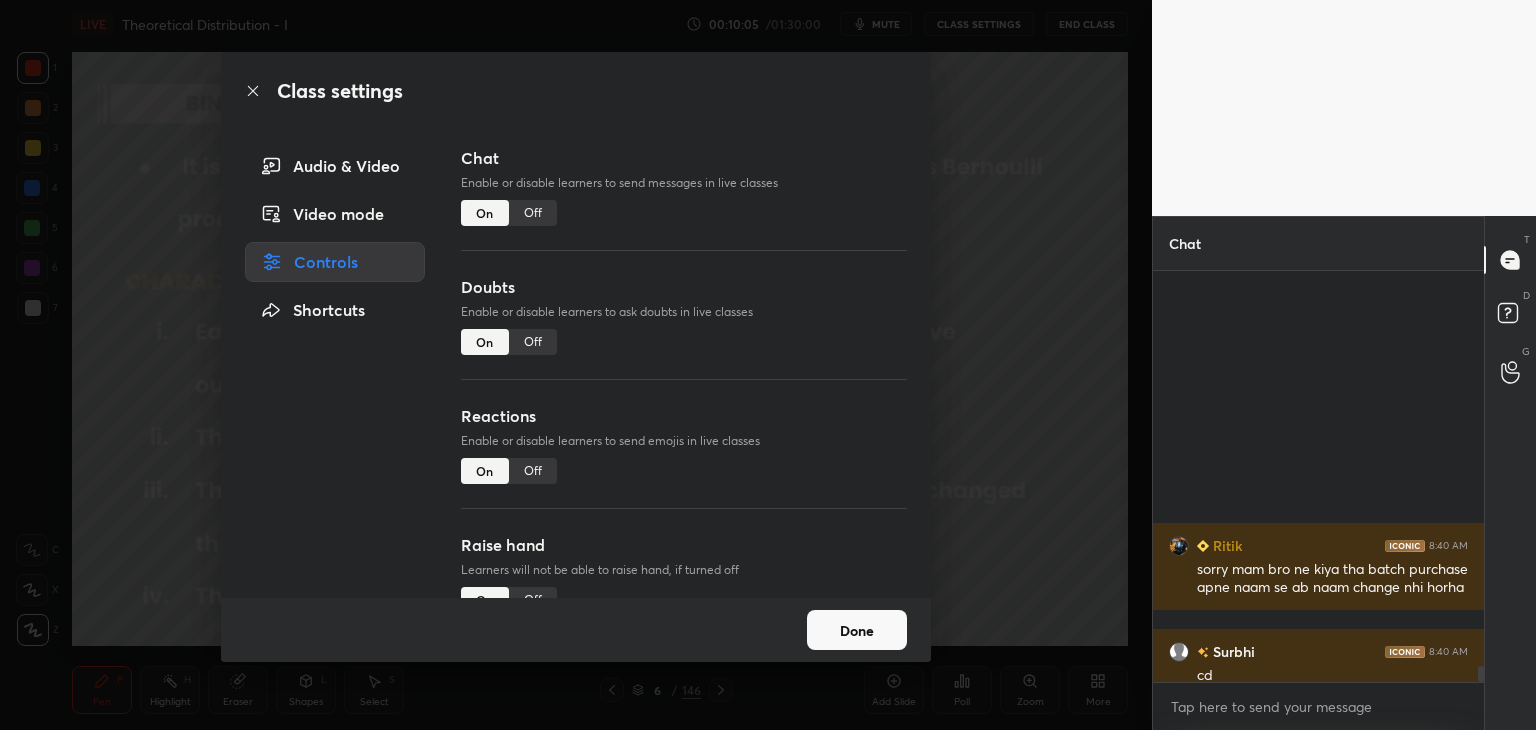 scroll, scrollTop: 365, scrollLeft: 325, axis: both 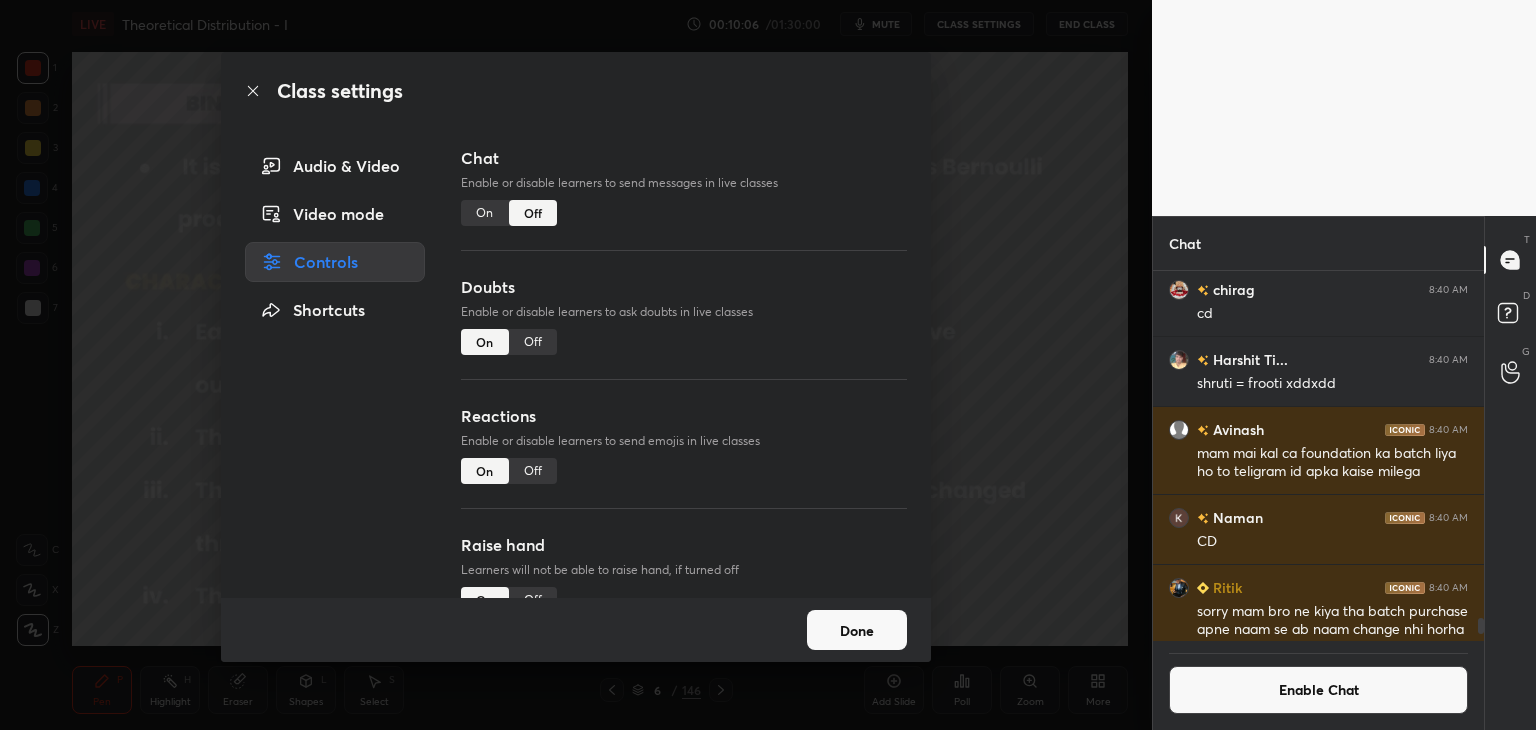 click on "Done" at bounding box center [857, 630] 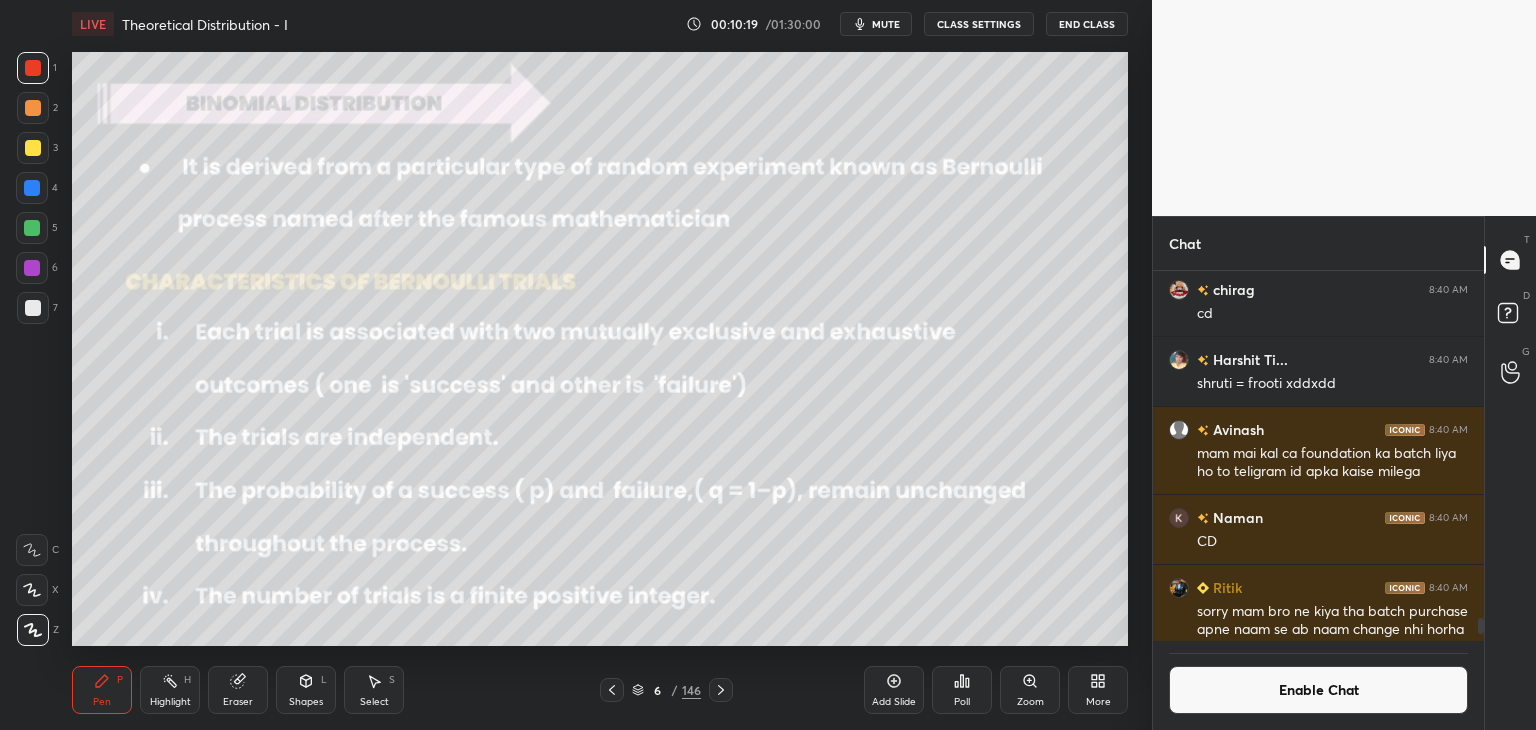 click on "Enable Chat" at bounding box center (1318, 690) 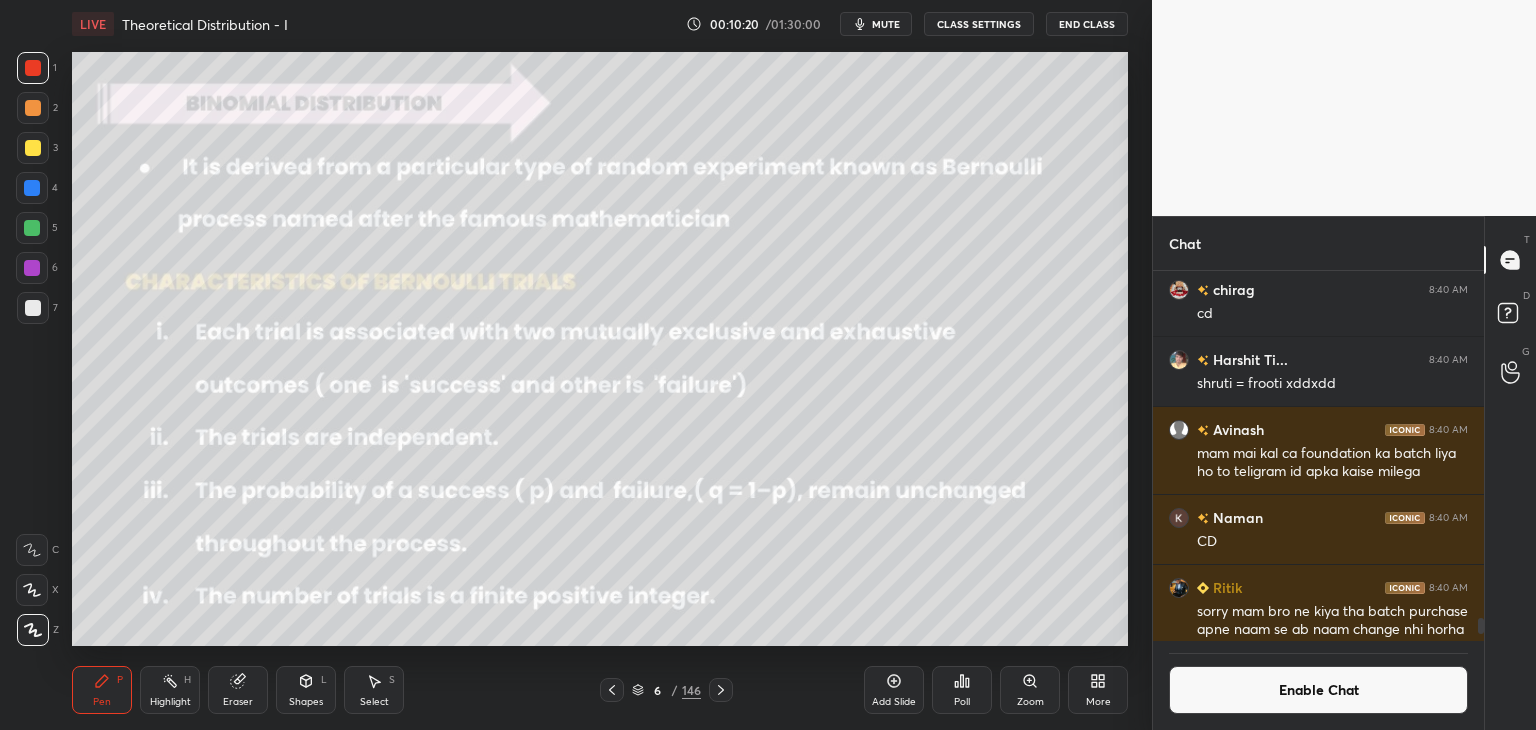 scroll, scrollTop: 6, scrollLeft: 6, axis: both 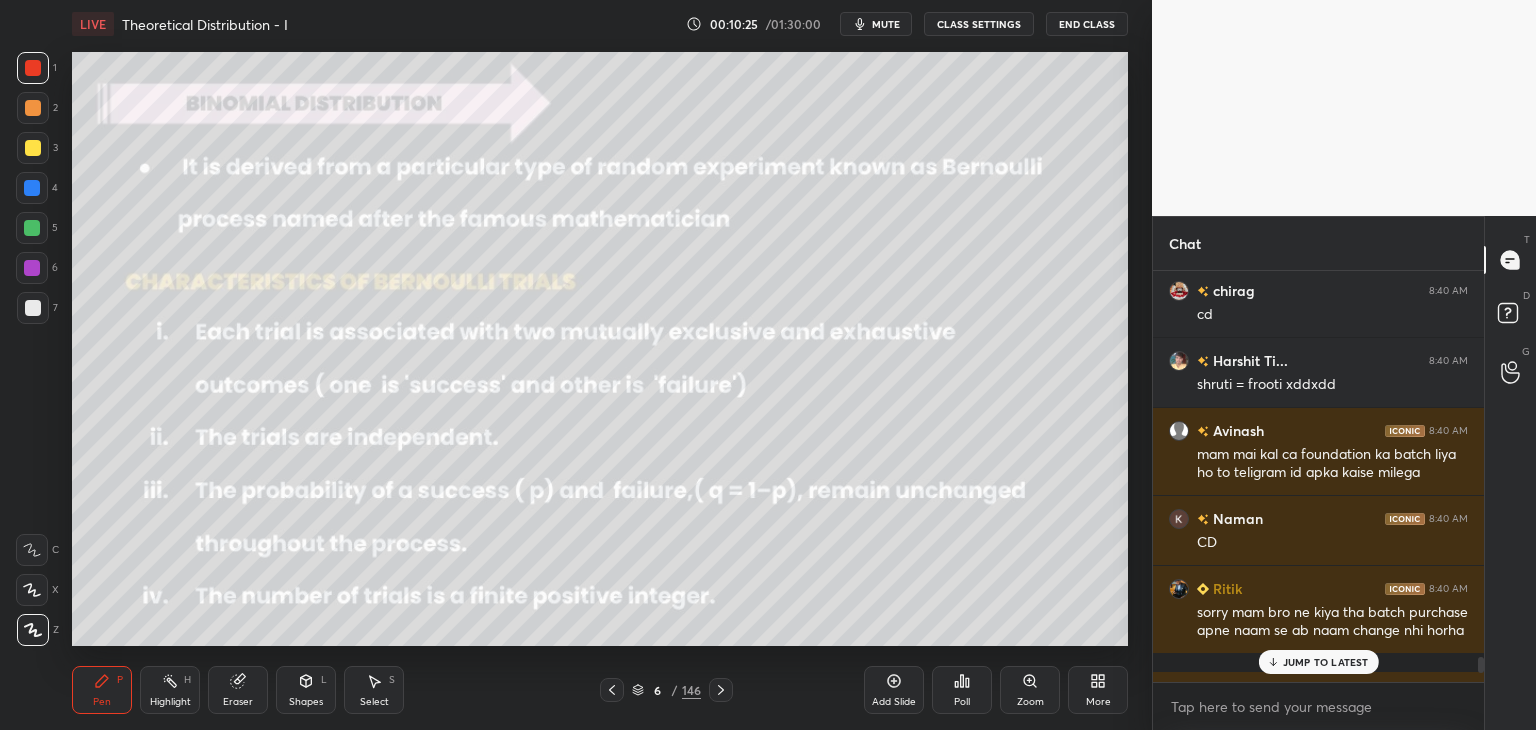 click on "JUMP TO LATEST" at bounding box center (1326, 662) 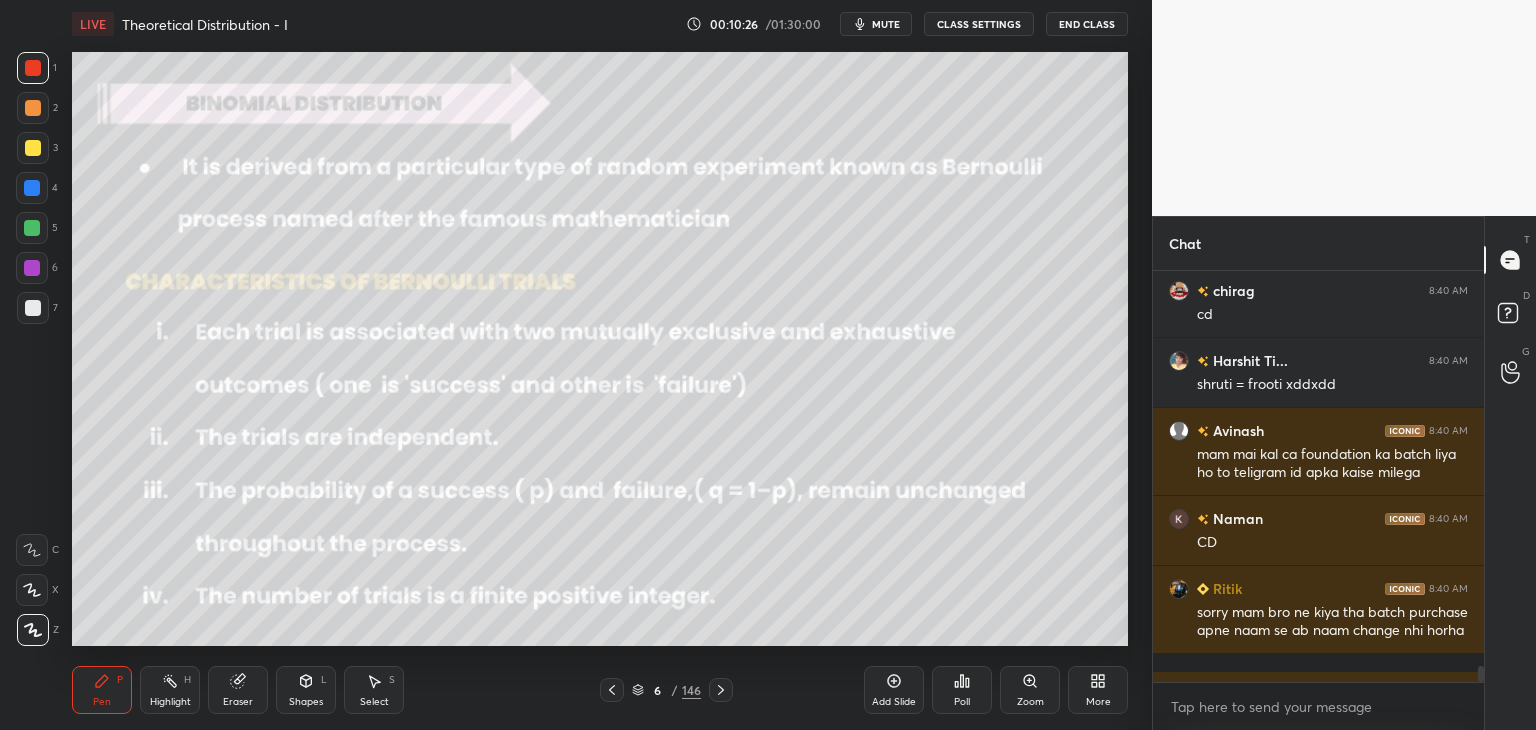 scroll, scrollTop: 10190, scrollLeft: 0, axis: vertical 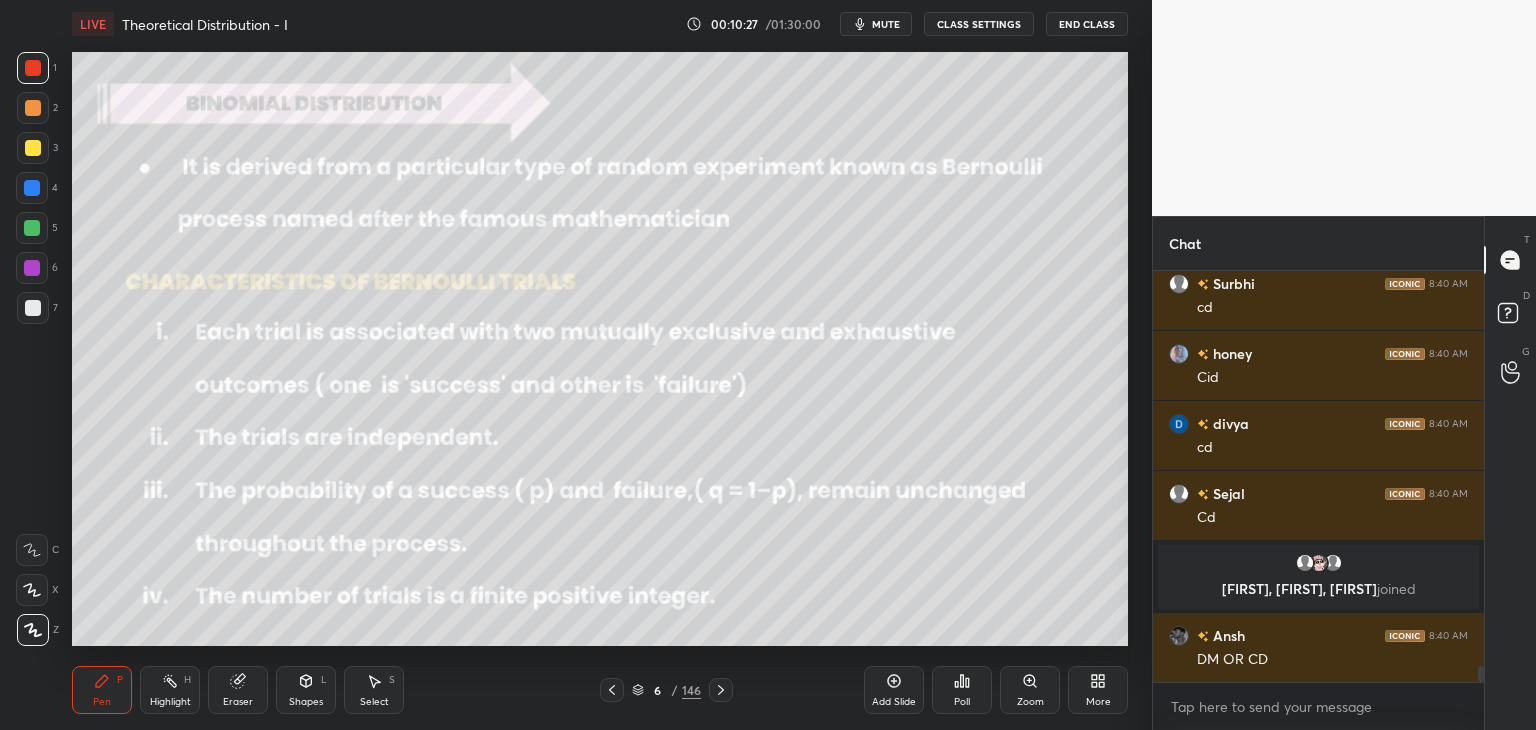 click at bounding box center (1481, 674) 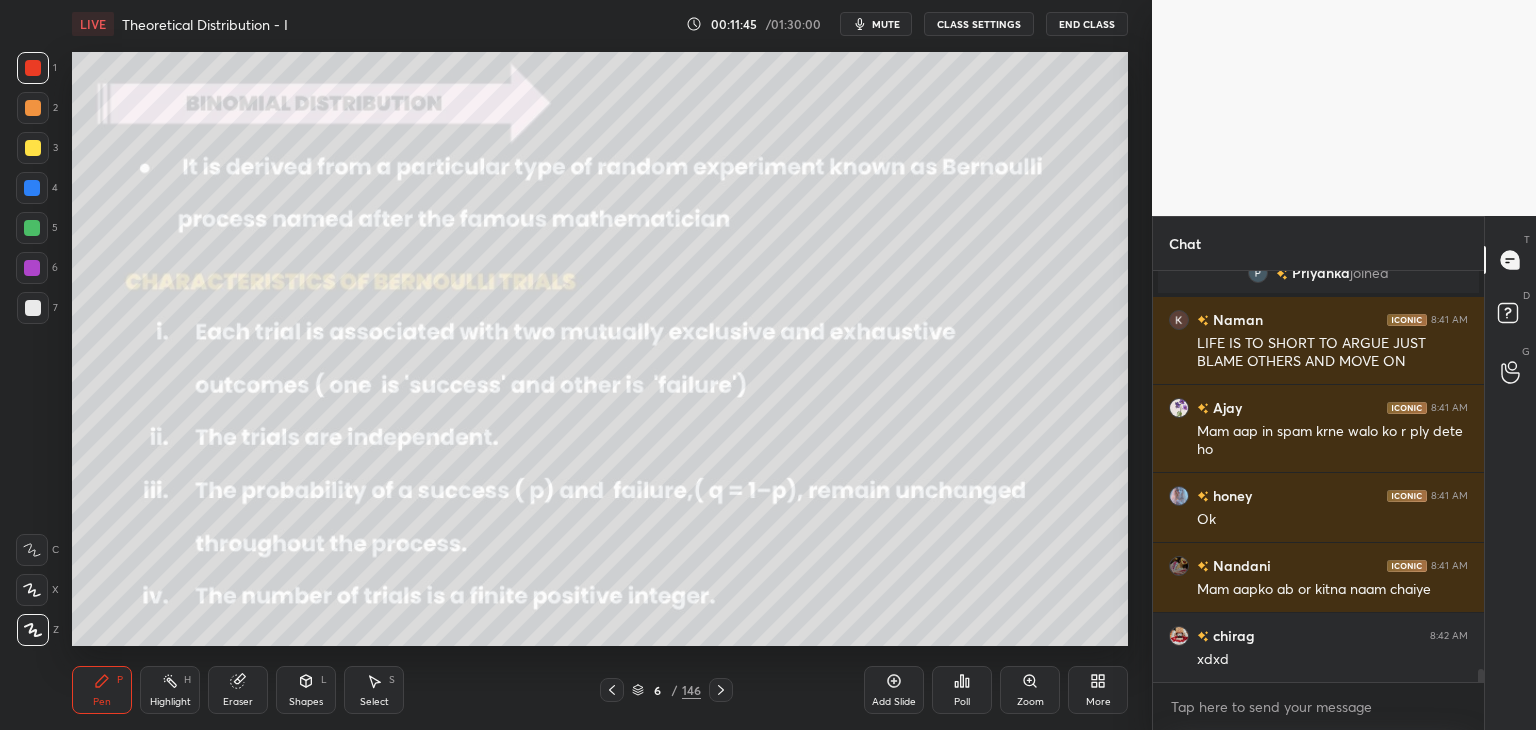 scroll, scrollTop: 12604, scrollLeft: 0, axis: vertical 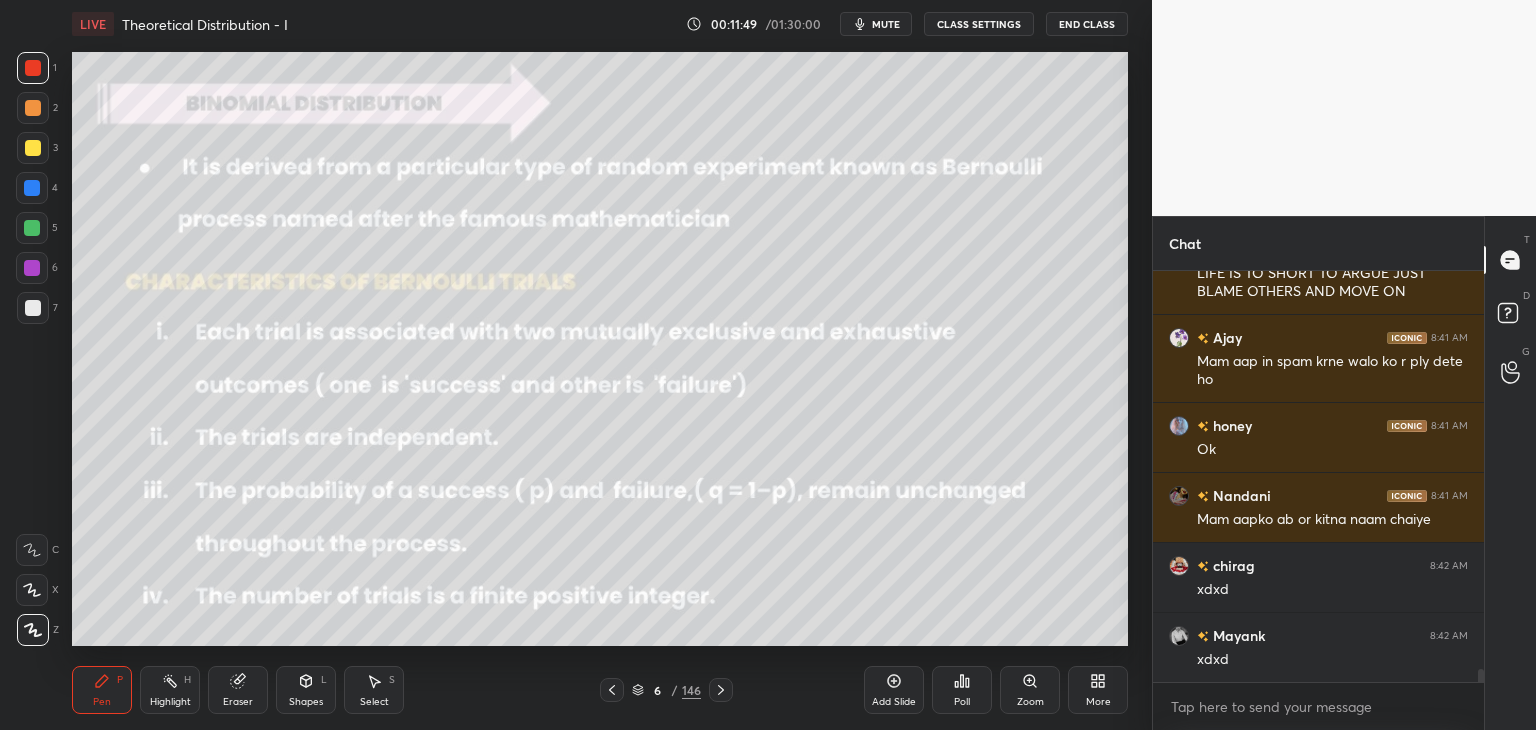 click on "CLASS SETTINGS" at bounding box center (979, 24) 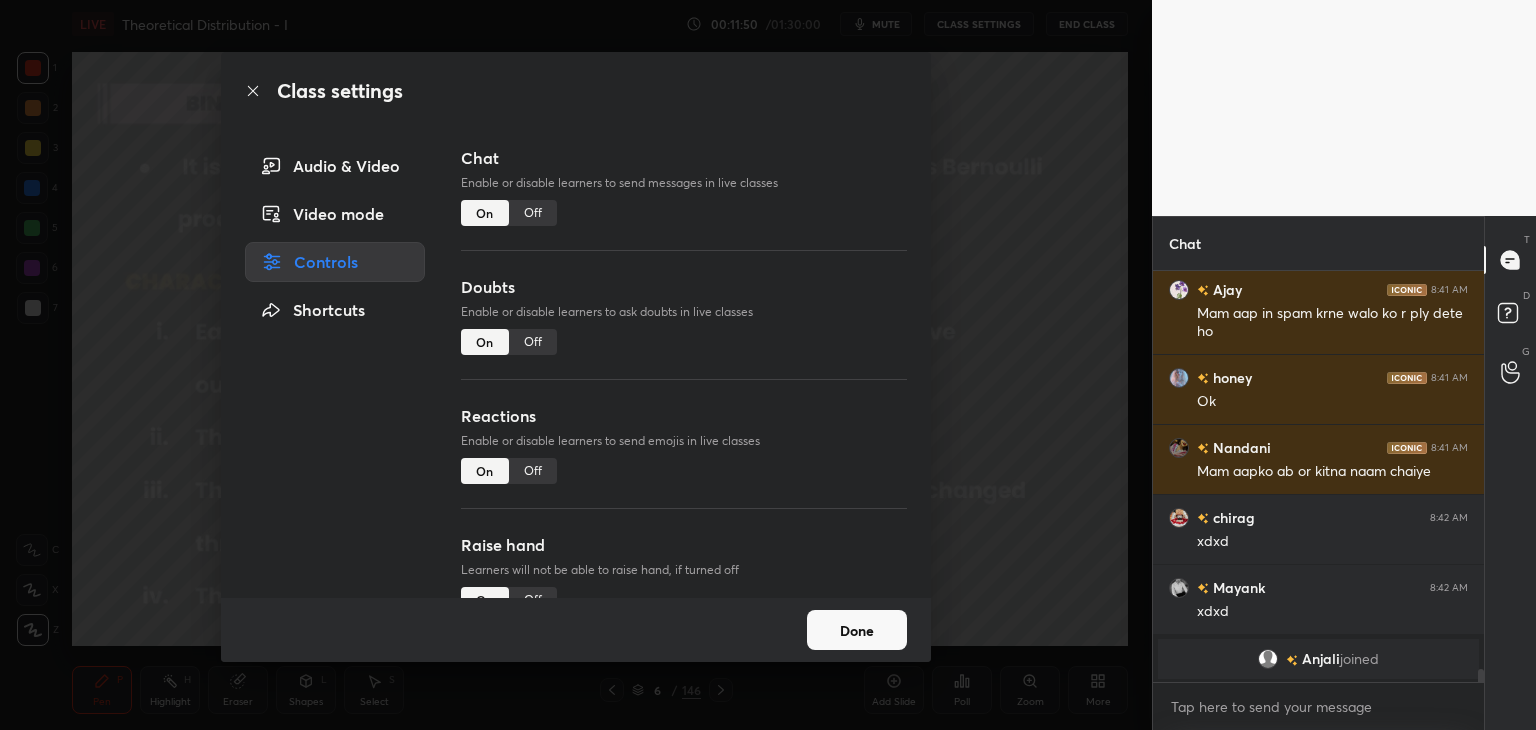 drag, startPoint x: 530, startPoint y: 207, endPoint x: 546, endPoint y: 237, distance: 34 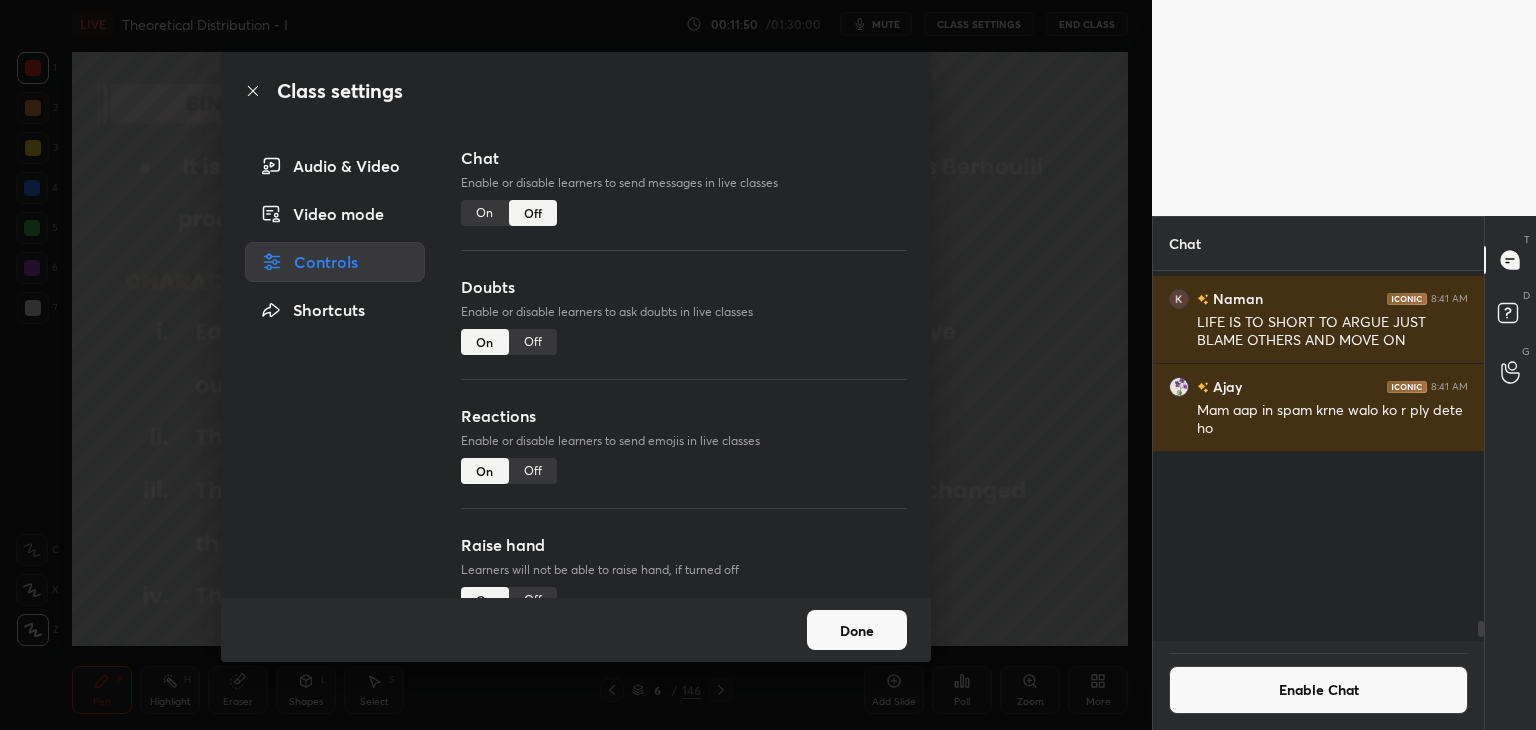 scroll, scrollTop: 12206, scrollLeft: 0, axis: vertical 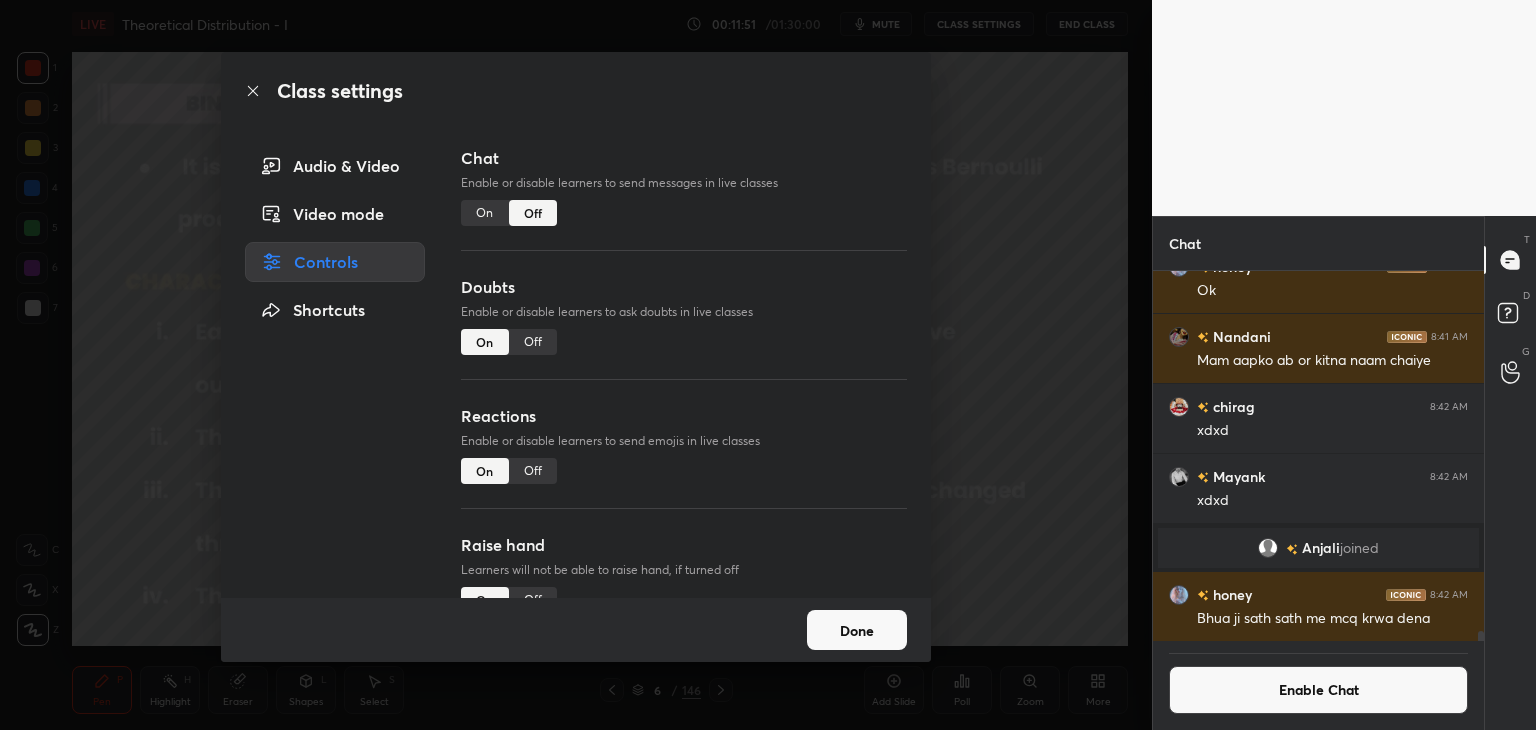 click on "Done" at bounding box center [857, 630] 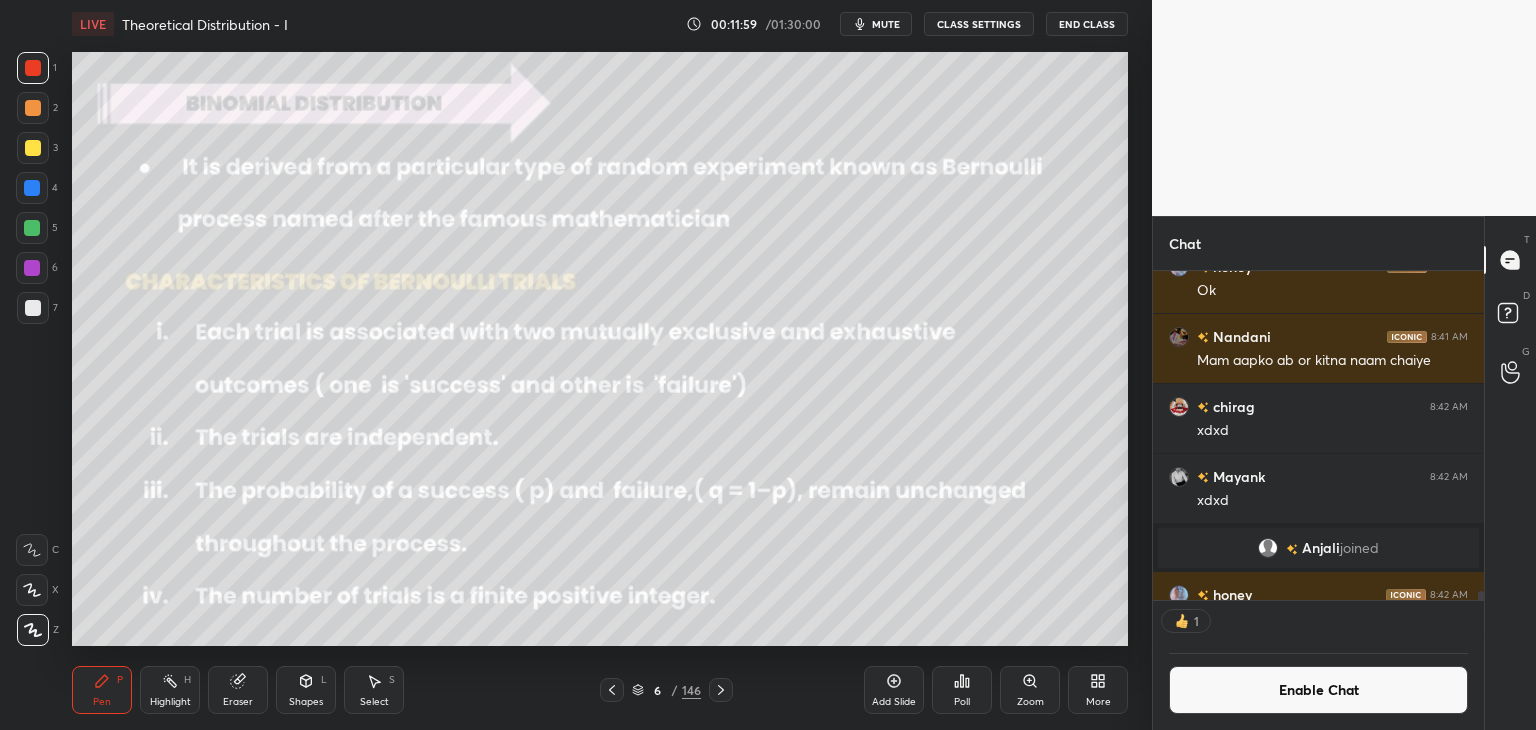 scroll, scrollTop: 324, scrollLeft: 325, axis: both 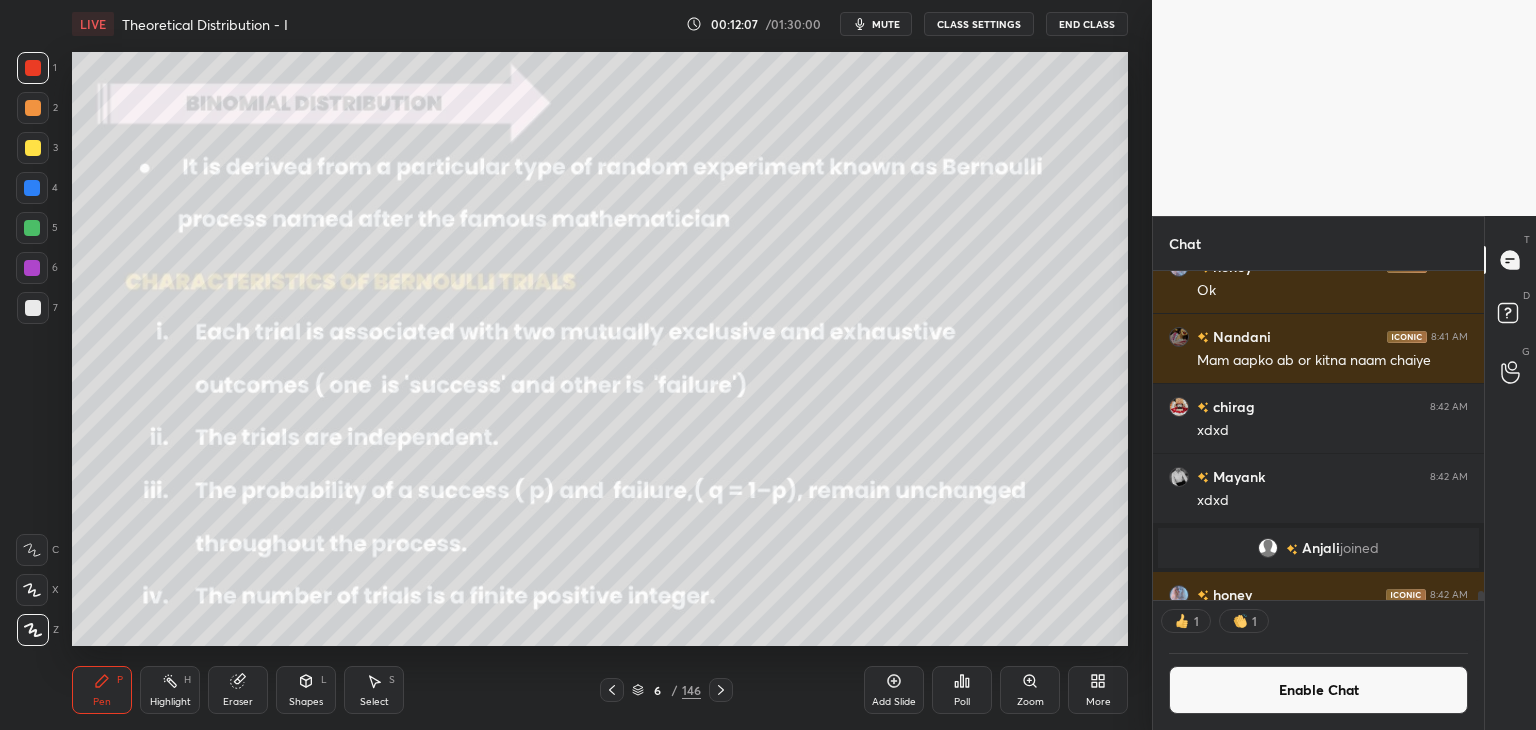 click on "Enable Chat" at bounding box center (1318, 690) 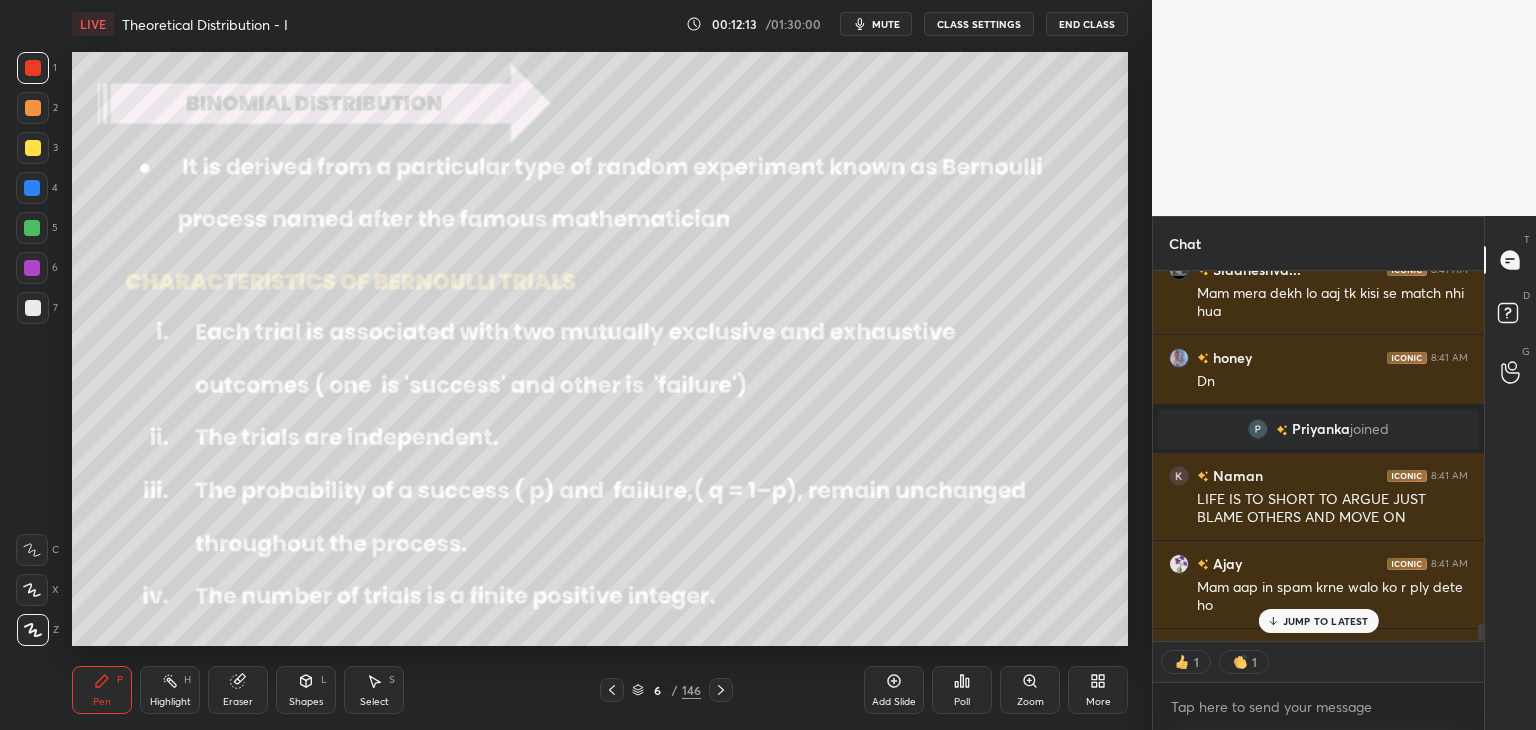 scroll, scrollTop: 6, scrollLeft: 6, axis: both 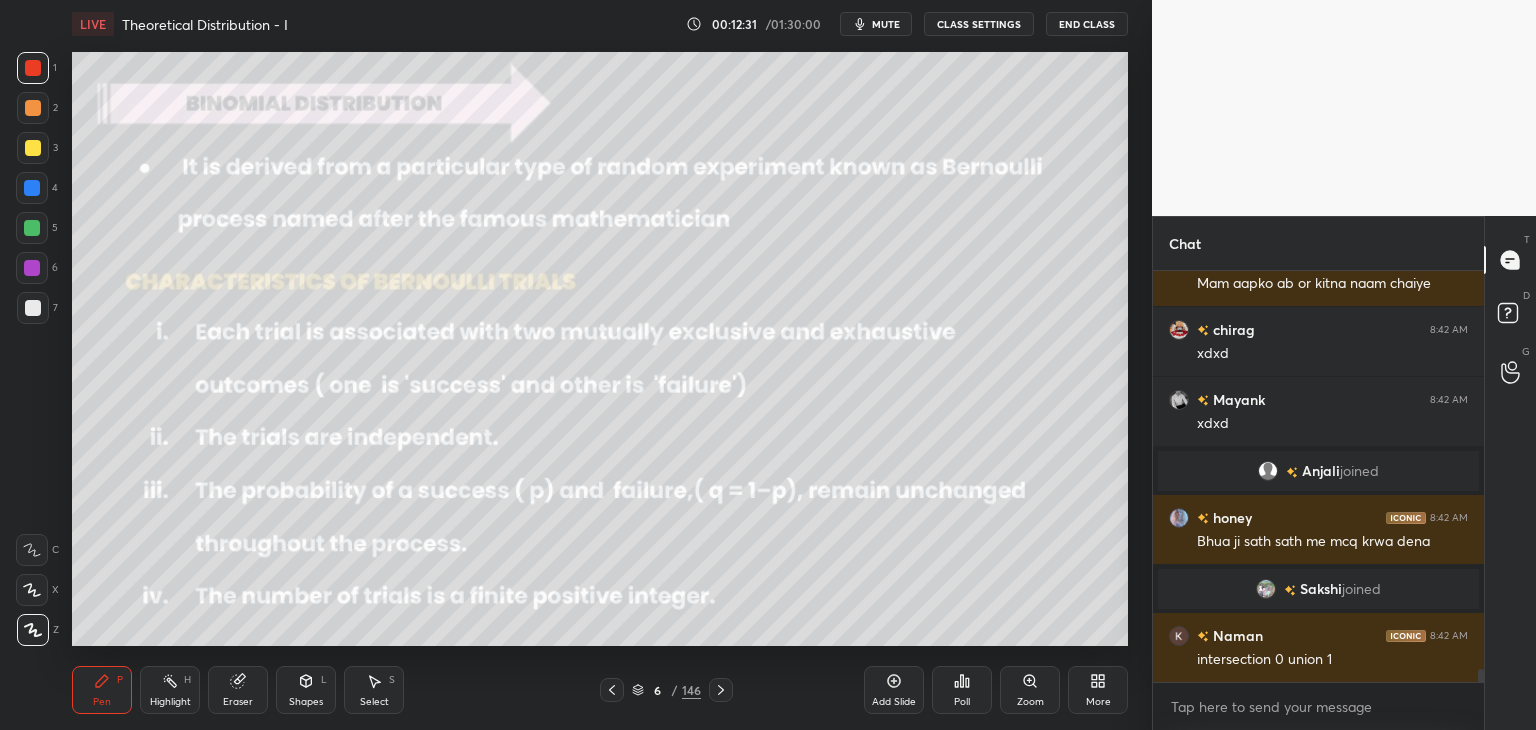 click on "Add Slide" at bounding box center [894, 702] 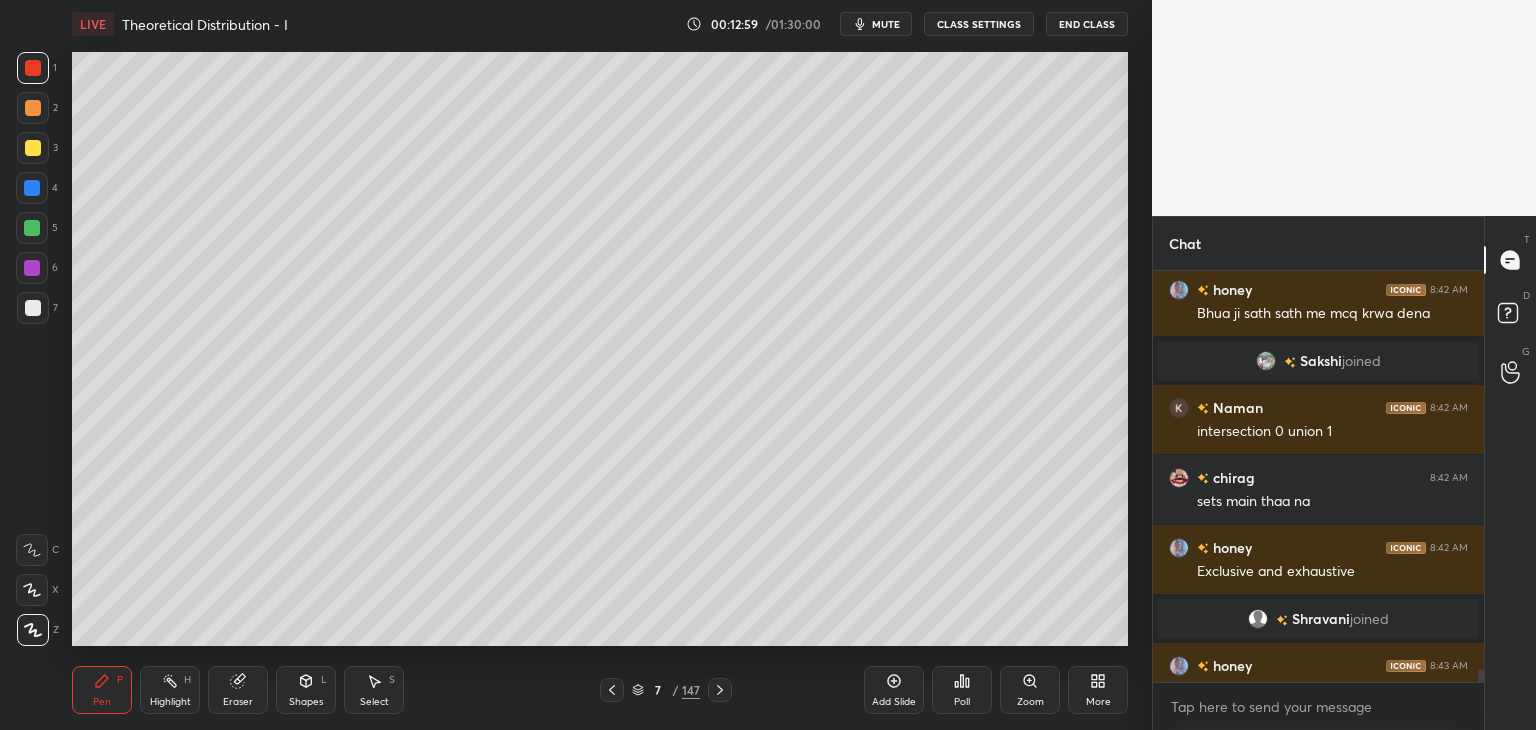 scroll, scrollTop: 12942, scrollLeft: 0, axis: vertical 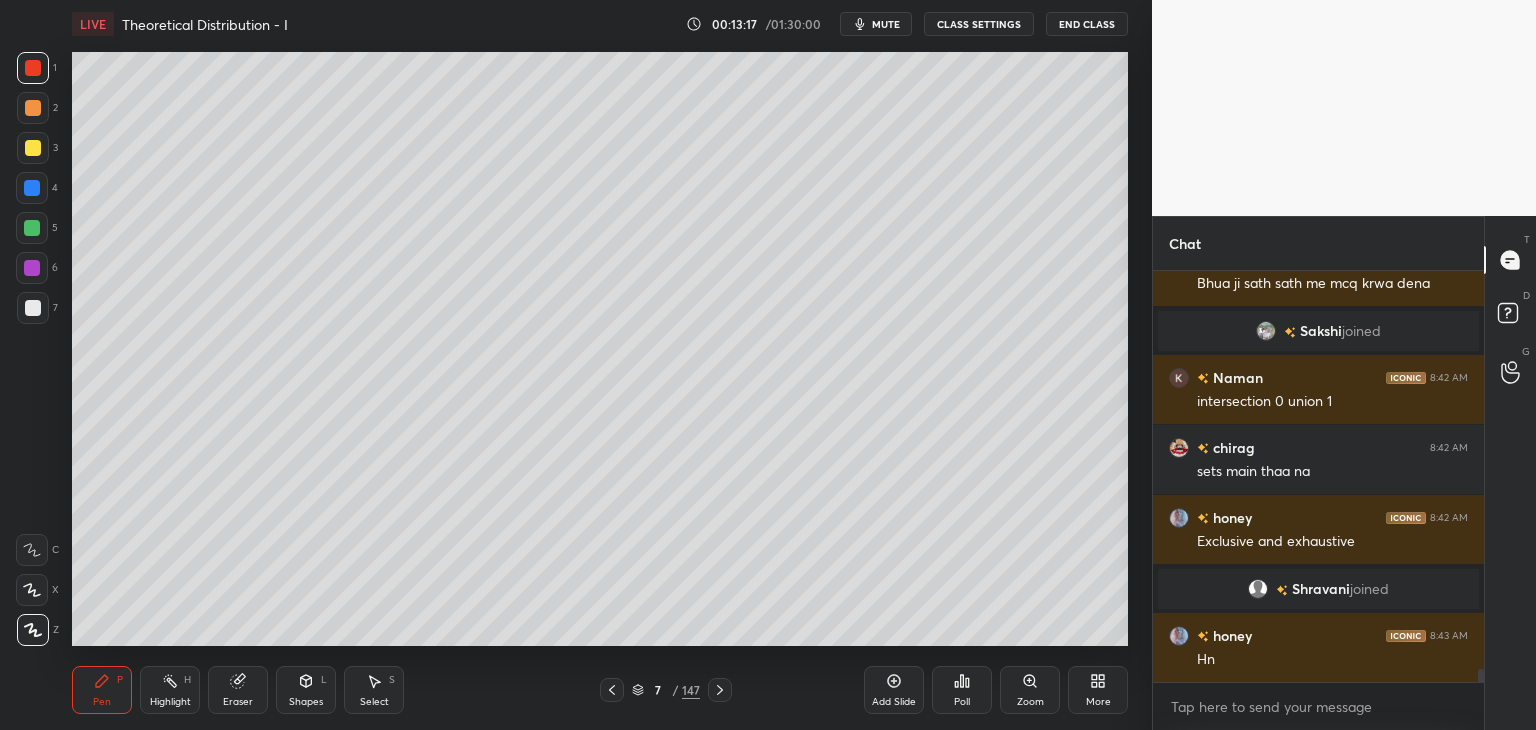 click 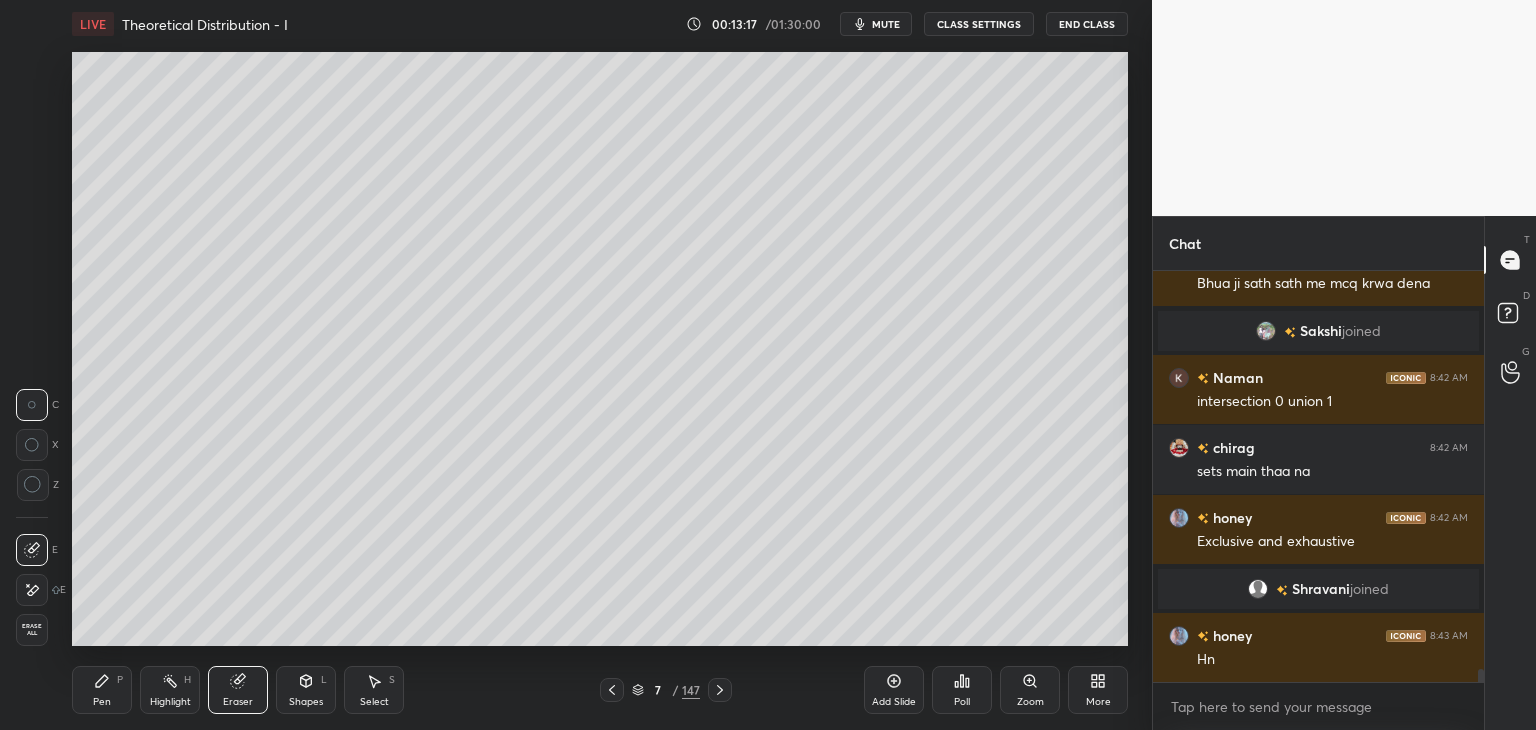 scroll, scrollTop: 12962, scrollLeft: 0, axis: vertical 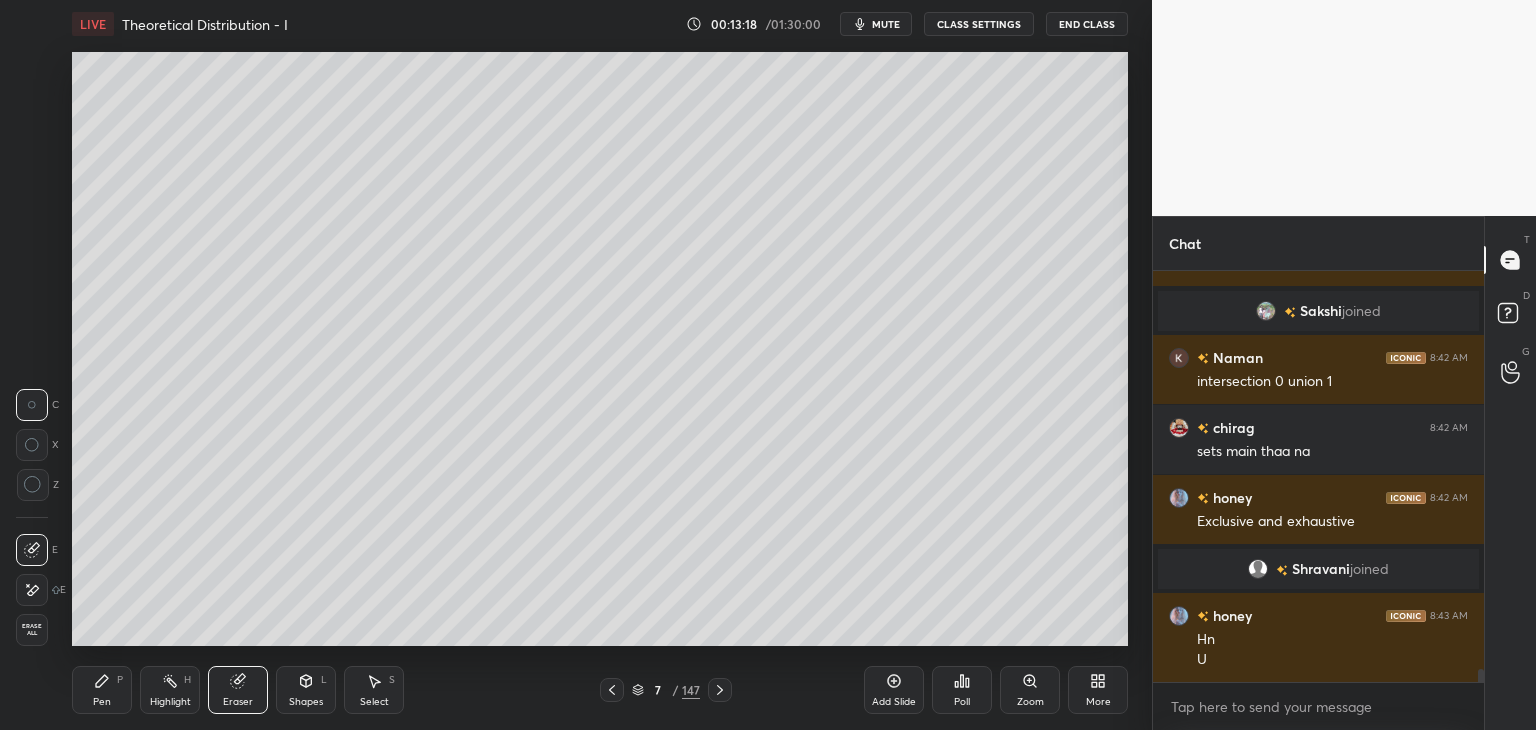 click on "Erase all" at bounding box center (32, 630) 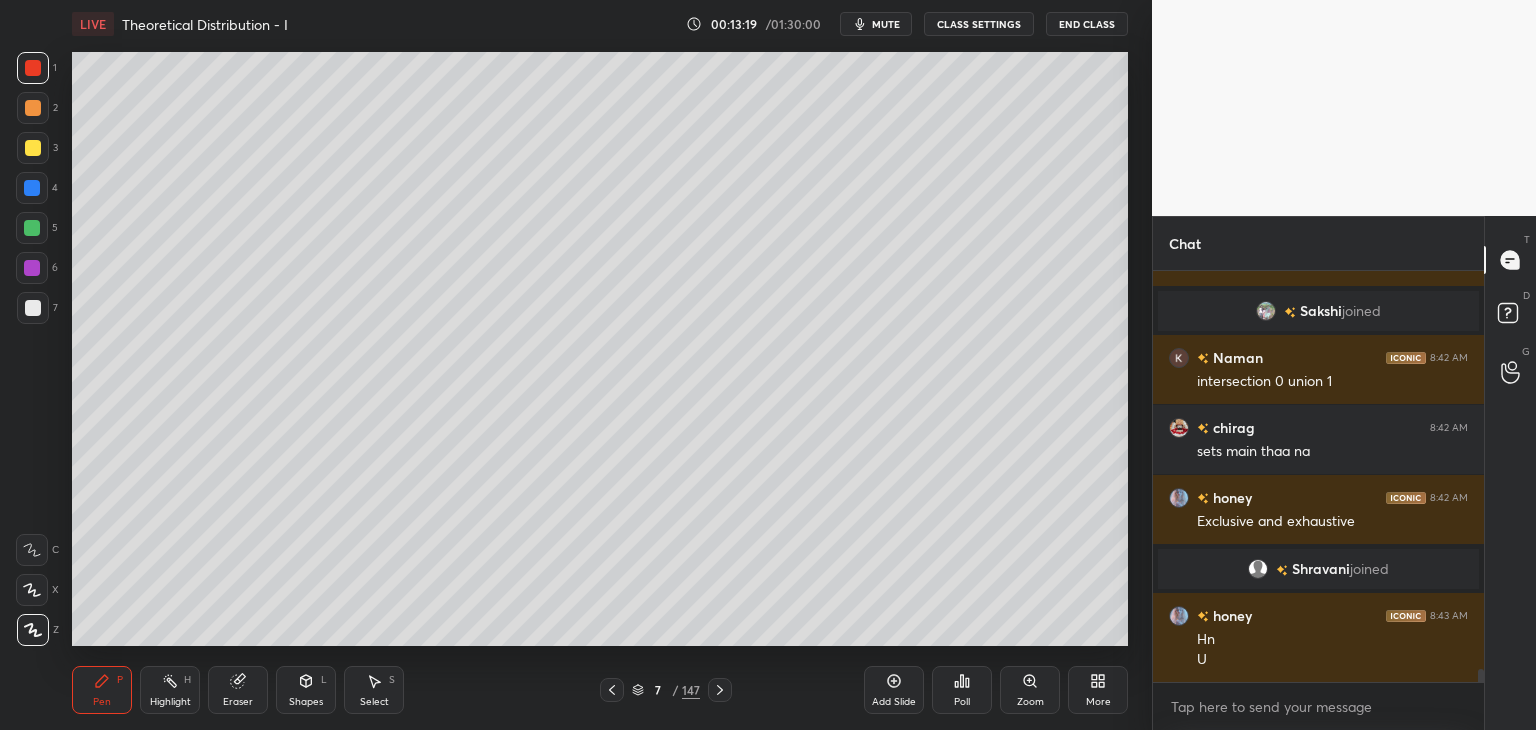 click 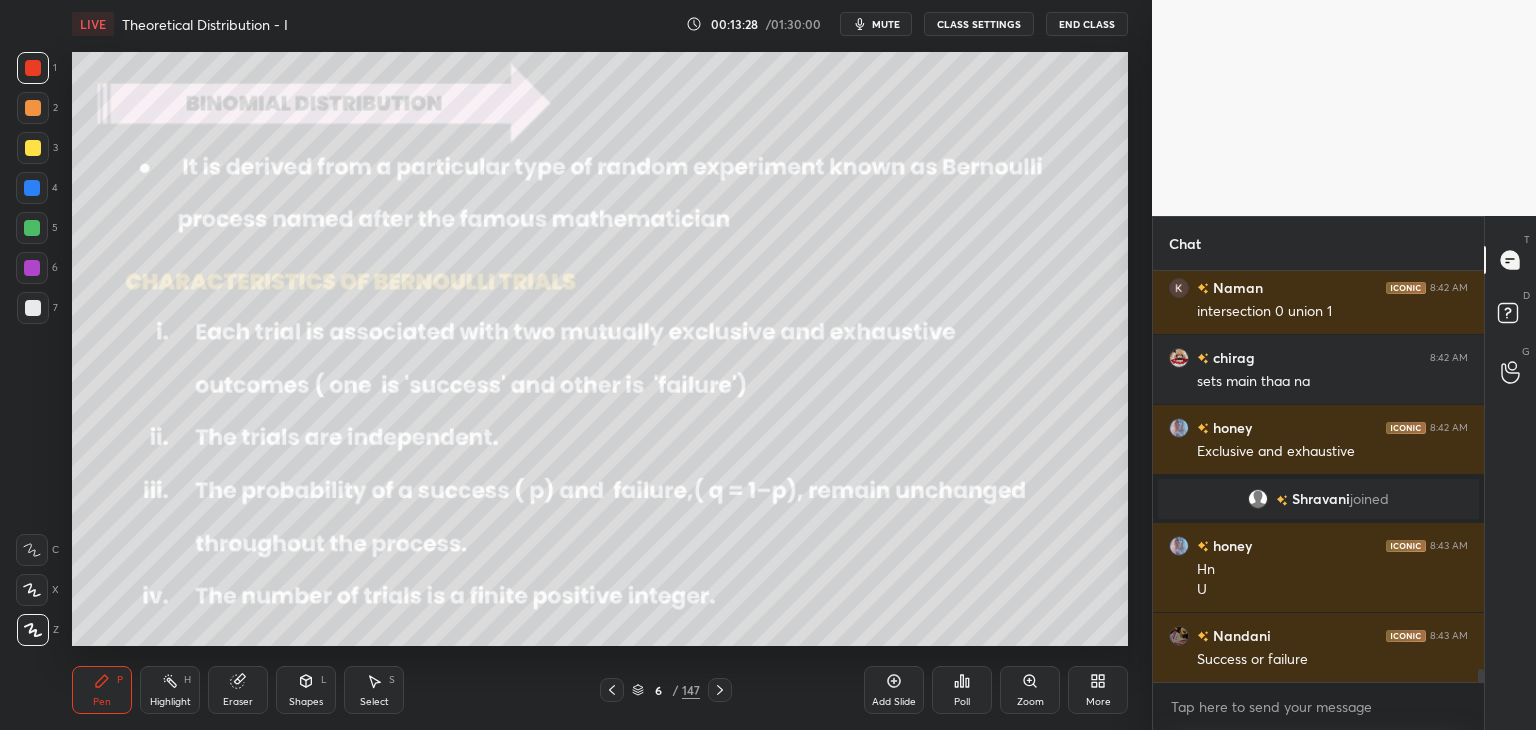 scroll, scrollTop: 13080, scrollLeft: 0, axis: vertical 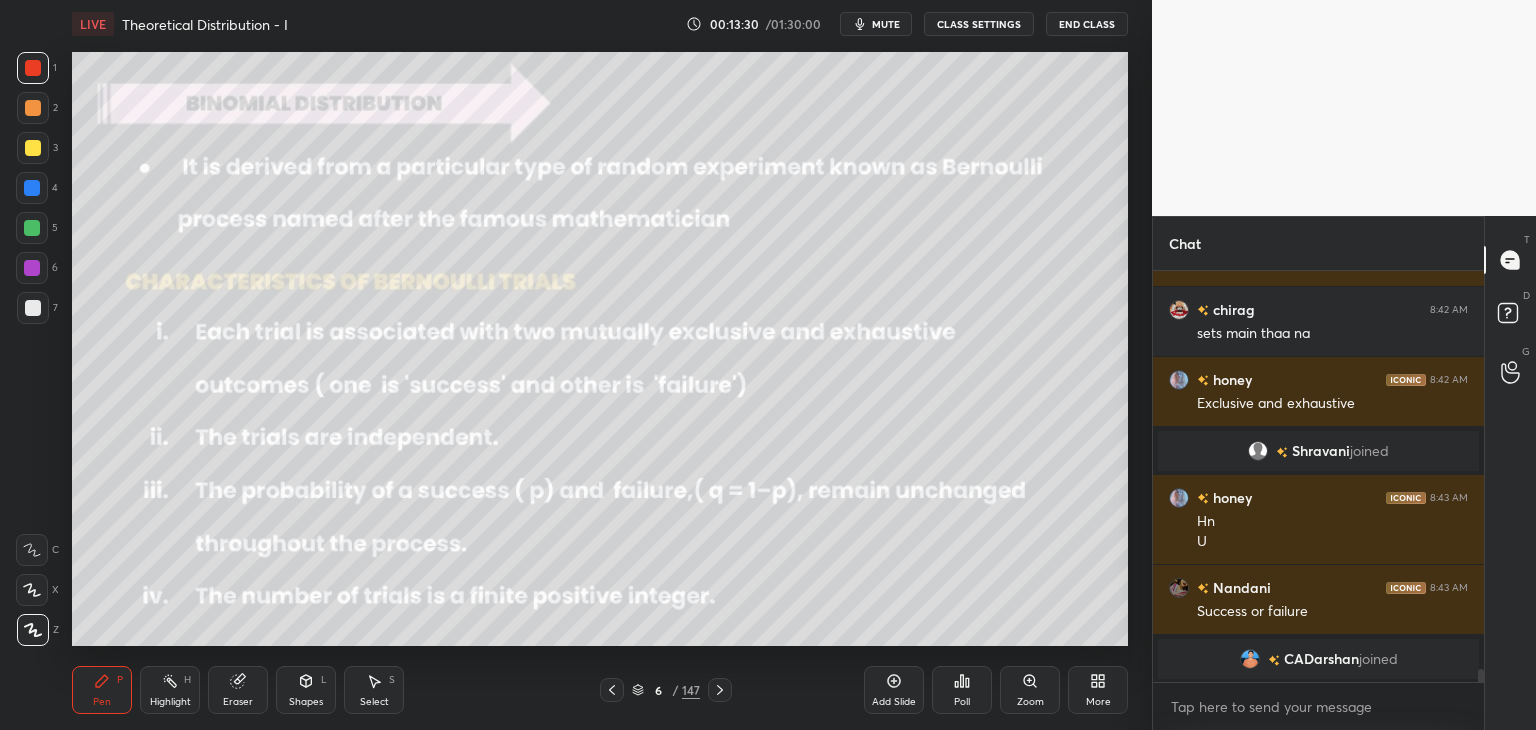 click 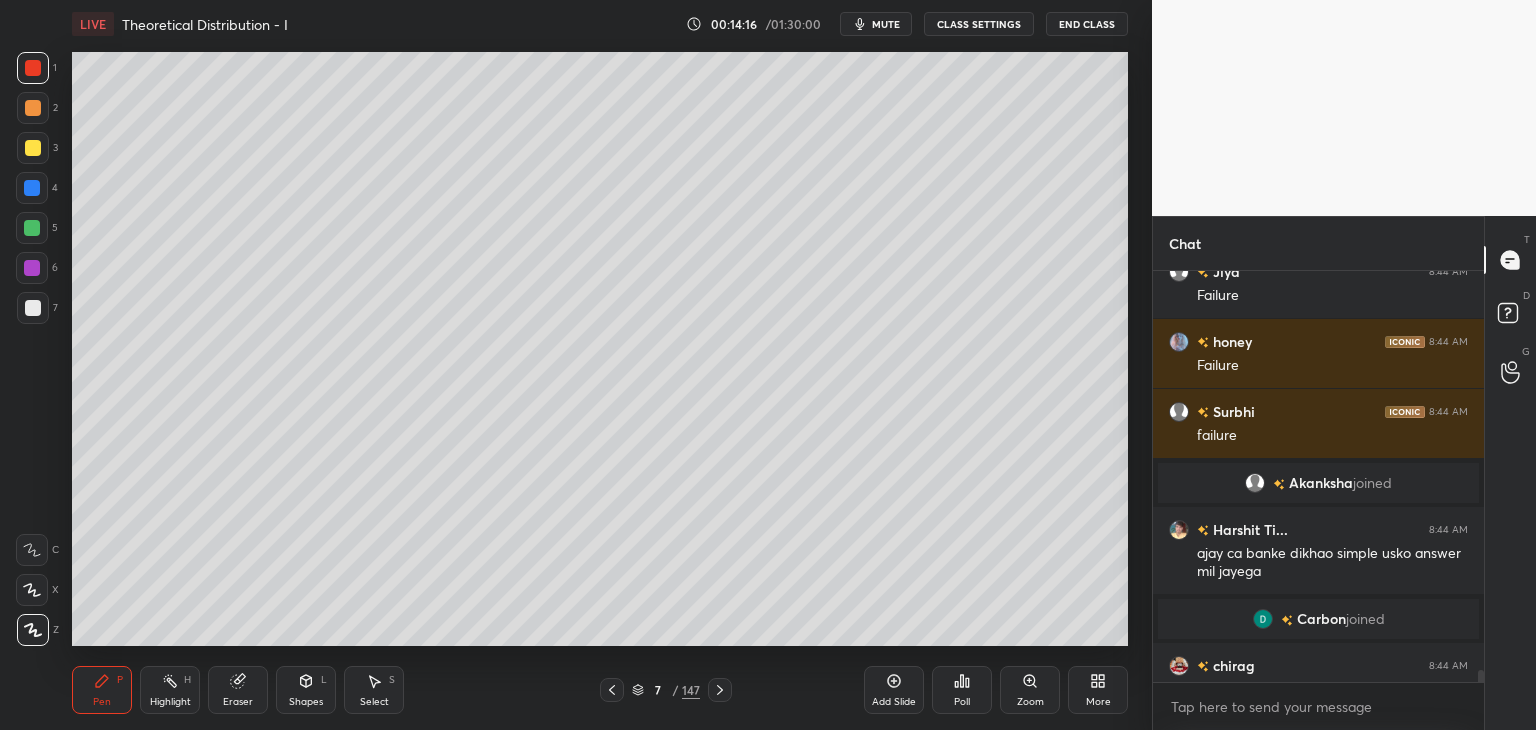 scroll, scrollTop: 13682, scrollLeft: 0, axis: vertical 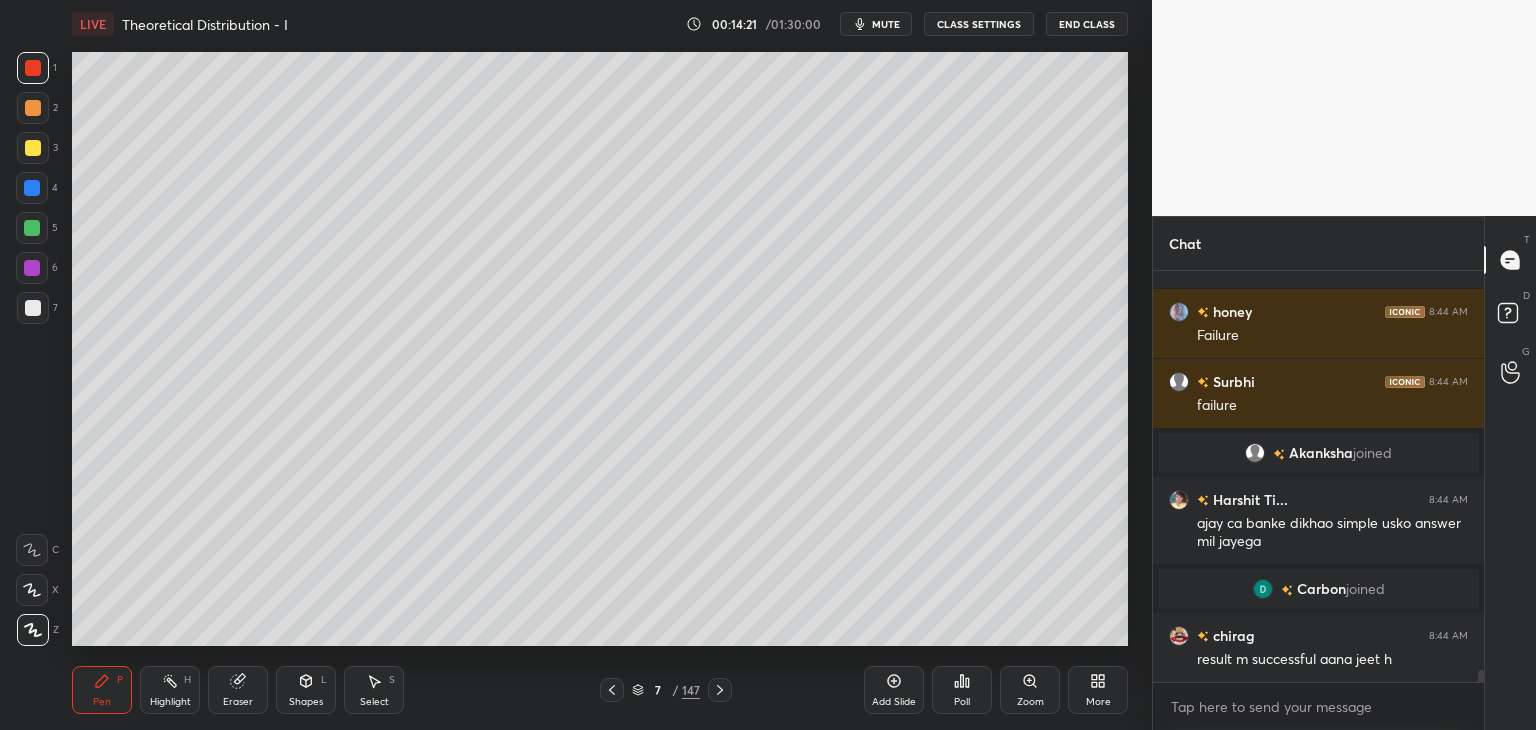 drag, startPoint x: 236, startPoint y: 701, endPoint x: 218, endPoint y: 684, distance: 24.758837 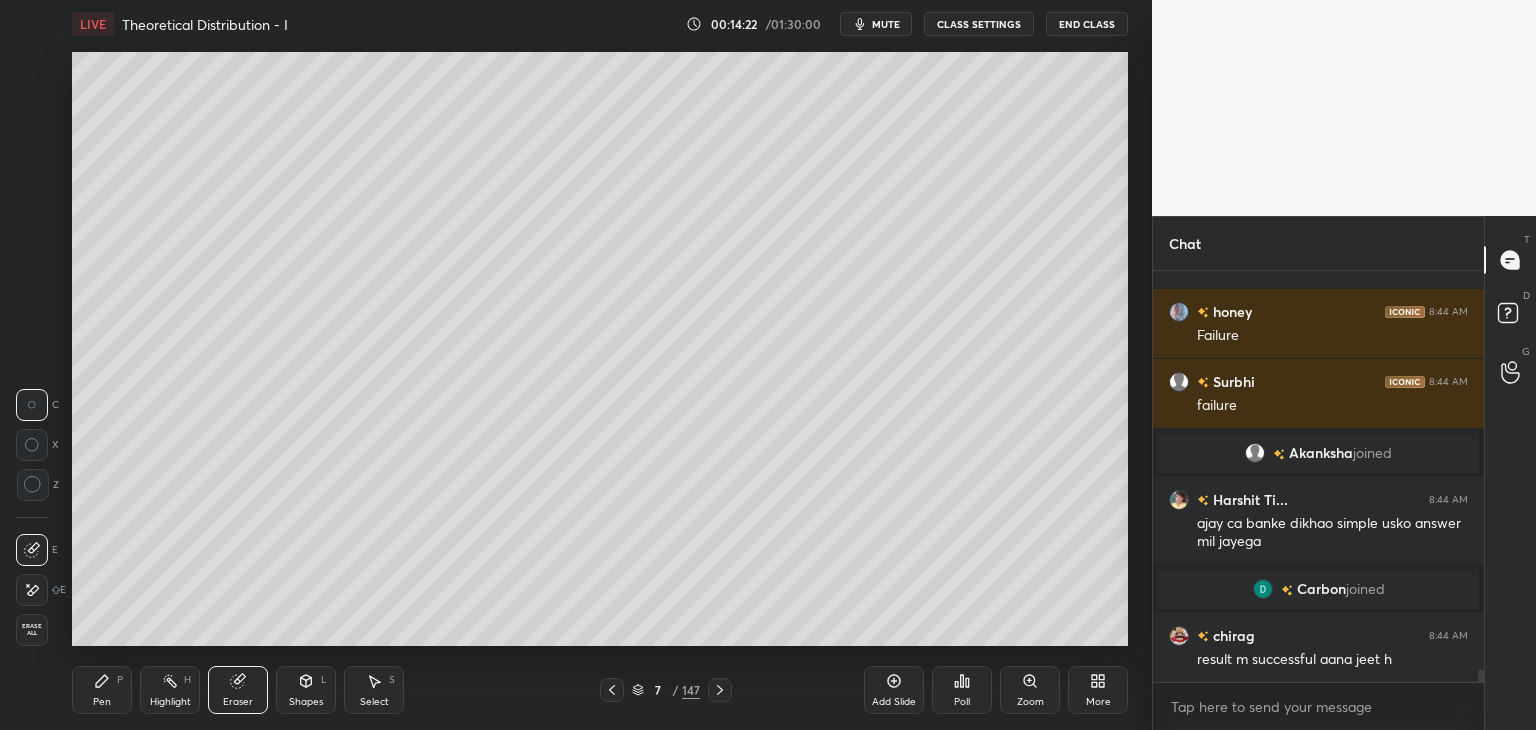 click on "Erase all" at bounding box center (32, 630) 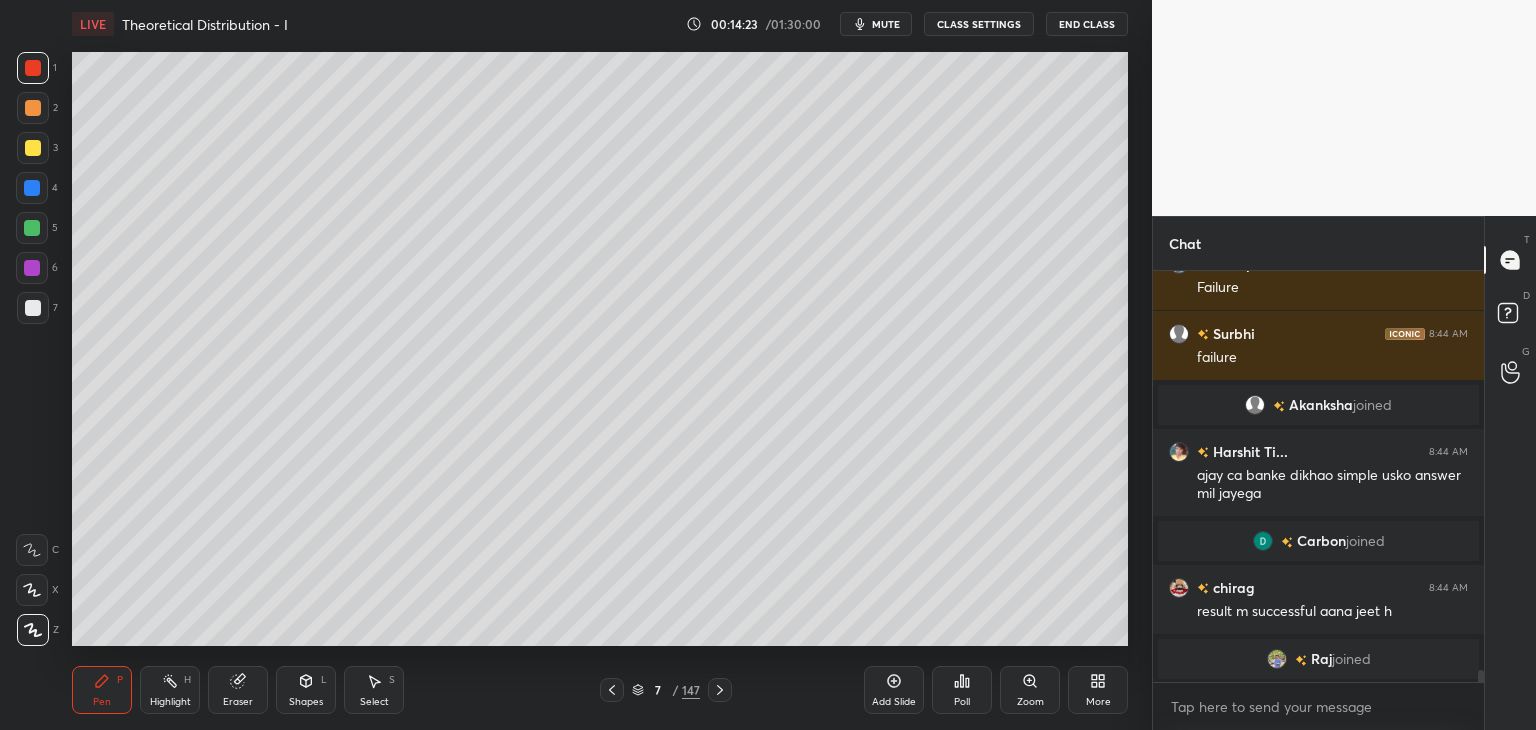 click 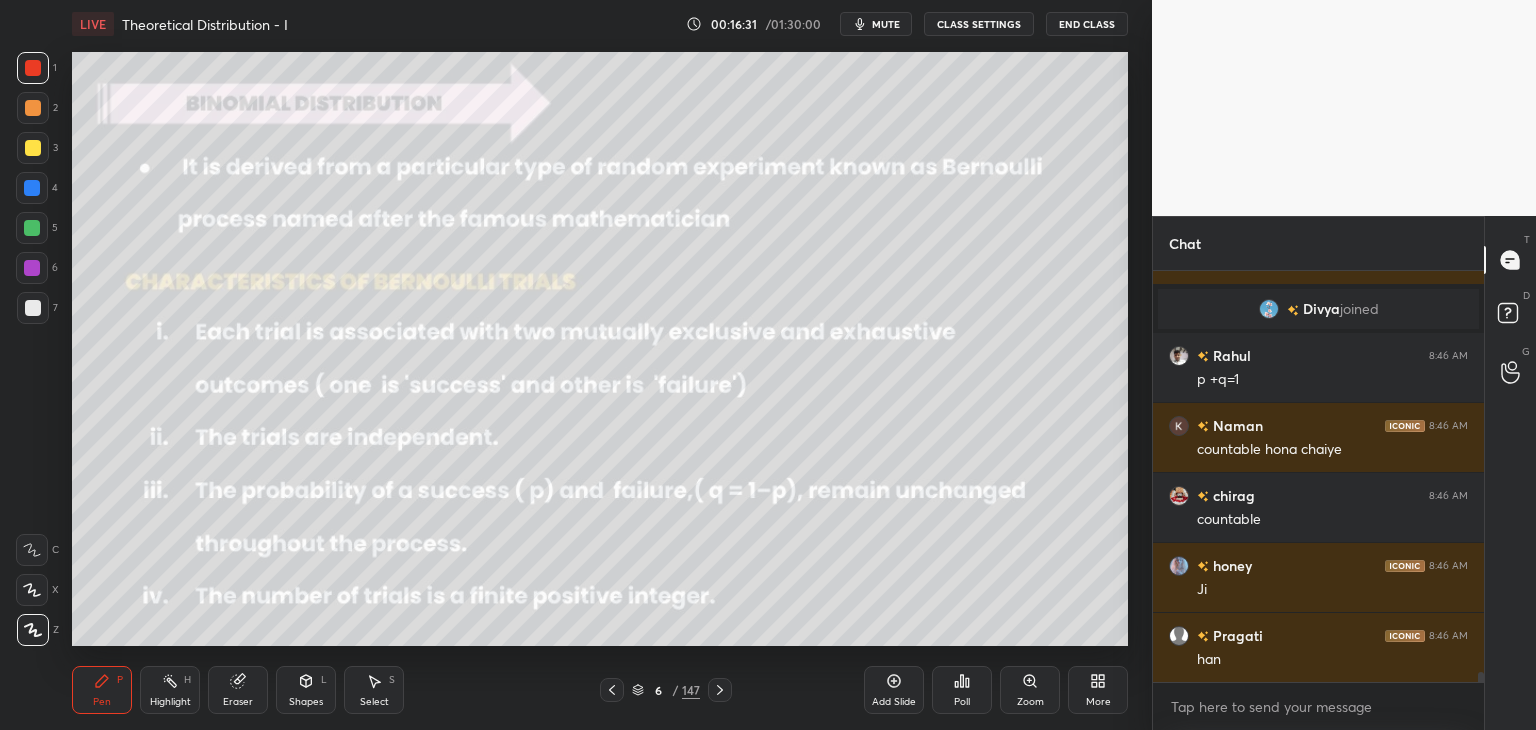 scroll, scrollTop: 16652, scrollLeft: 0, axis: vertical 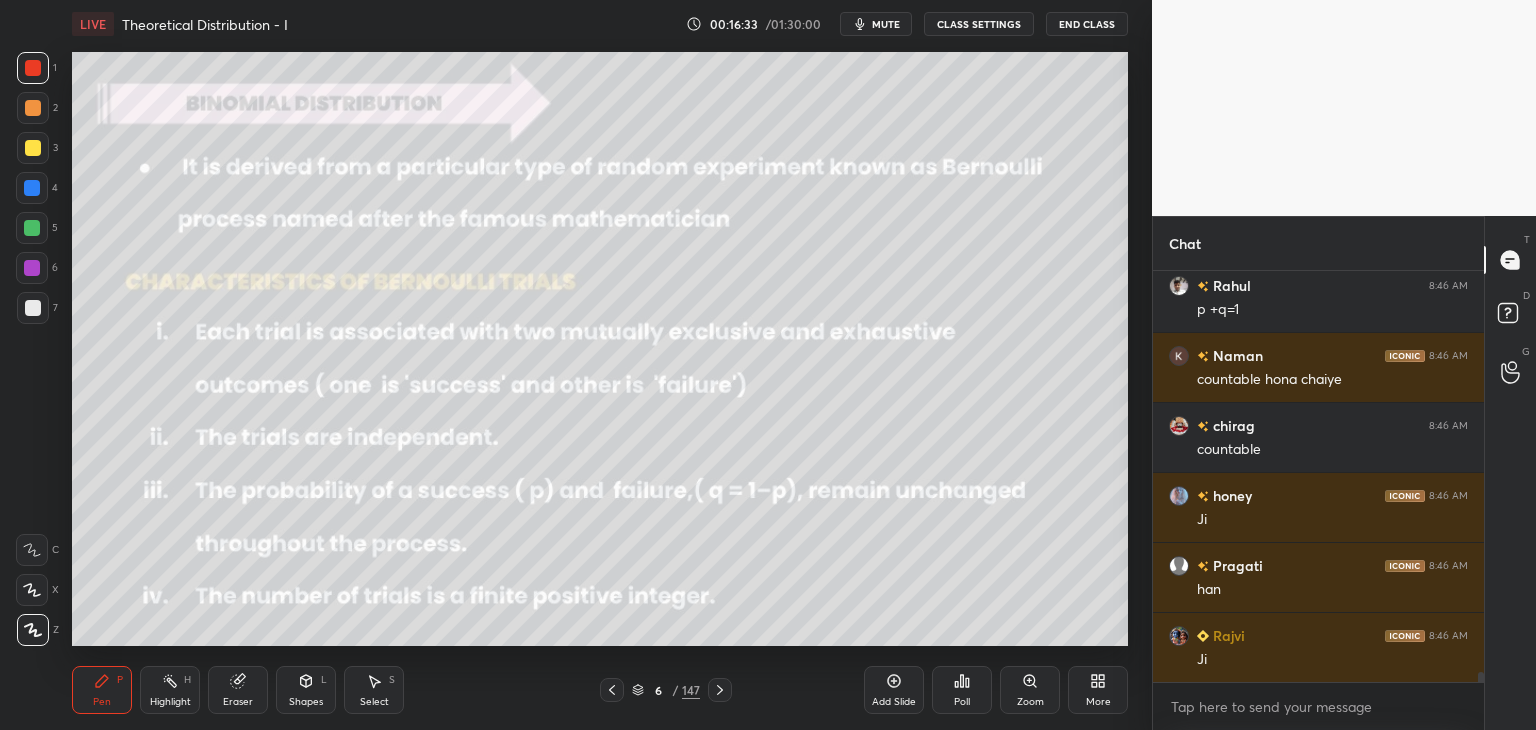 click on "Add Slide" at bounding box center [894, 702] 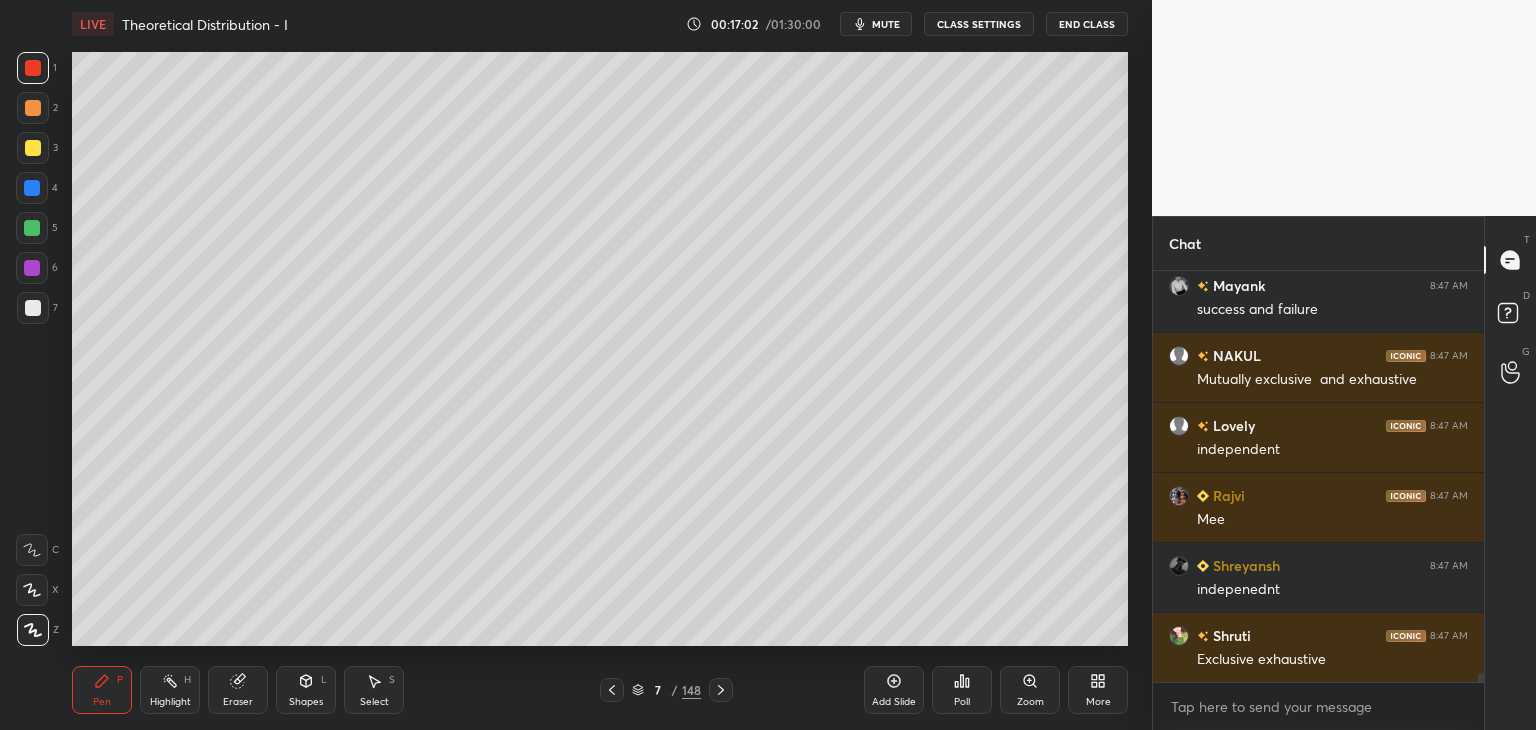 scroll, scrollTop: 18152, scrollLeft: 0, axis: vertical 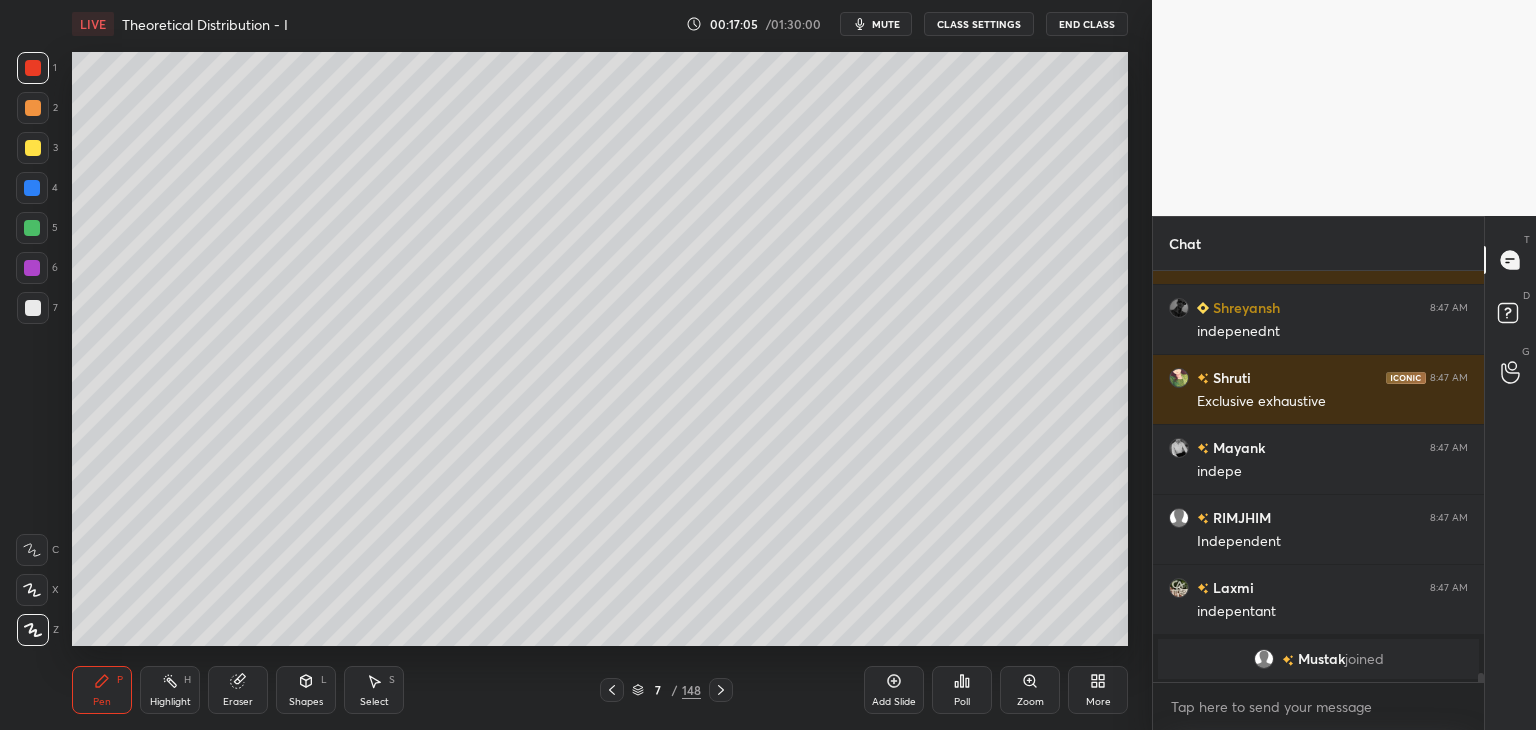 click at bounding box center (33, 148) 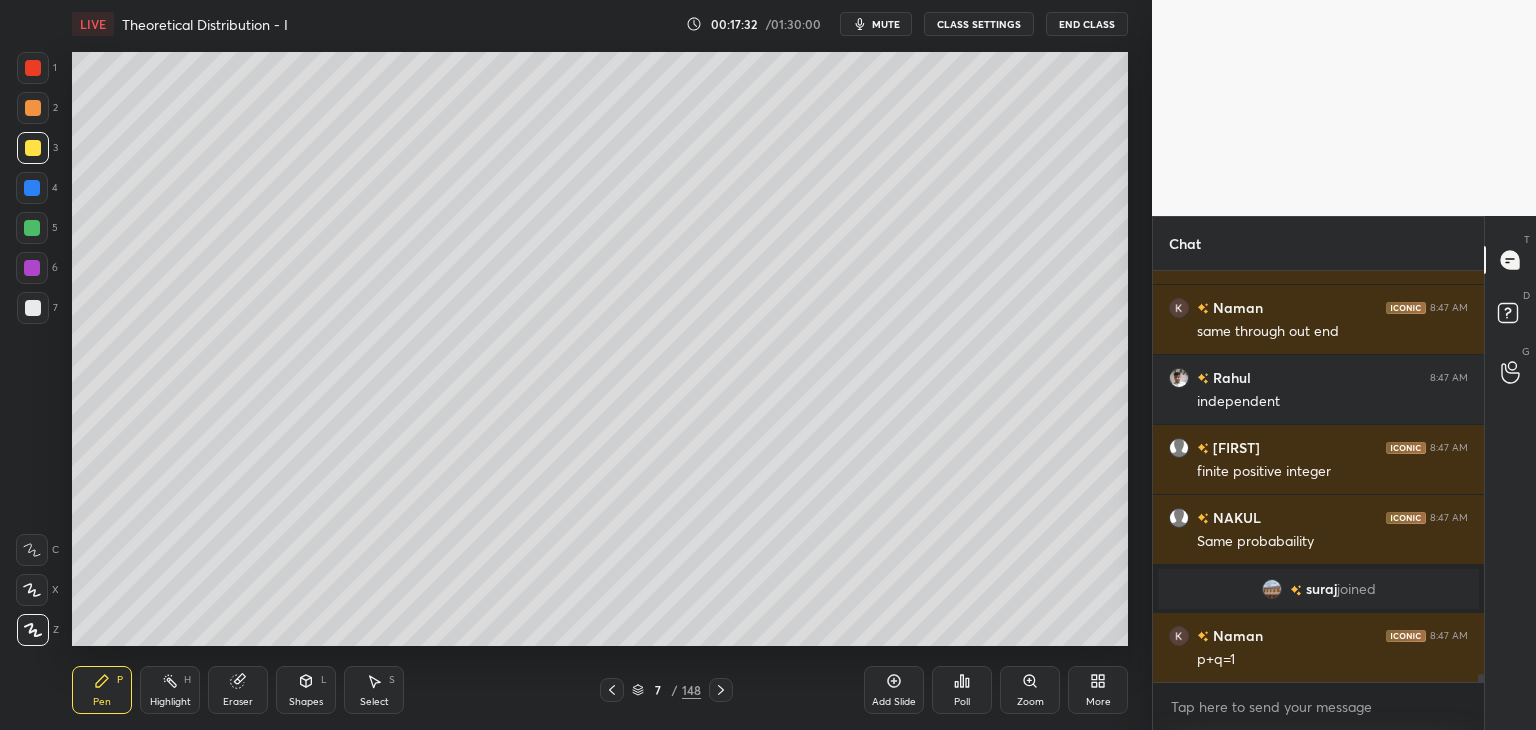 scroll, scrollTop: 19546, scrollLeft: 0, axis: vertical 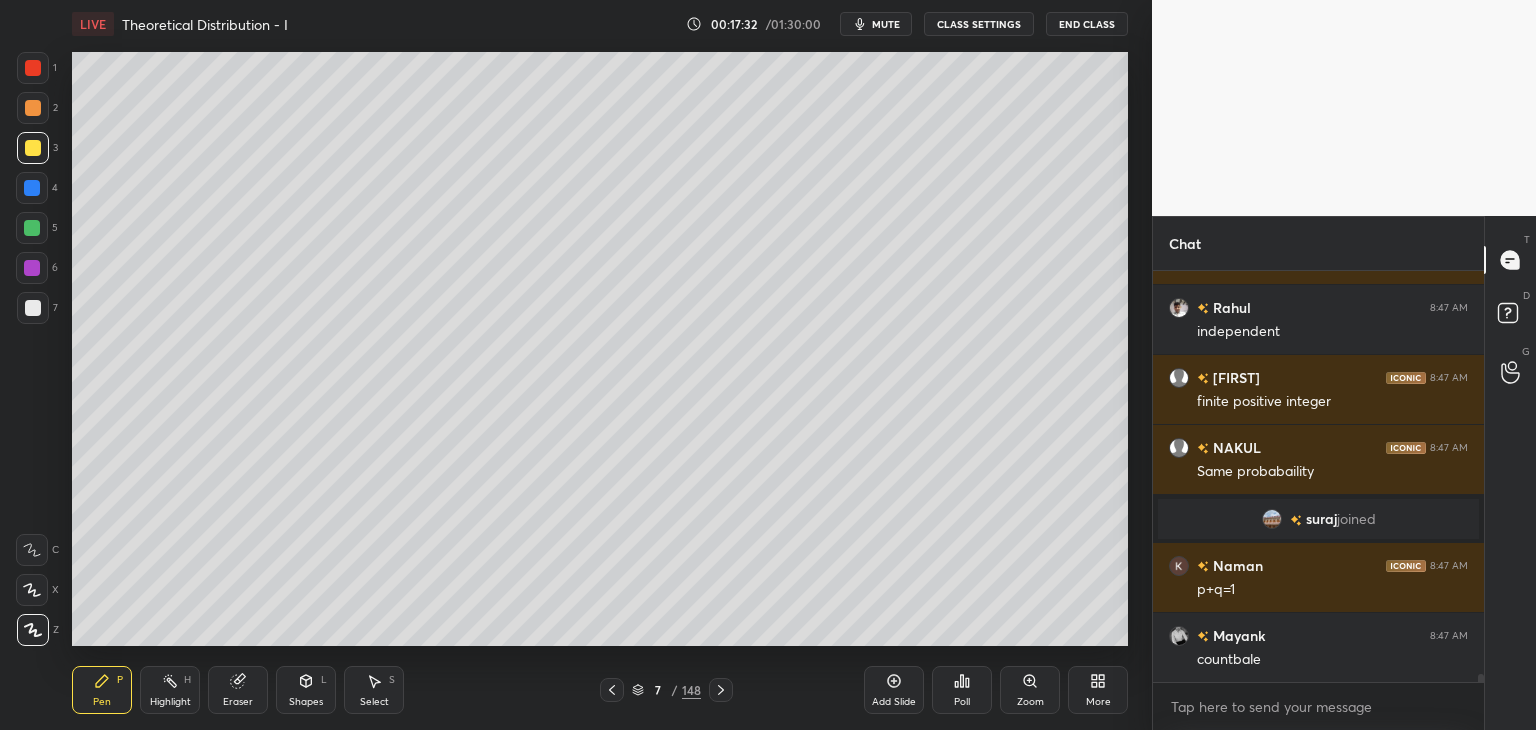 click at bounding box center (33, 308) 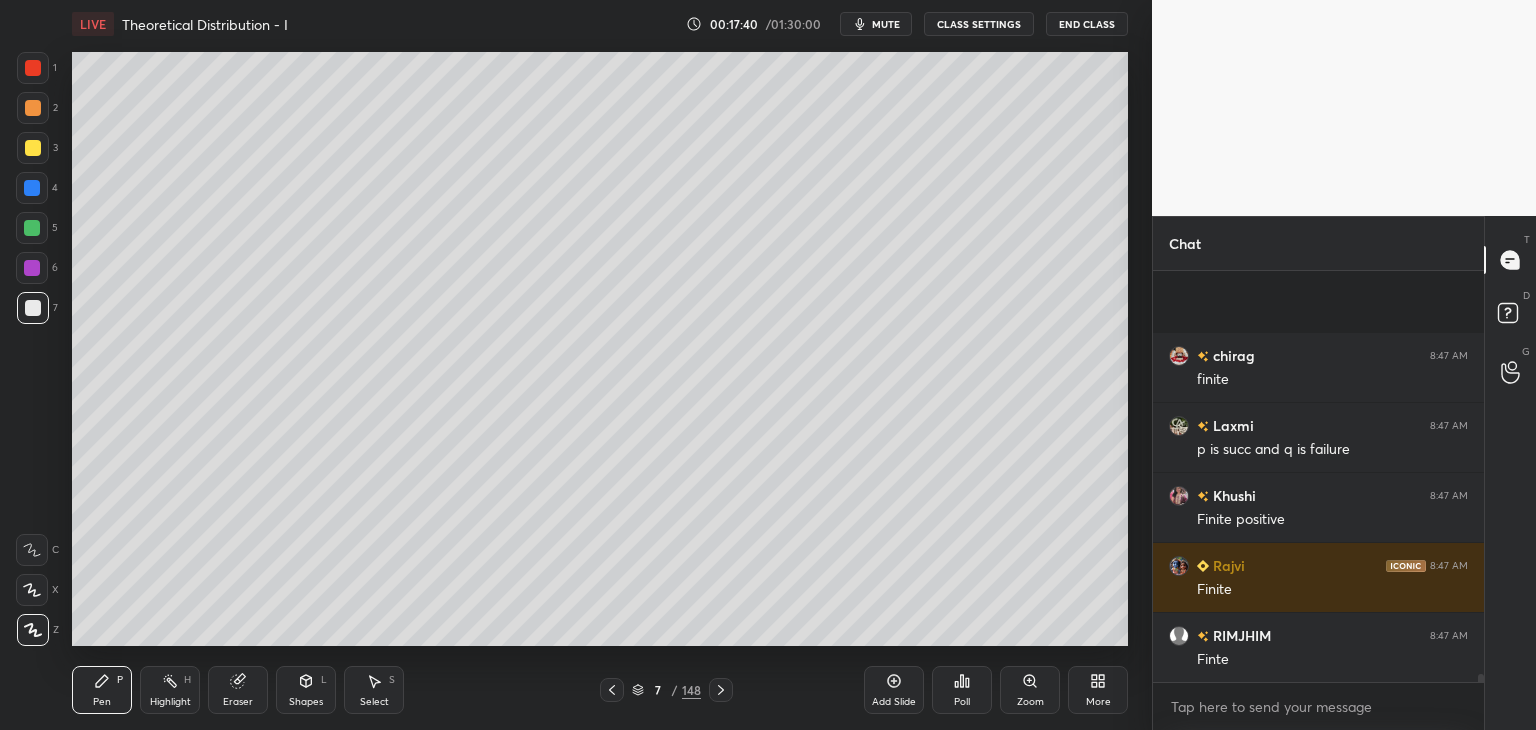 scroll, scrollTop: 20106, scrollLeft: 0, axis: vertical 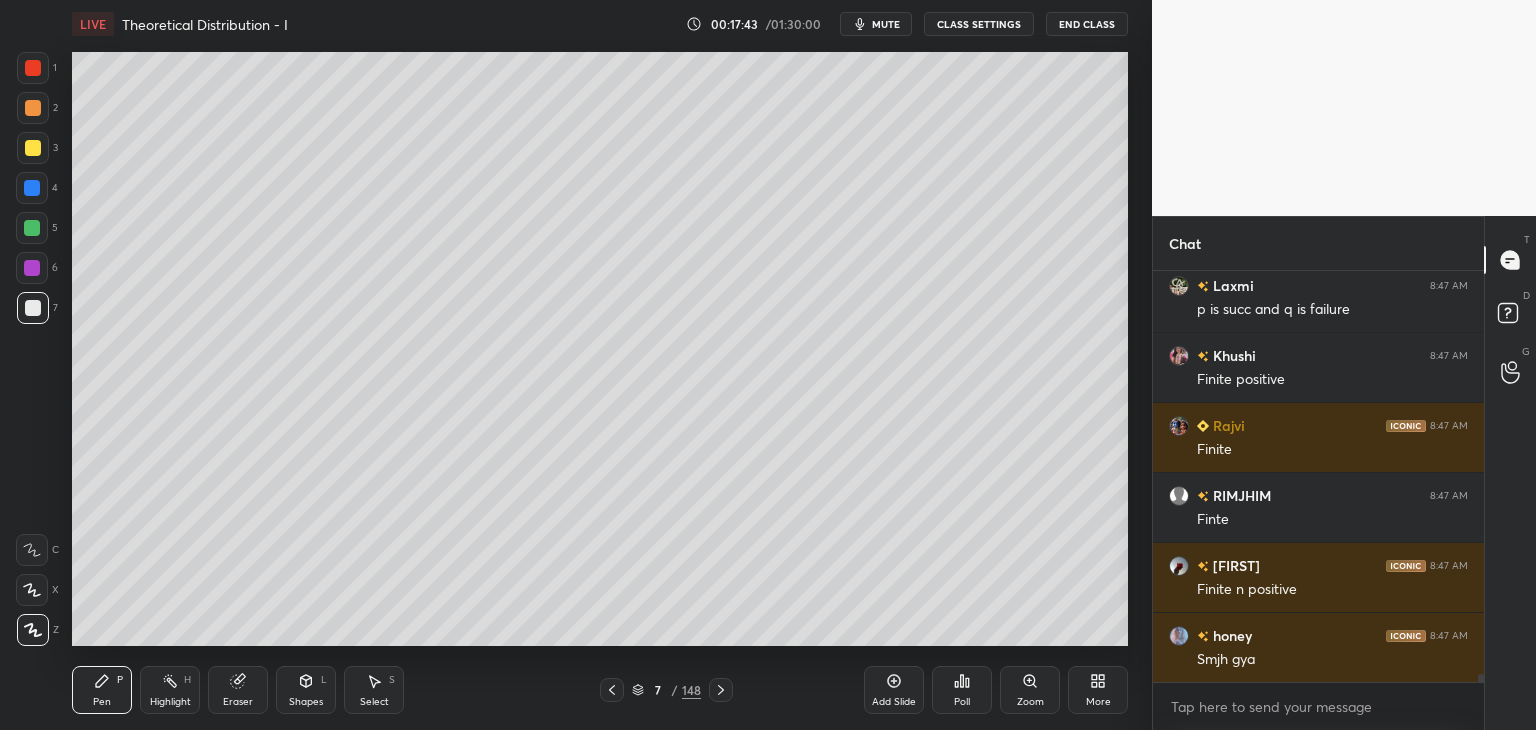click 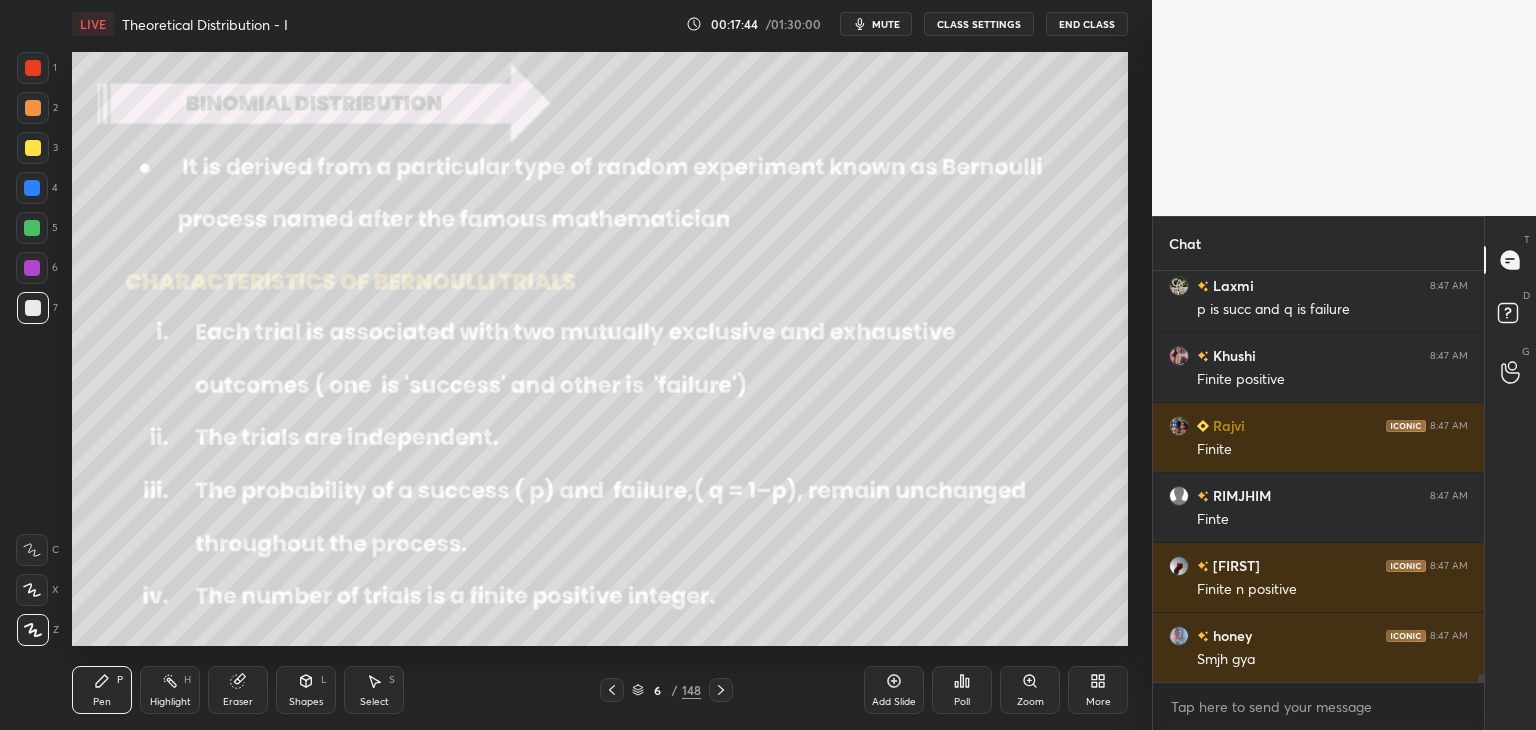 scroll, scrollTop: 20176, scrollLeft: 0, axis: vertical 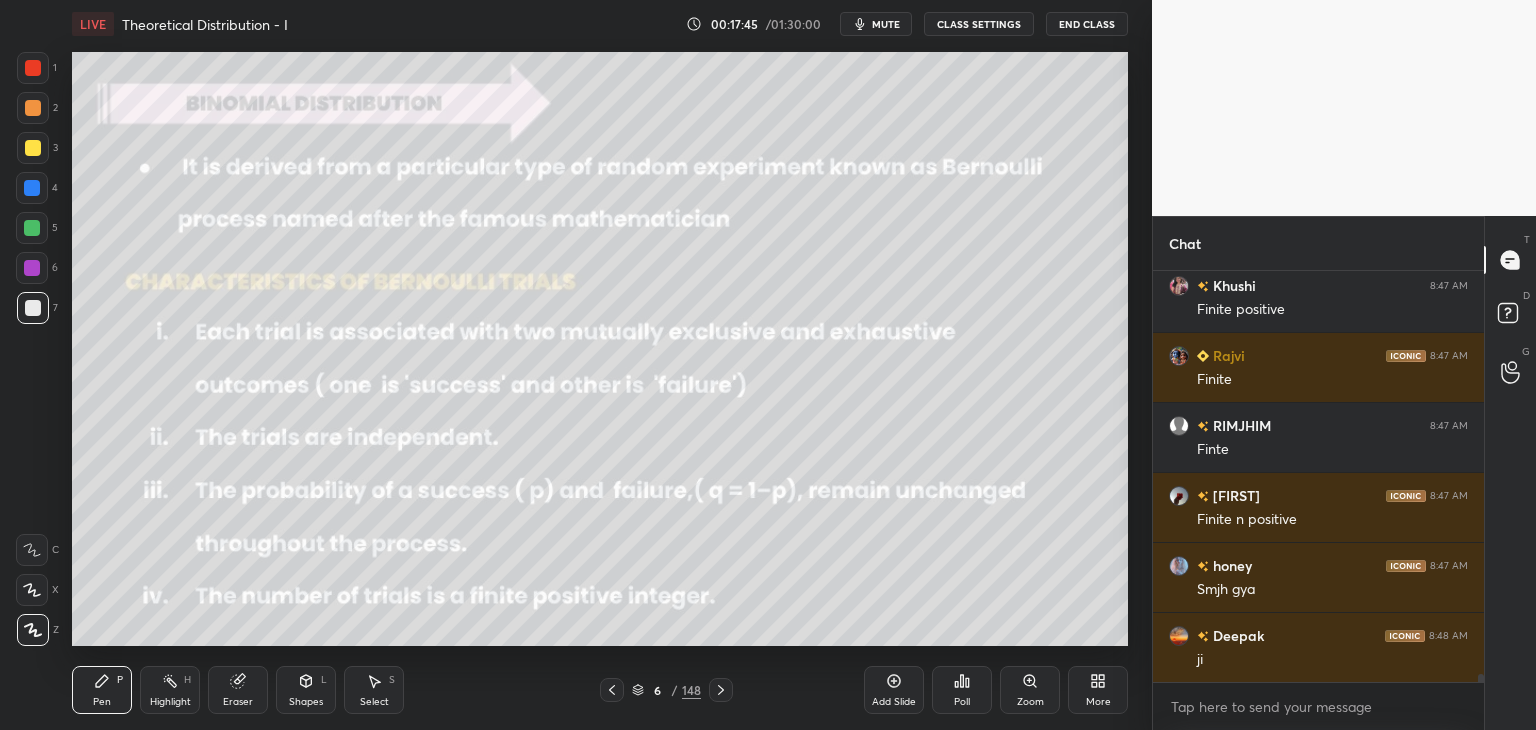 click 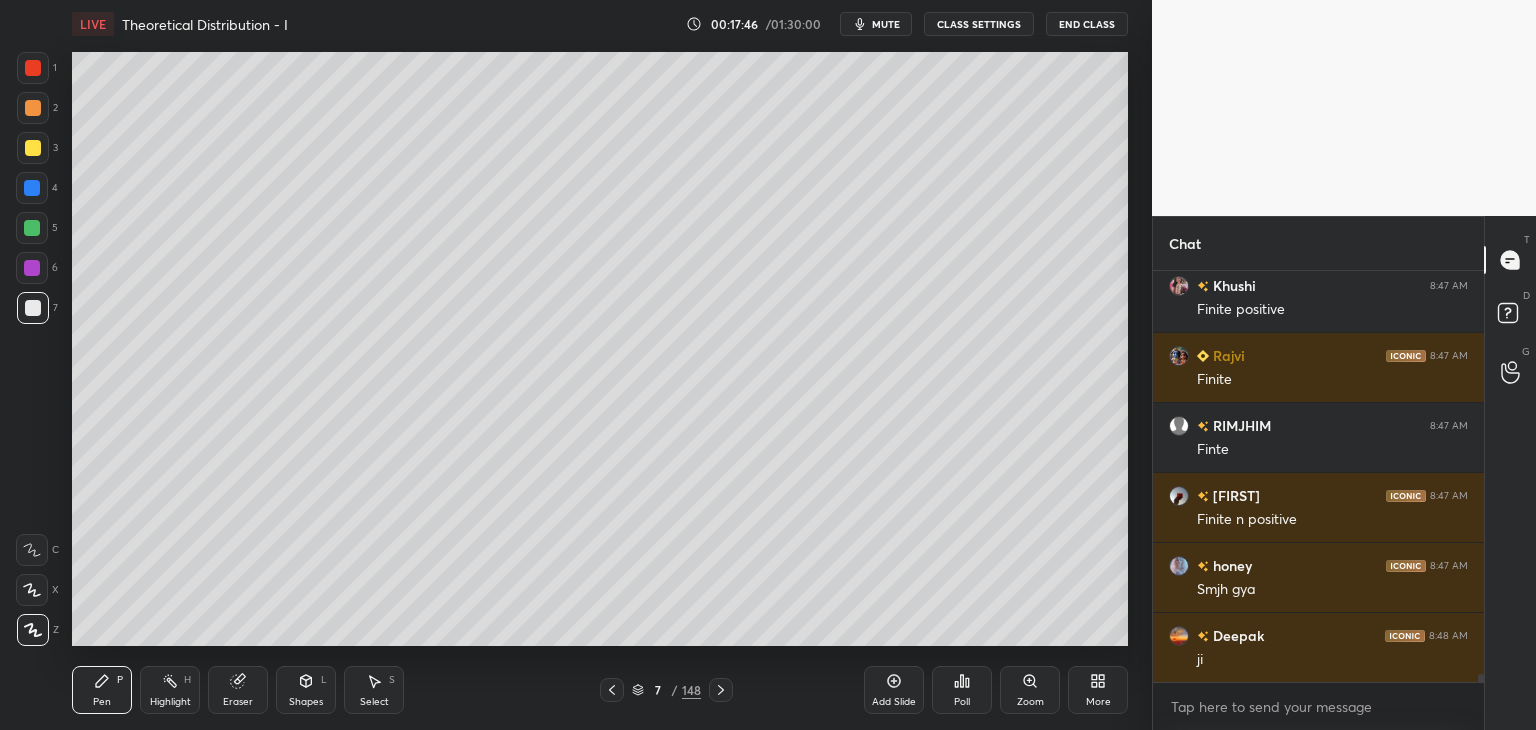 click 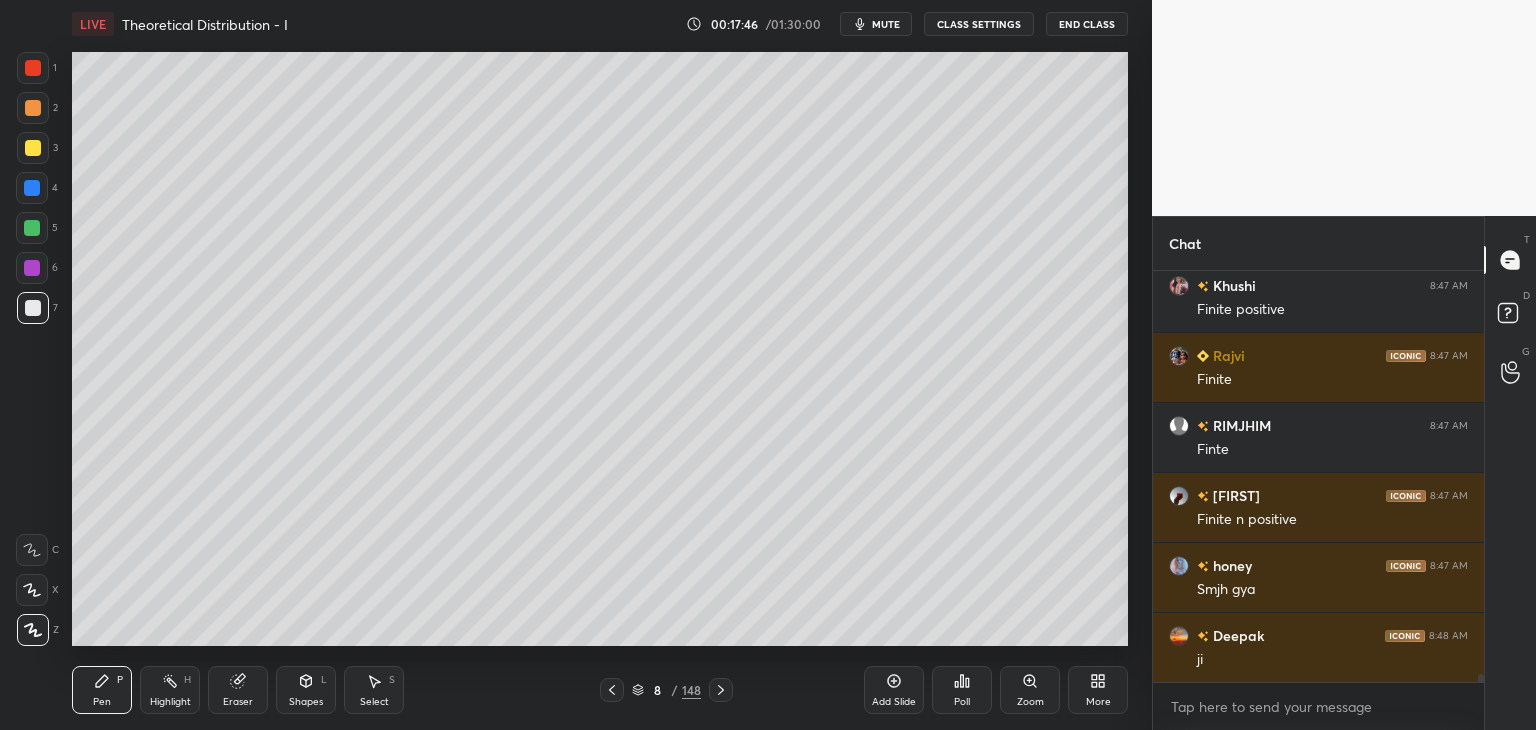 click 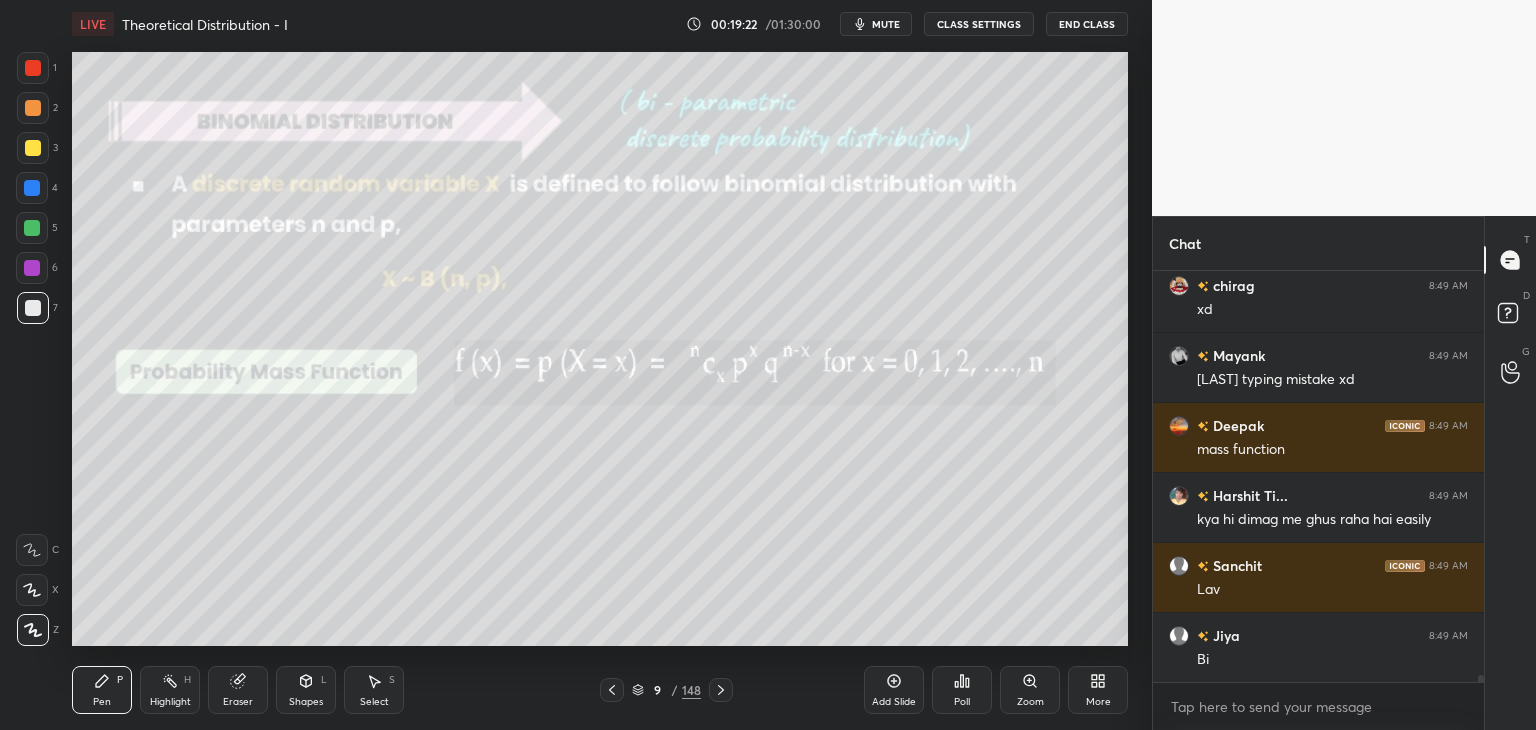 scroll, scrollTop: 23144, scrollLeft: 0, axis: vertical 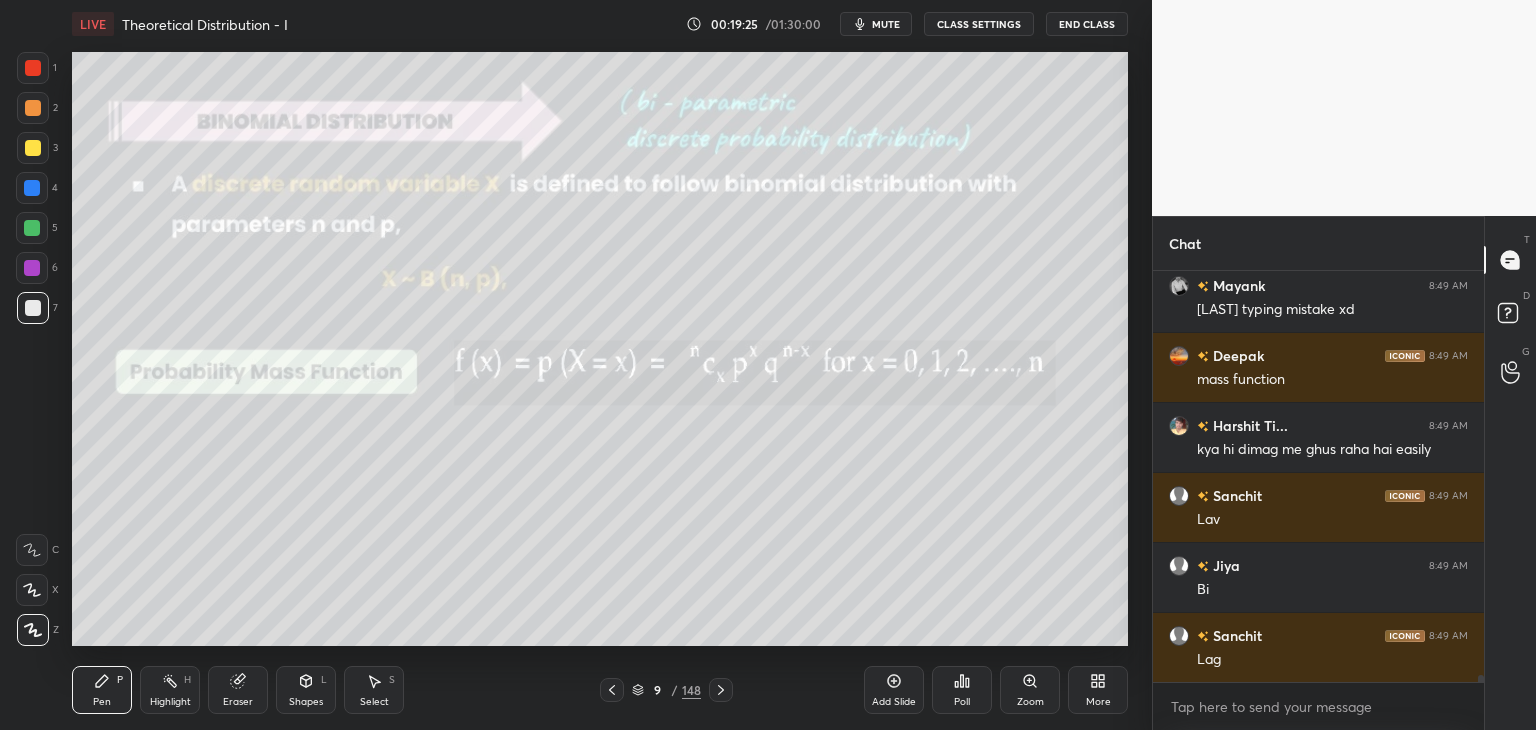 click on "Eraser" at bounding box center (238, 702) 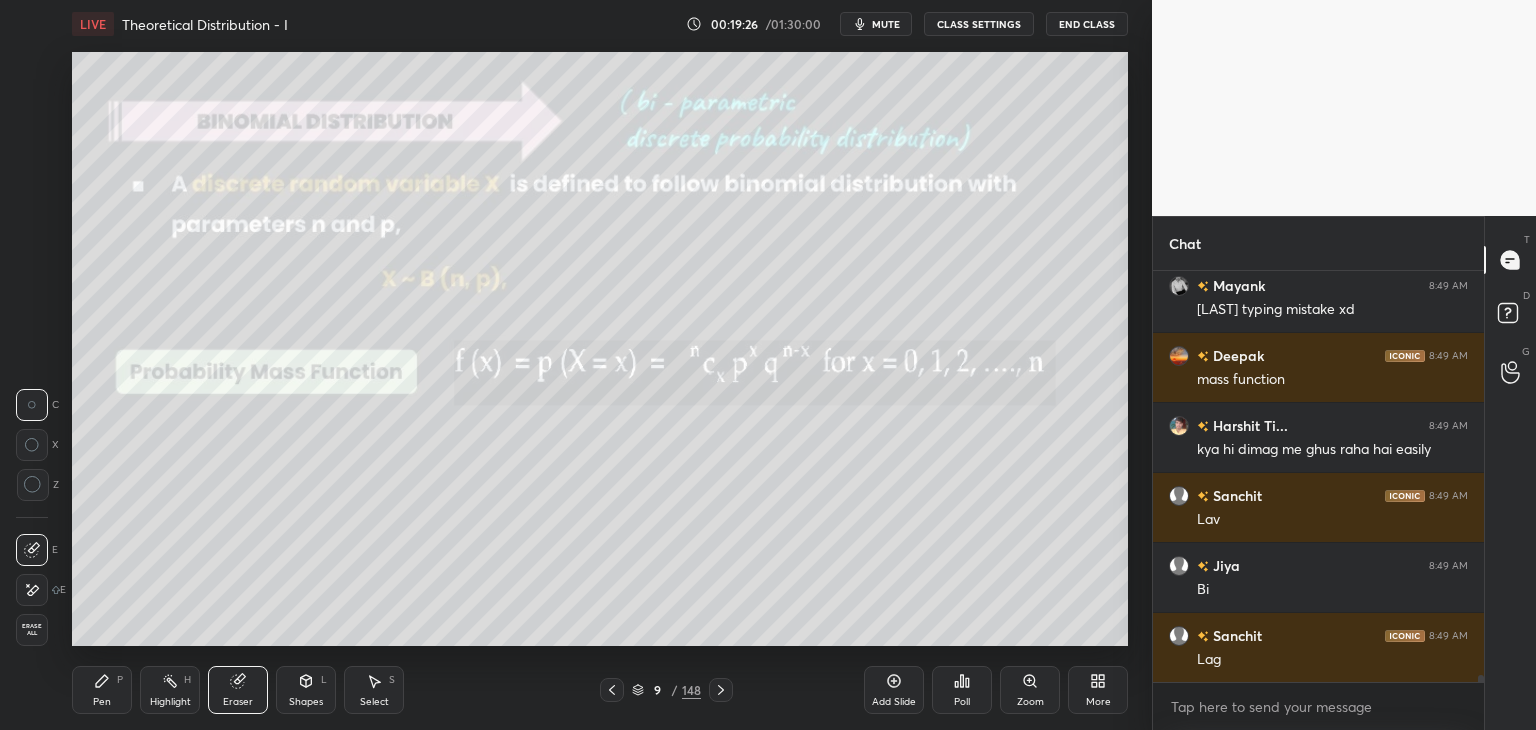 click on "Erase all" at bounding box center (32, 630) 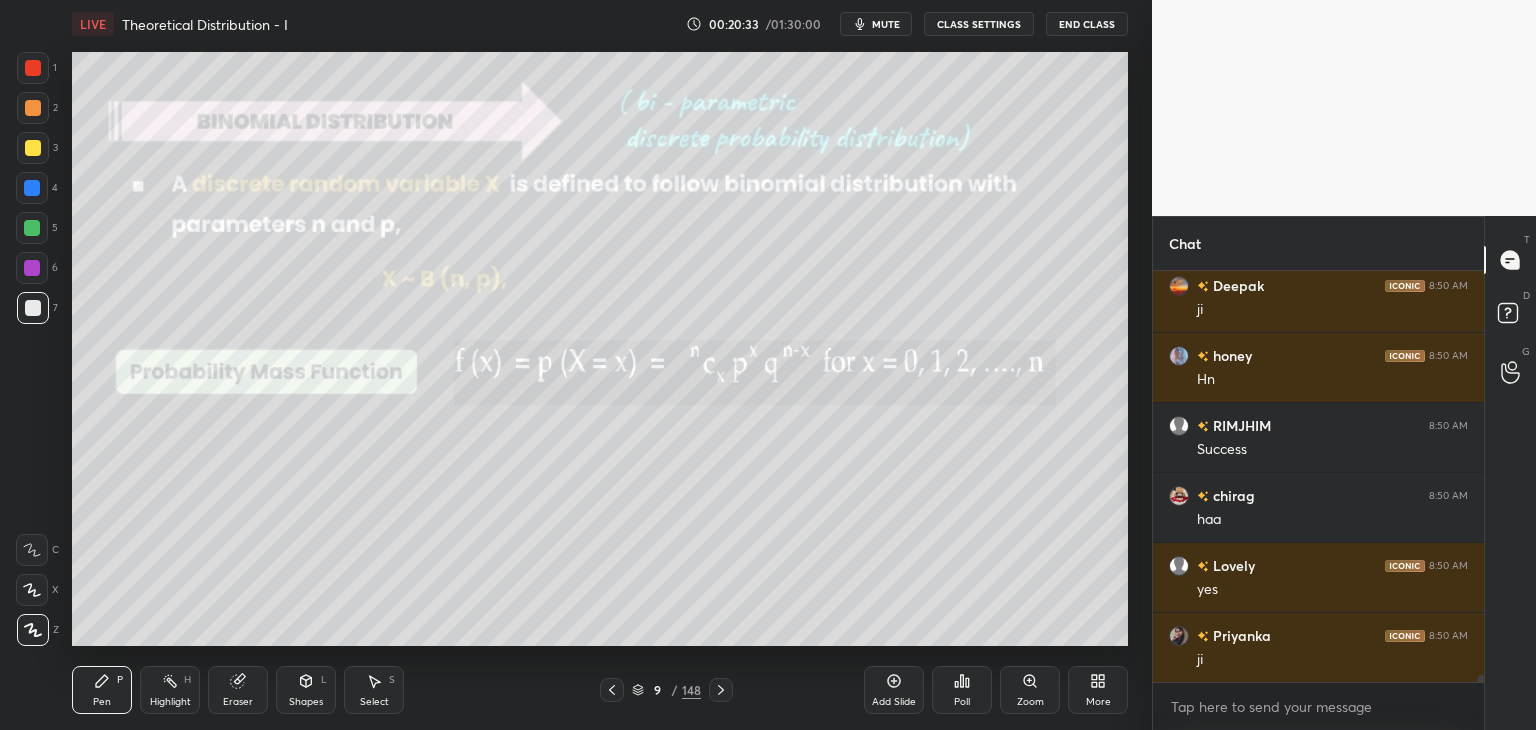 scroll, scrollTop: 23922, scrollLeft: 0, axis: vertical 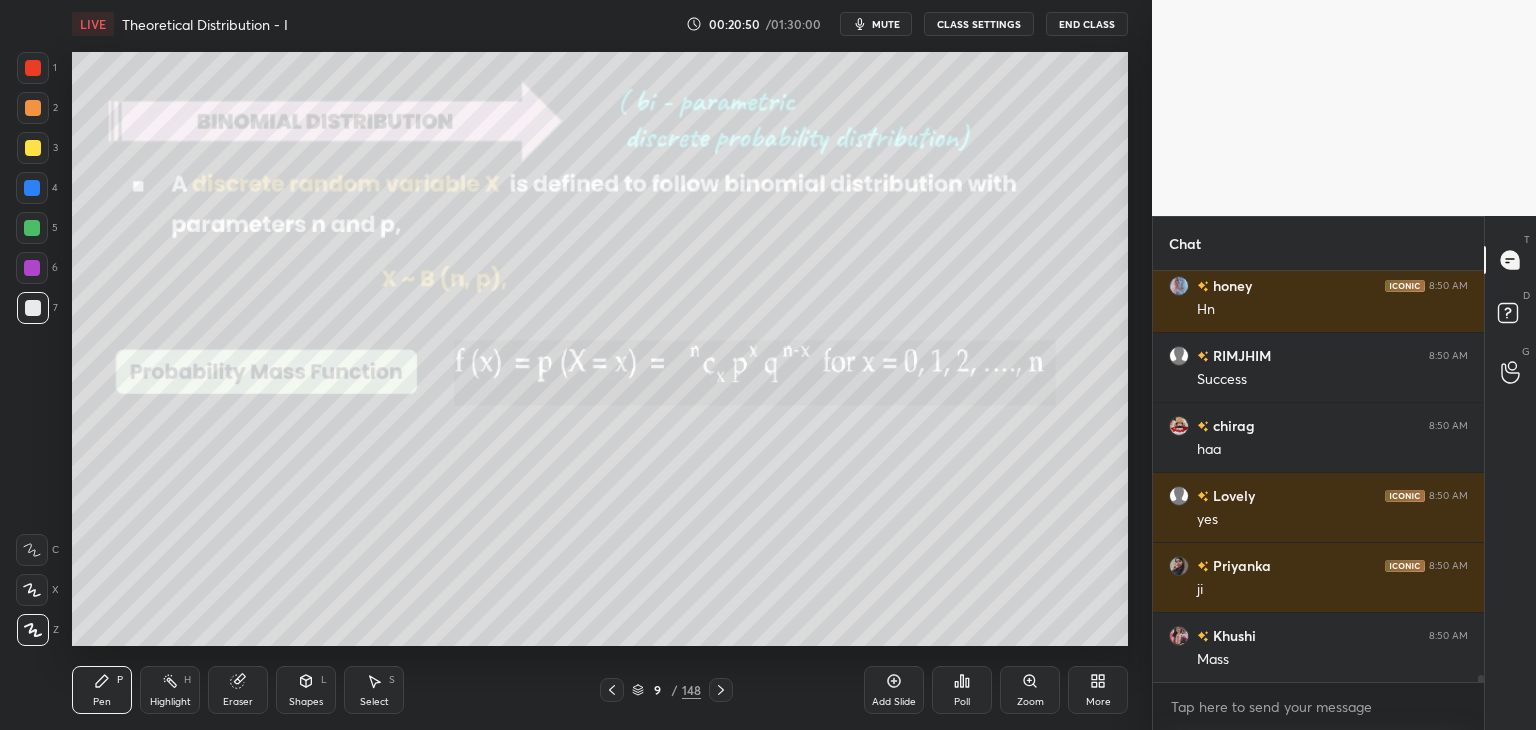 click on "Eraser" at bounding box center (238, 702) 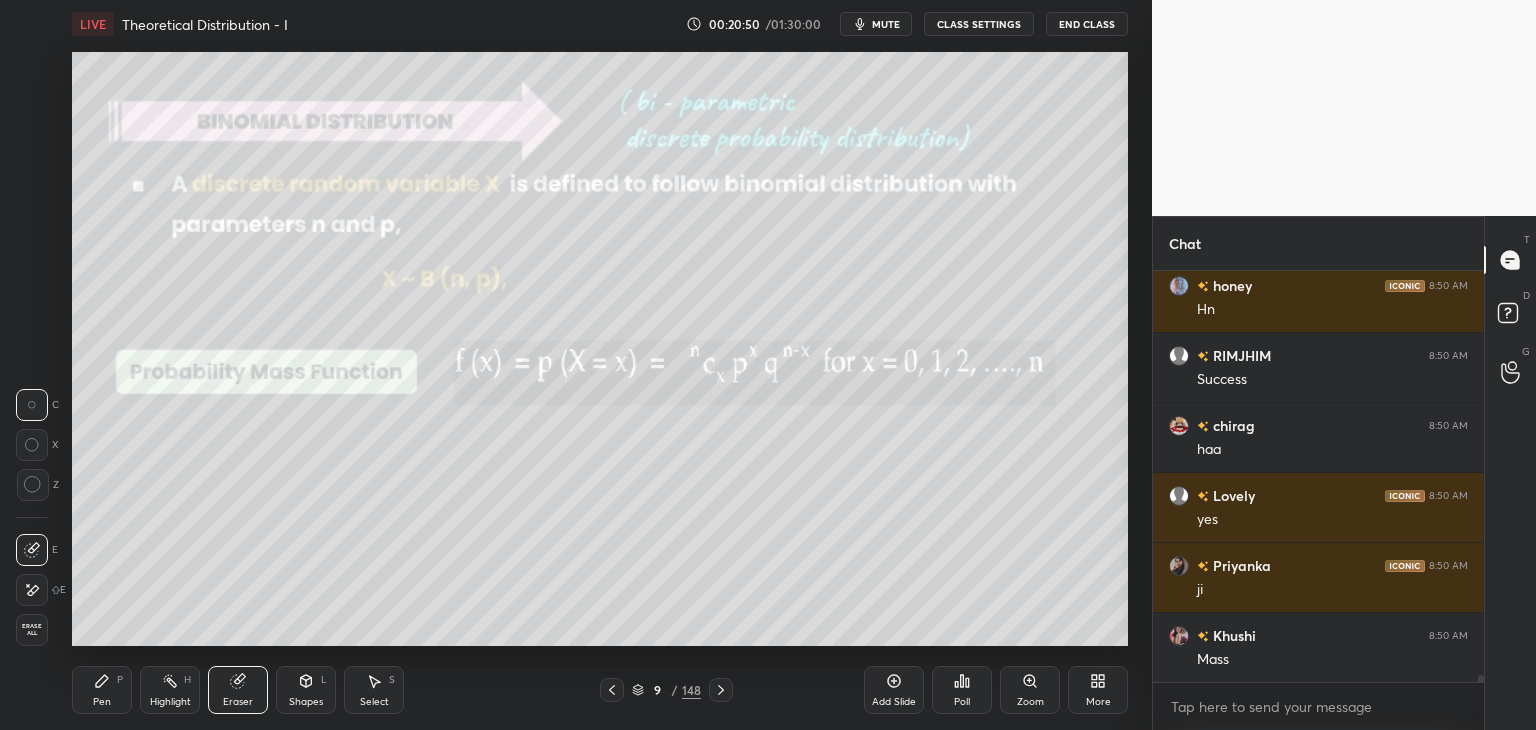click on "Erase all" at bounding box center [32, 630] 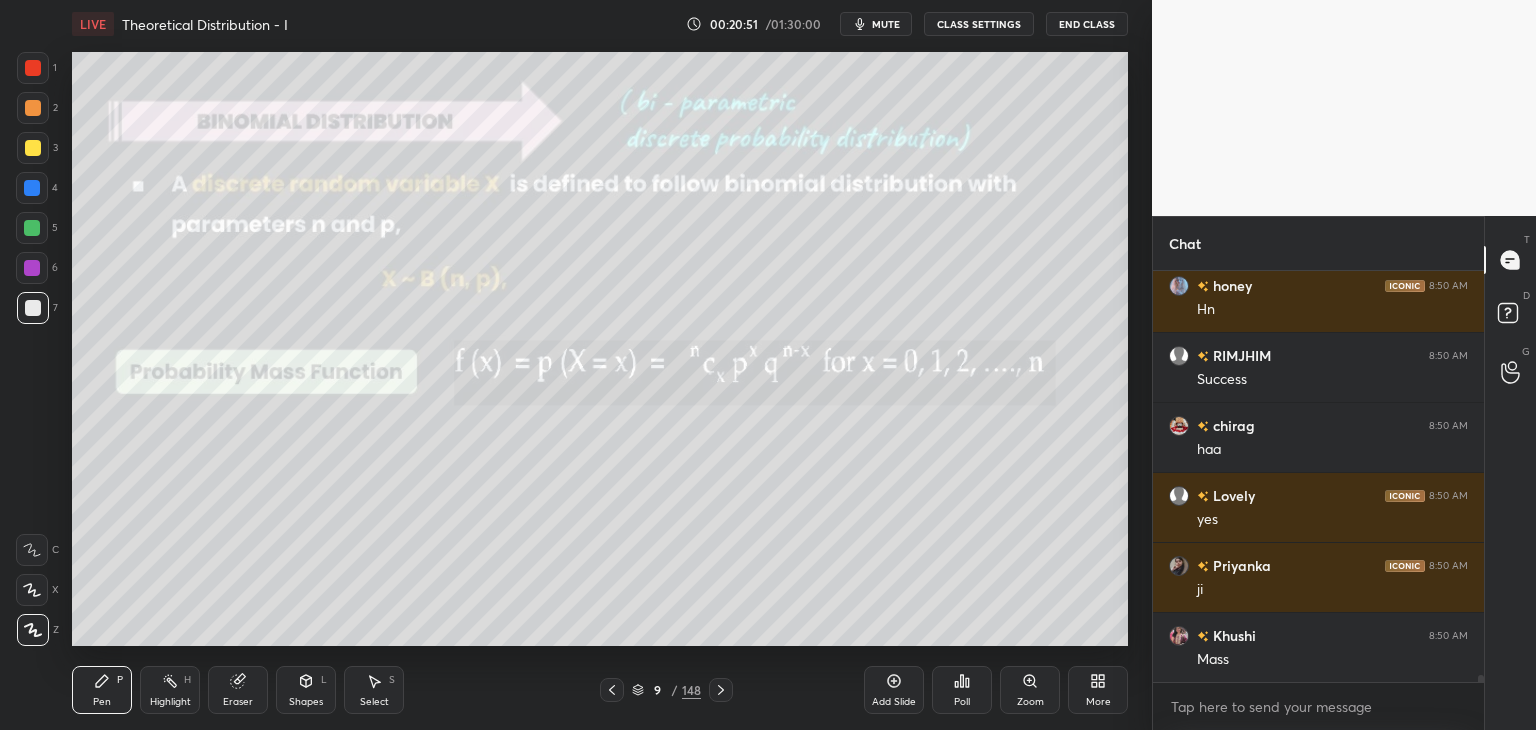 drag, startPoint x: 32, startPoint y: 149, endPoint x: 57, endPoint y: 165, distance: 29.681644 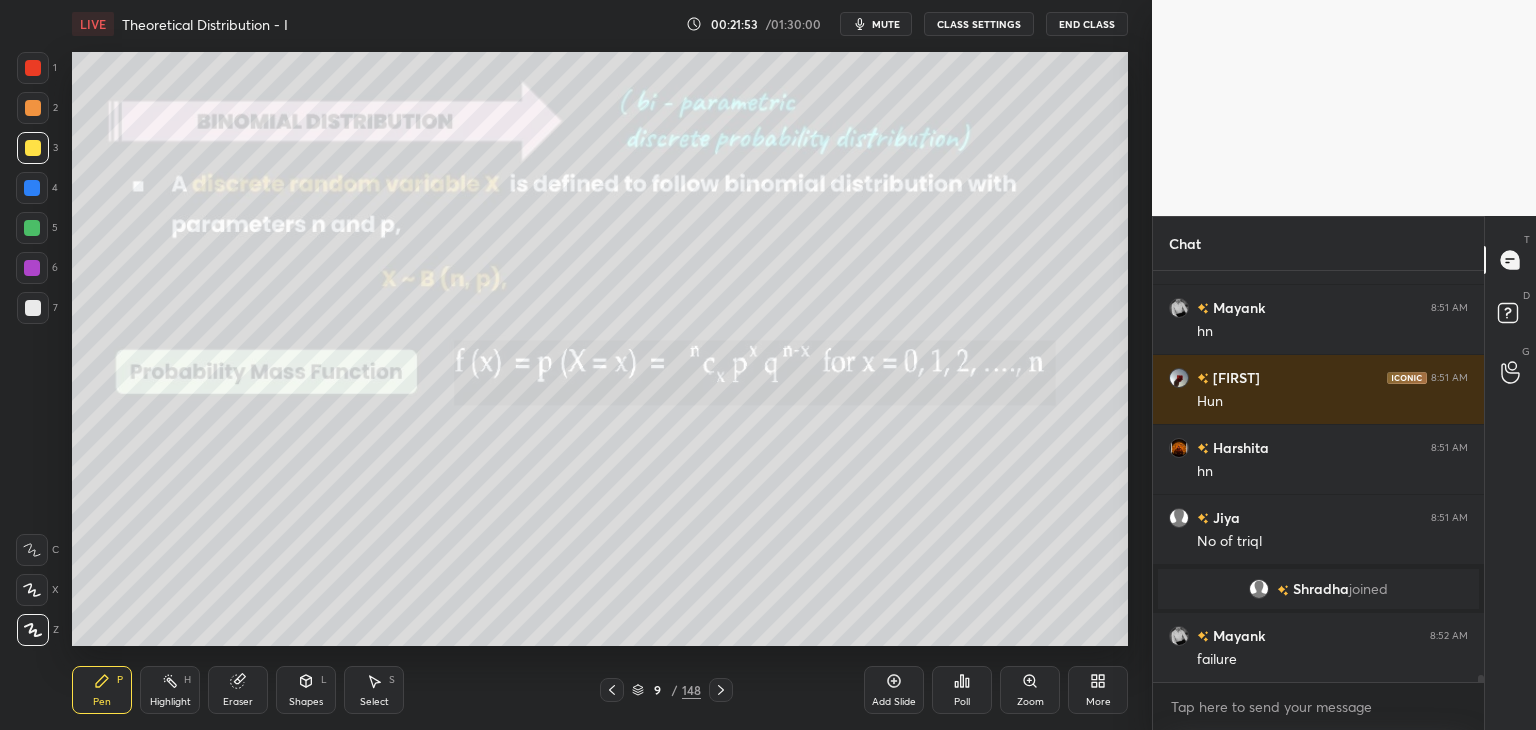 scroll, scrollTop: 24196, scrollLeft: 0, axis: vertical 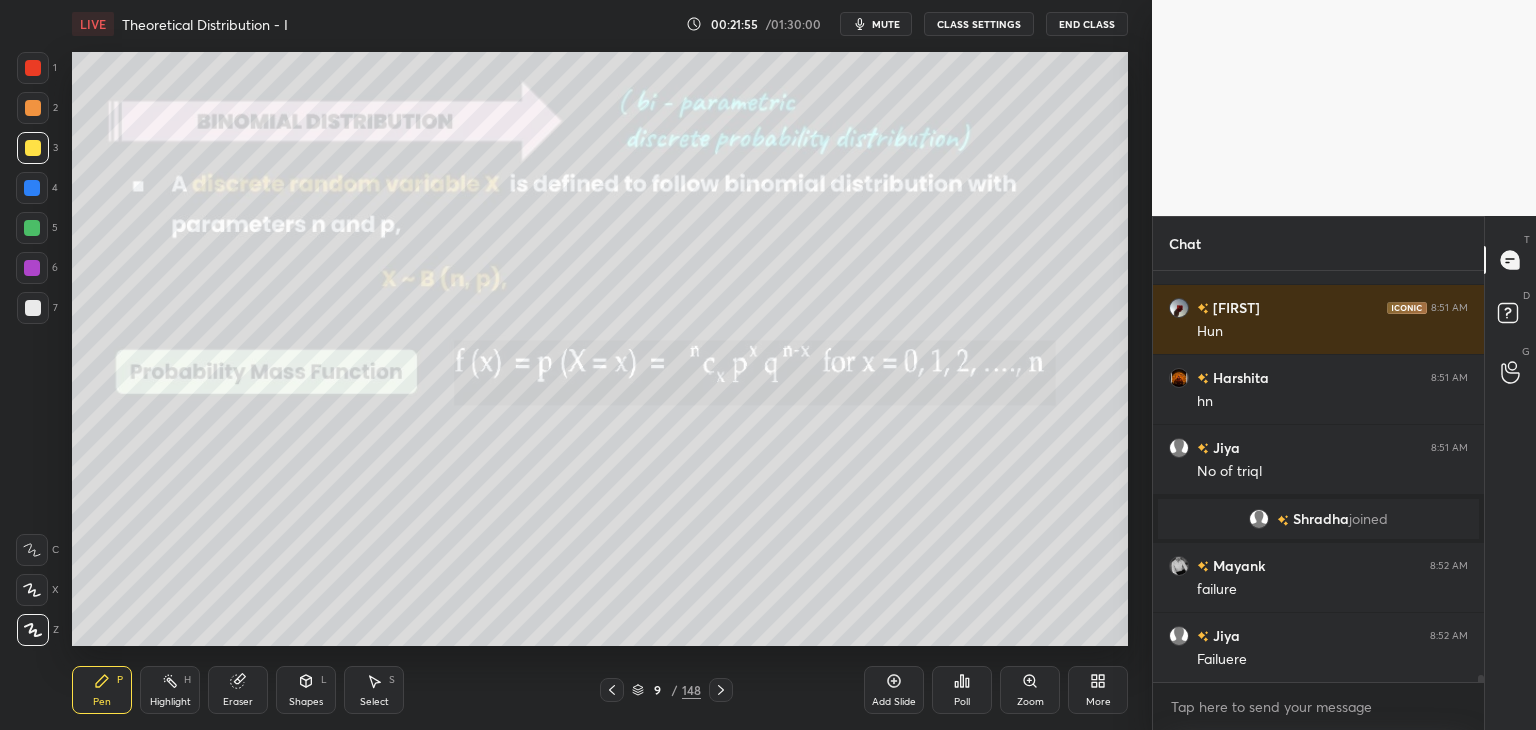 drag, startPoint x: 906, startPoint y: 705, endPoint x: 920, endPoint y: 689, distance: 21.260292 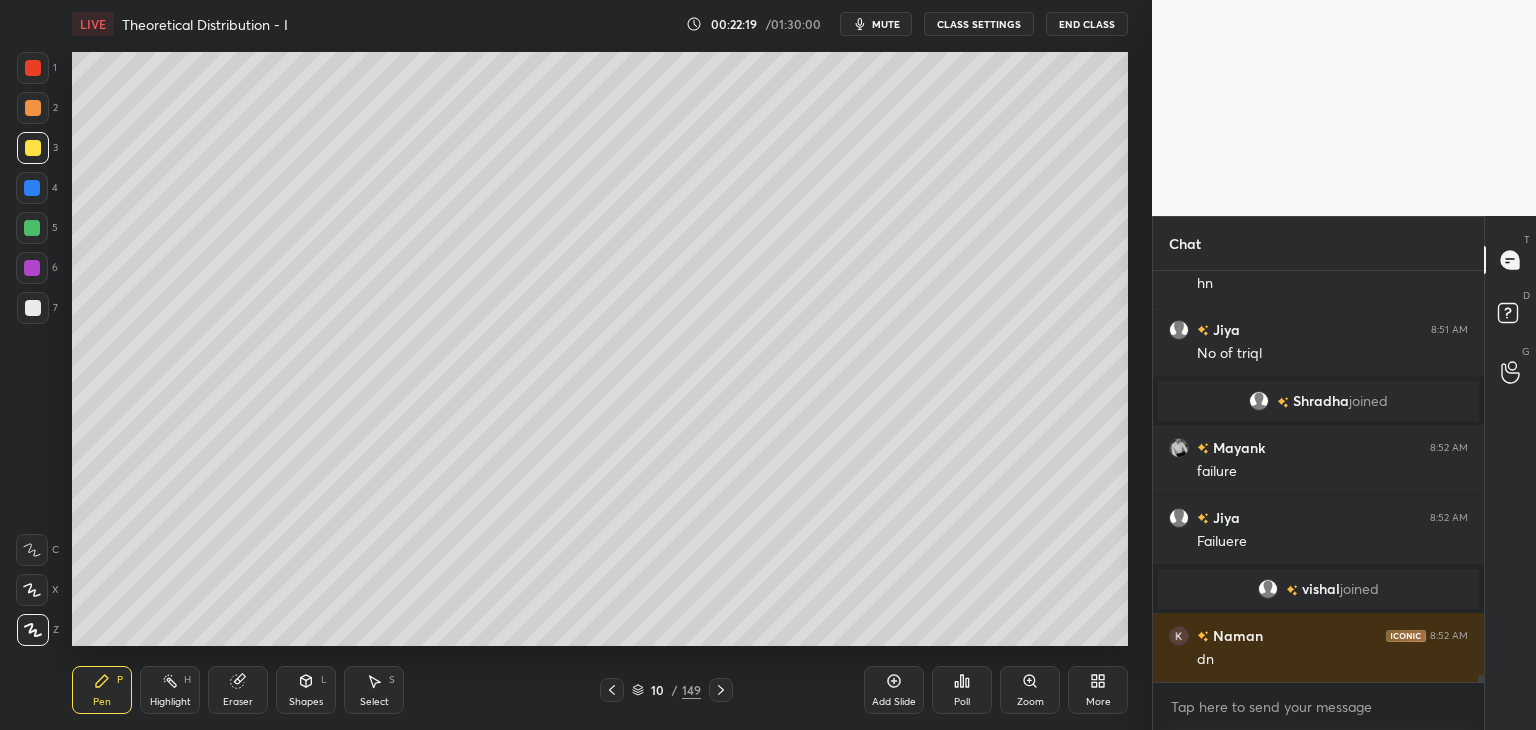scroll, scrollTop: 24364, scrollLeft: 0, axis: vertical 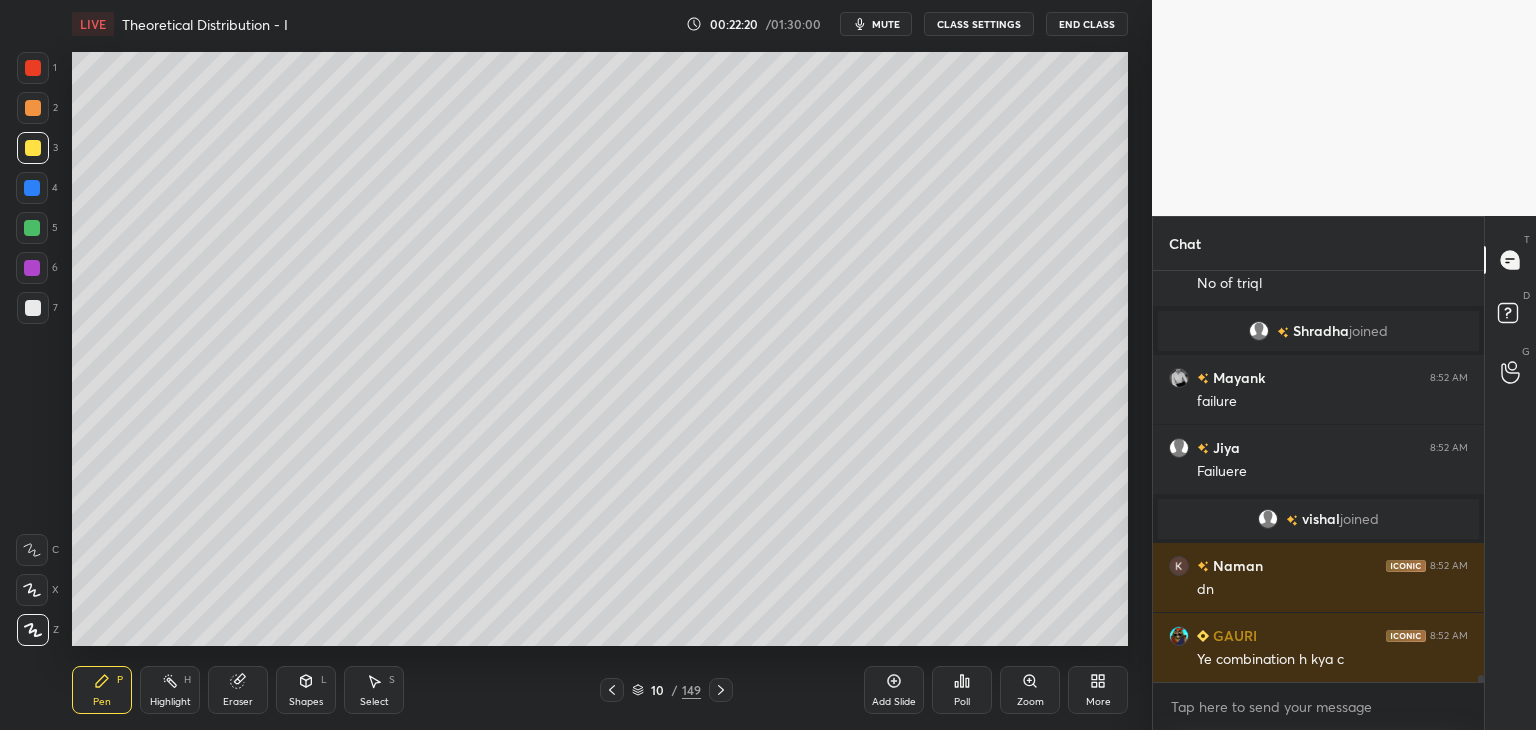 click at bounding box center (33, 308) 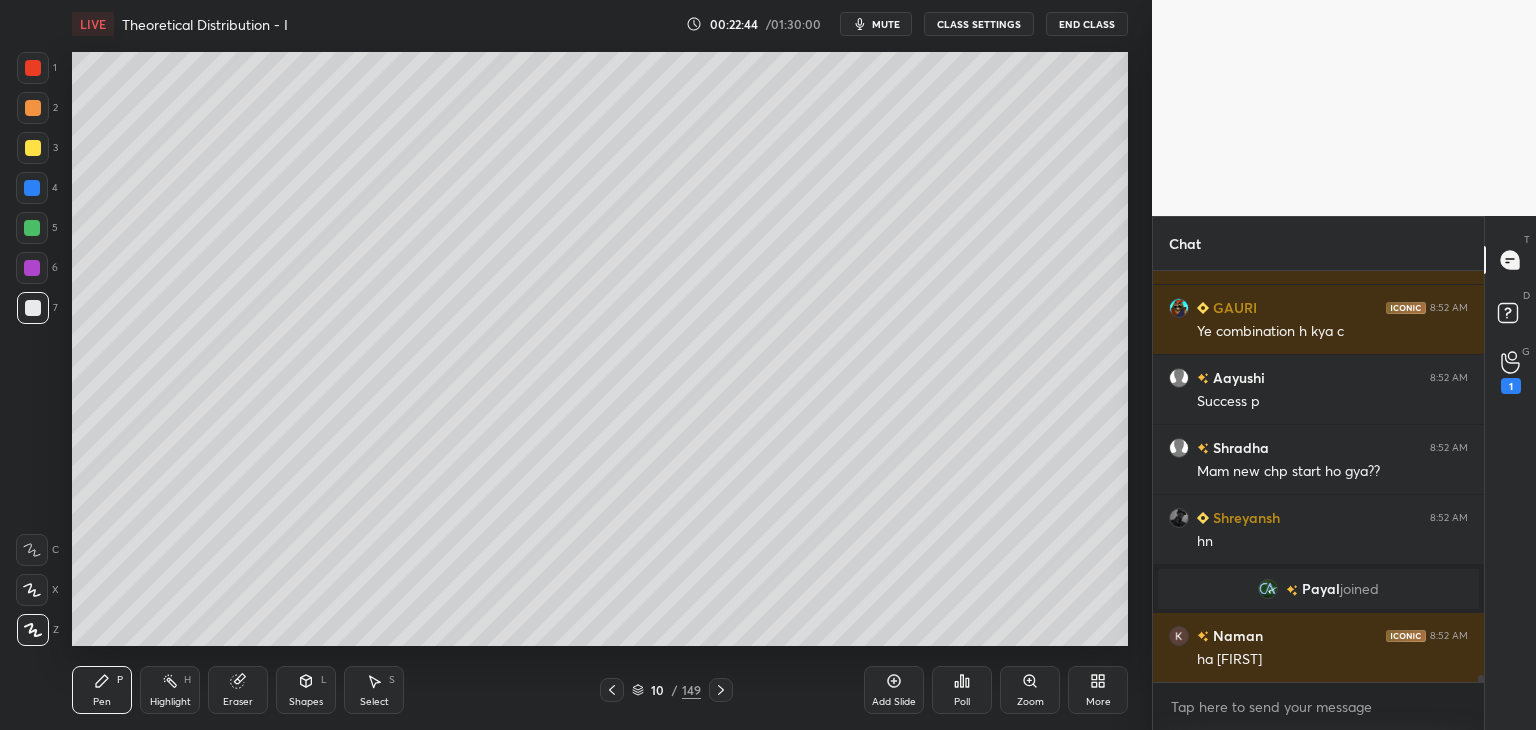 scroll, scrollTop: 24642, scrollLeft: 0, axis: vertical 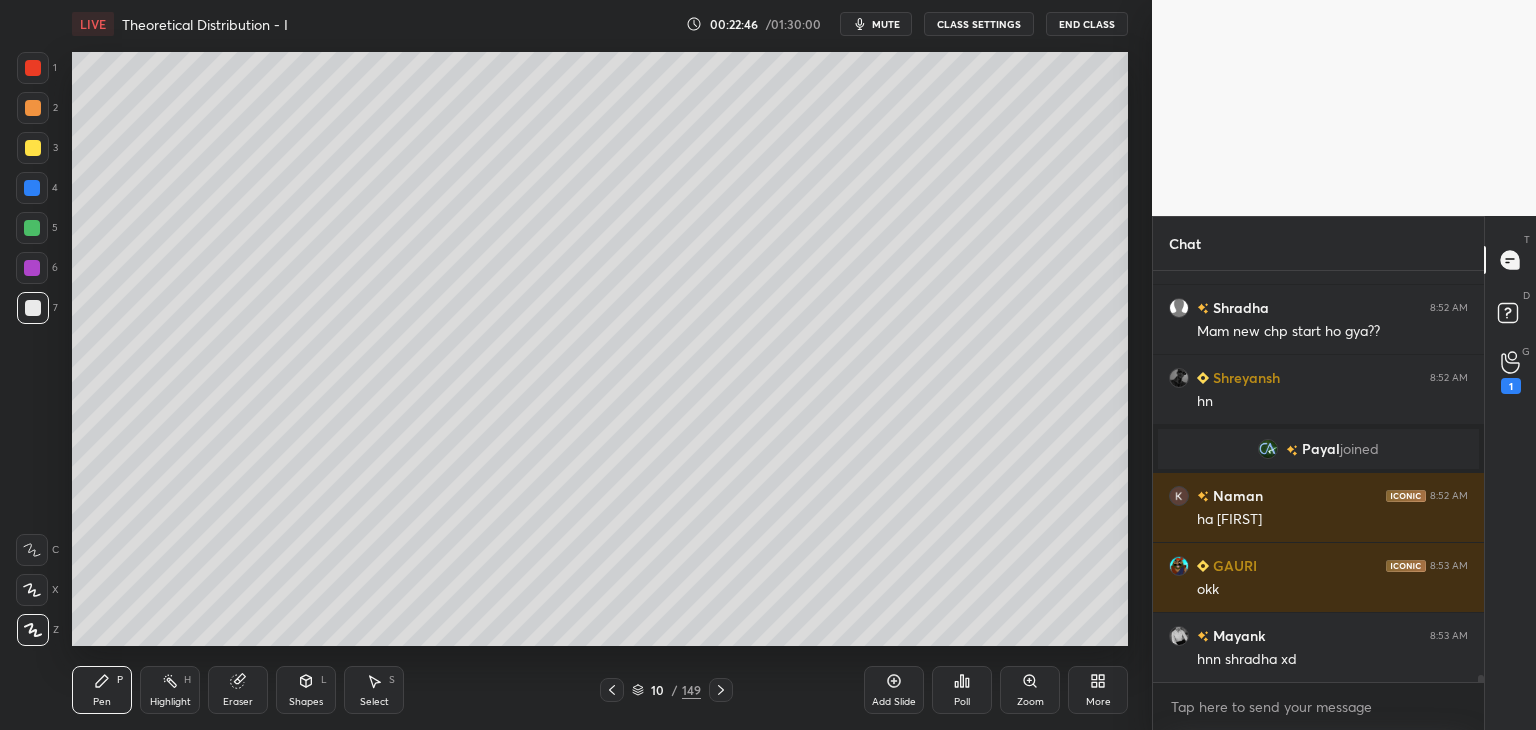 click on "Select" at bounding box center (374, 702) 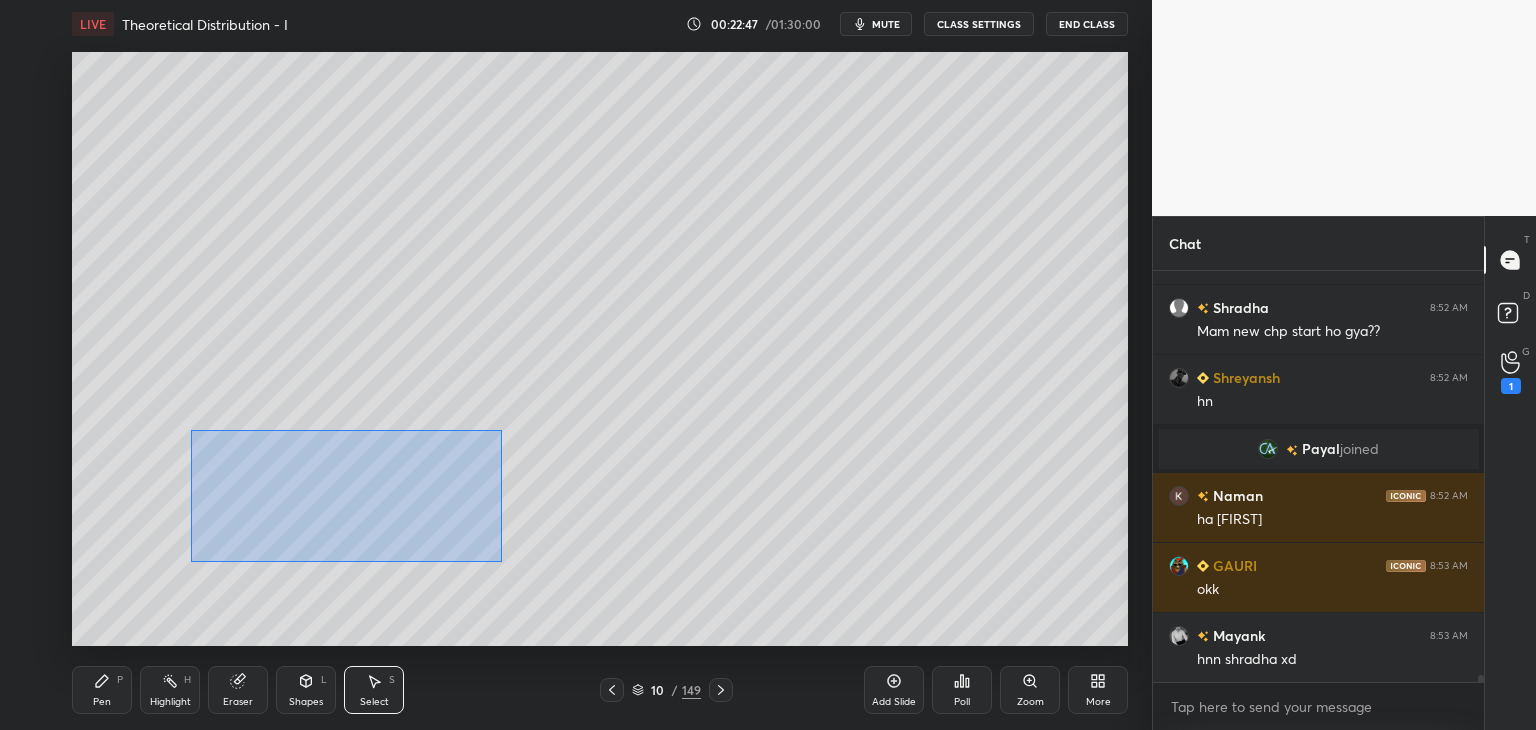 drag, startPoint x: 191, startPoint y: 429, endPoint x: 501, endPoint y: 565, distance: 338.52032 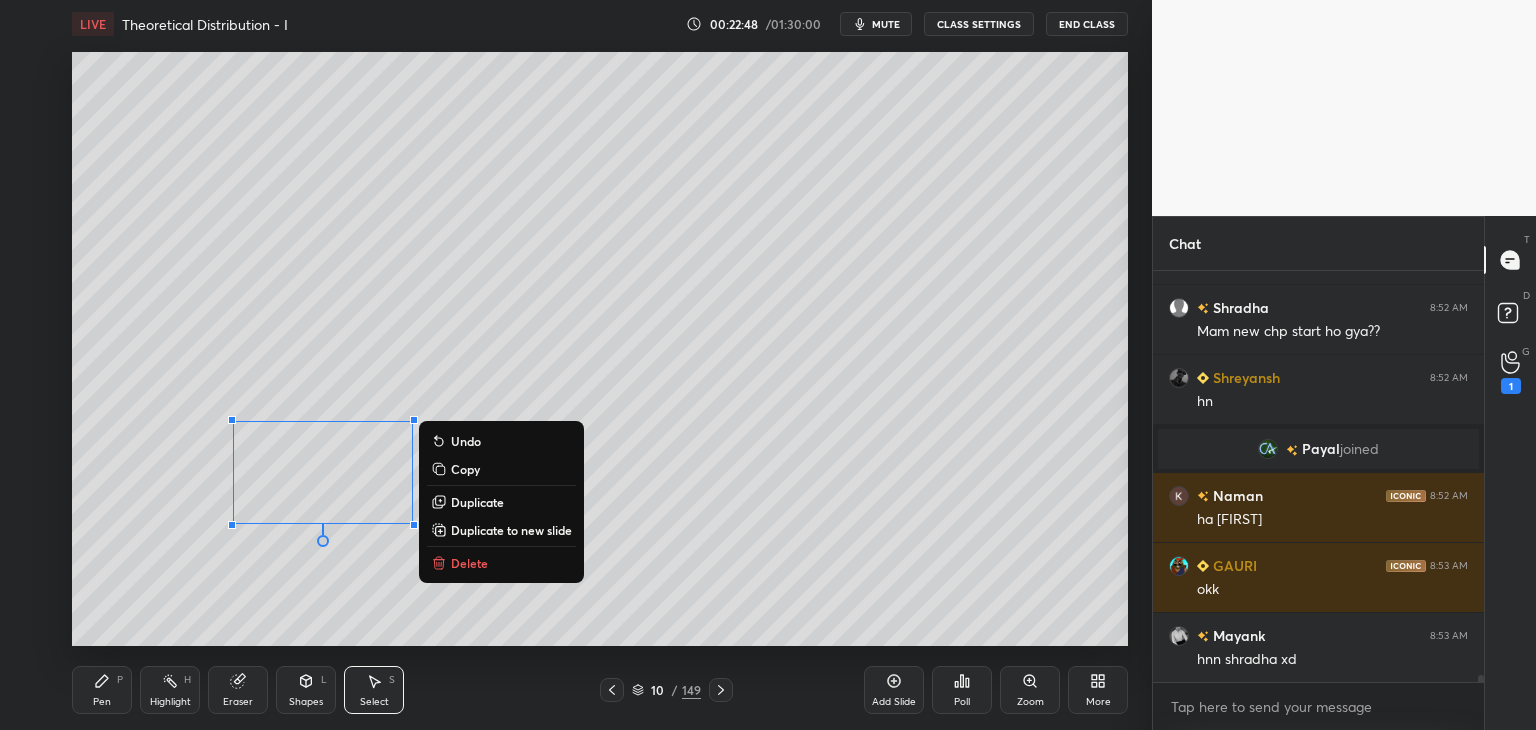 drag, startPoint x: 484, startPoint y: 570, endPoint x: 472, endPoint y: 600, distance: 32.31099 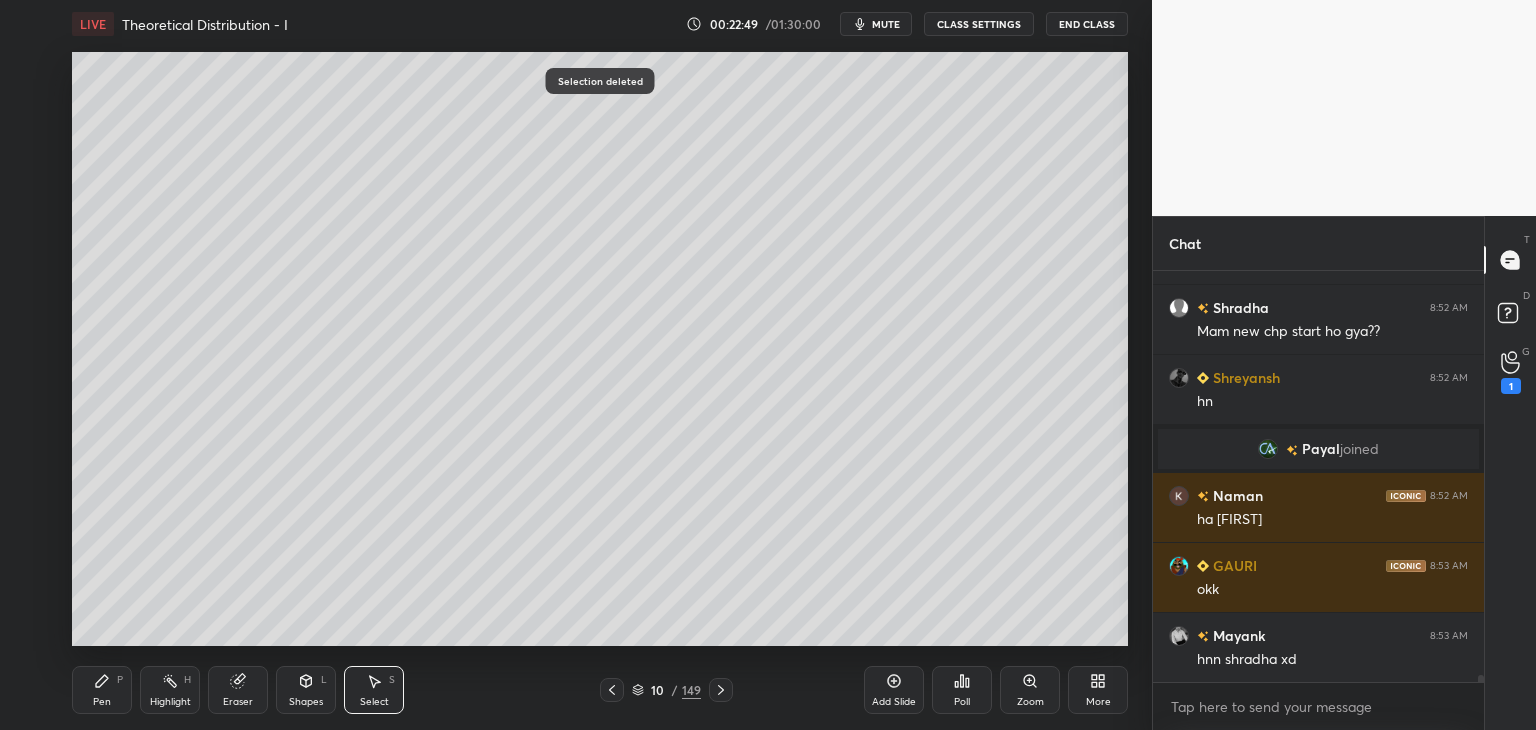 click on "Pen" at bounding box center (102, 702) 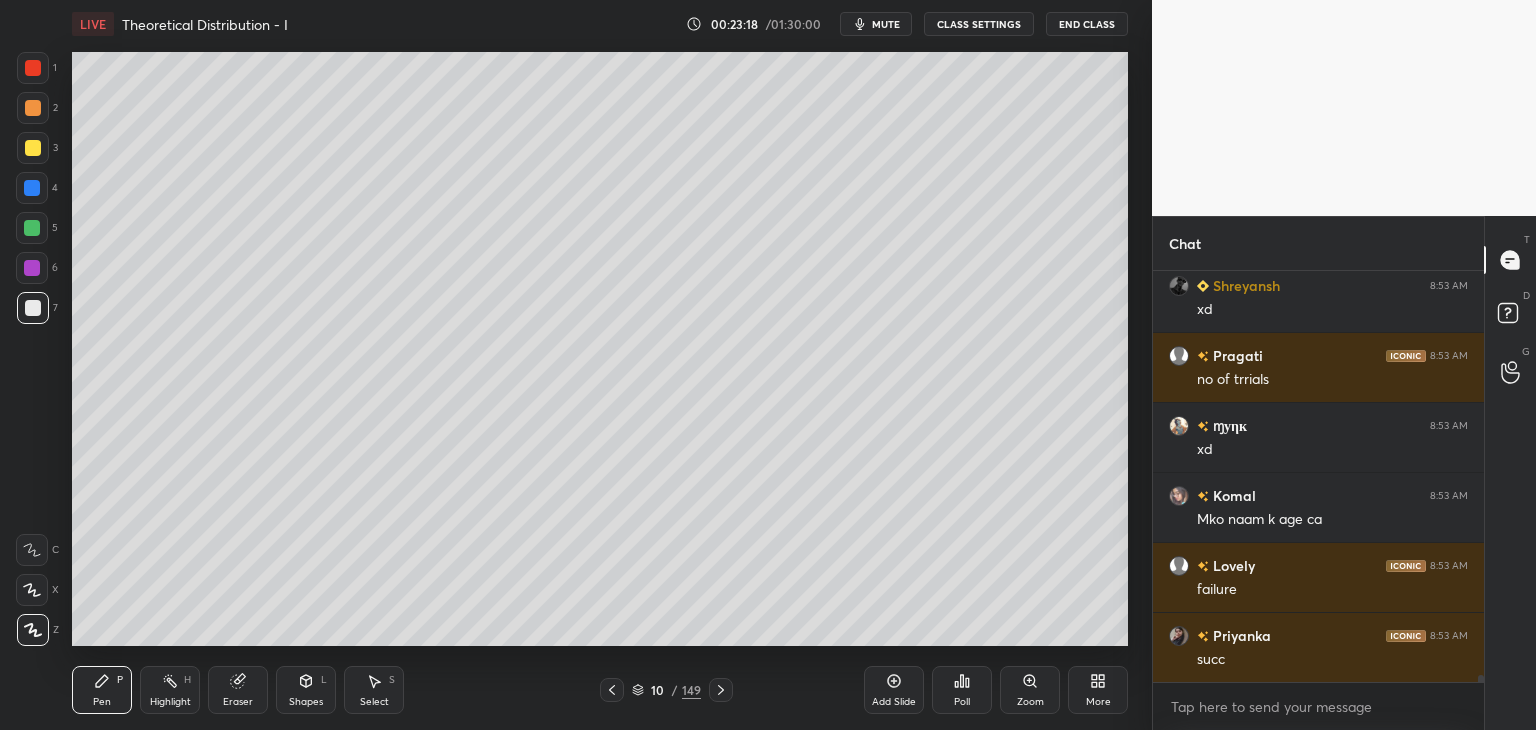 scroll, scrollTop: 25600, scrollLeft: 0, axis: vertical 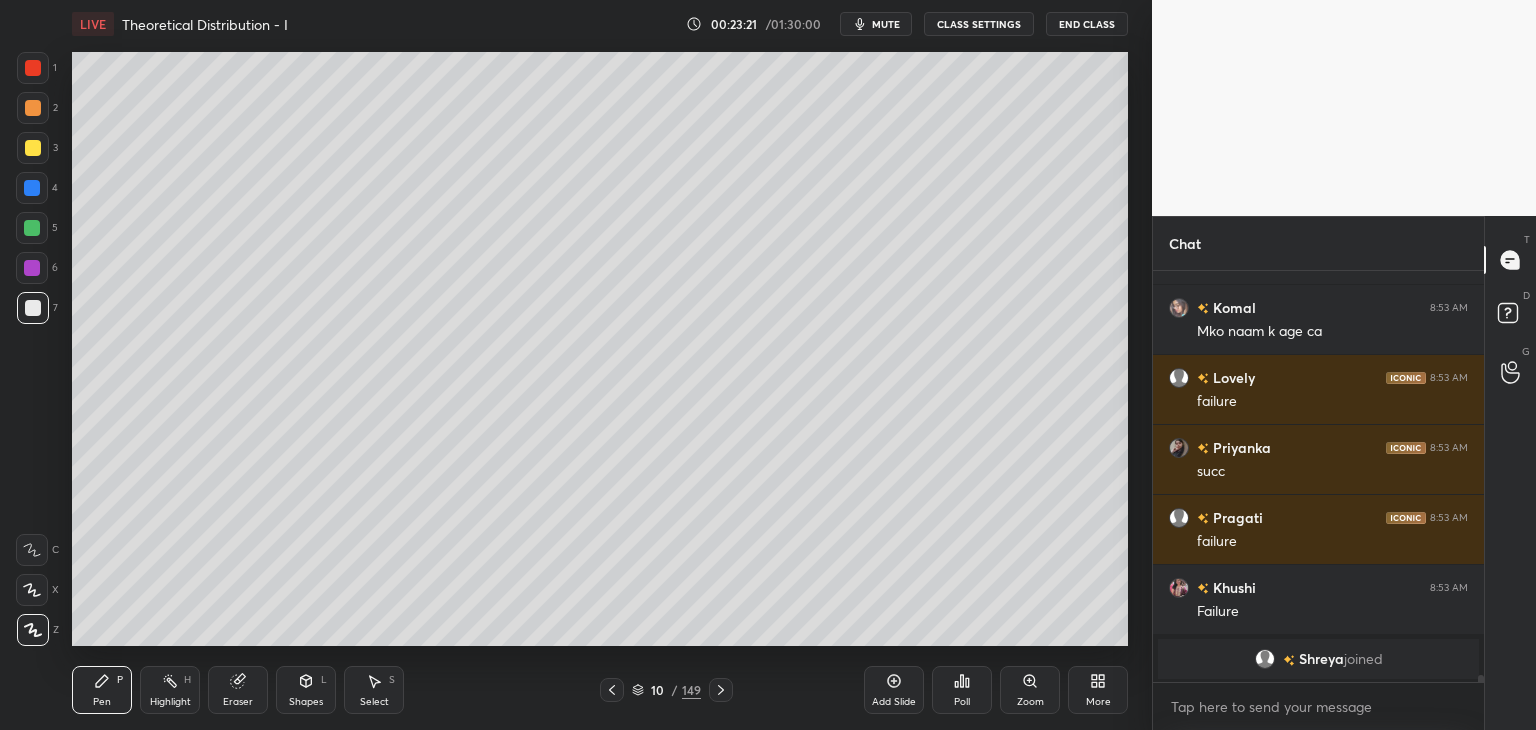 click 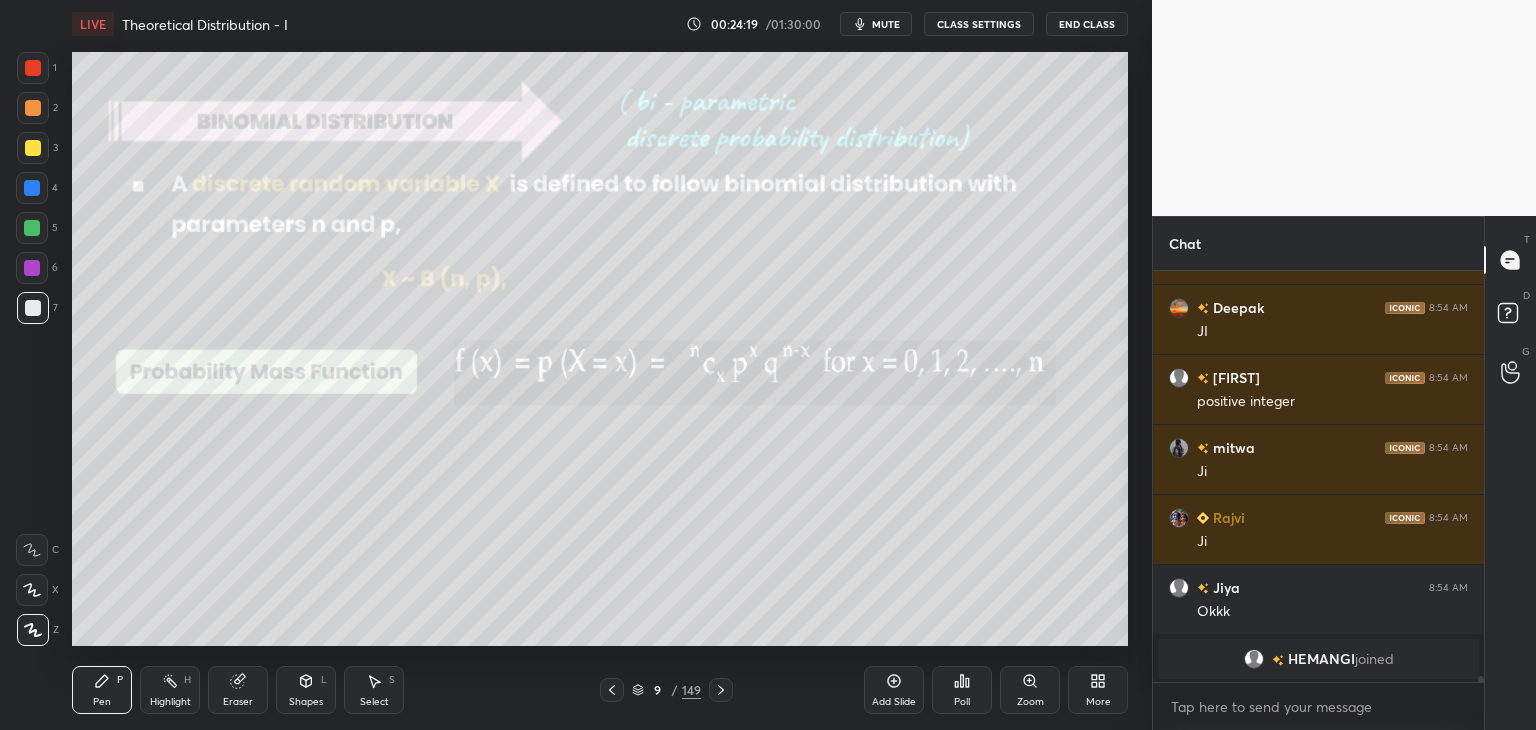 scroll, scrollTop: 26168, scrollLeft: 0, axis: vertical 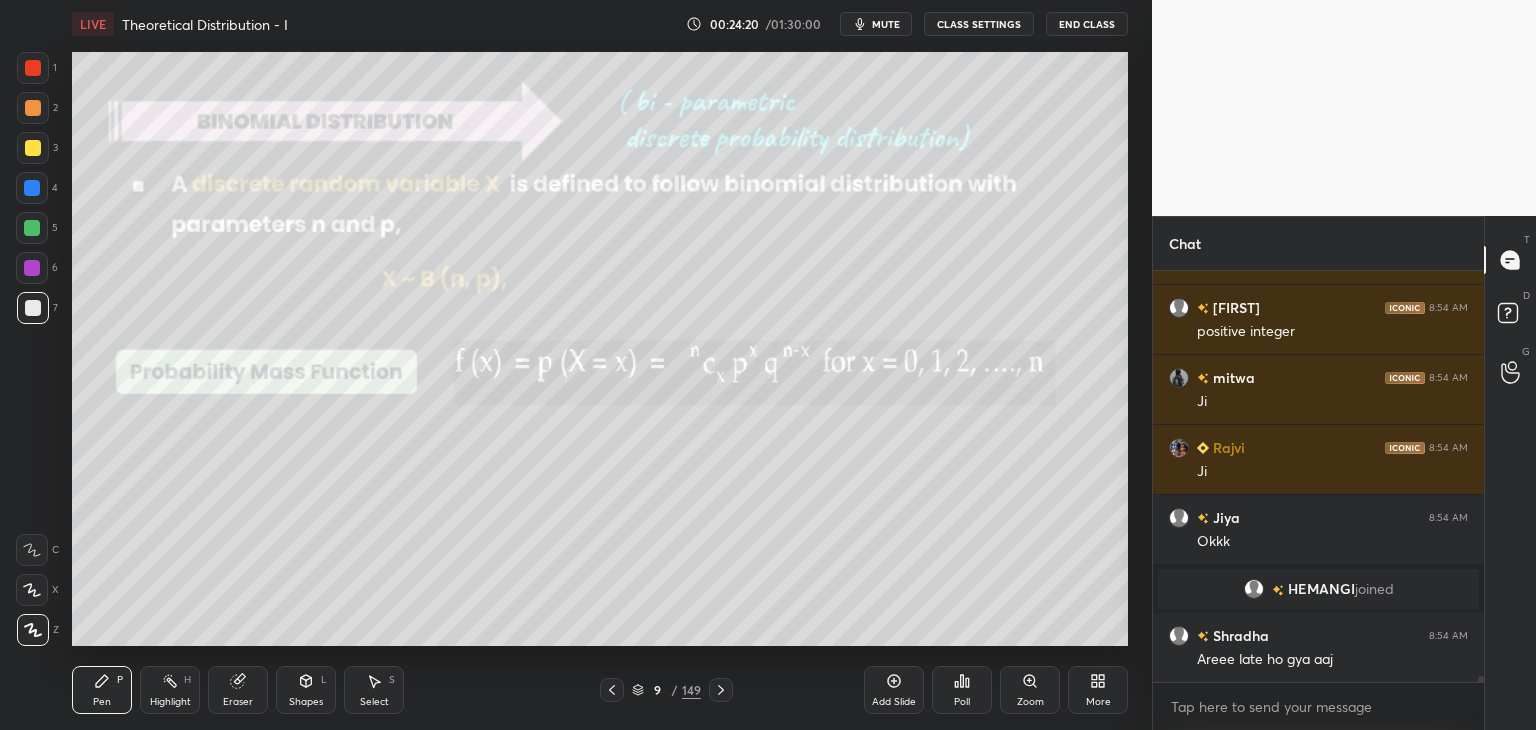 click 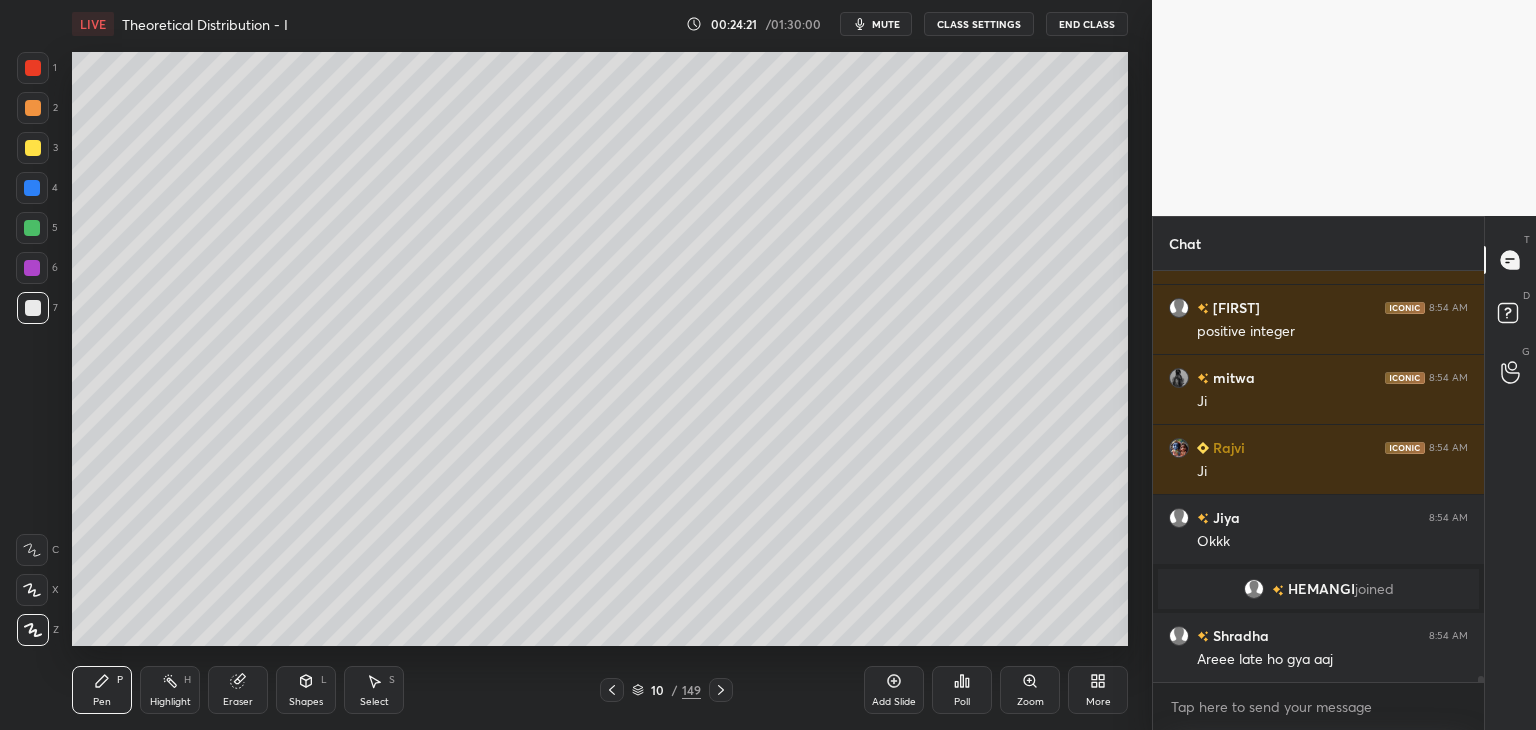 click 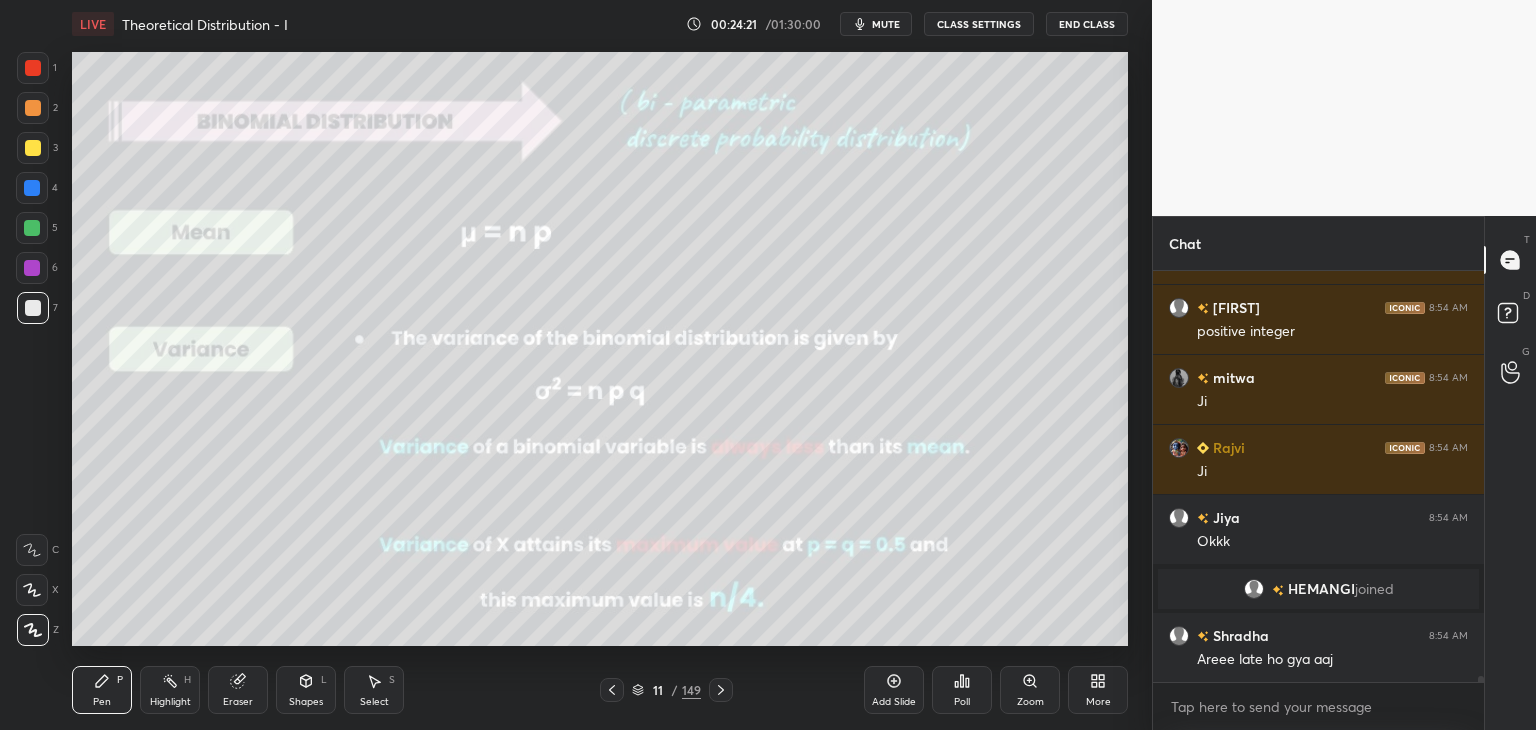 click 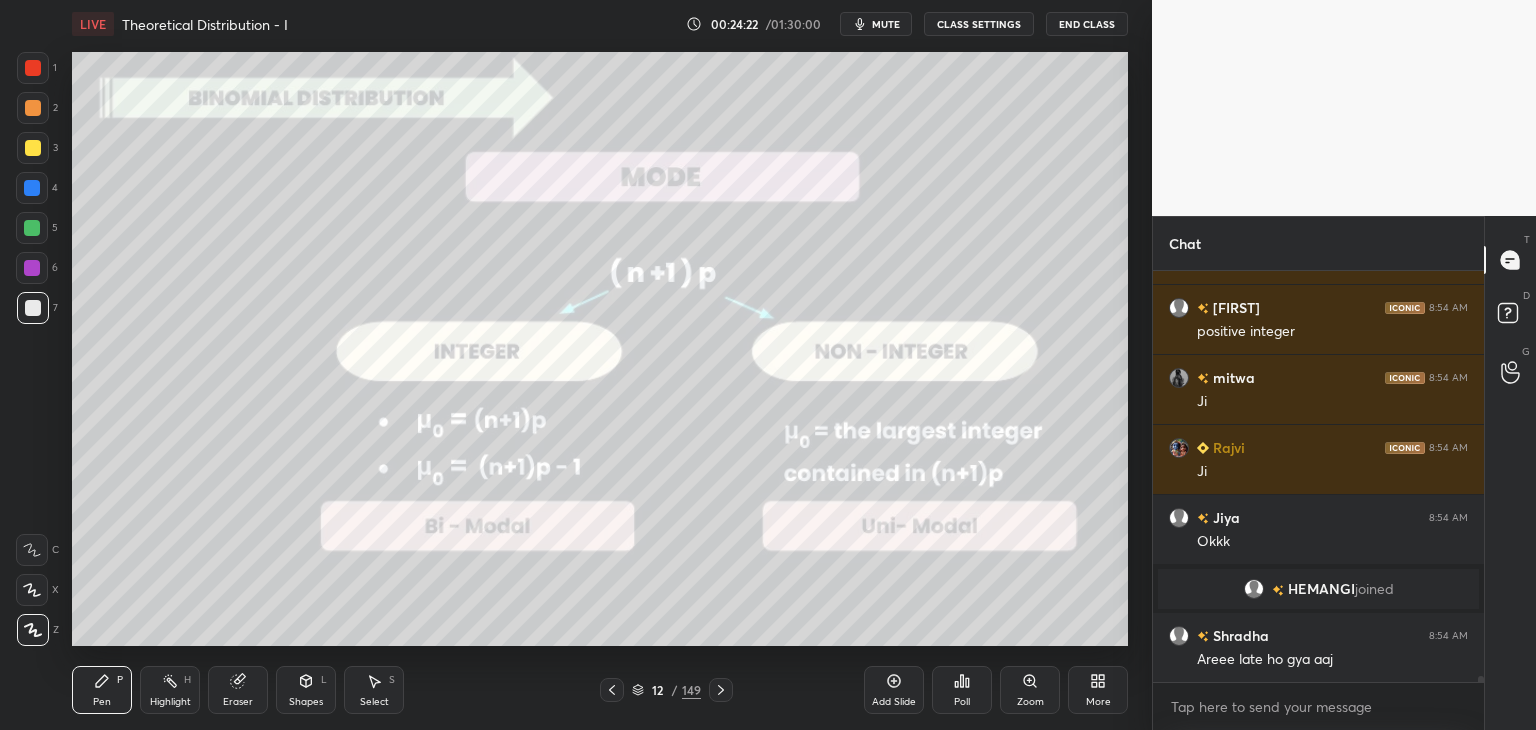 click 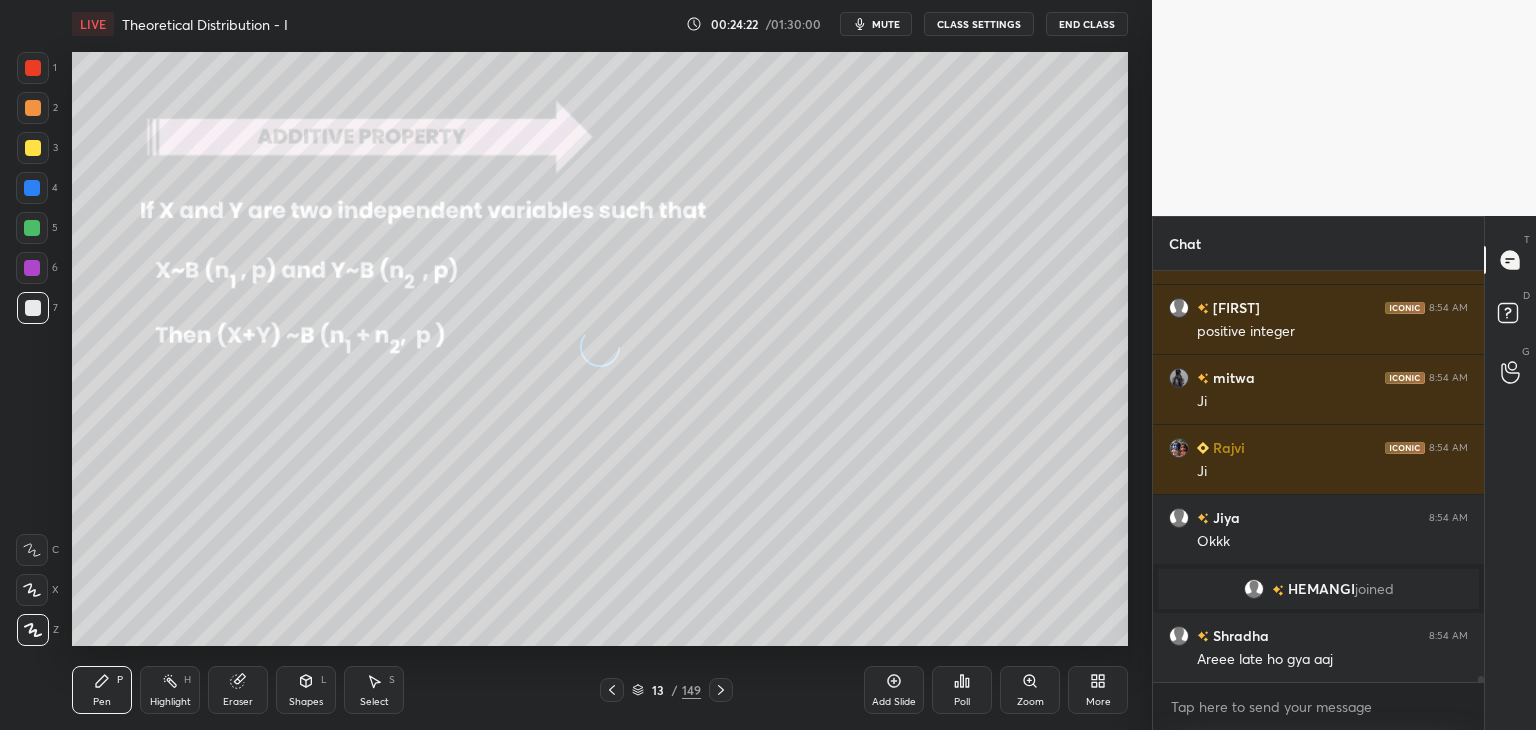 click 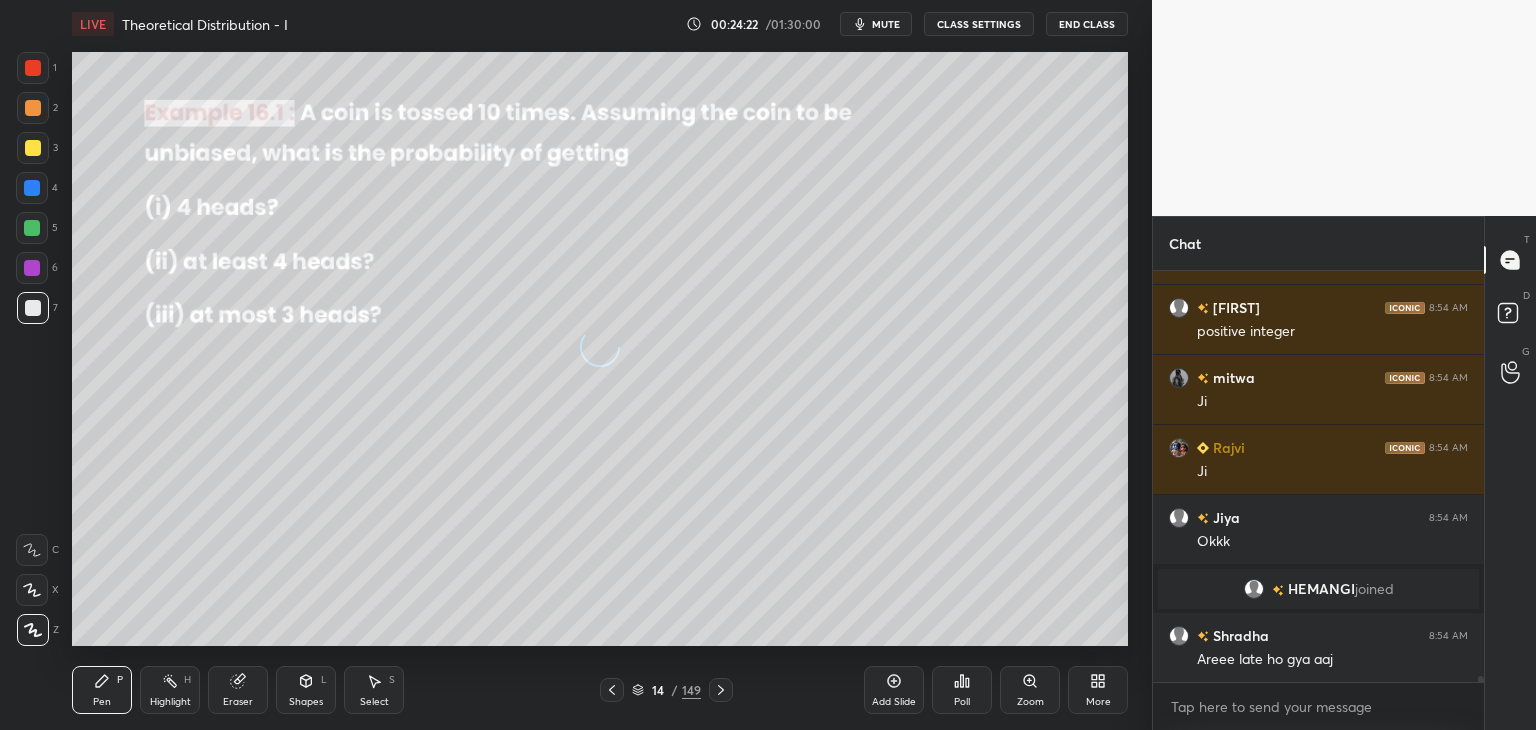 click 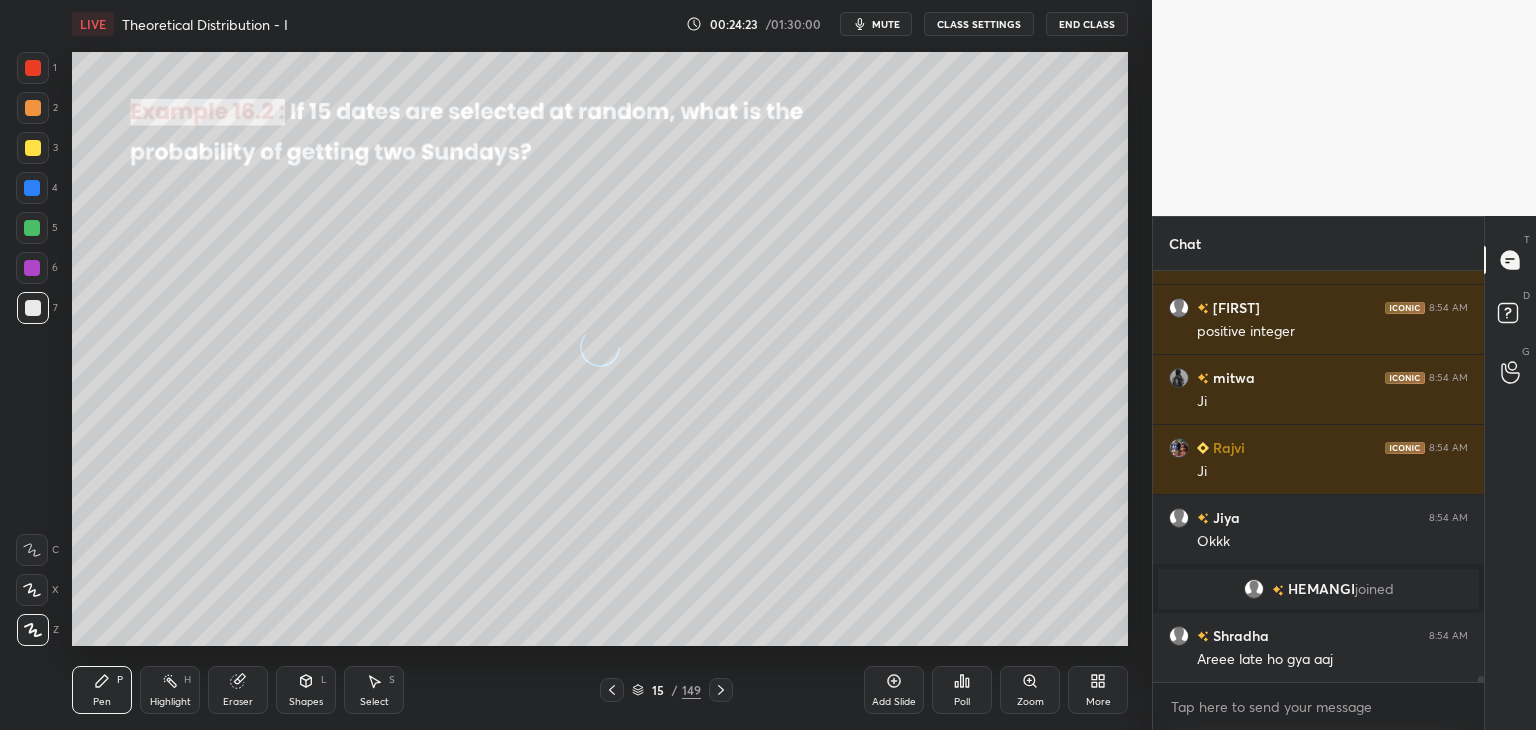 click 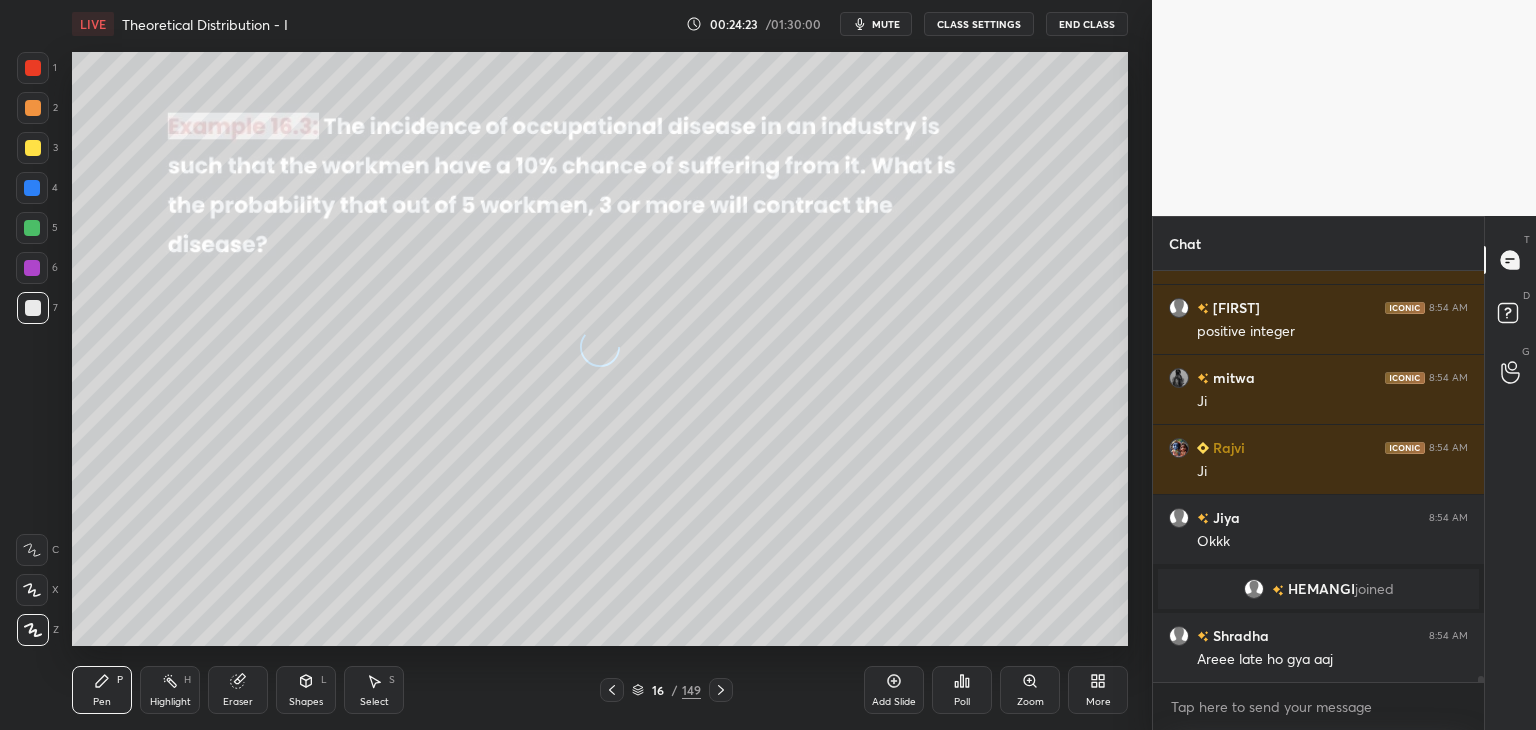 click 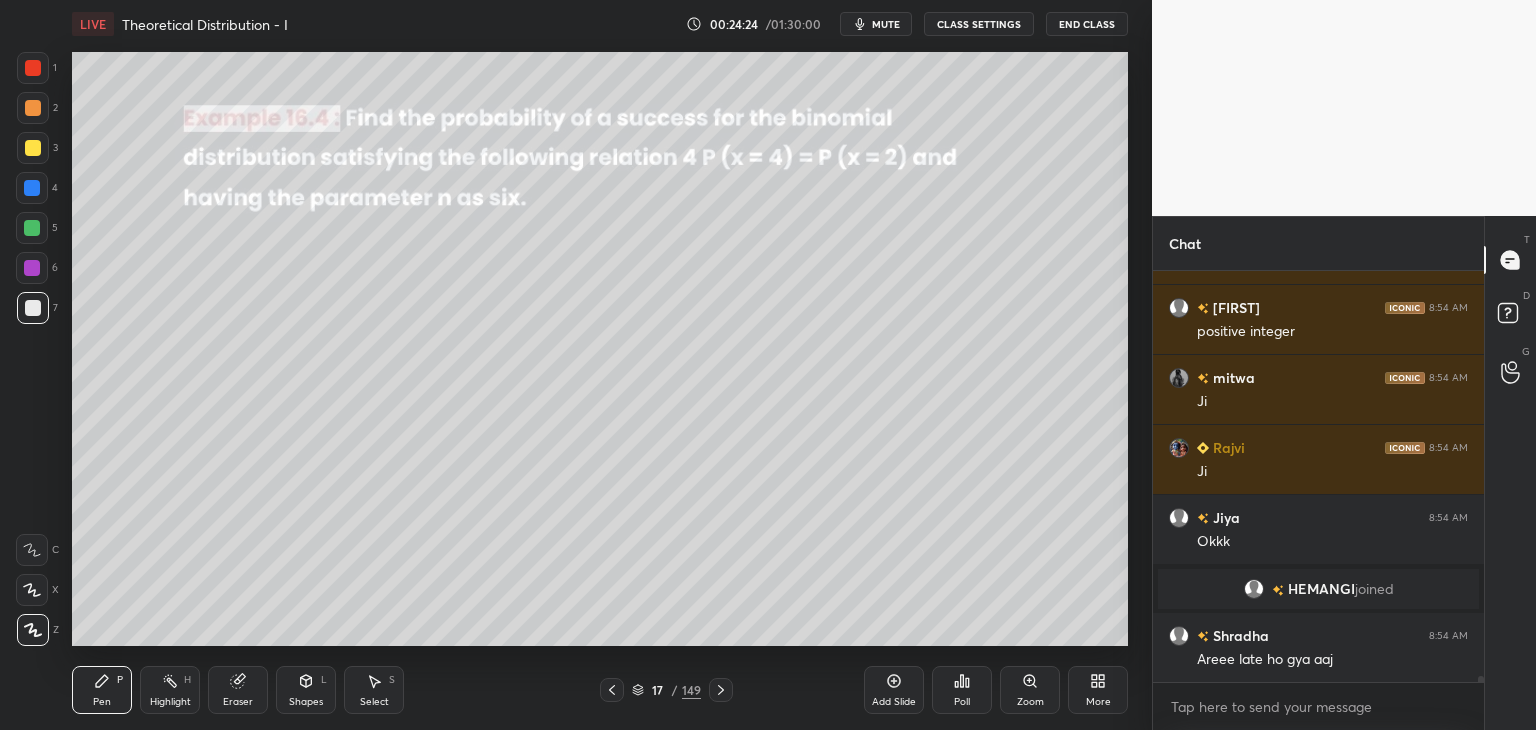 click 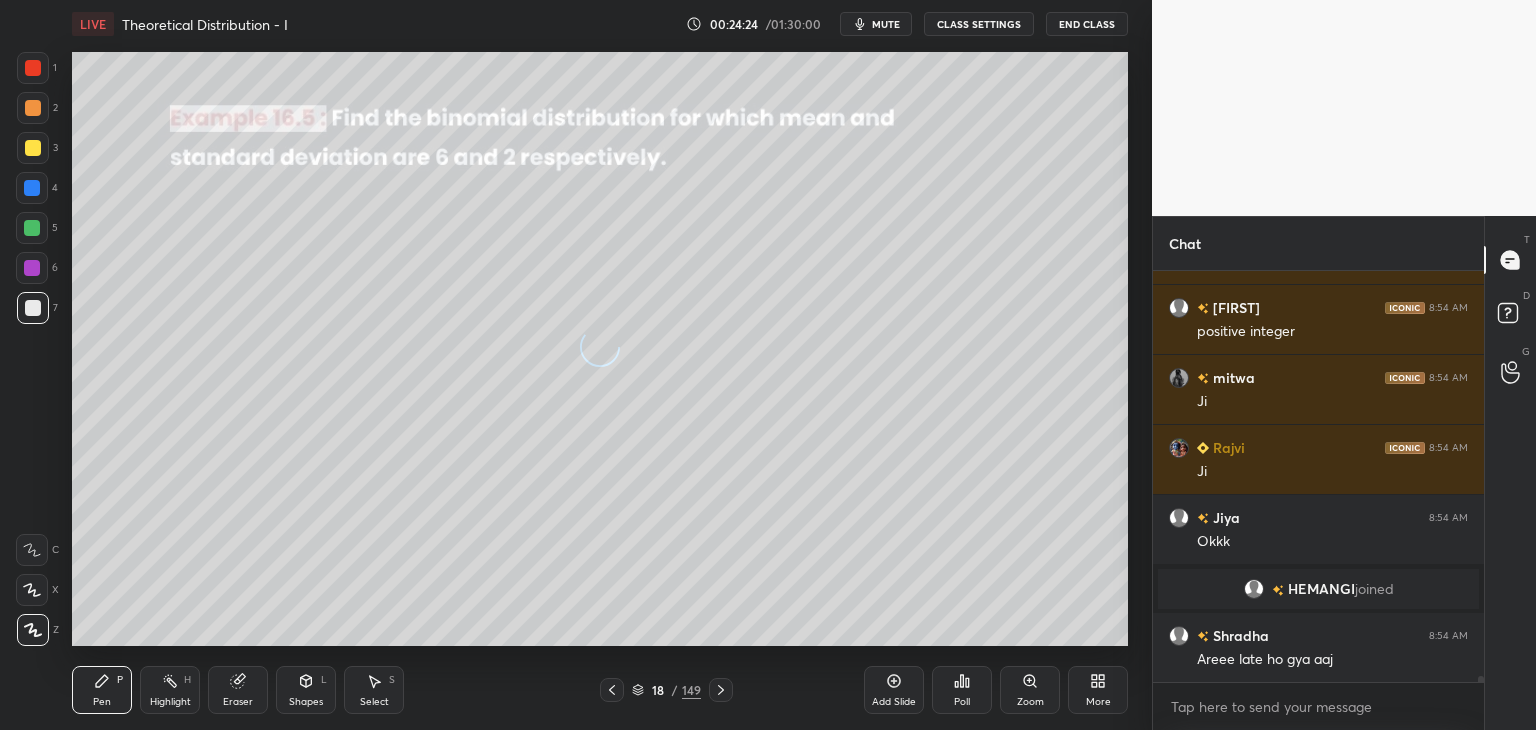 click 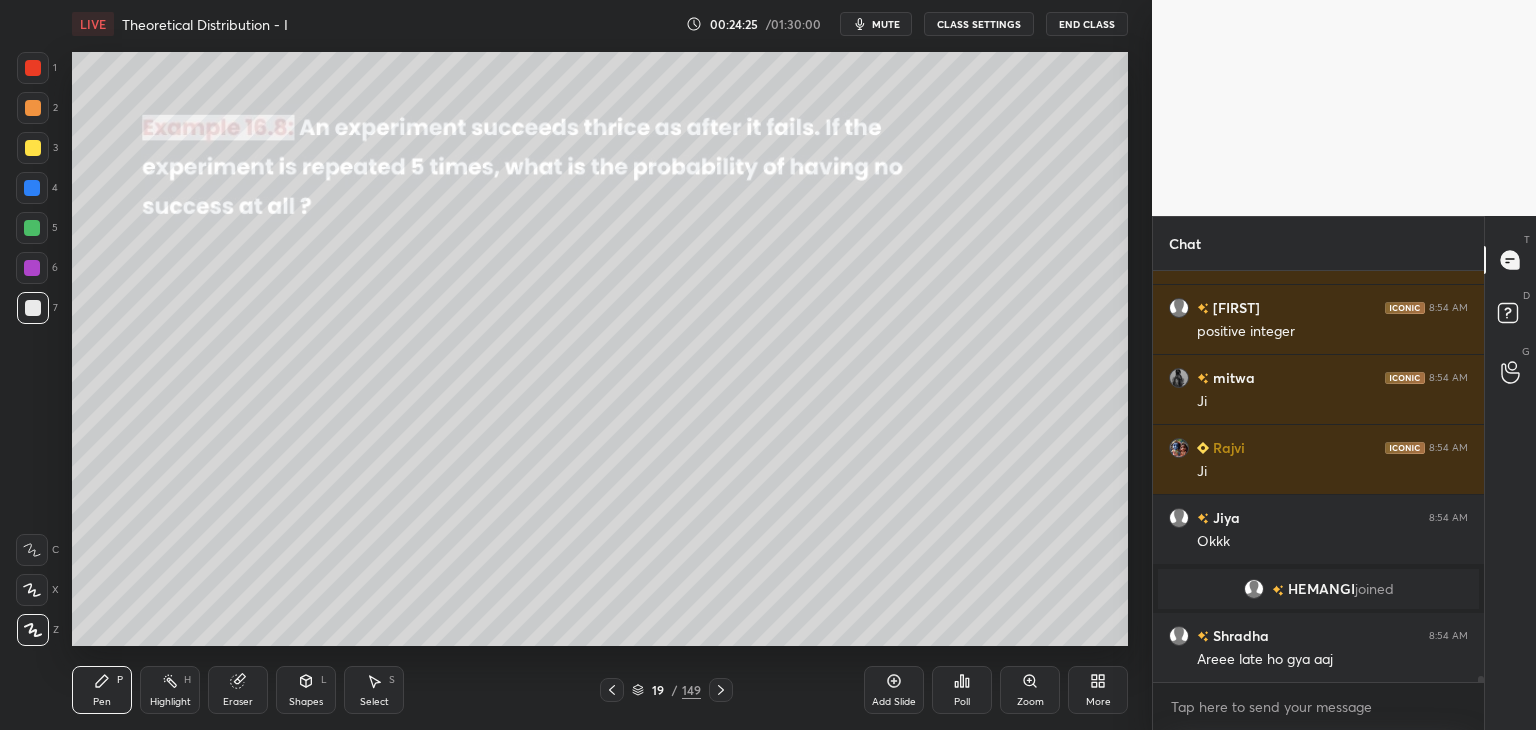 click 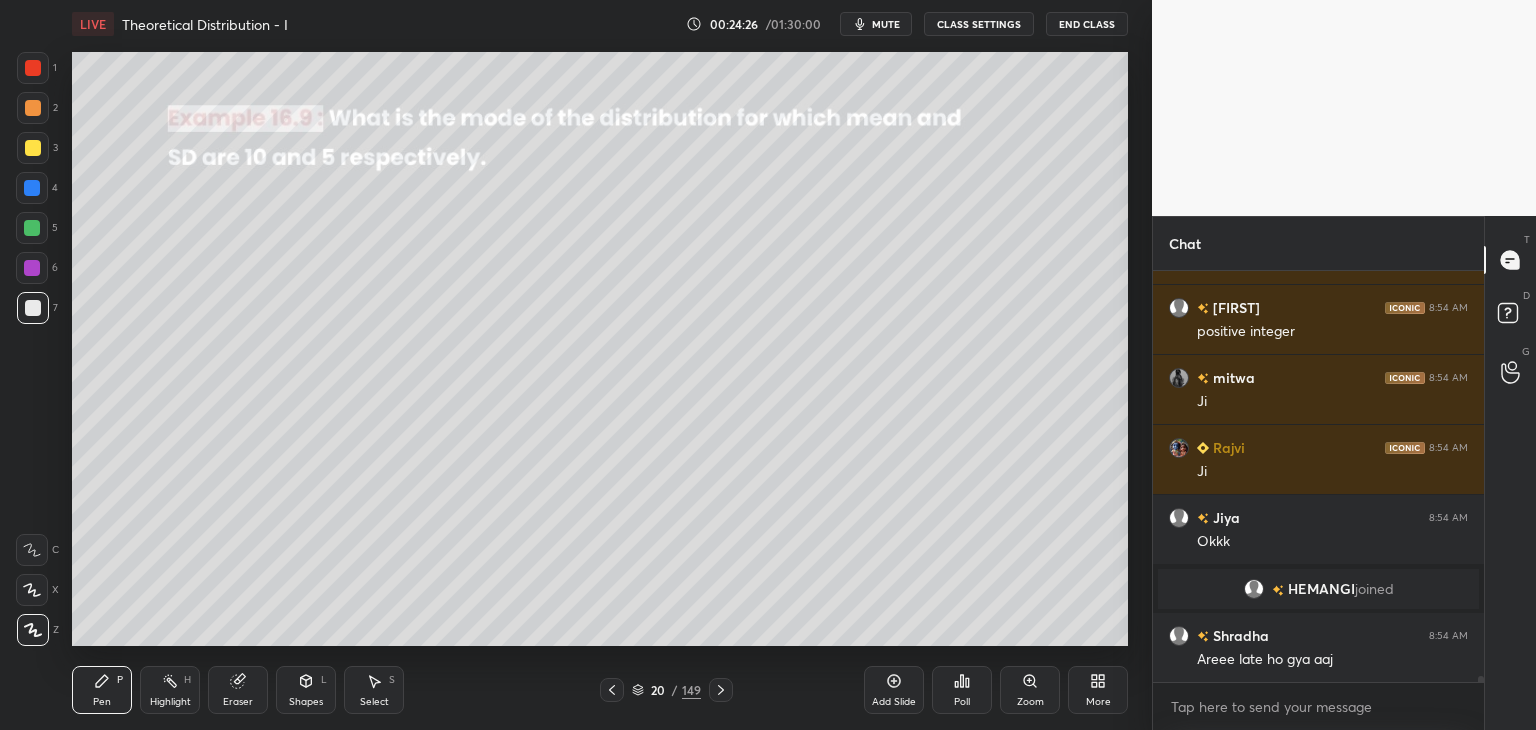 click 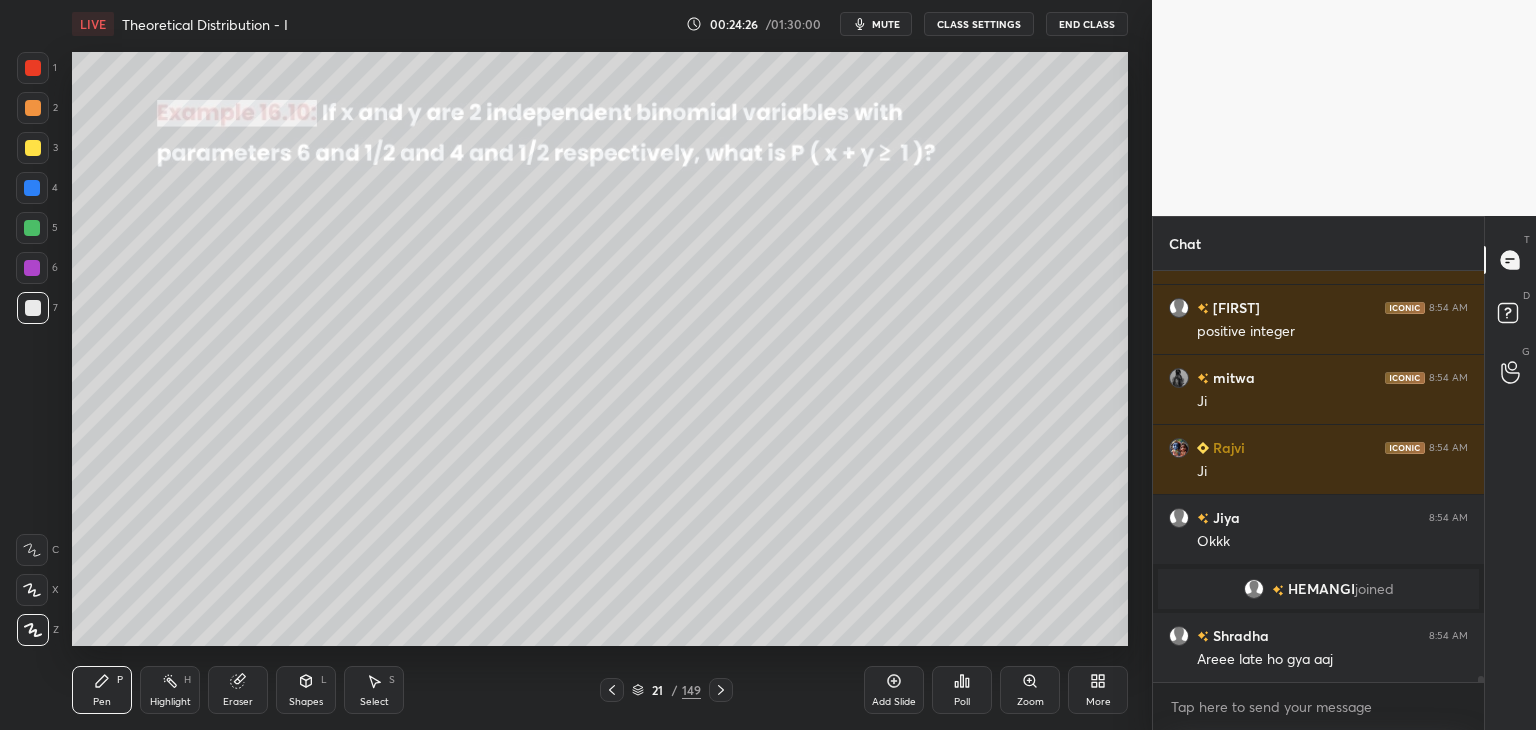 click 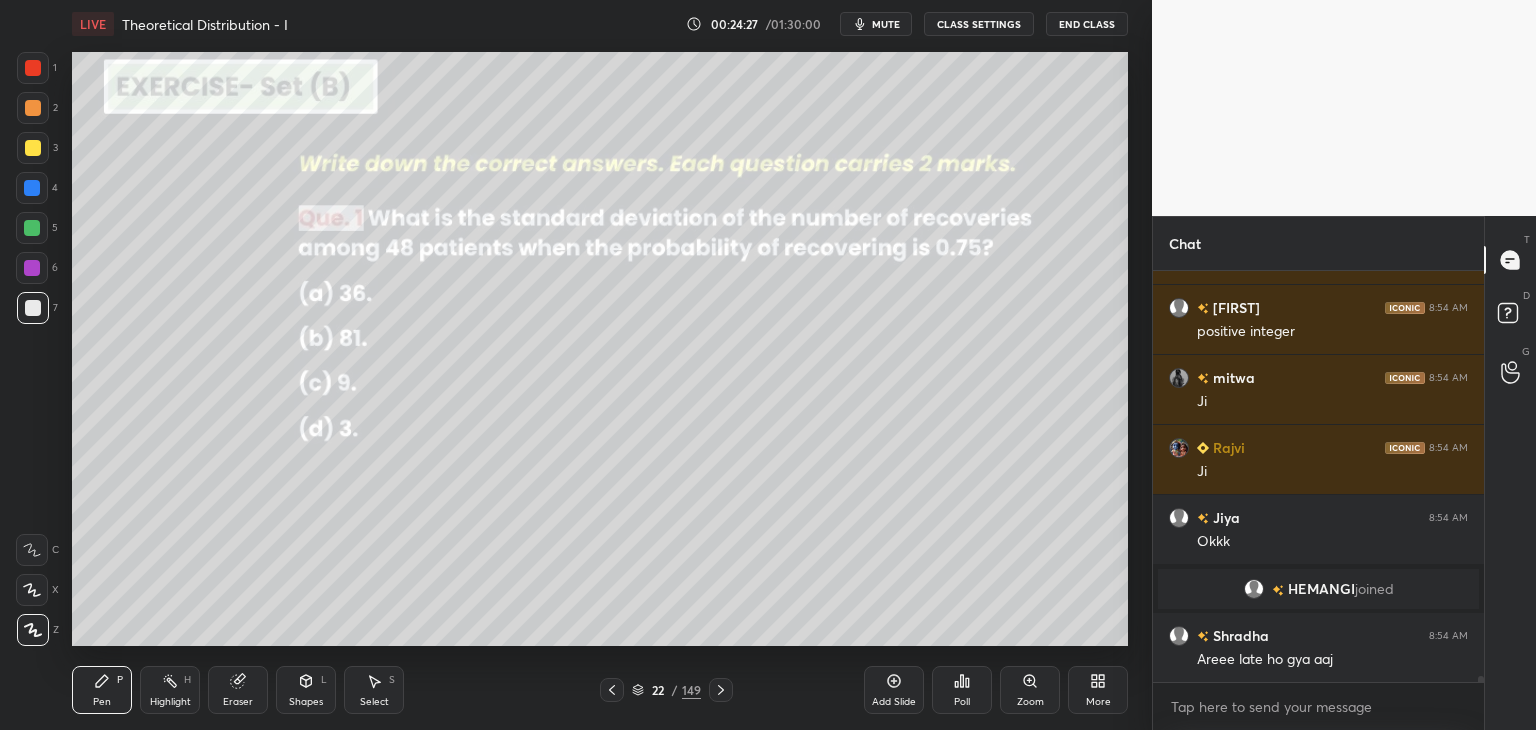 click 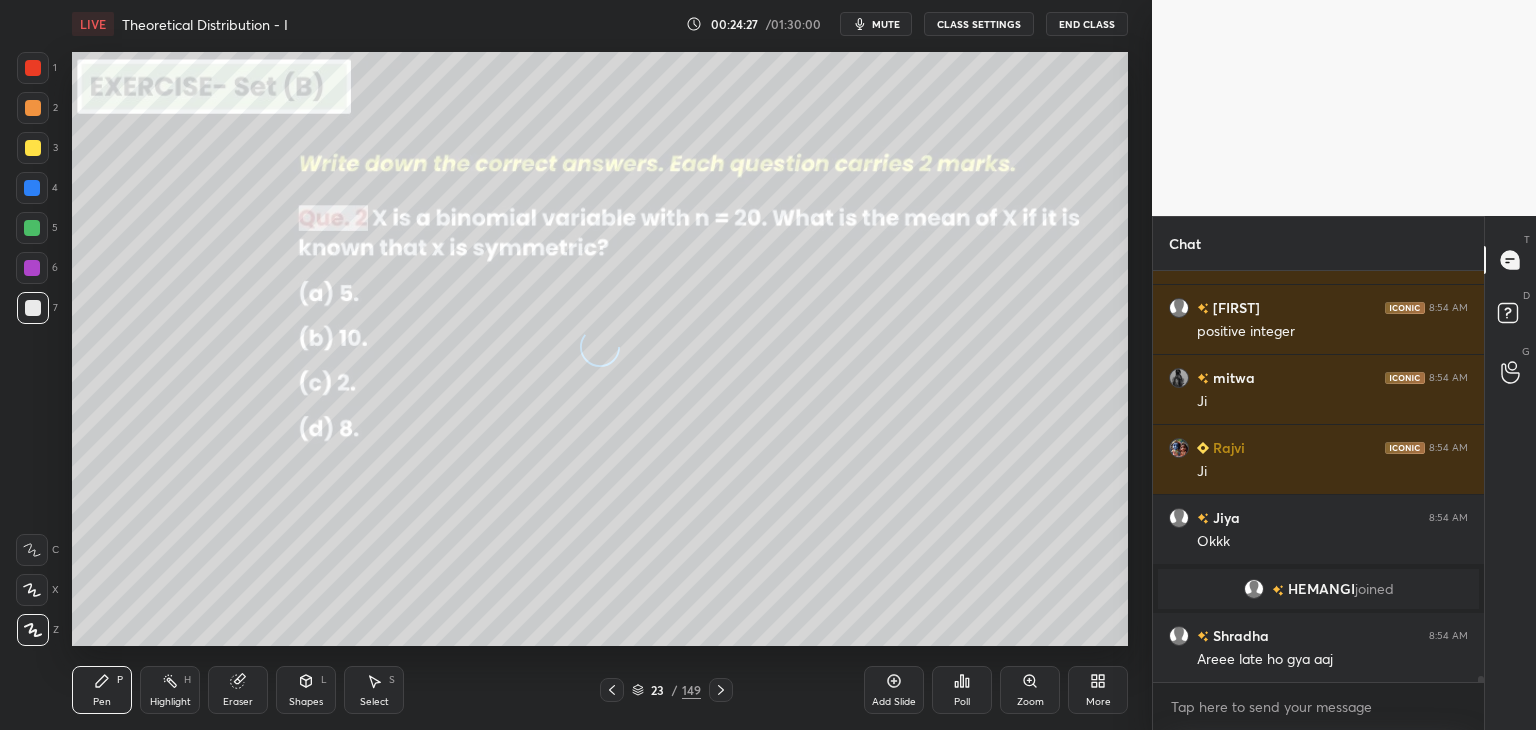 click 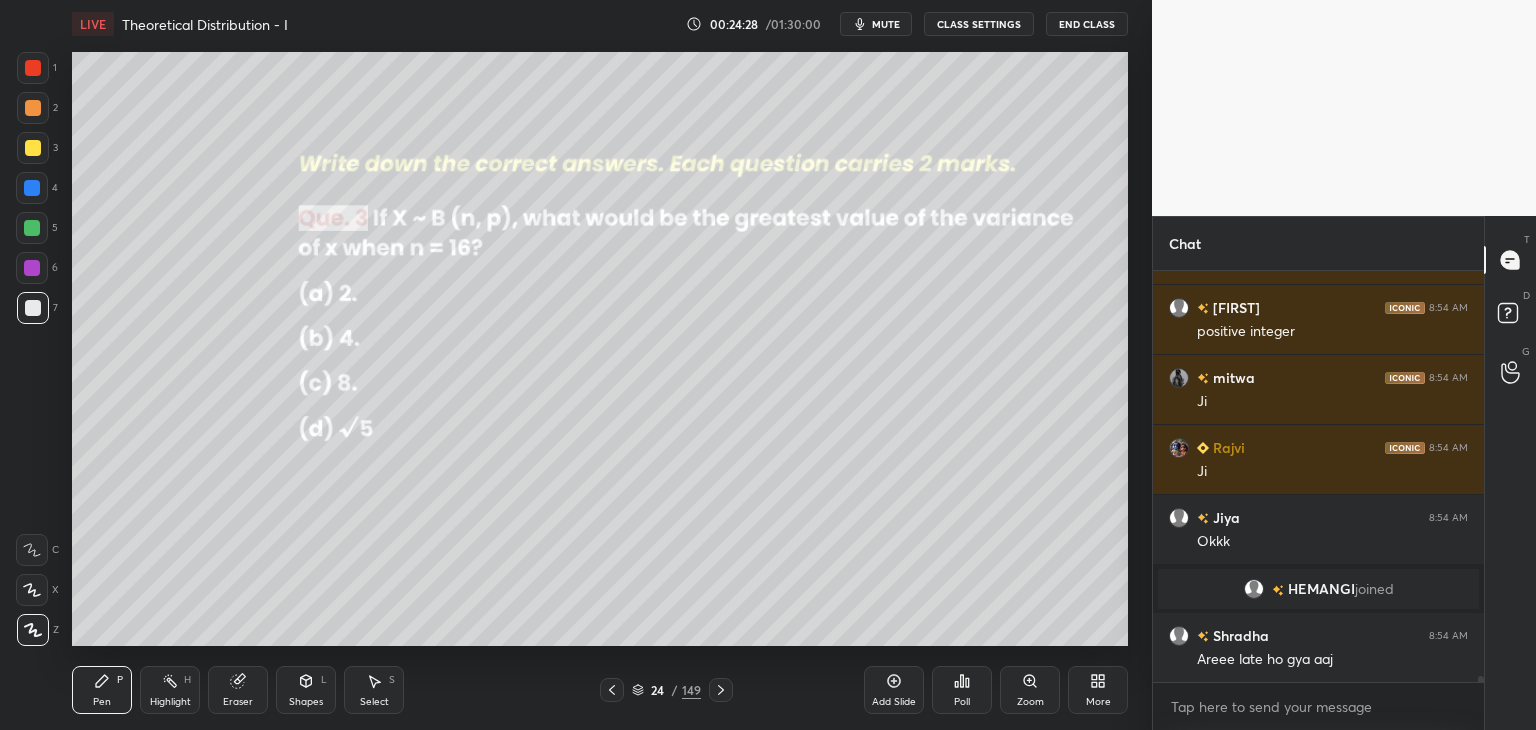 click 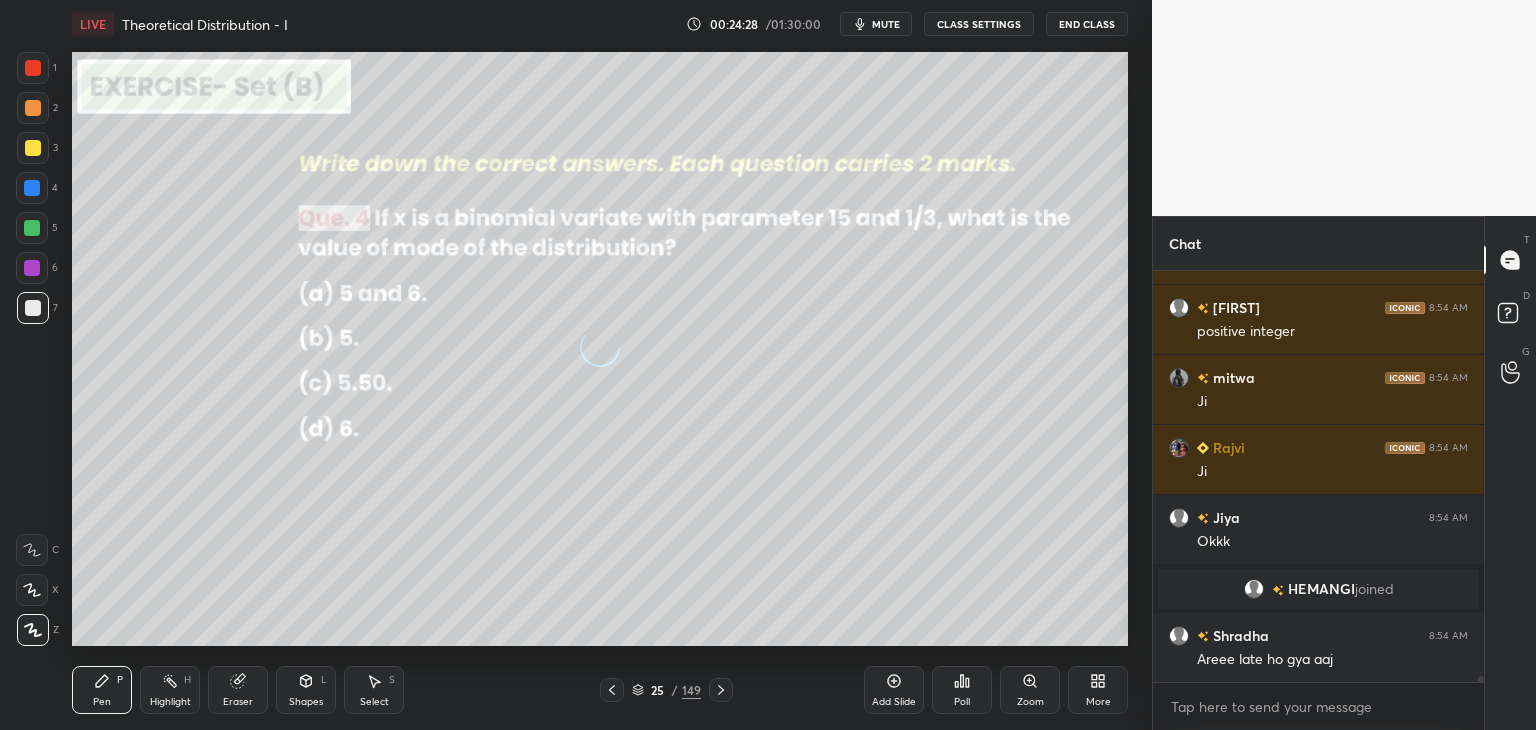click 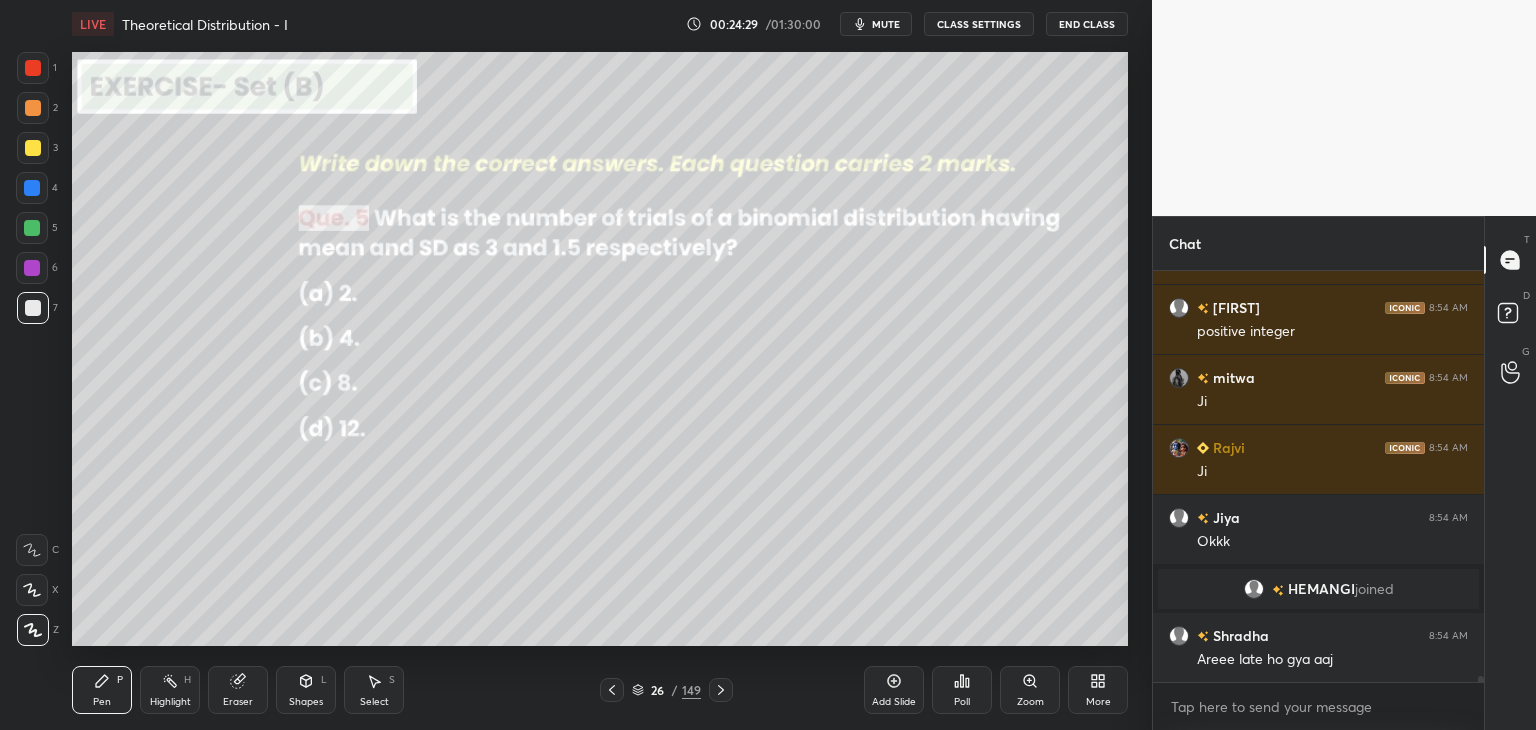 click 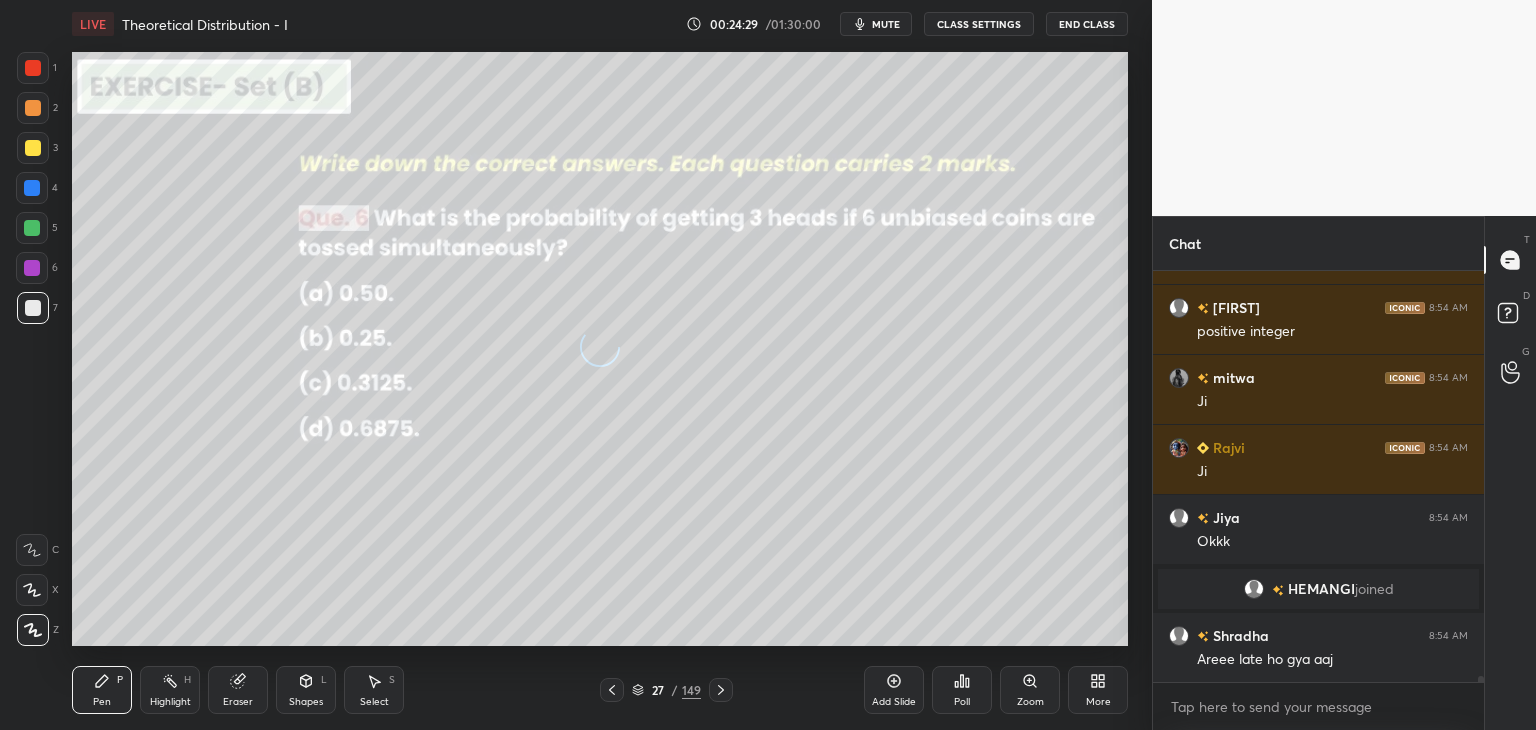 click 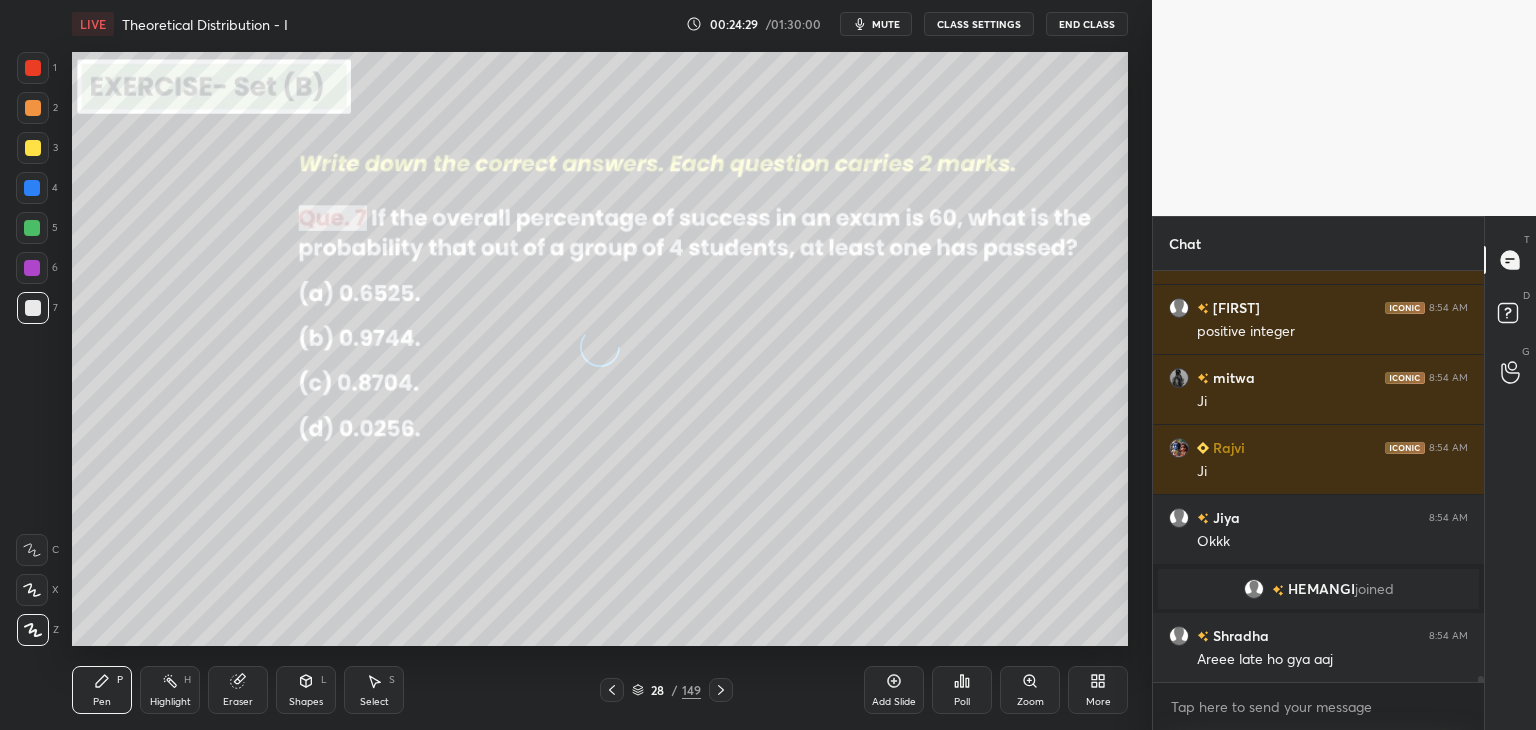 click 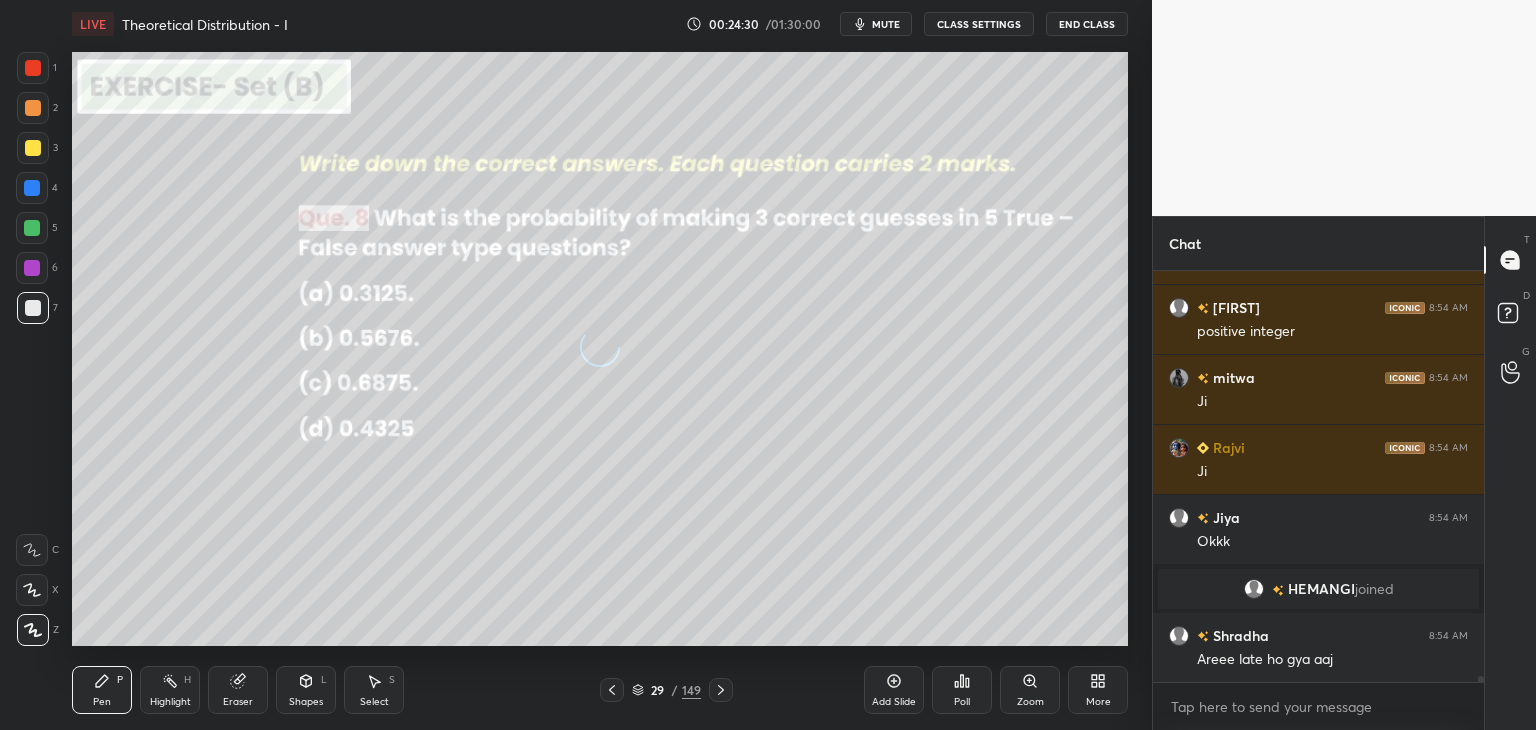 click 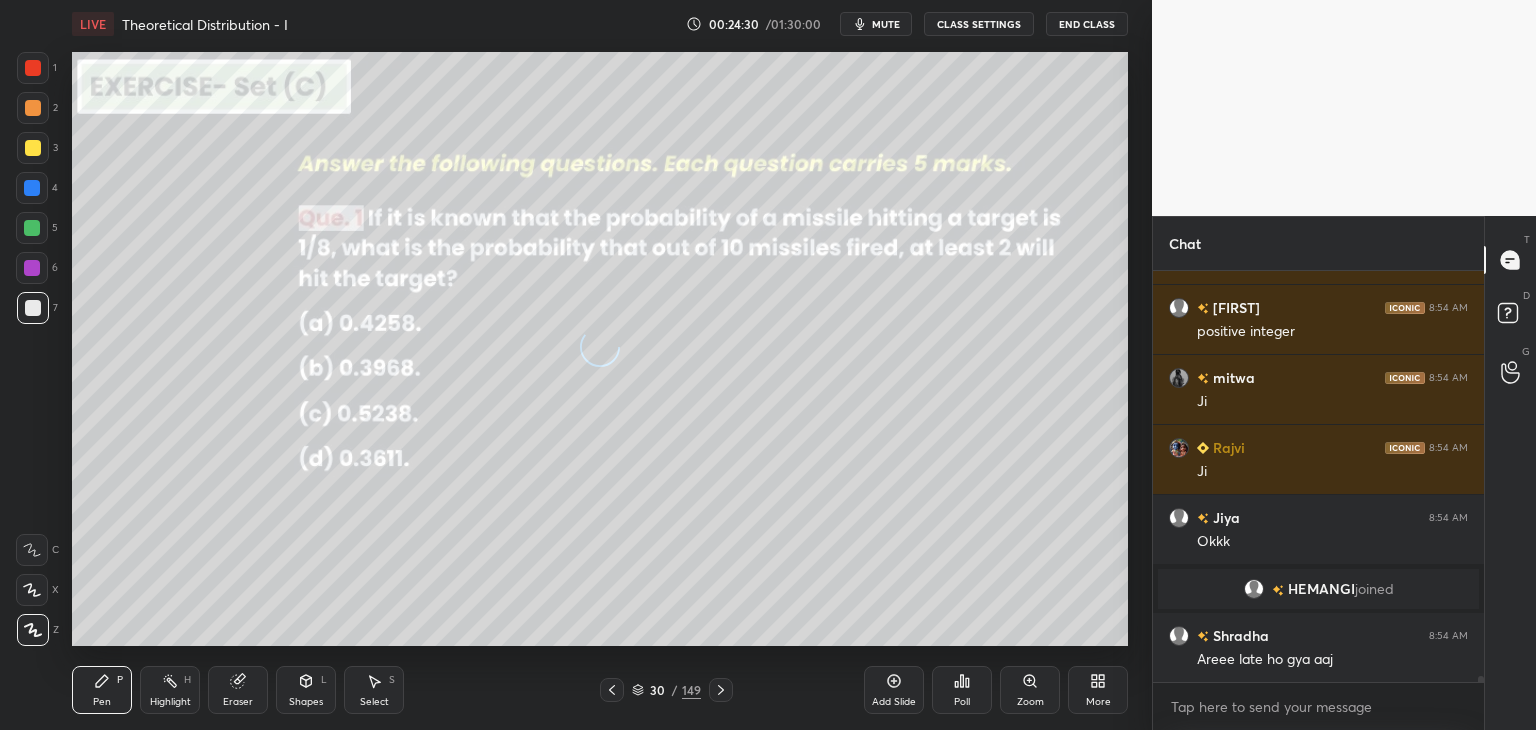 click 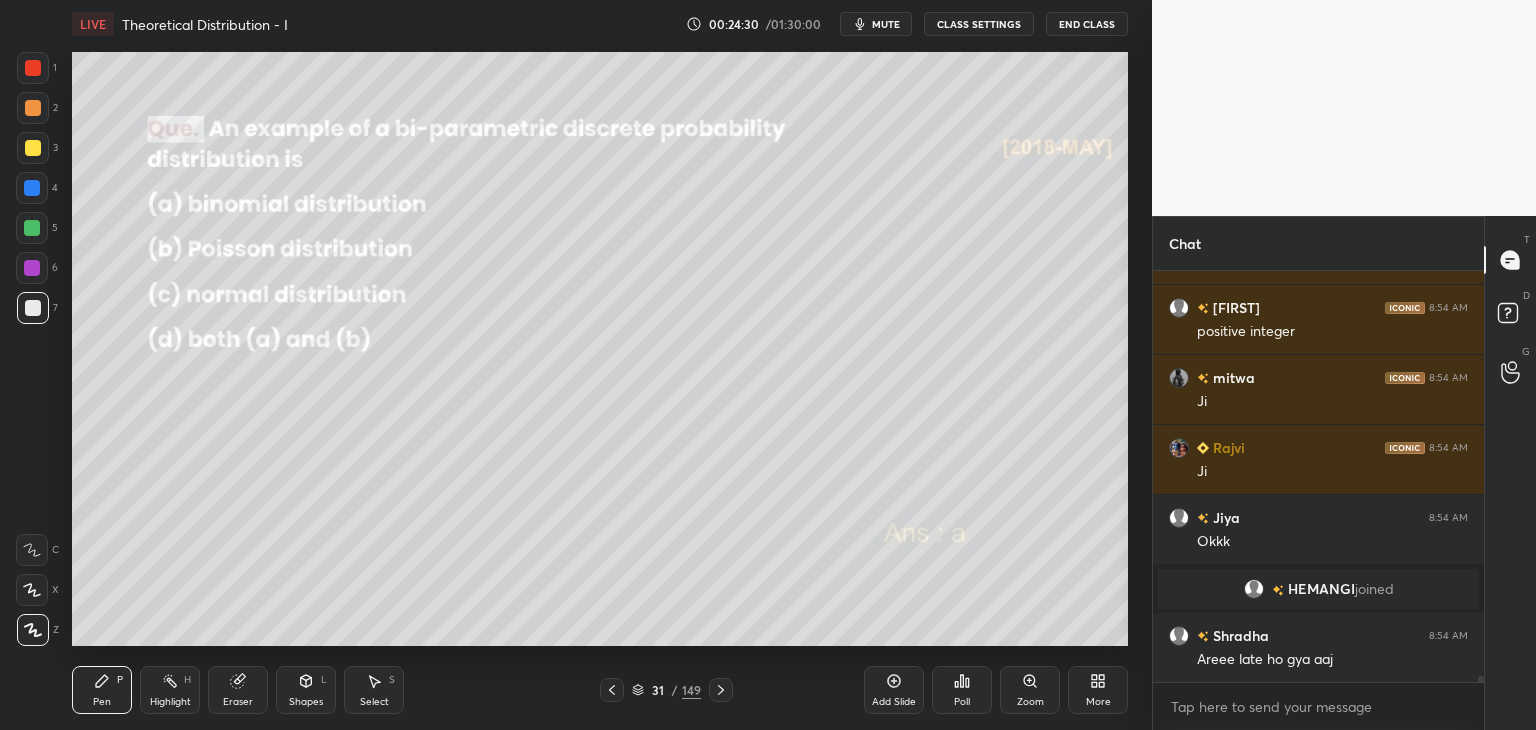 click 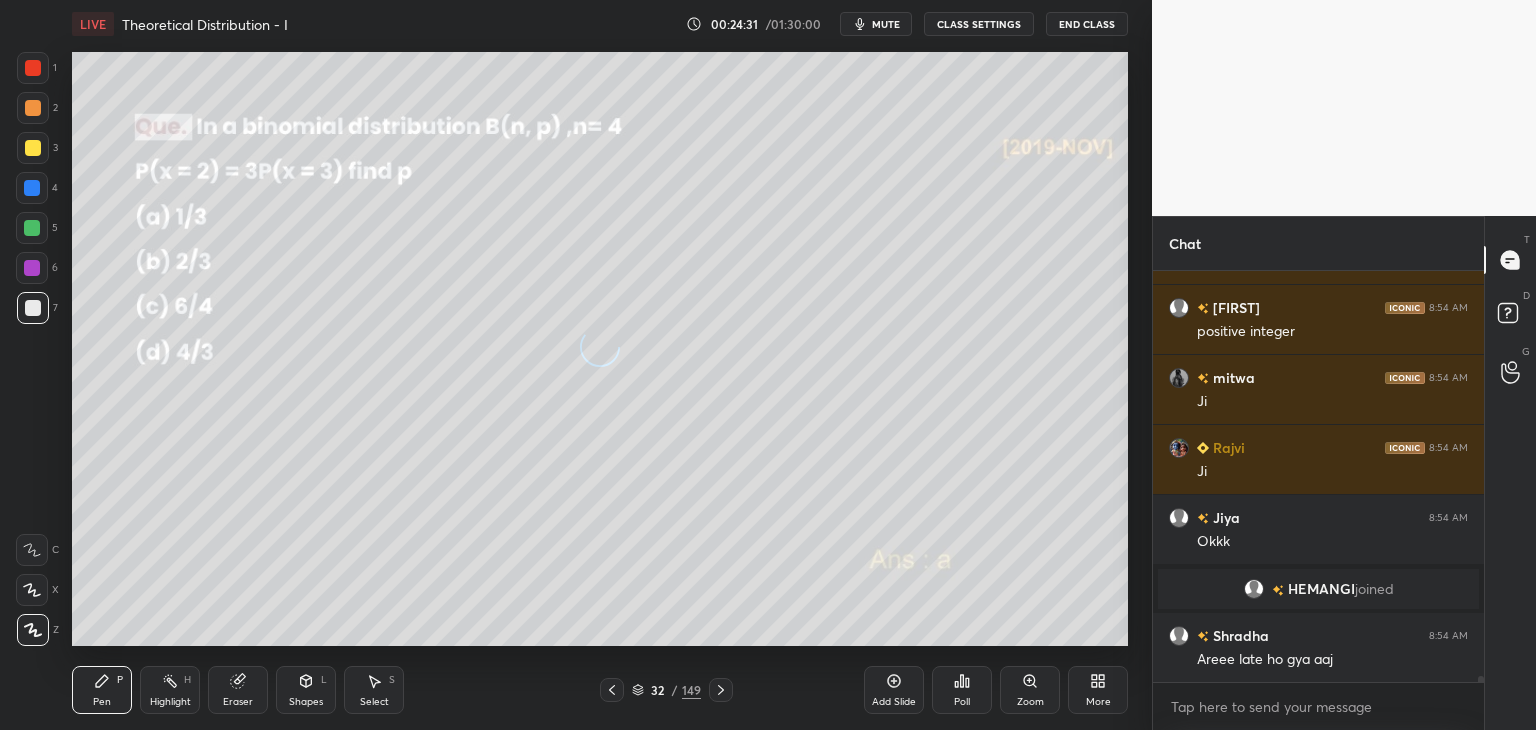 click 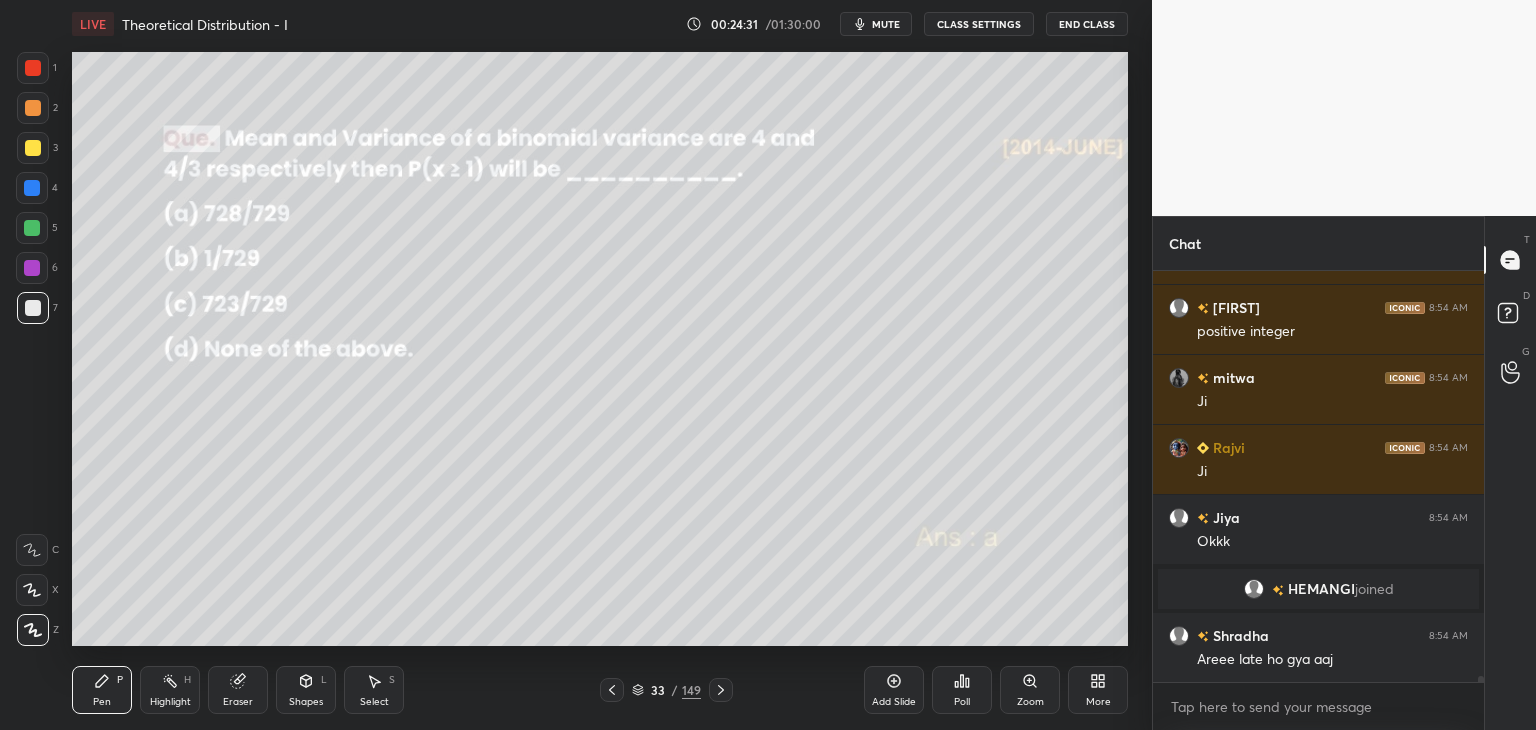 click at bounding box center (721, 690) 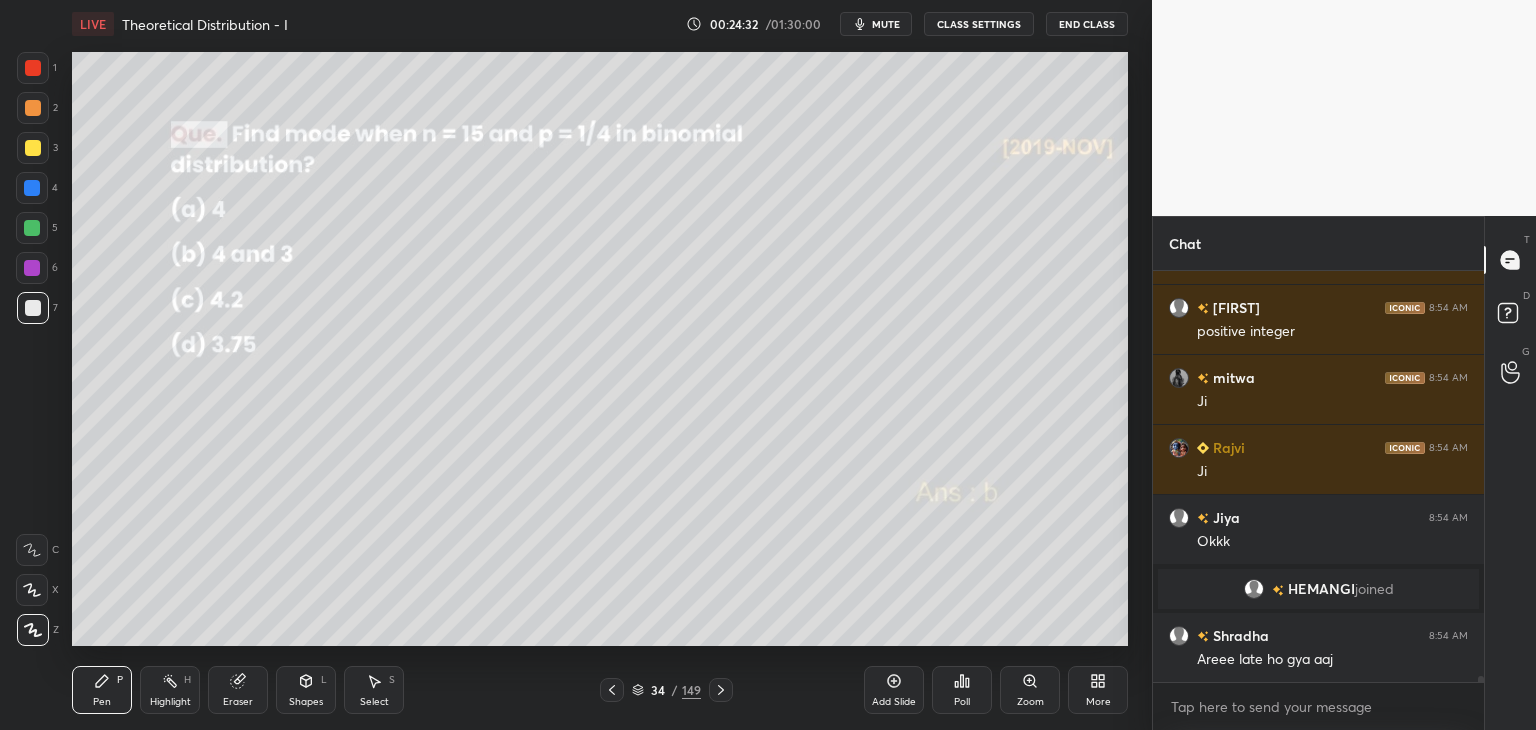 click at bounding box center (721, 690) 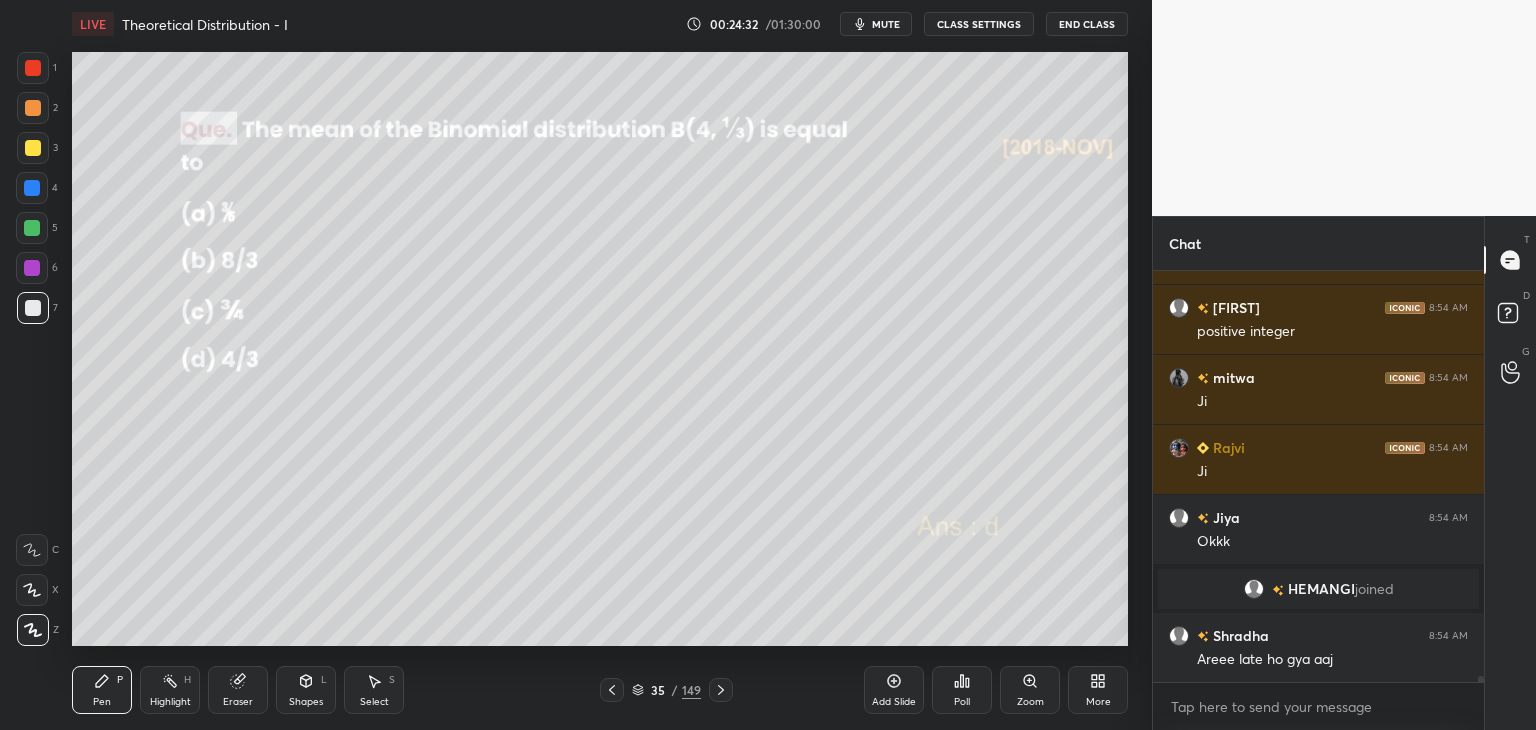 click at bounding box center (721, 690) 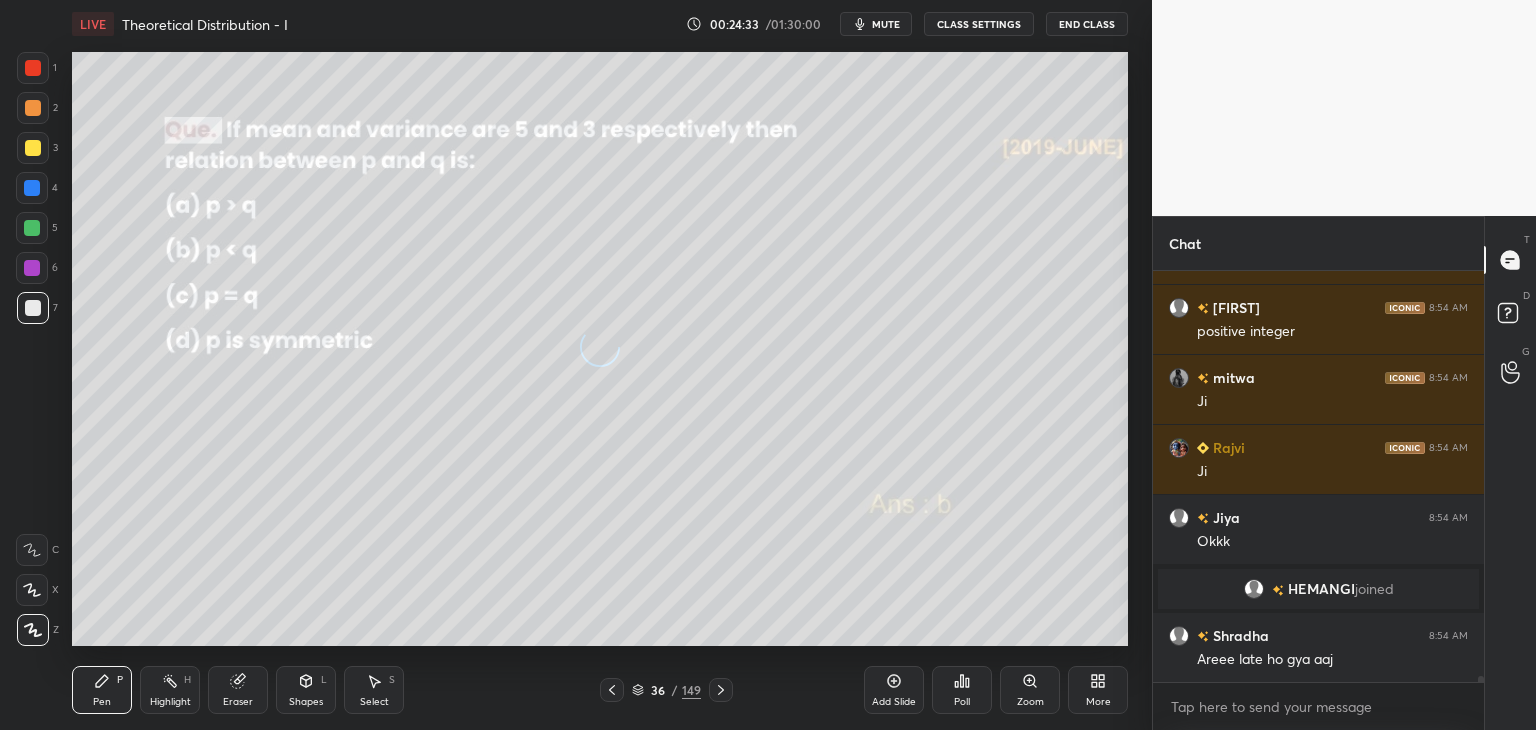 click 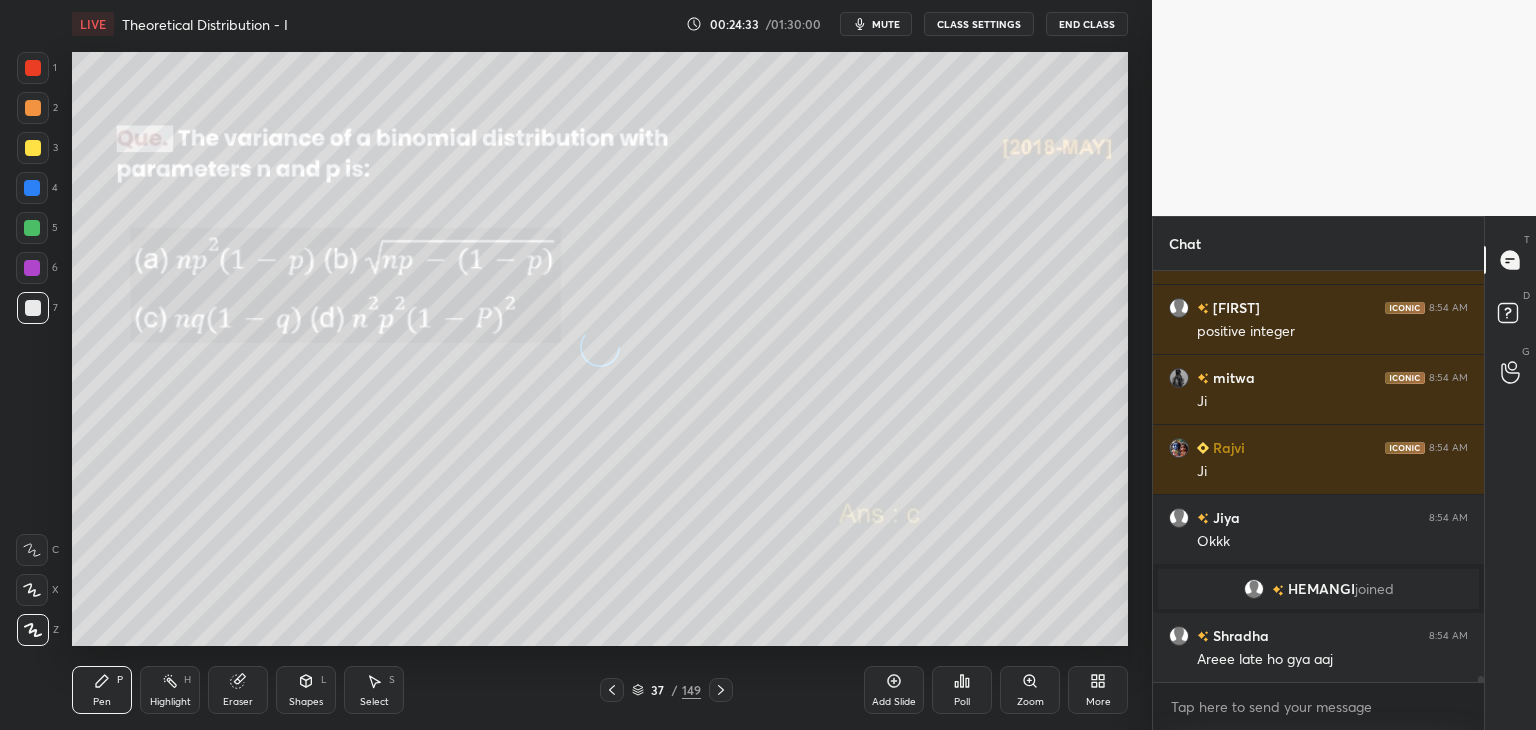 click 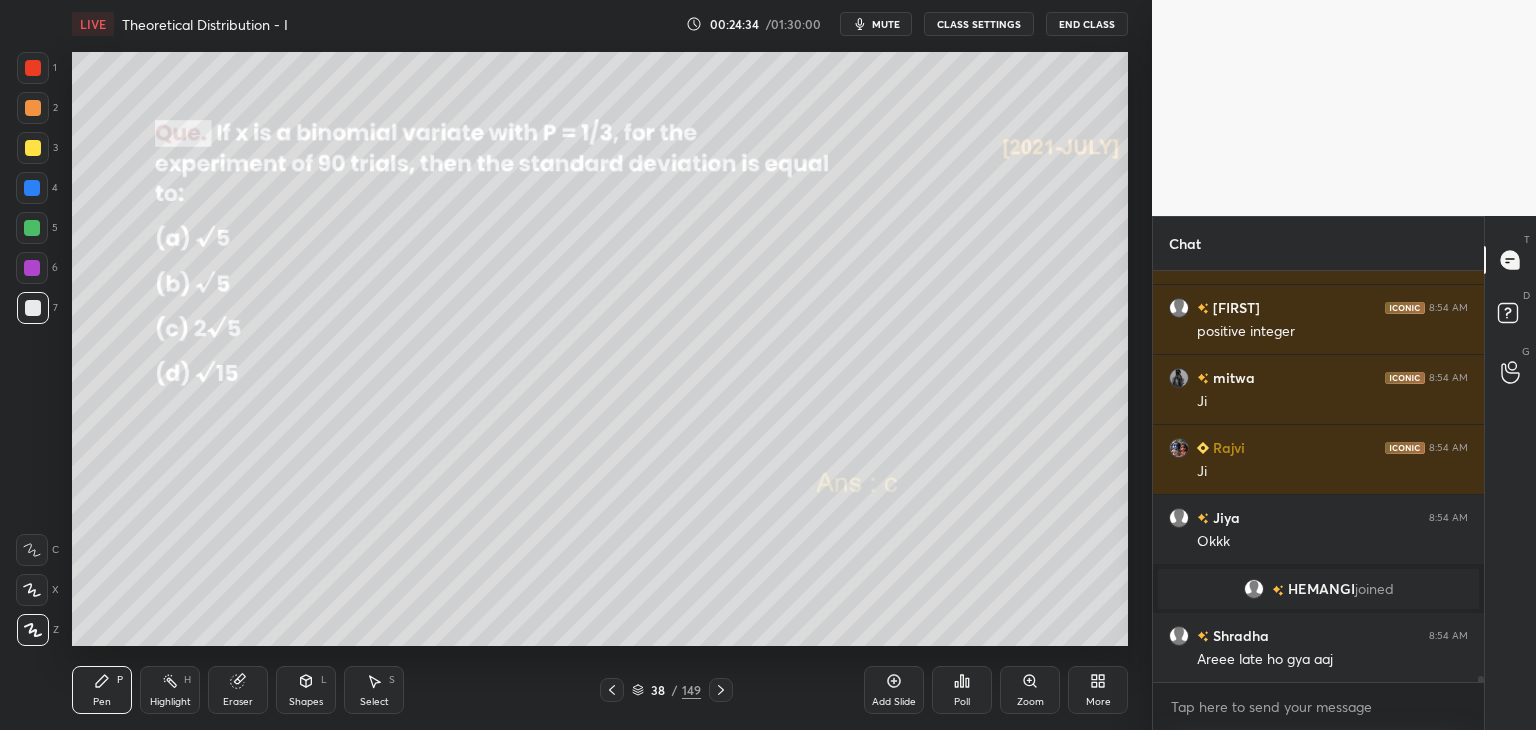 scroll, scrollTop: 26216, scrollLeft: 0, axis: vertical 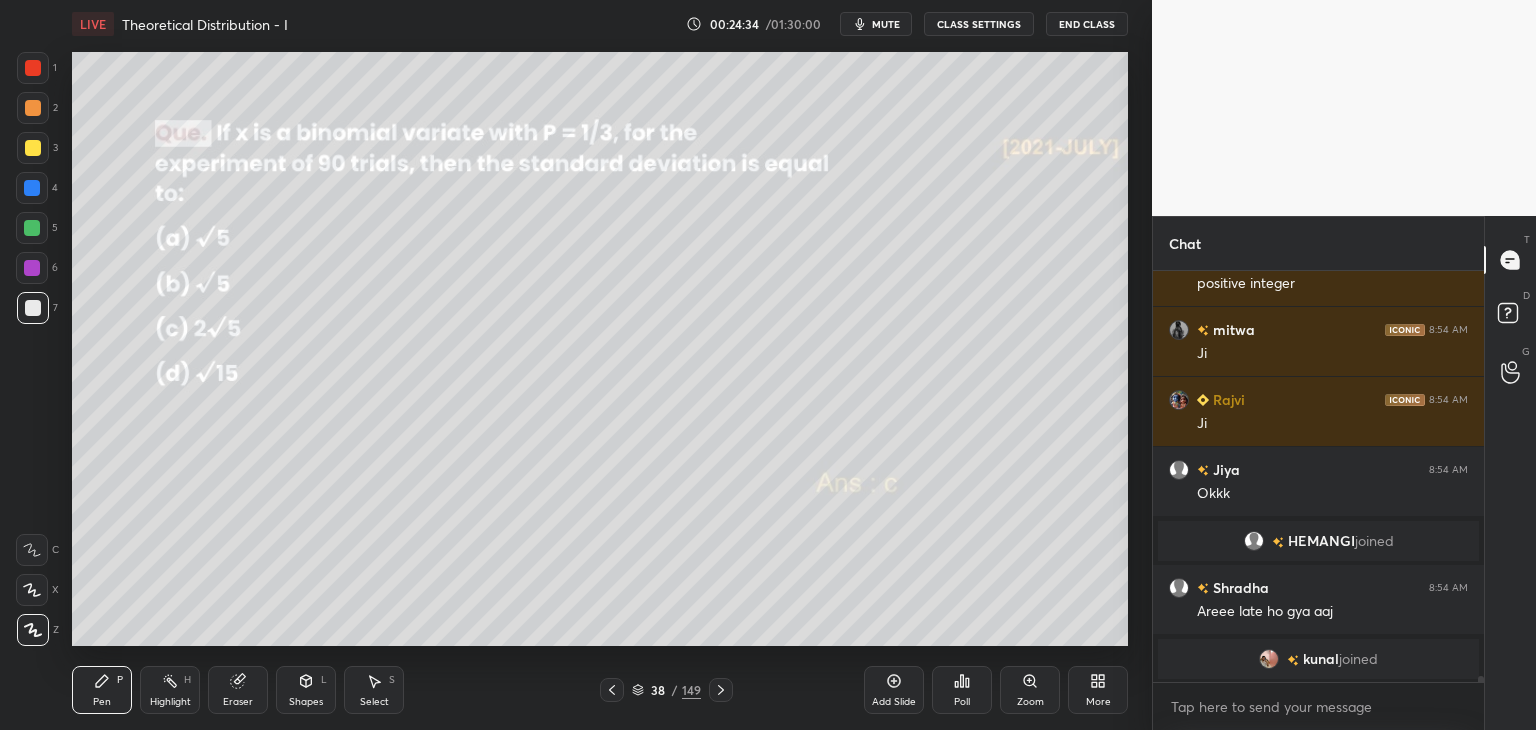 click 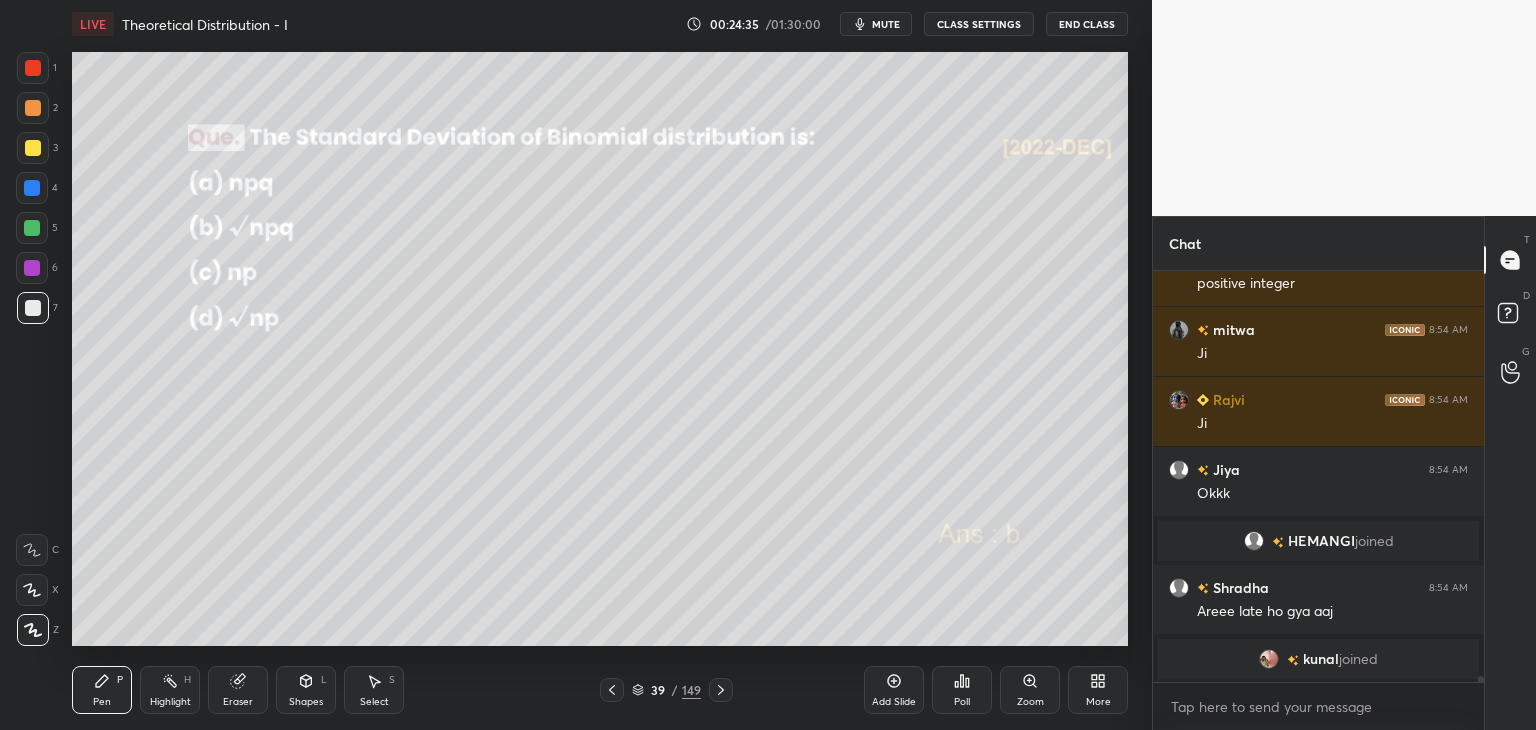 click 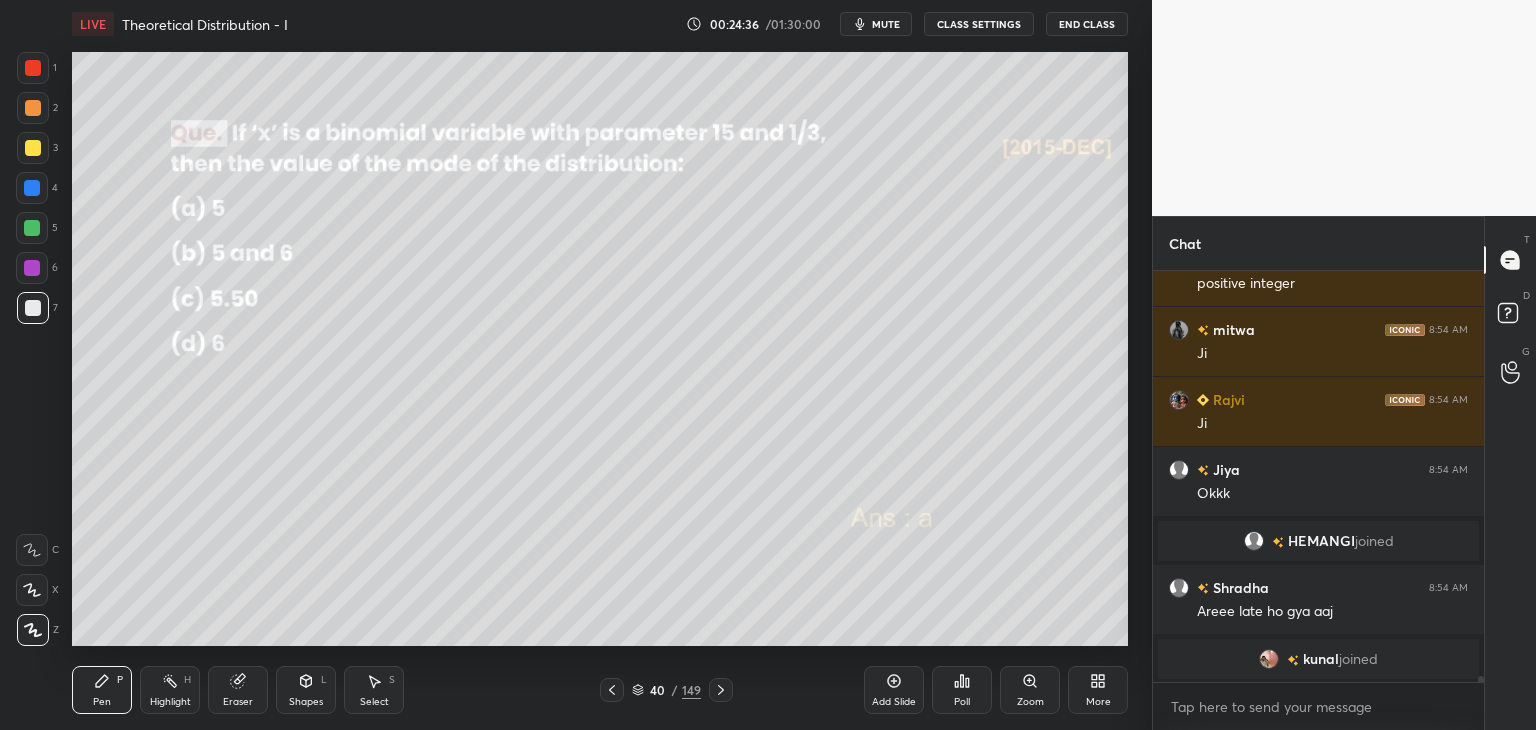 click 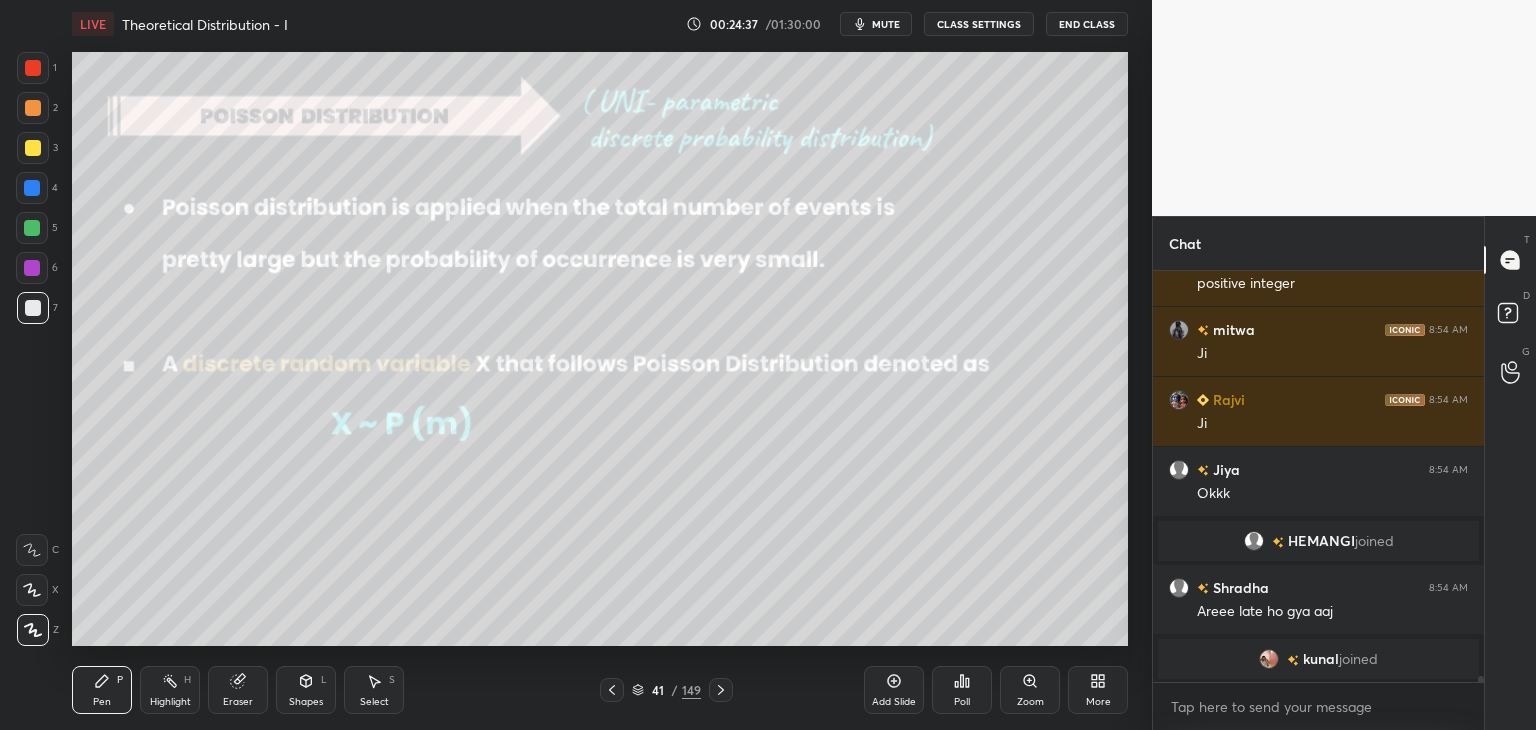 click 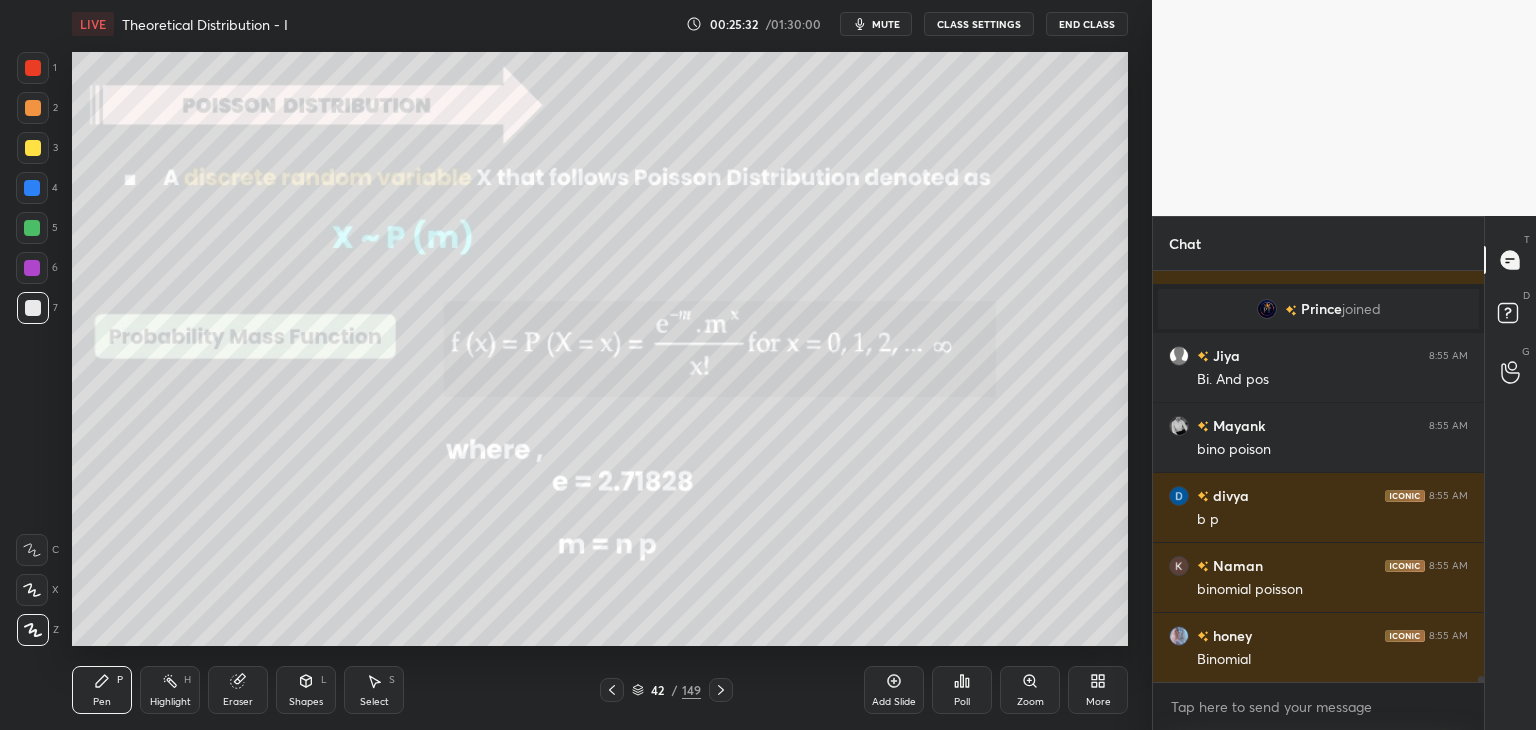scroll, scrollTop: 27824, scrollLeft: 0, axis: vertical 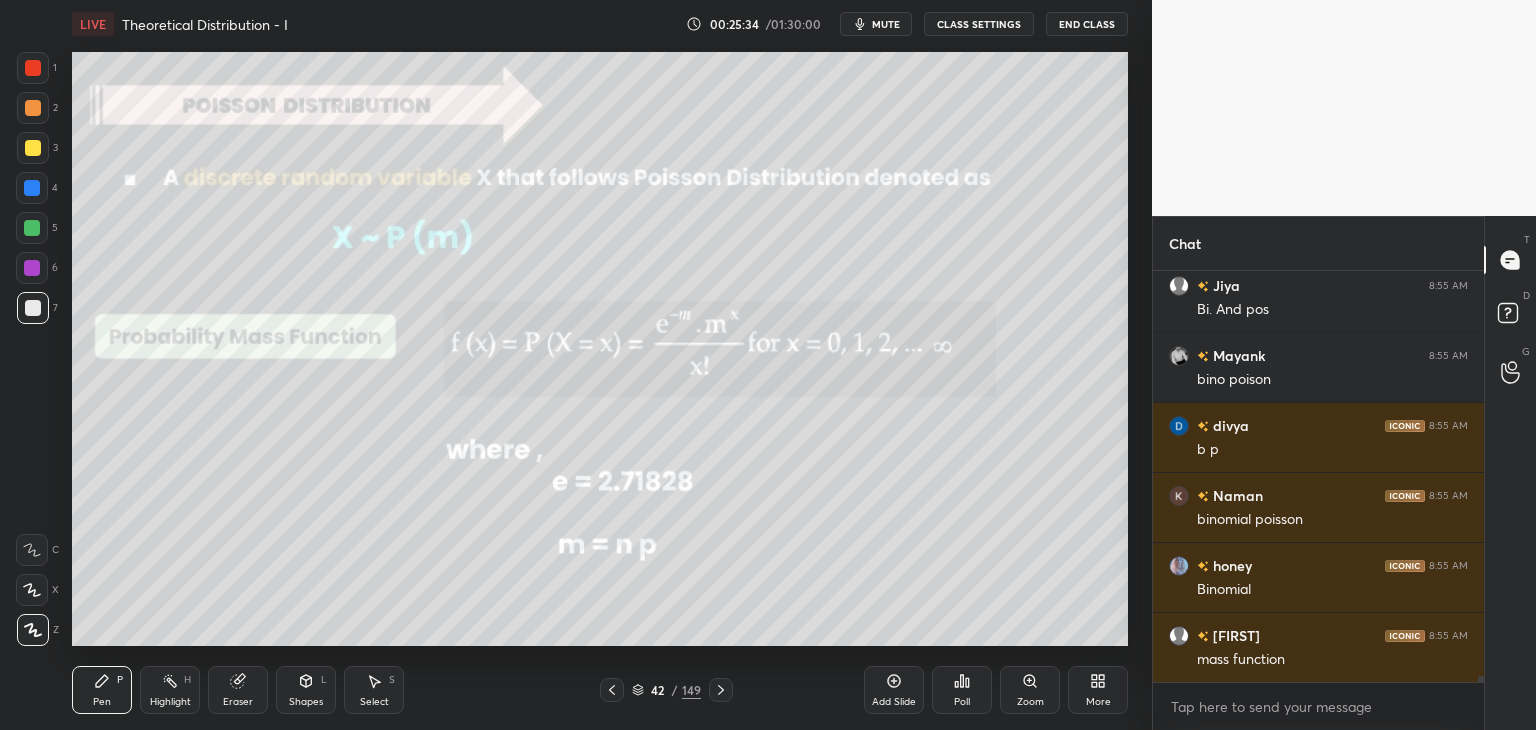 click on "42 / 149" at bounding box center (666, 690) 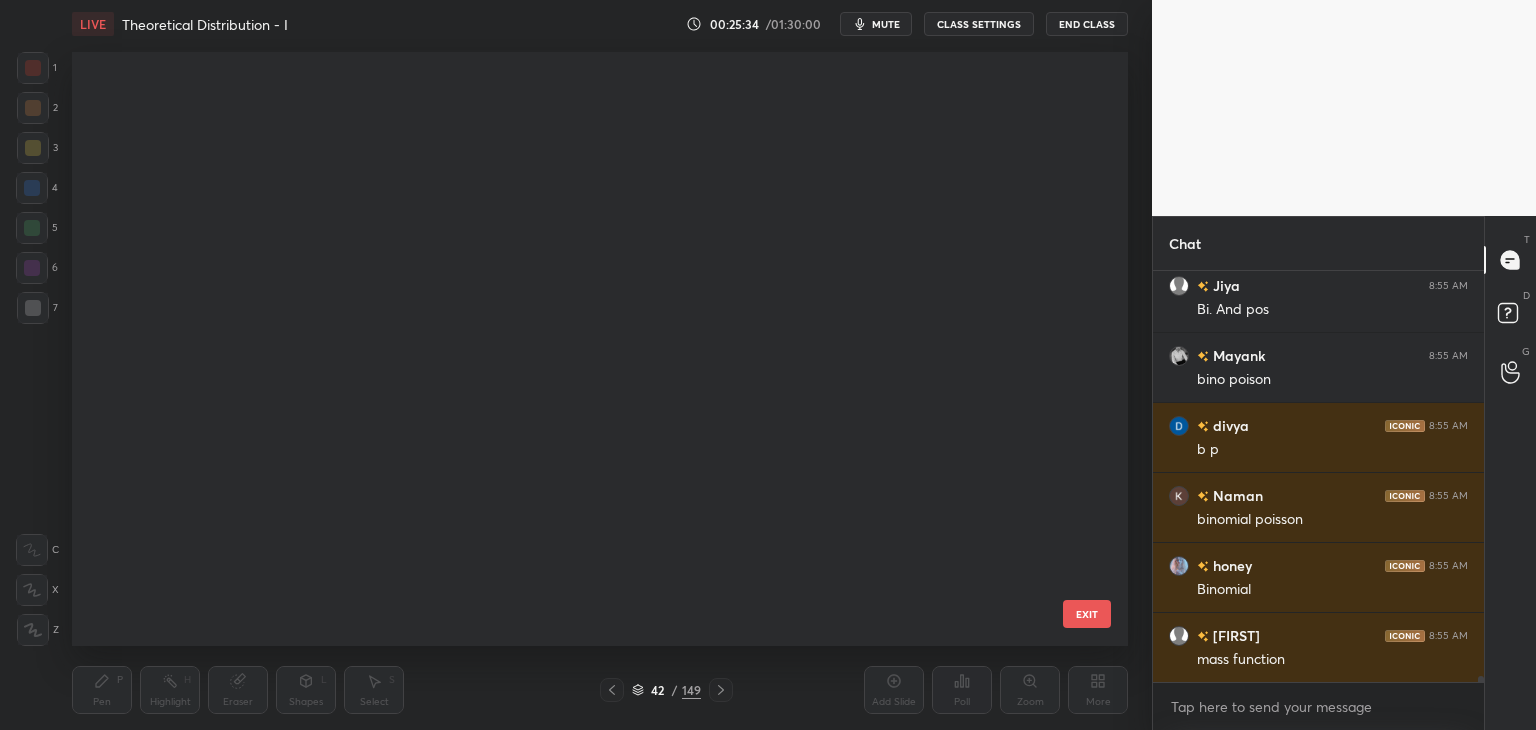 scroll, scrollTop: 1968, scrollLeft: 0, axis: vertical 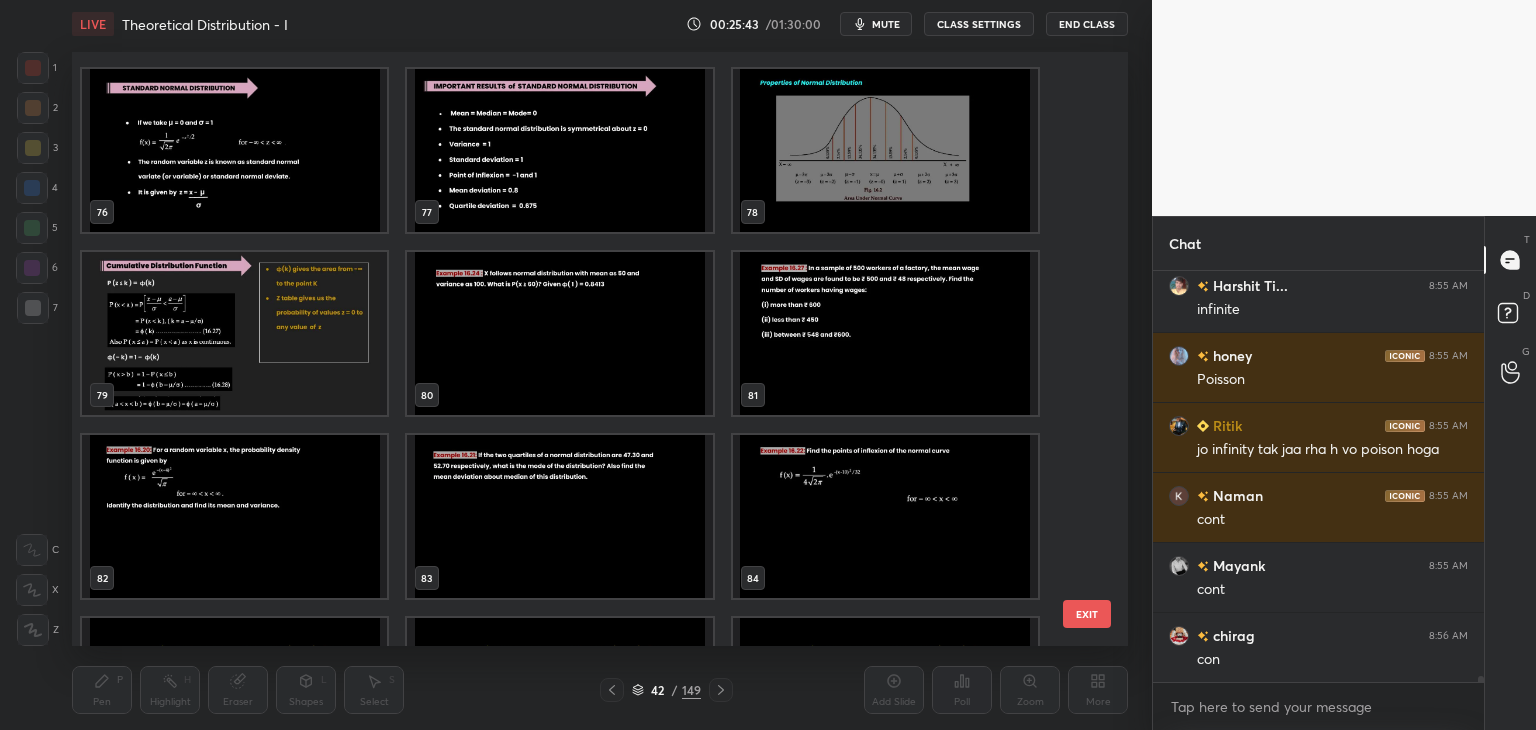 click at bounding box center [234, 150] 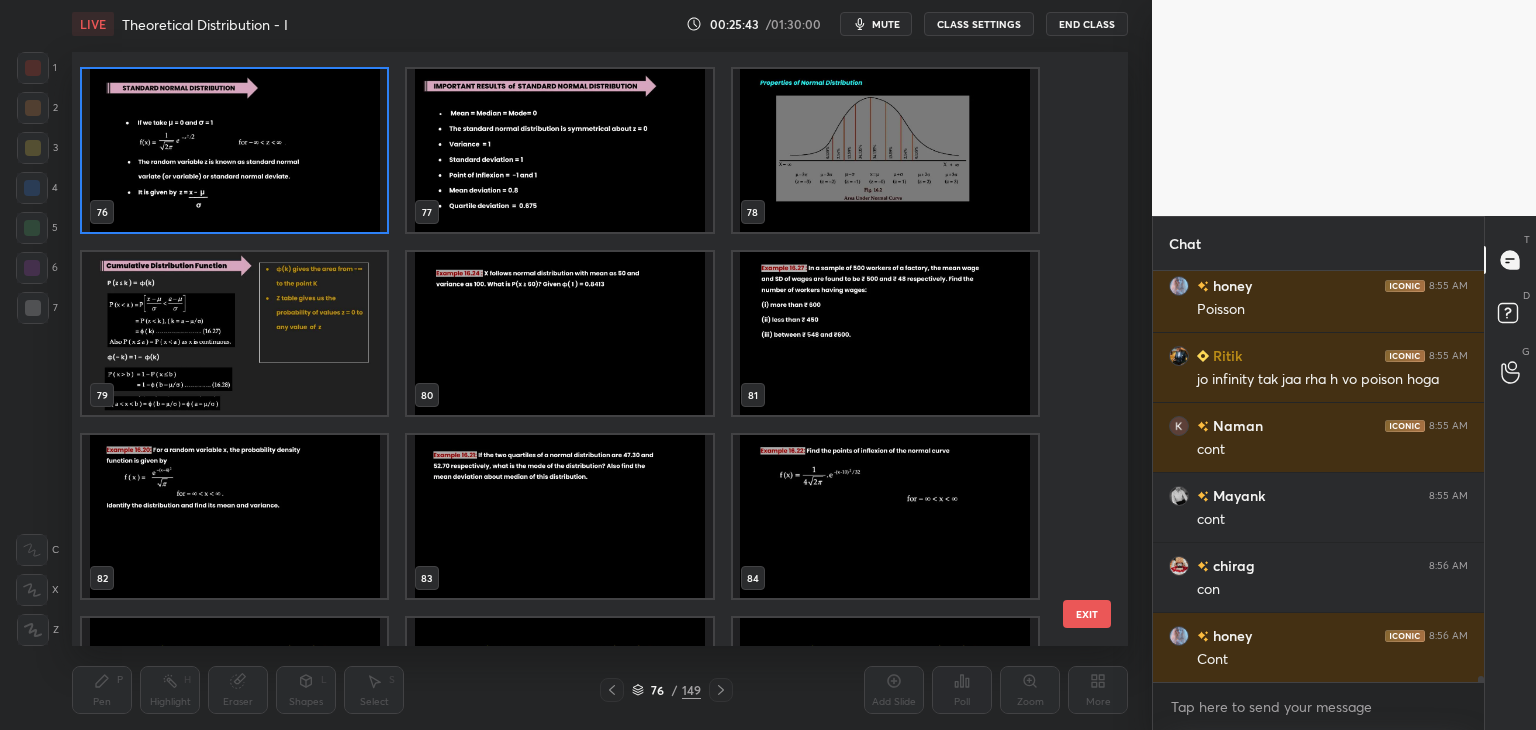 click at bounding box center [234, 150] 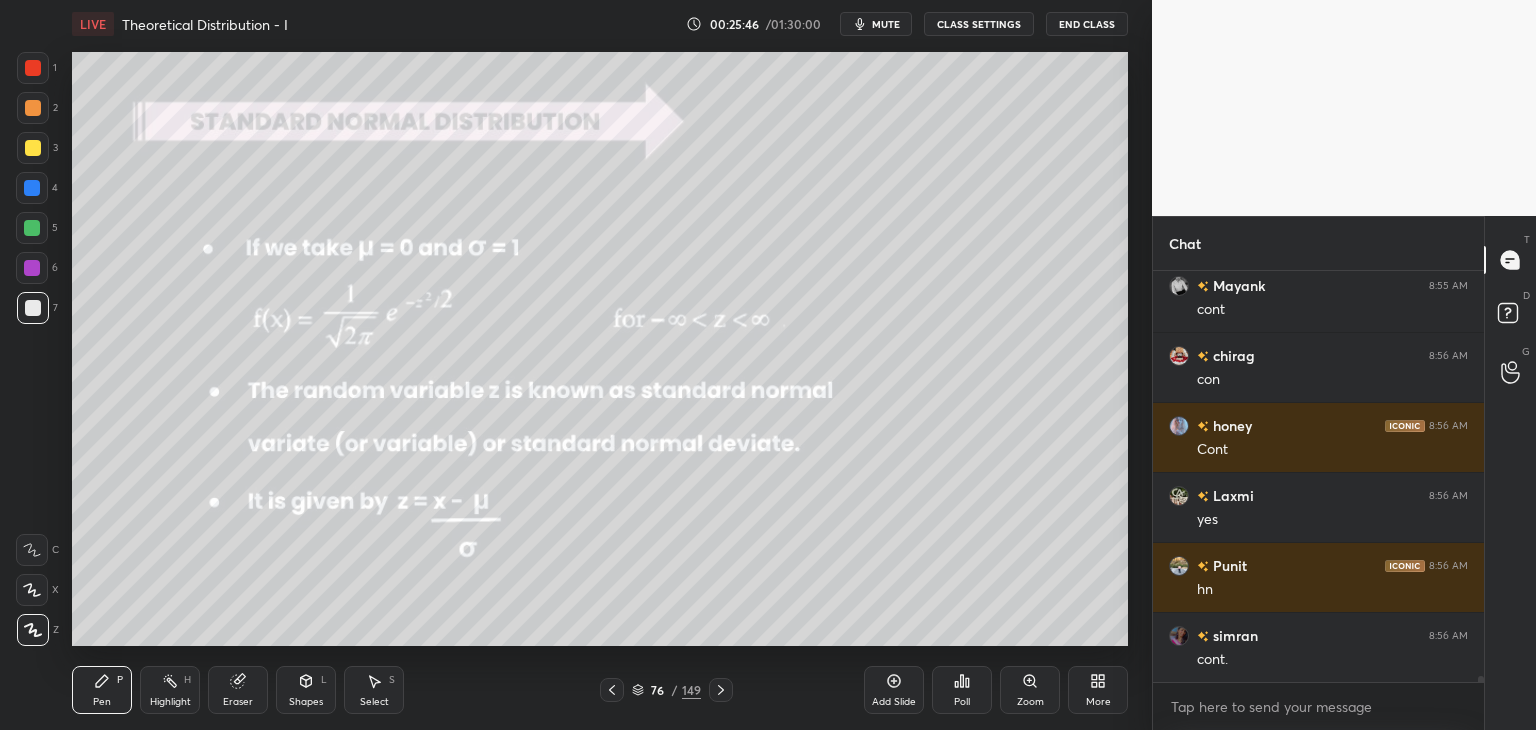 click 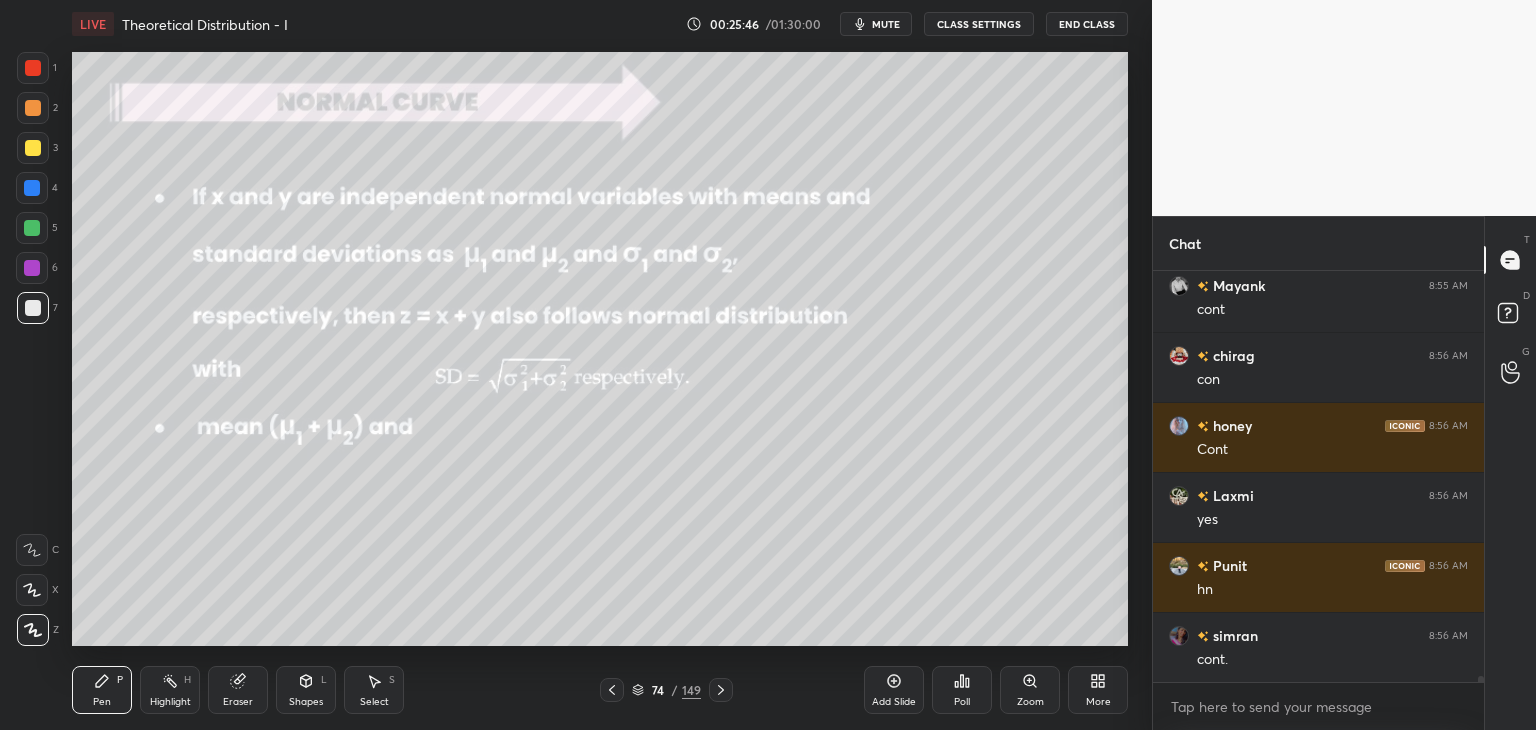 click 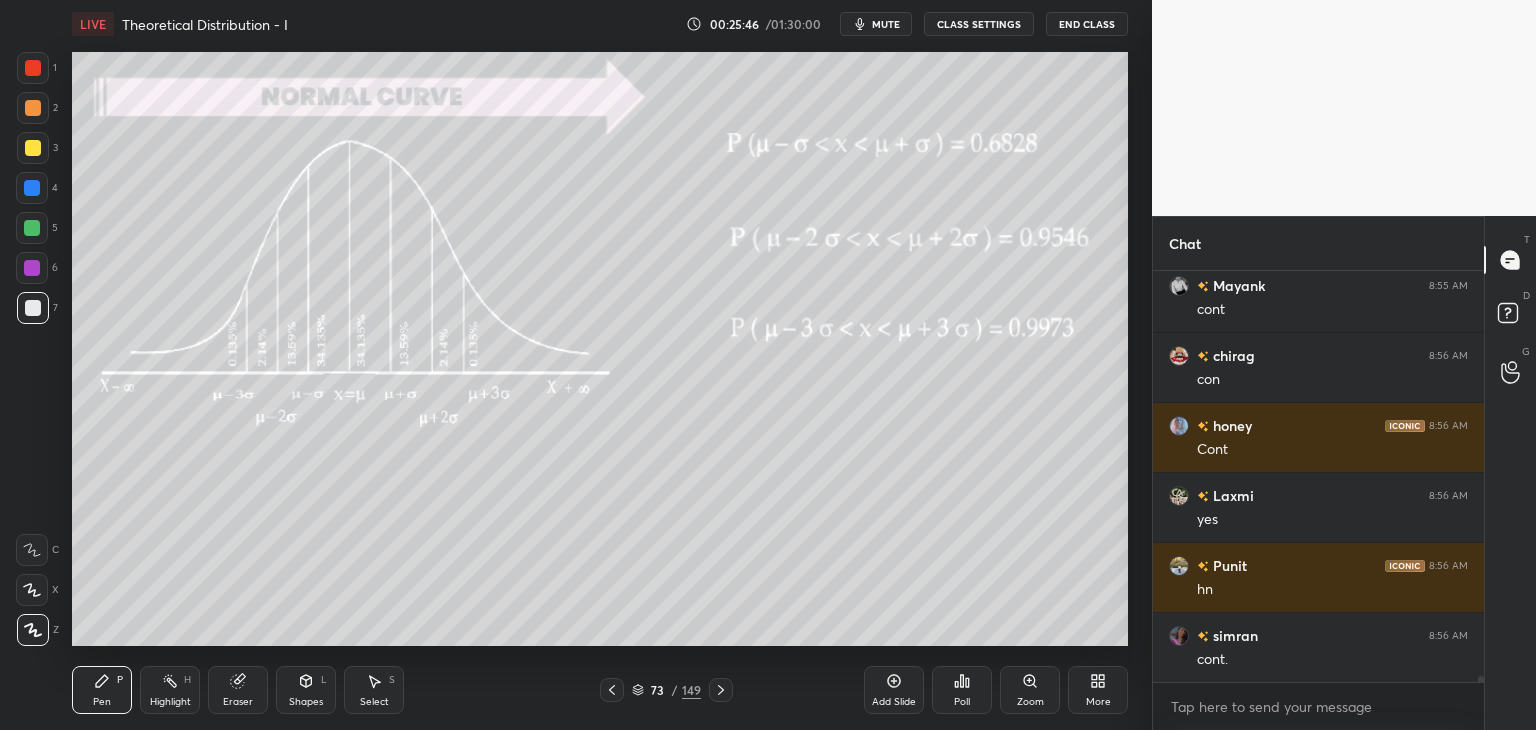 click 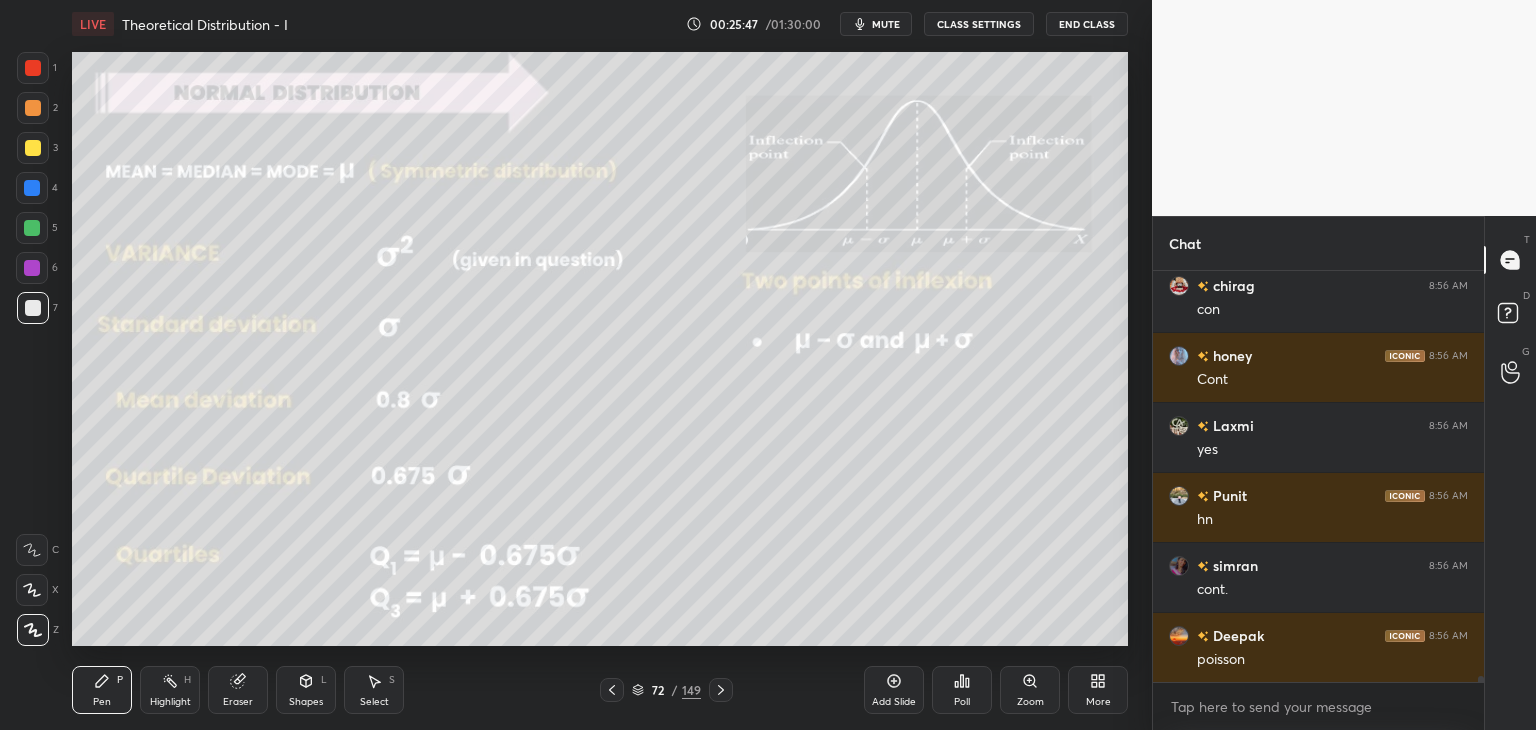 click 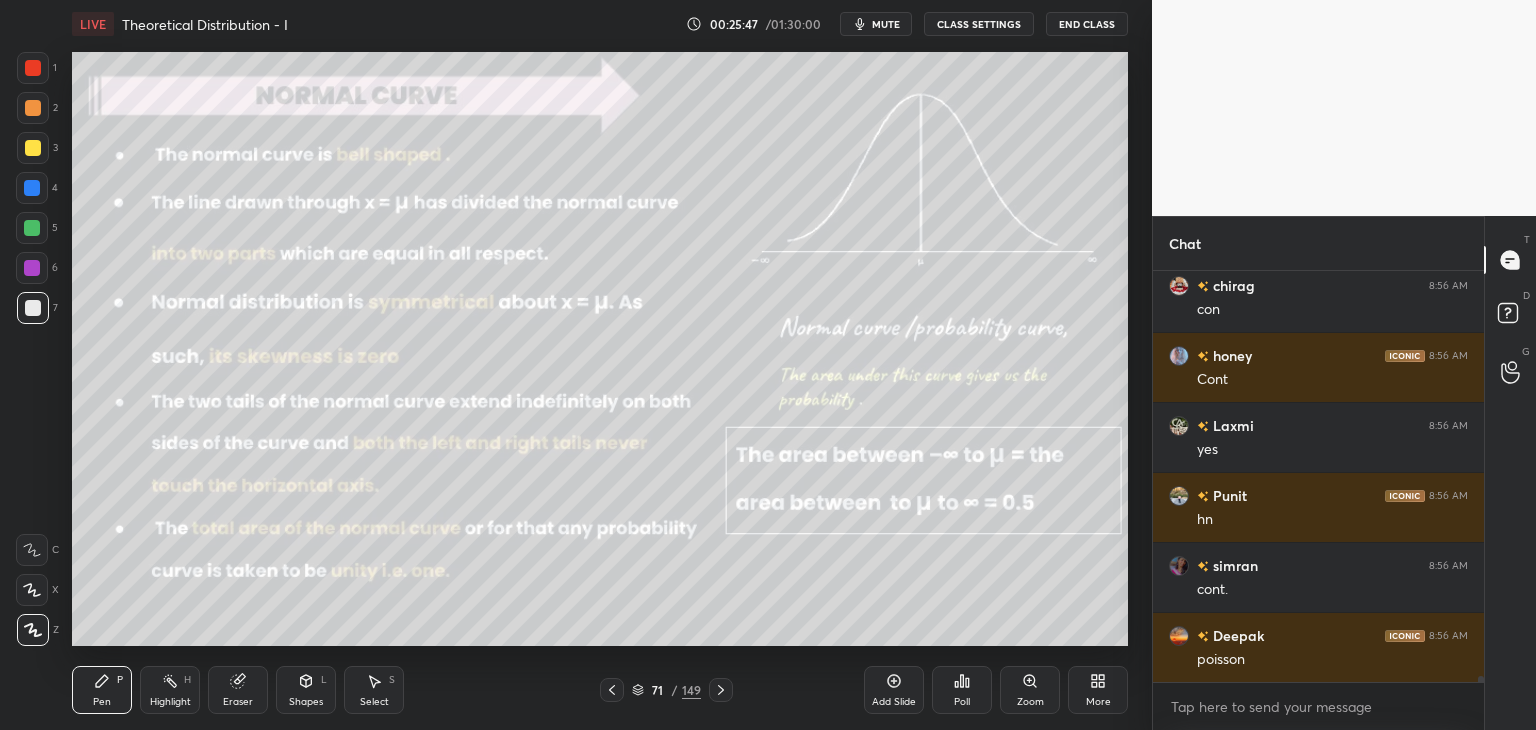 click 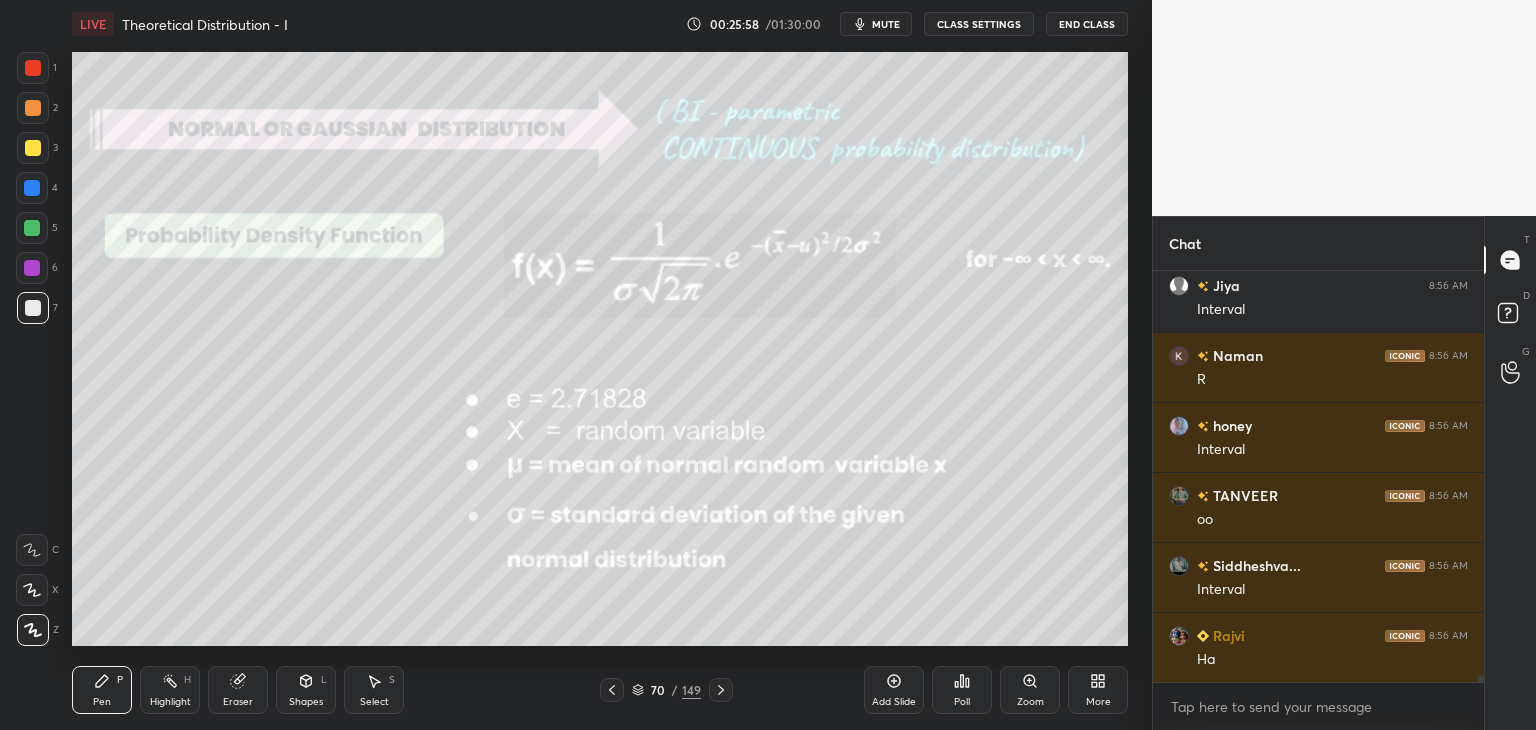 drag, startPoint x: 228, startPoint y: 697, endPoint x: 214, endPoint y: 689, distance: 16.124516 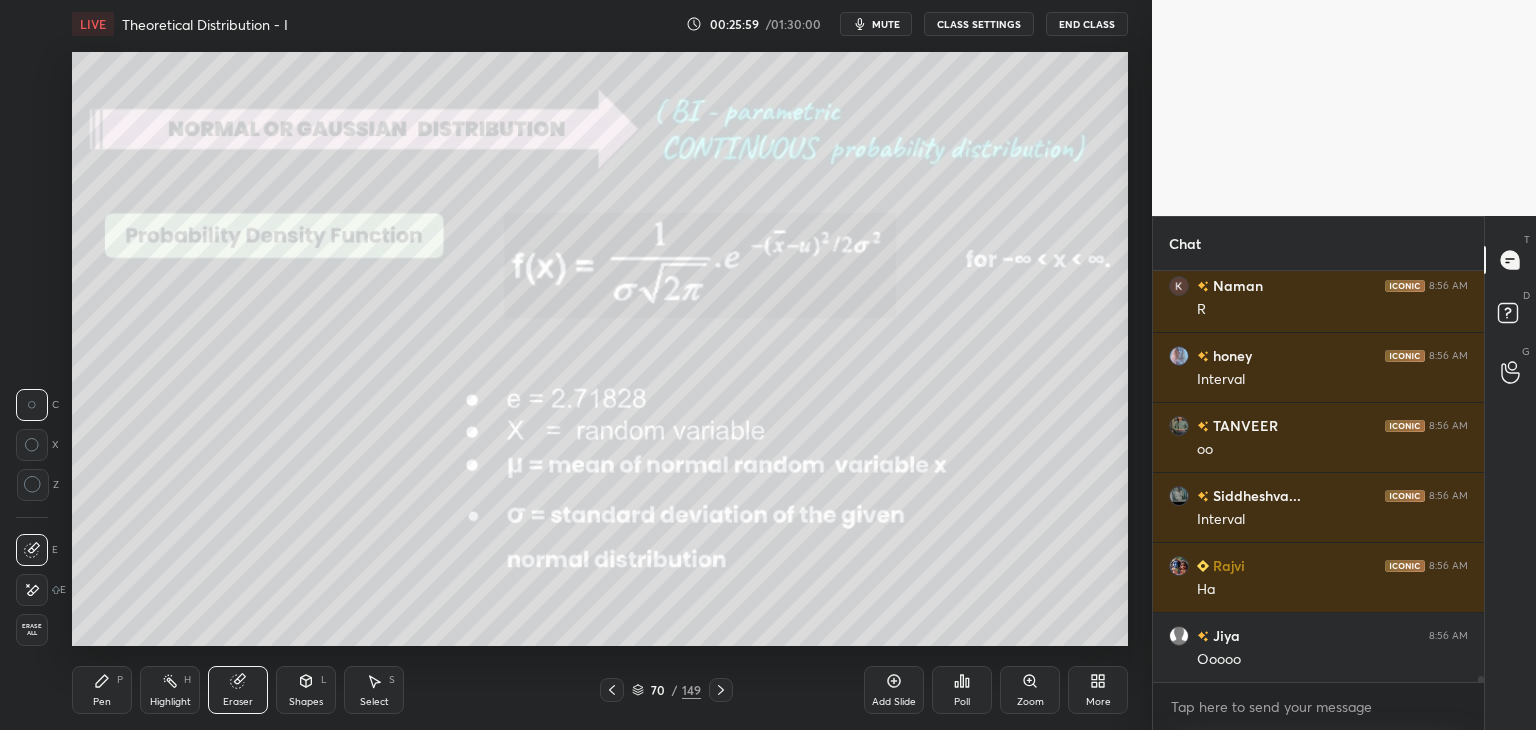 click on "Erase all" at bounding box center [32, 630] 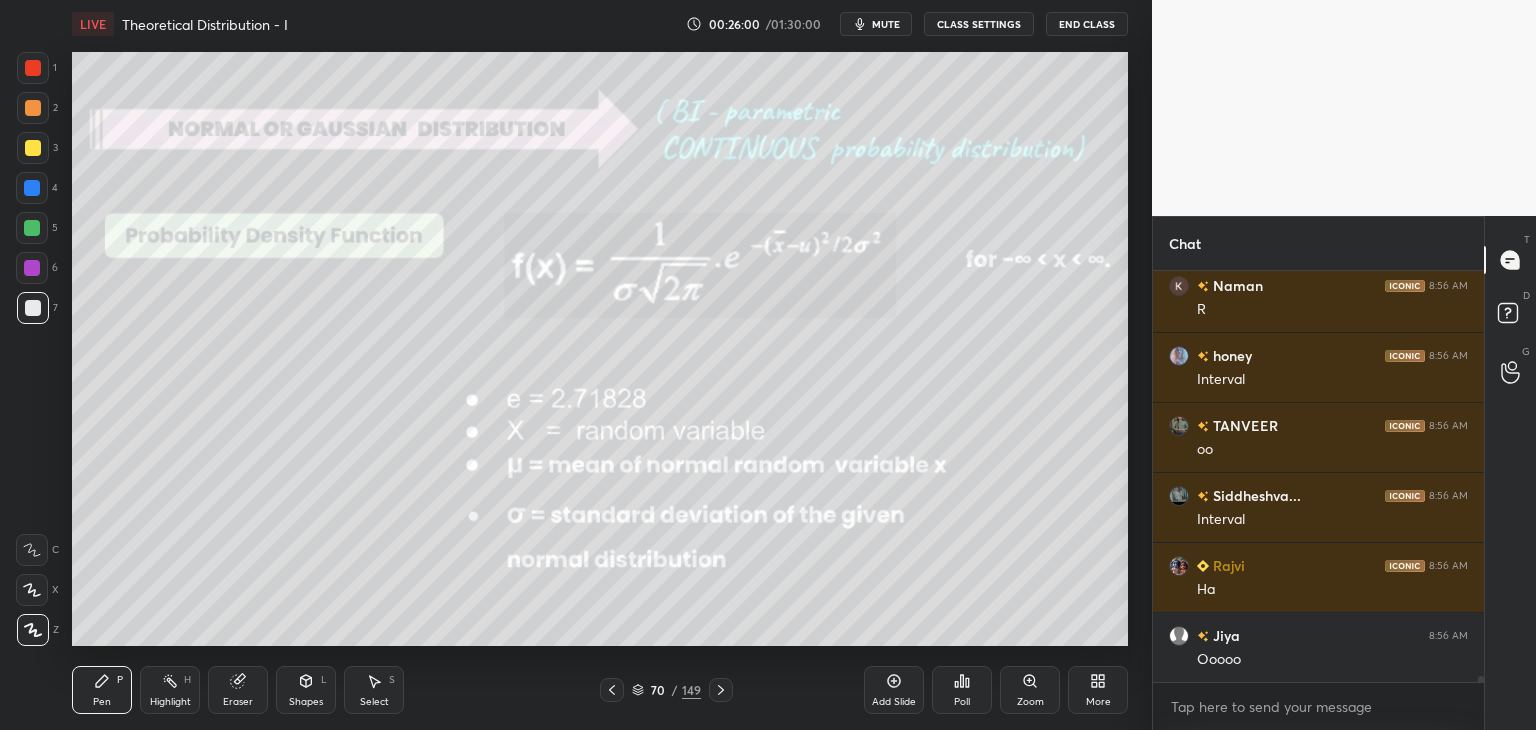 click on "70 / 149" at bounding box center (666, 690) 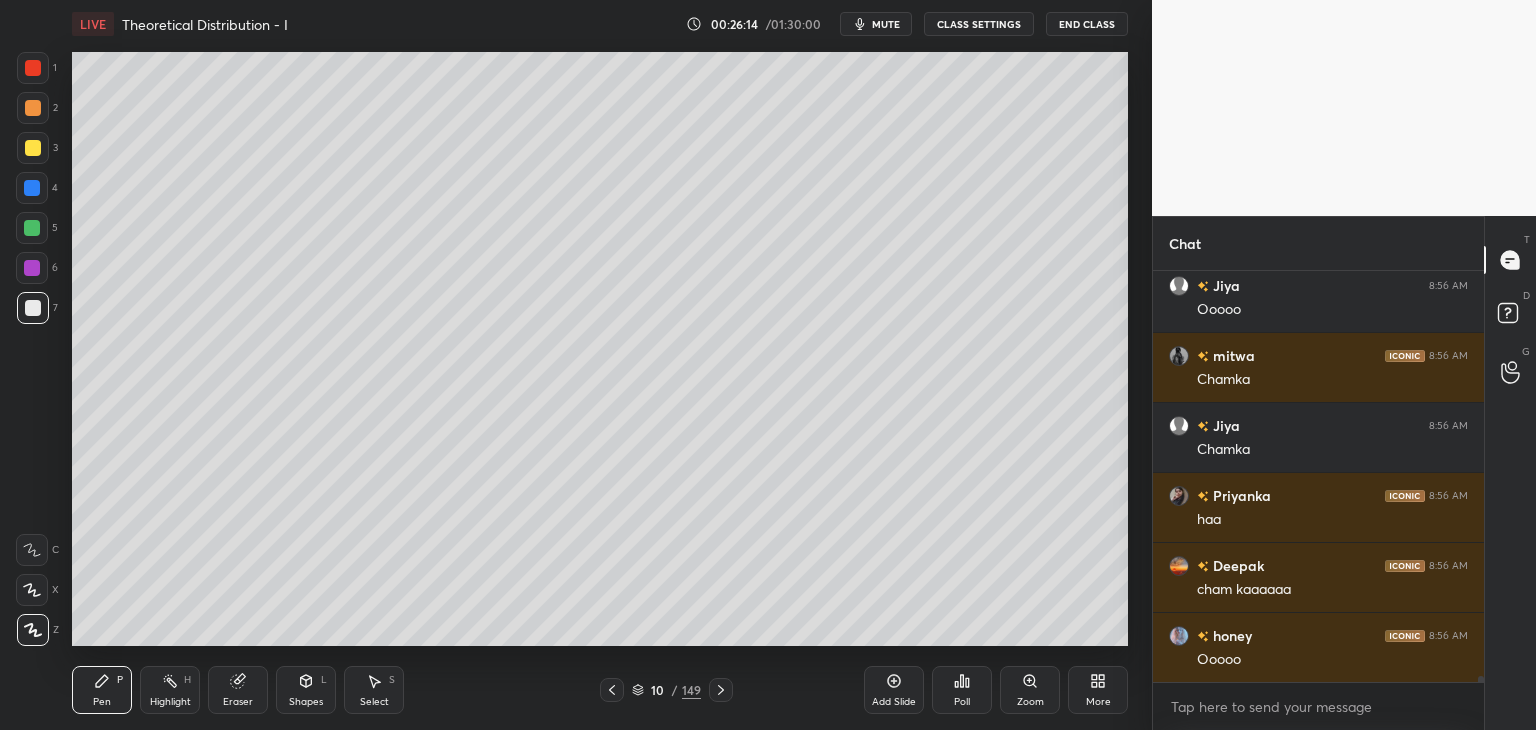 click 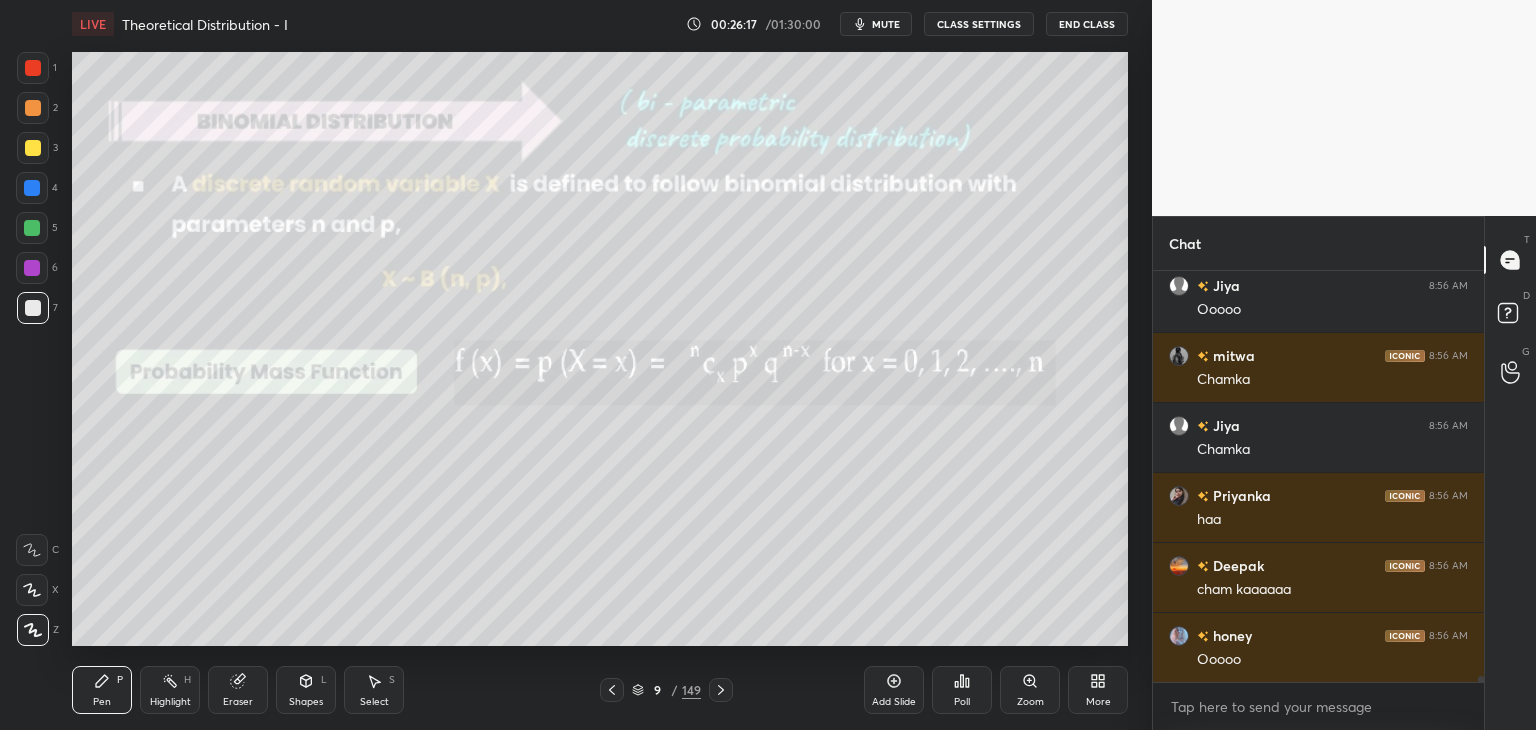 click 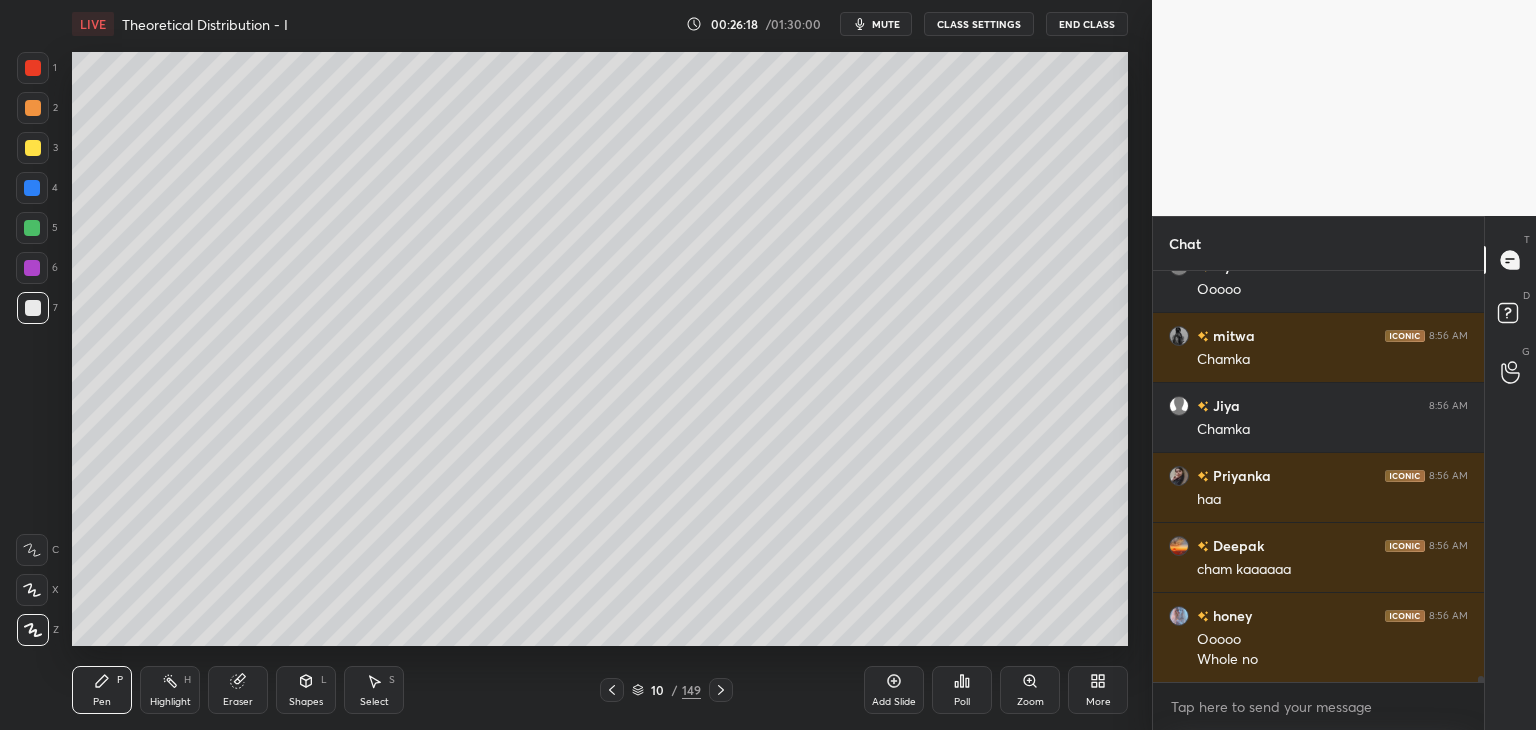 click 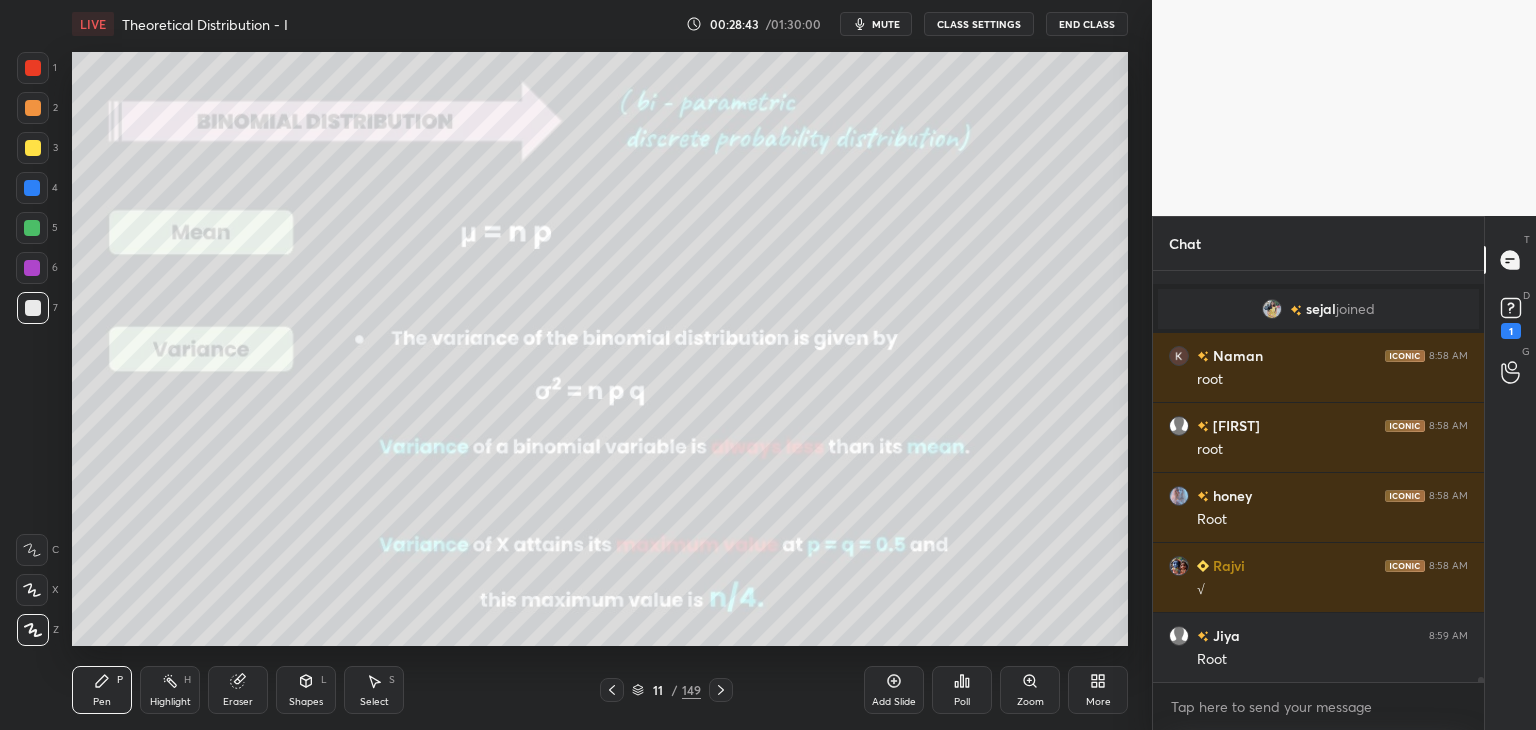 scroll, scrollTop: 31674, scrollLeft: 0, axis: vertical 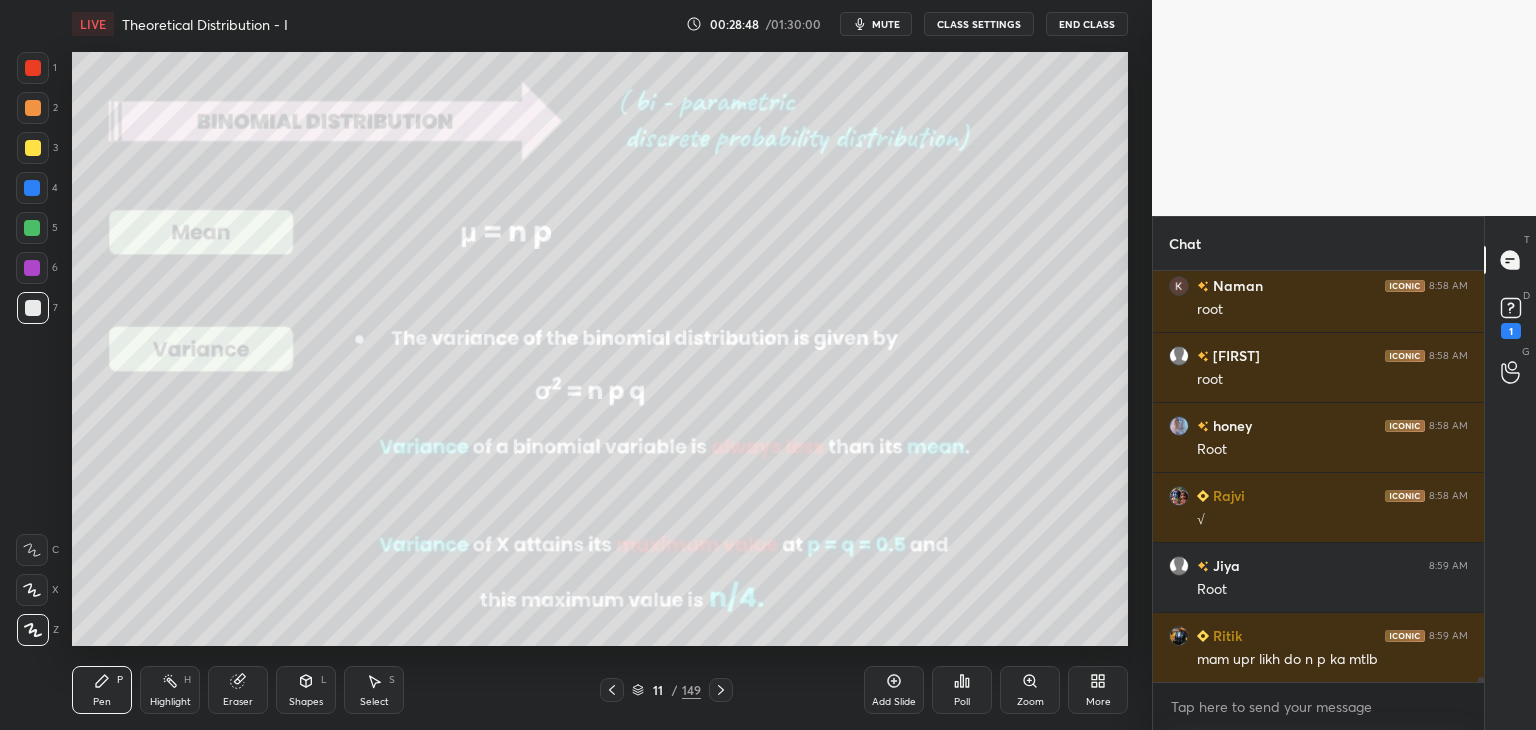 click on "Eraser" at bounding box center [238, 702] 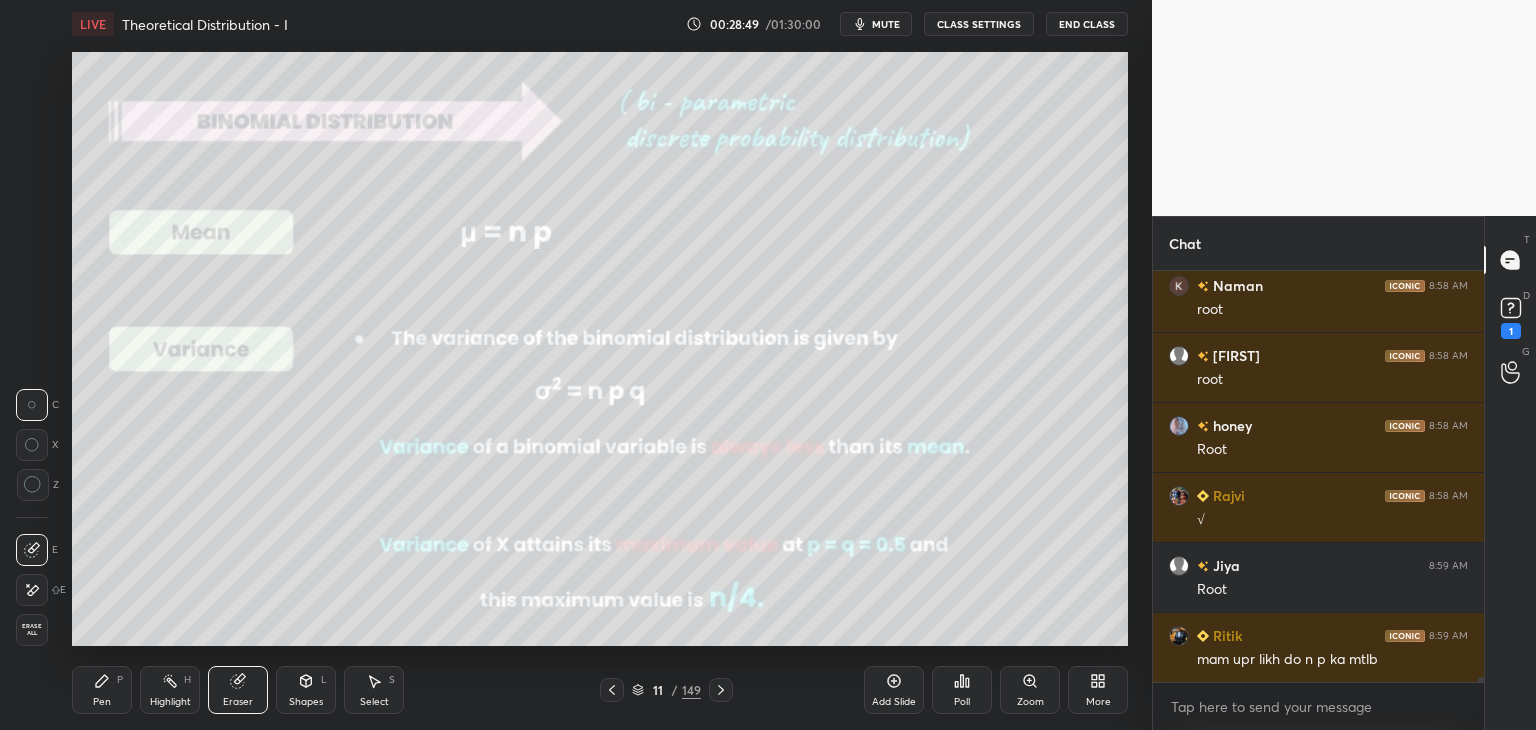 scroll, scrollTop: 31744, scrollLeft: 0, axis: vertical 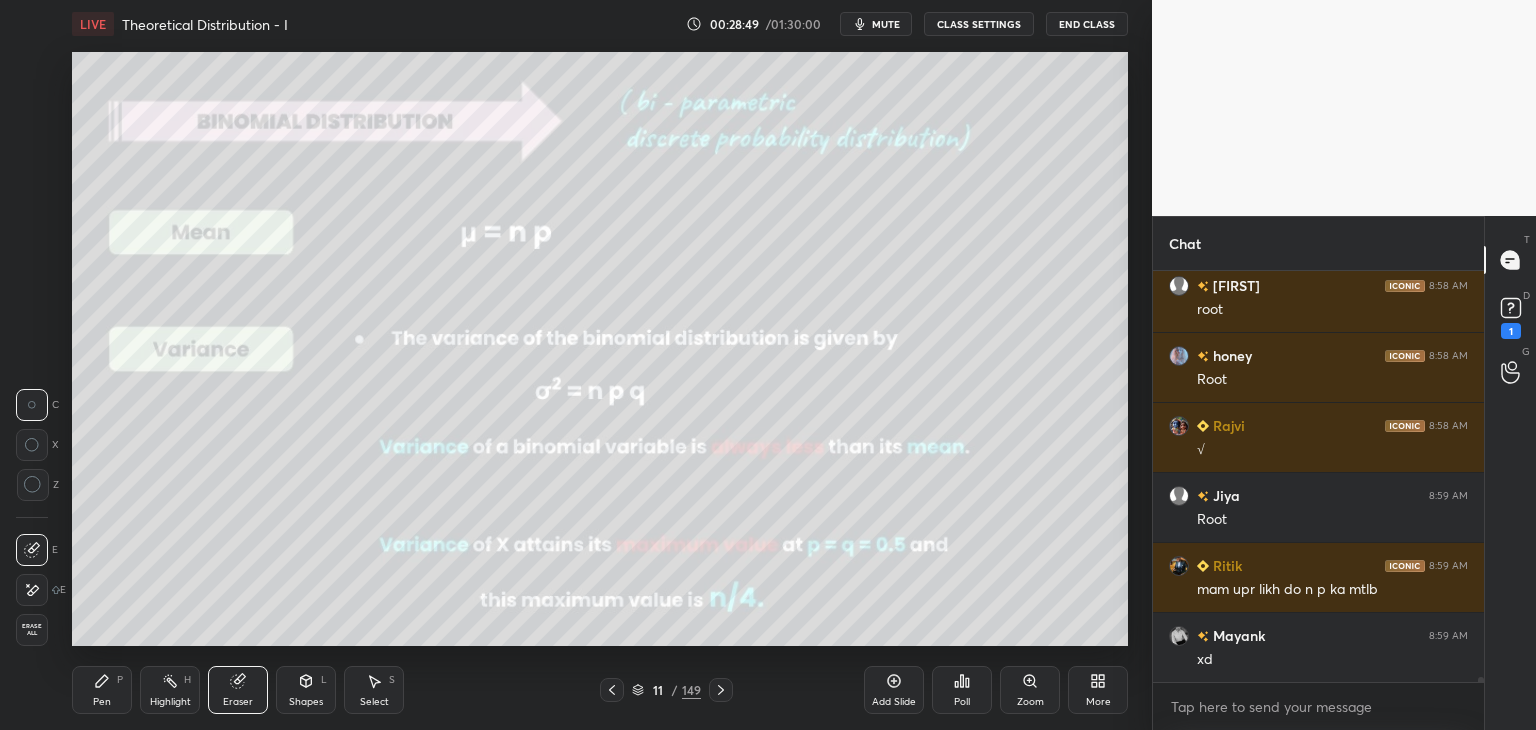 click on "Erase all" at bounding box center (32, 630) 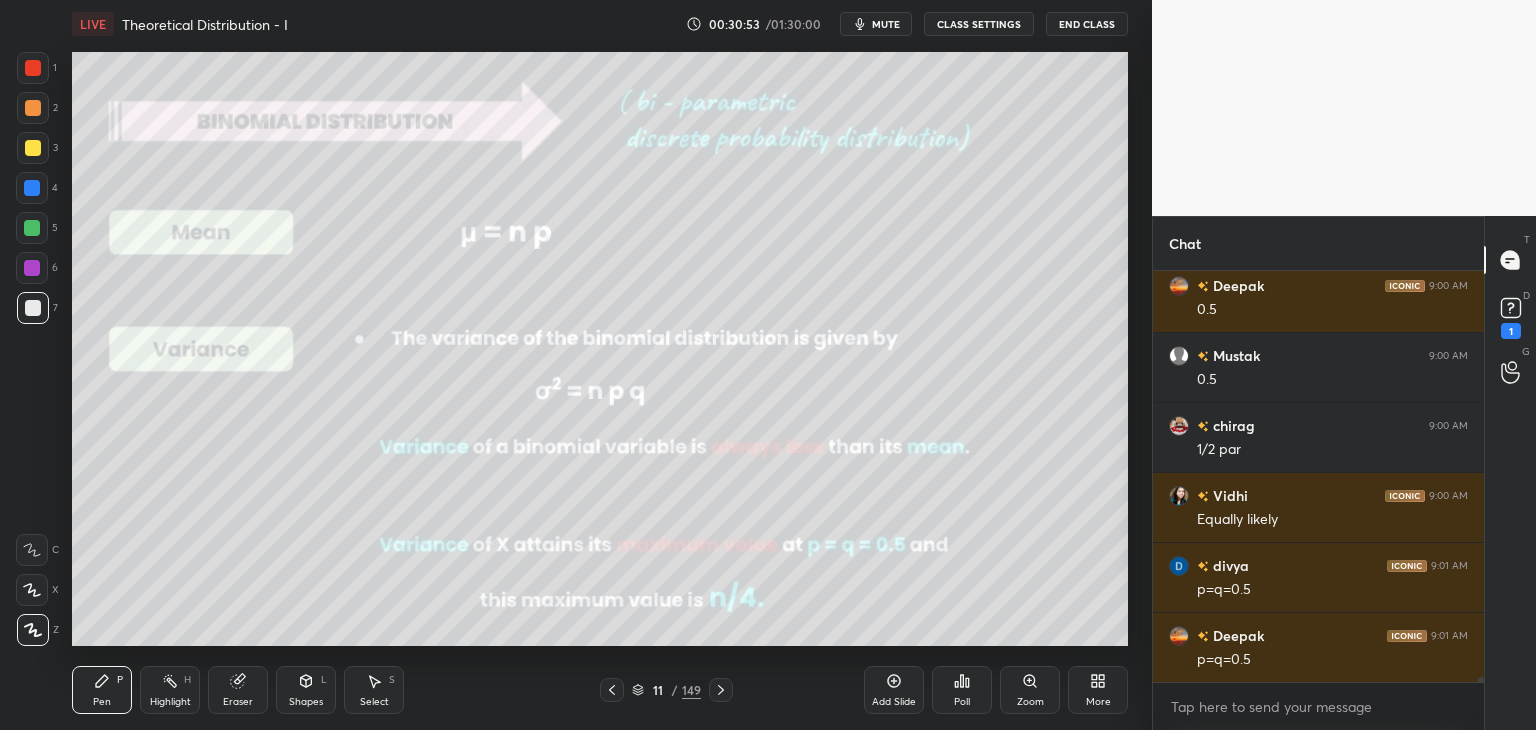 scroll, scrollTop: 34192, scrollLeft: 0, axis: vertical 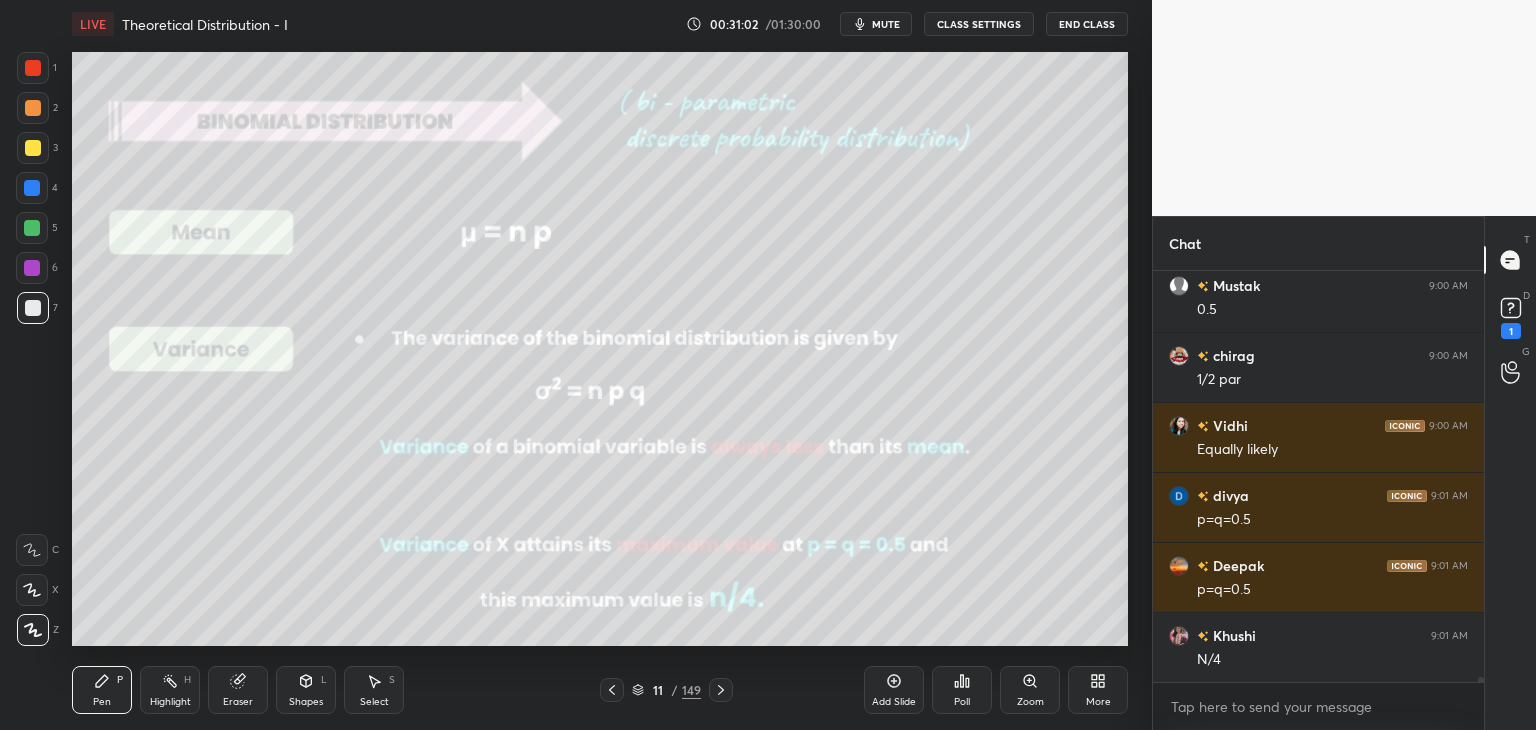 click 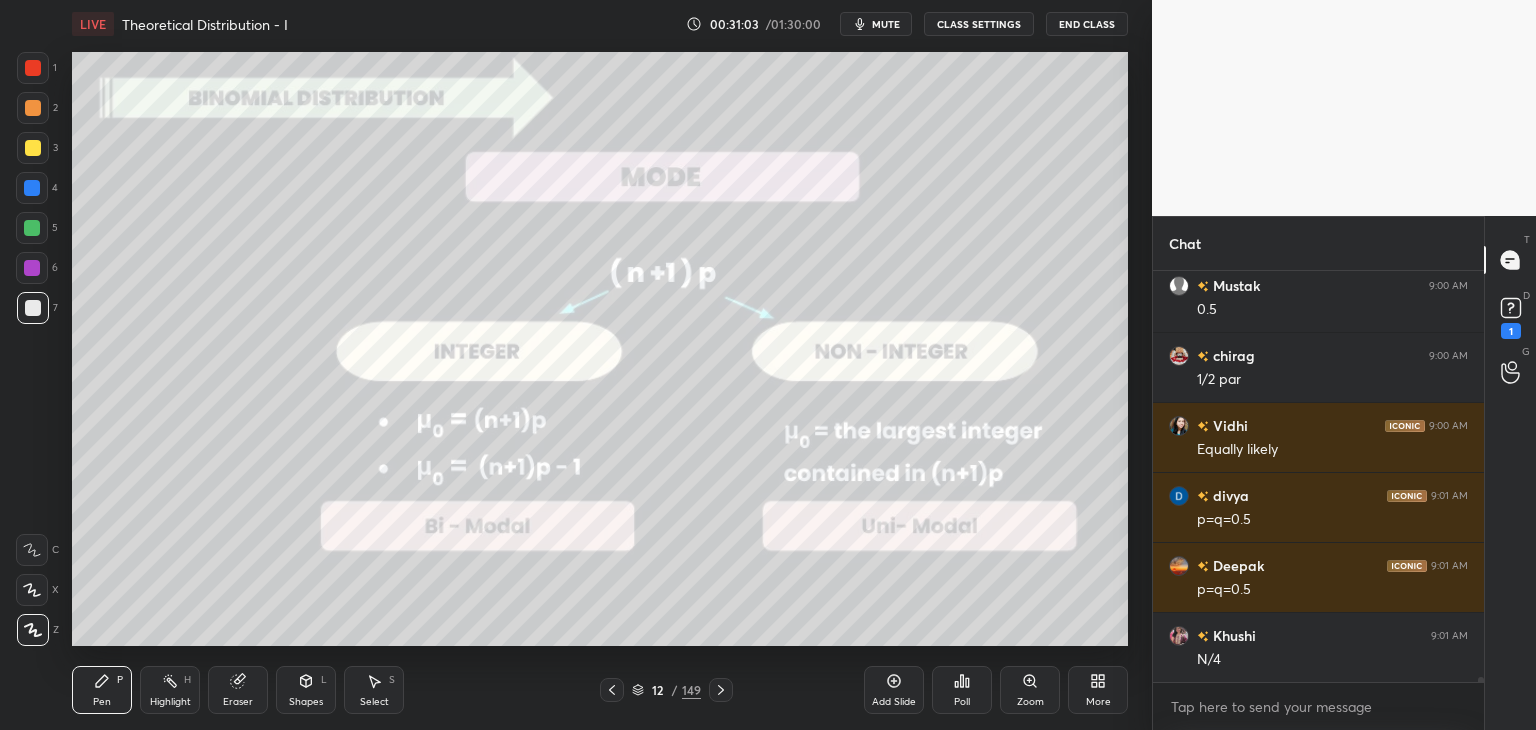 scroll, scrollTop: 34262, scrollLeft: 0, axis: vertical 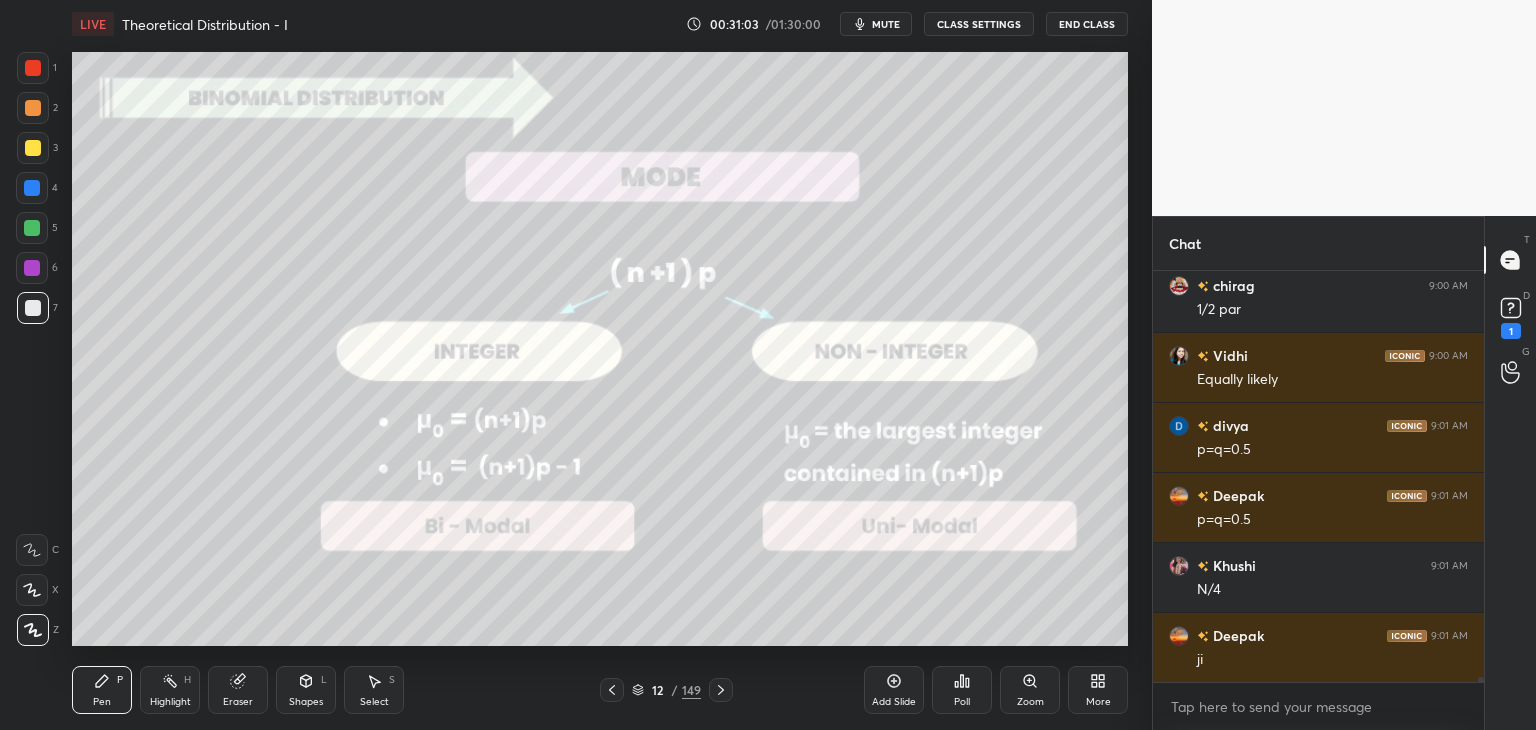 click 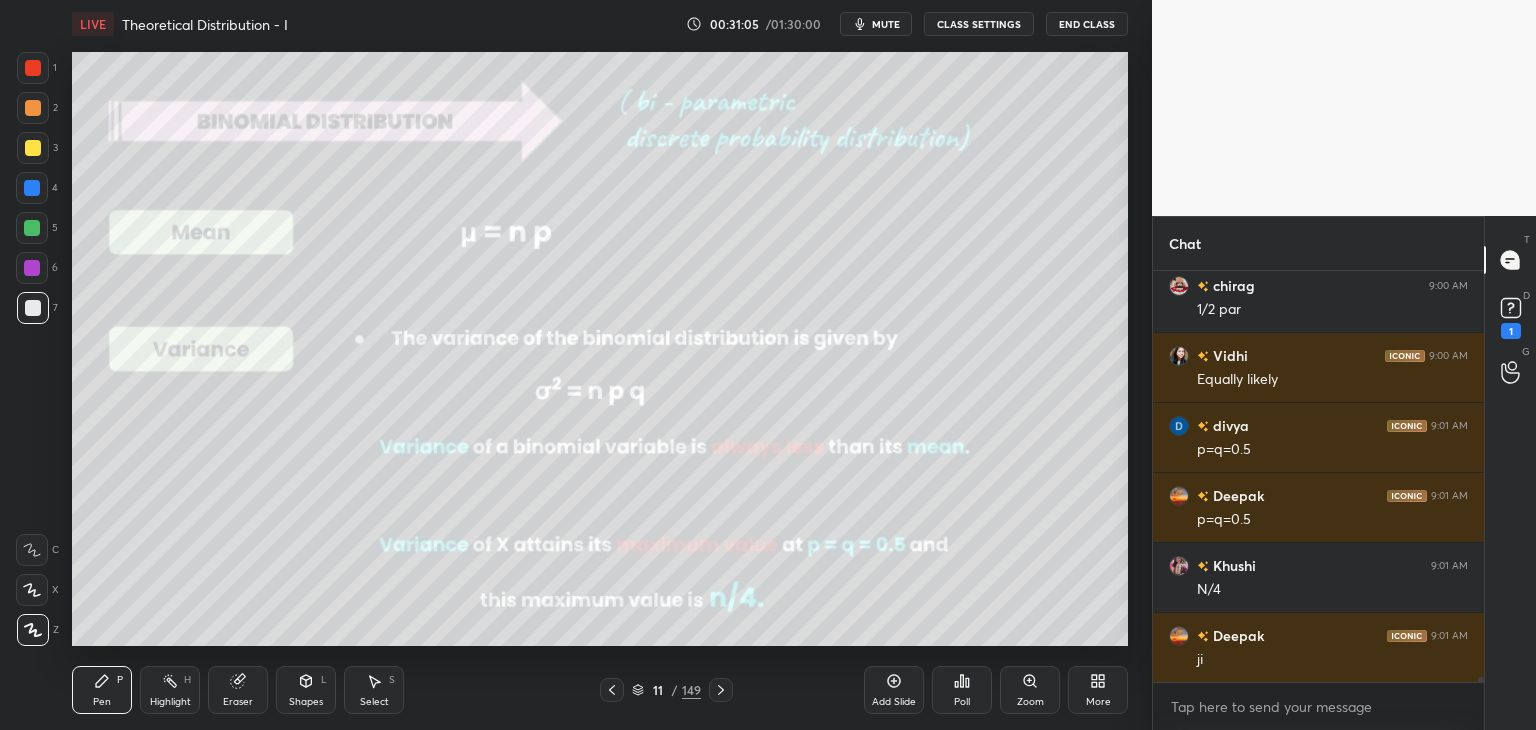 scroll, scrollTop: 34332, scrollLeft: 0, axis: vertical 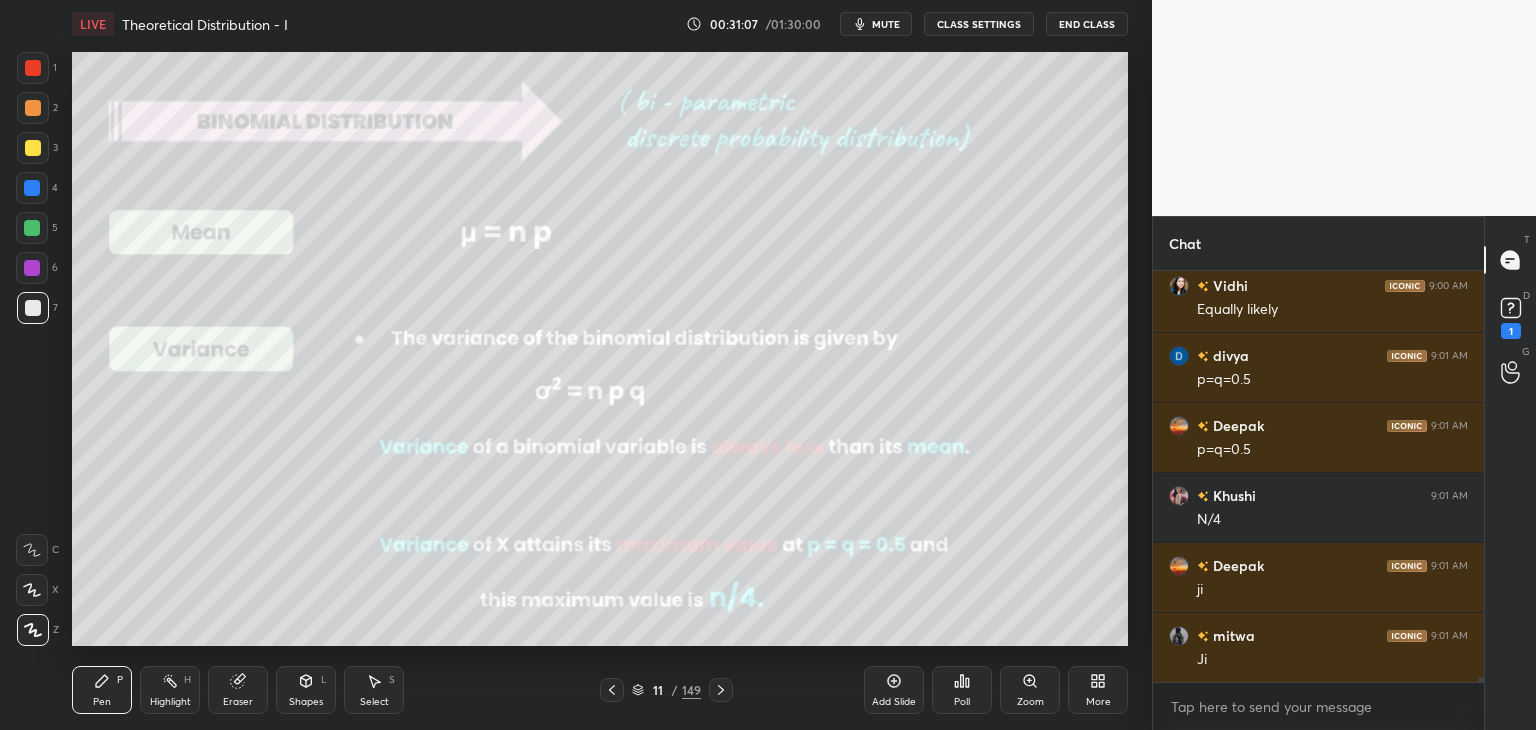 click on "Add Slide" at bounding box center (894, 702) 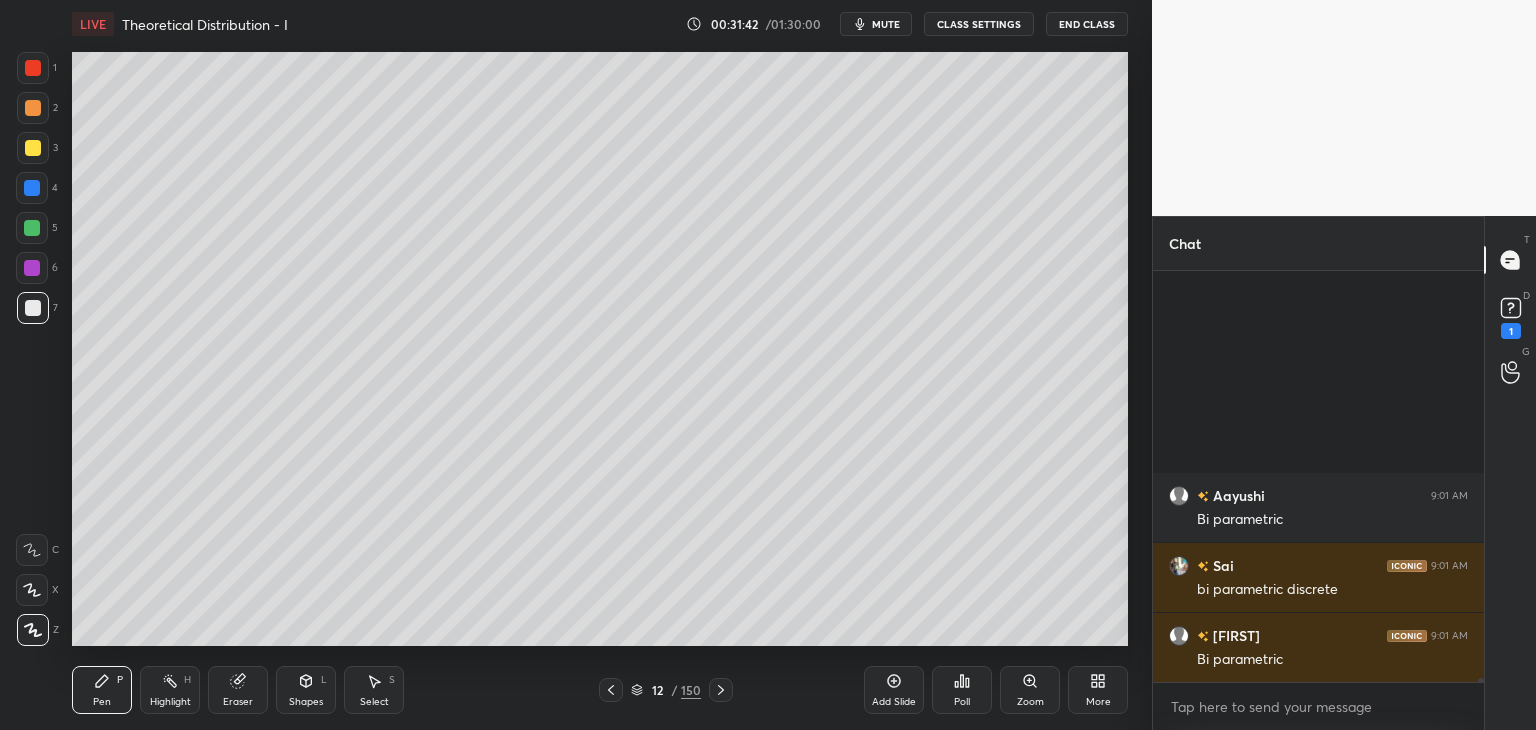 scroll, scrollTop: 37412, scrollLeft: 0, axis: vertical 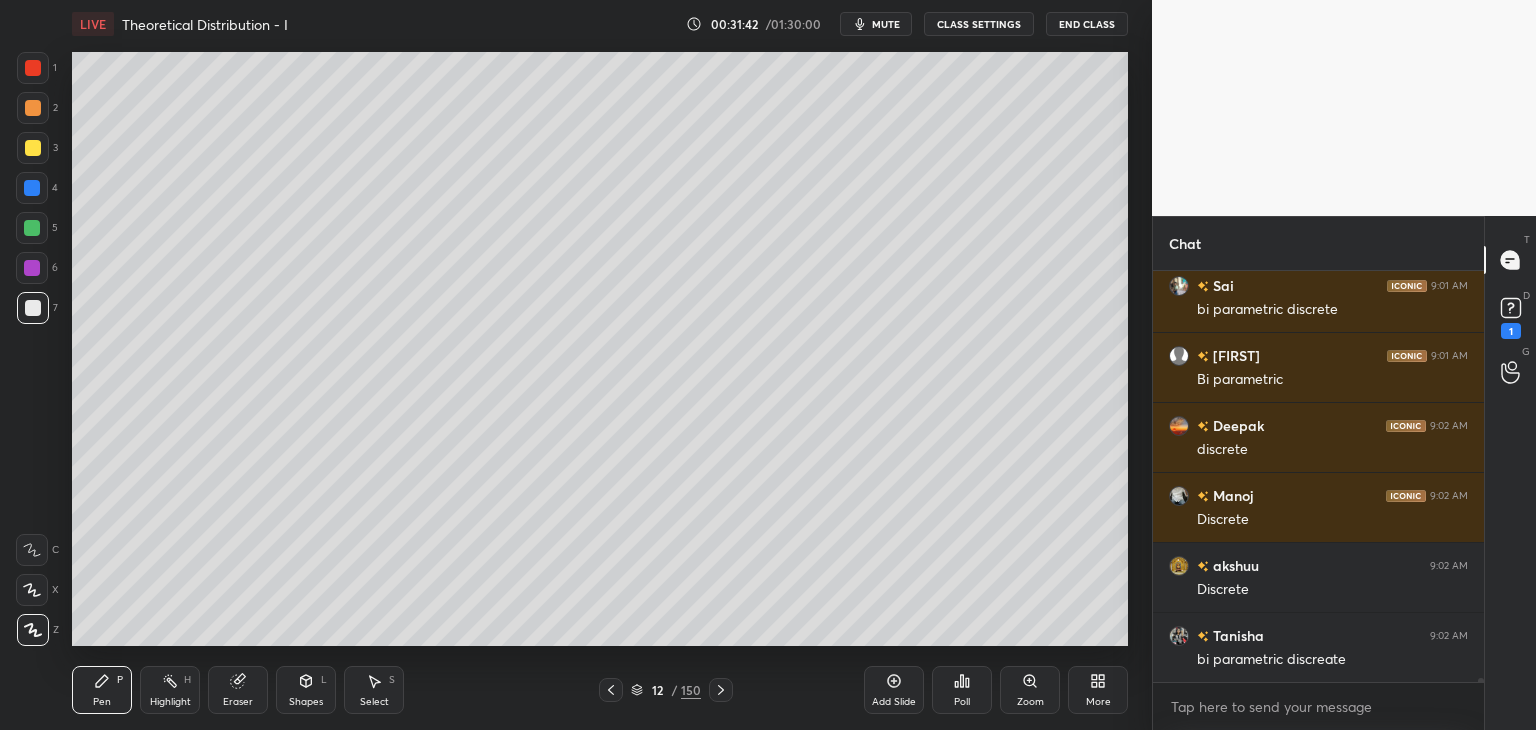 click at bounding box center [33, 148] 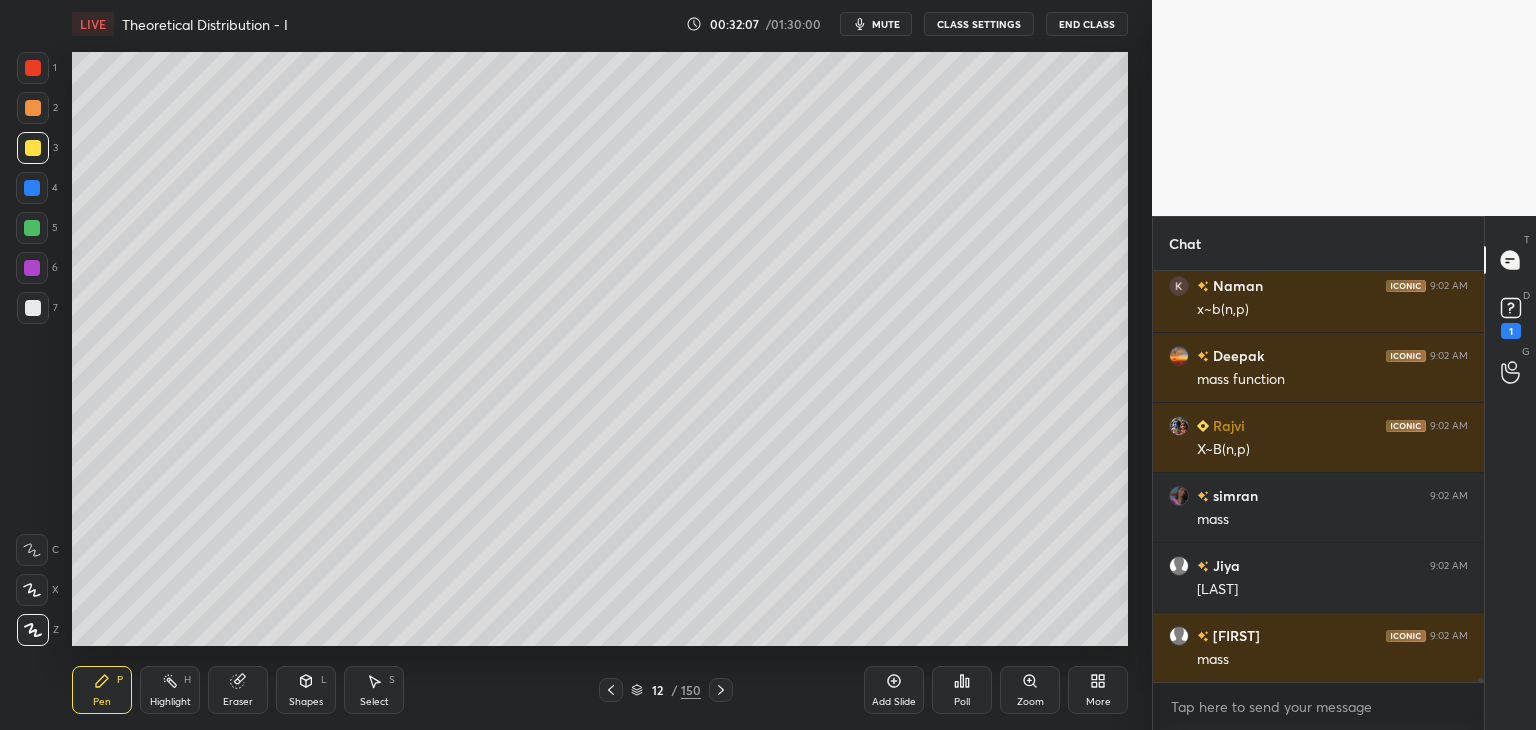 scroll, scrollTop: 40050, scrollLeft: 0, axis: vertical 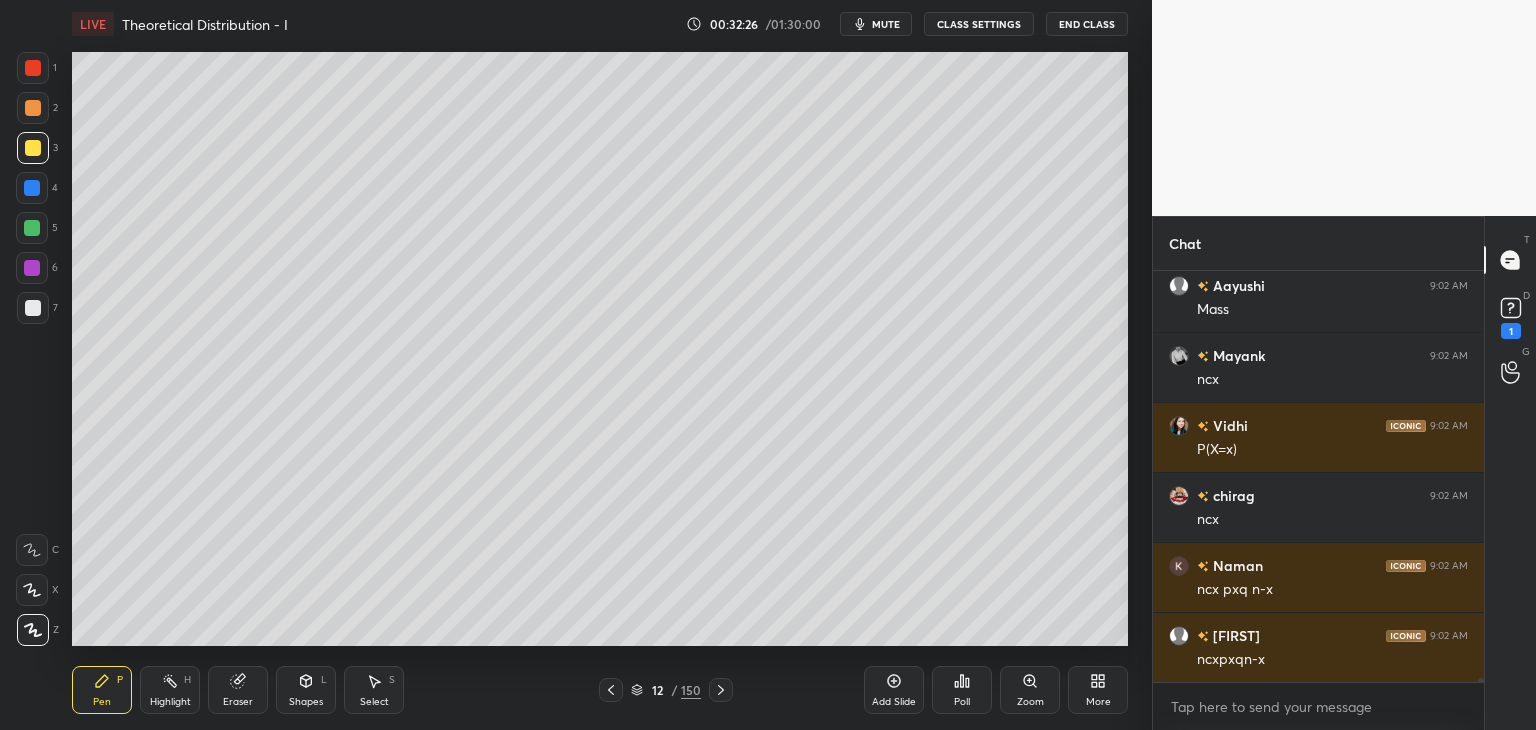 click at bounding box center (33, 308) 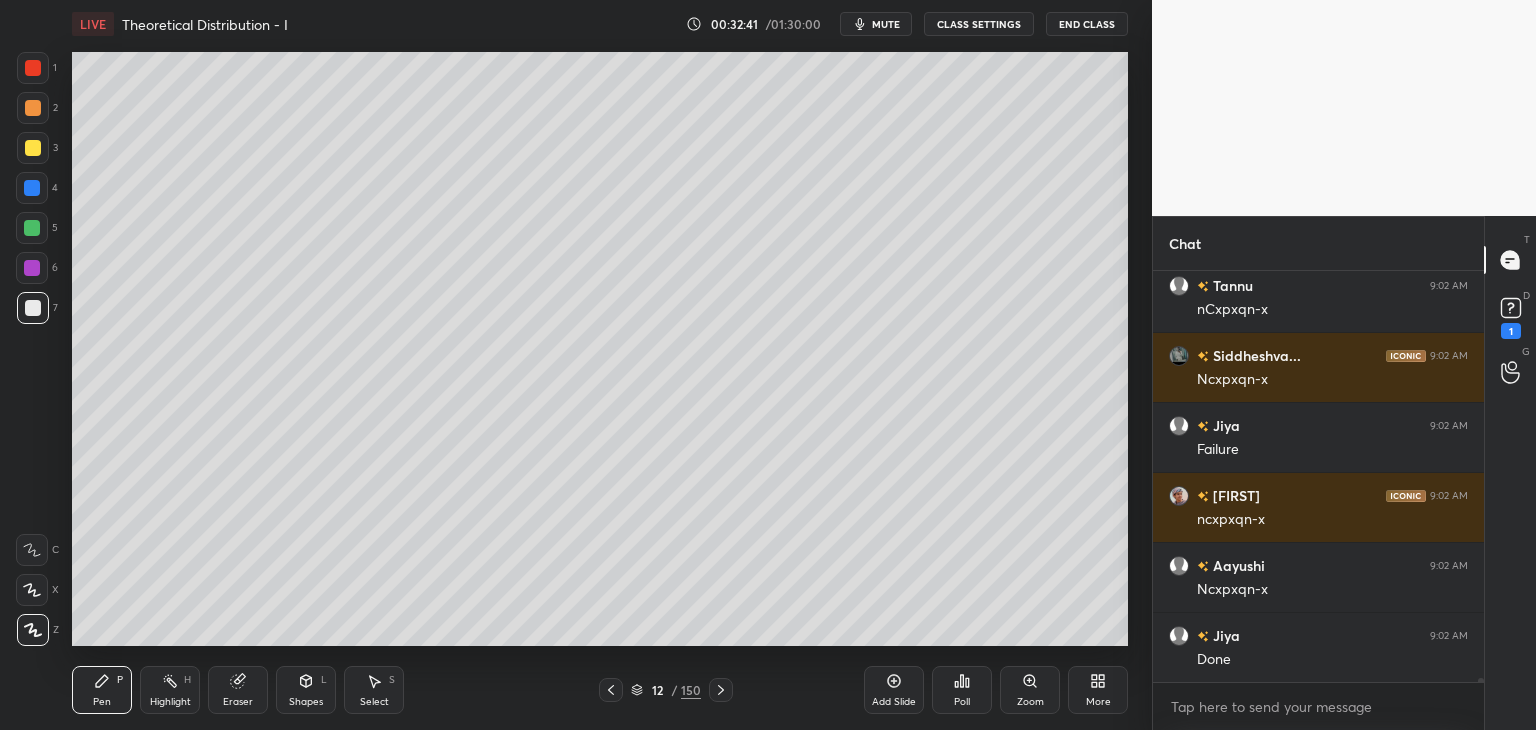 click at bounding box center (33, 68) 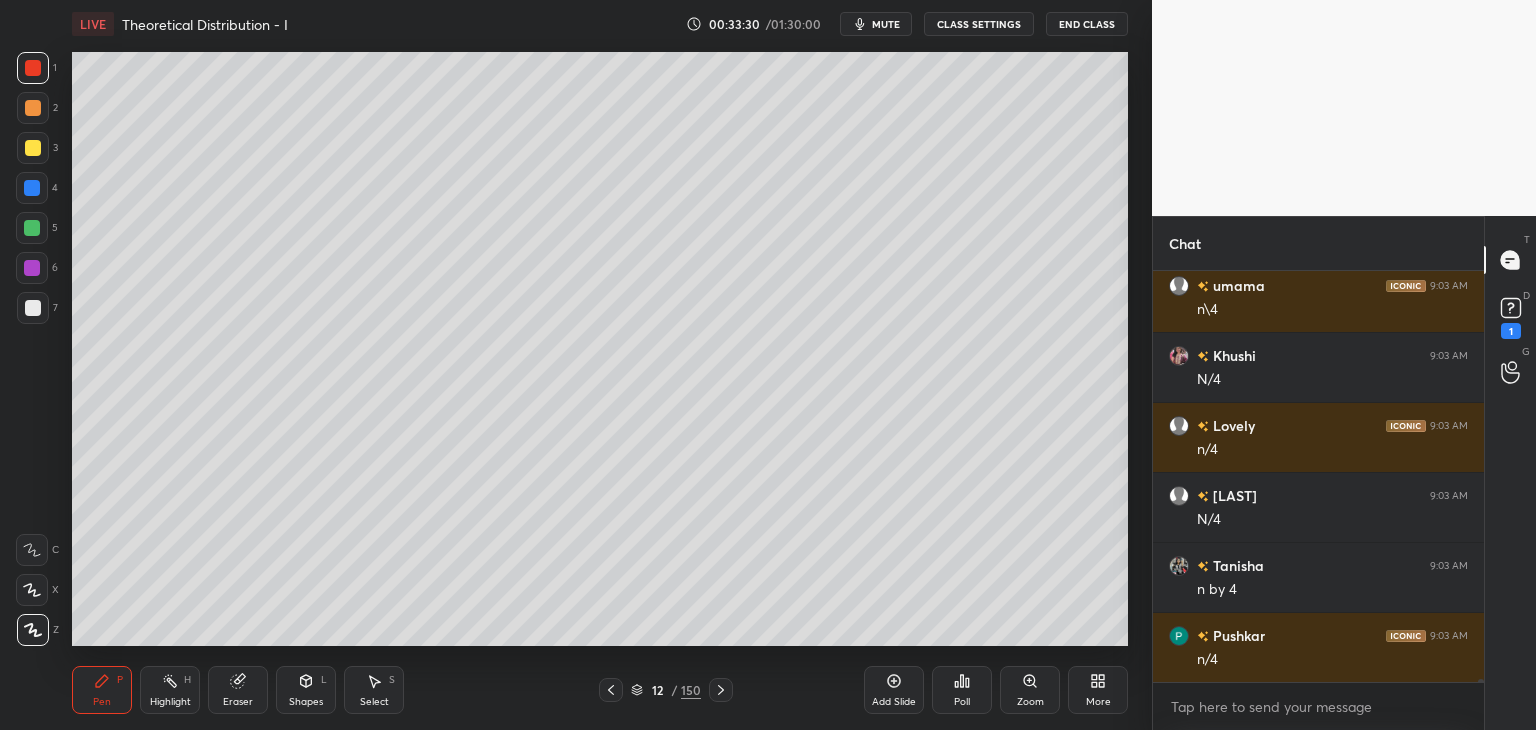 click at bounding box center [32, 188] 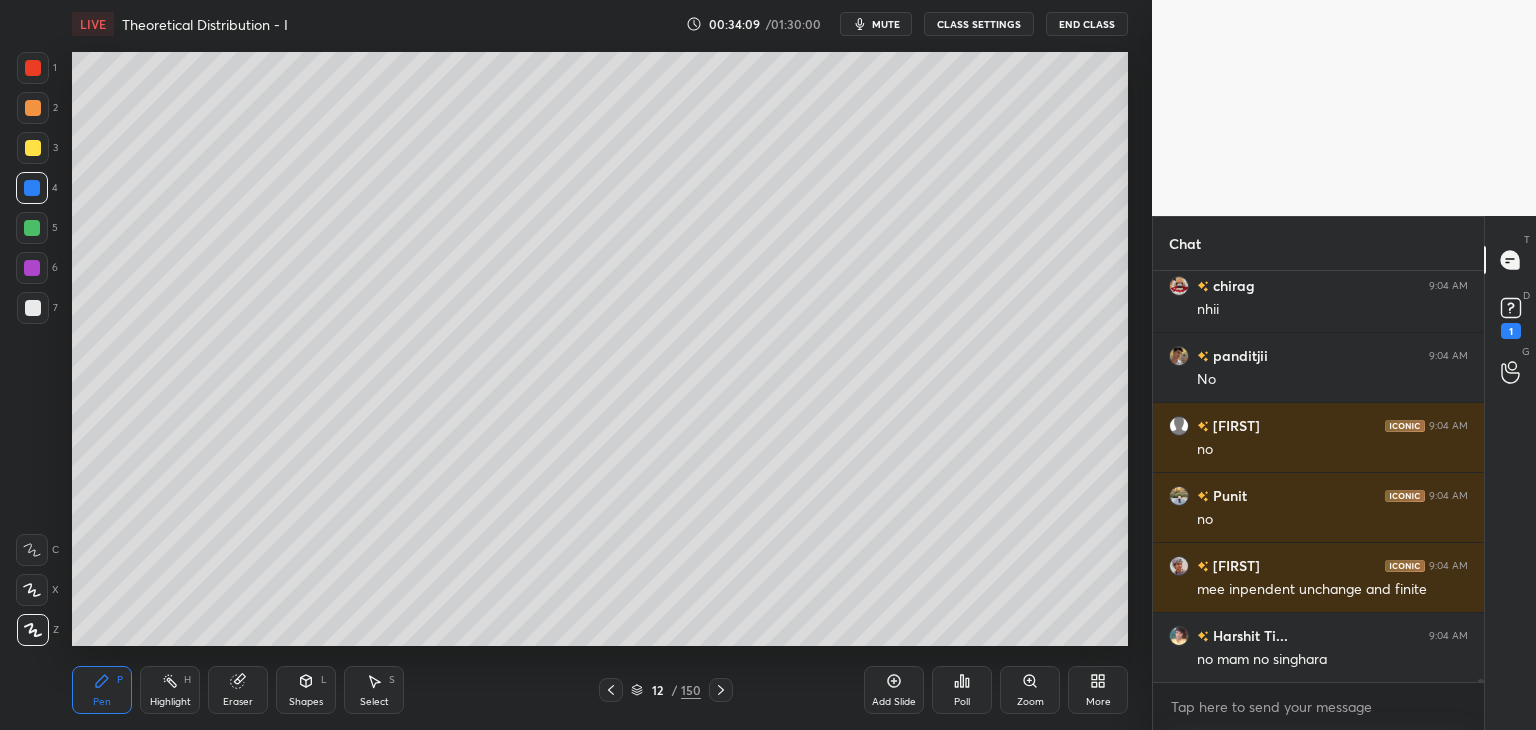 click 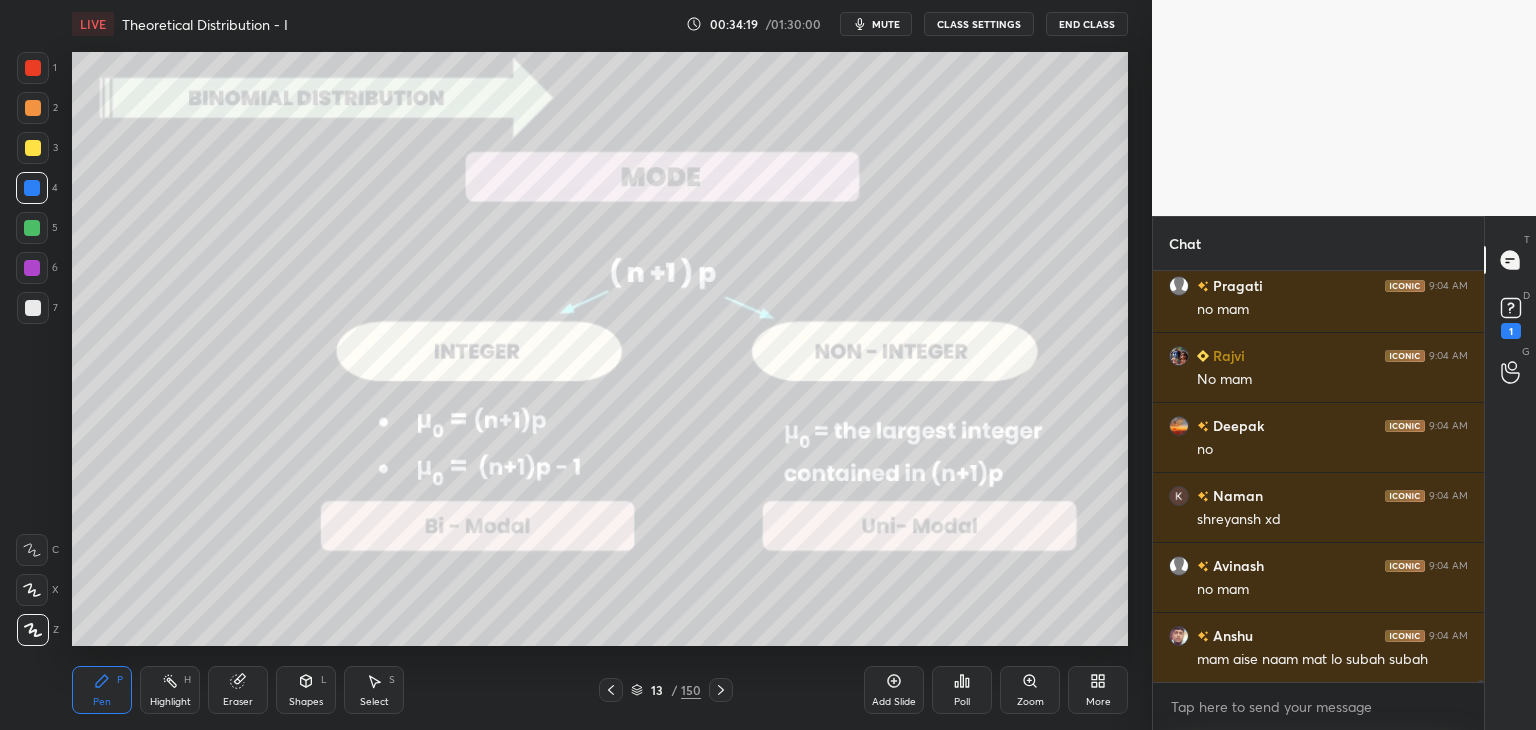 click at bounding box center (33, 308) 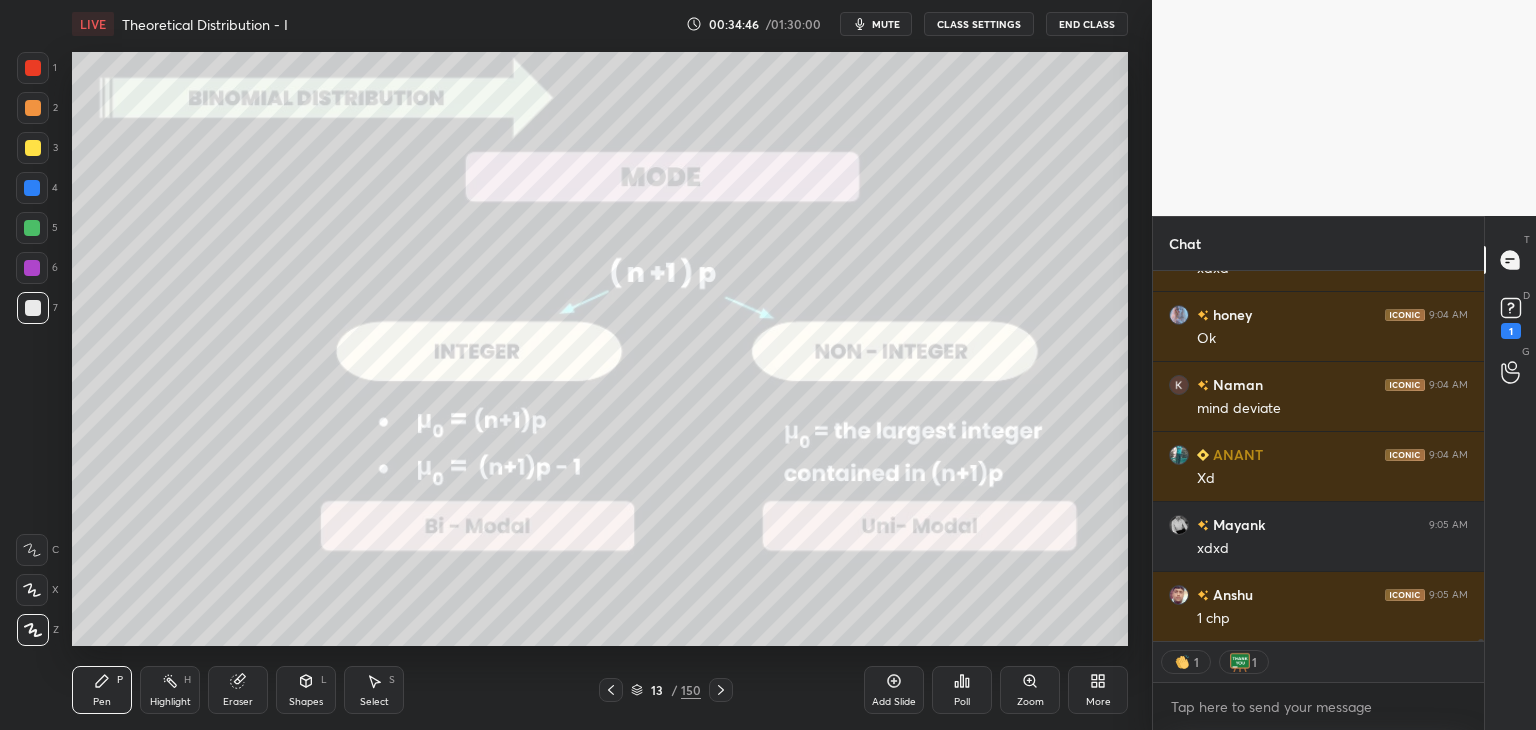 scroll, scrollTop: 6, scrollLeft: 6, axis: both 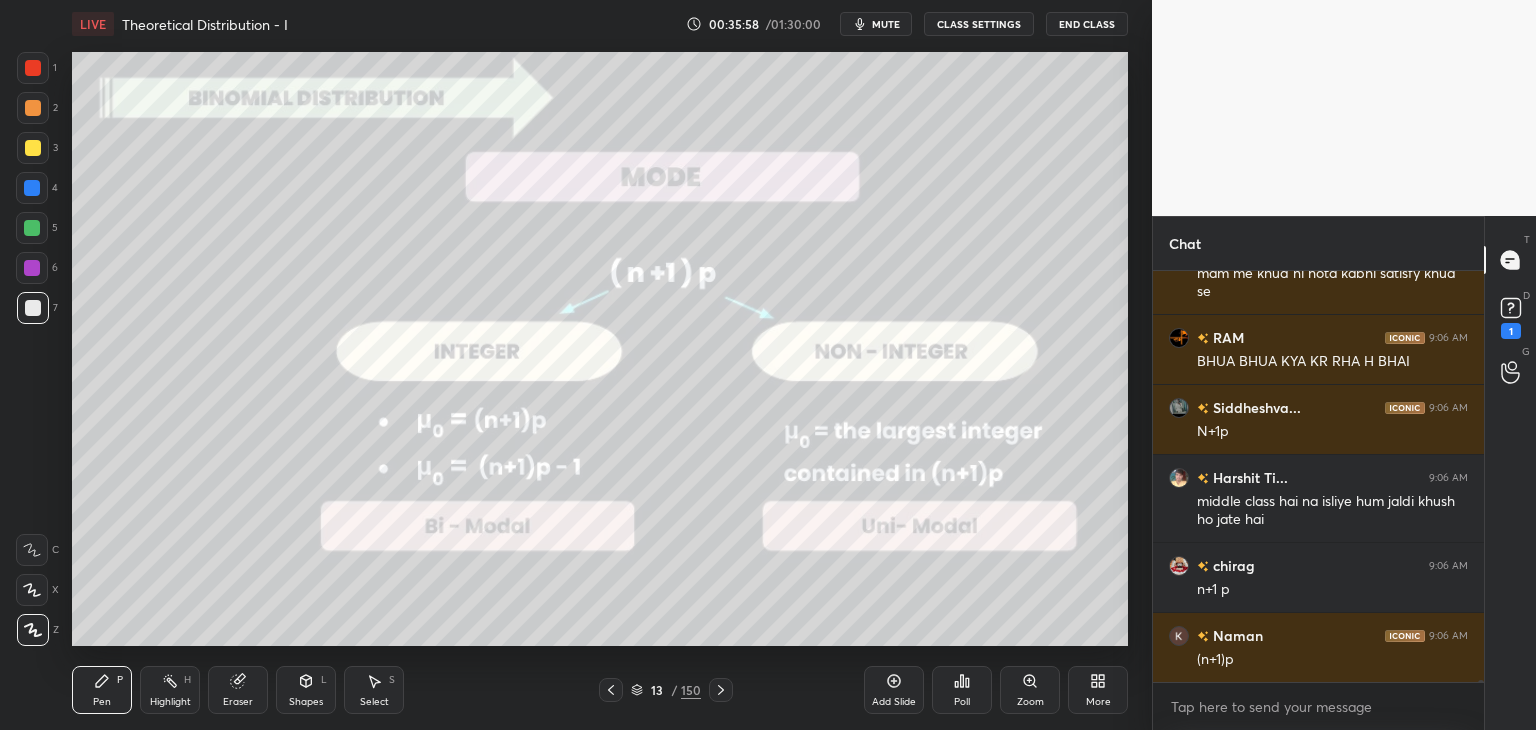 drag, startPoint x: 231, startPoint y: 713, endPoint x: 207, endPoint y: 681, distance: 40 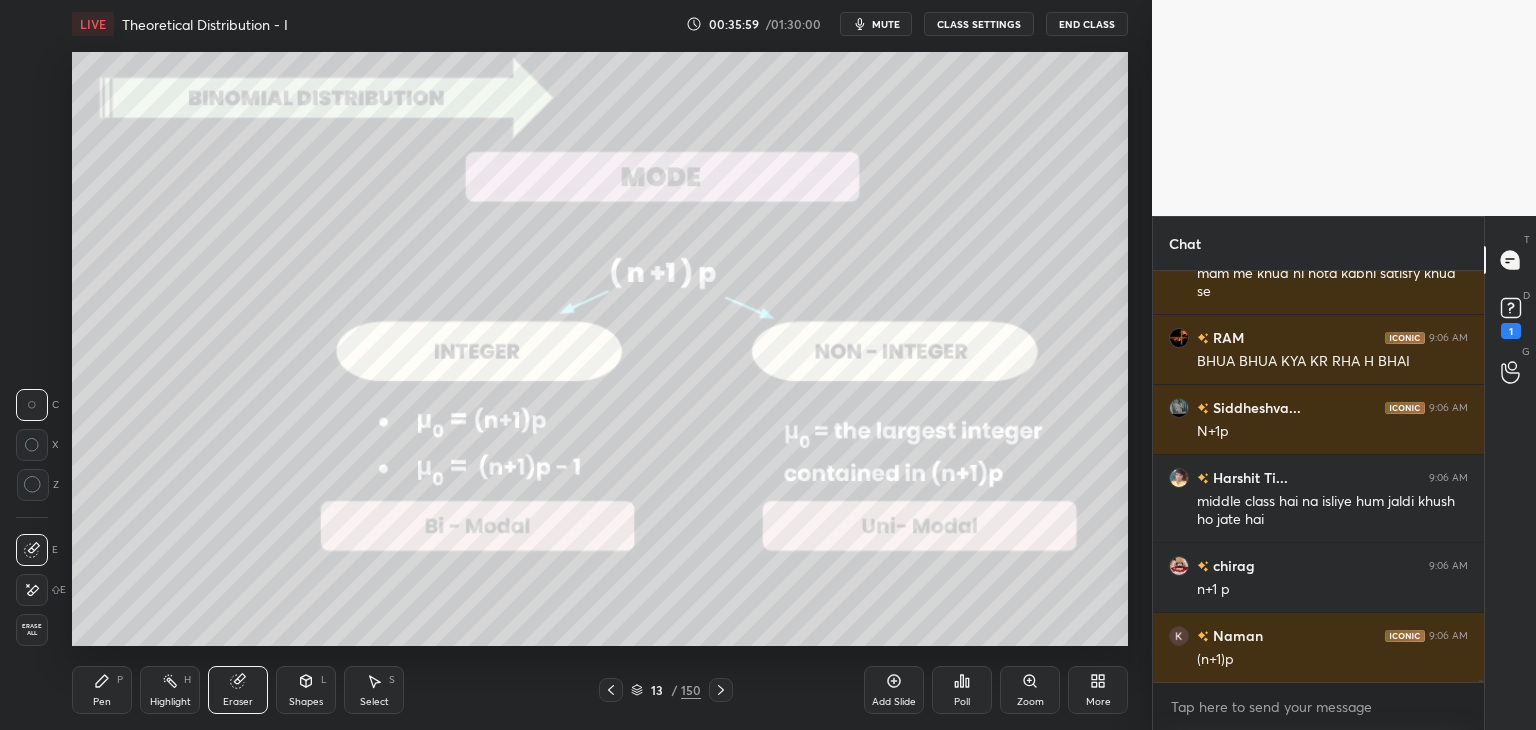 click on "Erase all" at bounding box center (32, 630) 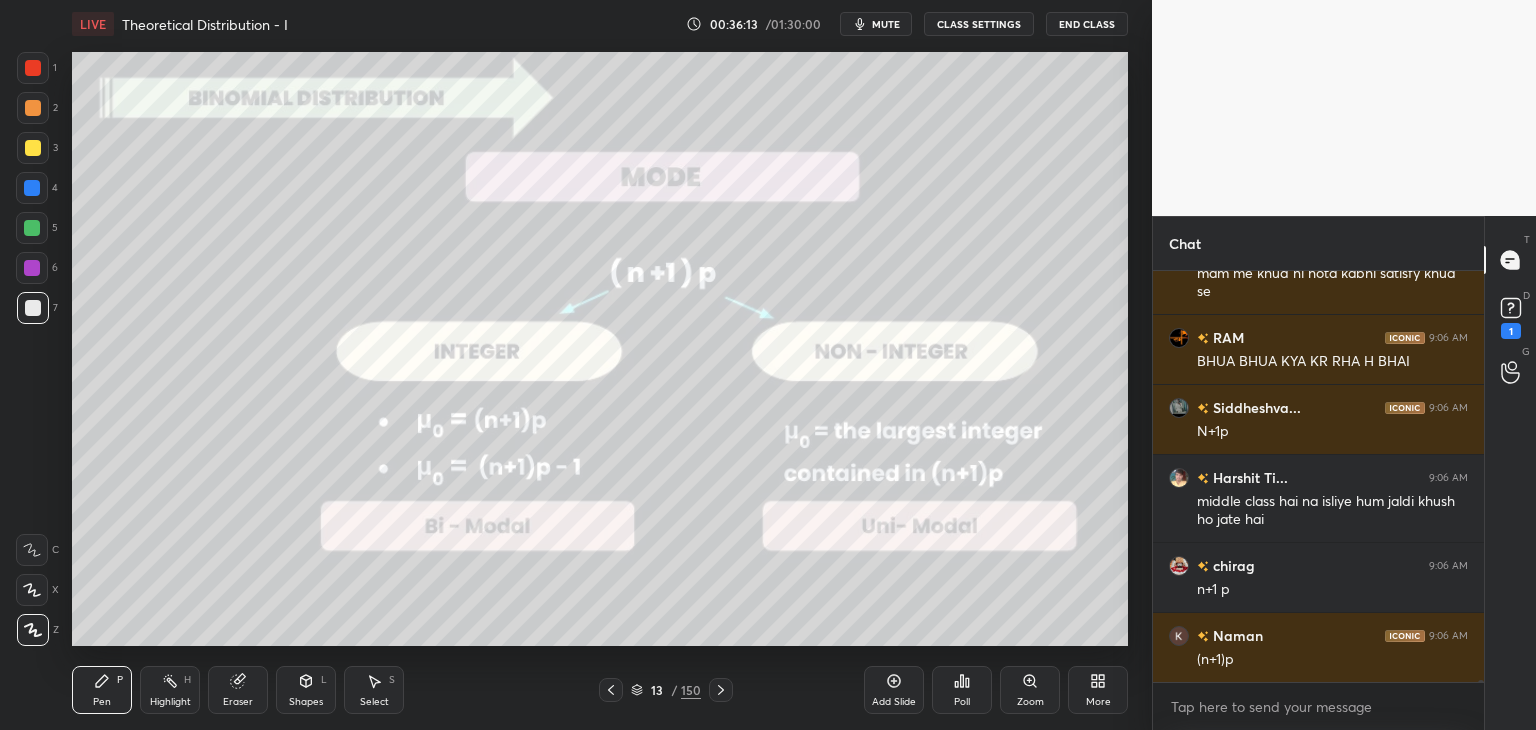 scroll, scrollTop: 365, scrollLeft: 325, axis: both 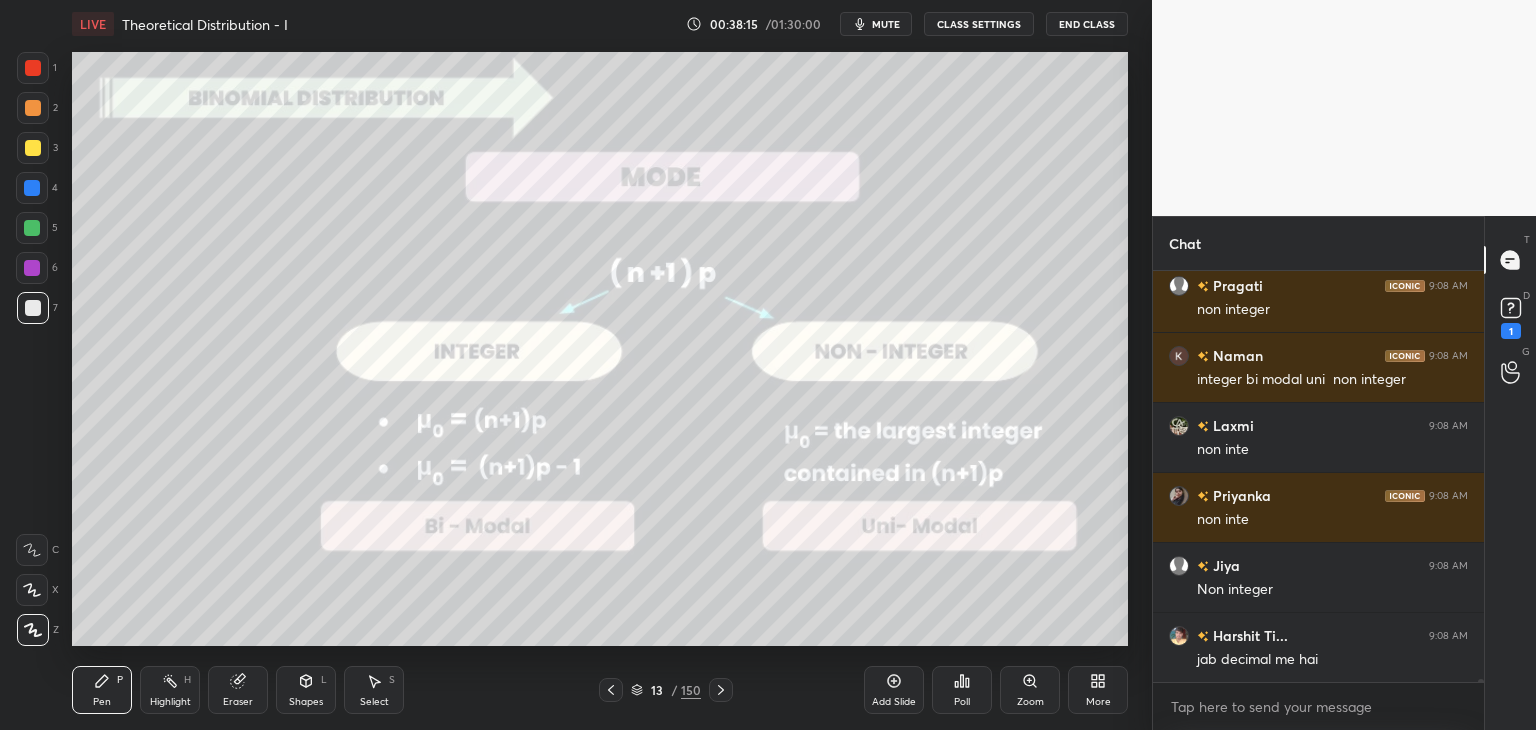 click 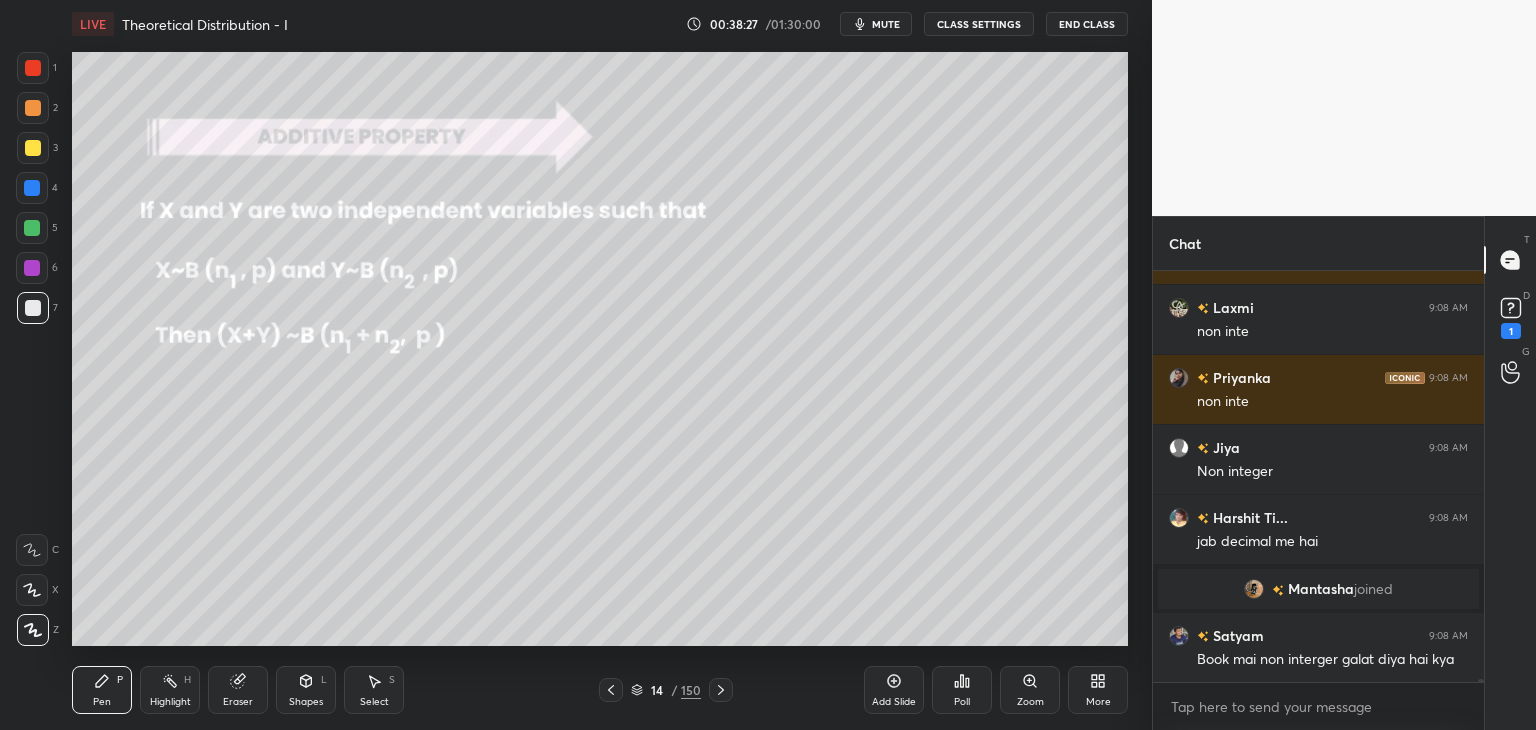 scroll, scrollTop: 63816, scrollLeft: 0, axis: vertical 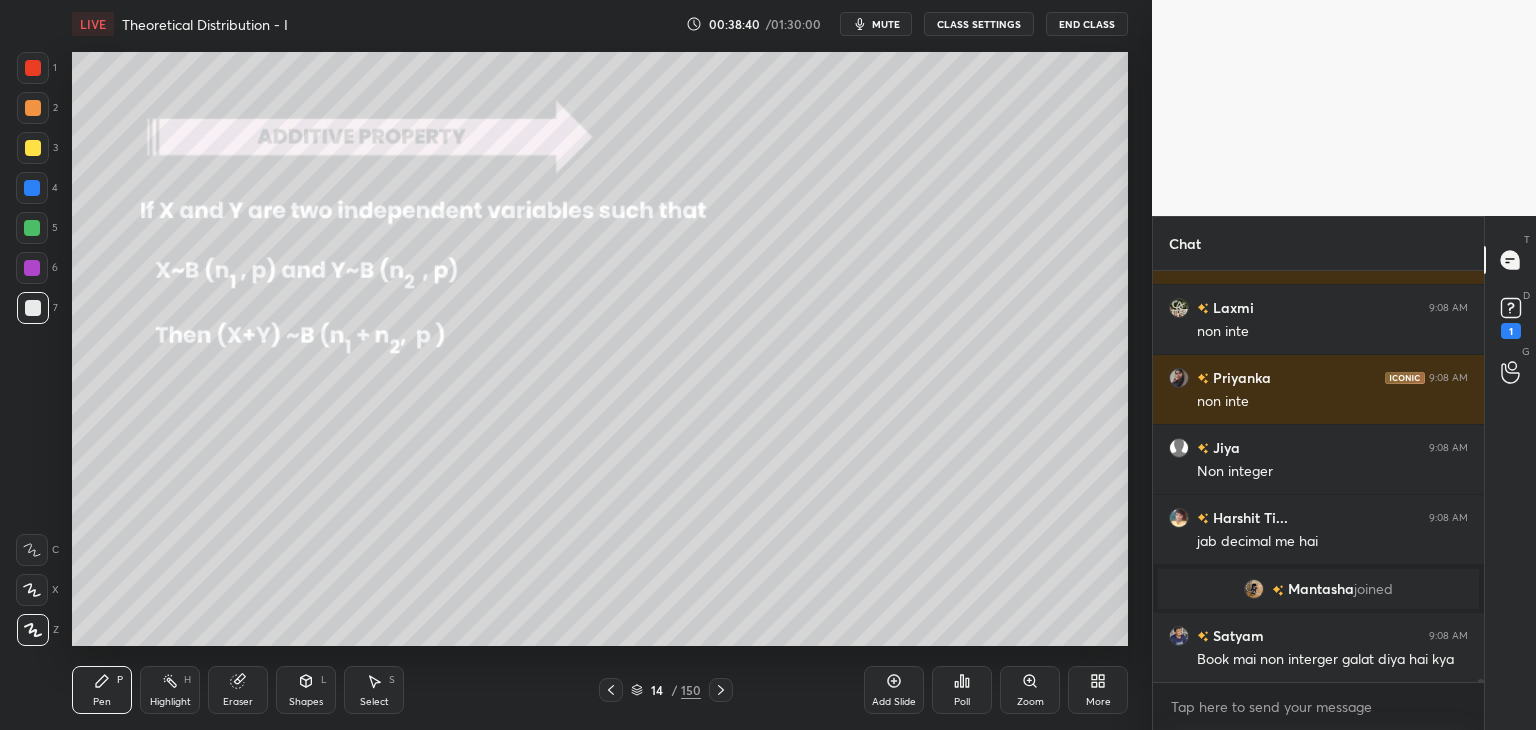 drag, startPoint x: 612, startPoint y: 693, endPoint x: 618, endPoint y: 665, distance: 28.635643 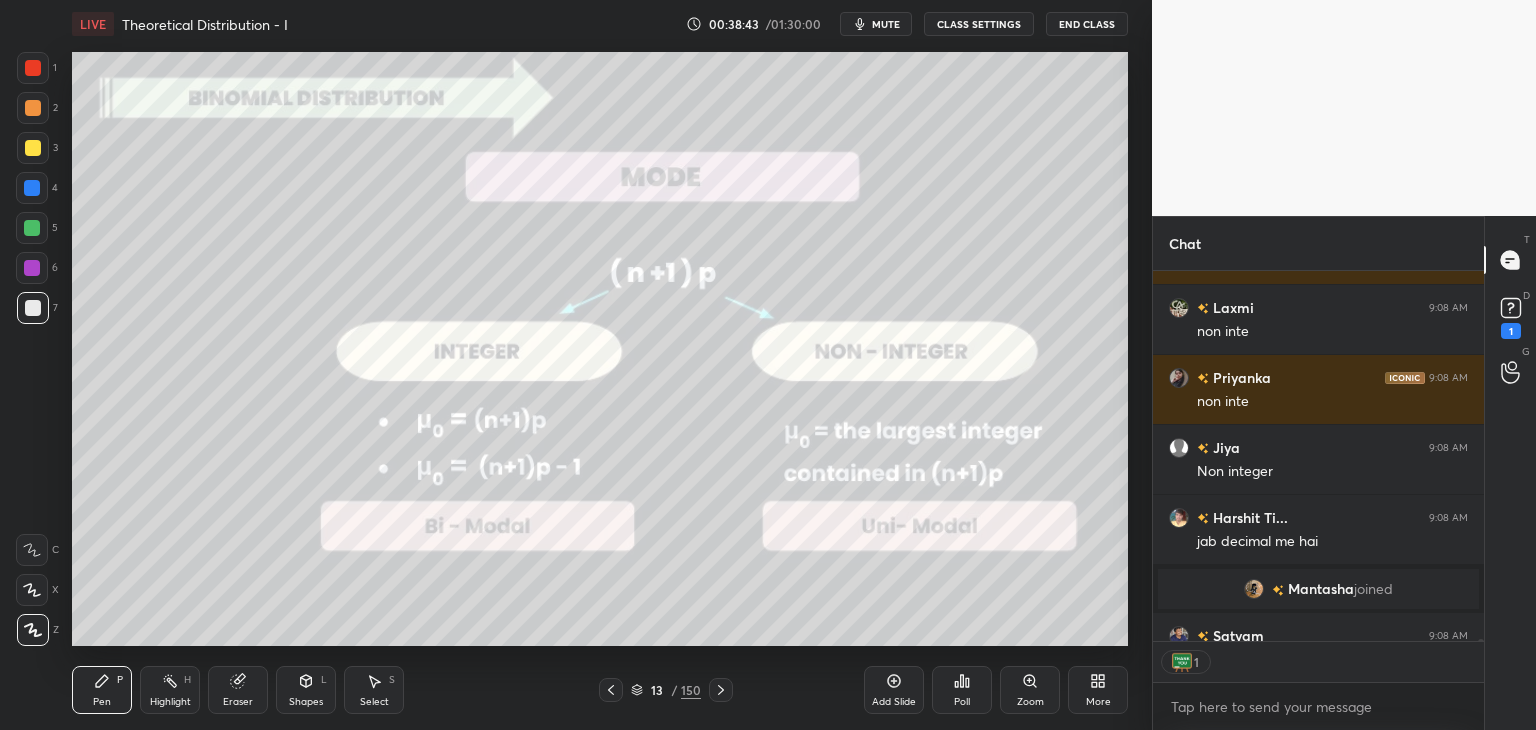 scroll, scrollTop: 365, scrollLeft: 325, axis: both 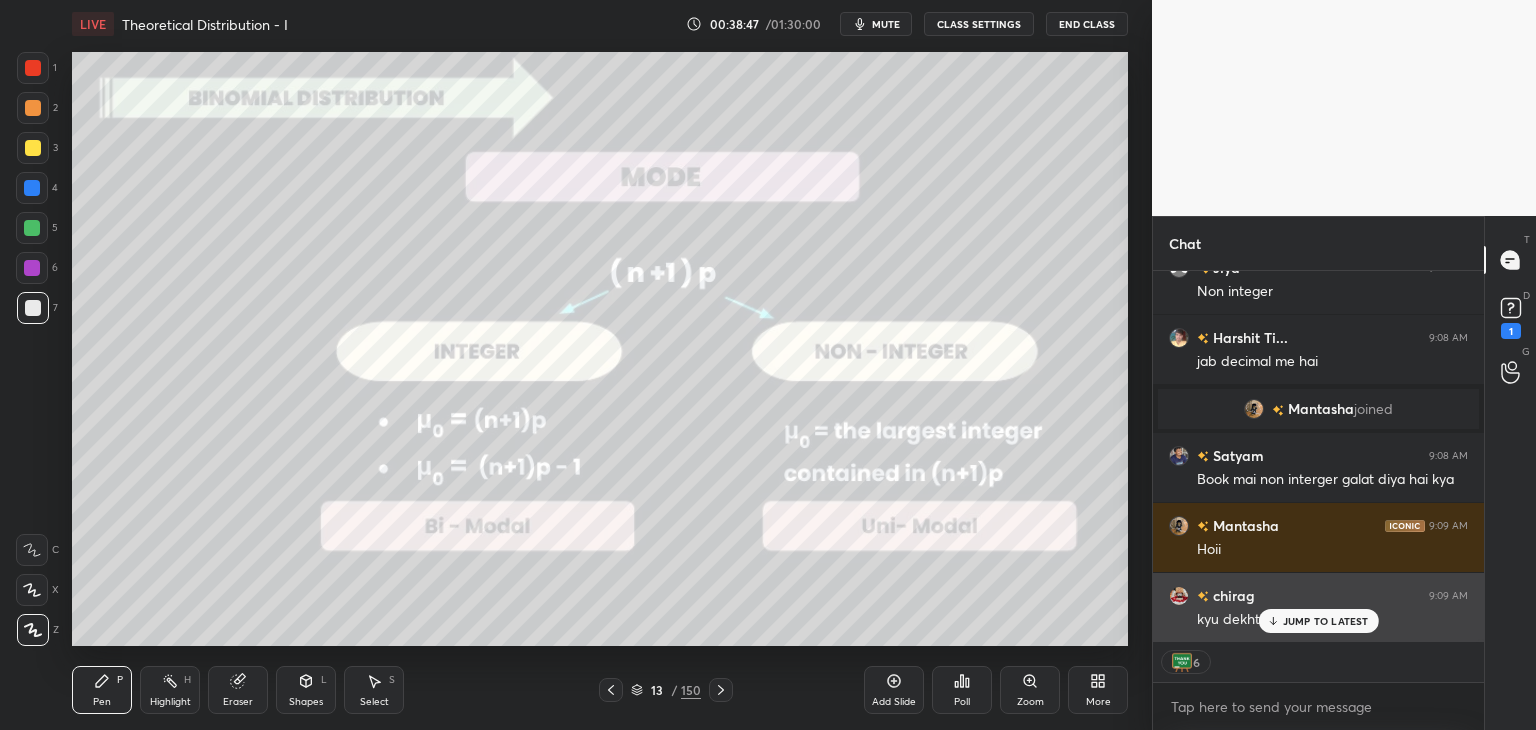 click on "JUMP TO LATEST" at bounding box center [1326, 621] 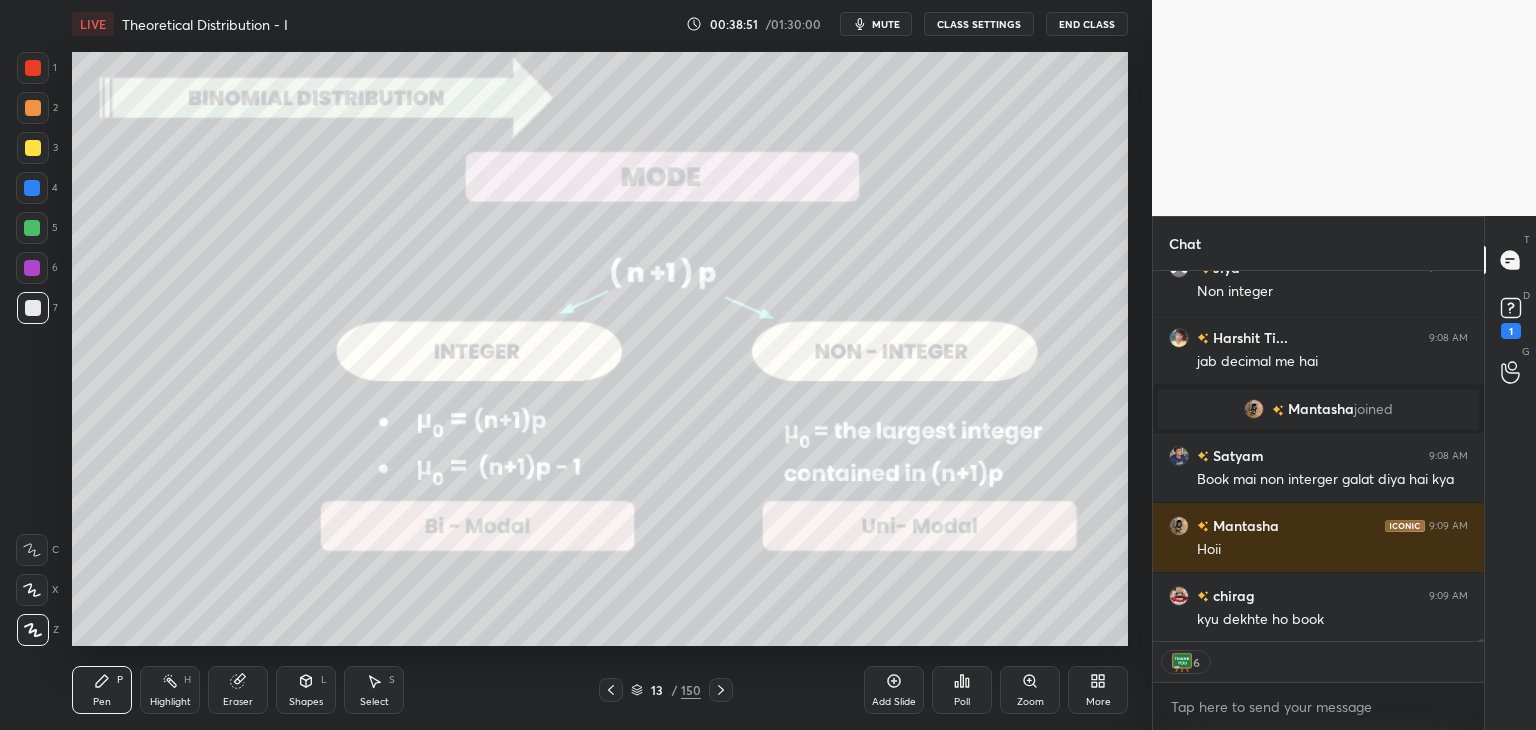 scroll, scrollTop: 64067, scrollLeft: 0, axis: vertical 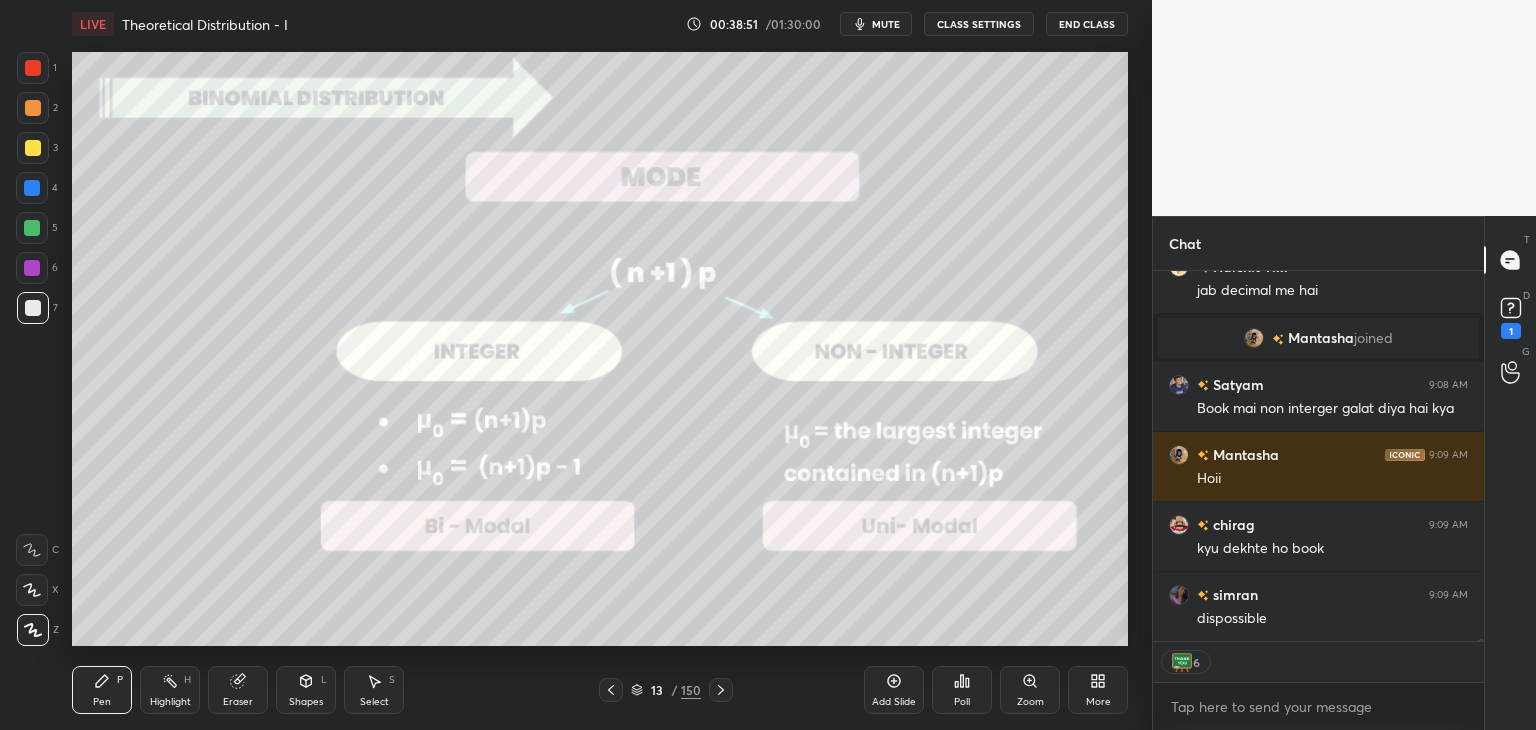 click 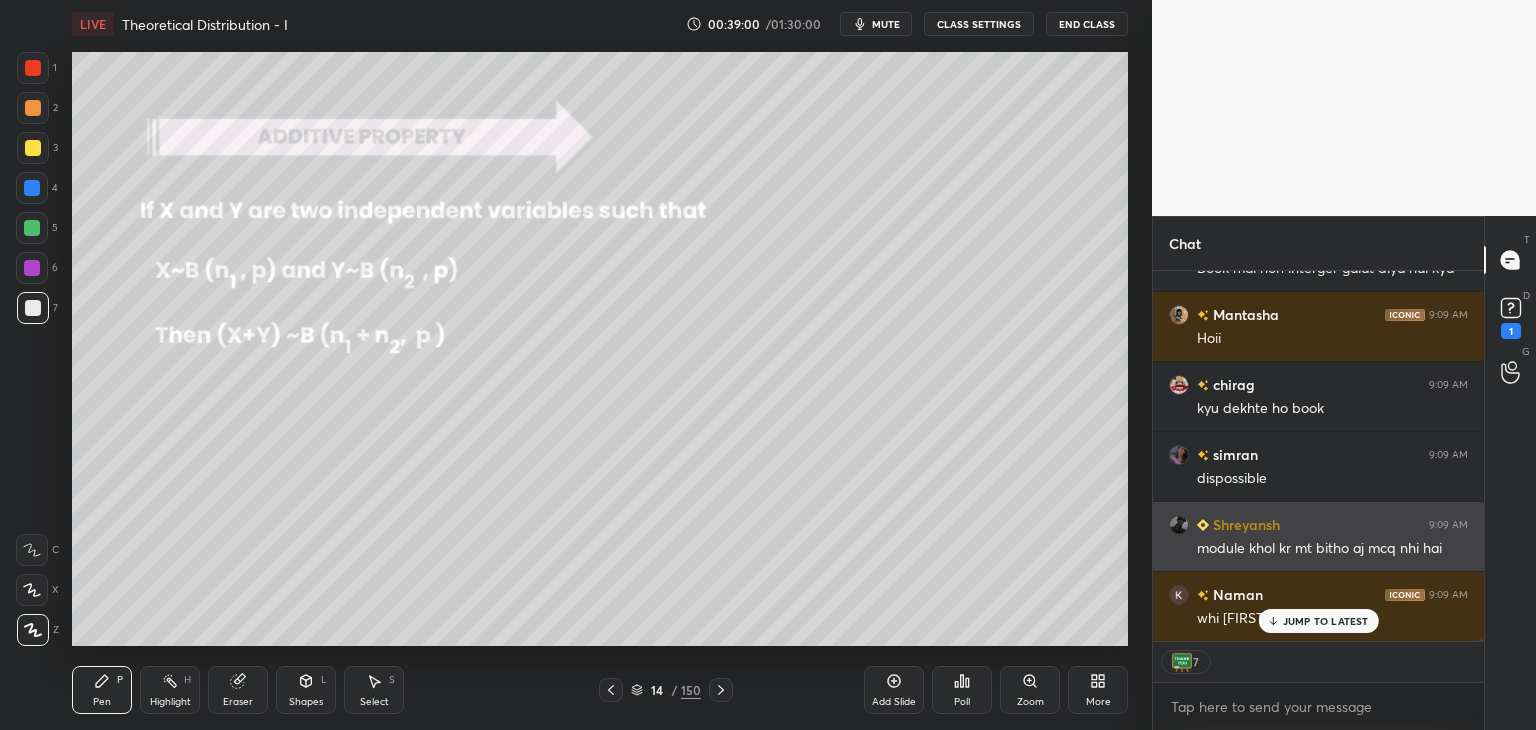 scroll, scrollTop: 64276, scrollLeft: 0, axis: vertical 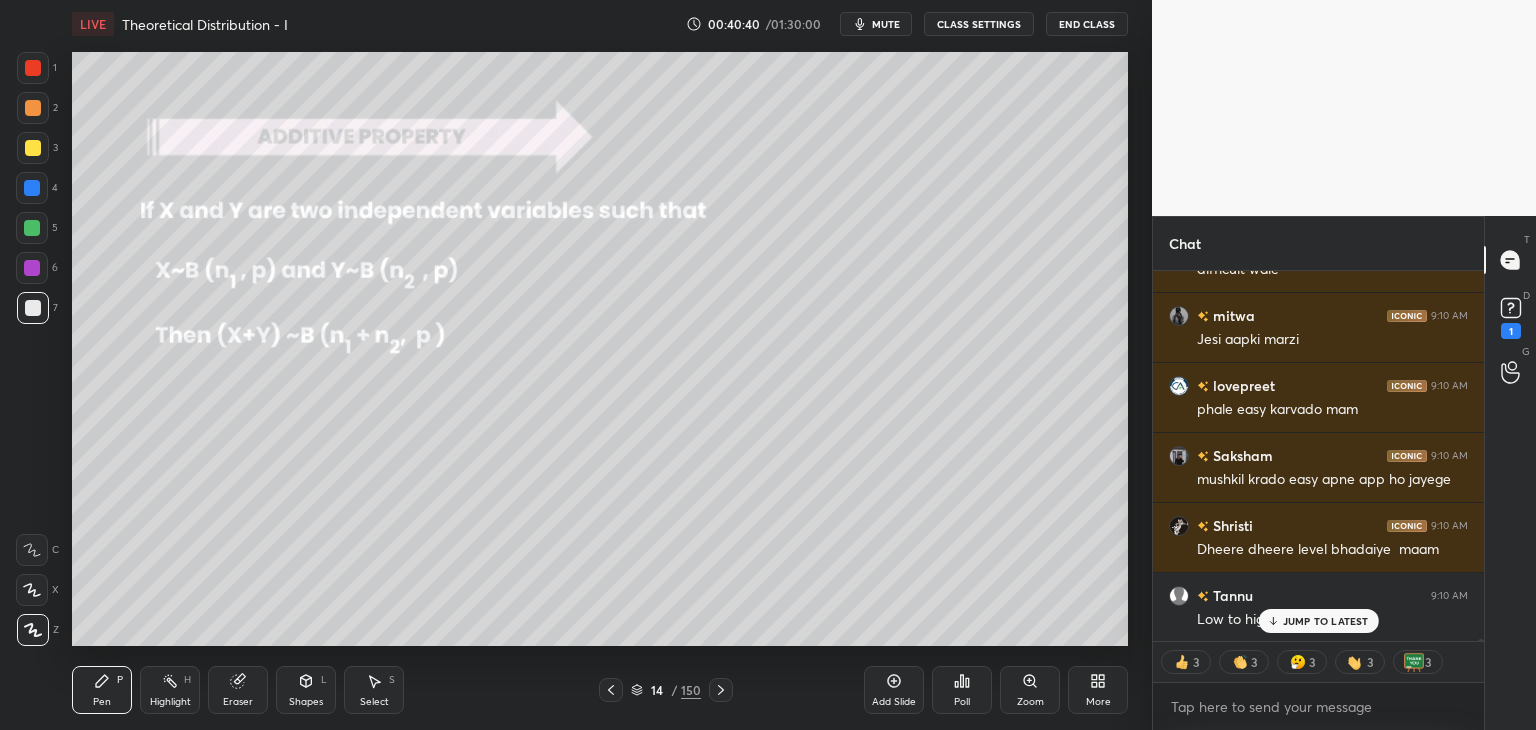 type on "x" 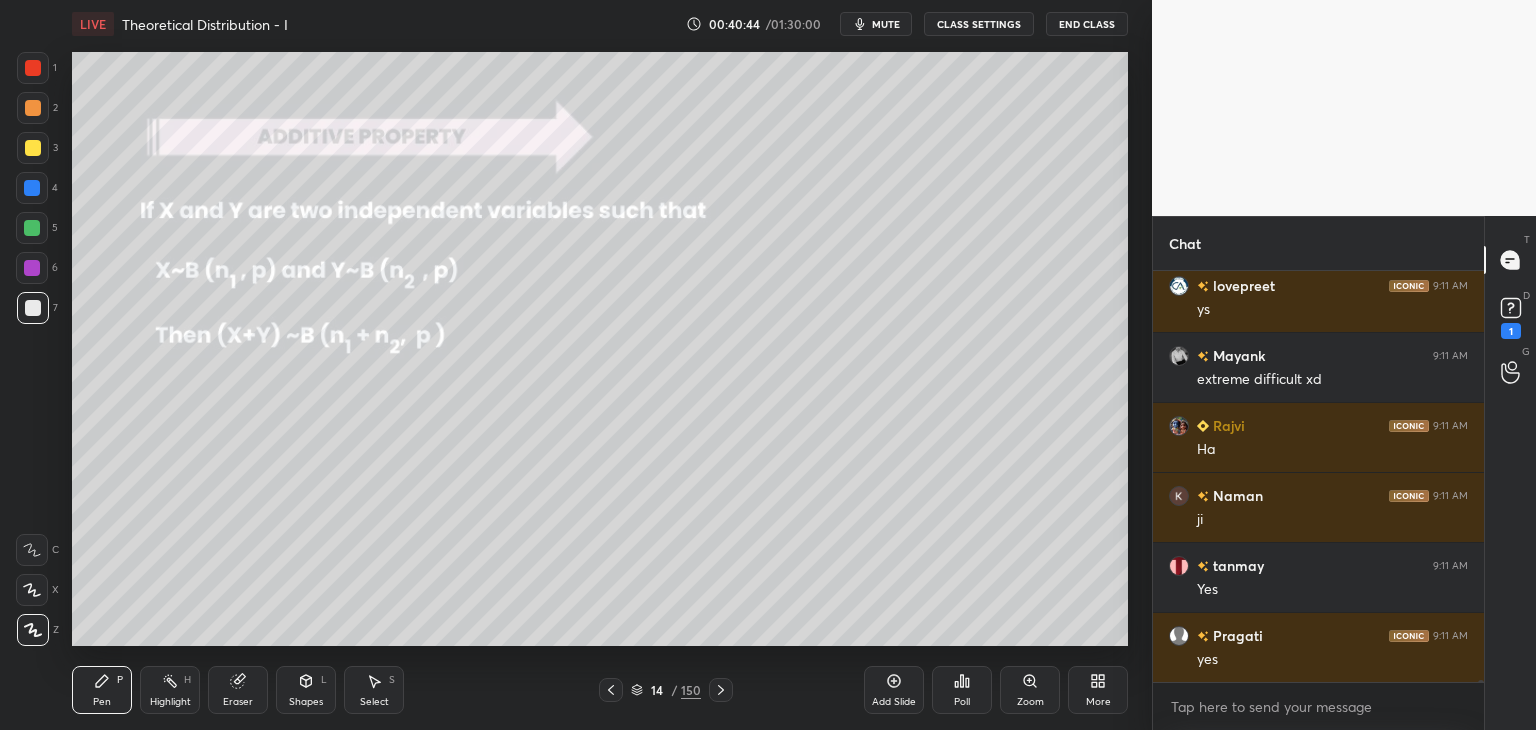 drag, startPoint x: 720, startPoint y: 693, endPoint x: 723, endPoint y: 713, distance: 20.22375 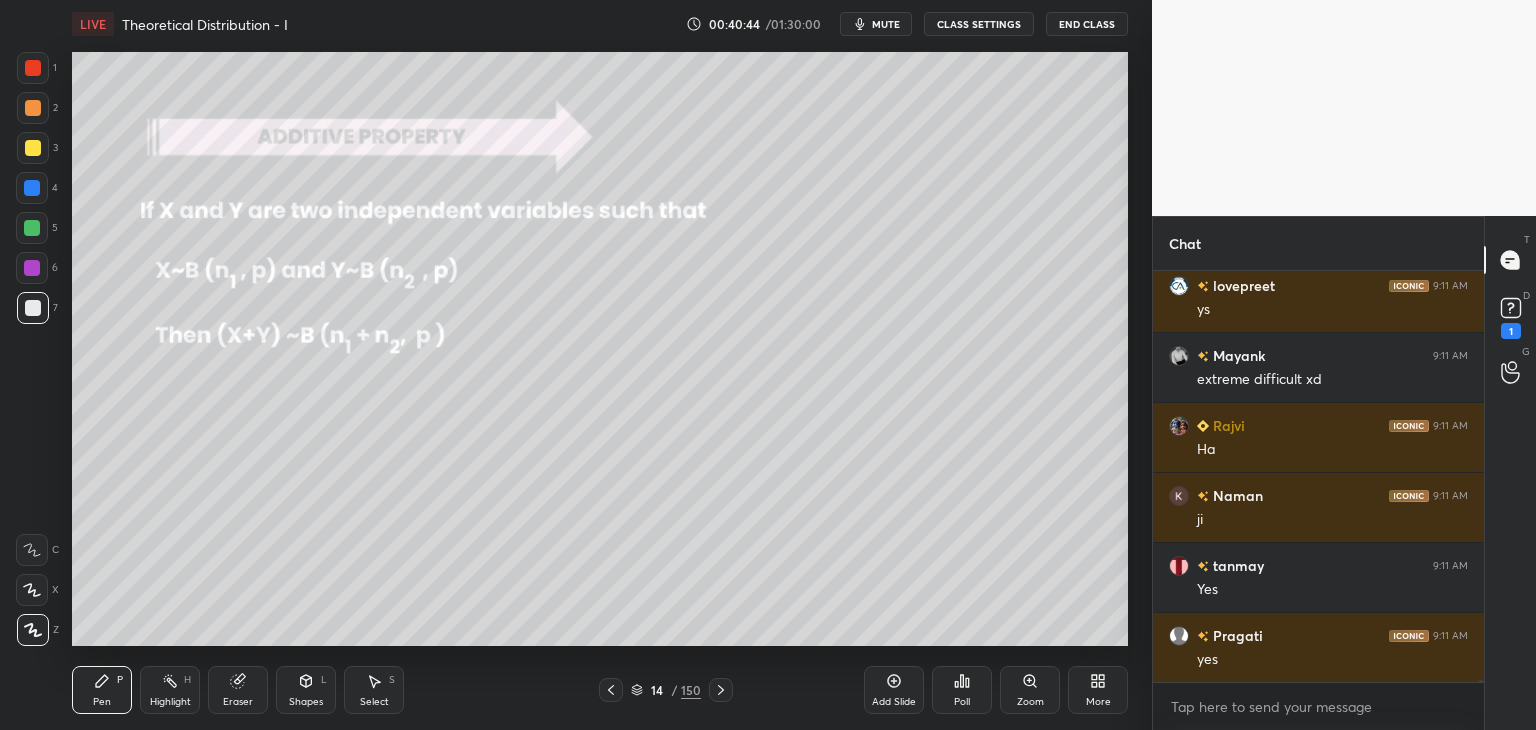 click 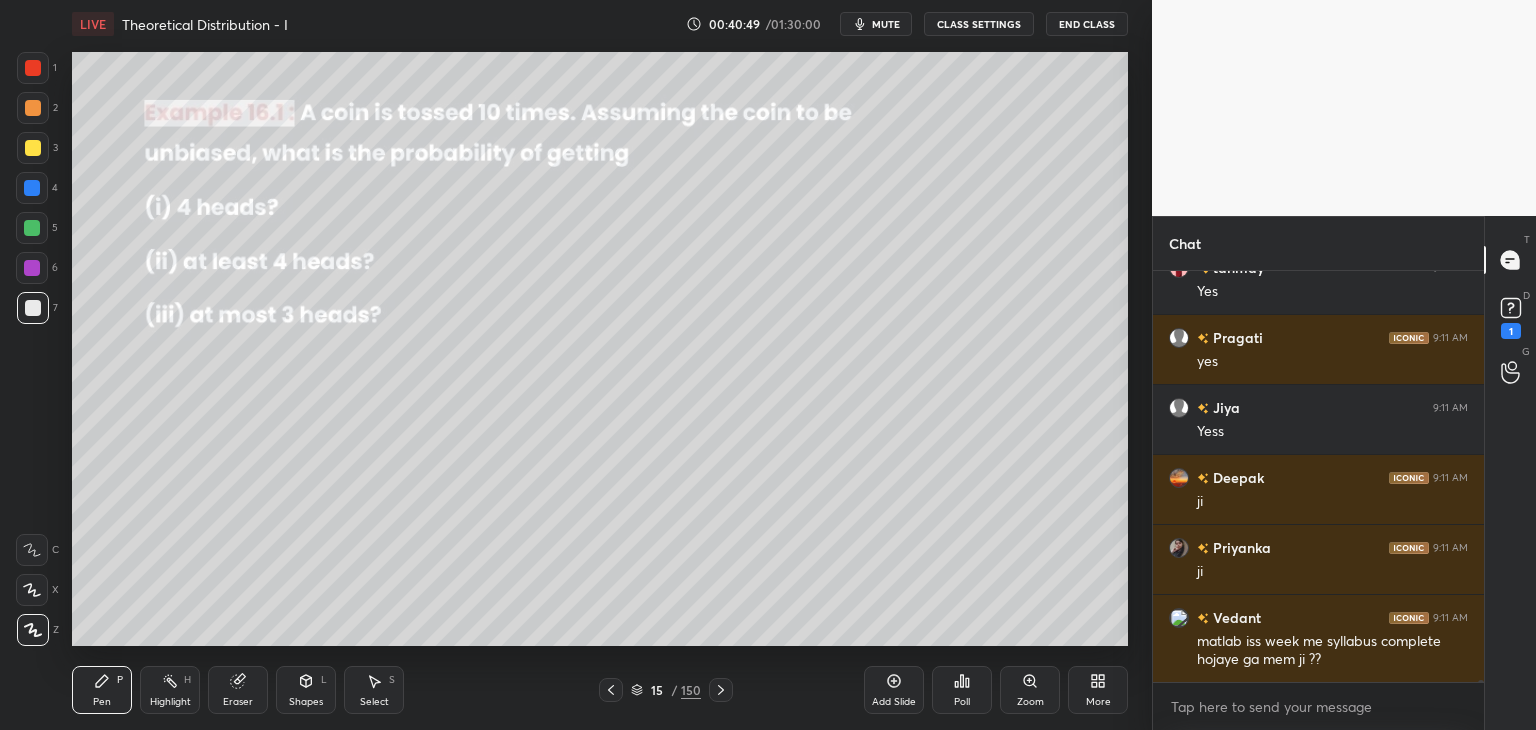 click on "CLASS SETTINGS" at bounding box center [979, 24] 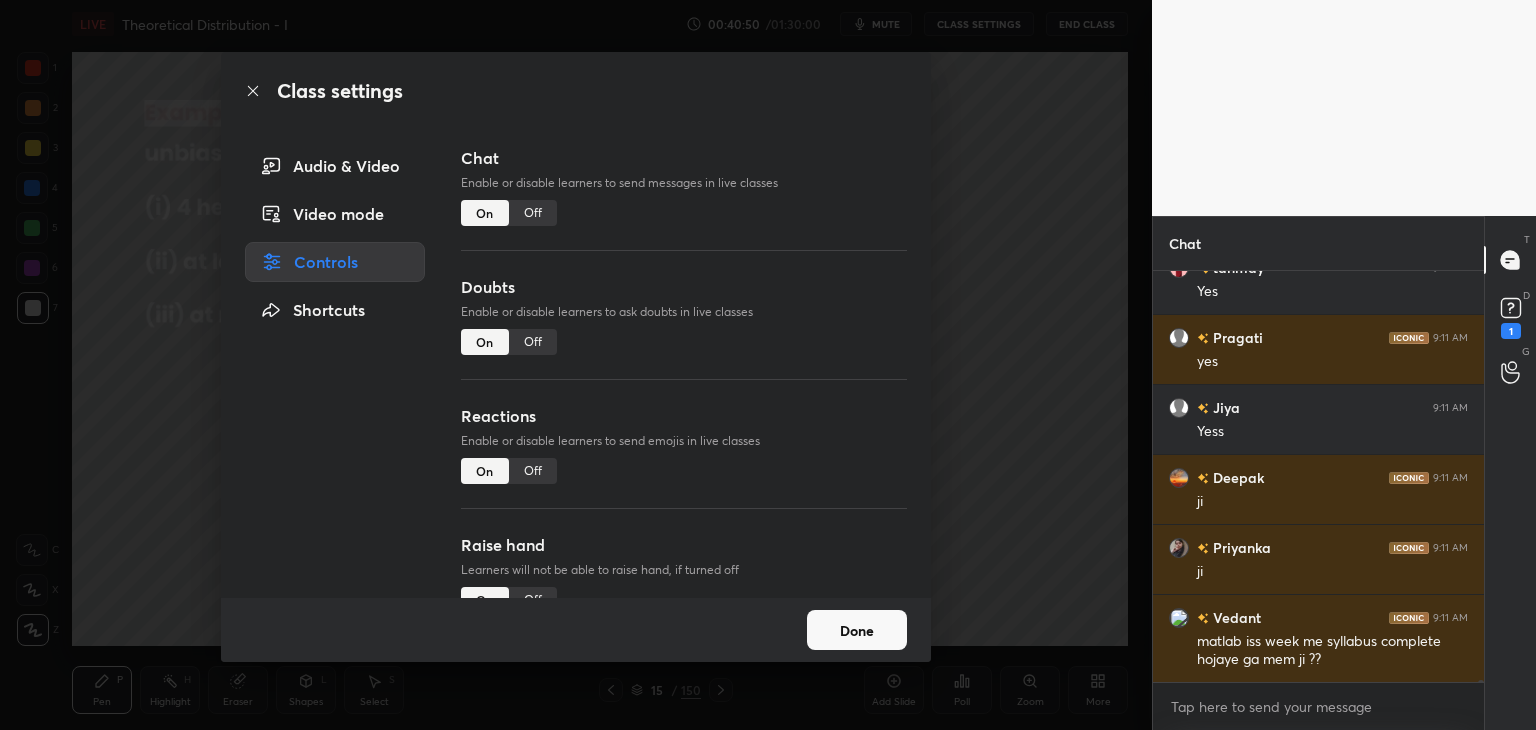 click on "Off" at bounding box center (533, 213) 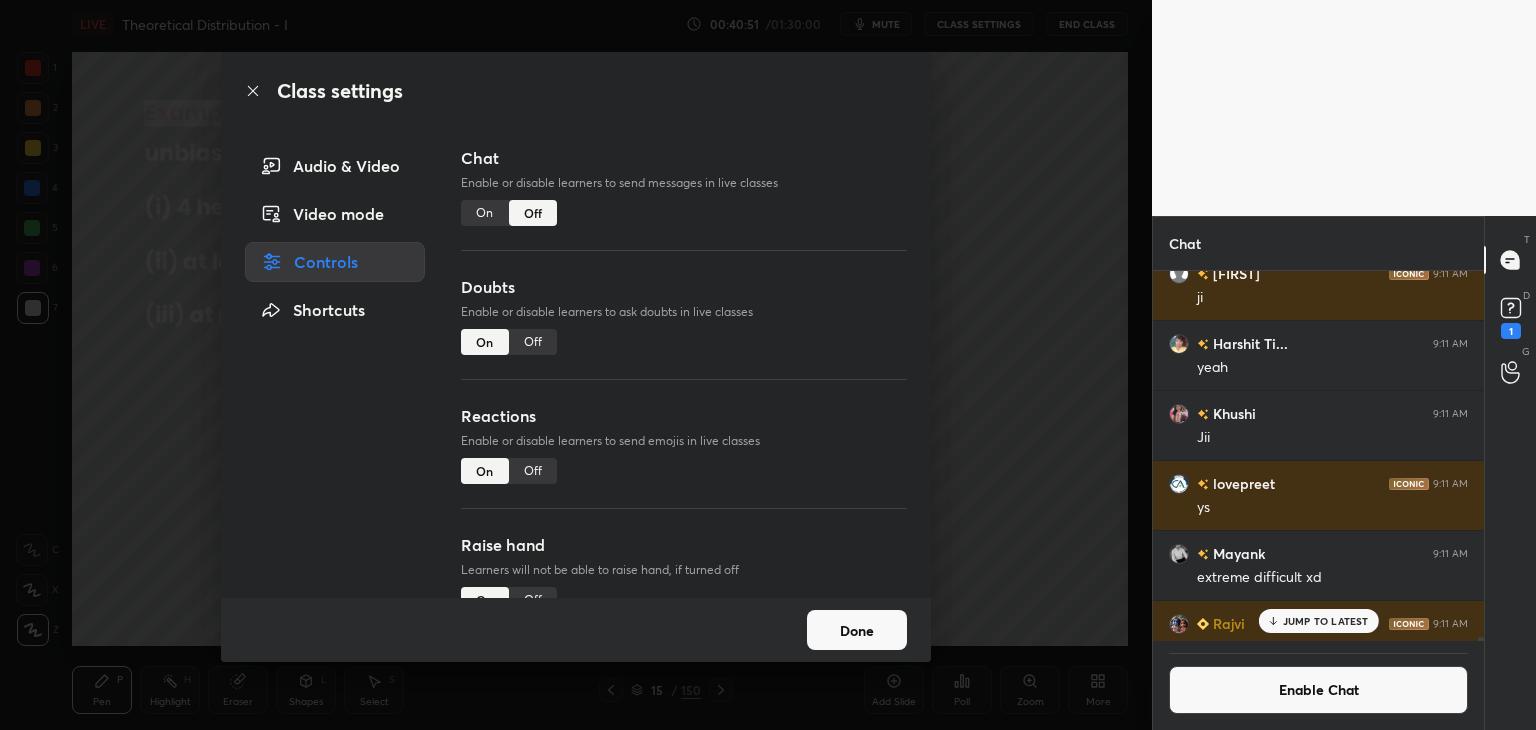 click on "Done" at bounding box center [857, 630] 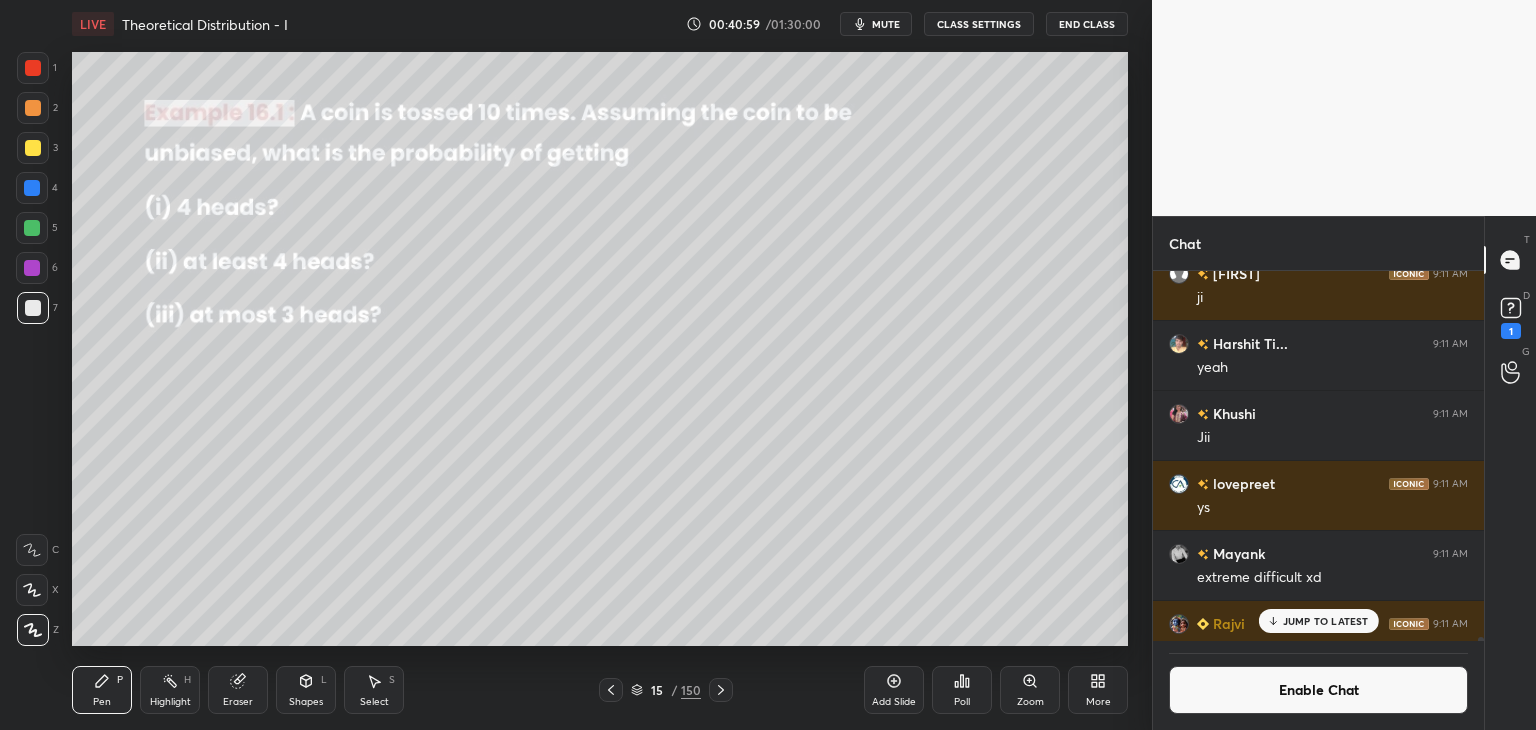 drag, startPoint x: 106, startPoint y: 696, endPoint x: 111, endPoint y: 664, distance: 32.38827 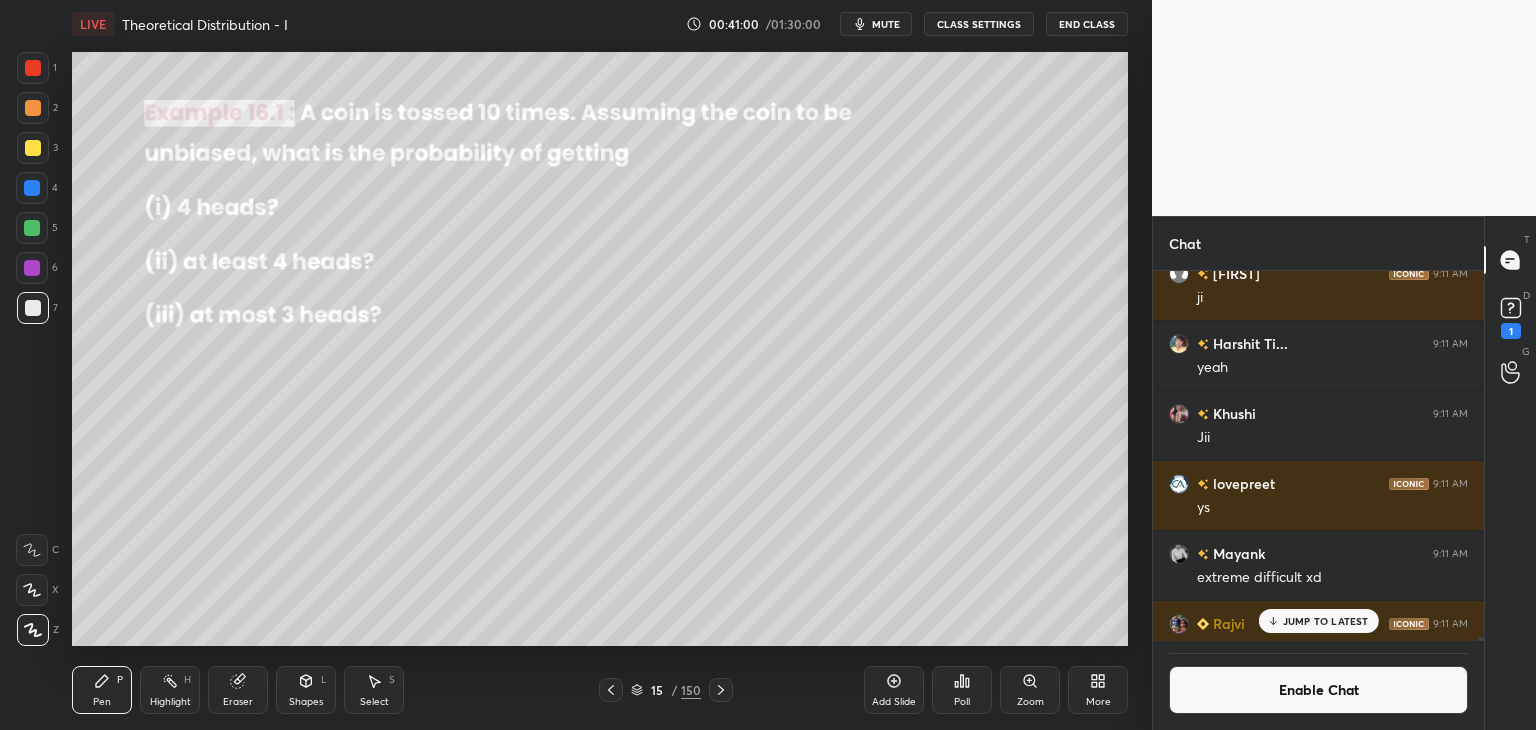 click at bounding box center (33, 148) 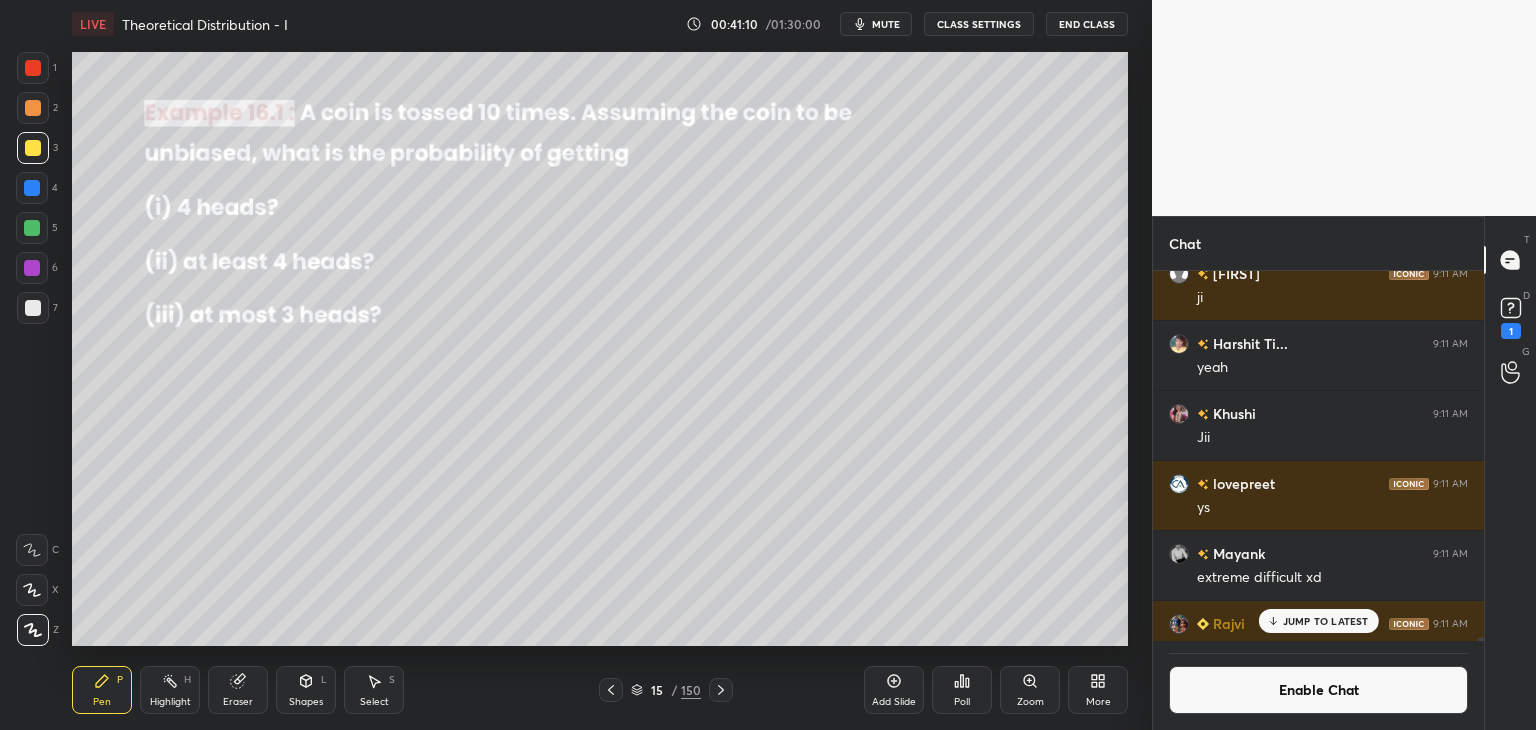 scroll, scrollTop: 324, scrollLeft: 325, axis: both 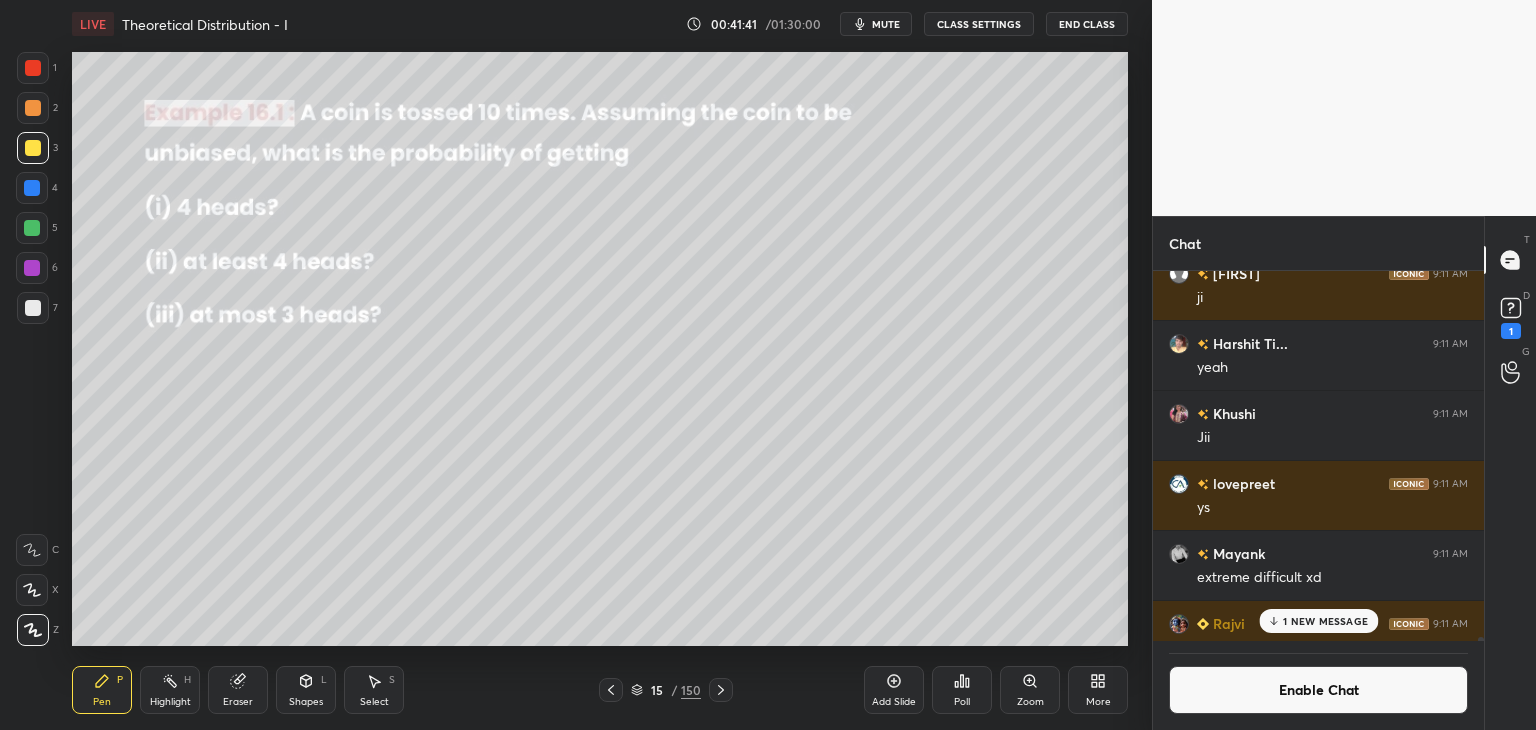 drag, startPoint x: 1318, startPoint y: 609, endPoint x: 1315, endPoint y: 638, distance: 29.15476 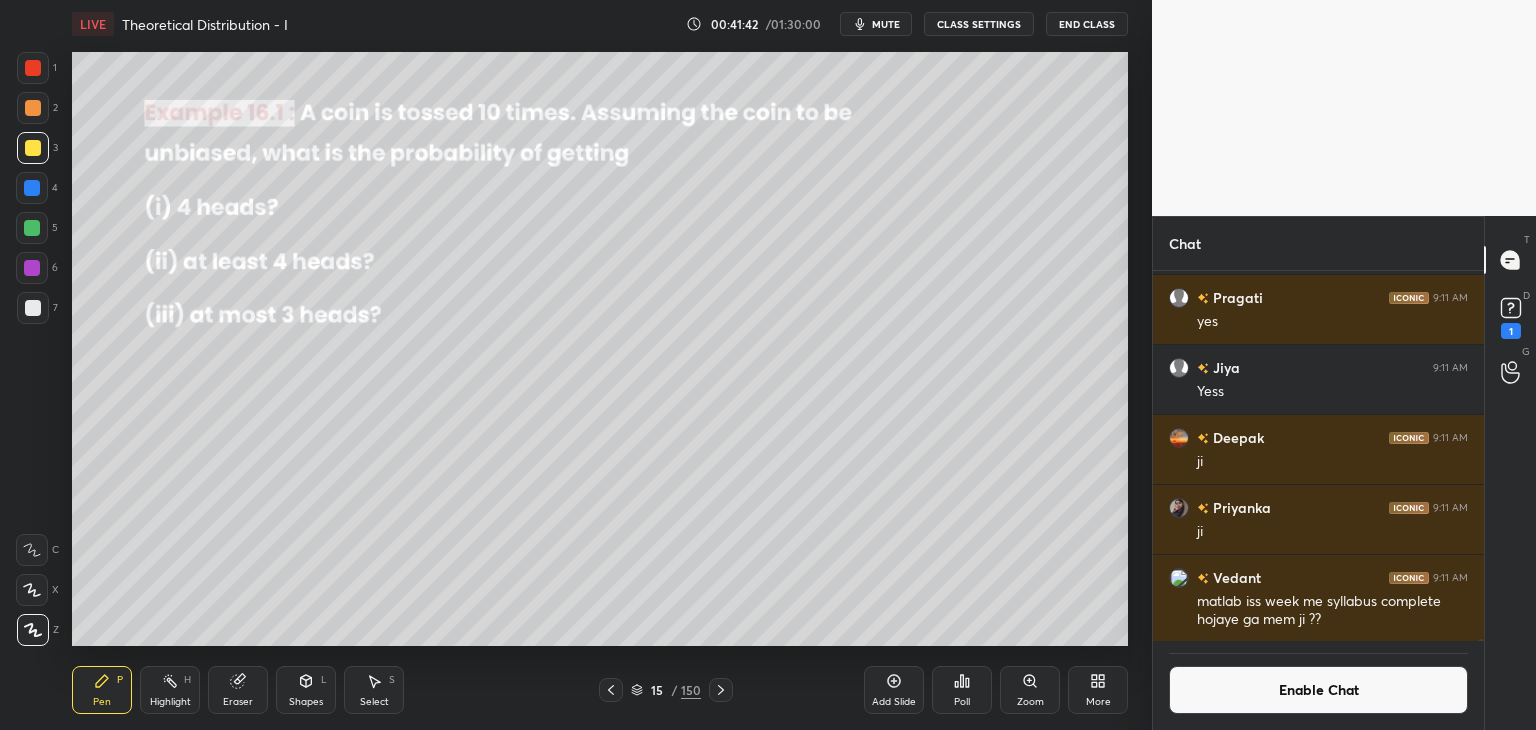 click on "Enable Chat" at bounding box center (1318, 690) 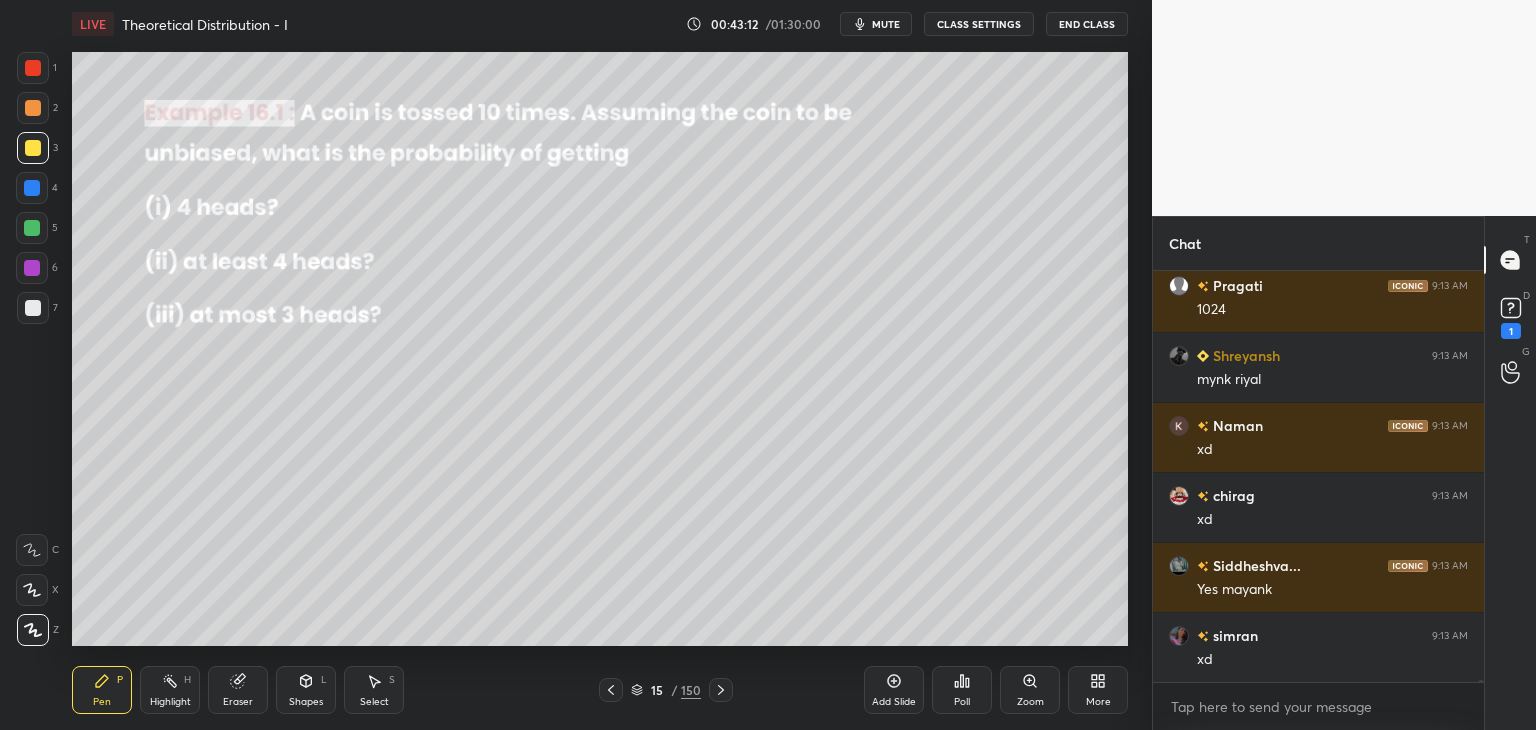 scroll, scrollTop: 68804, scrollLeft: 0, axis: vertical 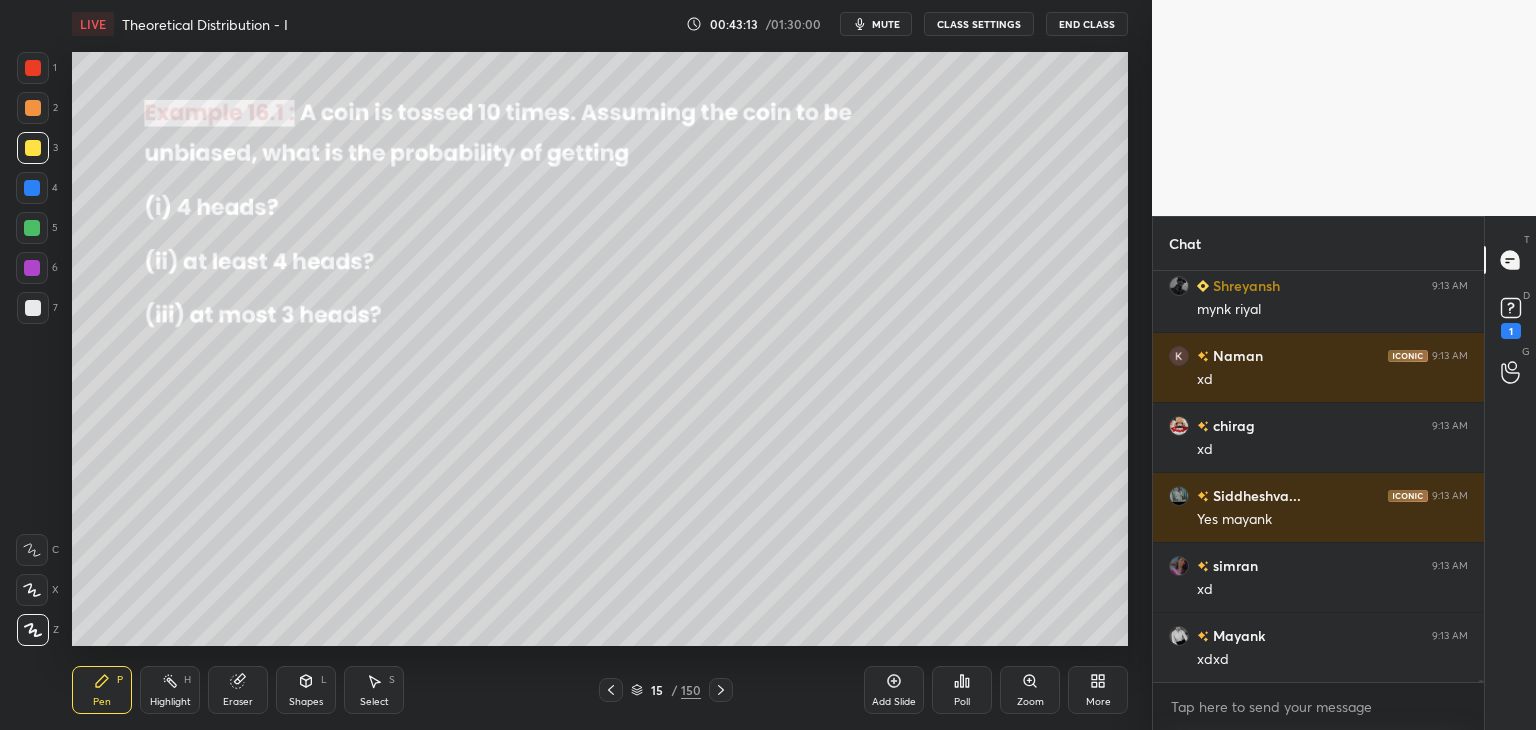 click on "CLASS SETTINGS" at bounding box center (979, 24) 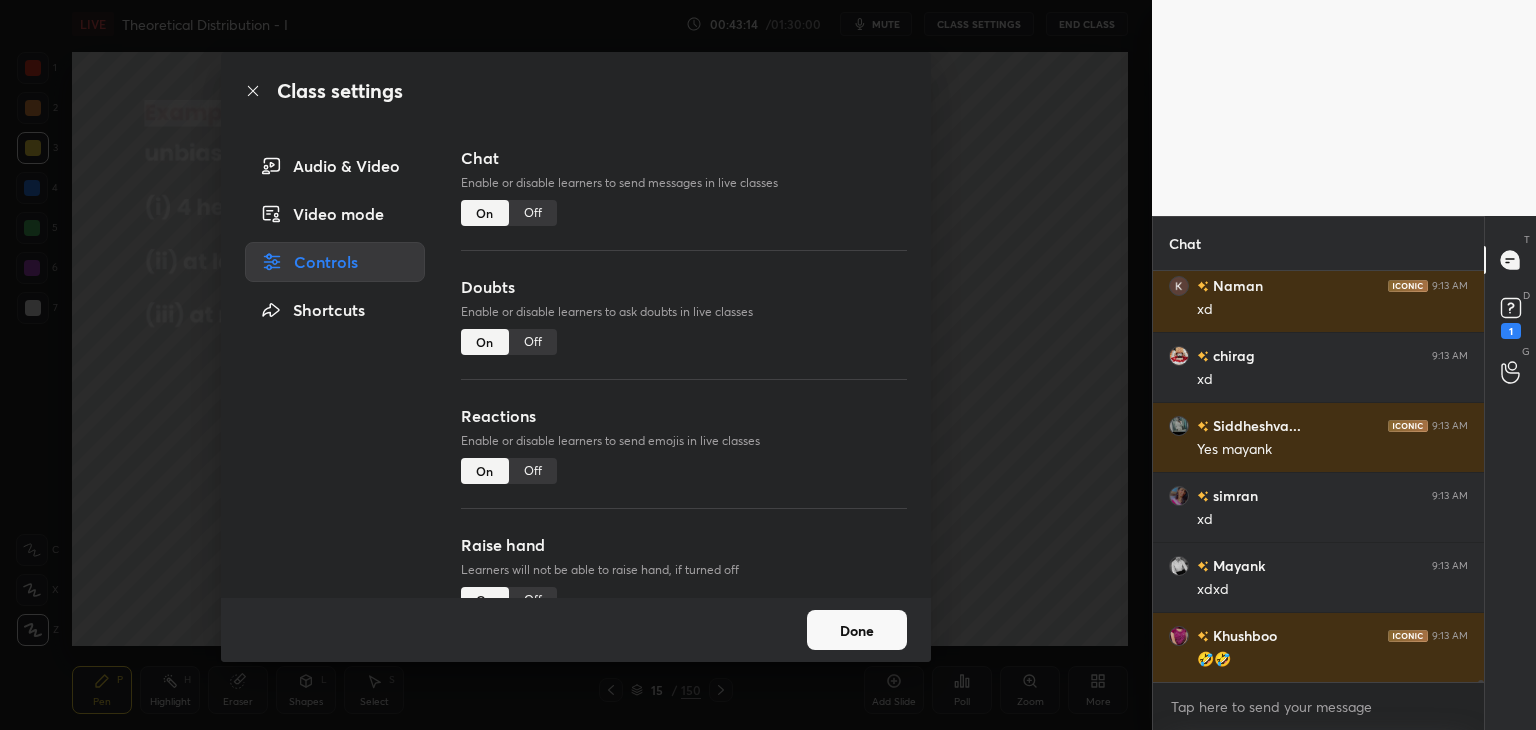 click on "Off" at bounding box center (533, 213) 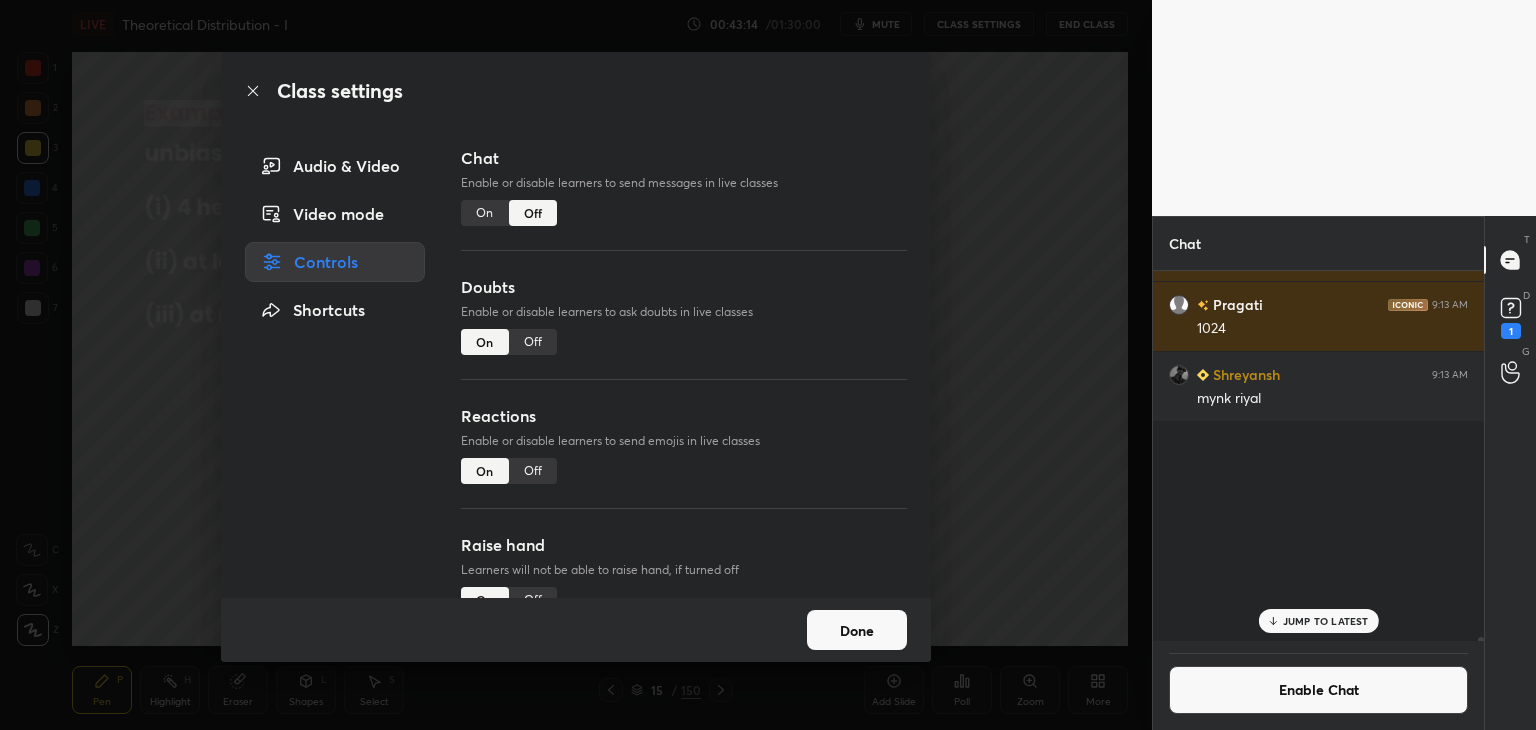 scroll, scrollTop: 68238, scrollLeft: 0, axis: vertical 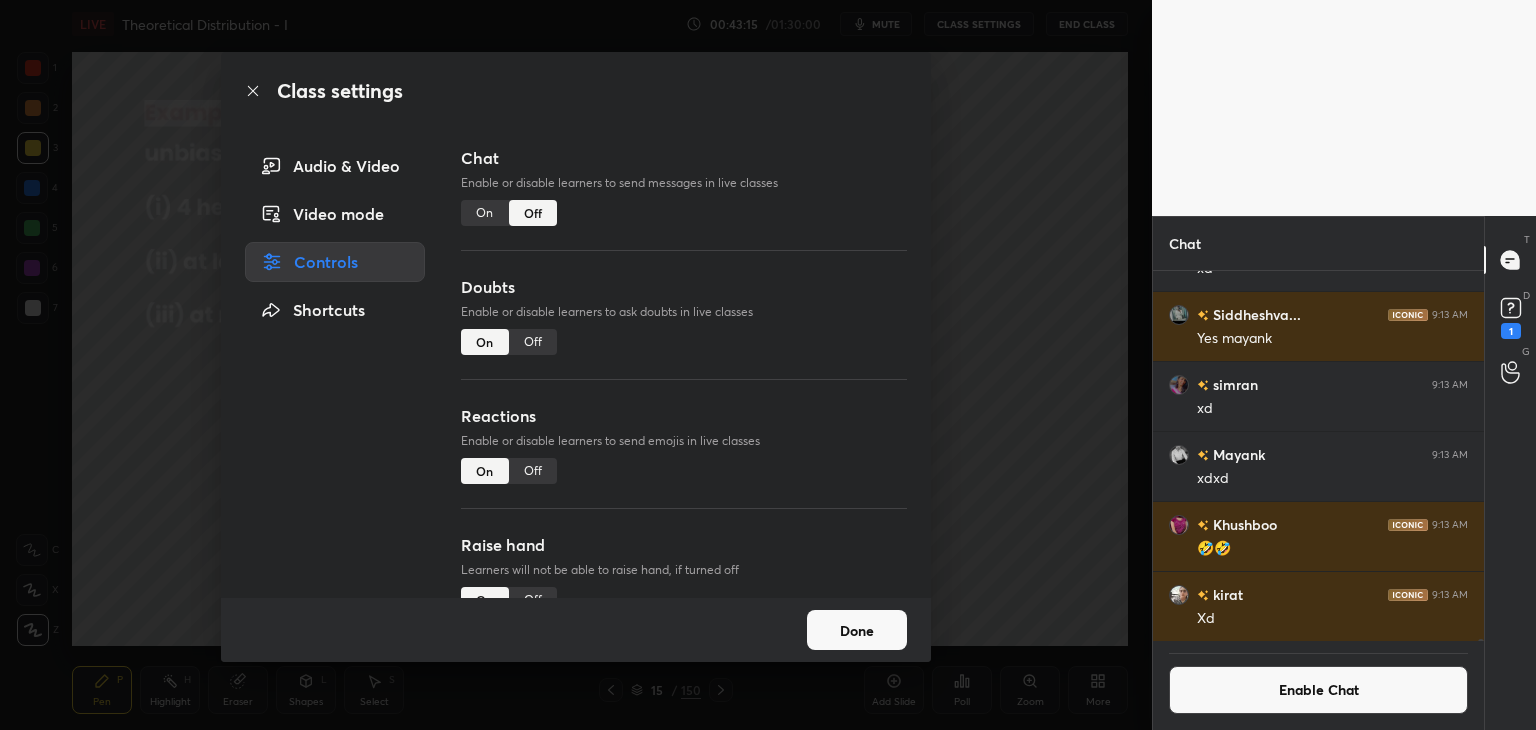 click on "Done" at bounding box center [857, 630] 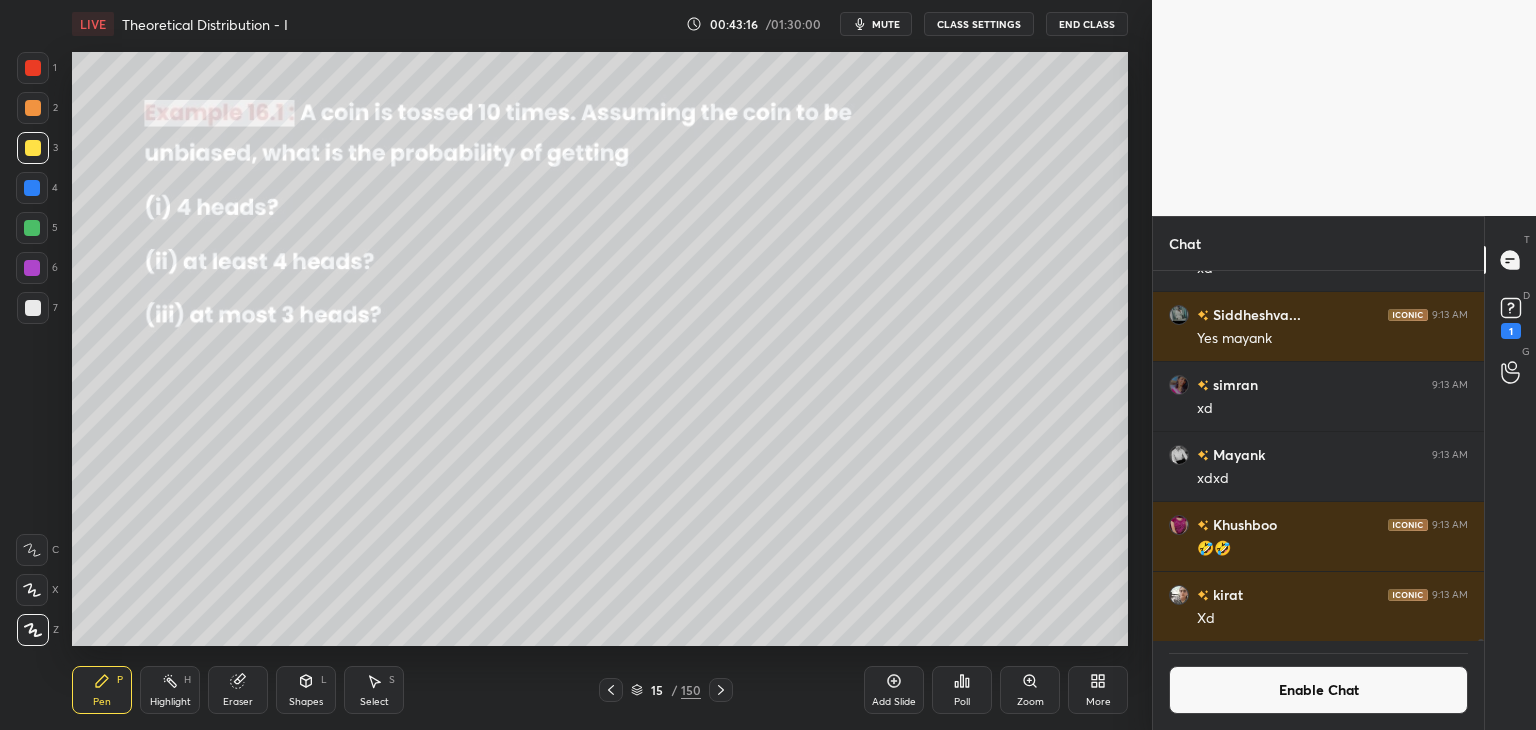 click at bounding box center (33, 148) 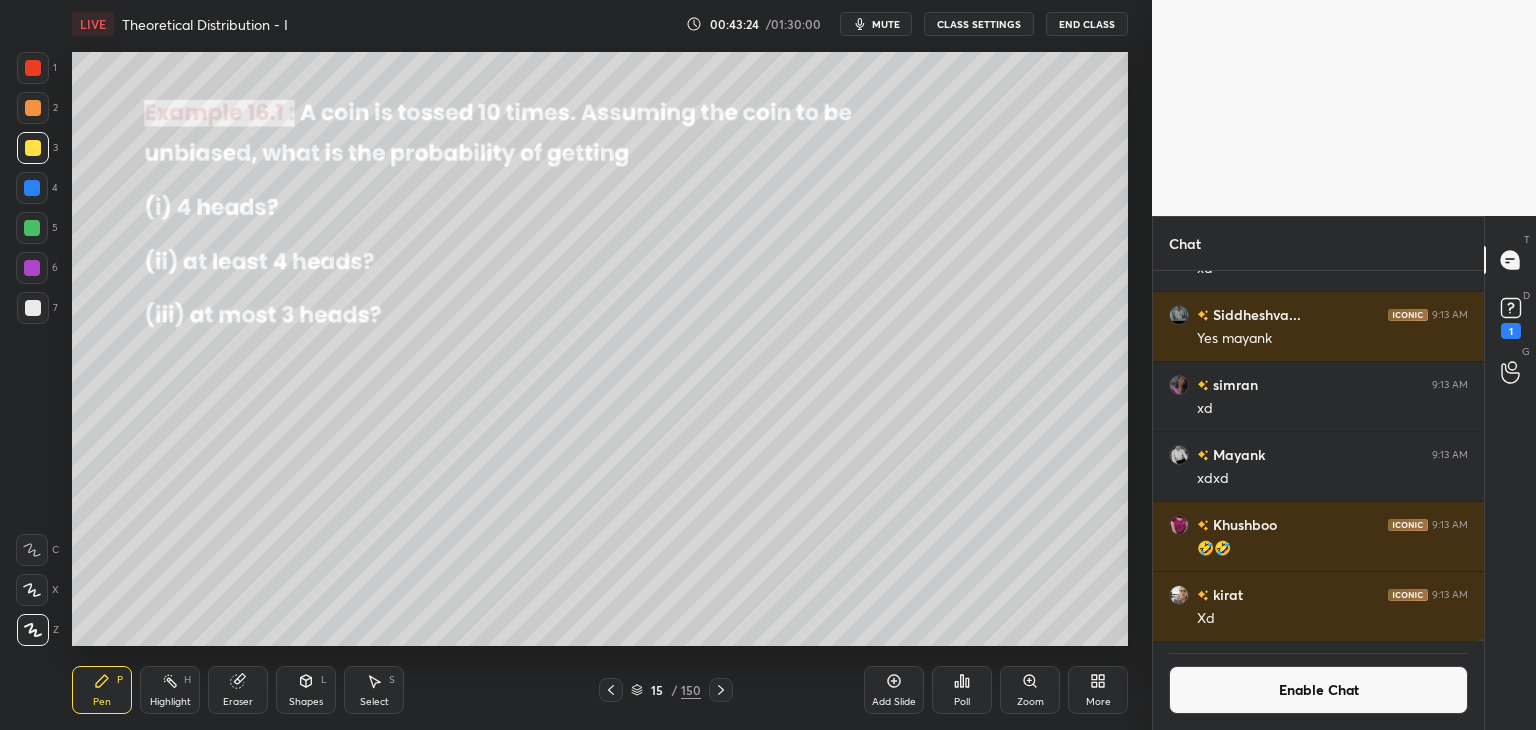click on "Eraser" at bounding box center (238, 702) 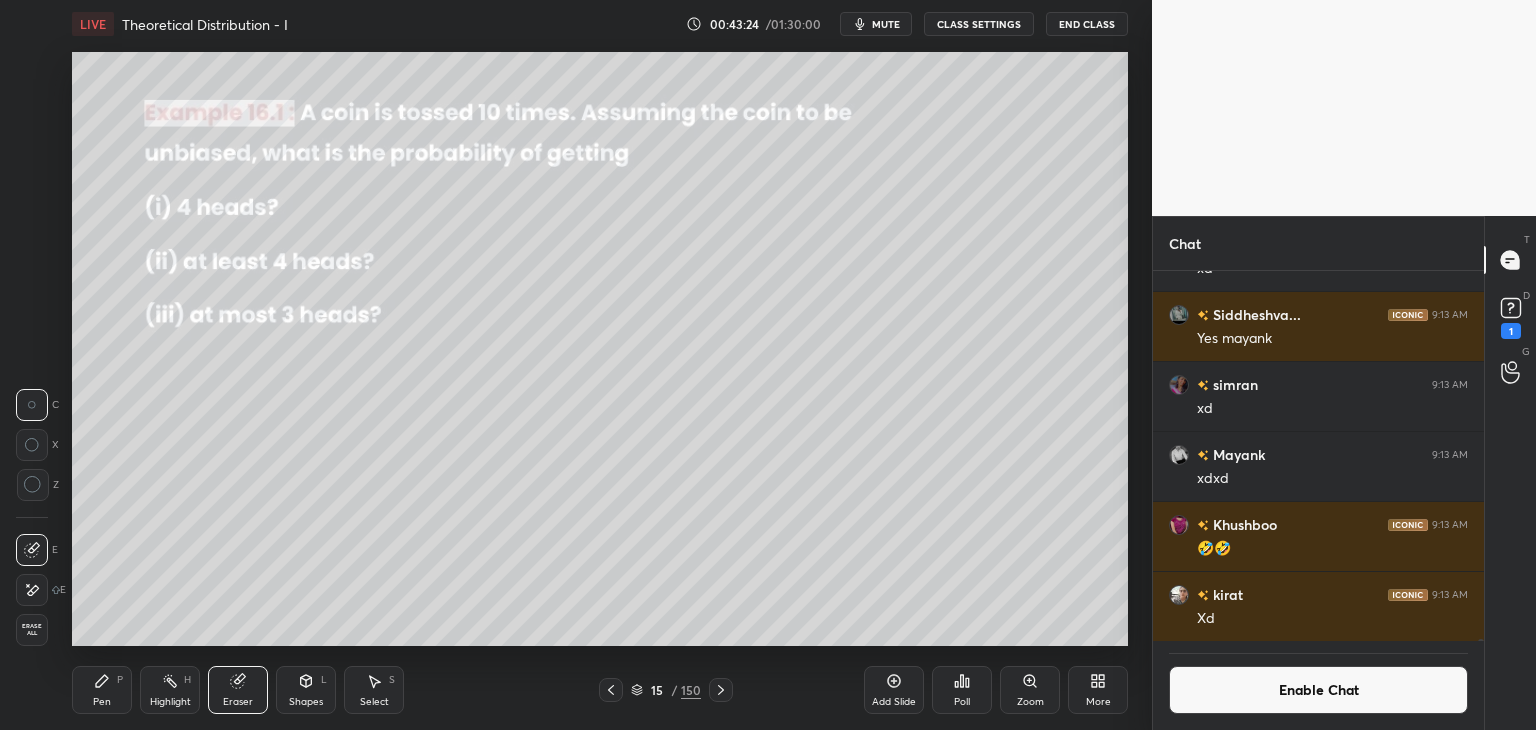 click on "Erase all" at bounding box center (32, 630) 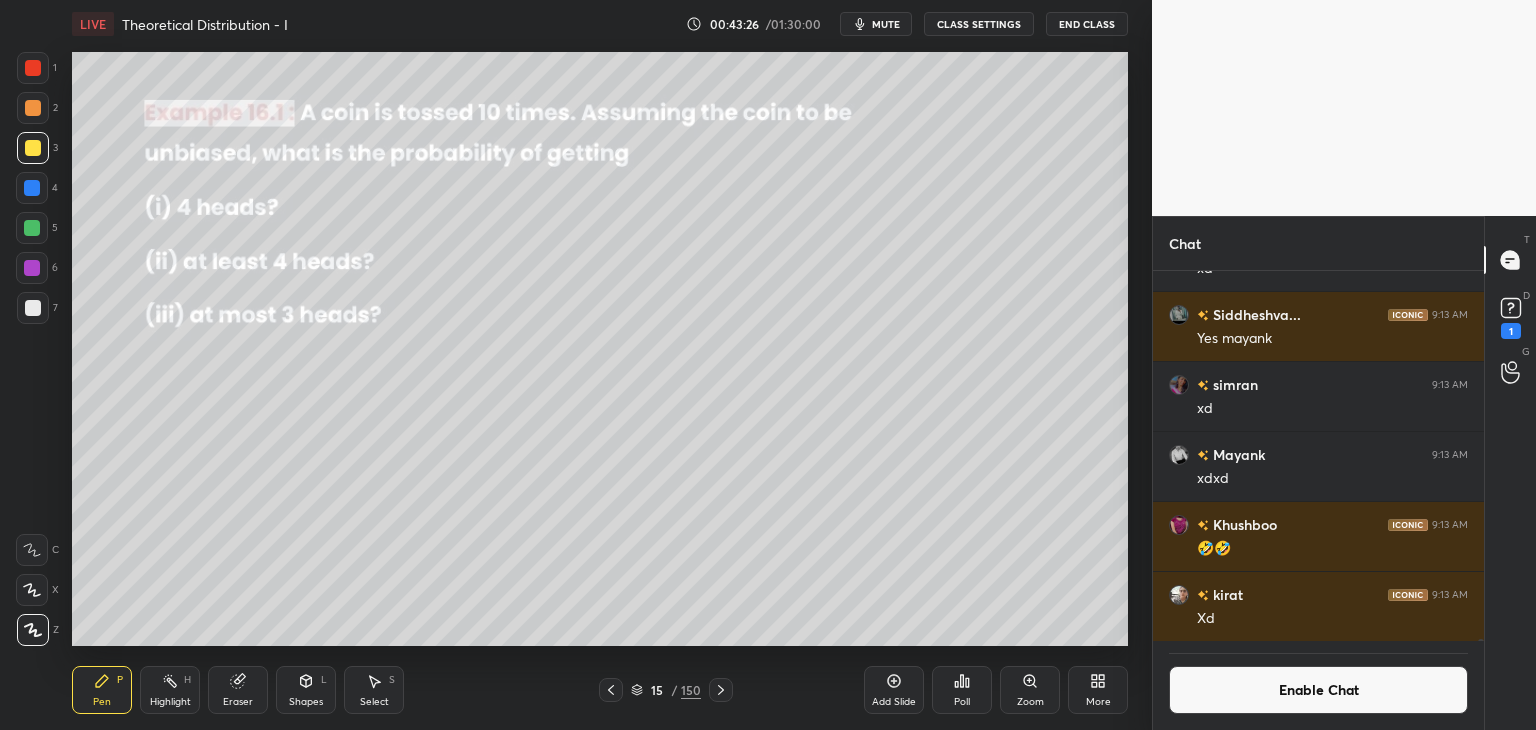 click on "Pen" at bounding box center [102, 702] 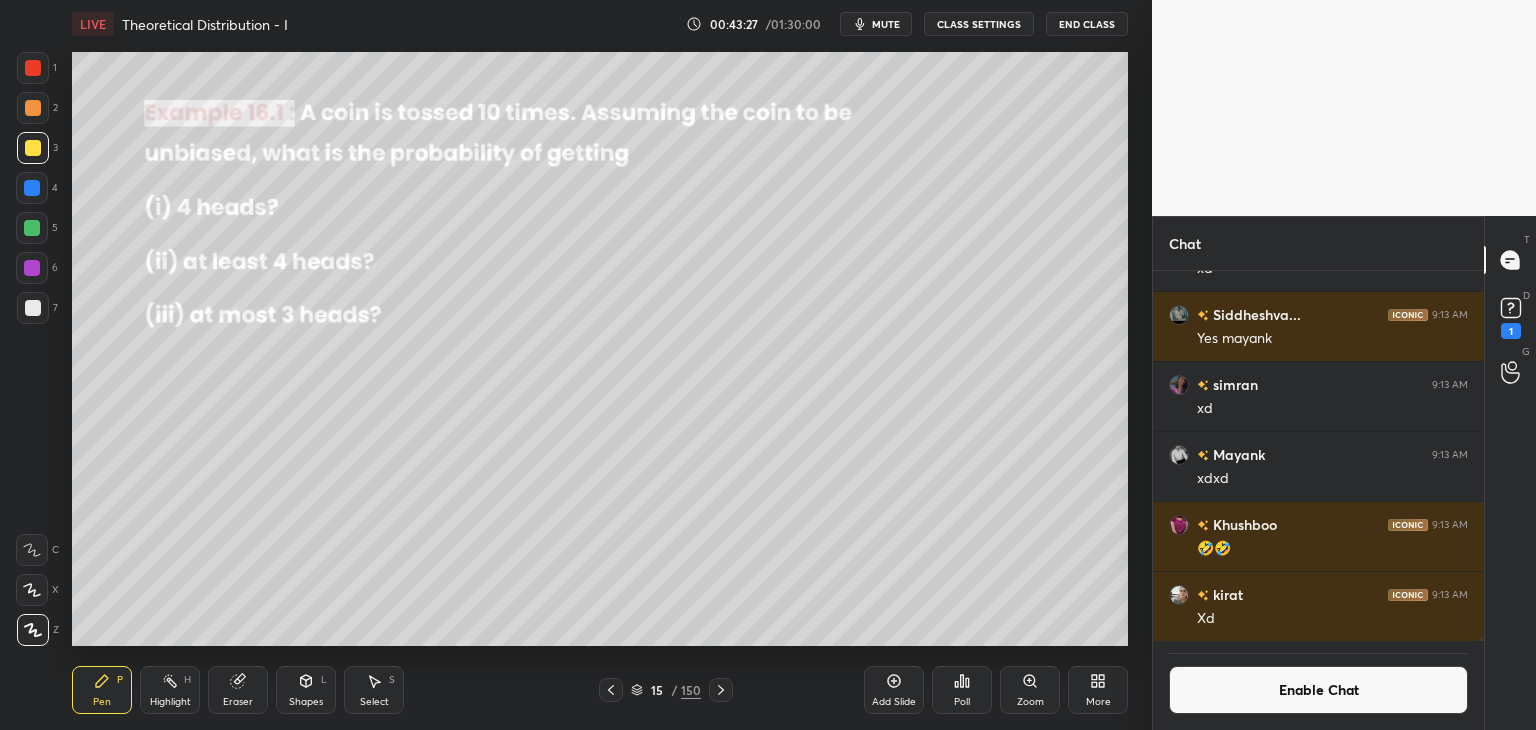 scroll, scrollTop: 324, scrollLeft: 325, axis: both 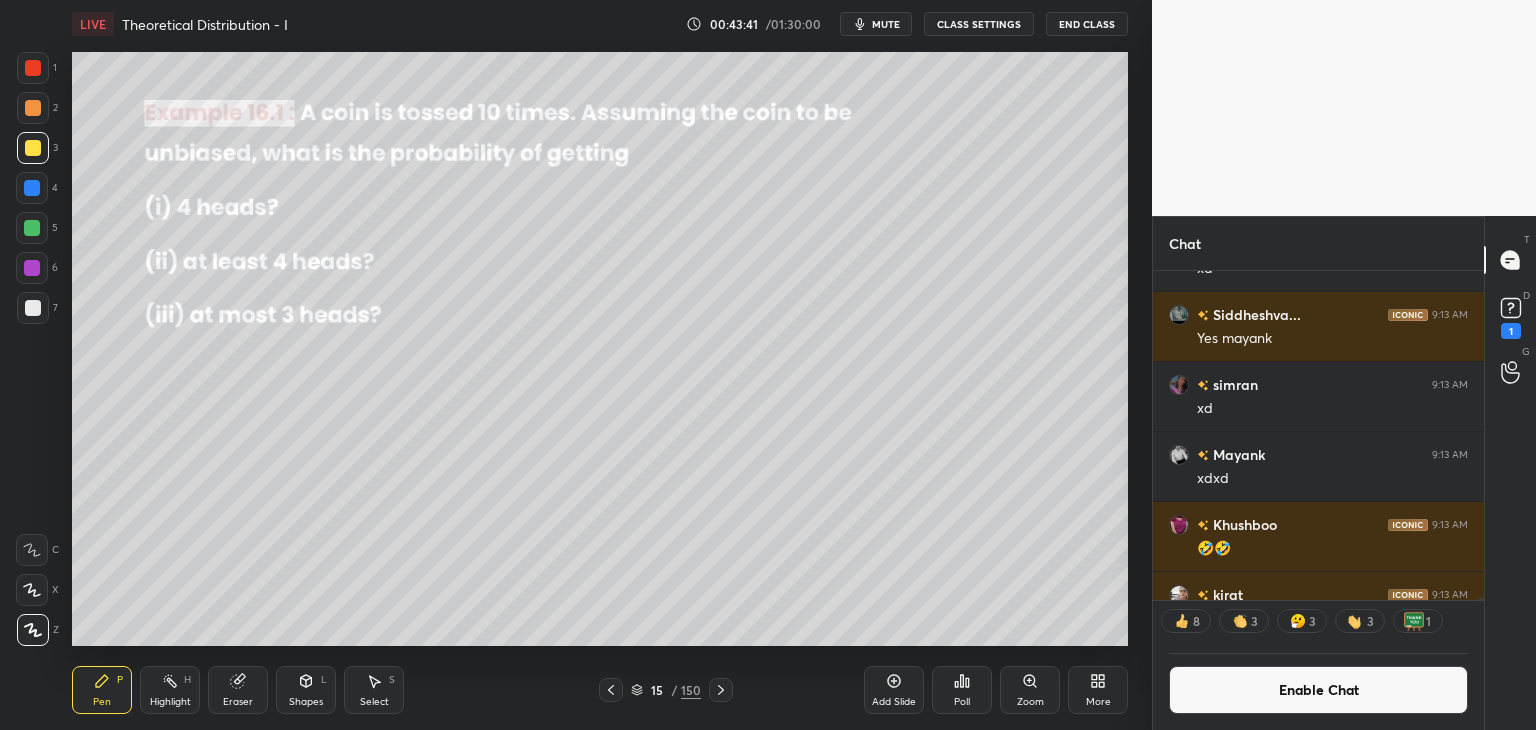 click on "Enable Chat" at bounding box center [1318, 690] 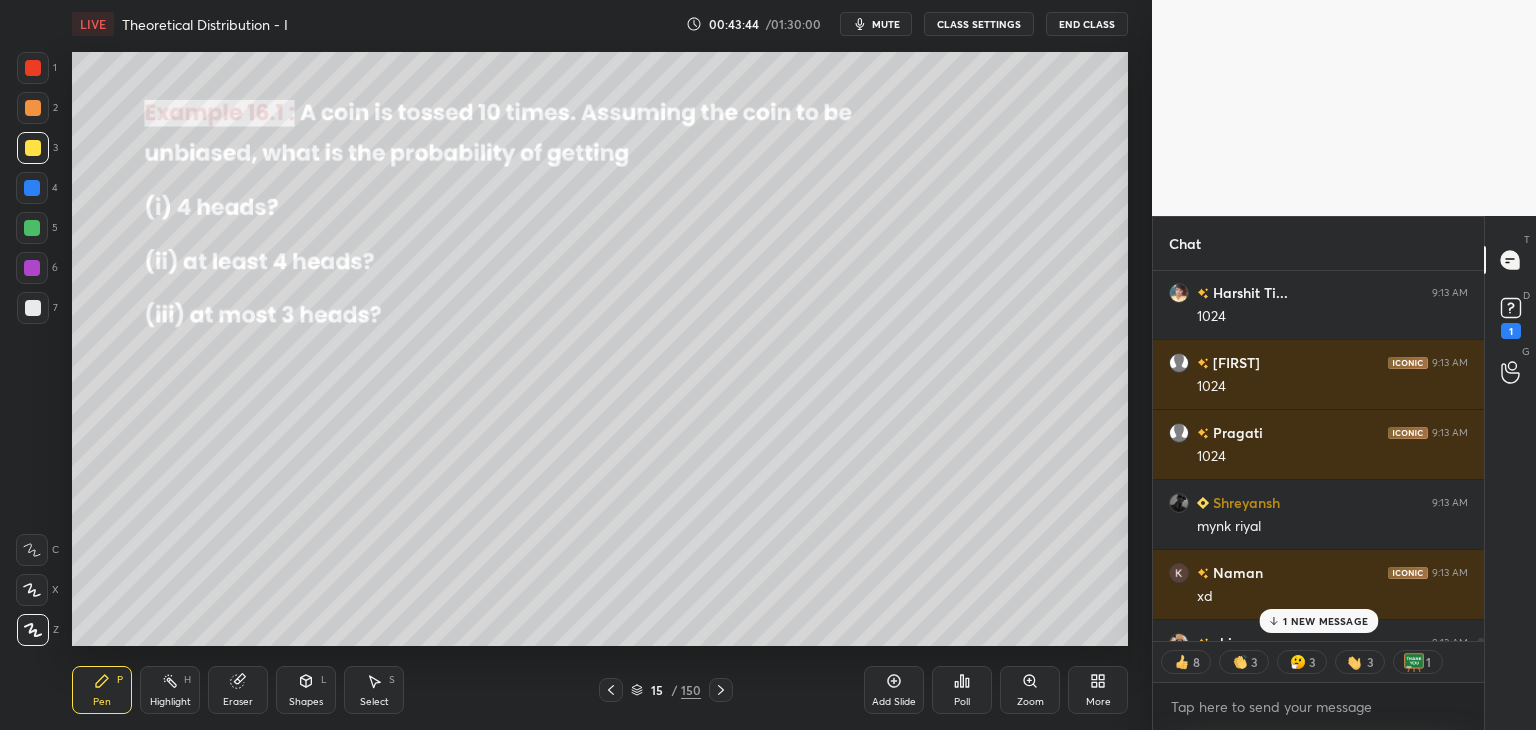 drag, startPoint x: 1292, startPoint y: 621, endPoint x: 1284, endPoint y: 633, distance: 14.422205 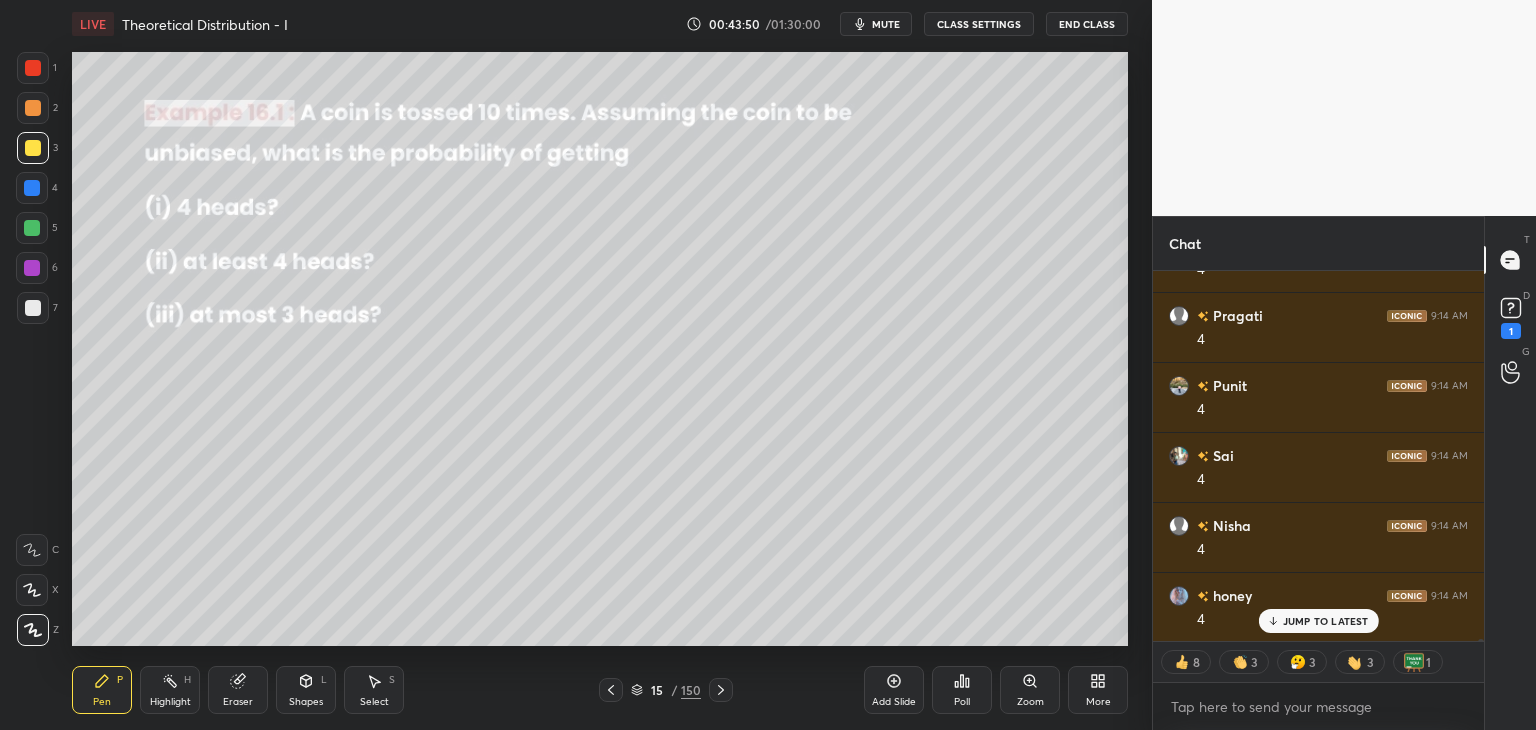 scroll, scrollTop: 69676, scrollLeft: 0, axis: vertical 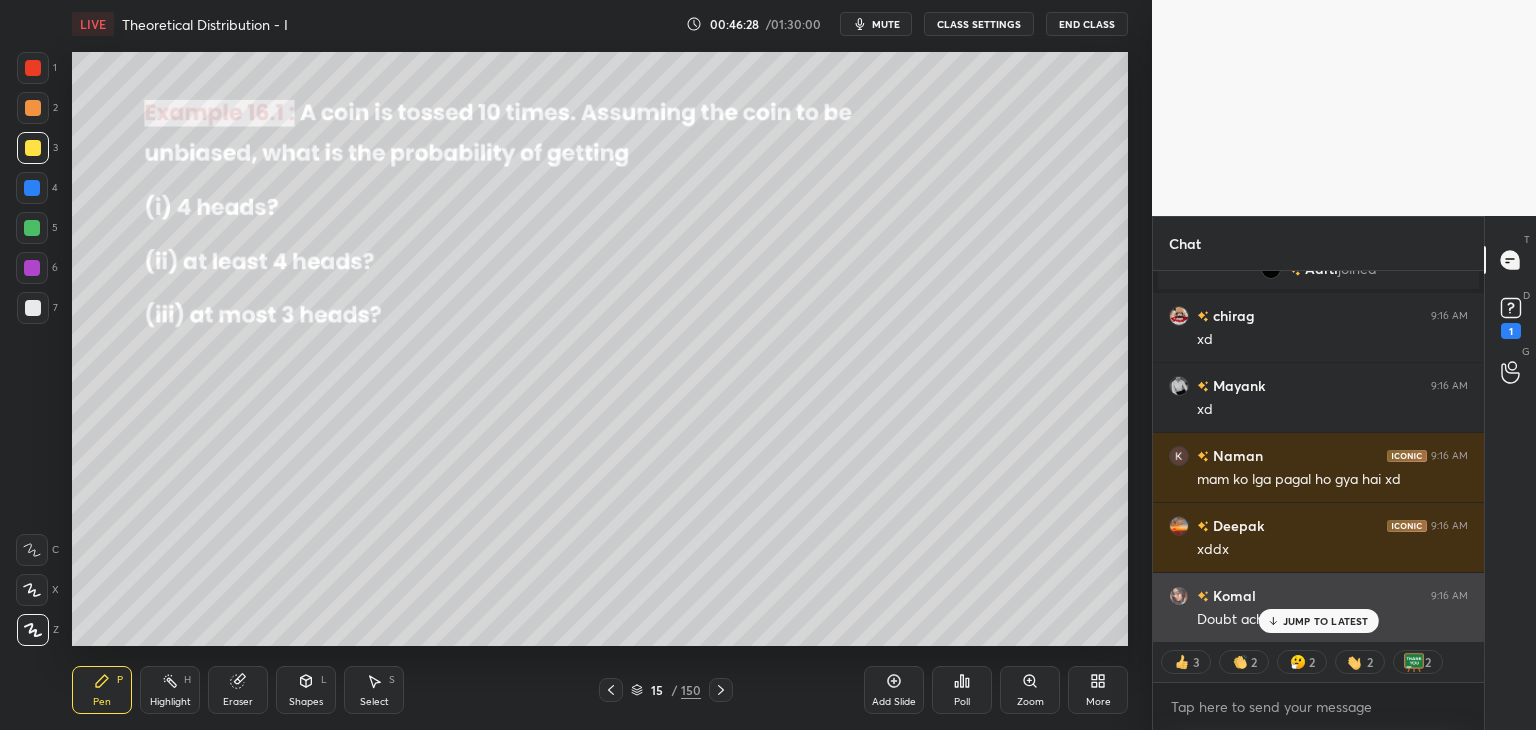 click on "JUMP TO LATEST" at bounding box center [1326, 621] 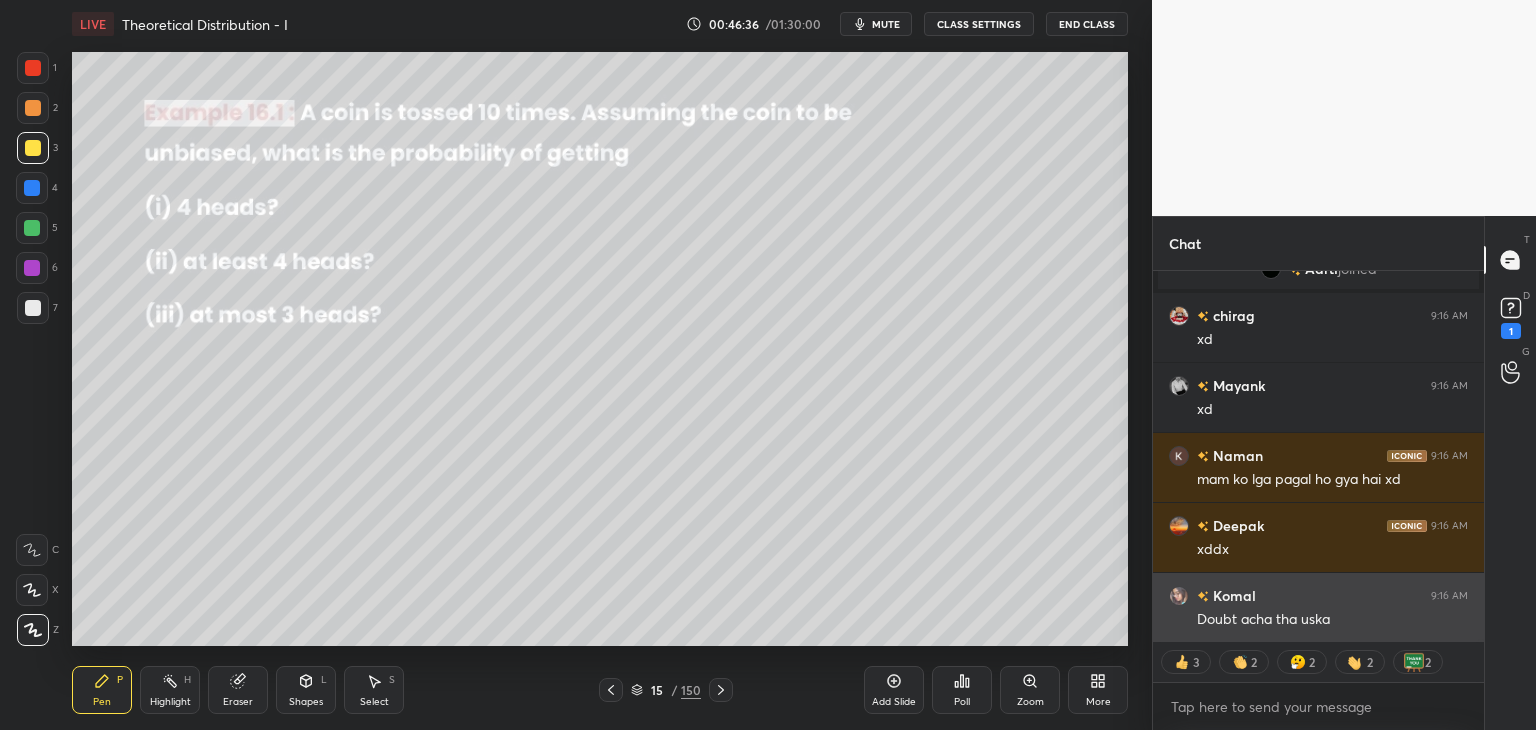 scroll, scrollTop: 6, scrollLeft: 6, axis: both 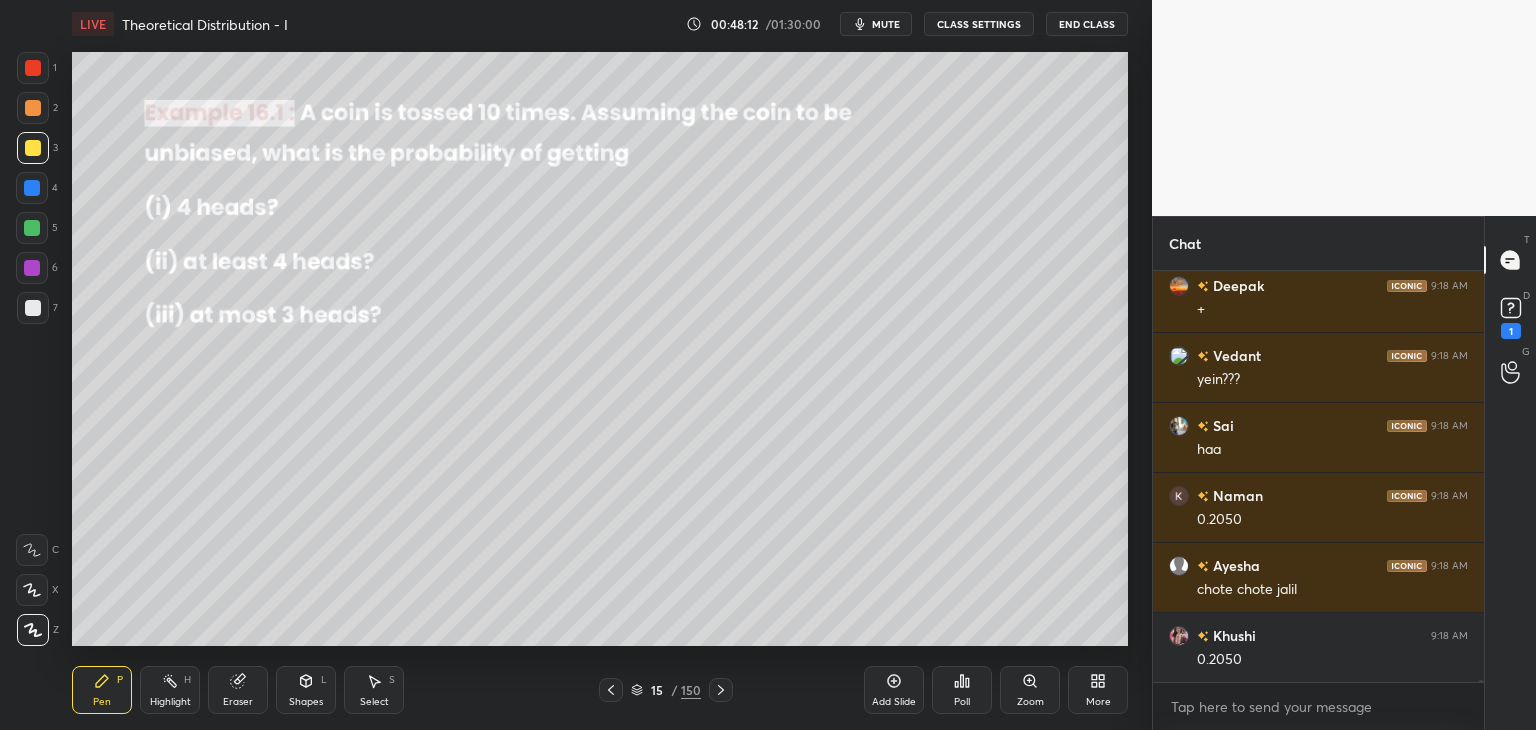 click at bounding box center (33, 308) 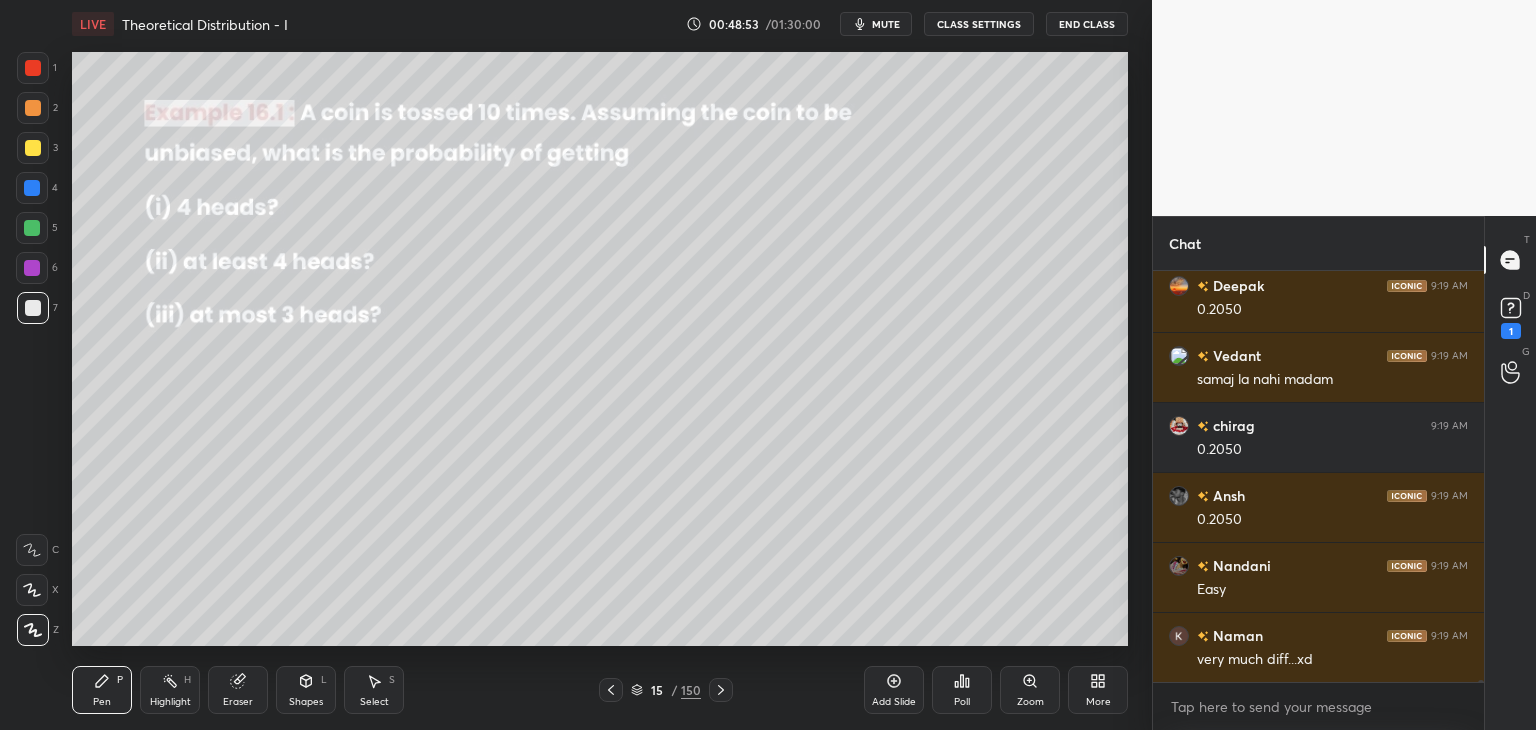 scroll, scrollTop: 76714, scrollLeft: 0, axis: vertical 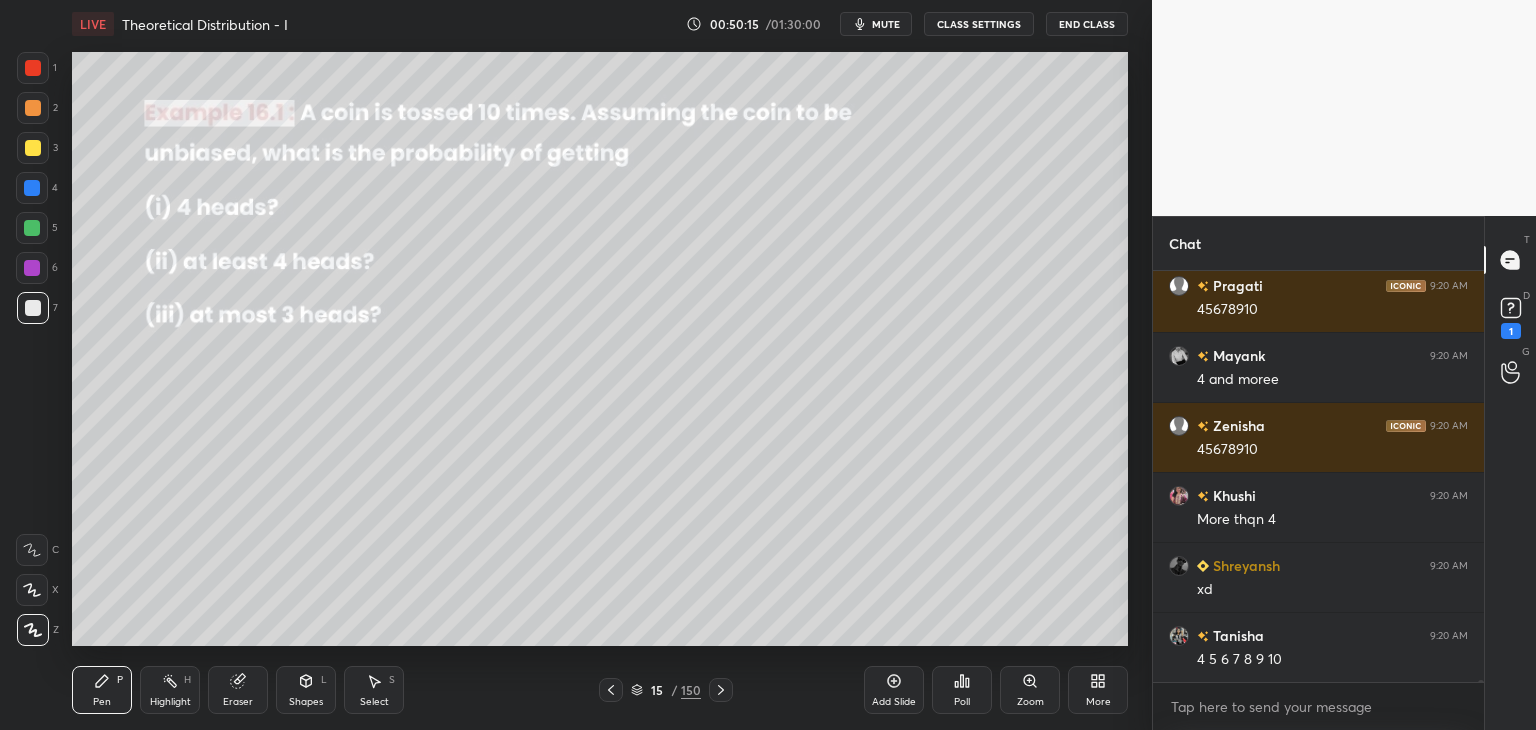 click on "Add Slide" at bounding box center [894, 702] 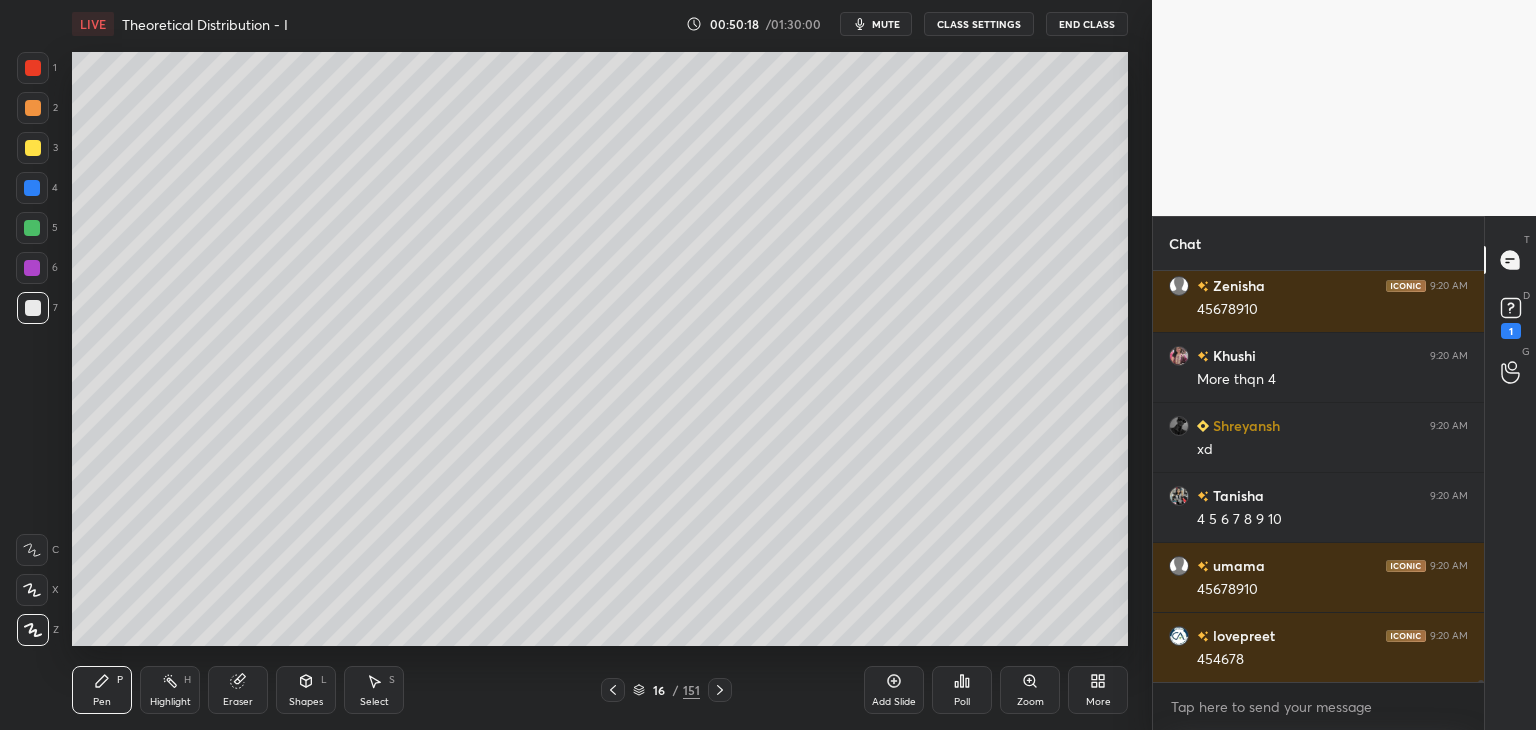 scroll, scrollTop: 79512, scrollLeft: 0, axis: vertical 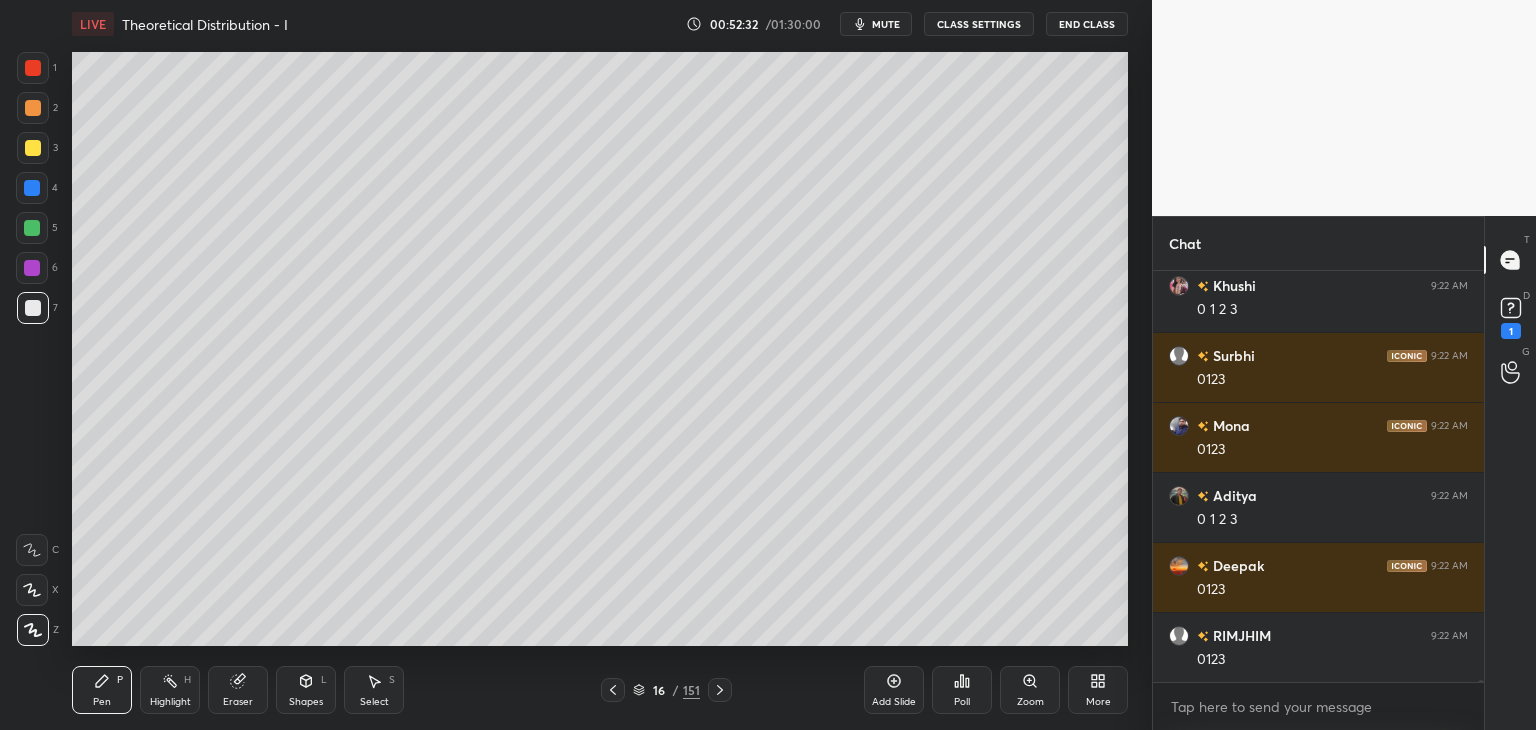 click on "Select" at bounding box center (374, 702) 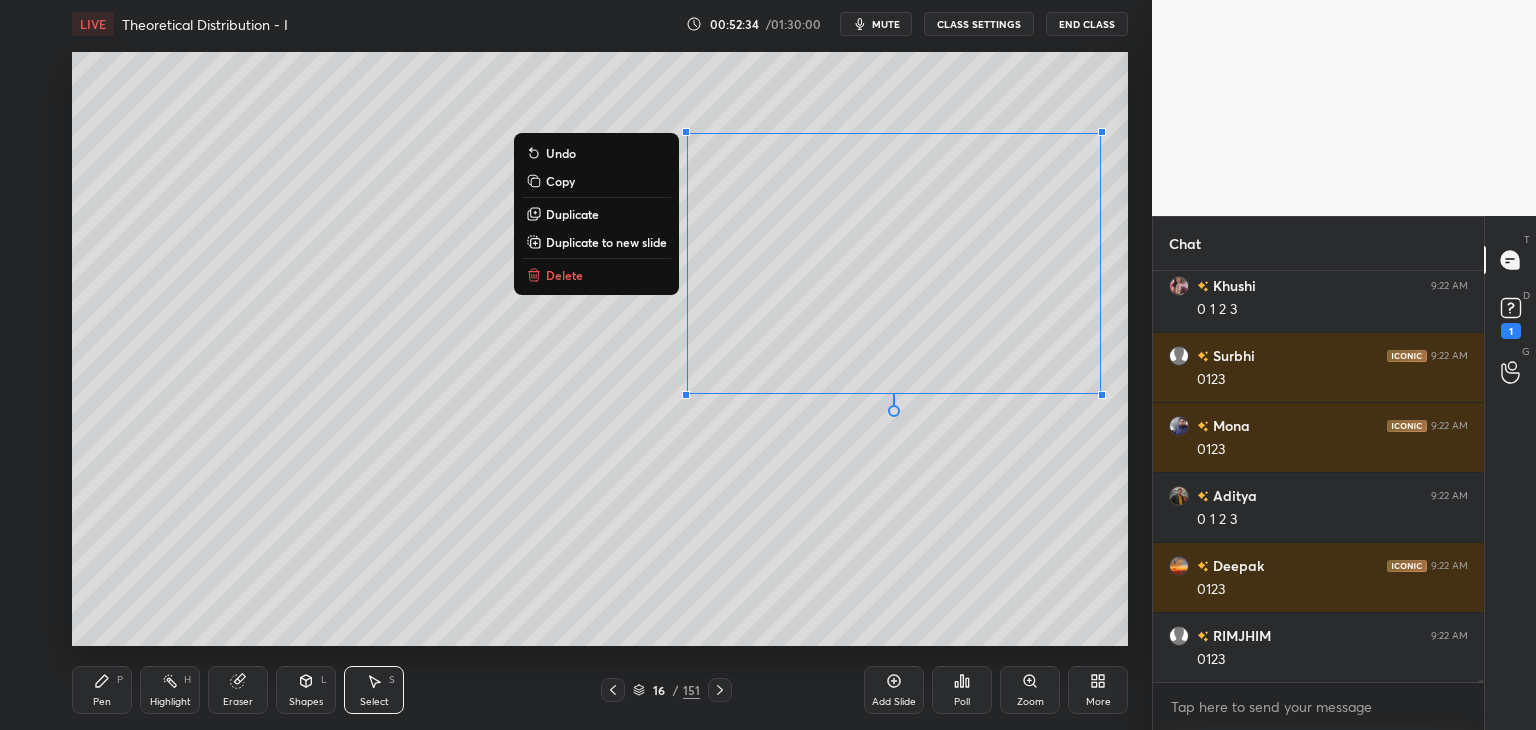 drag, startPoint x: 705, startPoint y: 188, endPoint x: 1092, endPoint y: 415, distance: 448.66245 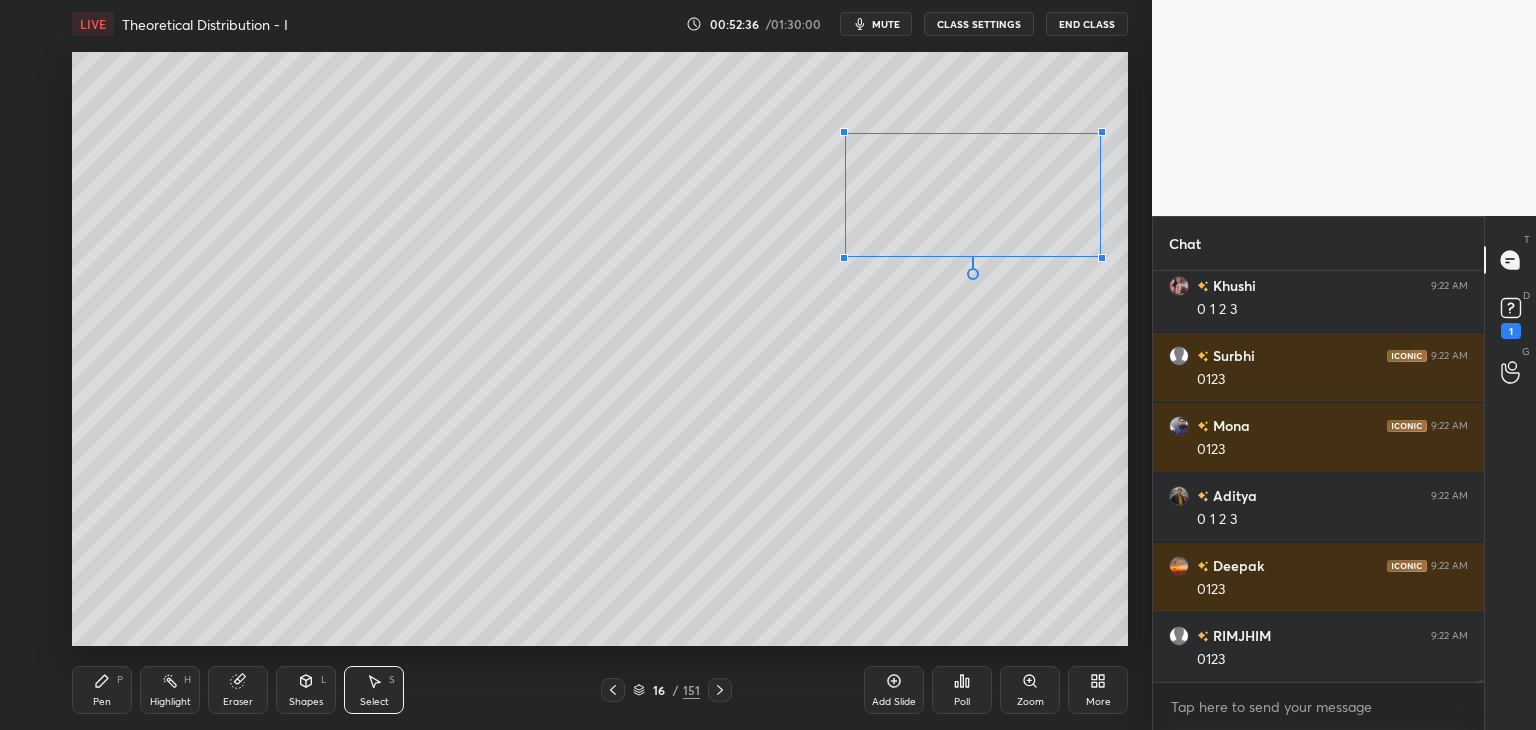 drag, startPoint x: 684, startPoint y: 395, endPoint x: 888, endPoint y: 243, distance: 254.40126 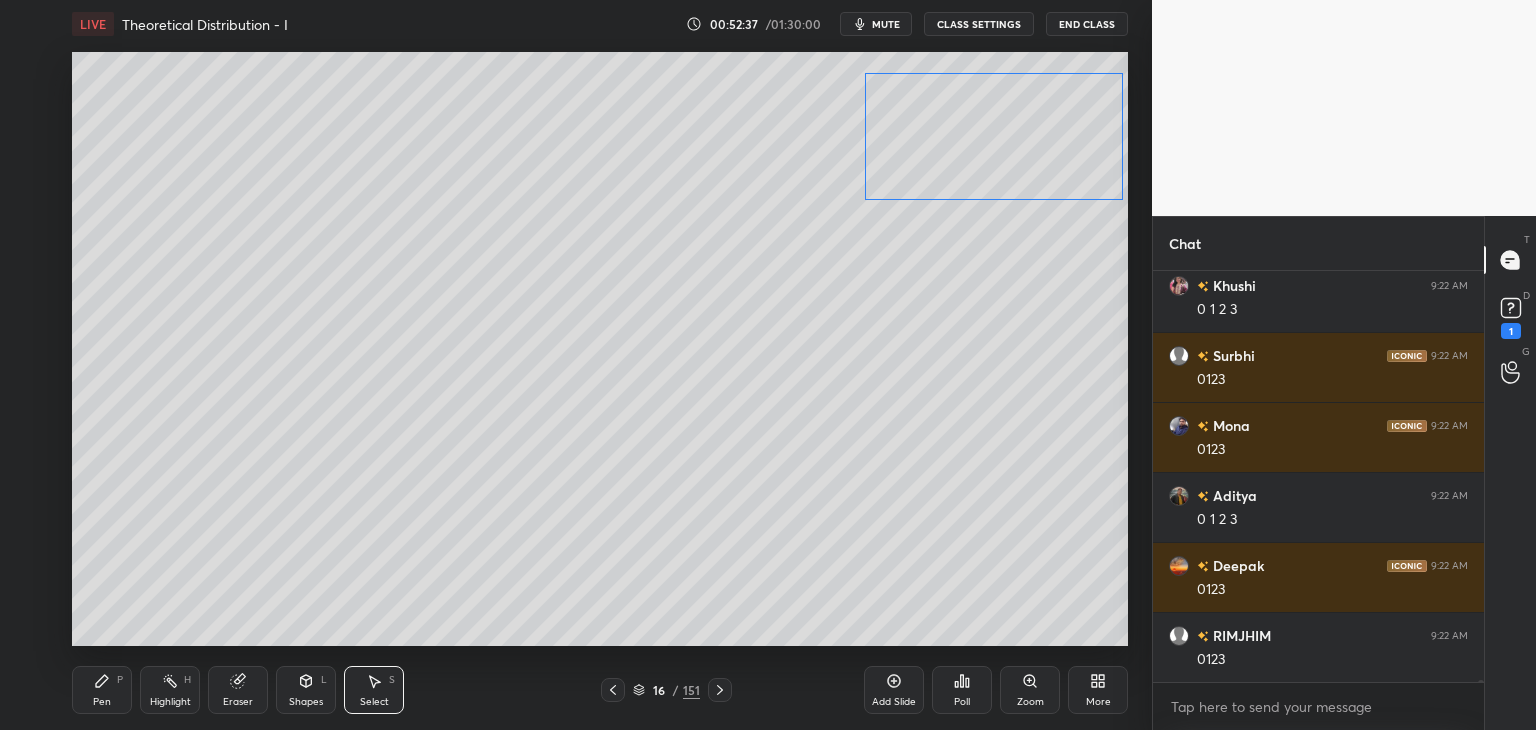 drag, startPoint x: 952, startPoint y: 218, endPoint x: 958, endPoint y: 168, distance: 50.358715 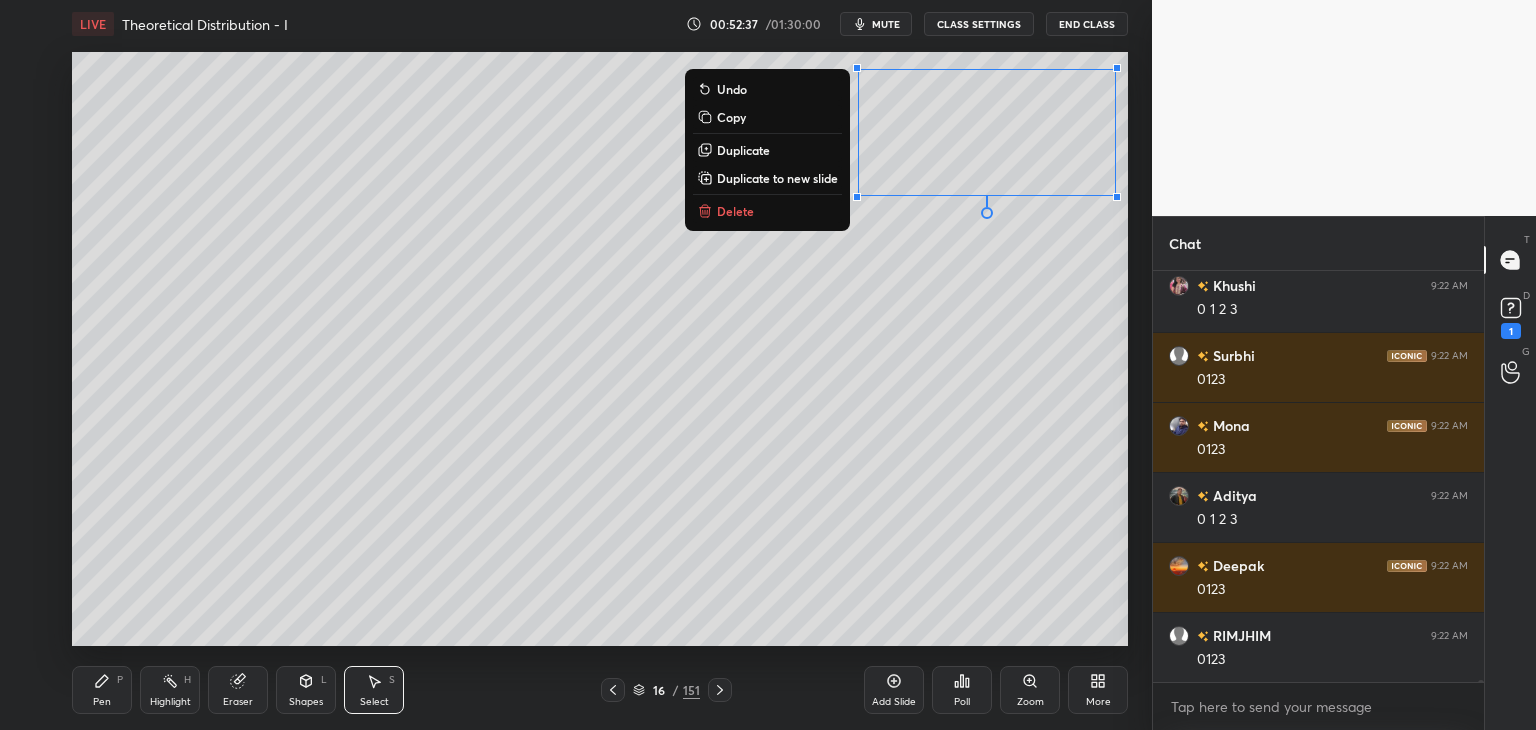 drag, startPoint x: 760, startPoint y: 433, endPoint x: 688, endPoint y: 465, distance: 78.79086 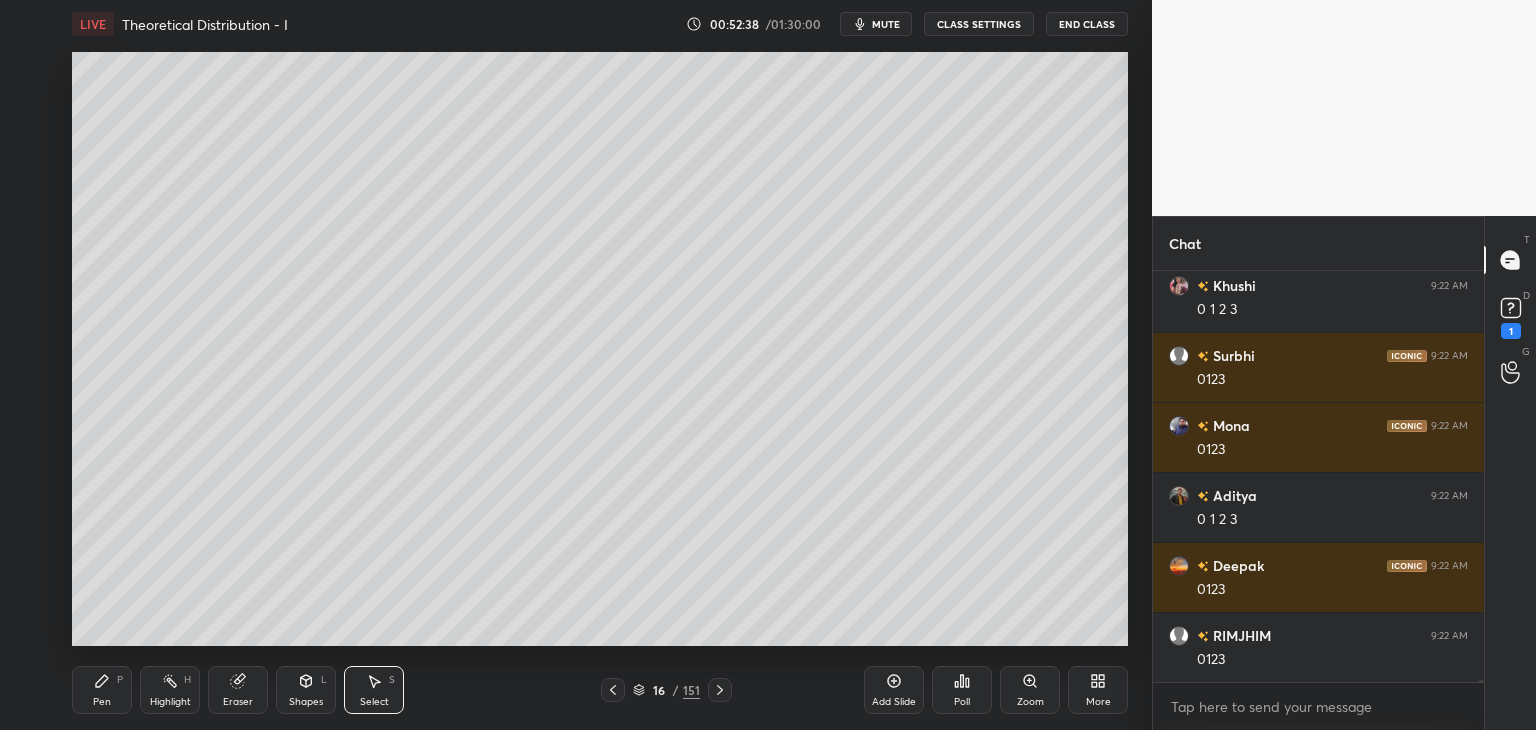 scroll, scrollTop: 90458, scrollLeft: 0, axis: vertical 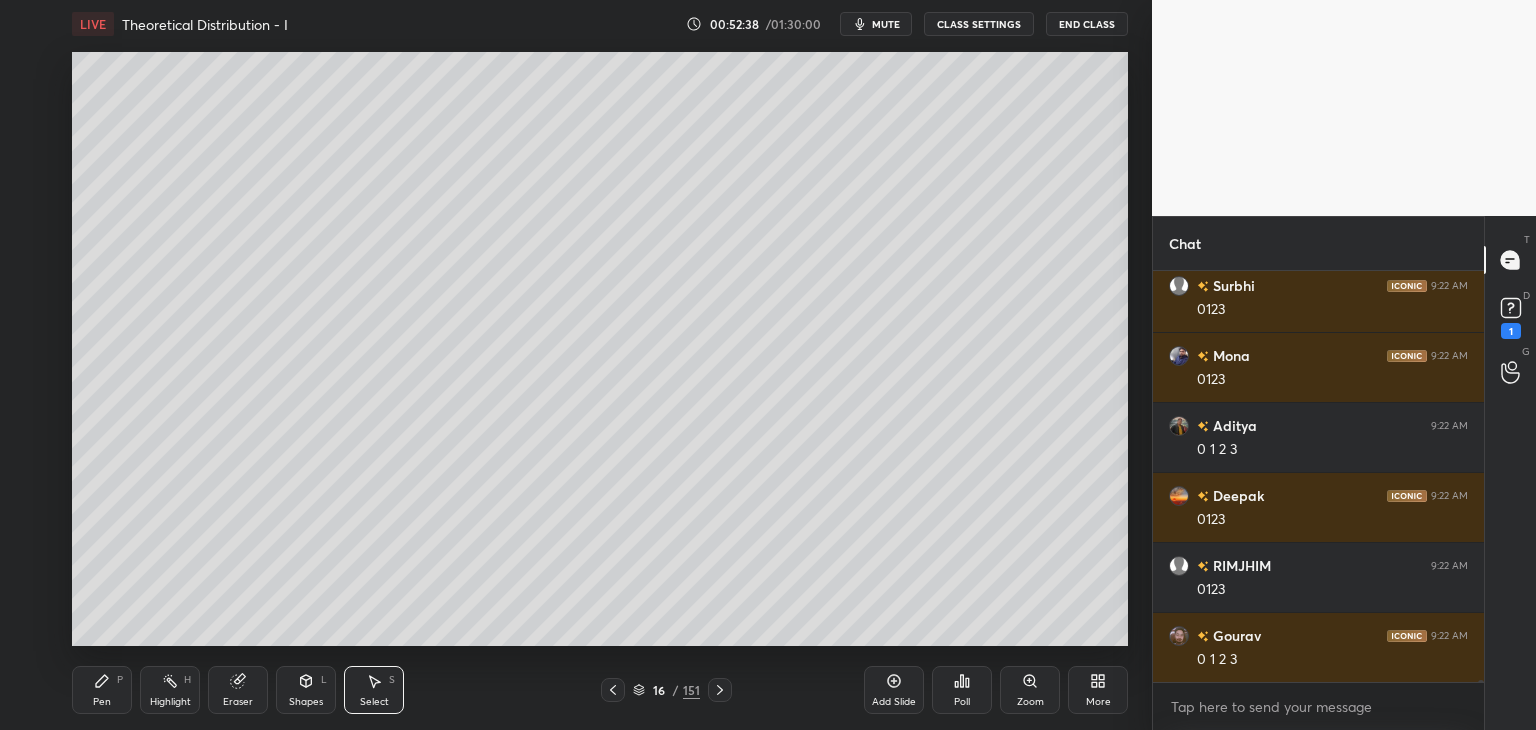 drag, startPoint x: 104, startPoint y: 688, endPoint x: 109, endPoint y: 677, distance: 12.083046 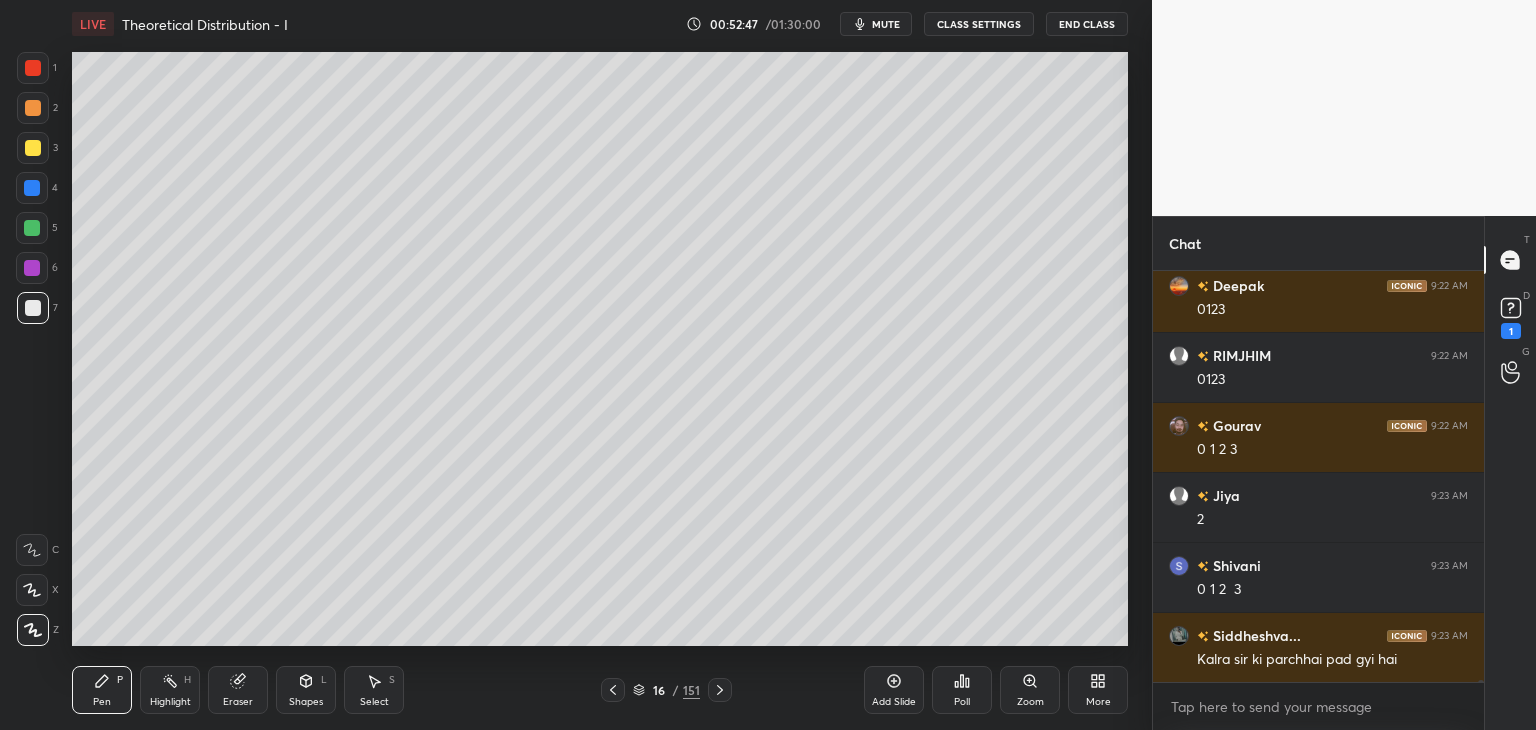 scroll, scrollTop: 90738, scrollLeft: 0, axis: vertical 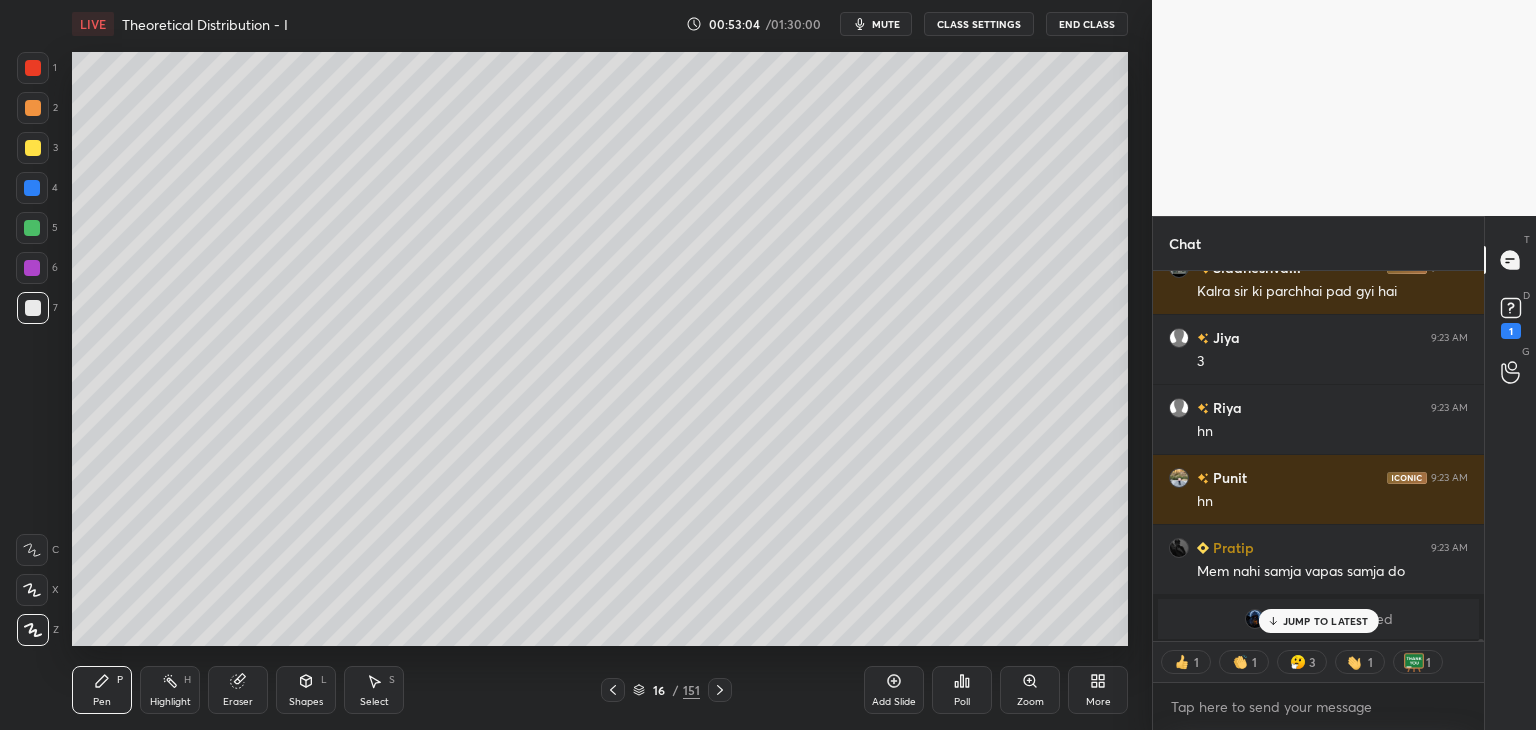 click on "JUMP TO LATEST" at bounding box center (1326, 621) 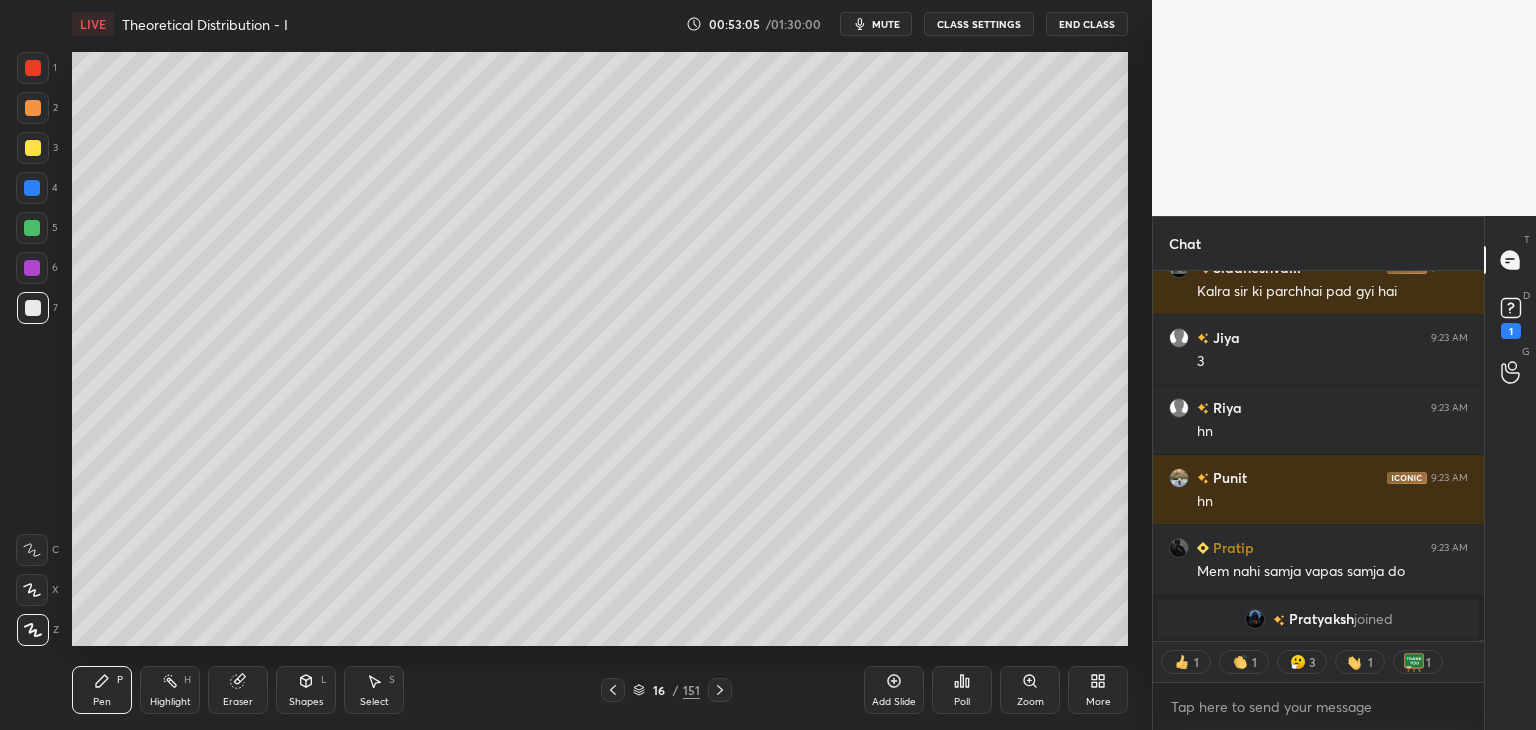scroll, scrollTop: 91107, scrollLeft: 0, axis: vertical 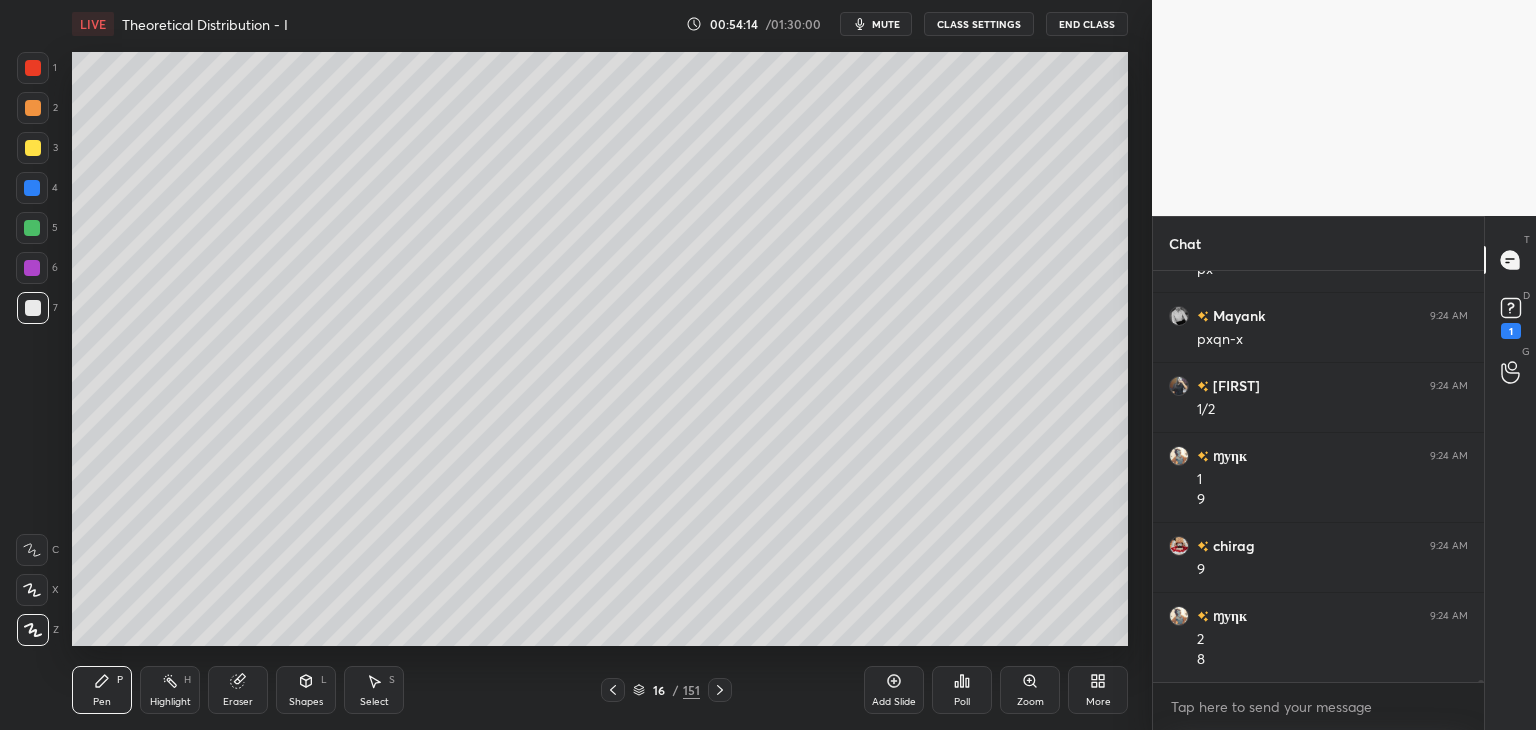click on "Select S" at bounding box center (374, 690) 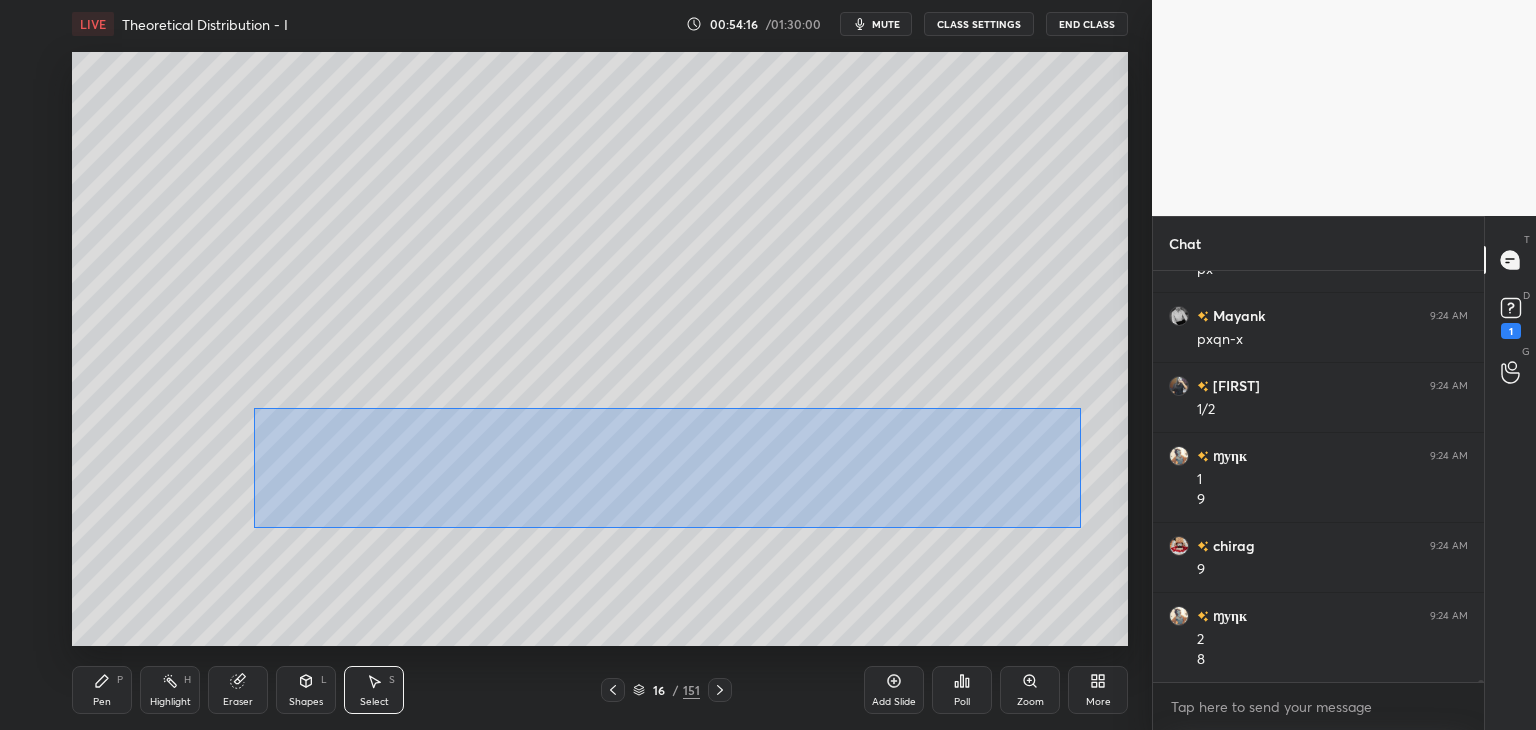 drag, startPoint x: 253, startPoint y: 408, endPoint x: 1081, endPoint y: 526, distance: 836.36597 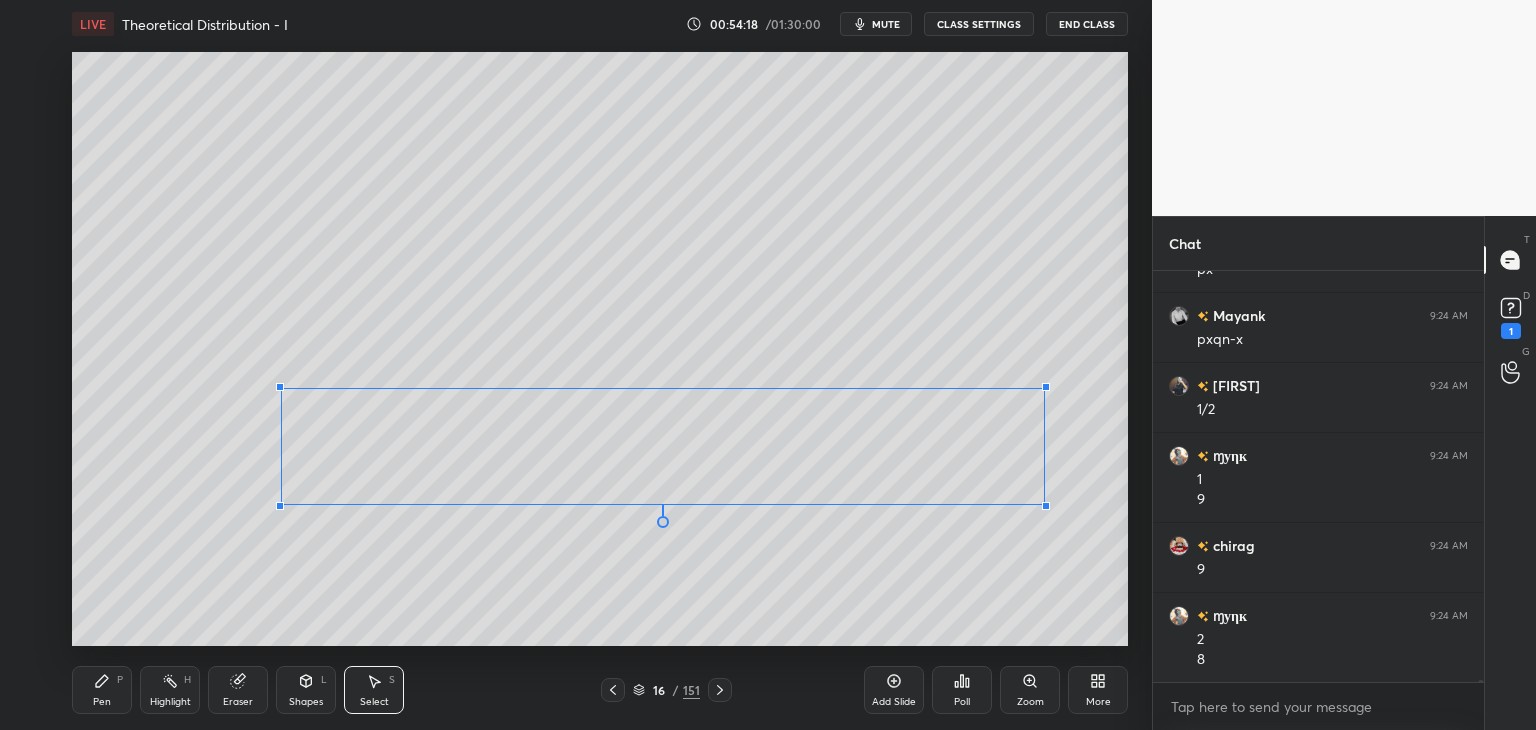 scroll, scrollTop: 92594, scrollLeft: 0, axis: vertical 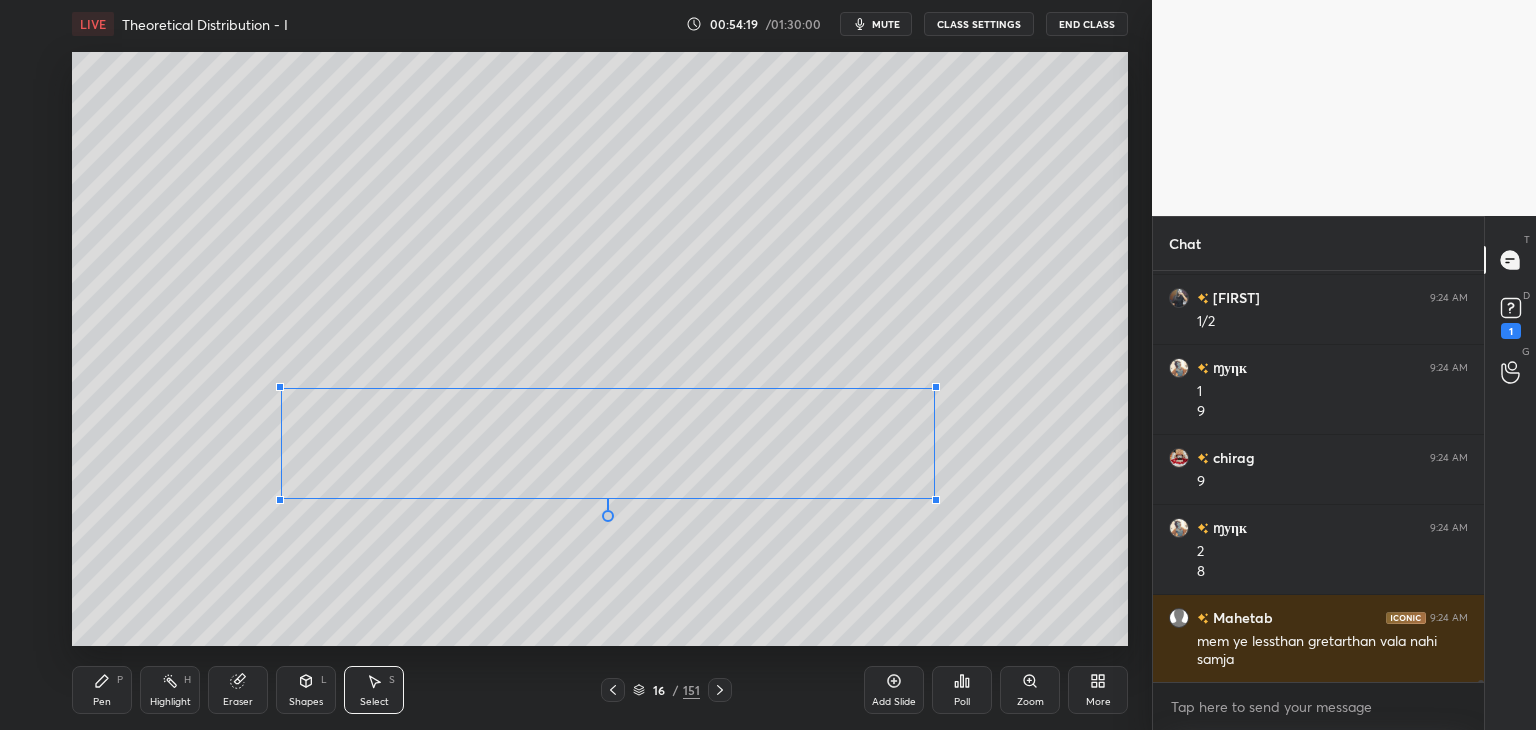 drag, startPoint x: 1060, startPoint y: 509, endPoint x: 929, endPoint y: 502, distance: 131.18689 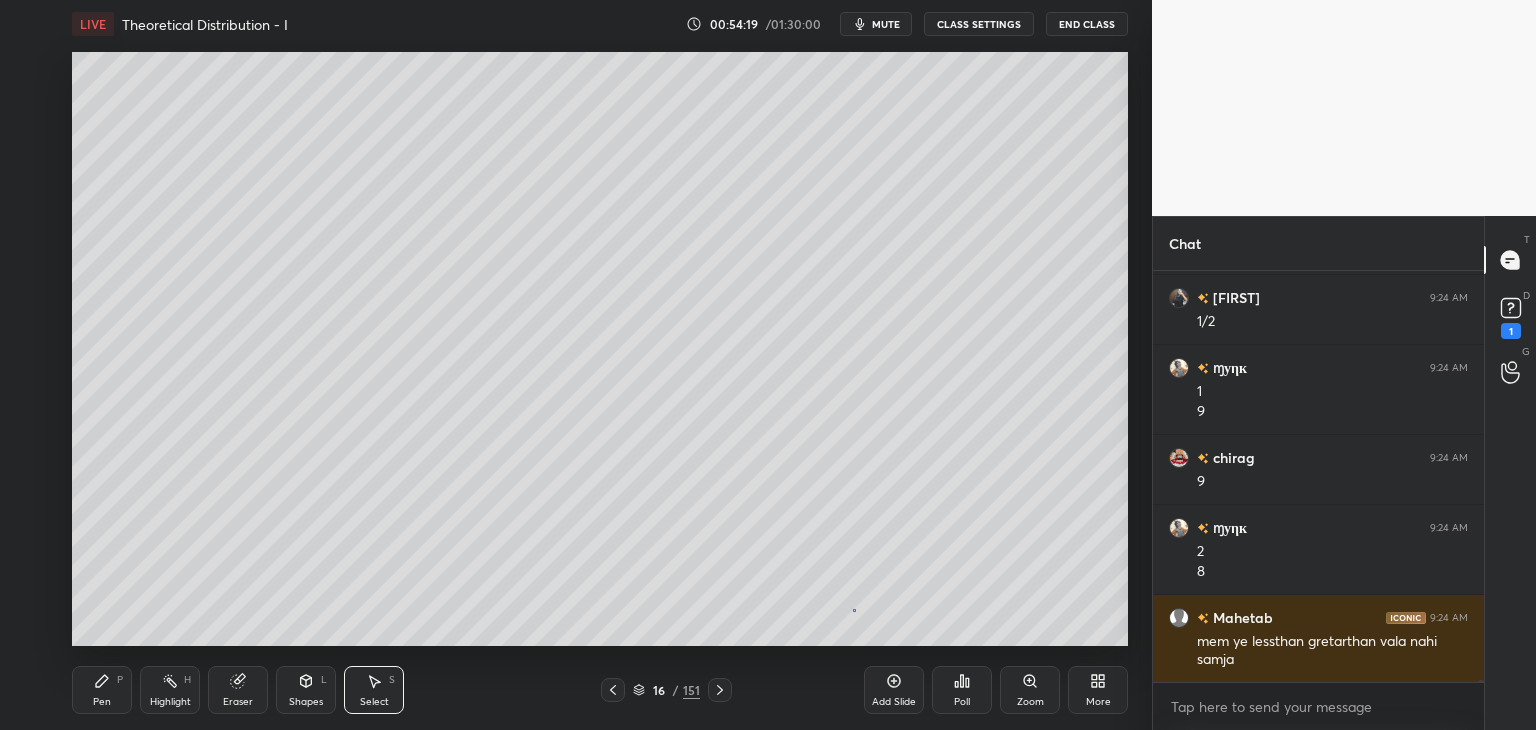 drag, startPoint x: 854, startPoint y: 610, endPoint x: 820, endPoint y: 600, distance: 35.44009 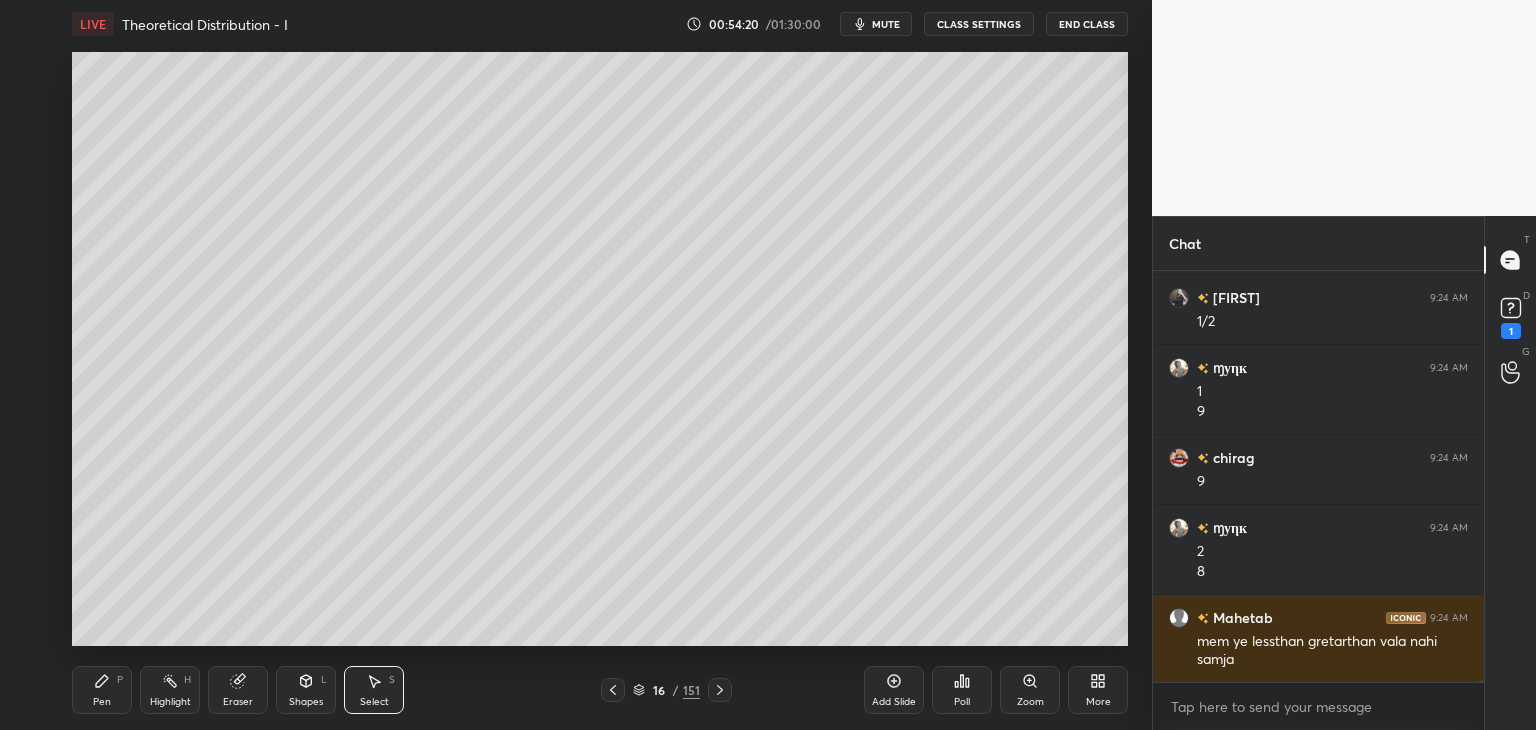 click on "Pen" at bounding box center [102, 702] 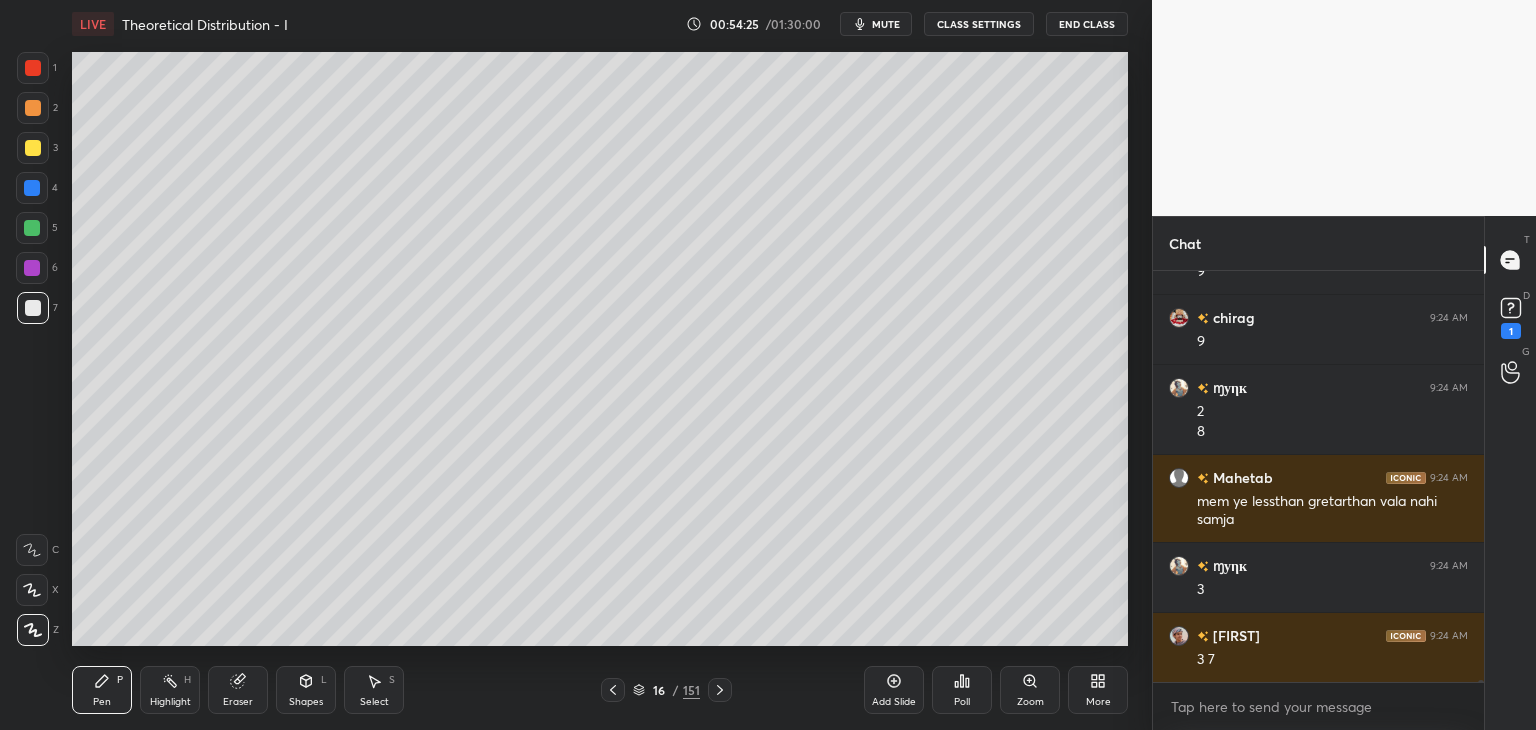 scroll, scrollTop: 92804, scrollLeft: 0, axis: vertical 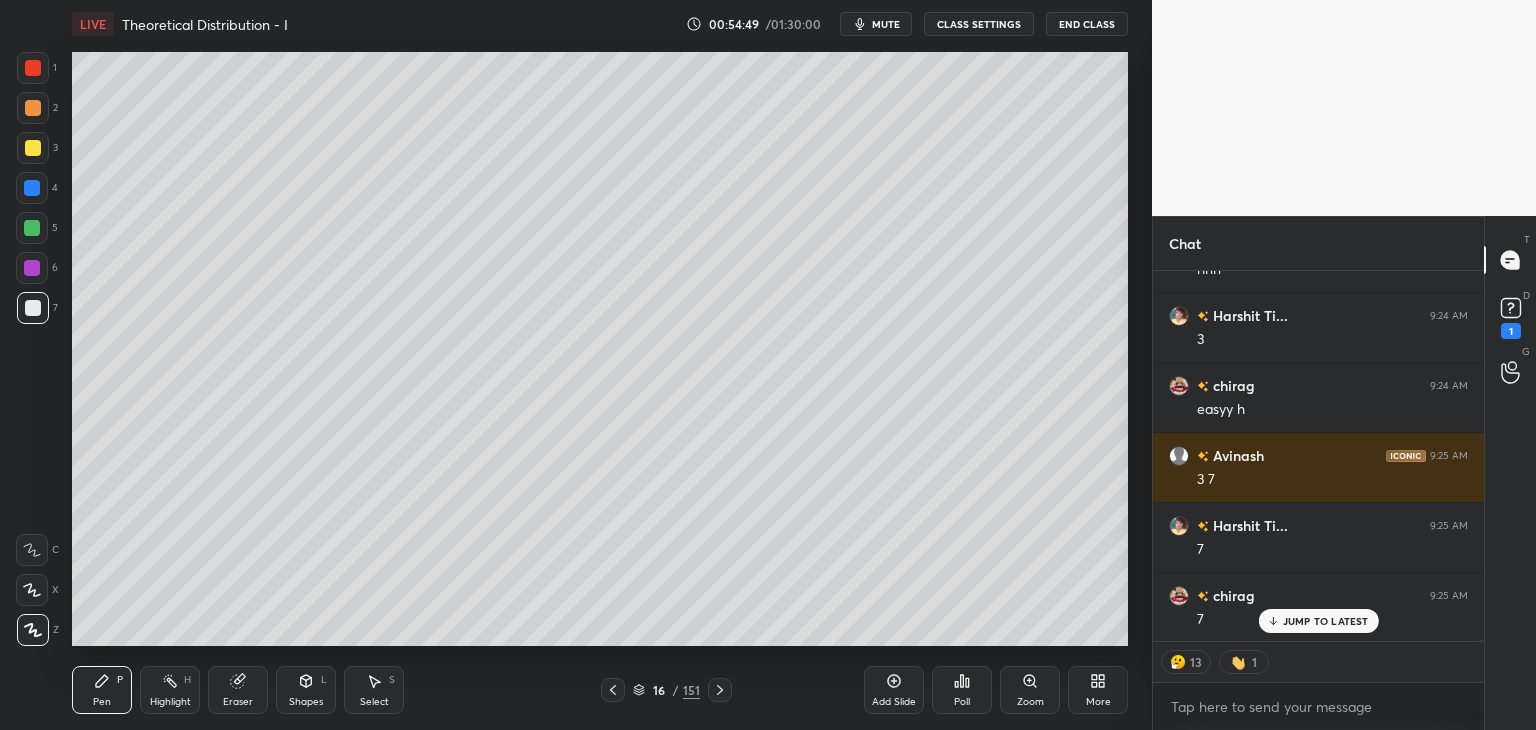 drag, startPoint x: 373, startPoint y: 688, endPoint x: 381, endPoint y: 669, distance: 20.615528 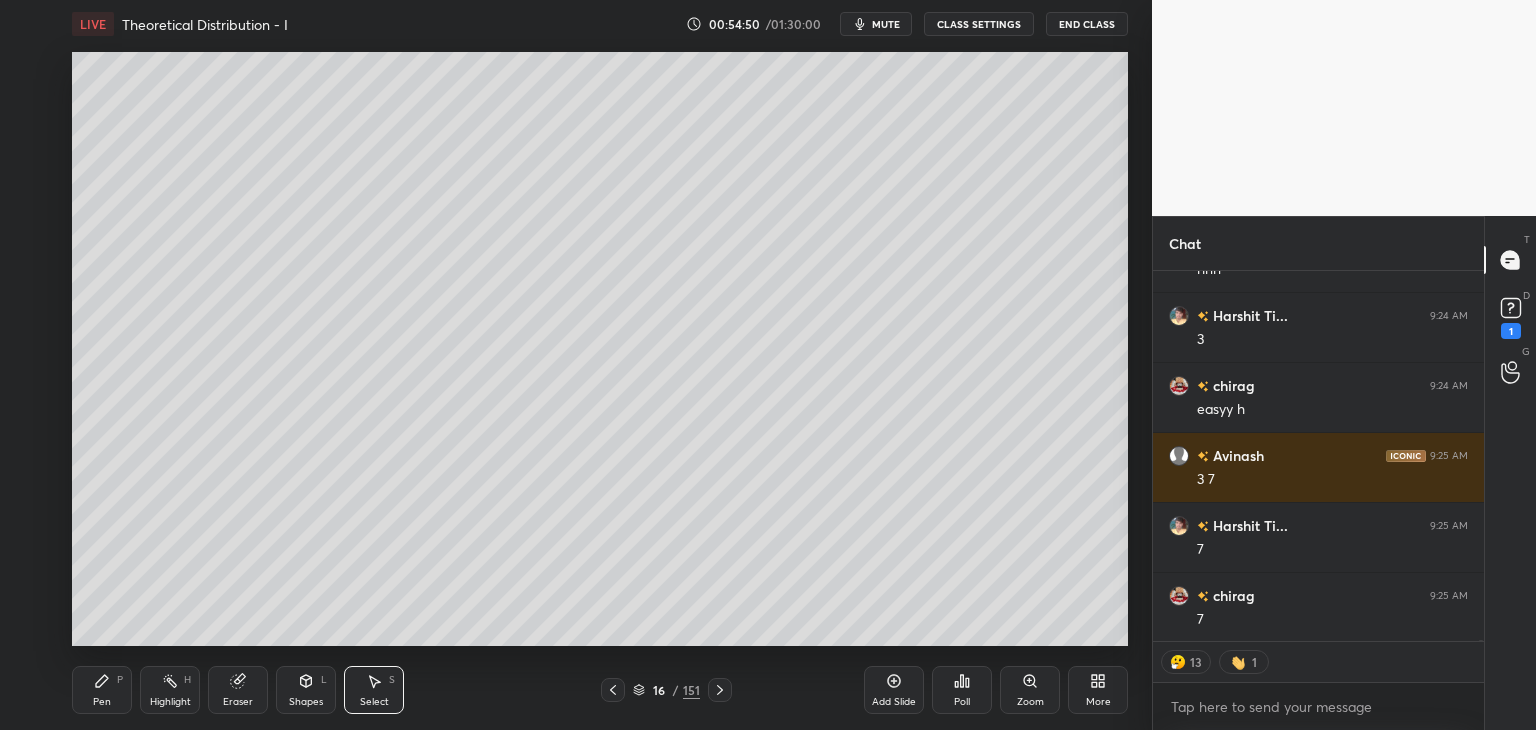 scroll, scrollTop: 93335, scrollLeft: 0, axis: vertical 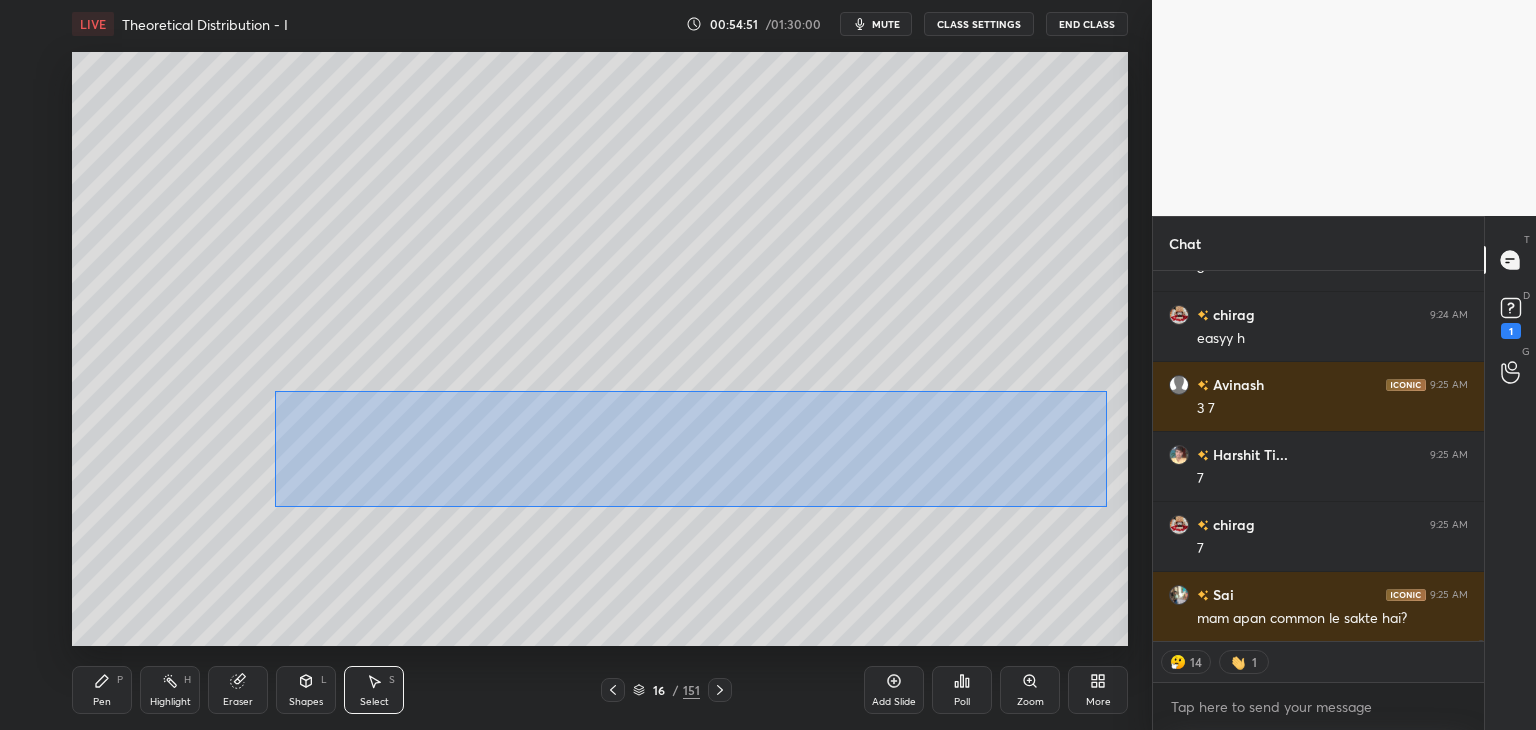 drag, startPoint x: 279, startPoint y: 393, endPoint x: 1100, endPoint y: 501, distance: 828.07306 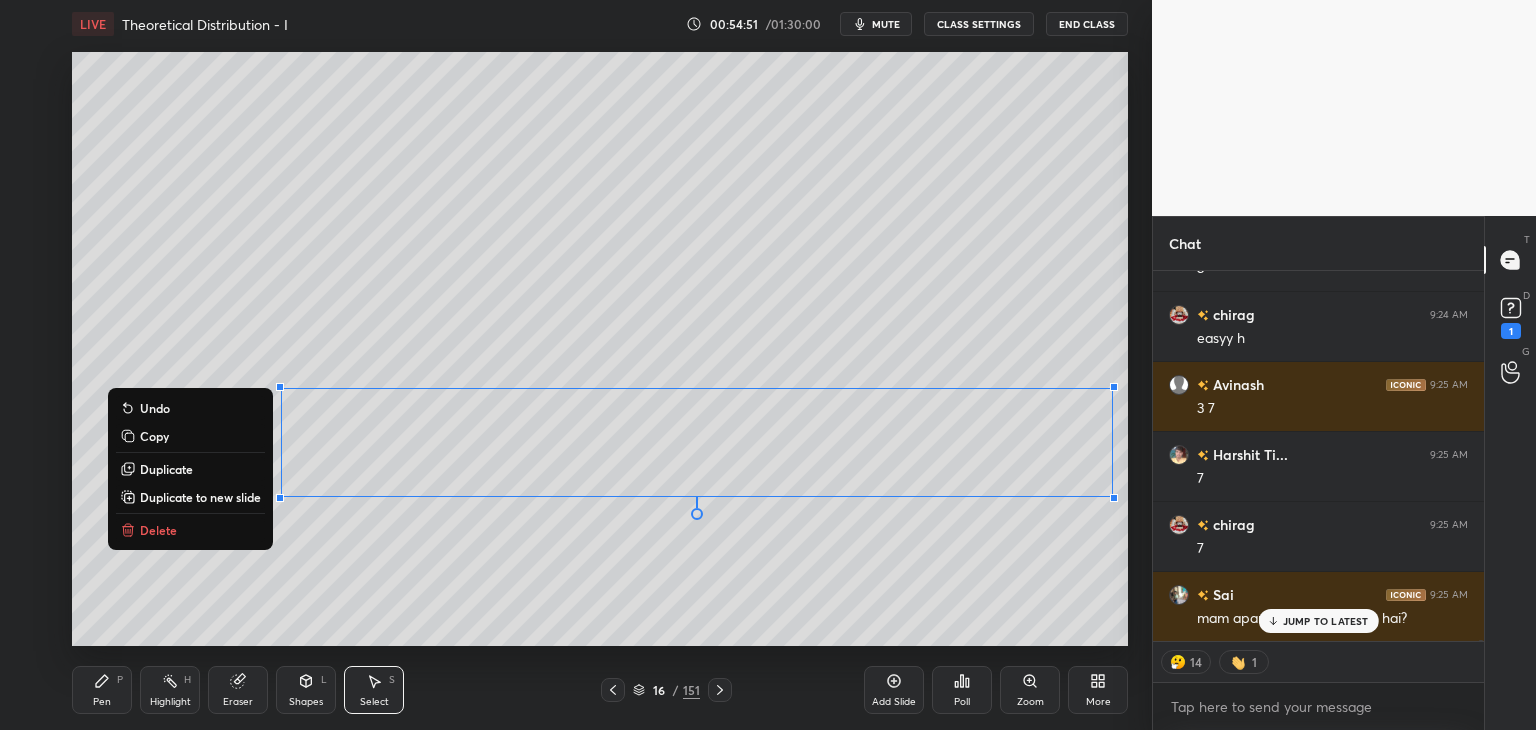 scroll, scrollTop: 93404, scrollLeft: 0, axis: vertical 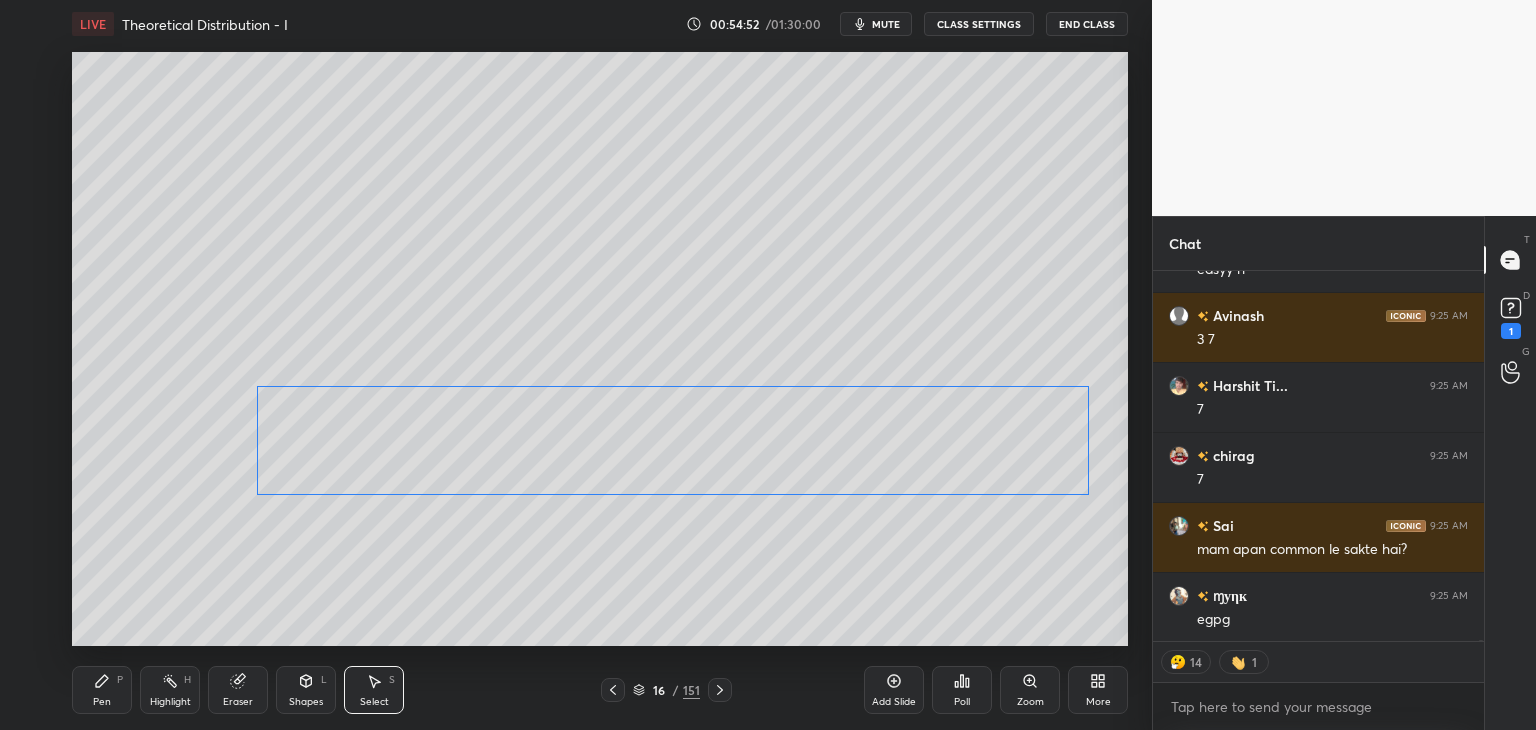 drag, startPoint x: 1060, startPoint y: 464, endPoint x: 1036, endPoint y: 462, distance: 24.083189 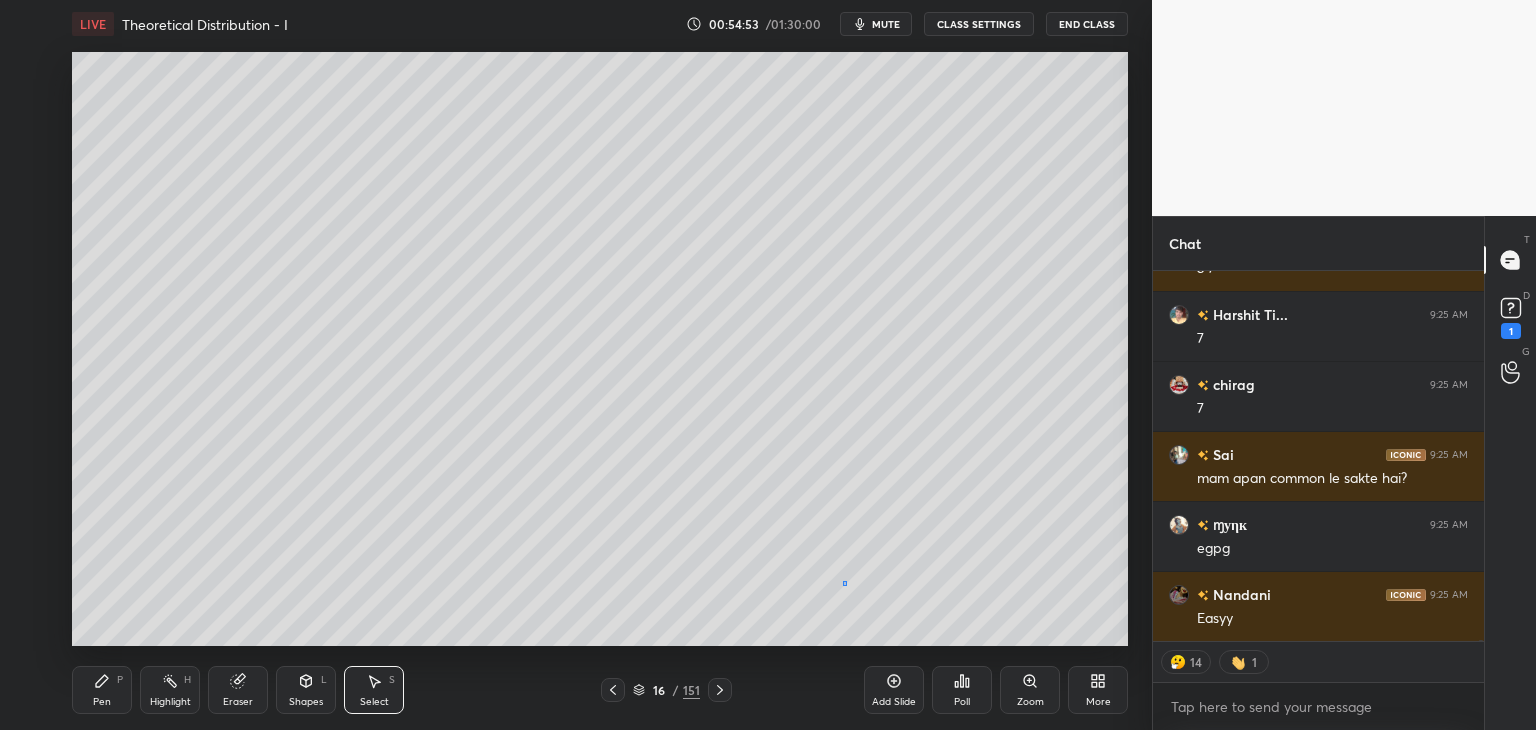 click on "0 ° Undo Copy Duplicate Duplicate to new slide Delete" at bounding box center (600, 349) 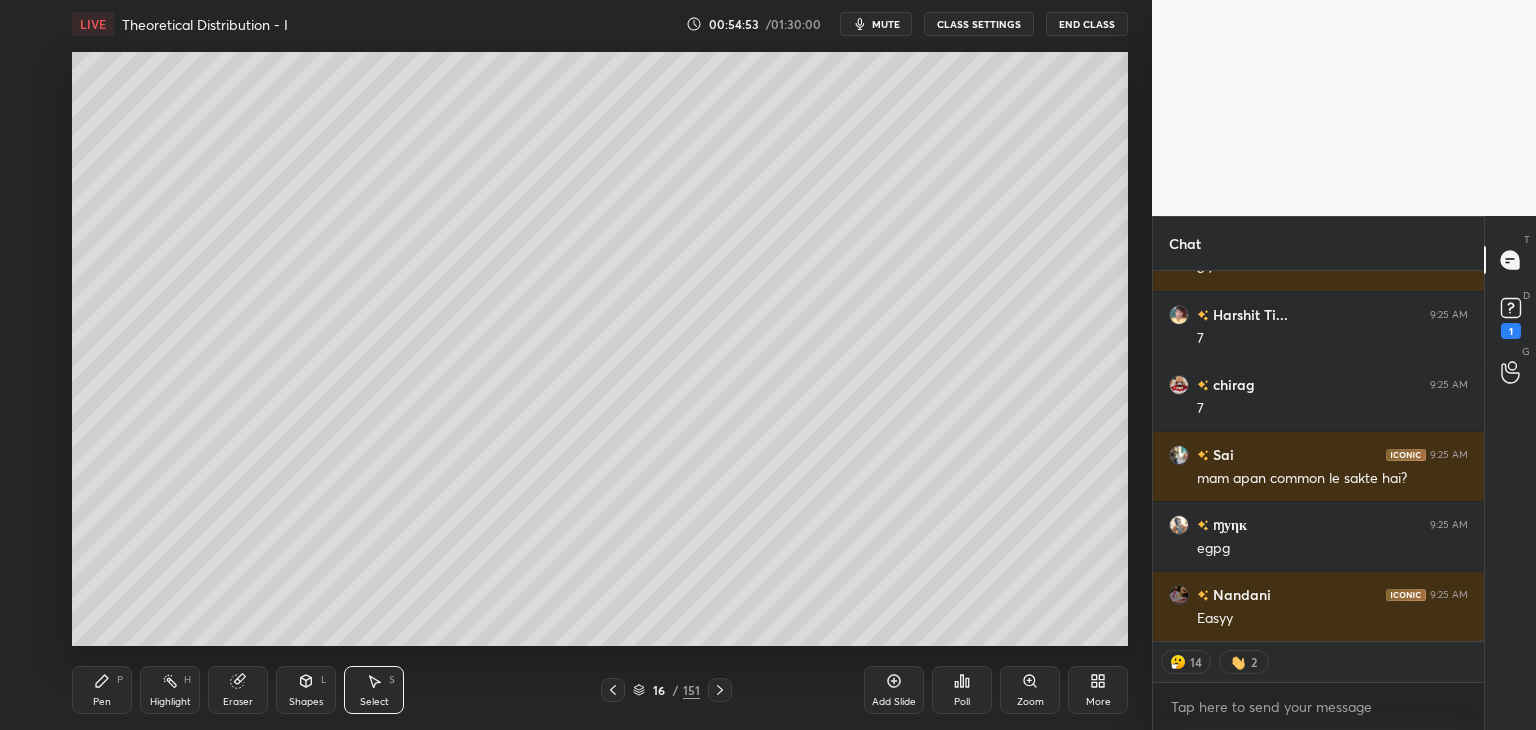 scroll, scrollTop: 93544, scrollLeft: 0, axis: vertical 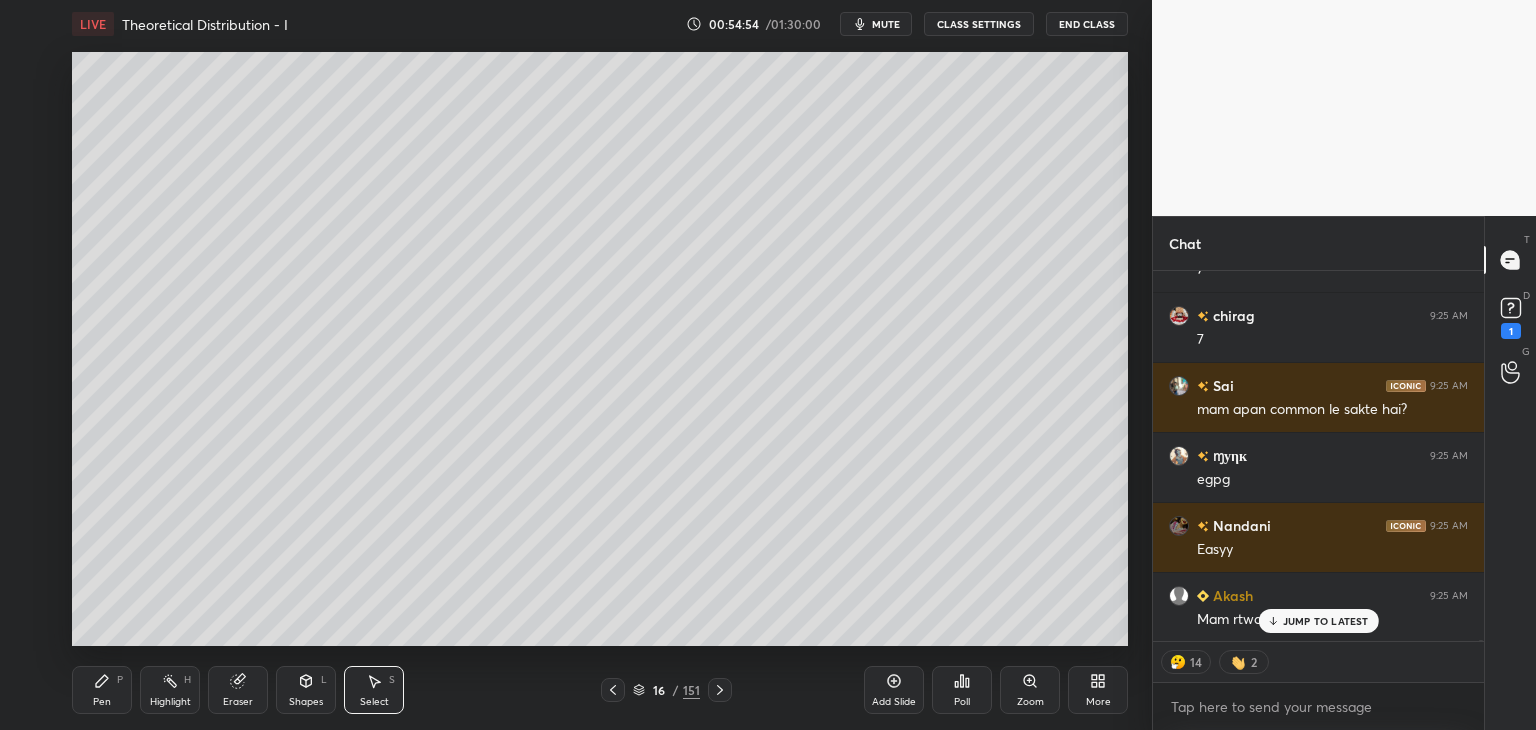 click on "Pen P" at bounding box center [102, 690] 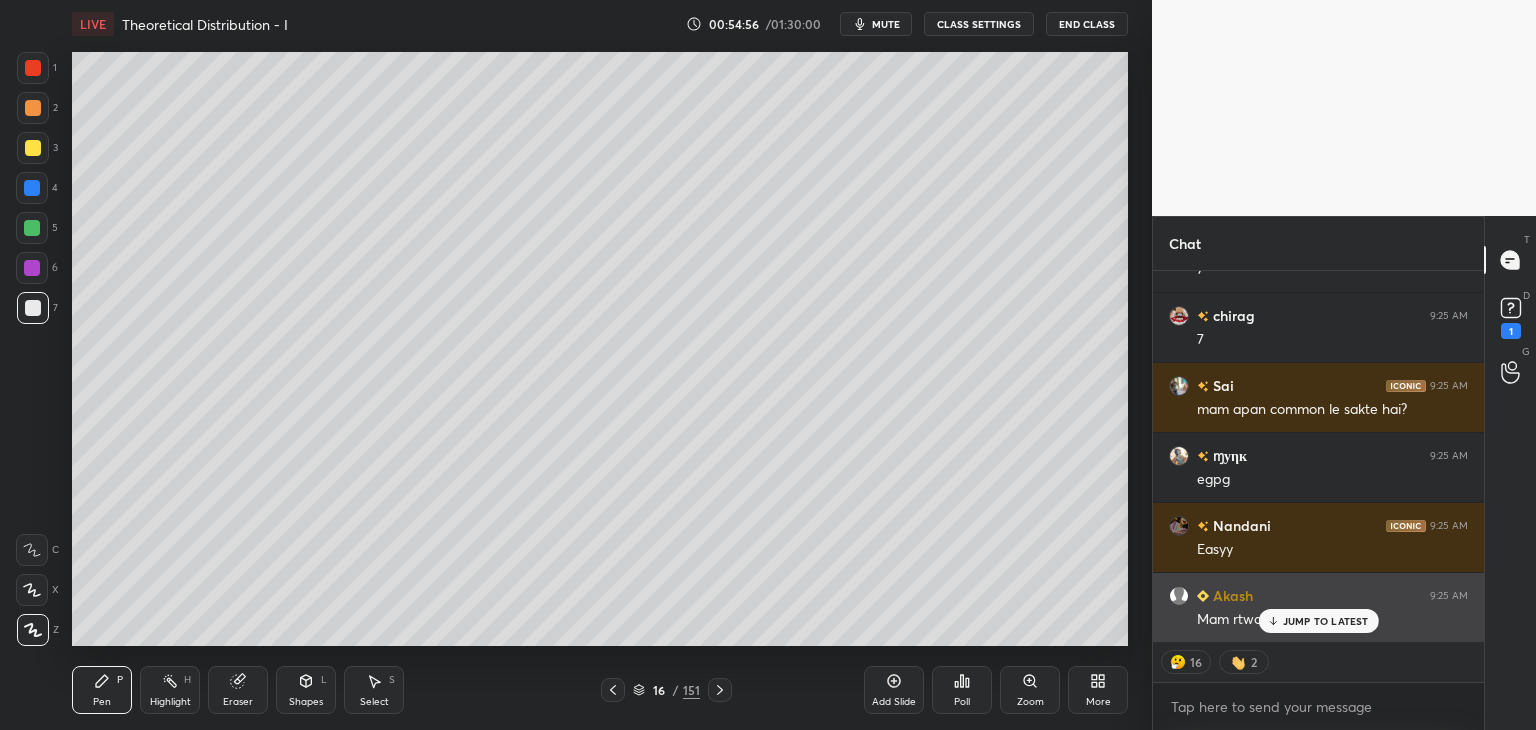 drag, startPoint x: 1318, startPoint y: 618, endPoint x: 1303, endPoint y: 630, distance: 19.209373 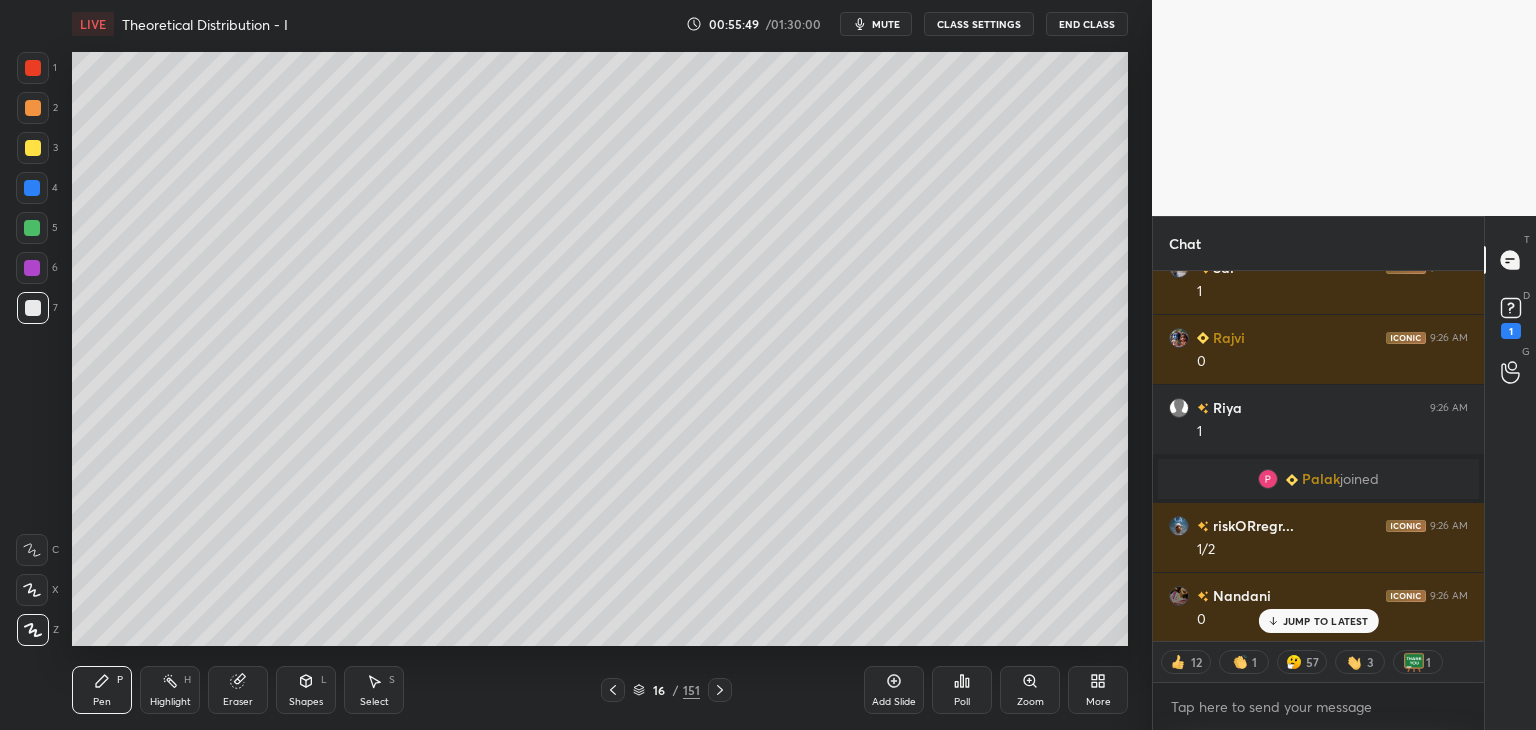 scroll, scrollTop: 97363, scrollLeft: 0, axis: vertical 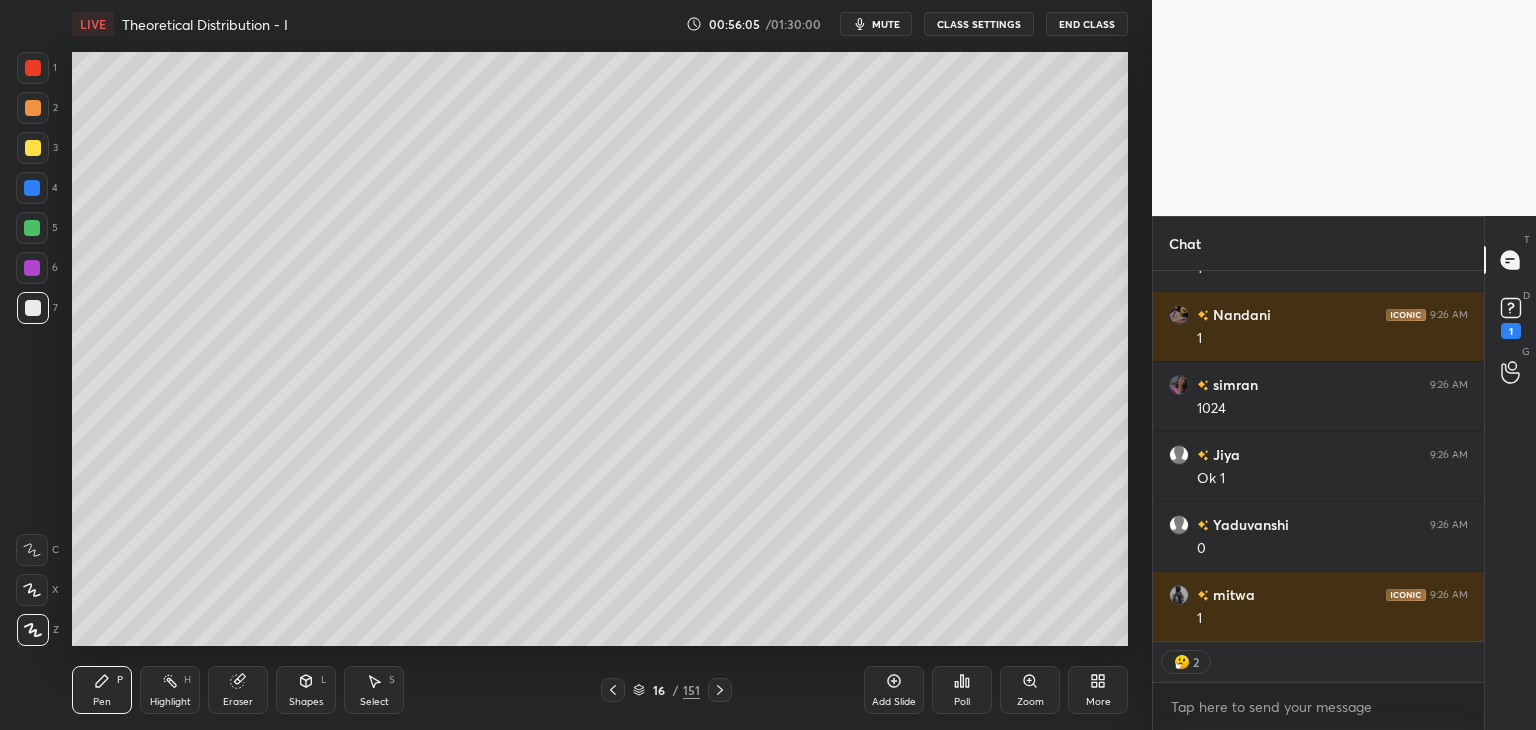 drag, startPoint x: 244, startPoint y: 695, endPoint x: 289, endPoint y: 646, distance: 66.52819 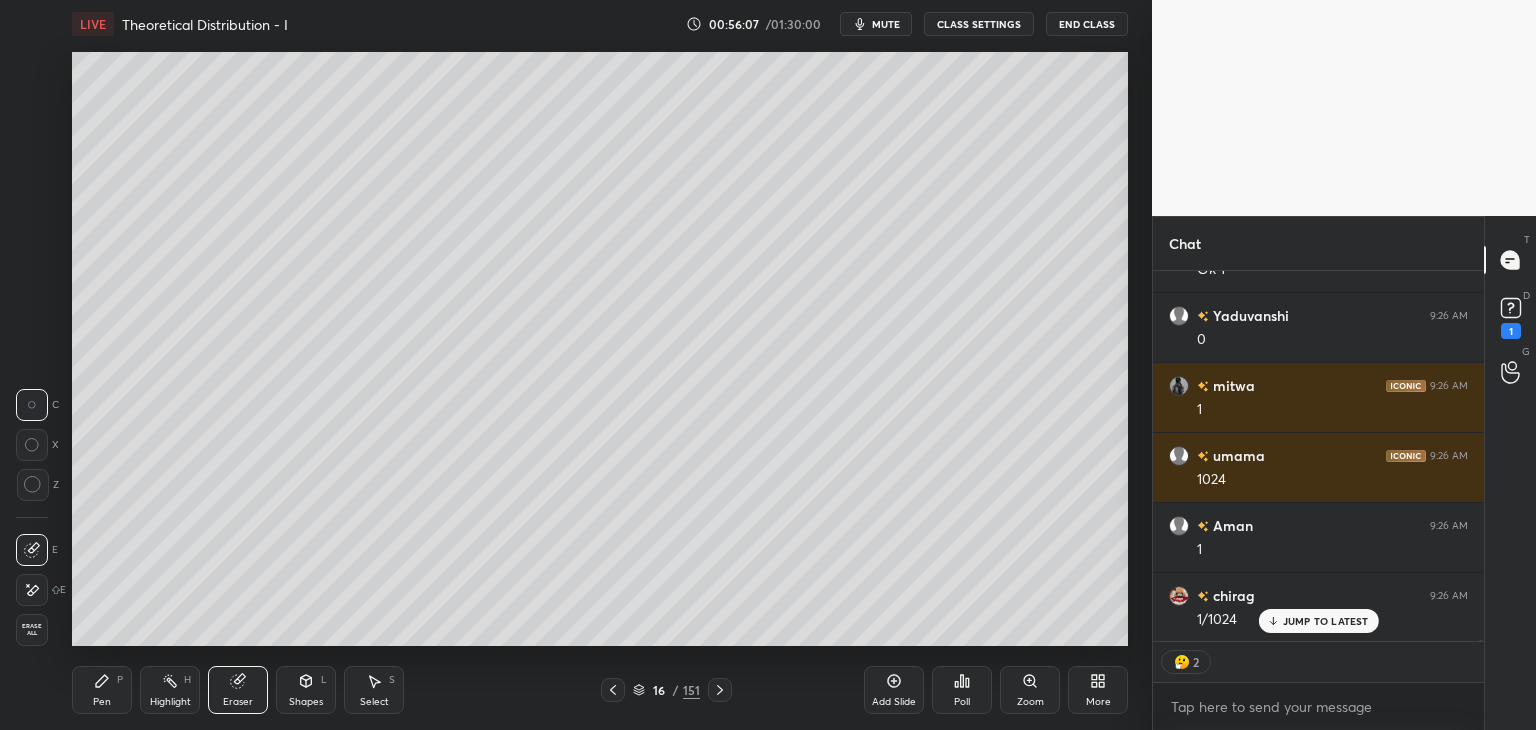 click on "Pen P" at bounding box center (102, 690) 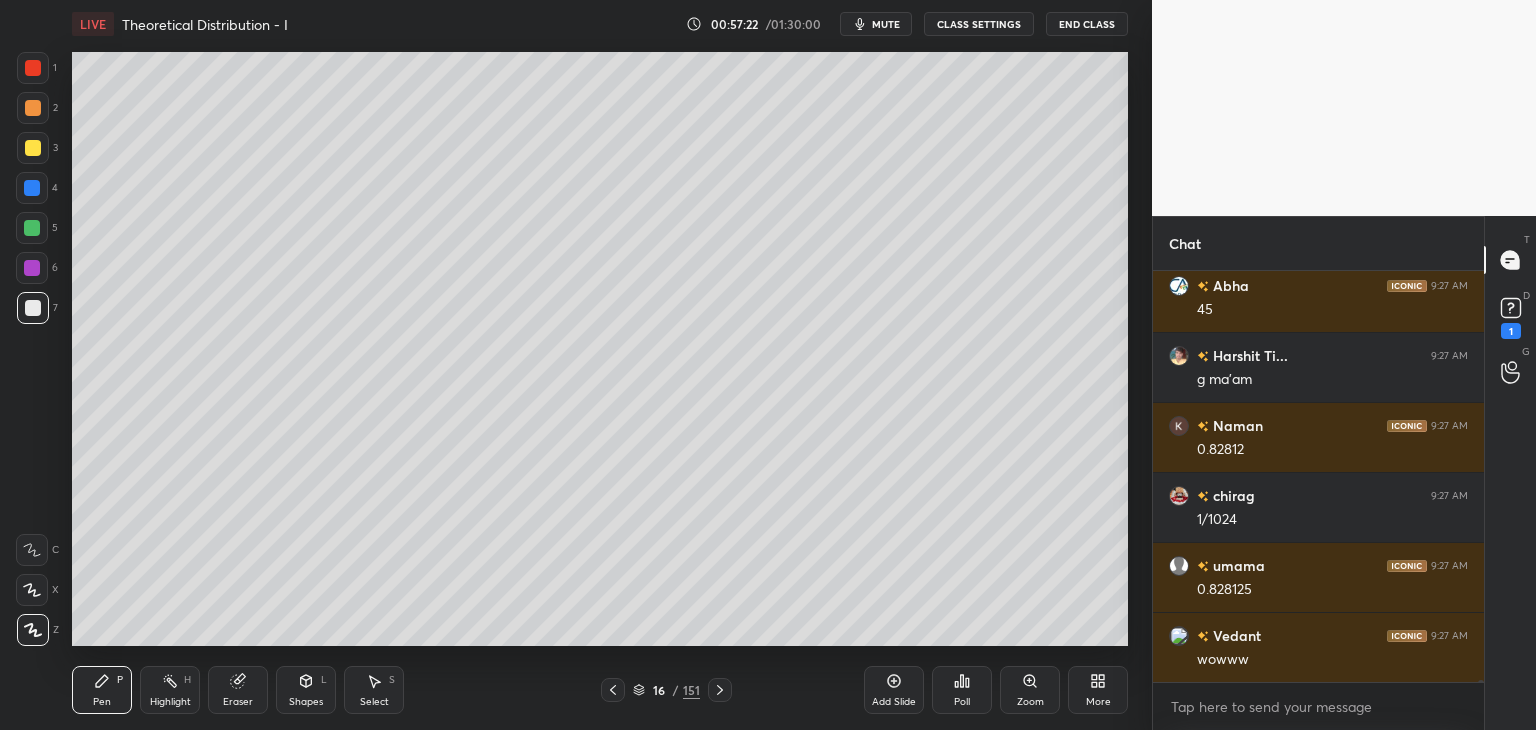 scroll, scrollTop: 97354, scrollLeft: 0, axis: vertical 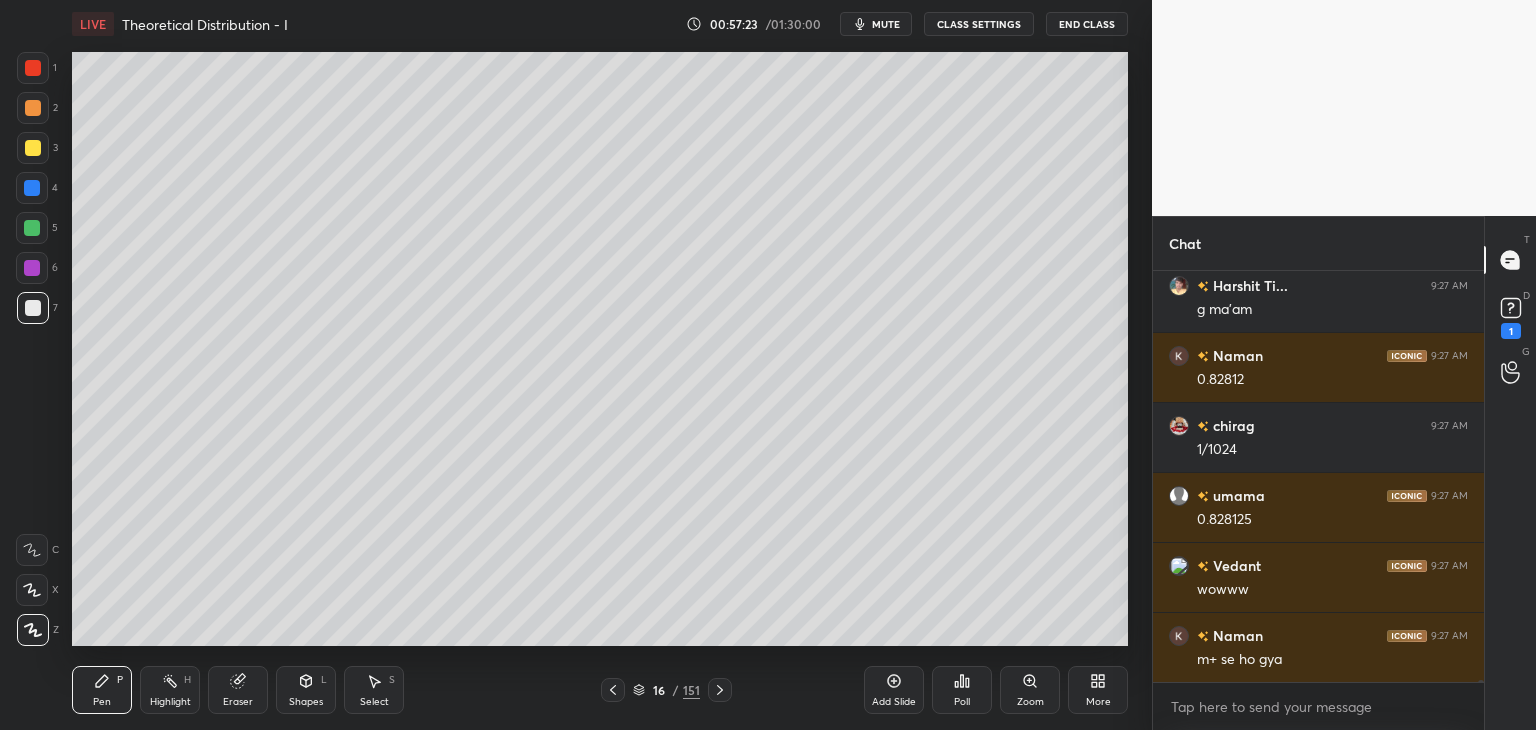 click at bounding box center [33, 148] 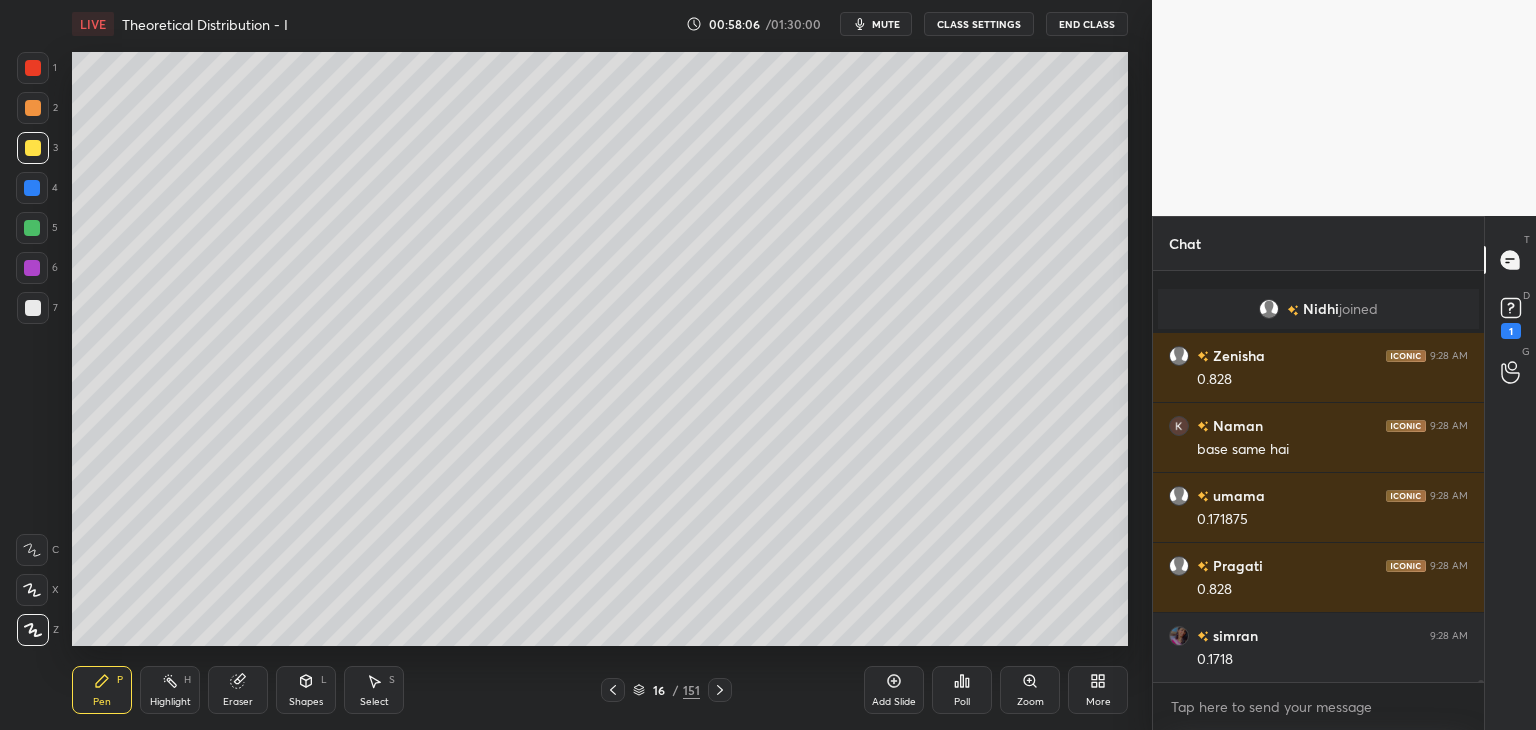 scroll, scrollTop: 96836, scrollLeft: 0, axis: vertical 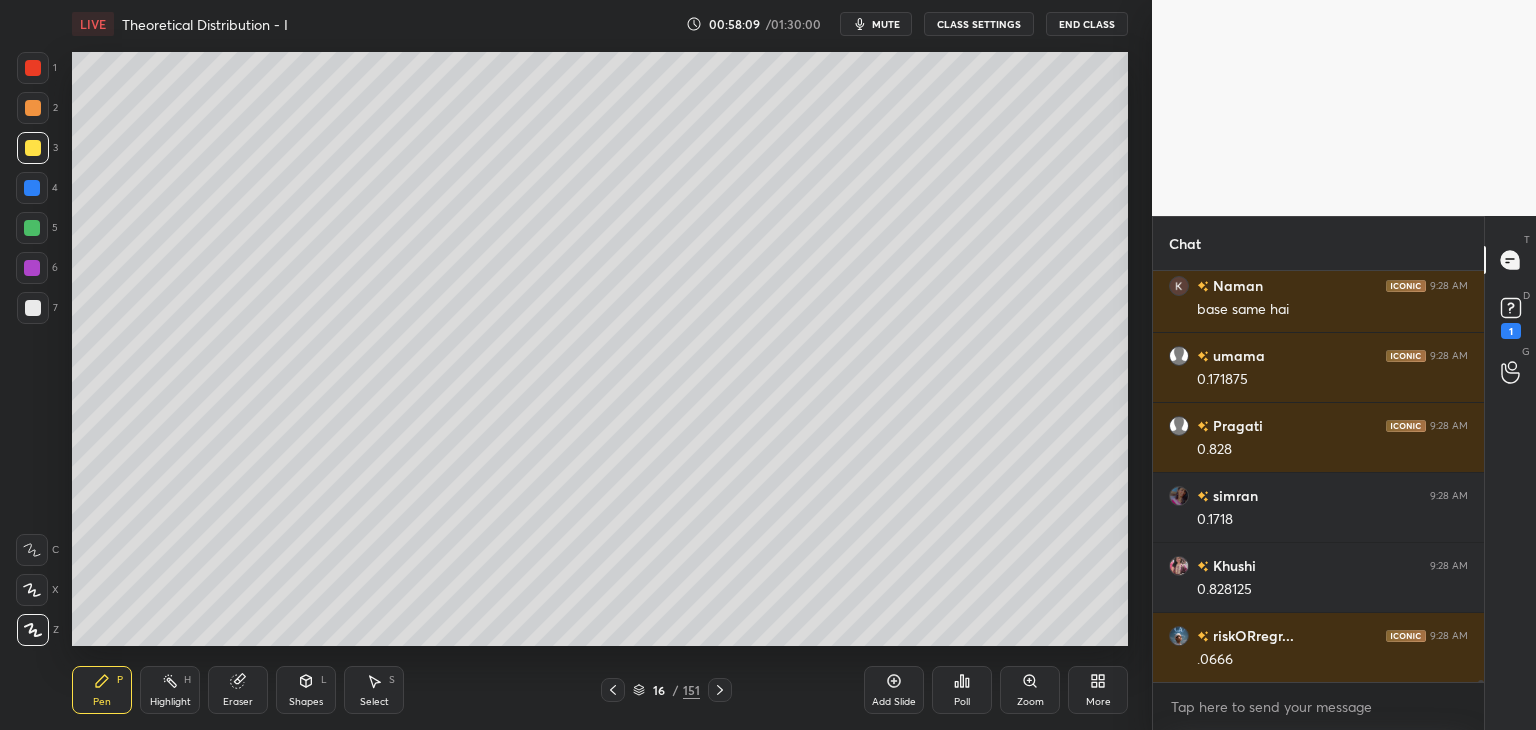 click on "Pen P" at bounding box center [102, 690] 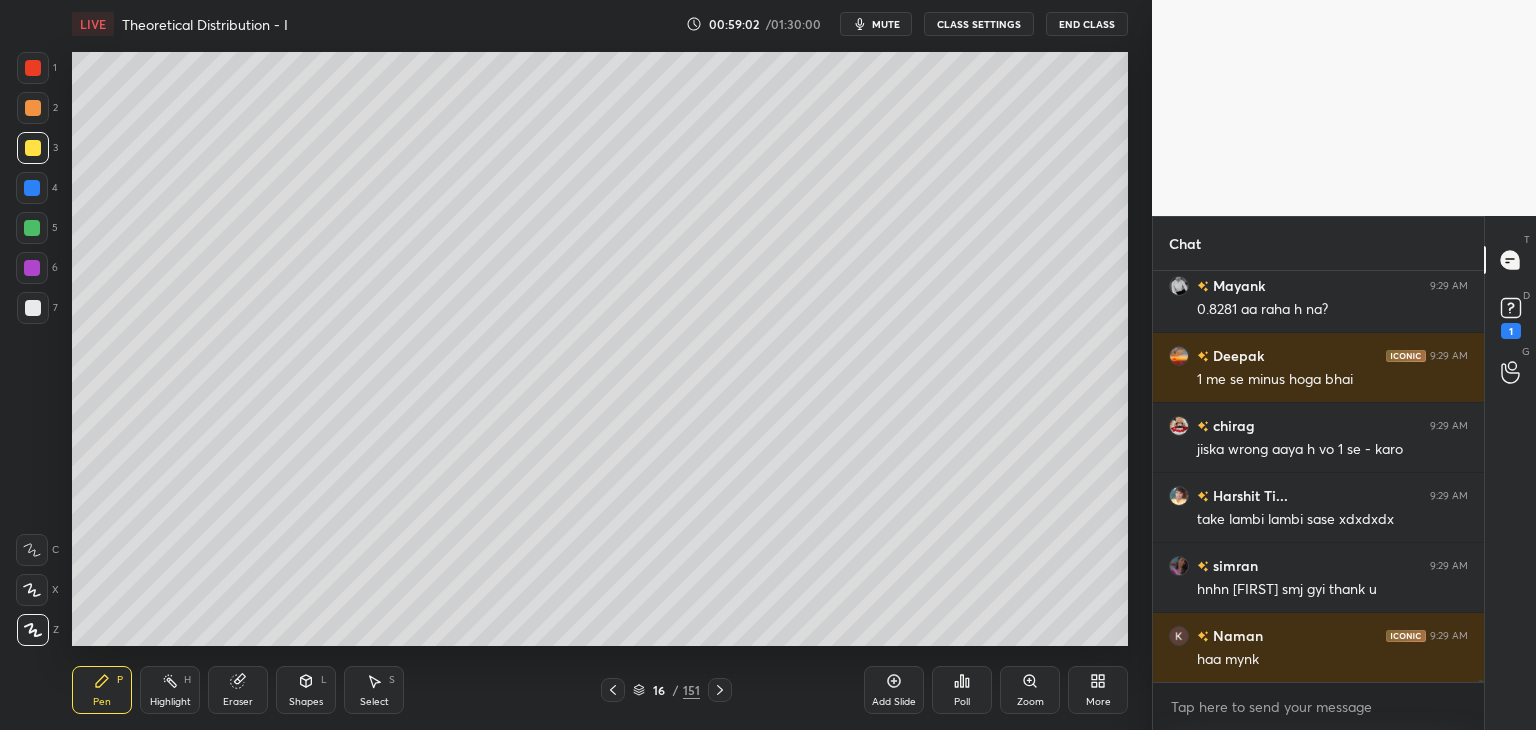 scroll, scrollTop: 98850, scrollLeft: 0, axis: vertical 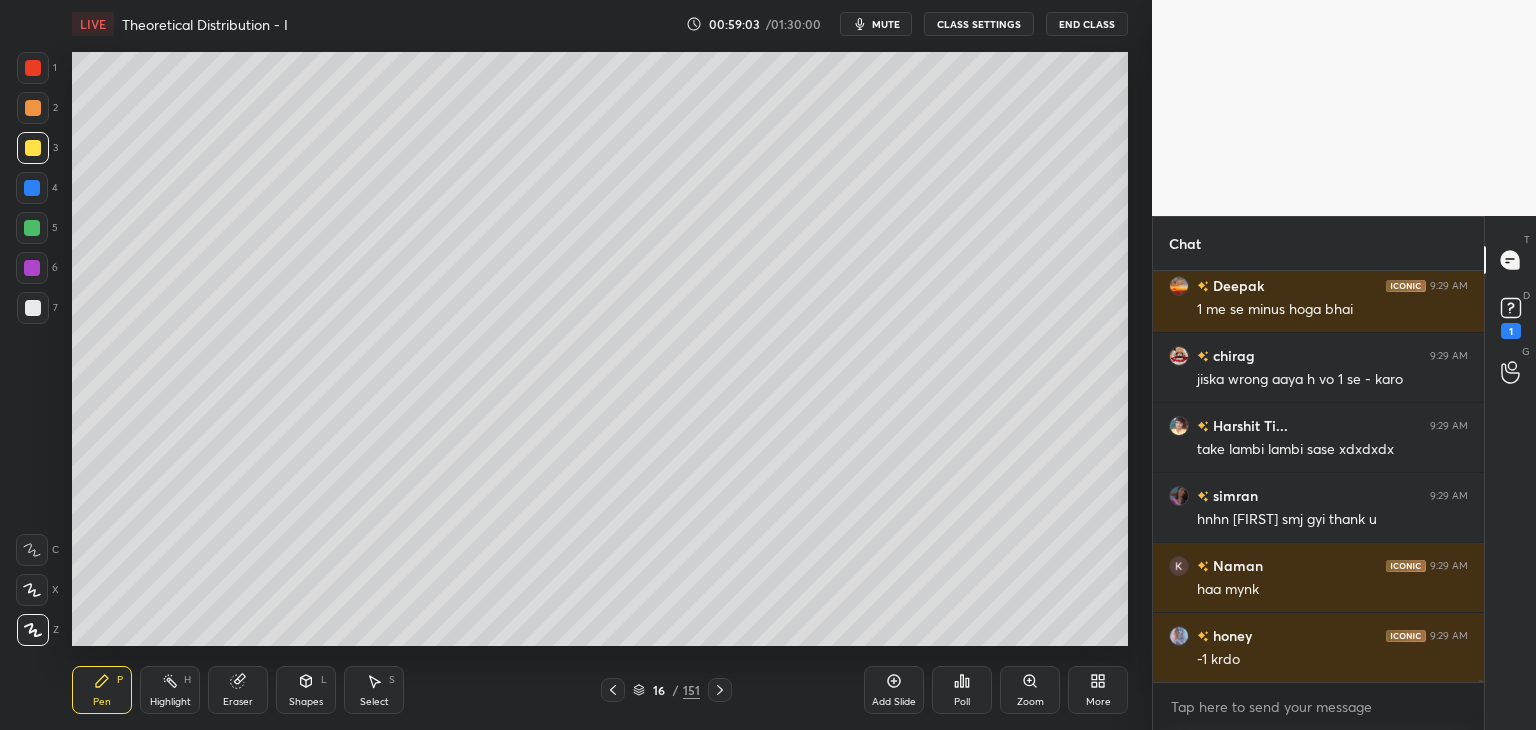click at bounding box center [33, 148] 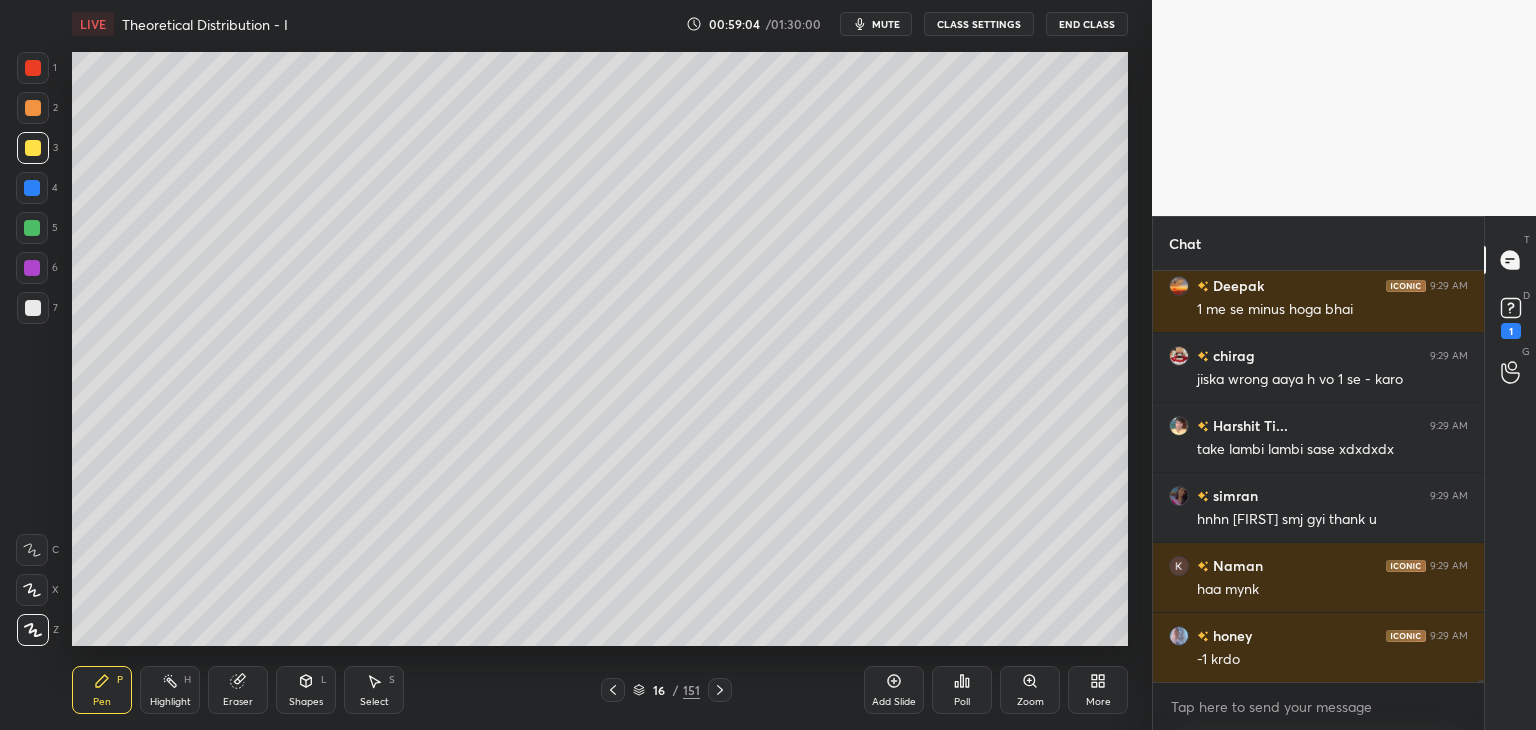 drag, startPoint x: 312, startPoint y: 701, endPoint x: 327, endPoint y: 673, distance: 31.764761 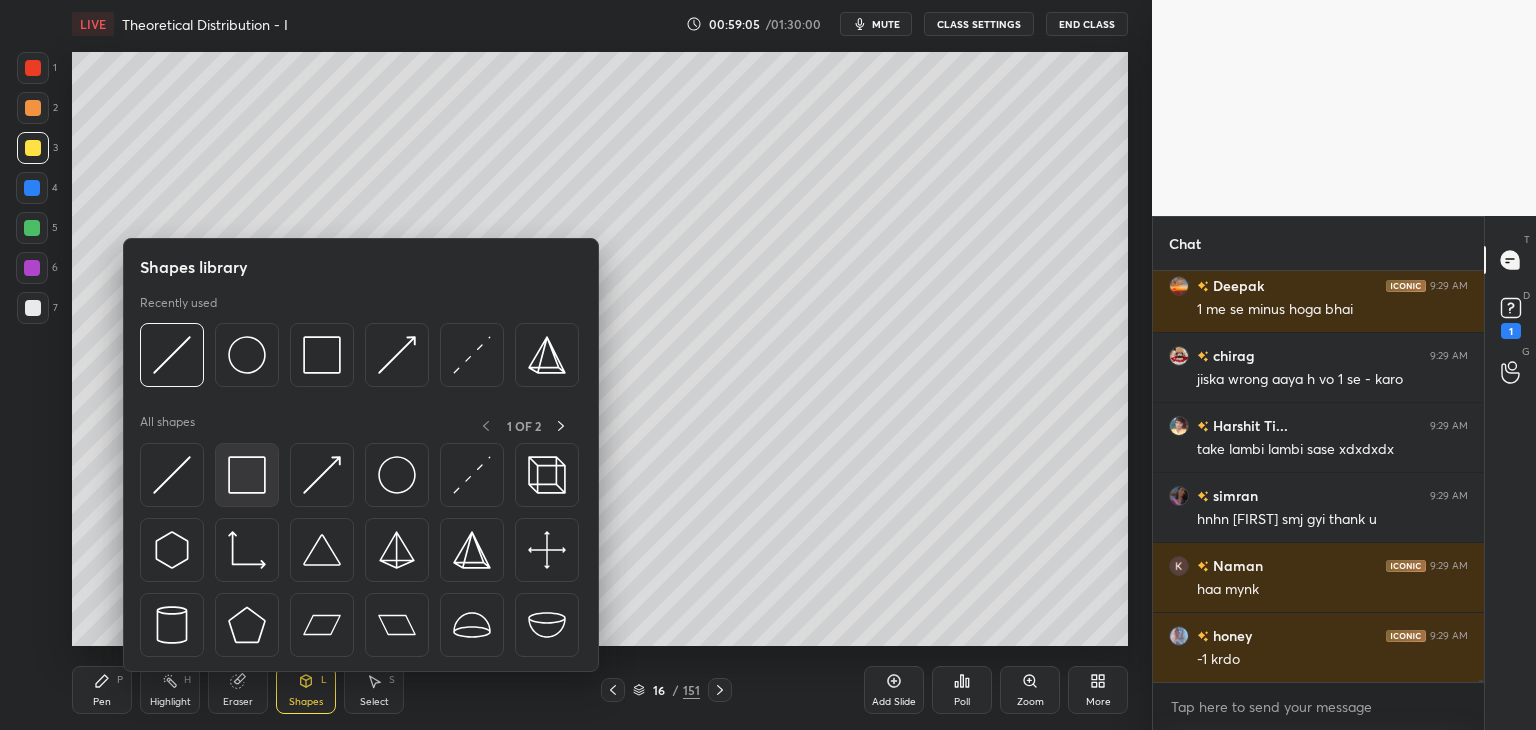 click at bounding box center [247, 475] 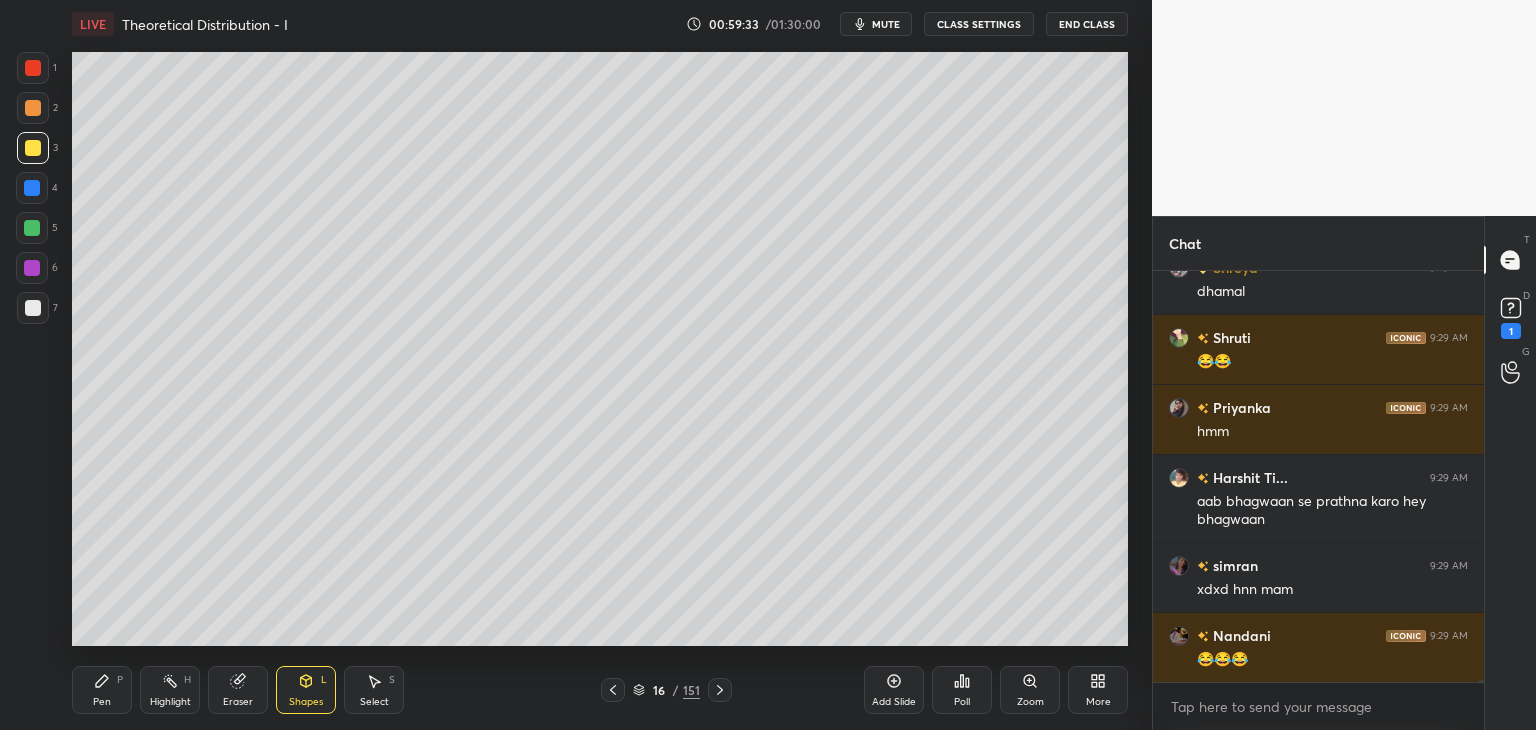 scroll, scrollTop: 100778, scrollLeft: 0, axis: vertical 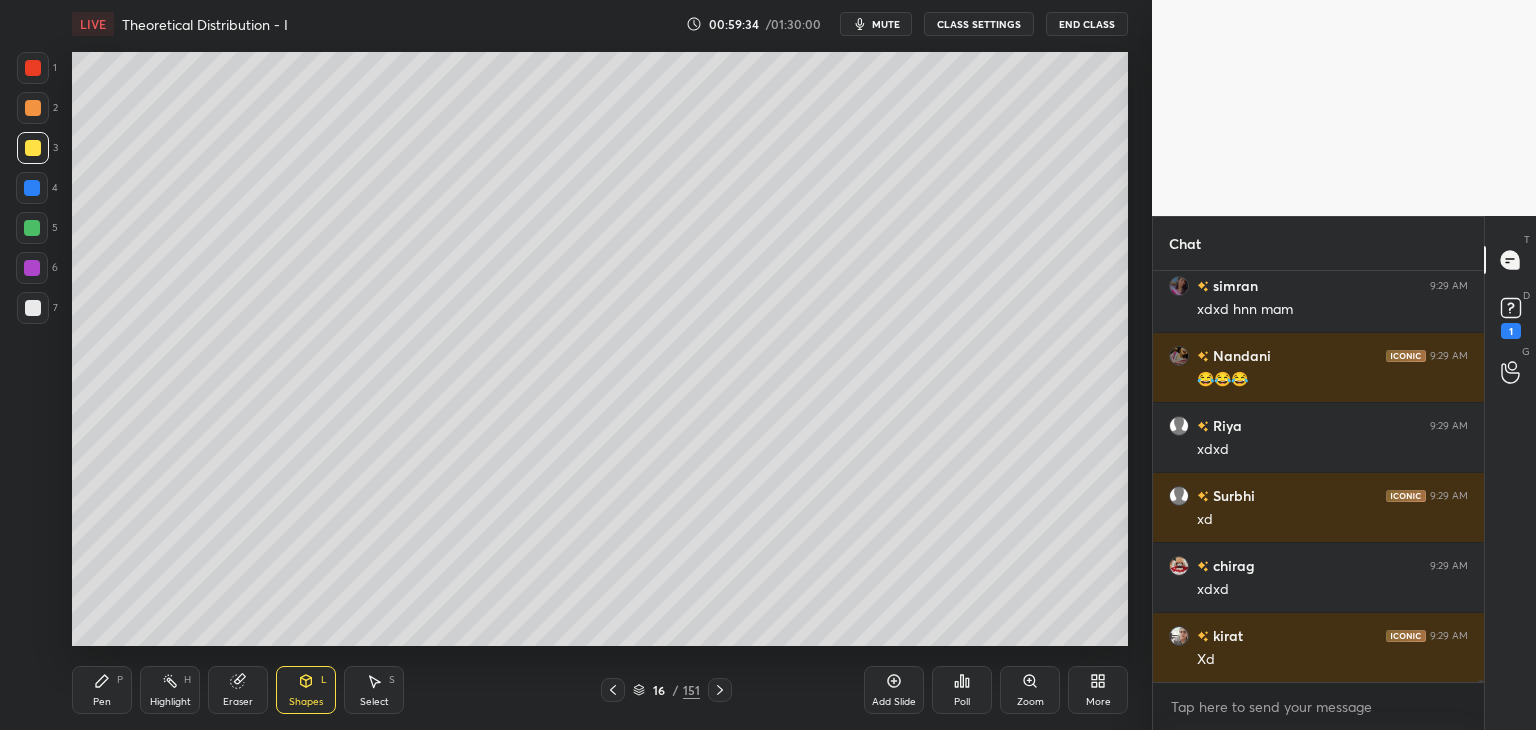 click 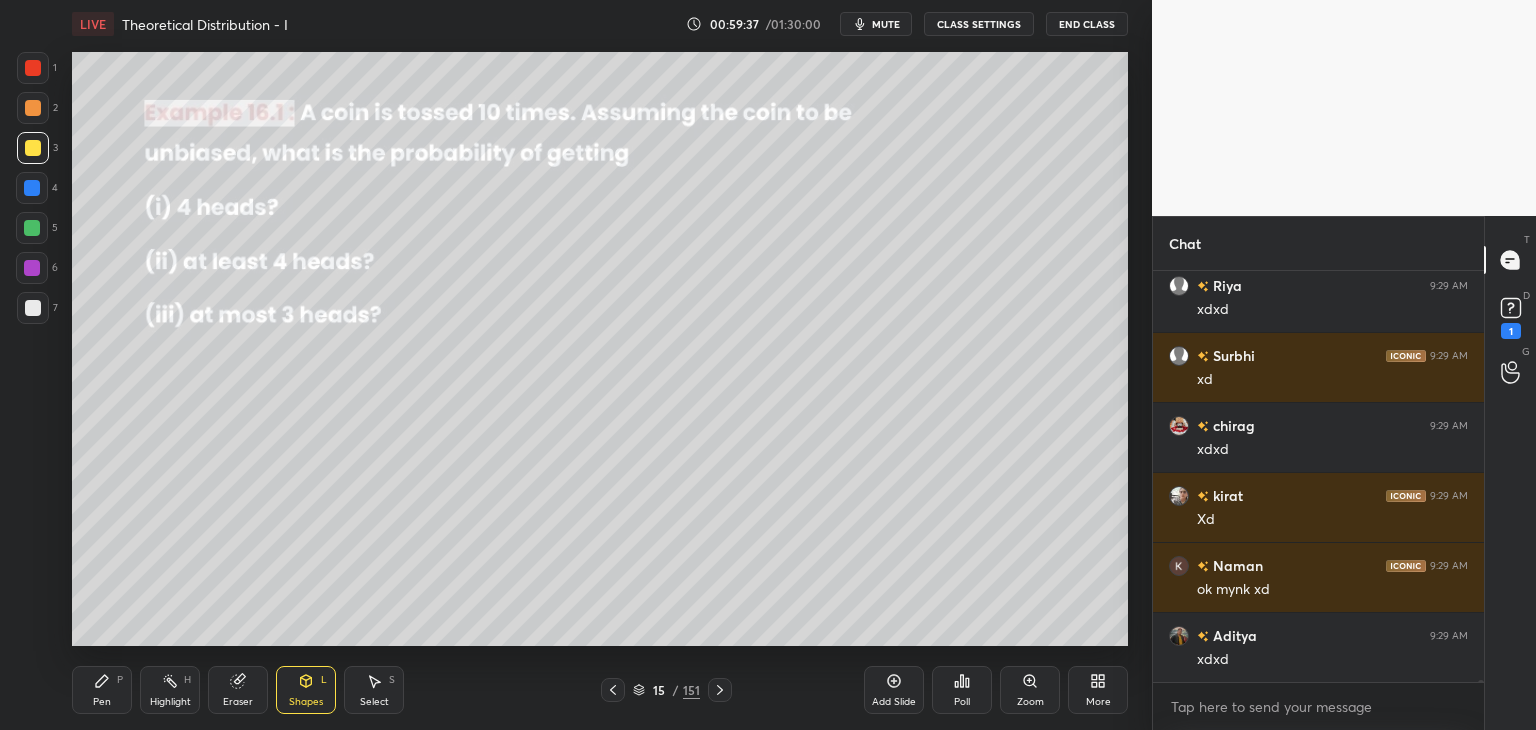 scroll, scrollTop: 101128, scrollLeft: 0, axis: vertical 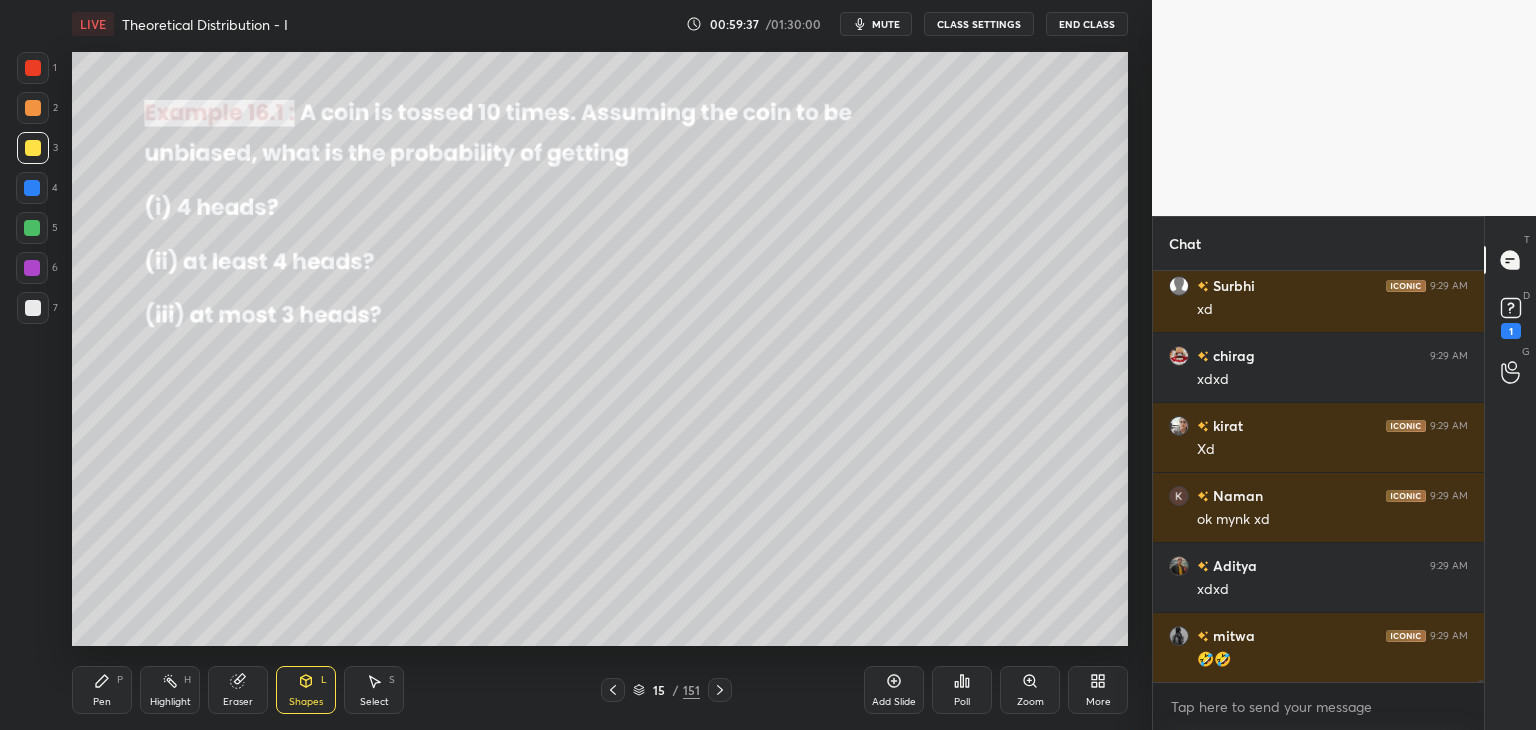 click on "Shapes" at bounding box center [306, 702] 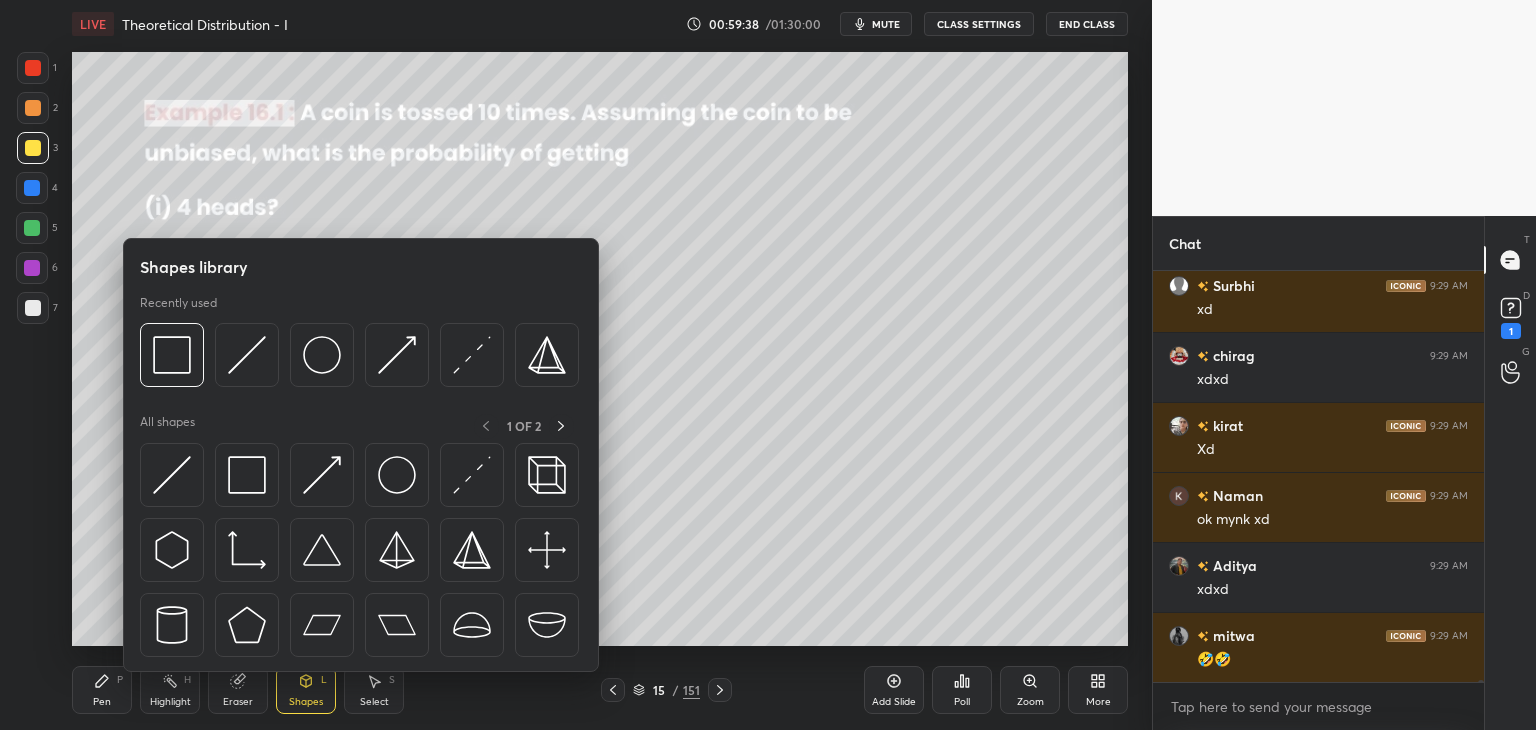 scroll, scrollTop: 101198, scrollLeft: 0, axis: vertical 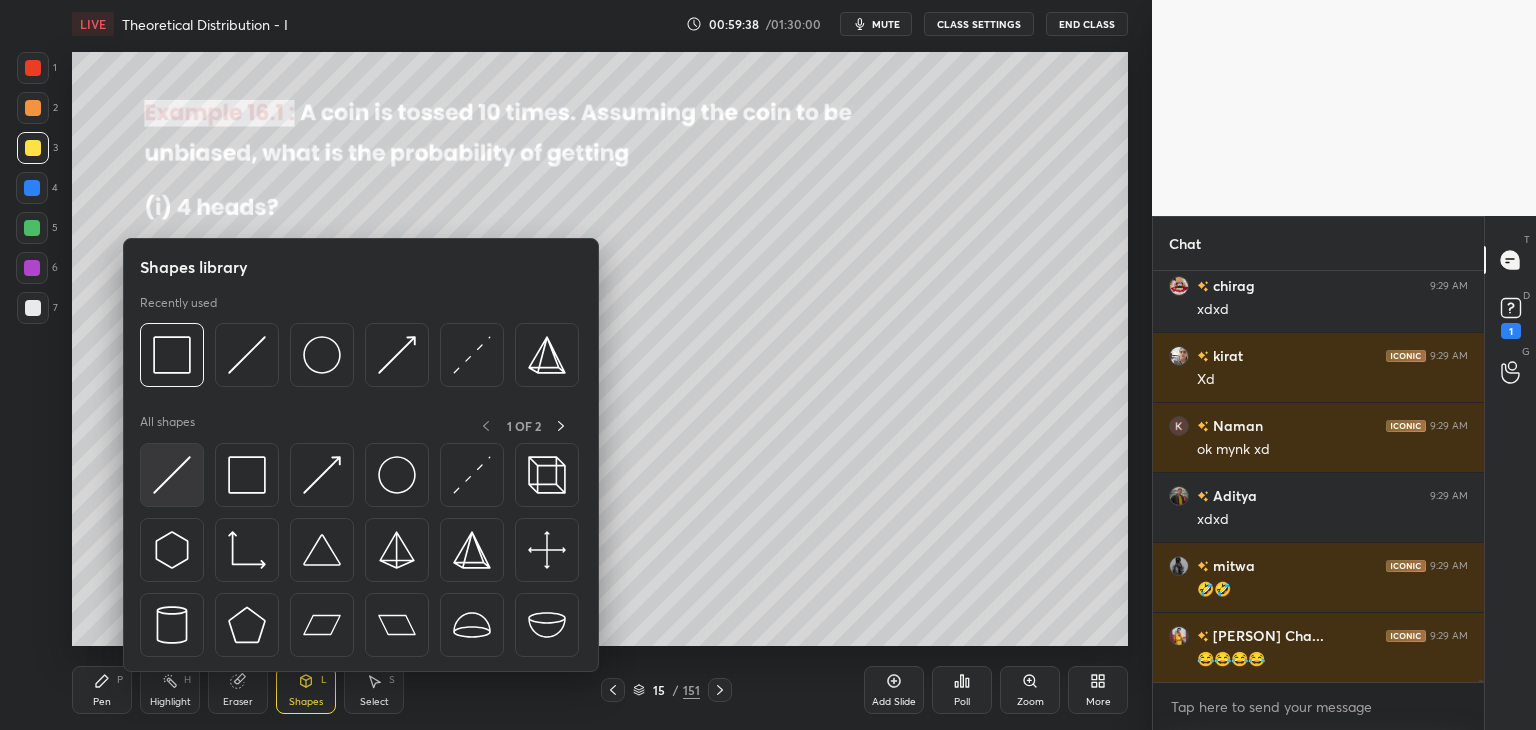 click at bounding box center (172, 475) 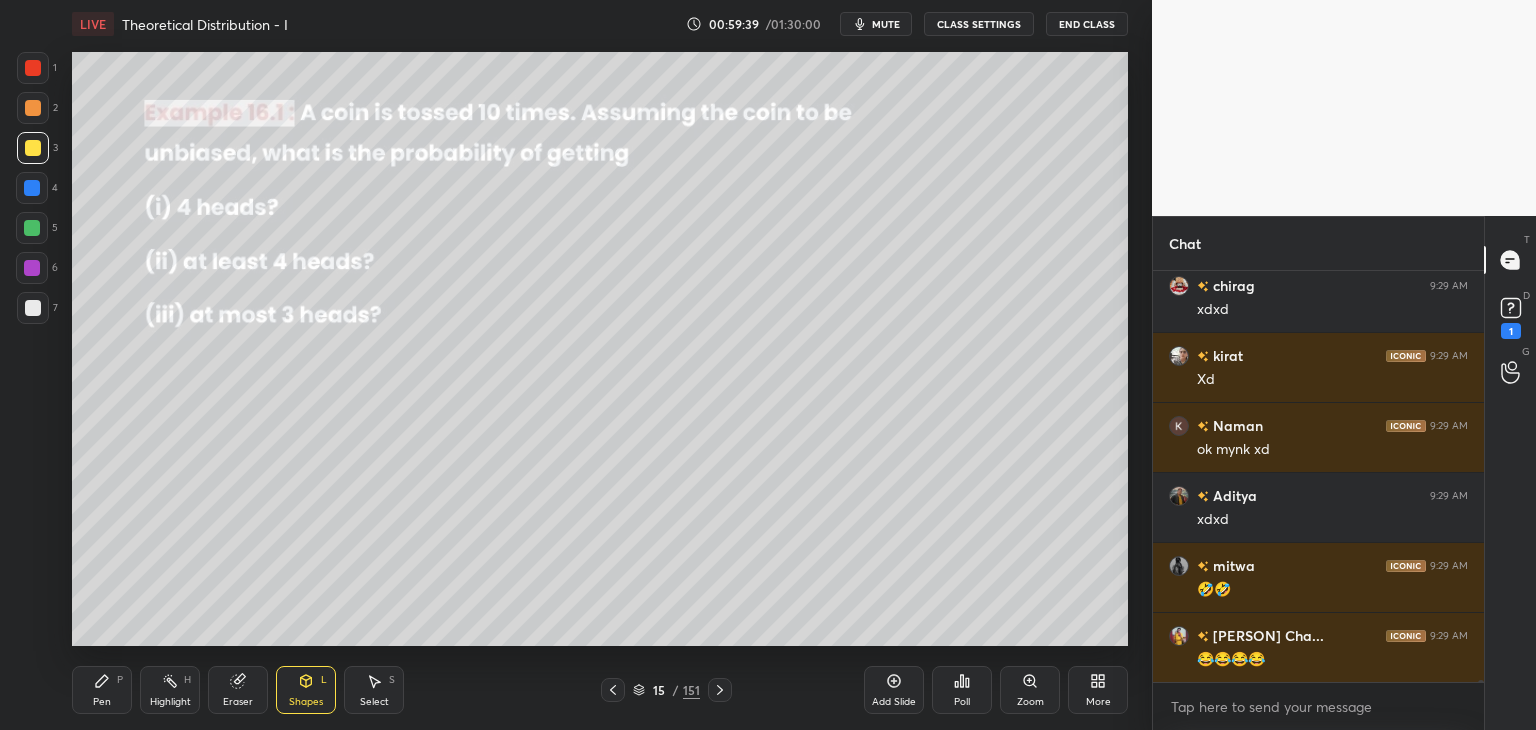 drag, startPoint x: 37, startPoint y: 66, endPoint x: 68, endPoint y: 95, distance: 42.44997 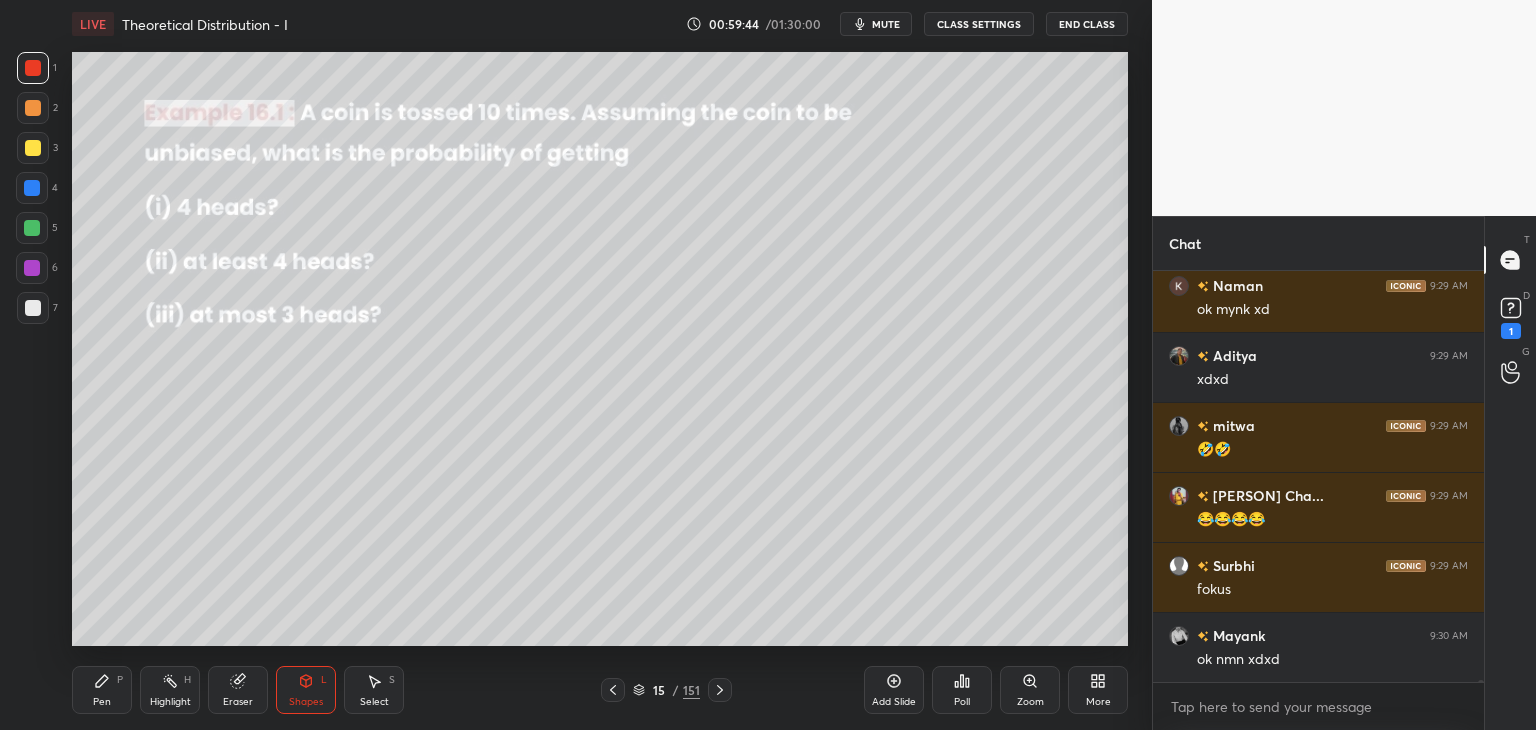 scroll, scrollTop: 101408, scrollLeft: 0, axis: vertical 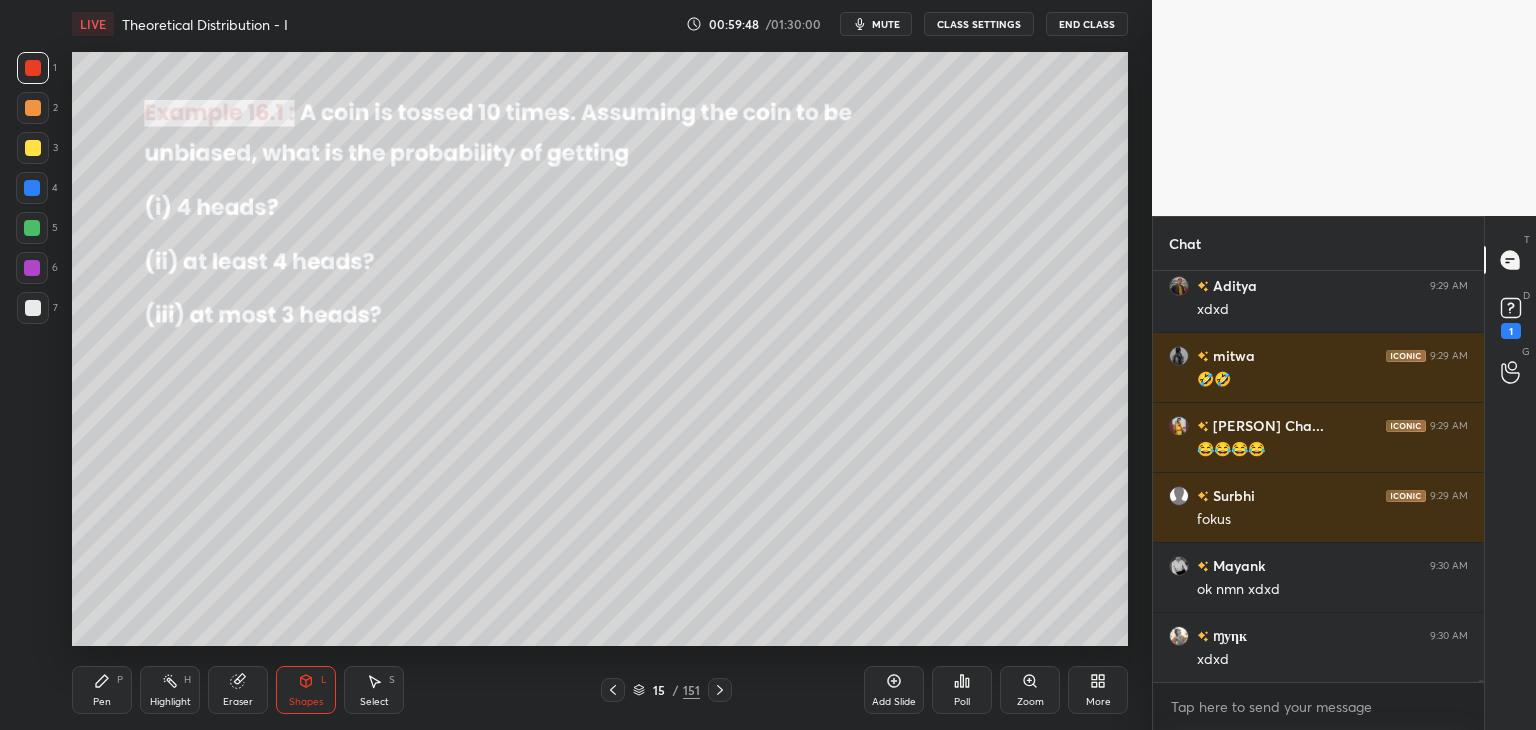 click 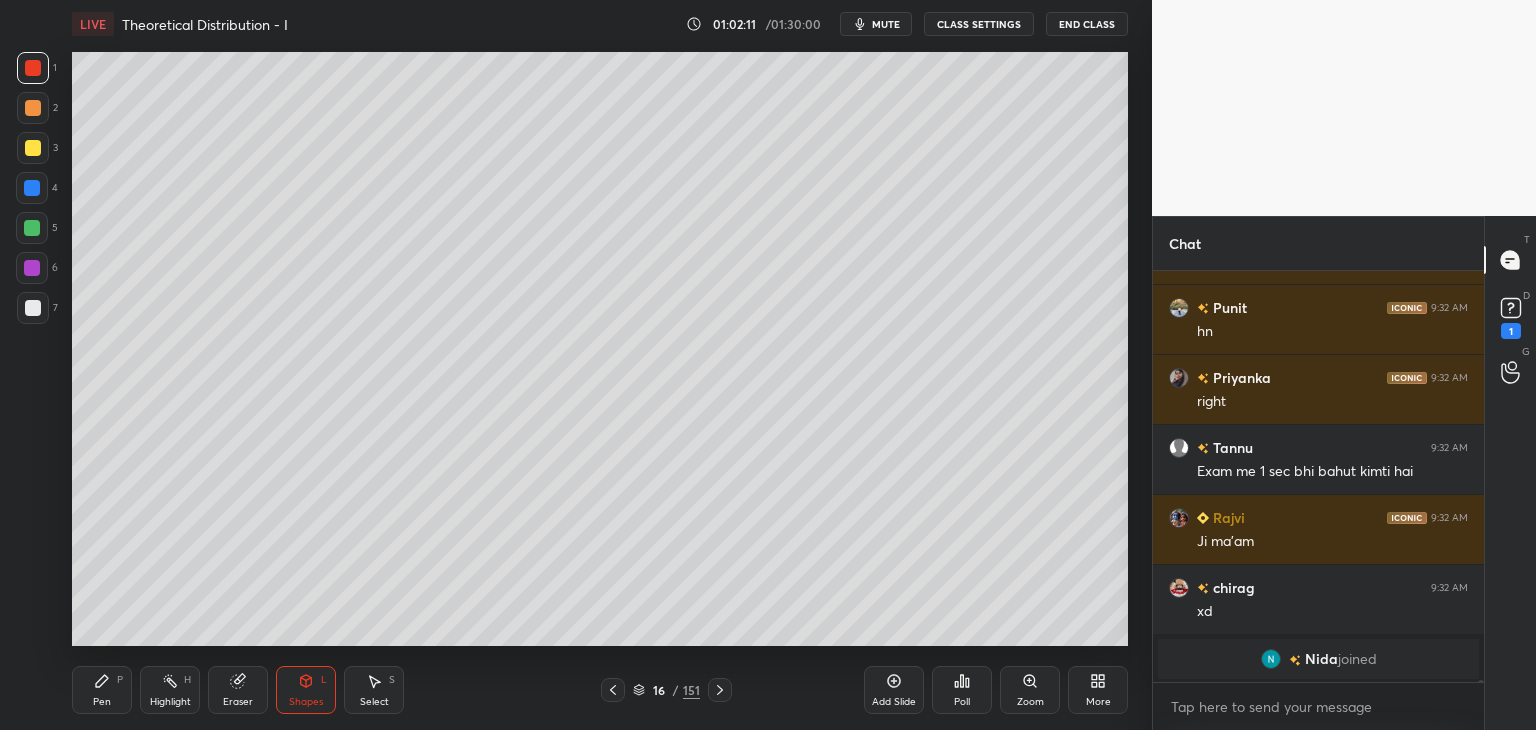 scroll, scrollTop: 101652, scrollLeft: 0, axis: vertical 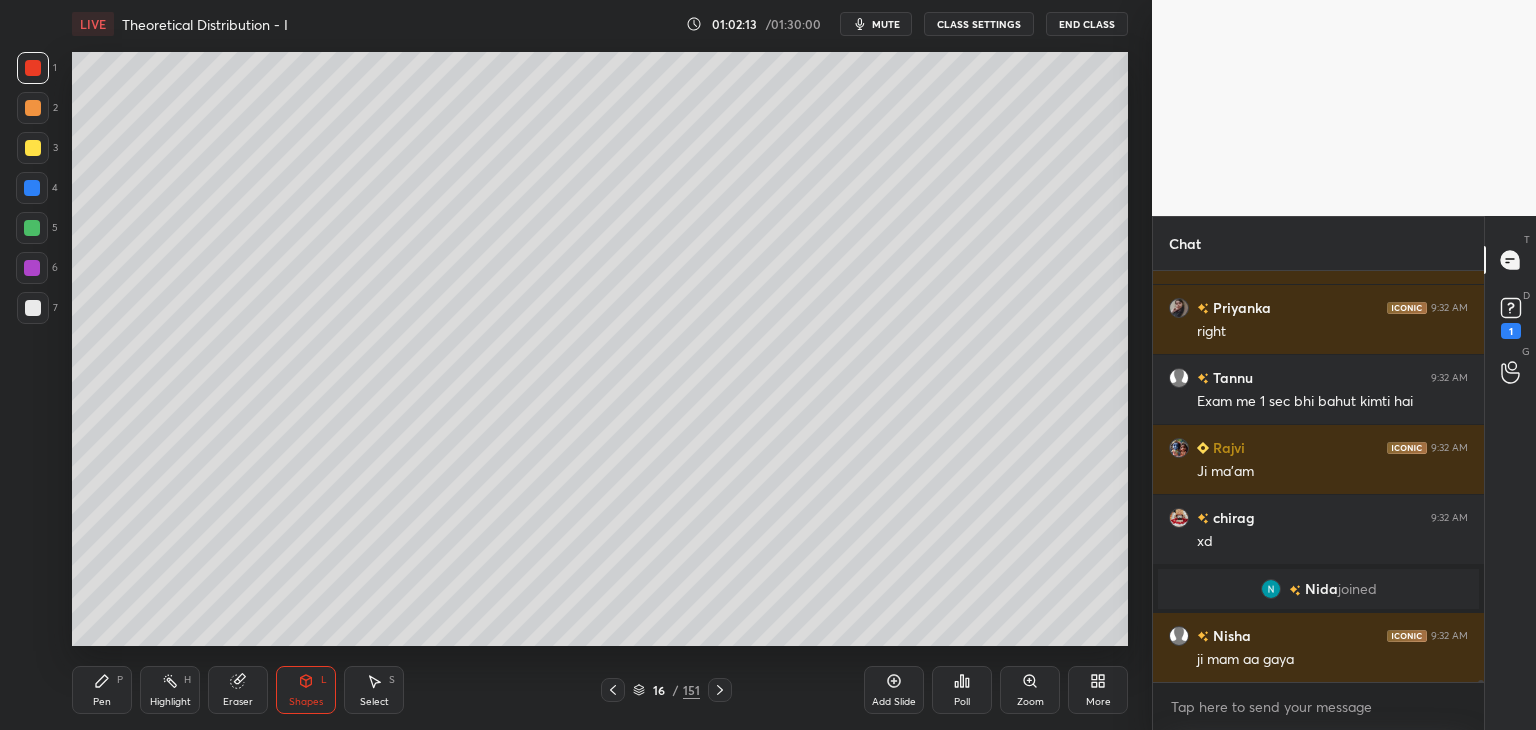click on "16 / 151" at bounding box center [666, 690] 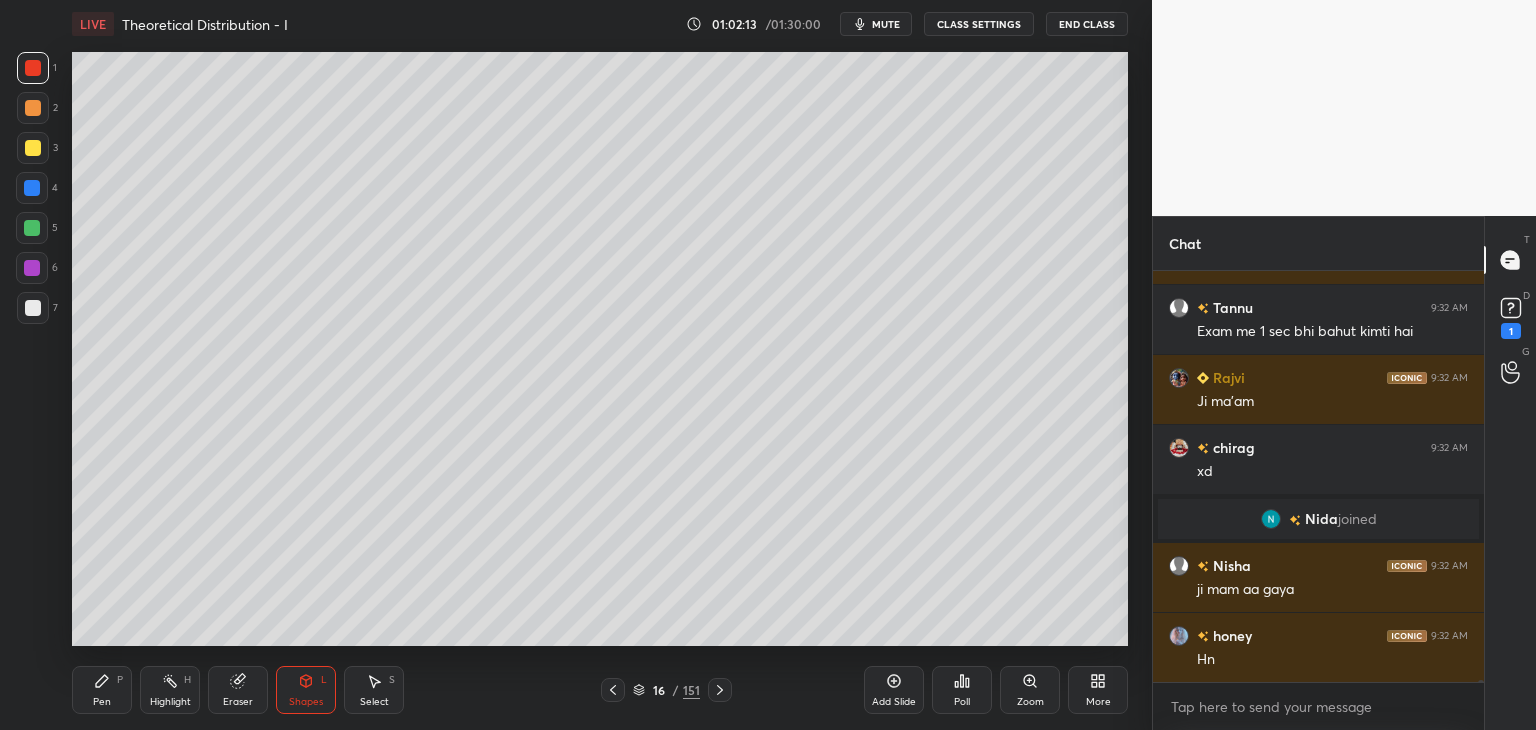 click 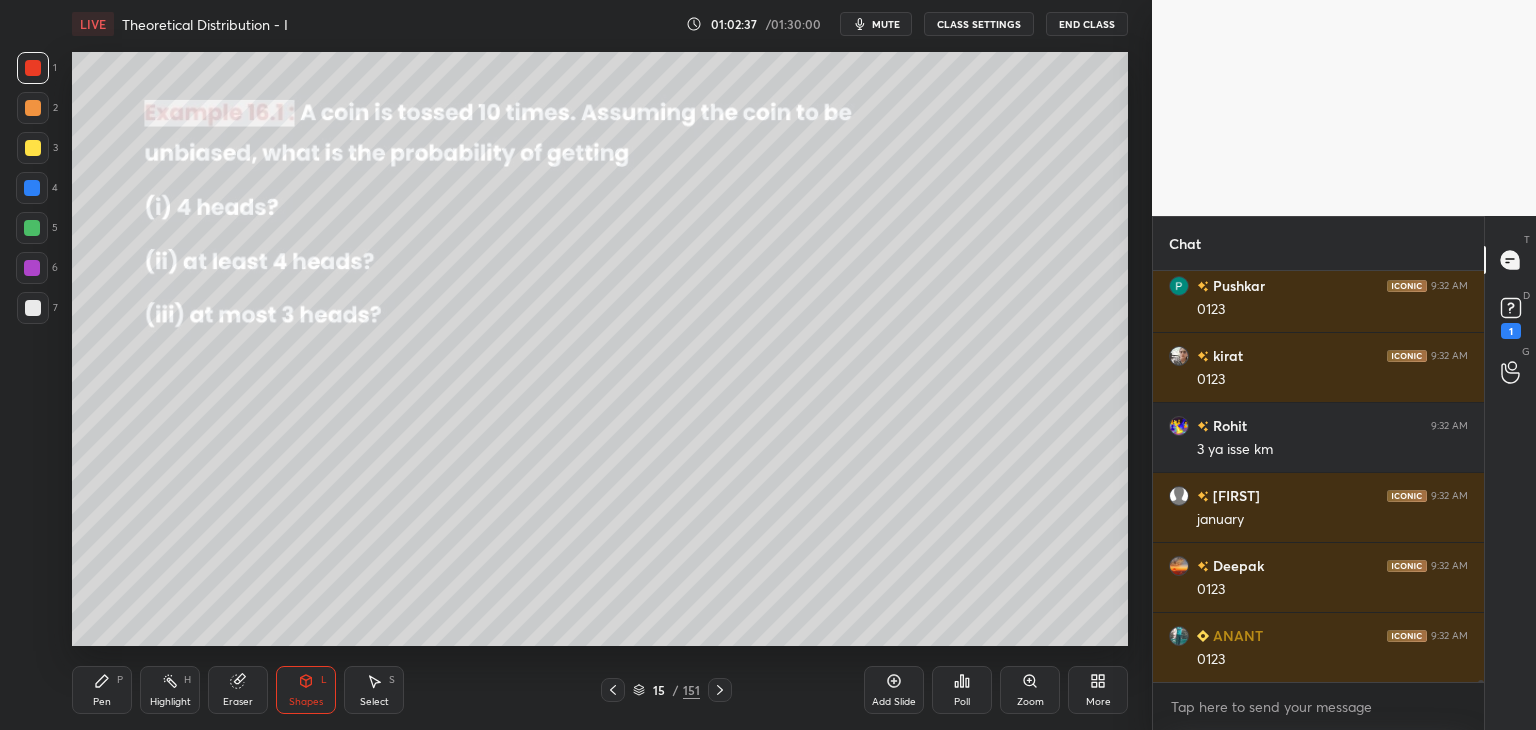 scroll, scrollTop: 103870, scrollLeft: 0, axis: vertical 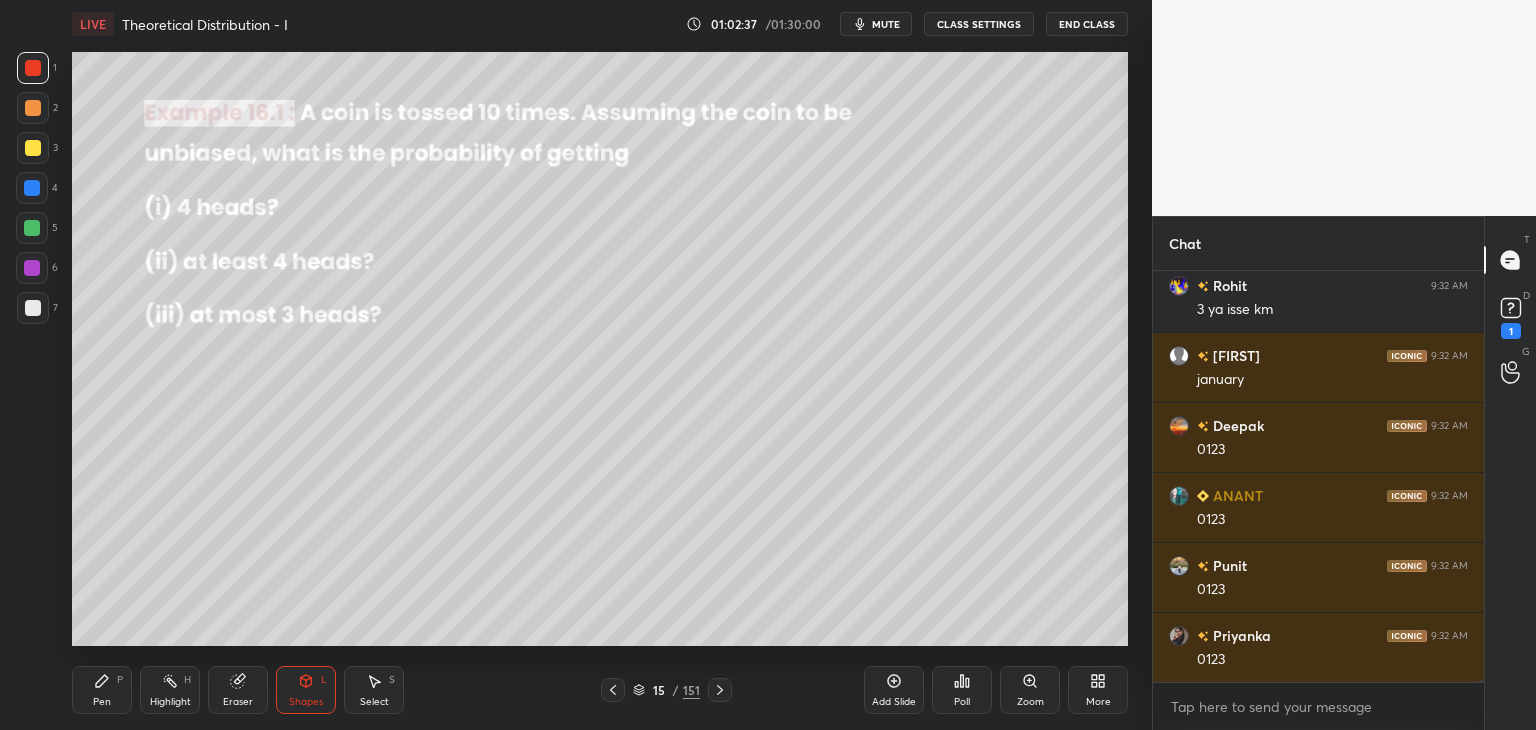 click 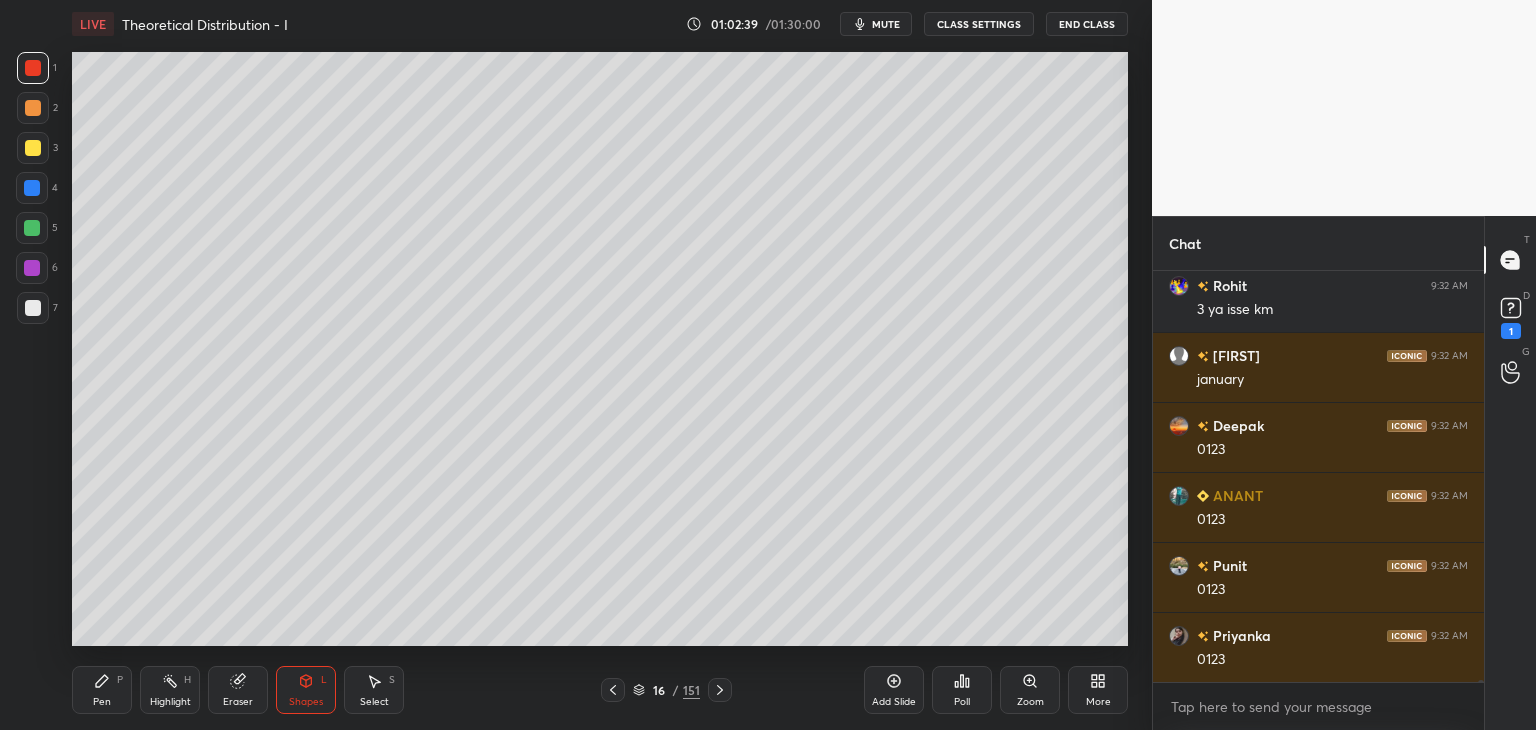 scroll, scrollTop: 103940, scrollLeft: 0, axis: vertical 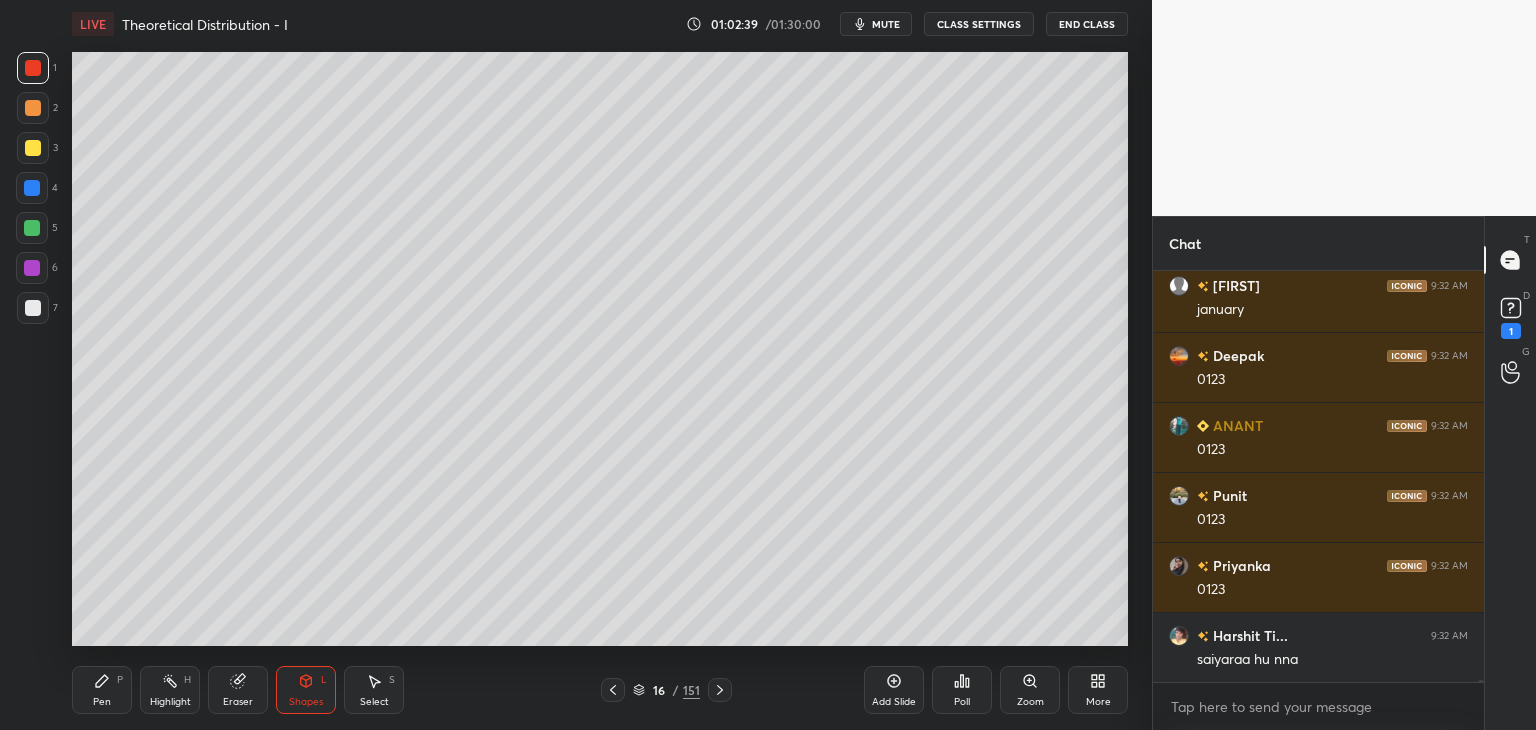 click at bounding box center (720, 690) 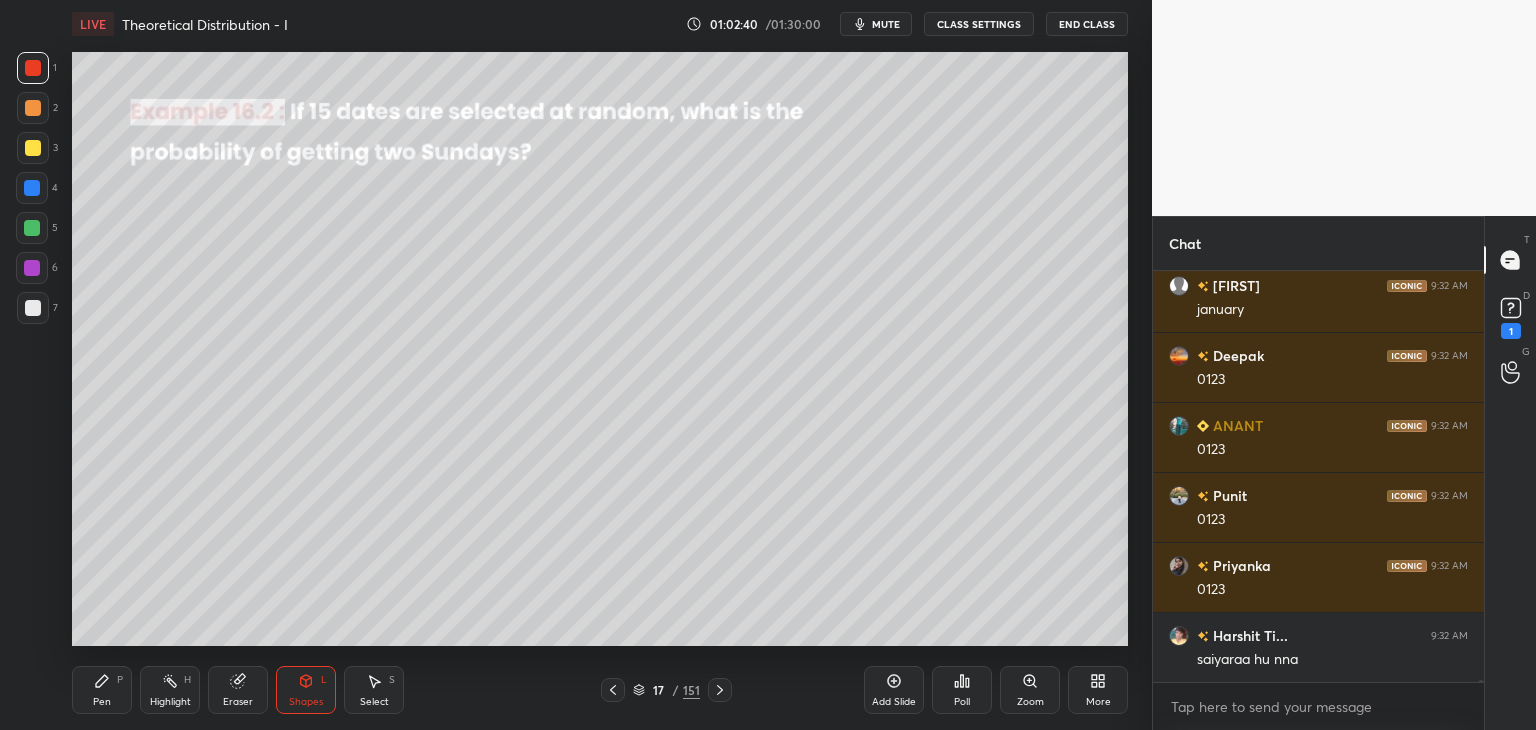 scroll, scrollTop: 104010, scrollLeft: 0, axis: vertical 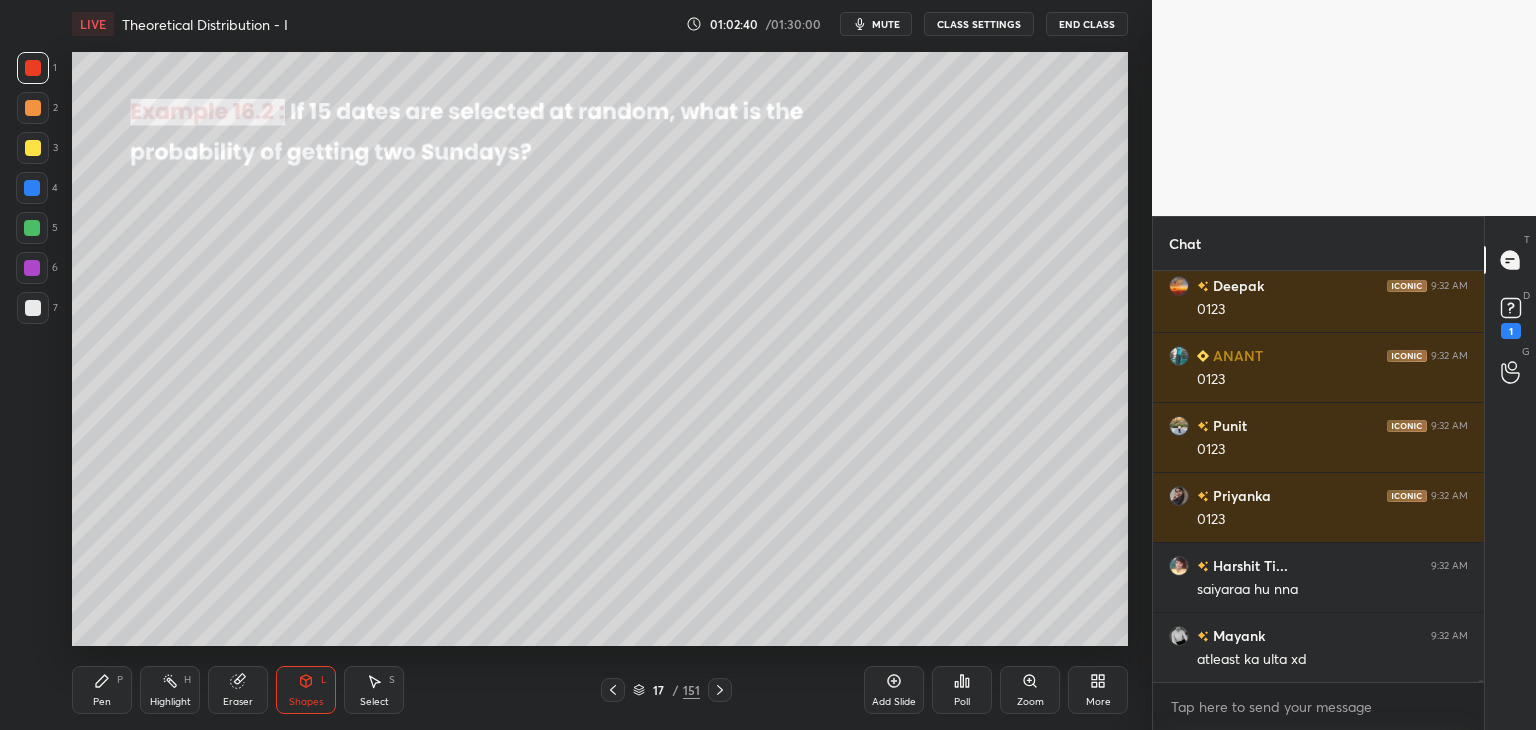 click 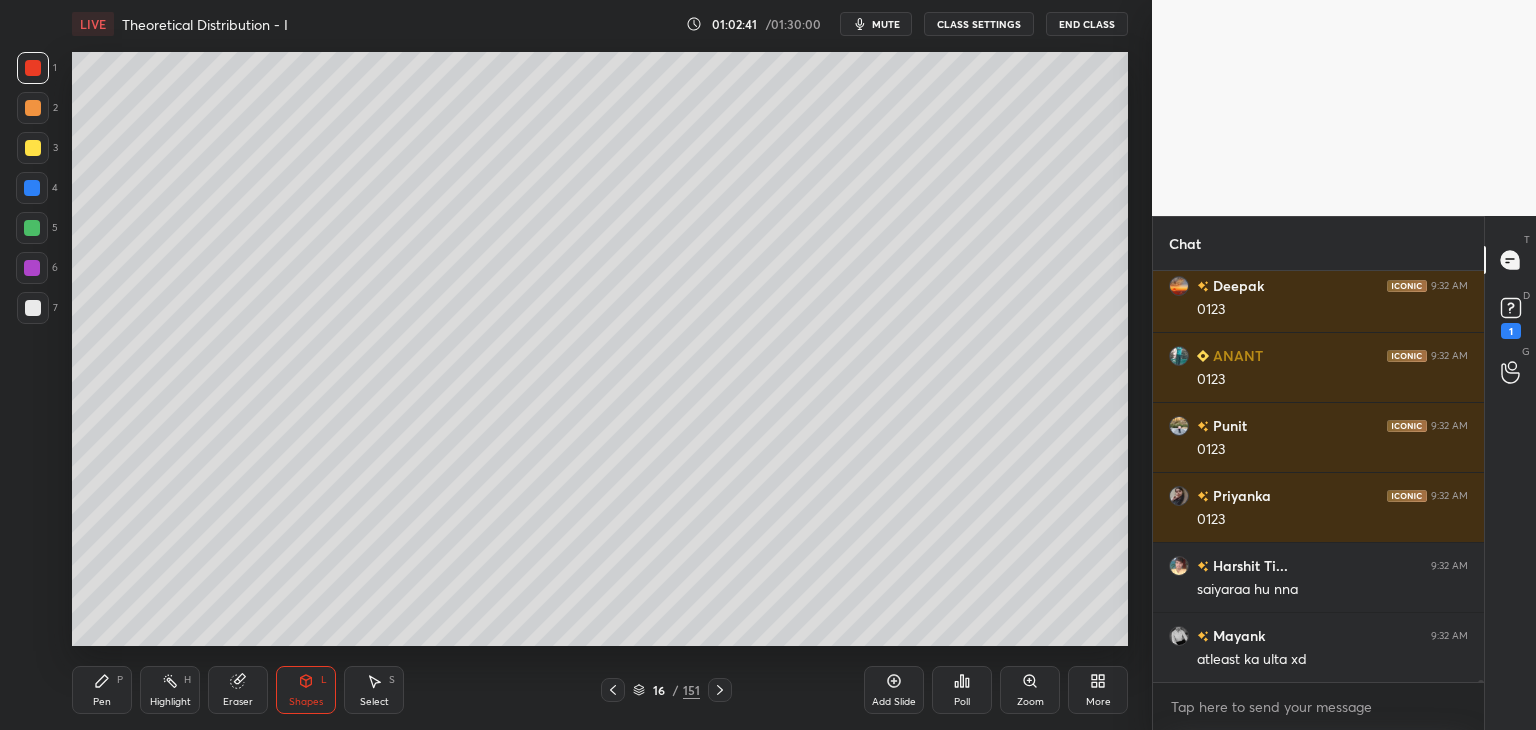 scroll, scrollTop: 104150, scrollLeft: 0, axis: vertical 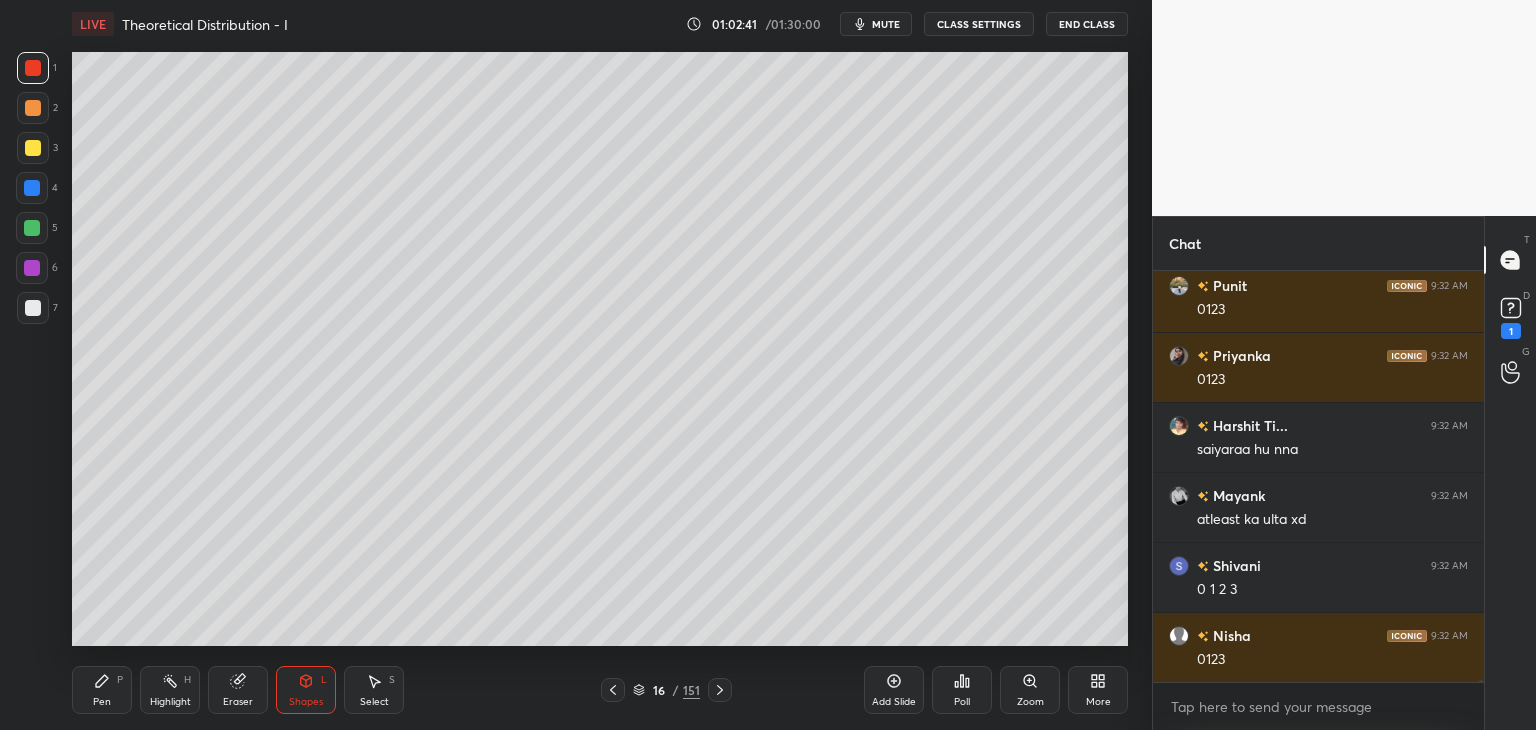 click on "Add Slide" at bounding box center (894, 702) 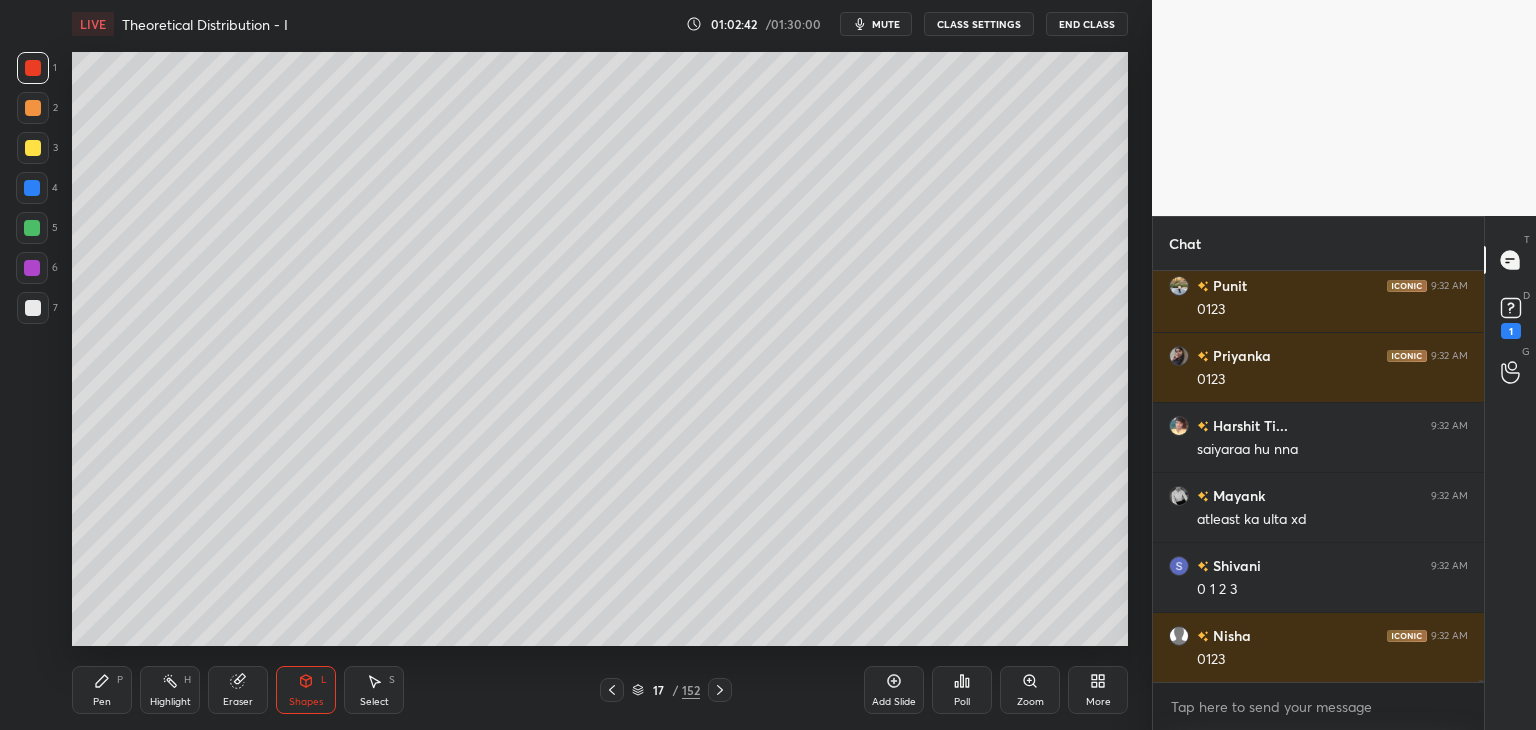 scroll, scrollTop: 104360, scrollLeft: 0, axis: vertical 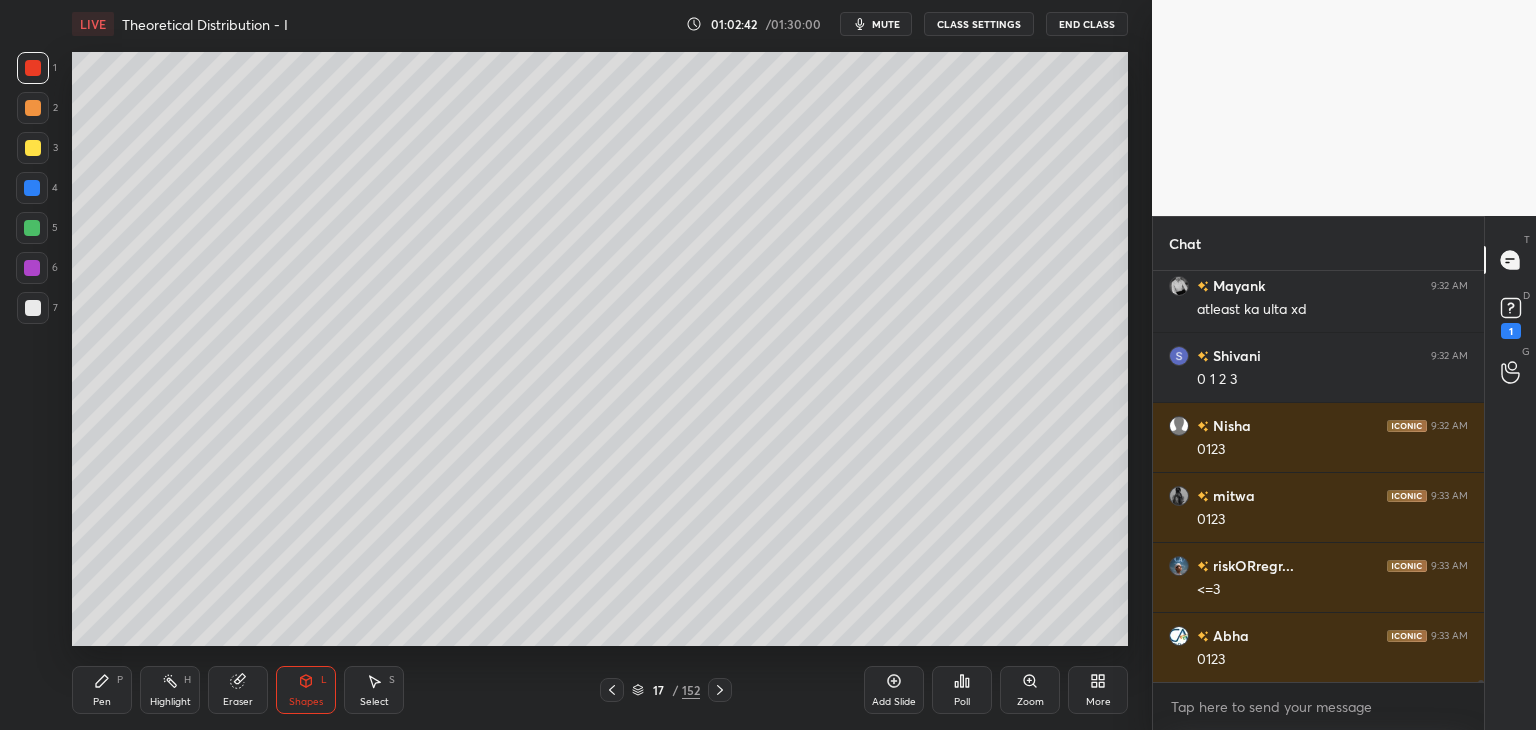 drag, startPoint x: 114, startPoint y: 700, endPoint x: 143, endPoint y: 666, distance: 44.687805 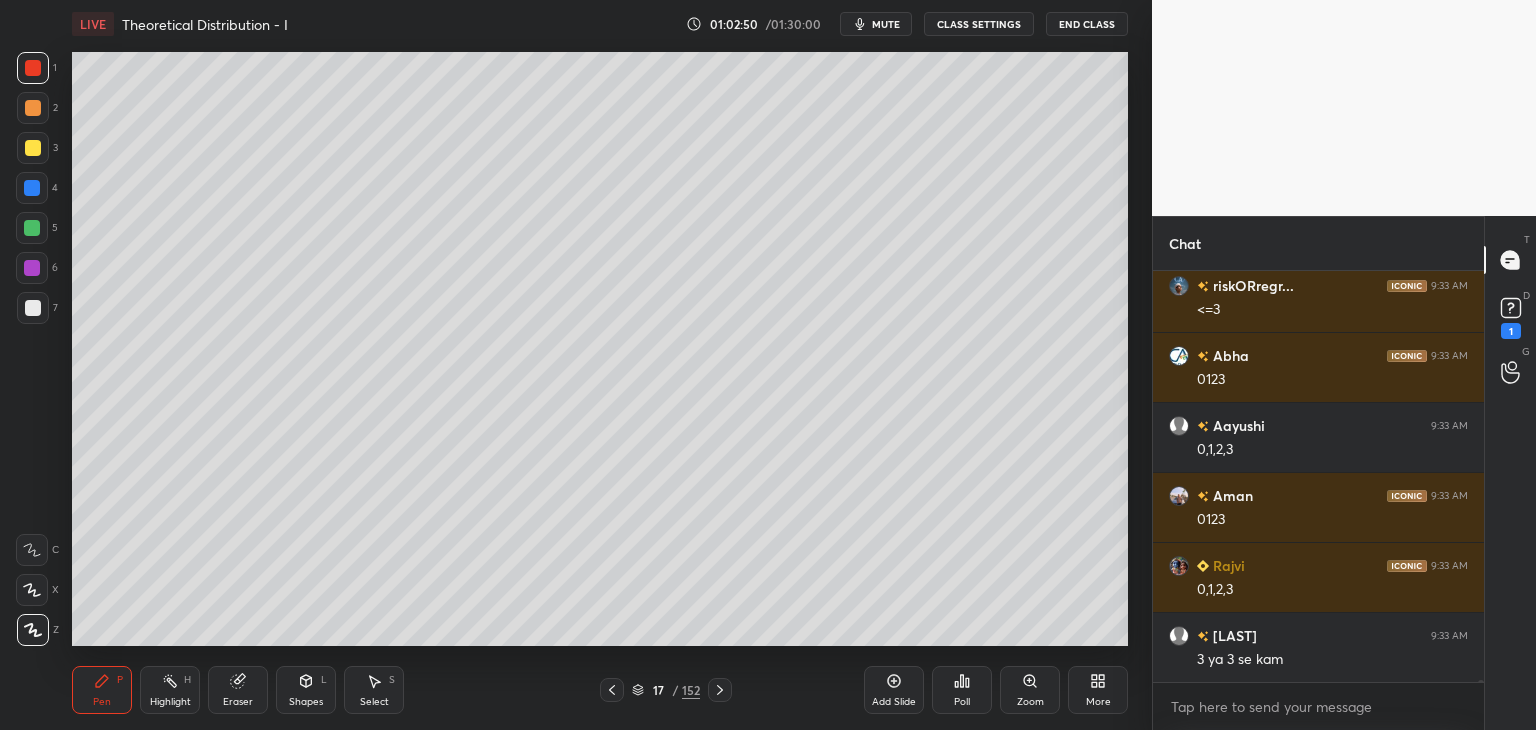 scroll, scrollTop: 104710, scrollLeft: 0, axis: vertical 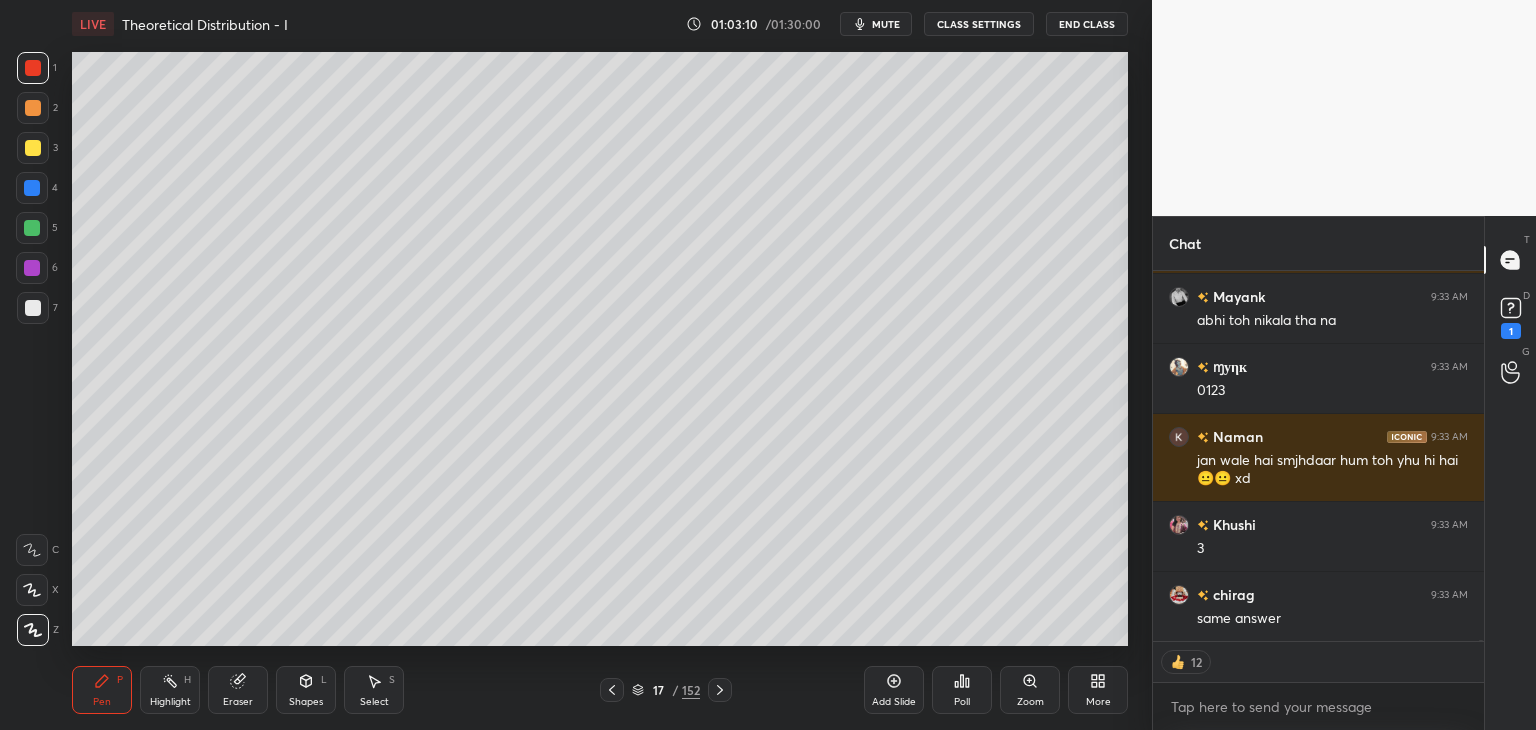 click at bounding box center [612, 690] 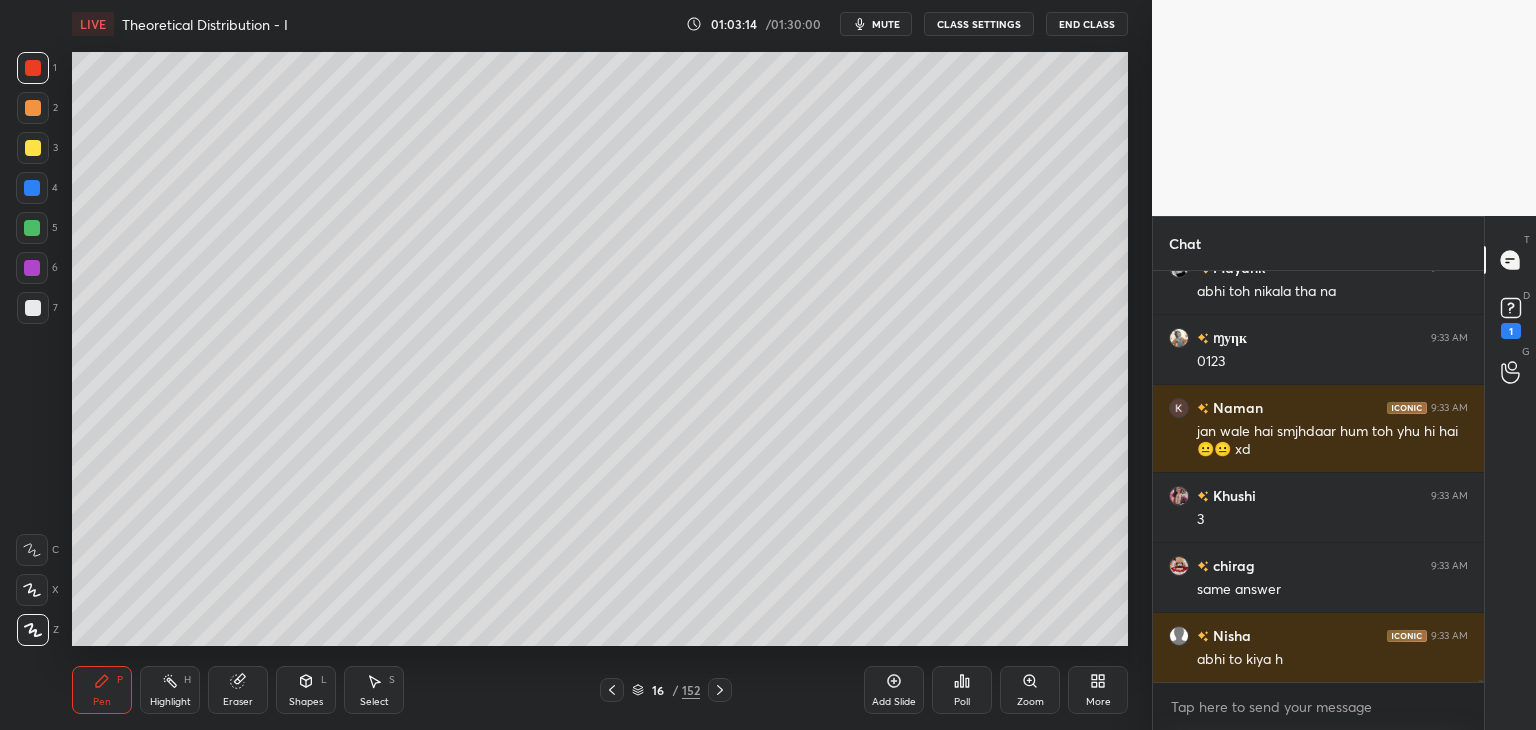scroll, scrollTop: 6, scrollLeft: 6, axis: both 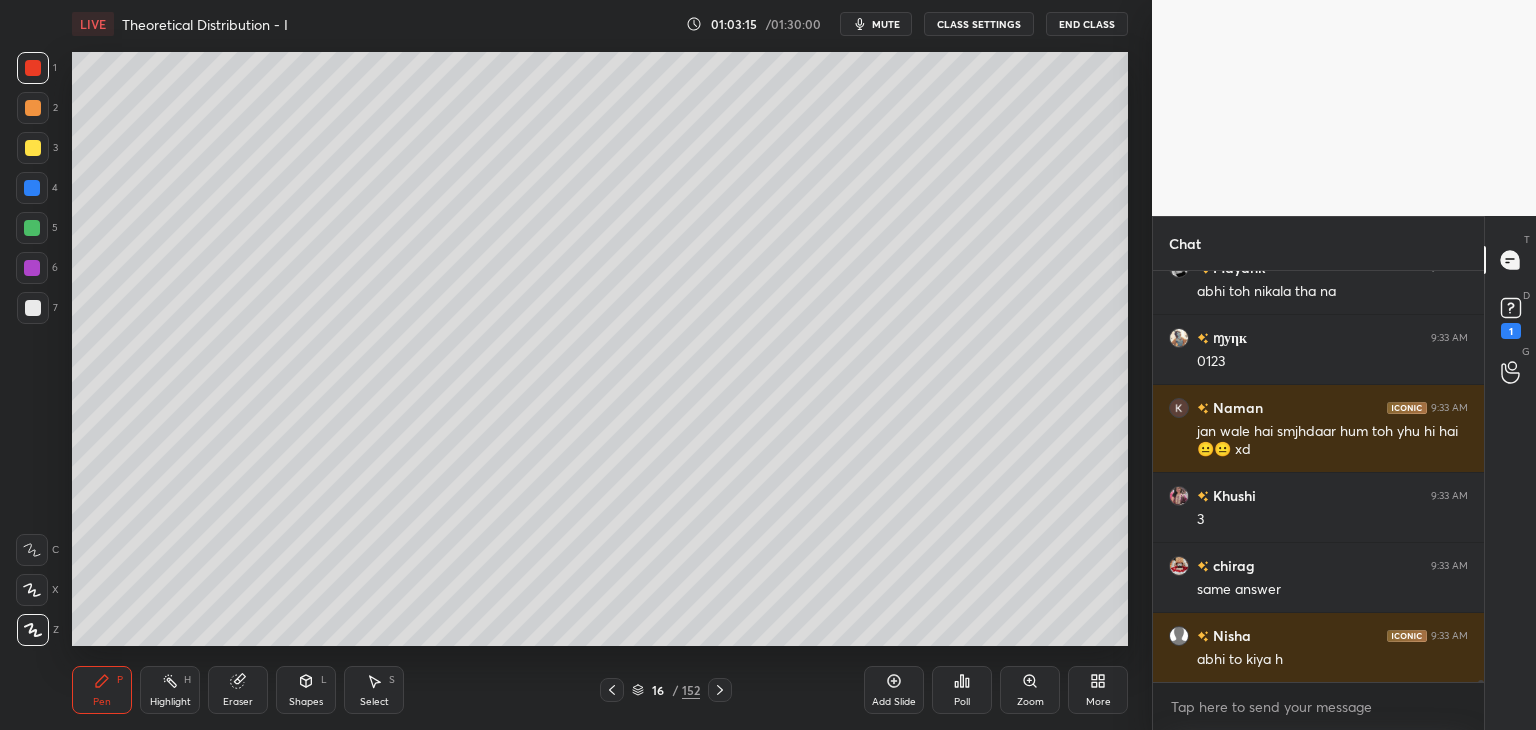 click 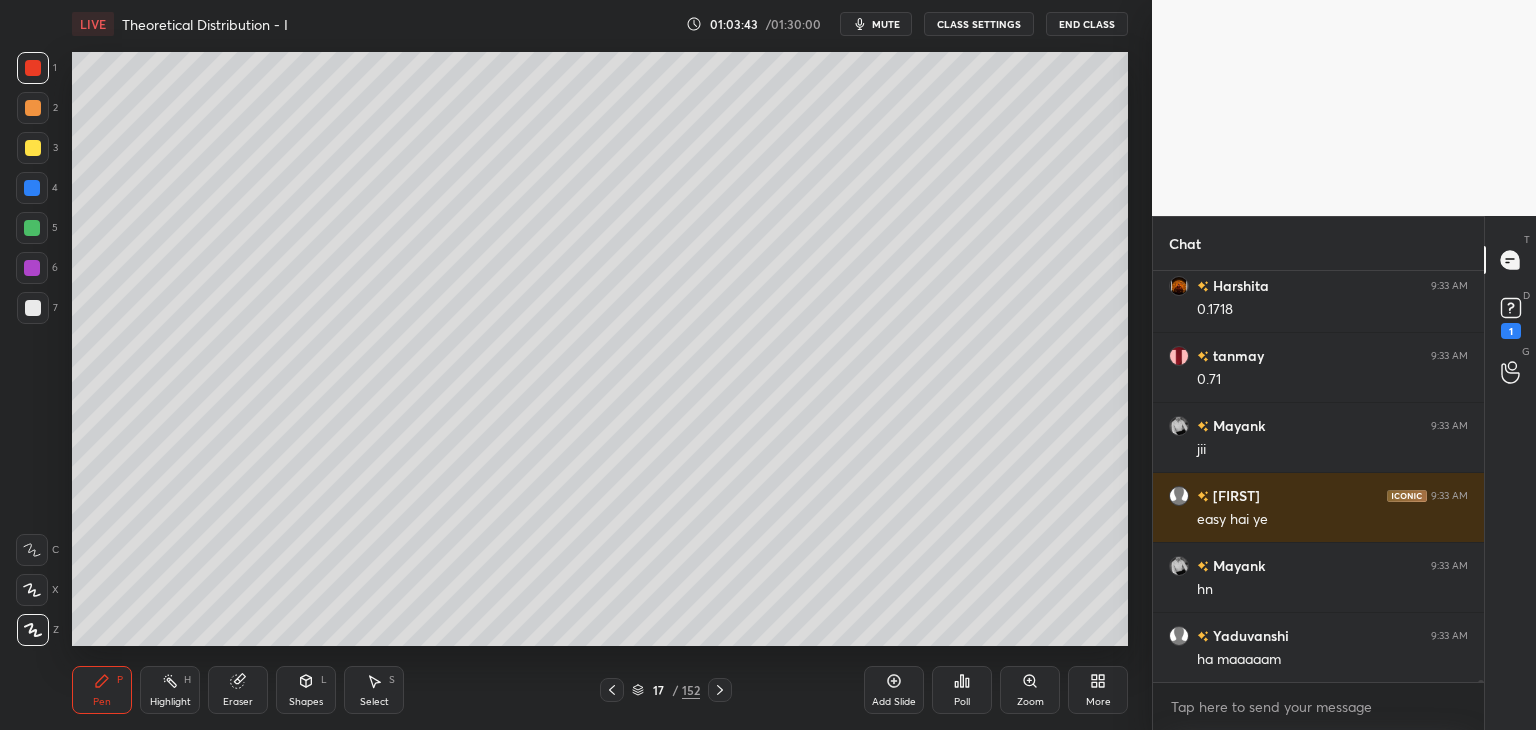 scroll, scrollTop: 106198, scrollLeft: 0, axis: vertical 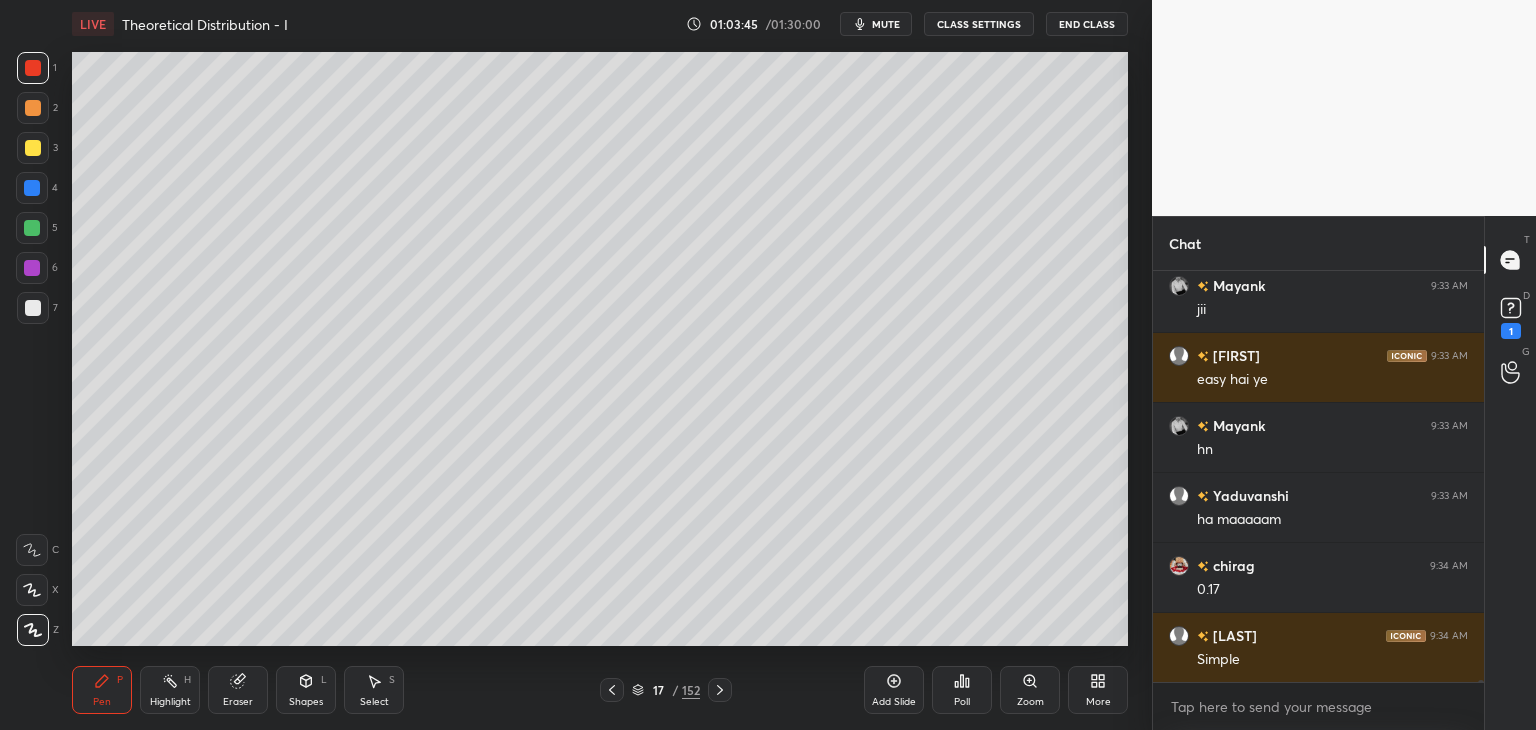 click 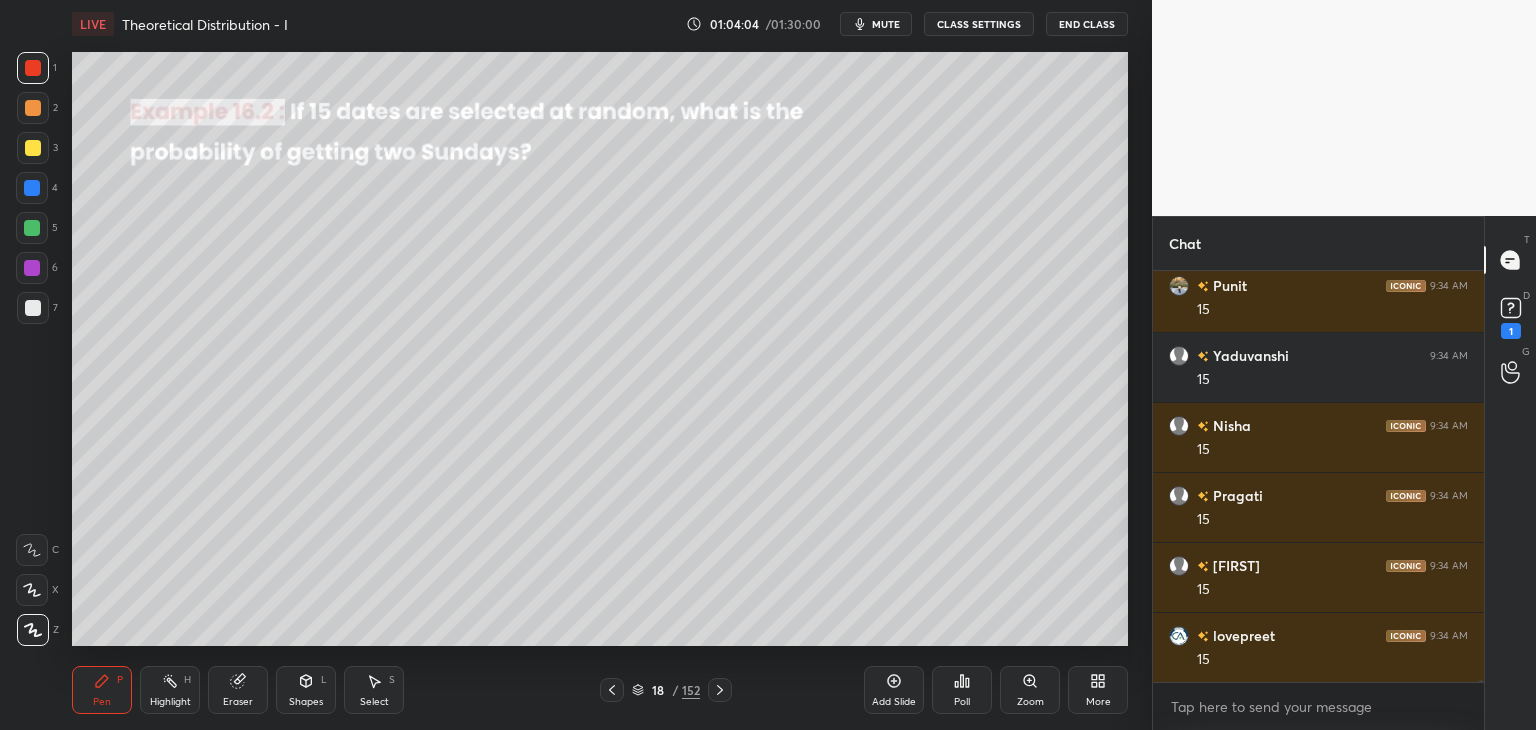 scroll, scrollTop: 107178, scrollLeft: 0, axis: vertical 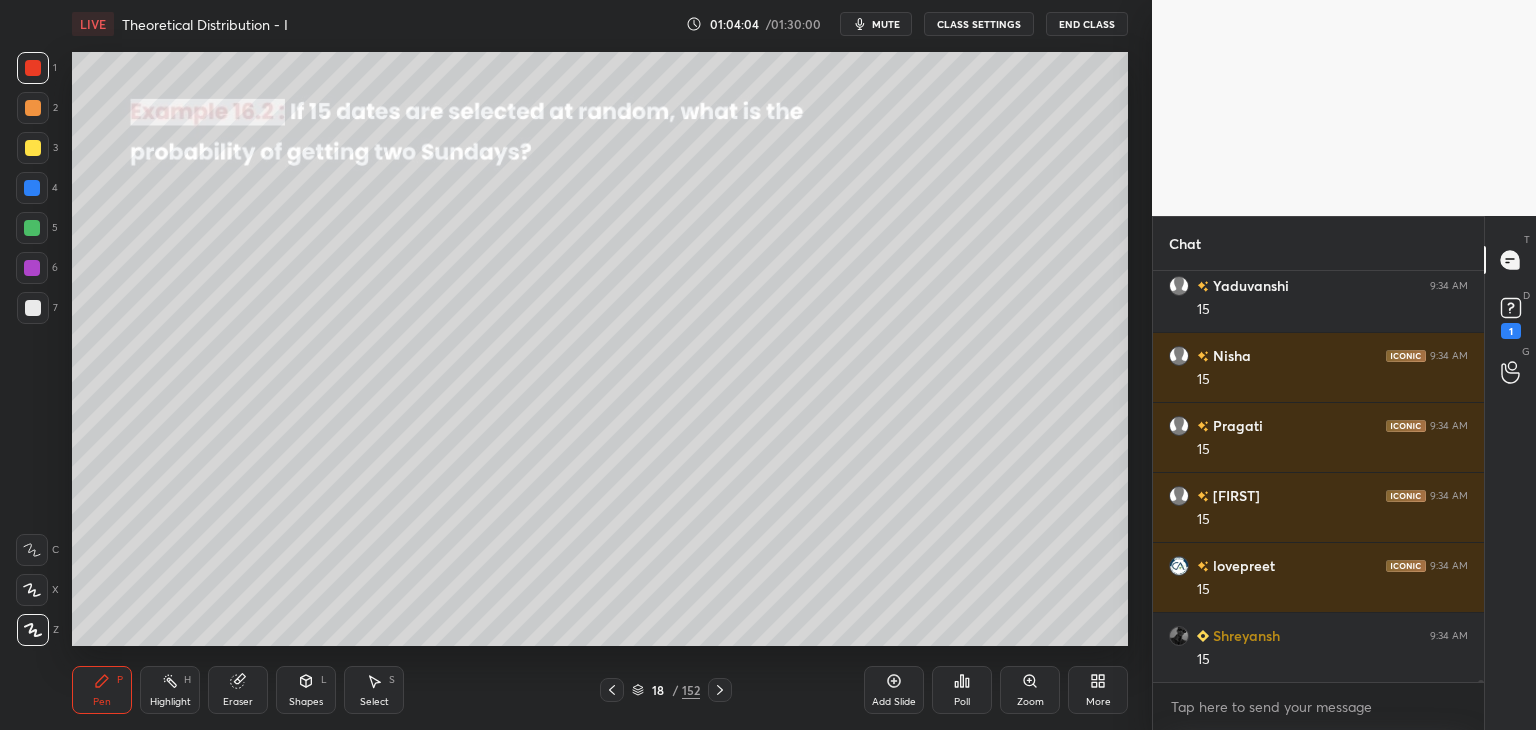 click on "Pen" at bounding box center (102, 702) 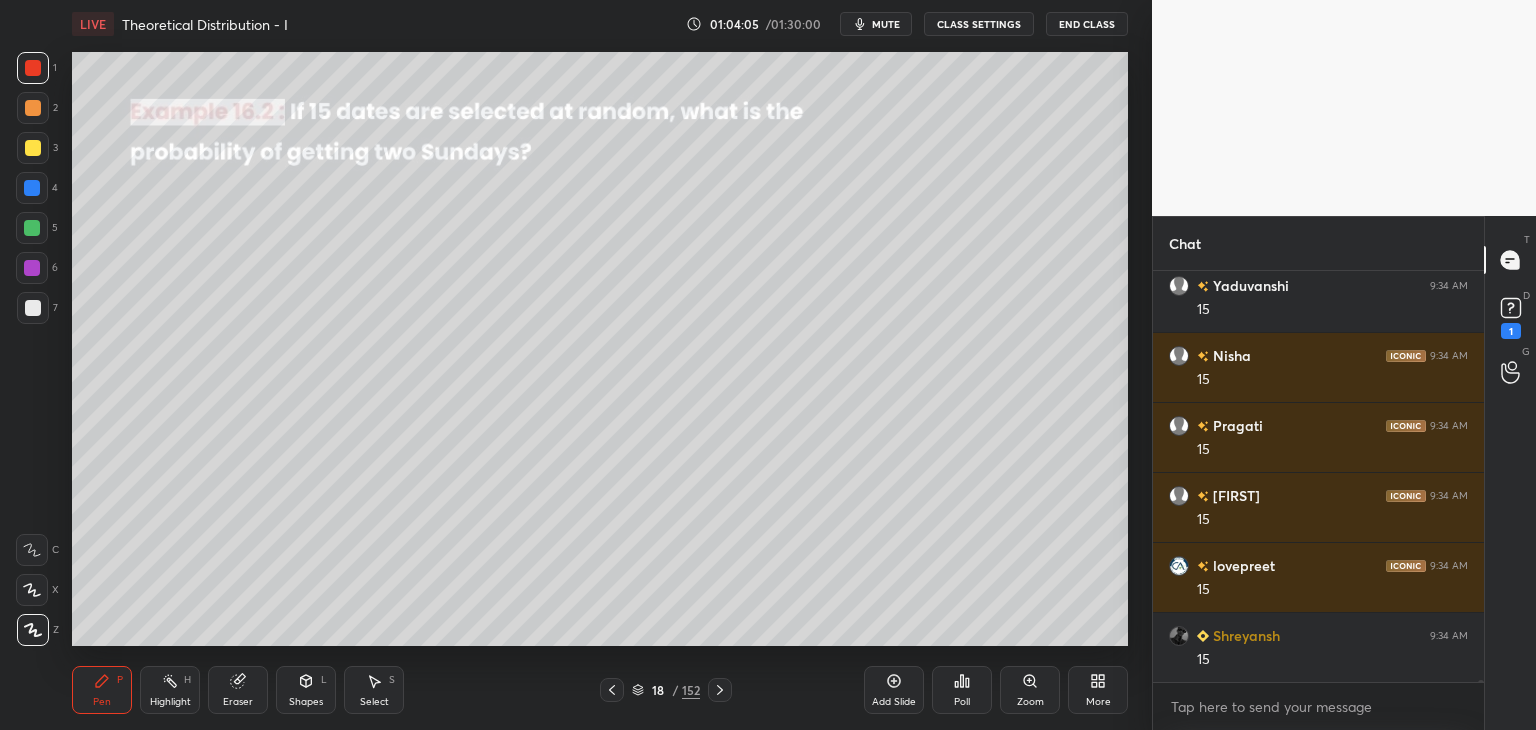 click at bounding box center [33, 148] 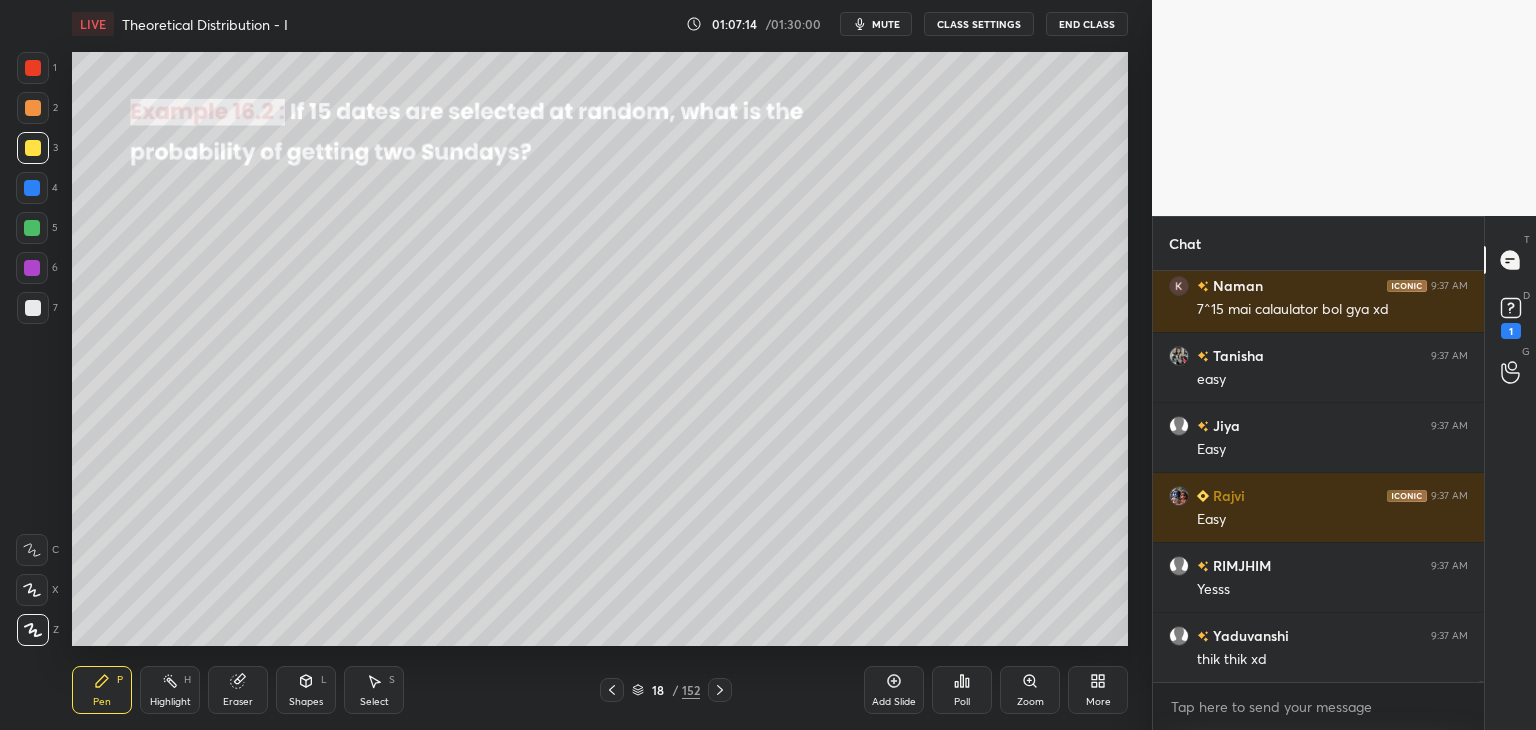 scroll, scrollTop: 119708, scrollLeft: 0, axis: vertical 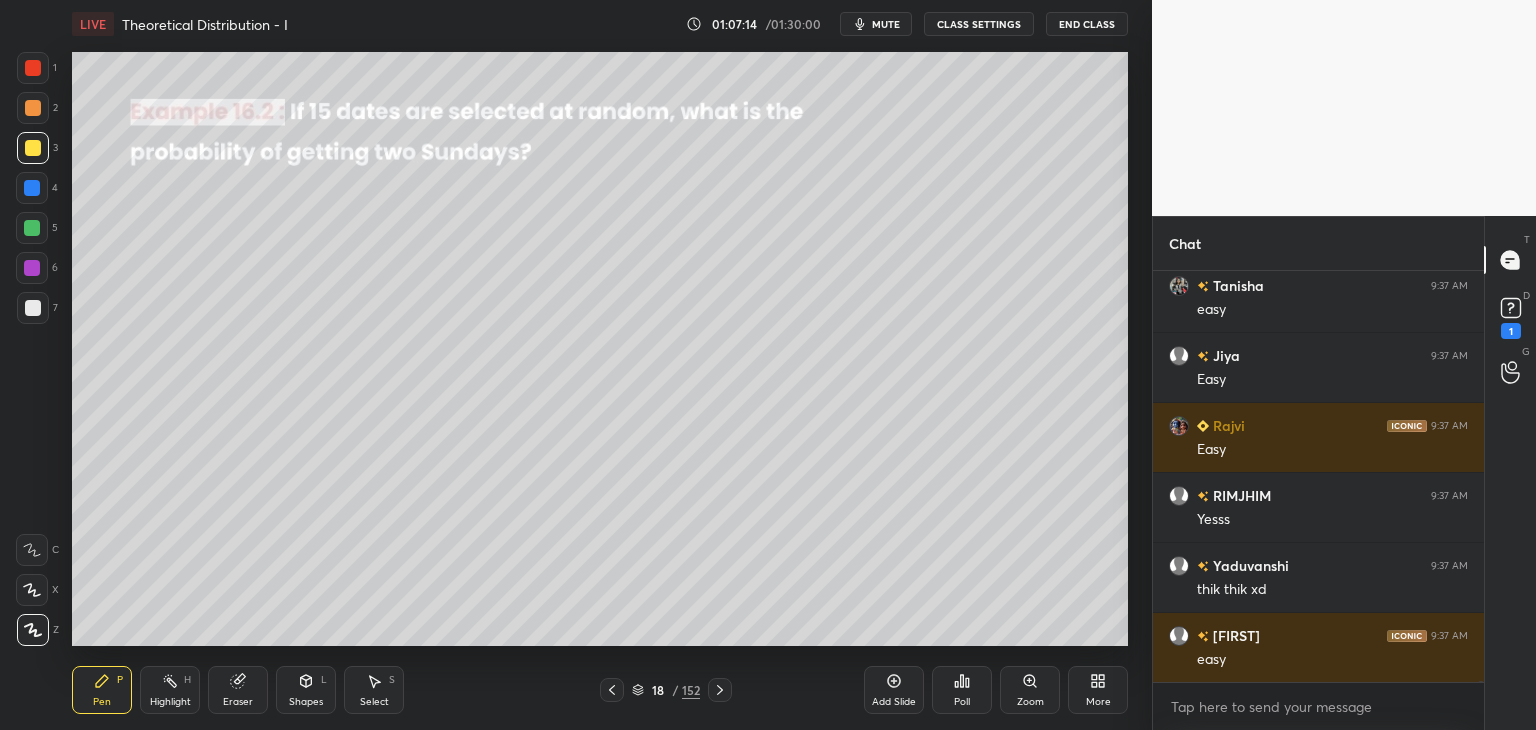 click 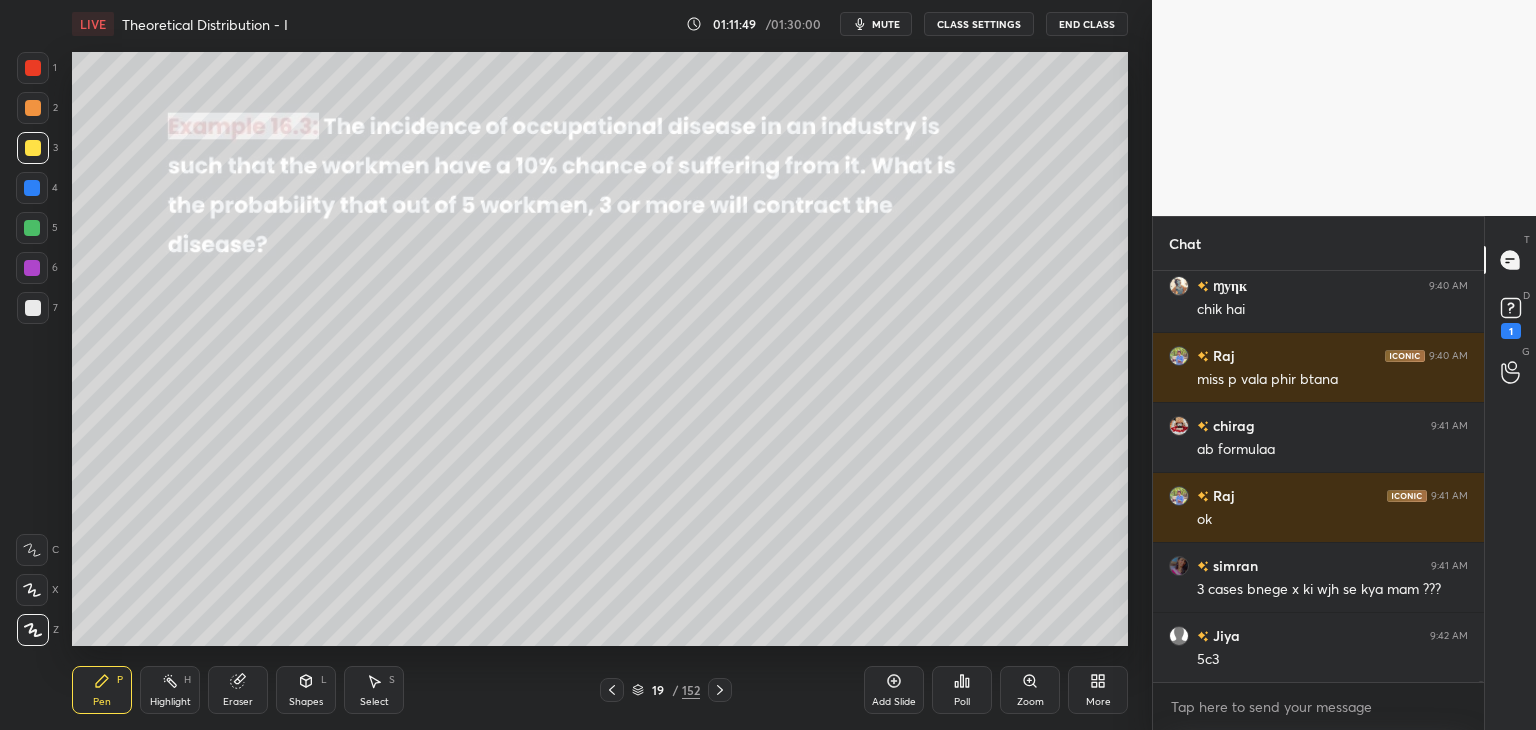 scroll, scrollTop: 124524, scrollLeft: 0, axis: vertical 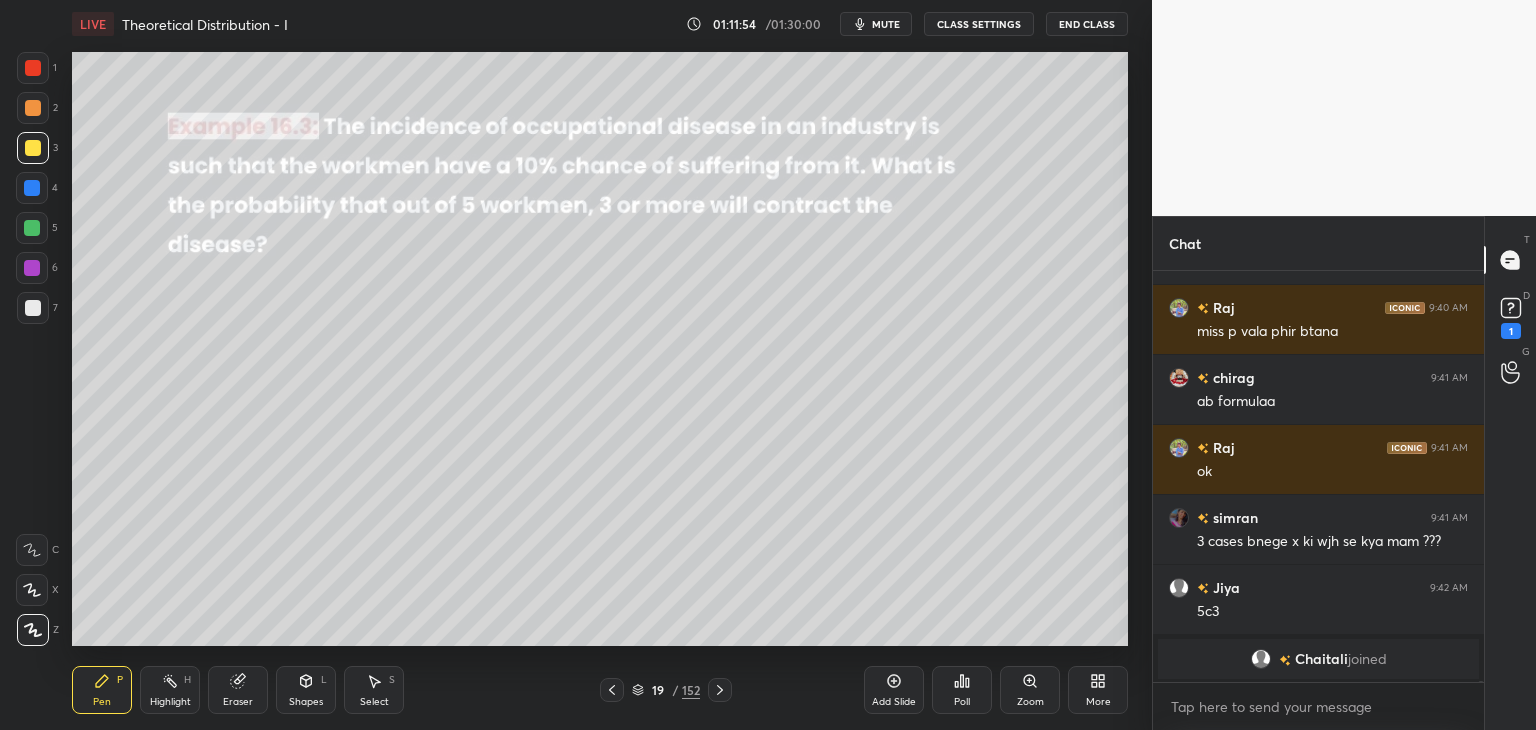 drag, startPoint x: 377, startPoint y: 686, endPoint x: 402, endPoint y: 656, distance: 39.051247 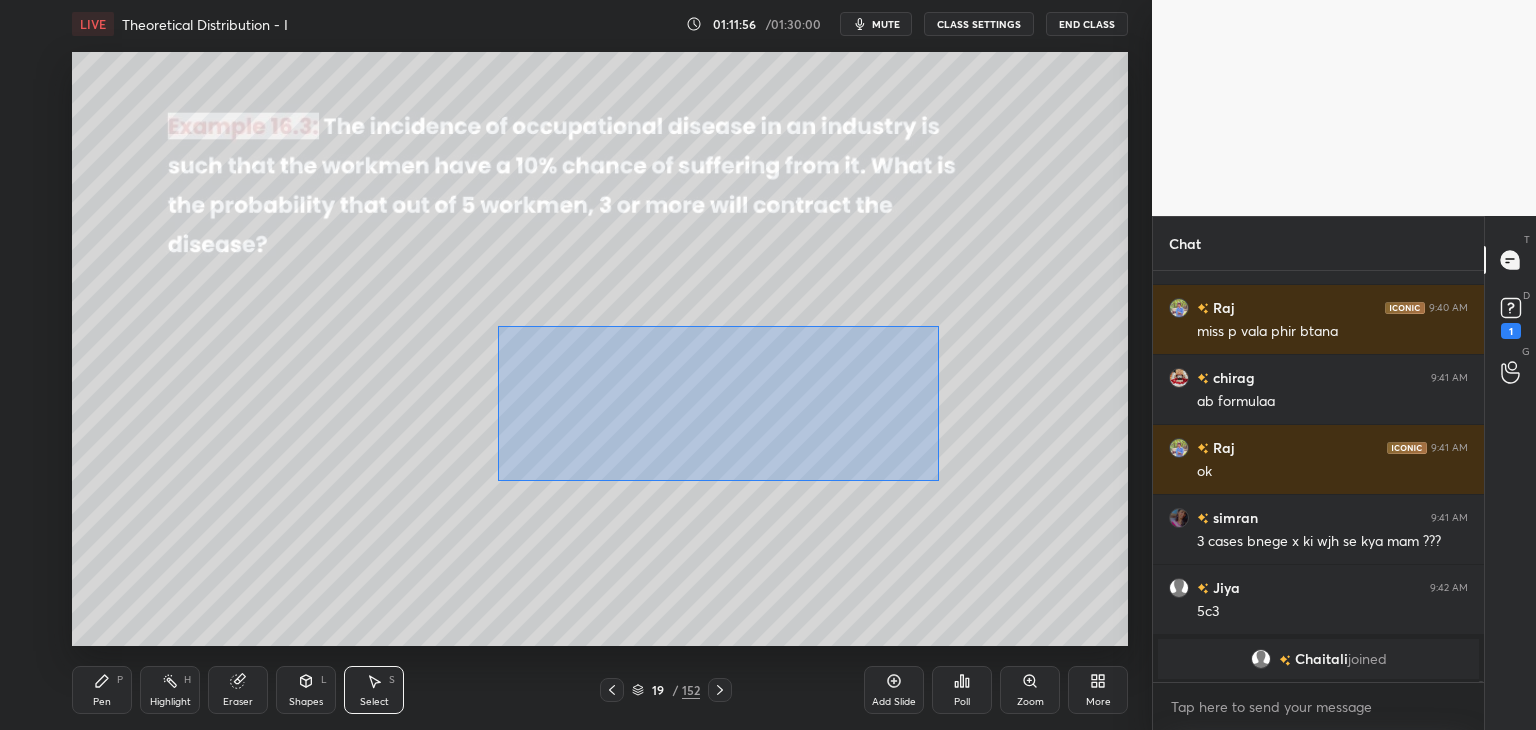 drag, startPoint x: 531, startPoint y: 354, endPoint x: 900, endPoint y: 467, distance: 385.9145 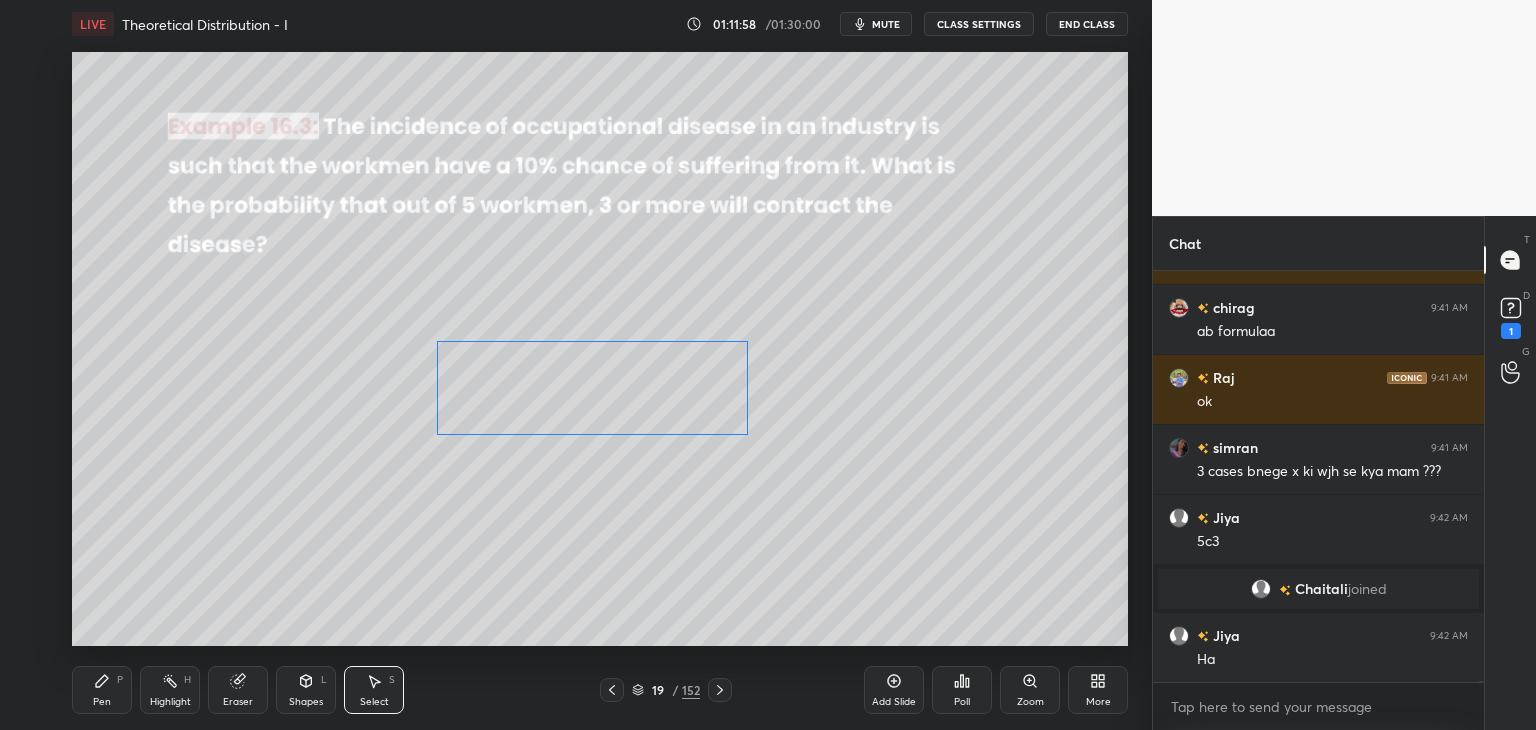 drag, startPoint x: 680, startPoint y: 400, endPoint x: 578, endPoint y: 422, distance: 104.34558 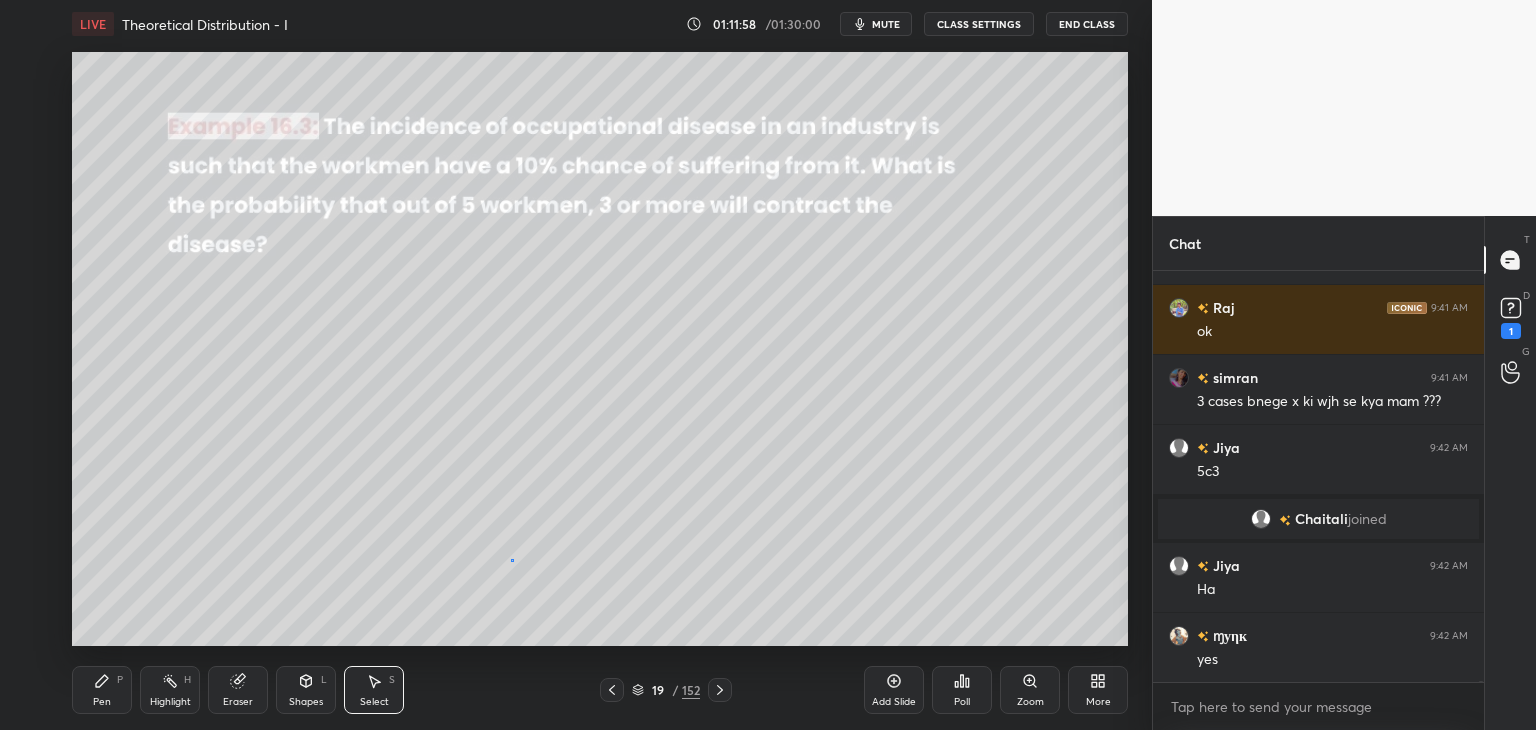 drag, startPoint x: 512, startPoint y: 560, endPoint x: 480, endPoint y: 573, distance: 34.539833 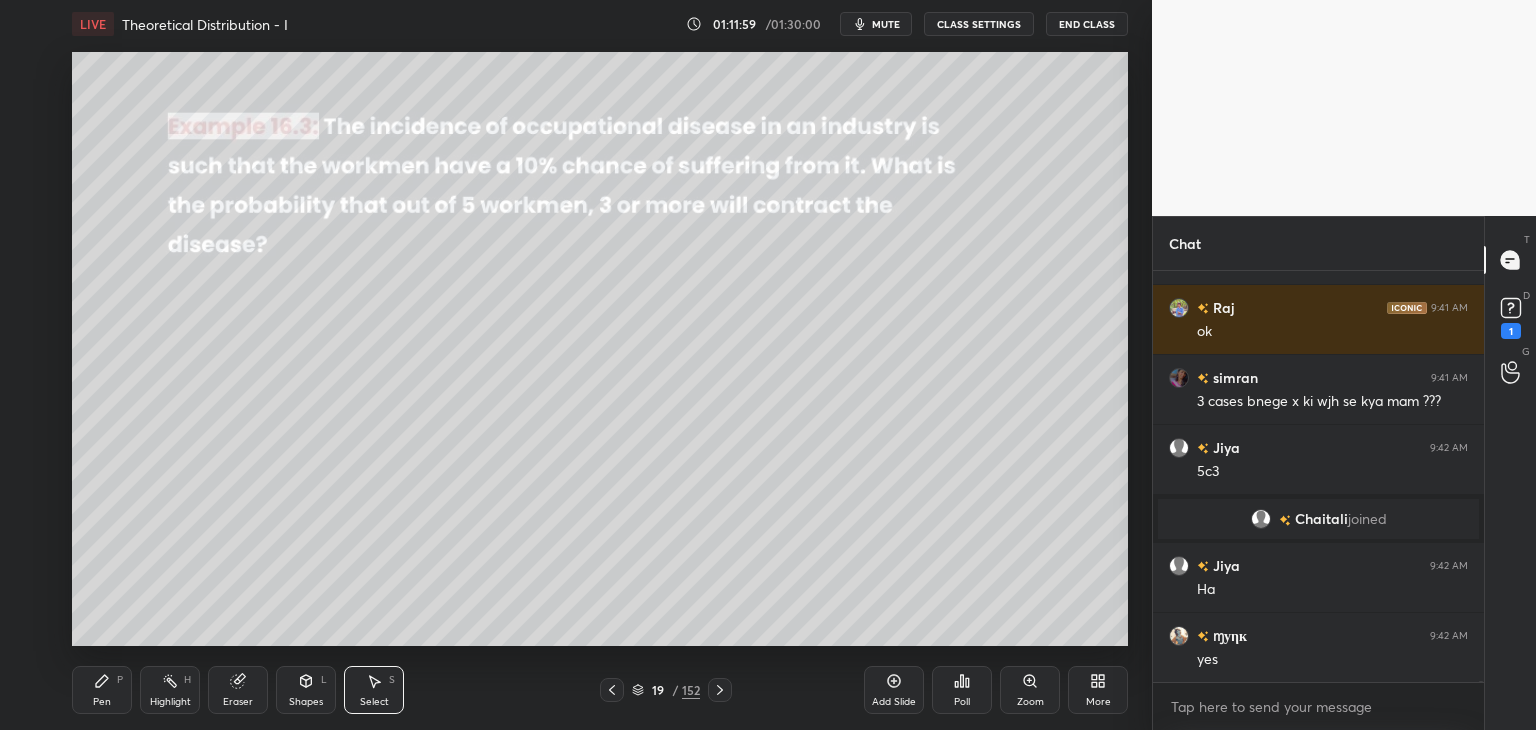 click on "Pen P" at bounding box center [102, 690] 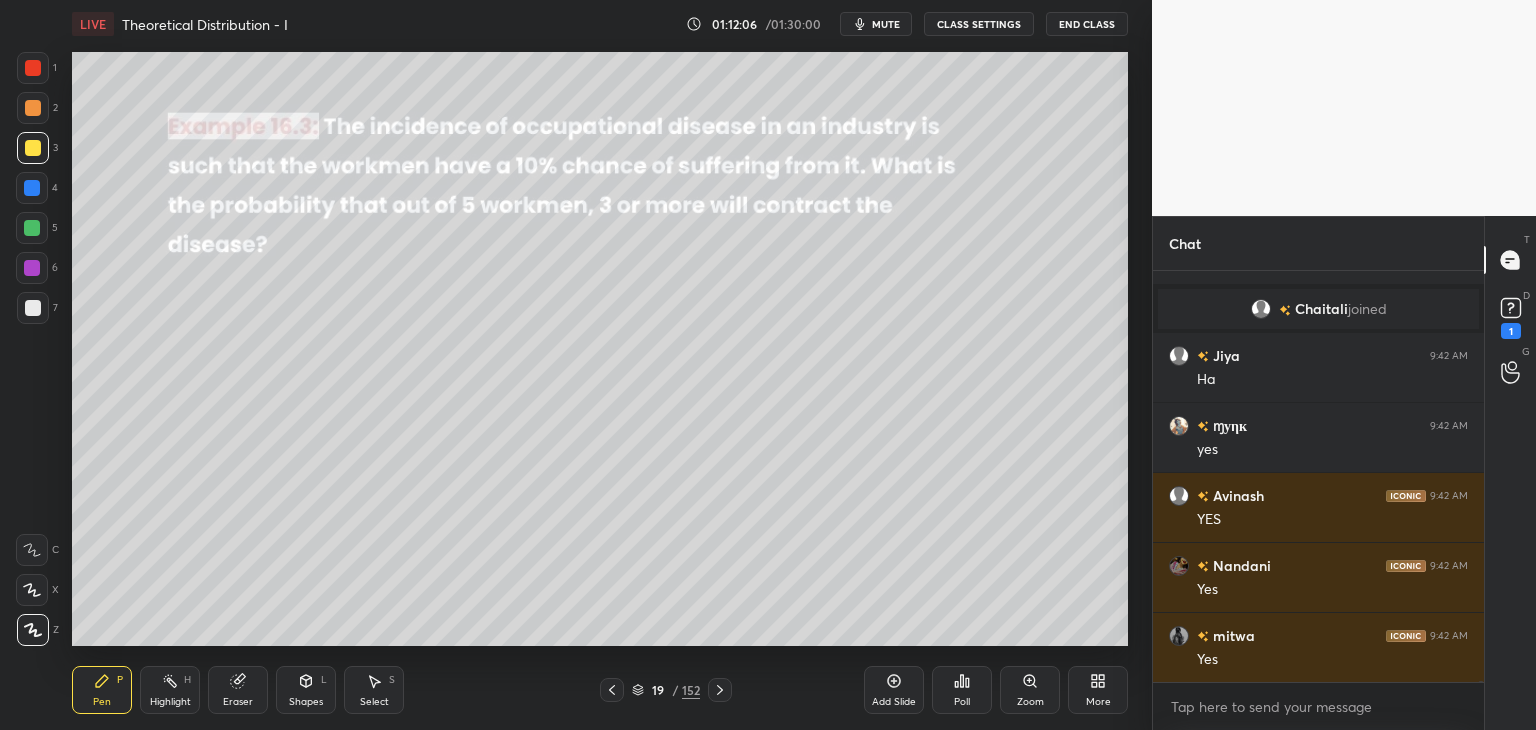 scroll, scrollTop: 122334, scrollLeft: 0, axis: vertical 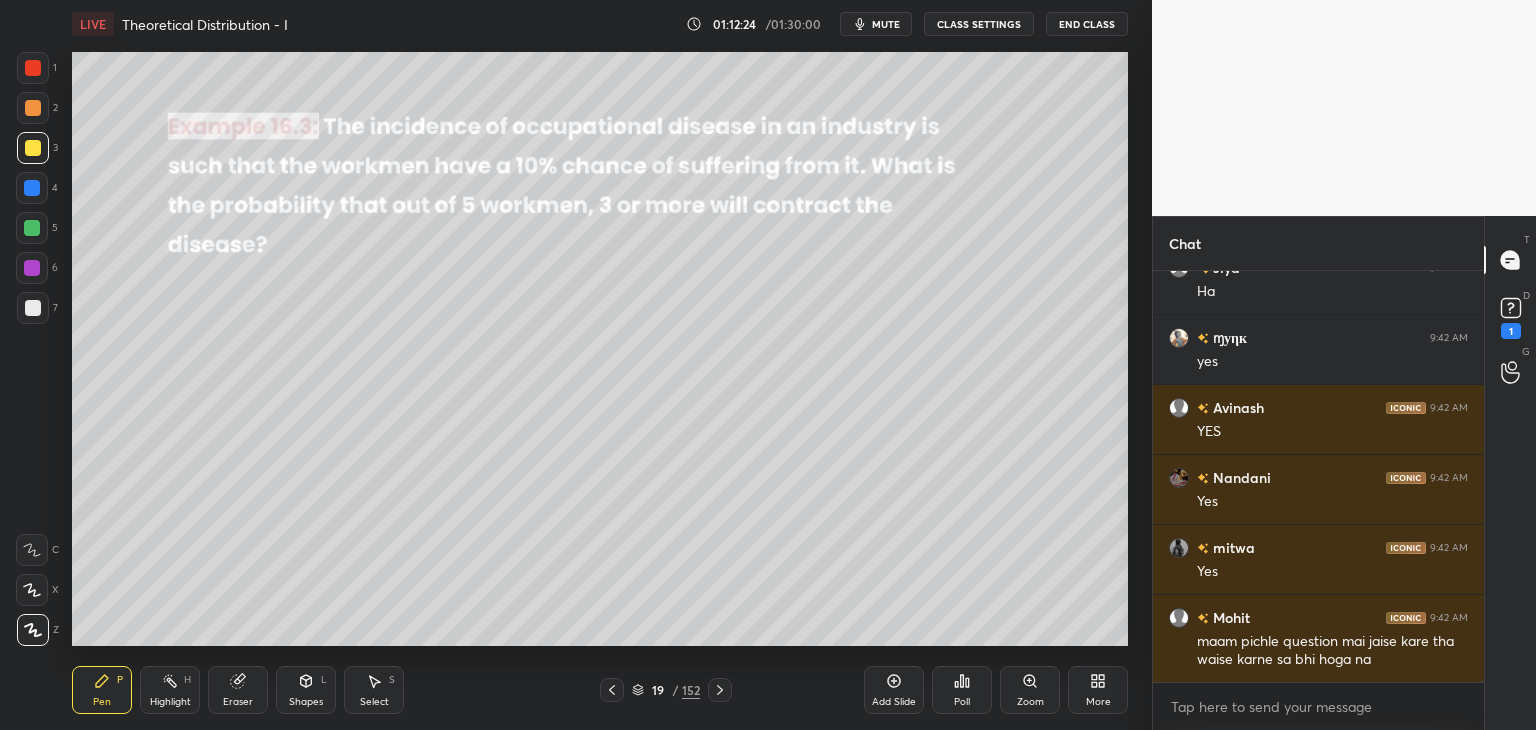 click on "Select" at bounding box center [374, 702] 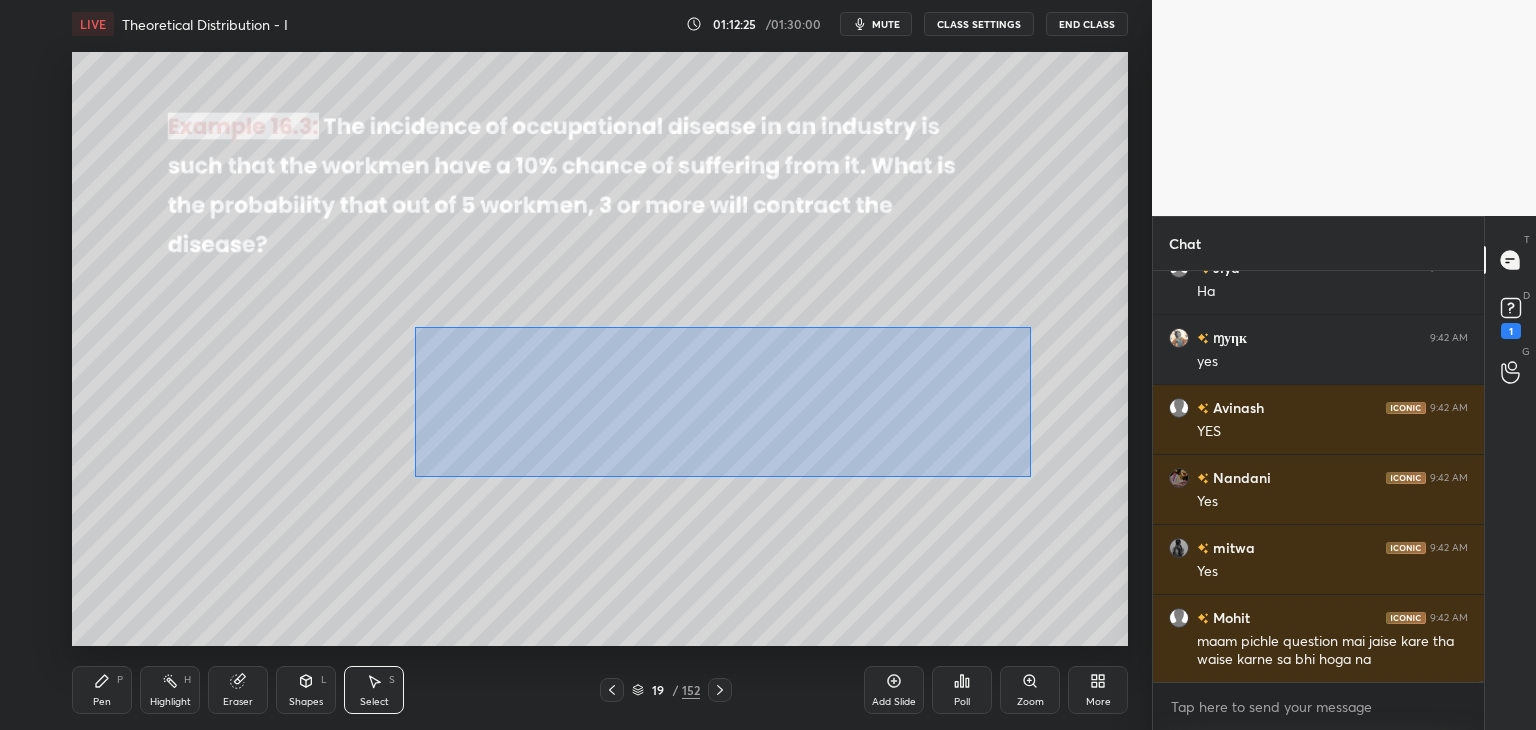 drag, startPoint x: 460, startPoint y: 363, endPoint x: 1027, endPoint y: 470, distance: 577.0078 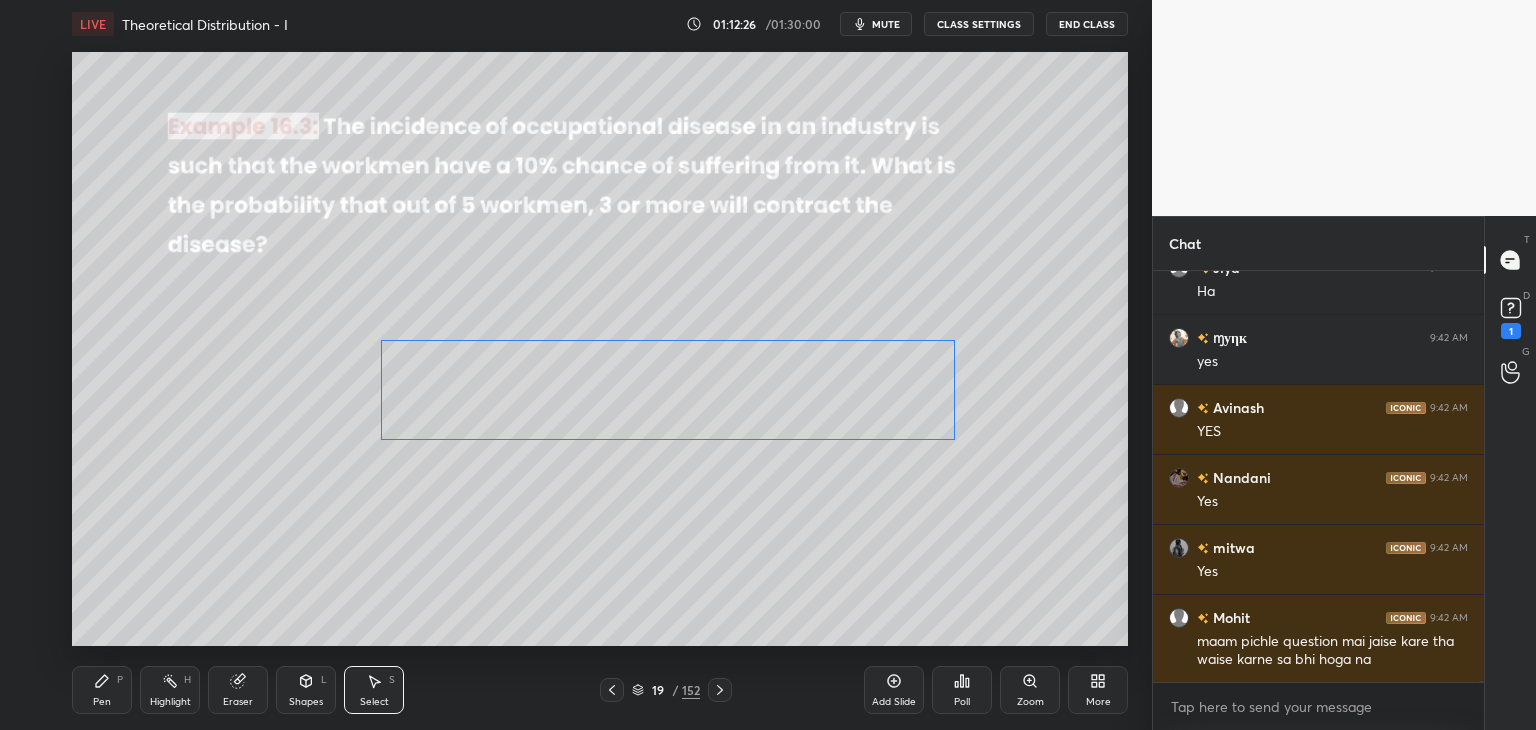 drag, startPoint x: 712, startPoint y: 426, endPoint x: 686, endPoint y: 484, distance: 63.560993 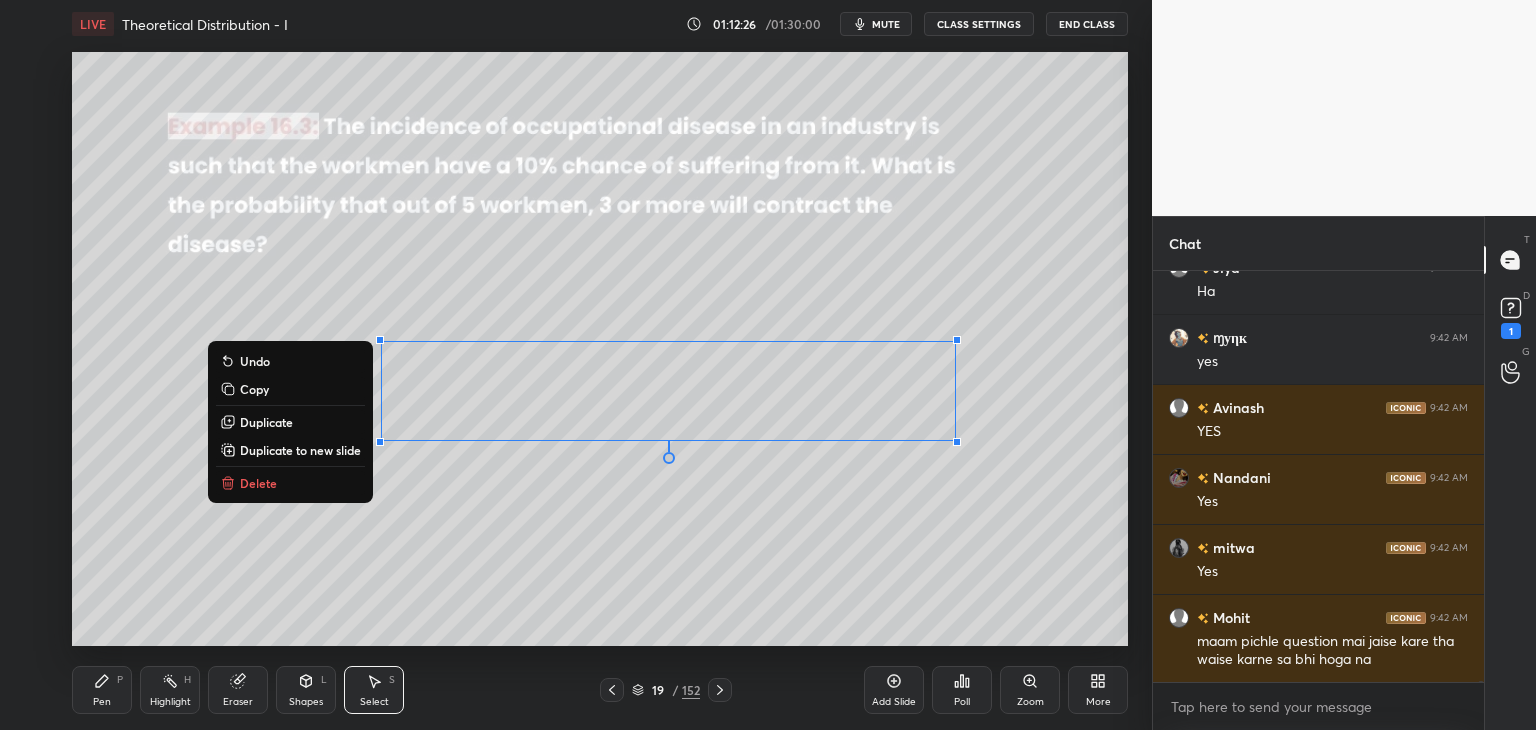 drag, startPoint x: 606, startPoint y: 561, endPoint x: 476, endPoint y: 615, distance: 140.76932 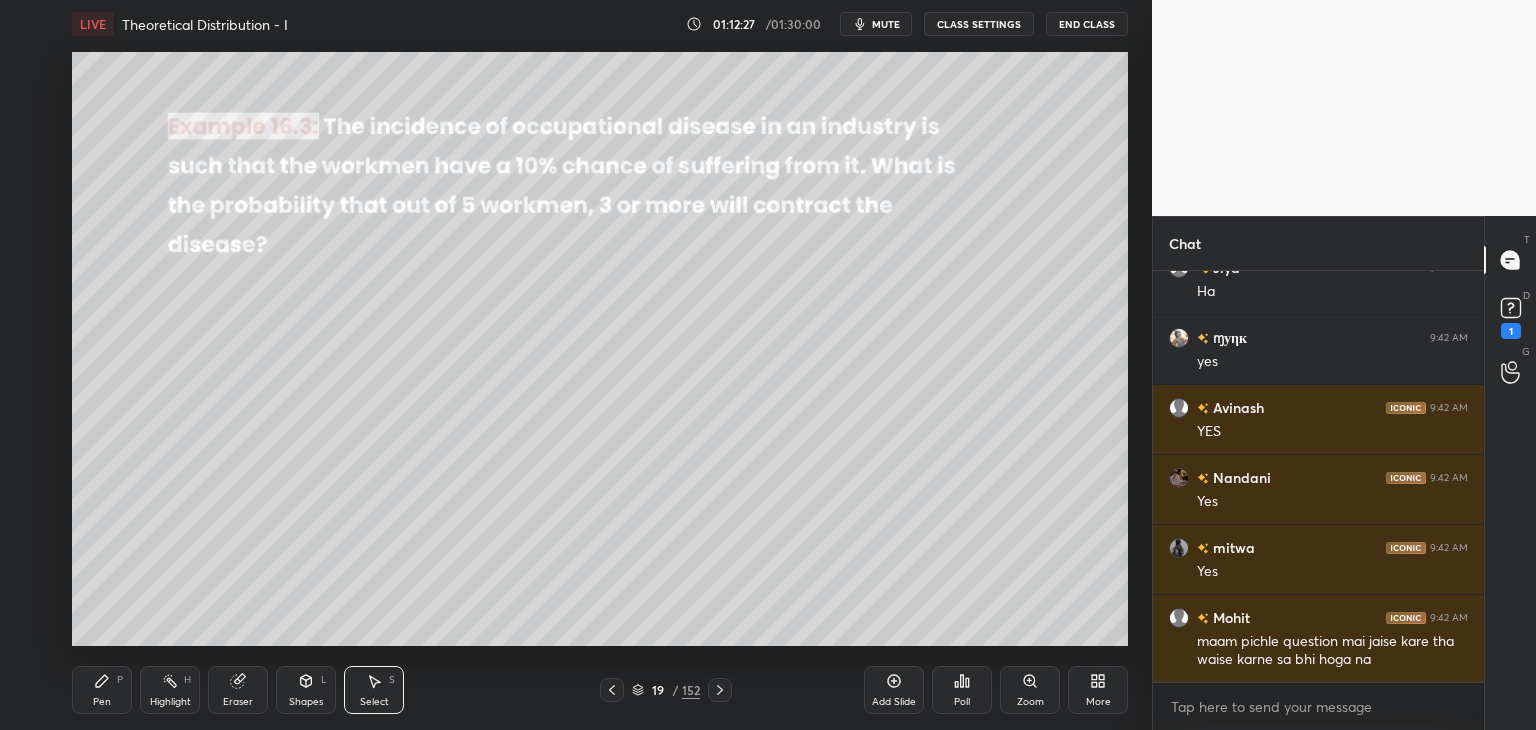 click on "Pen" at bounding box center (102, 702) 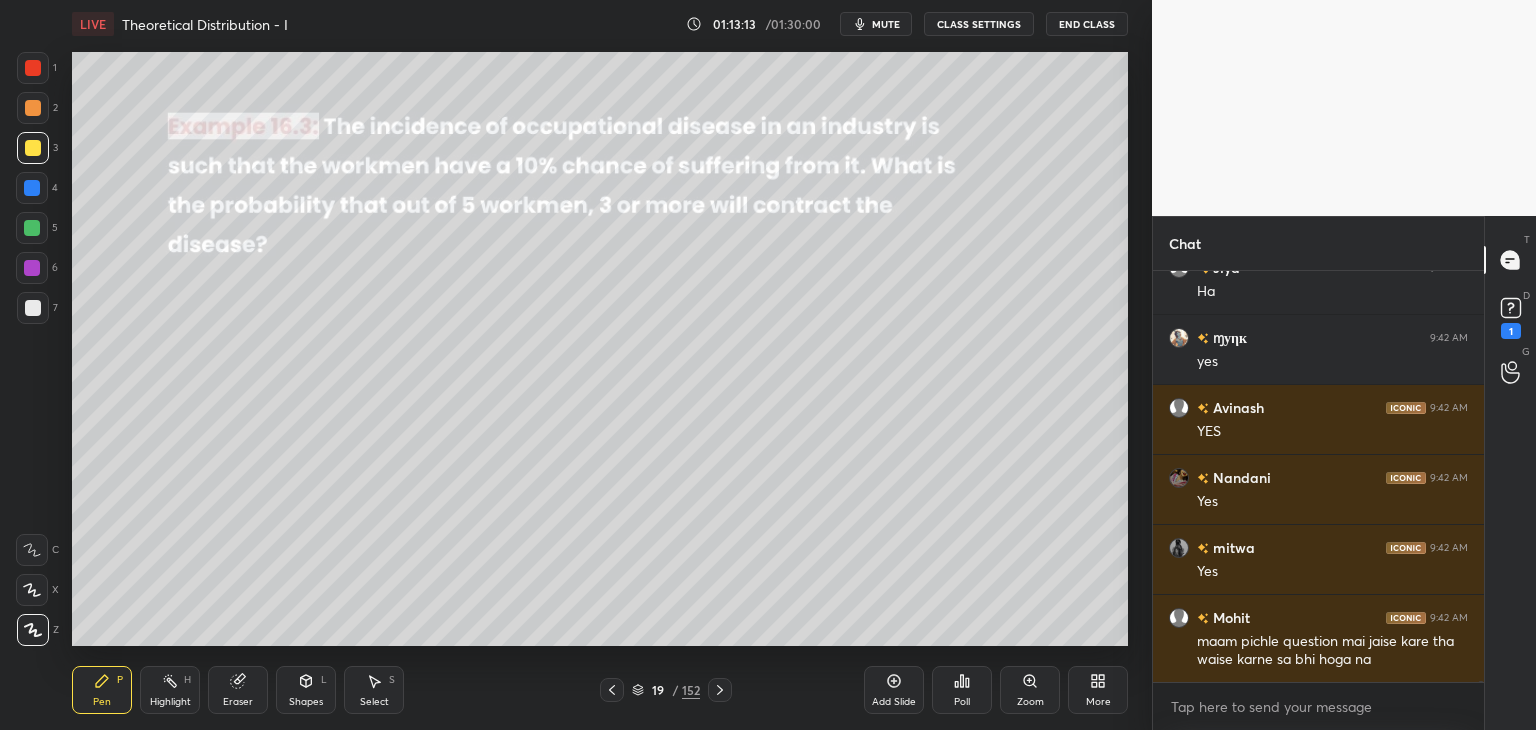 drag, startPoint x: 233, startPoint y: 704, endPoint x: 367, endPoint y: 653, distance: 143.37712 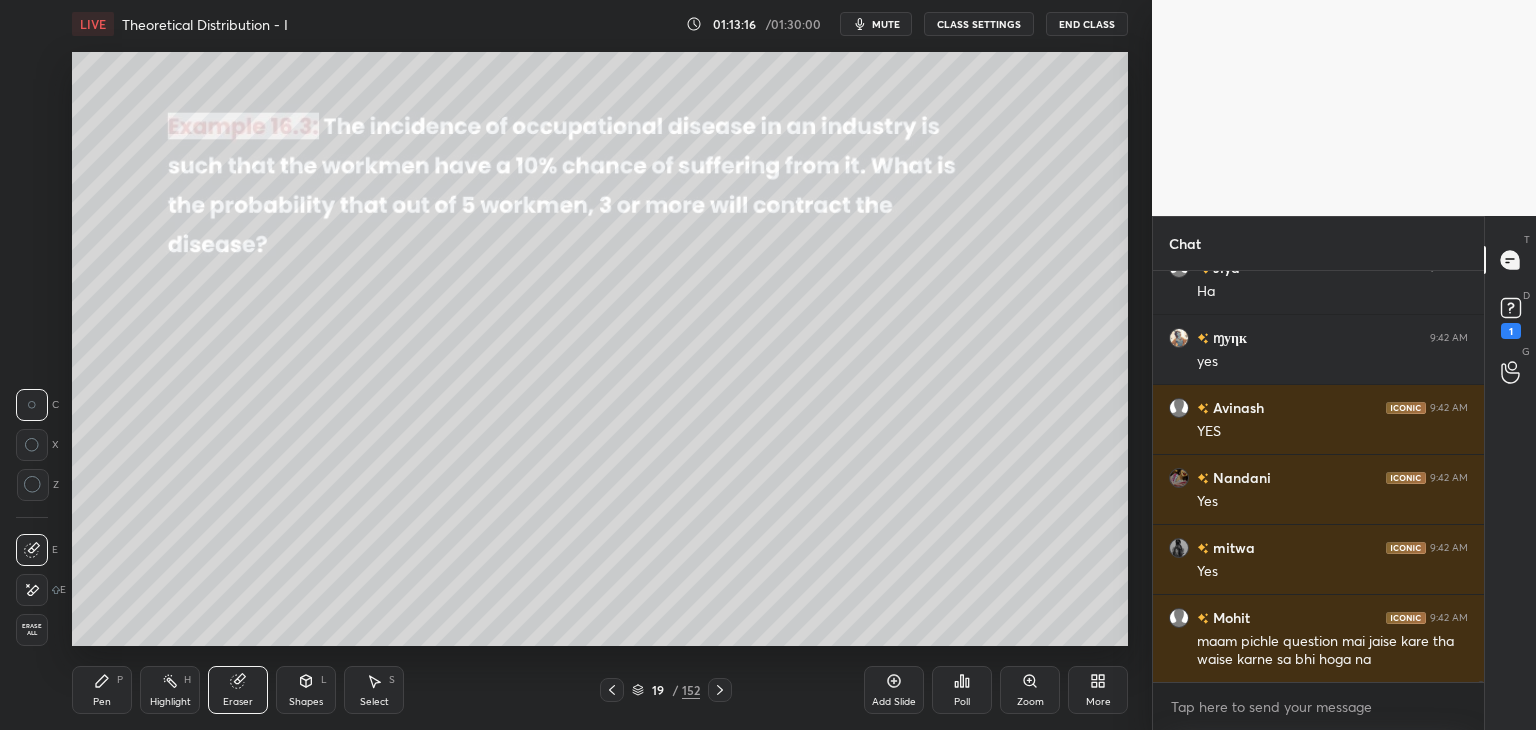 click on "Pen P" at bounding box center [102, 690] 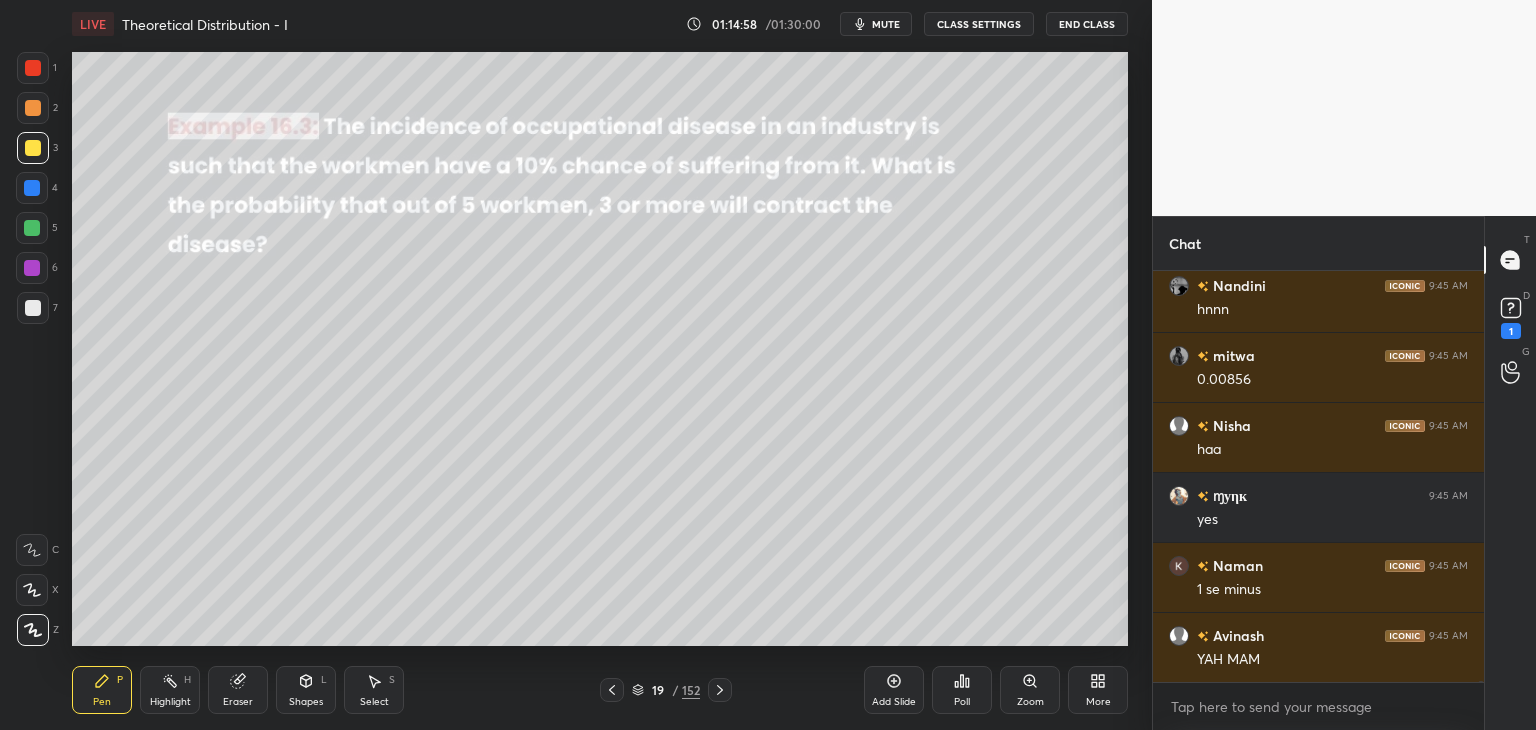 scroll, scrollTop: 125030, scrollLeft: 0, axis: vertical 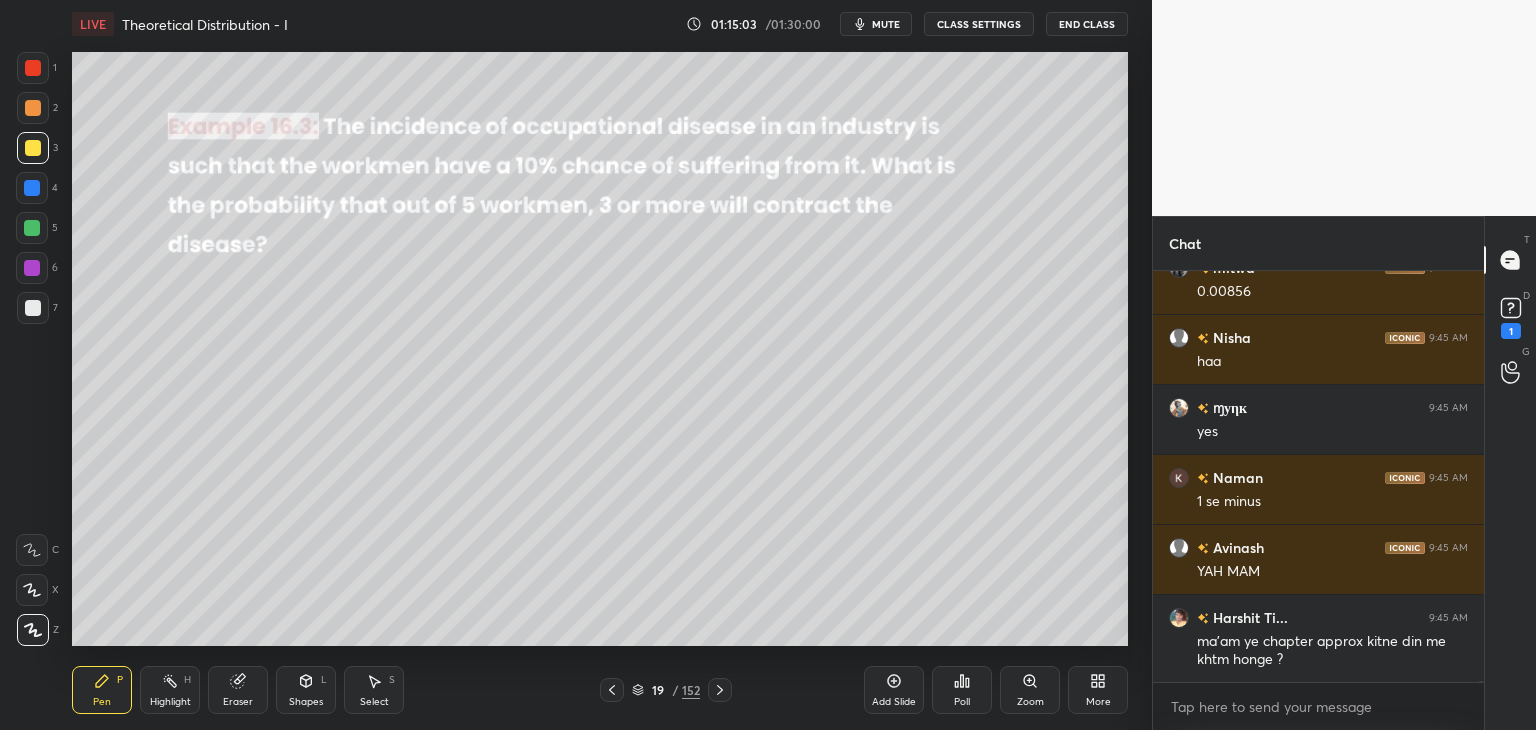 click 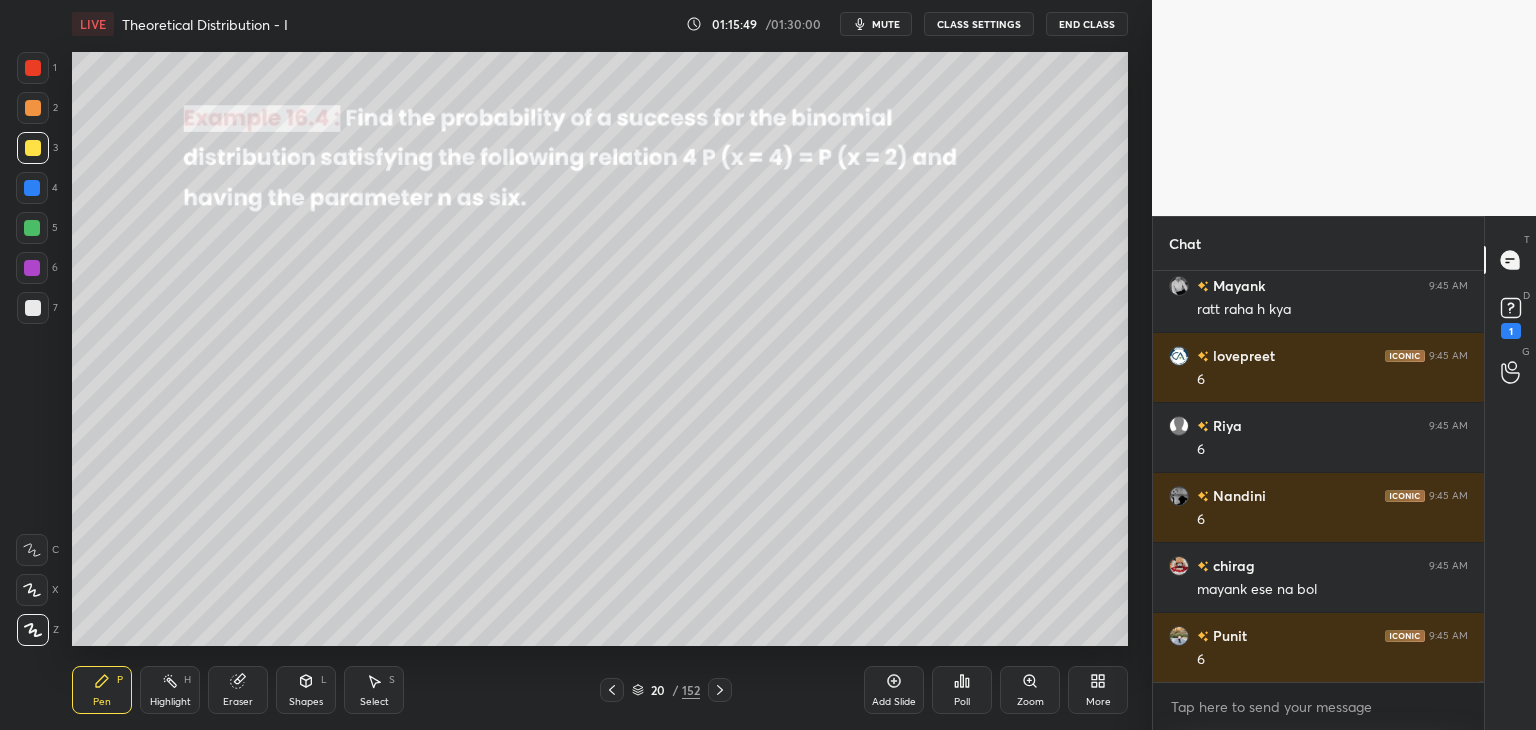 scroll, scrollTop: 125818, scrollLeft: 0, axis: vertical 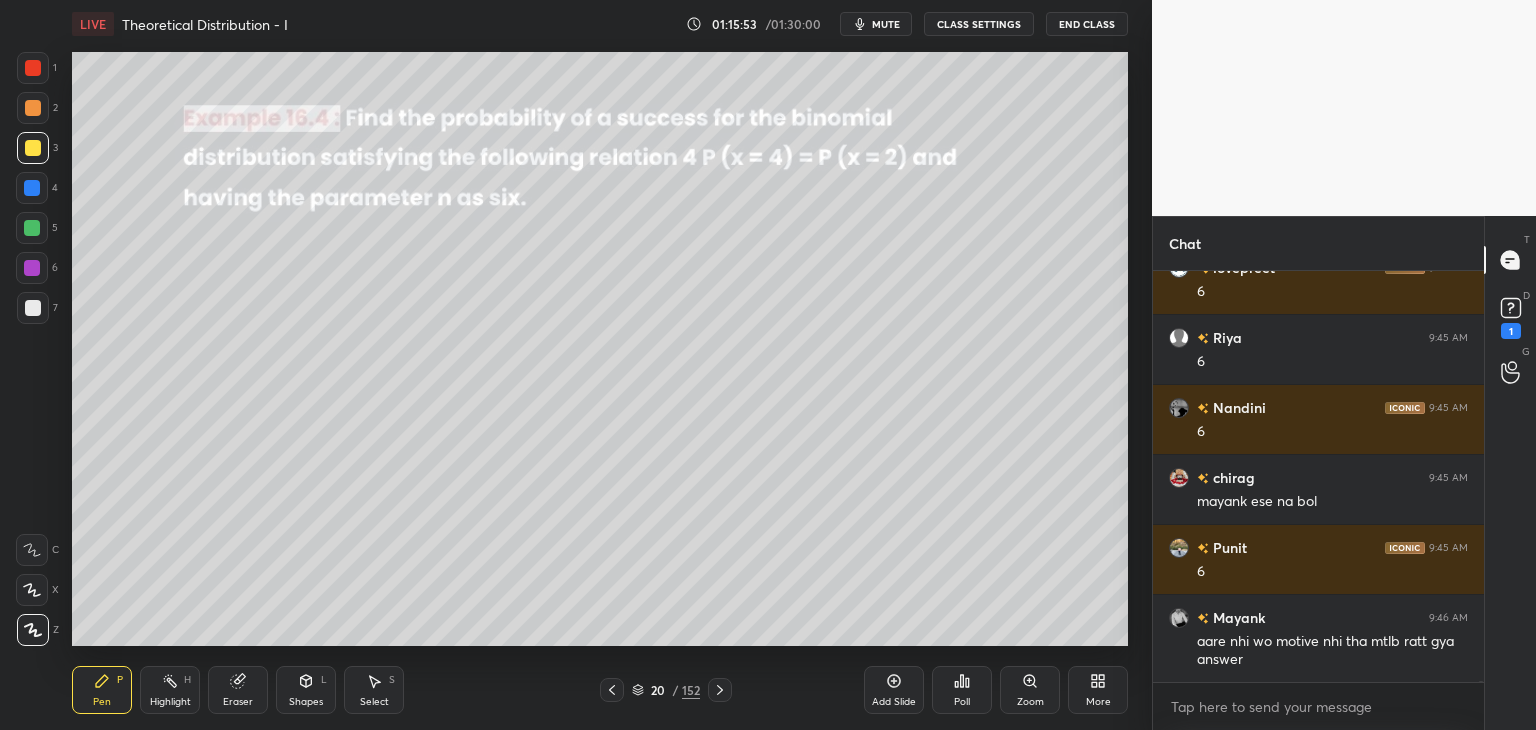 click on "Poll" at bounding box center (962, 702) 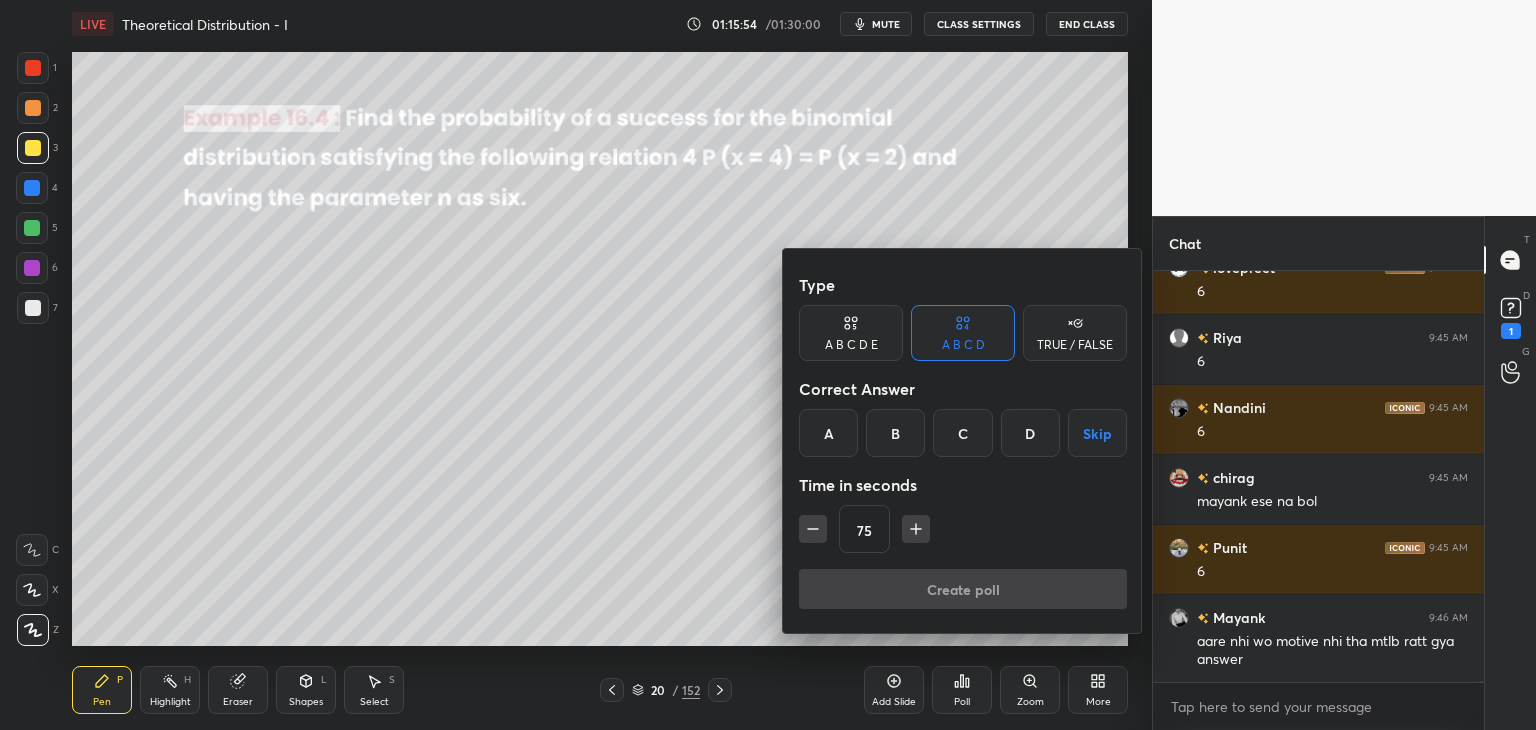 click at bounding box center (768, 365) 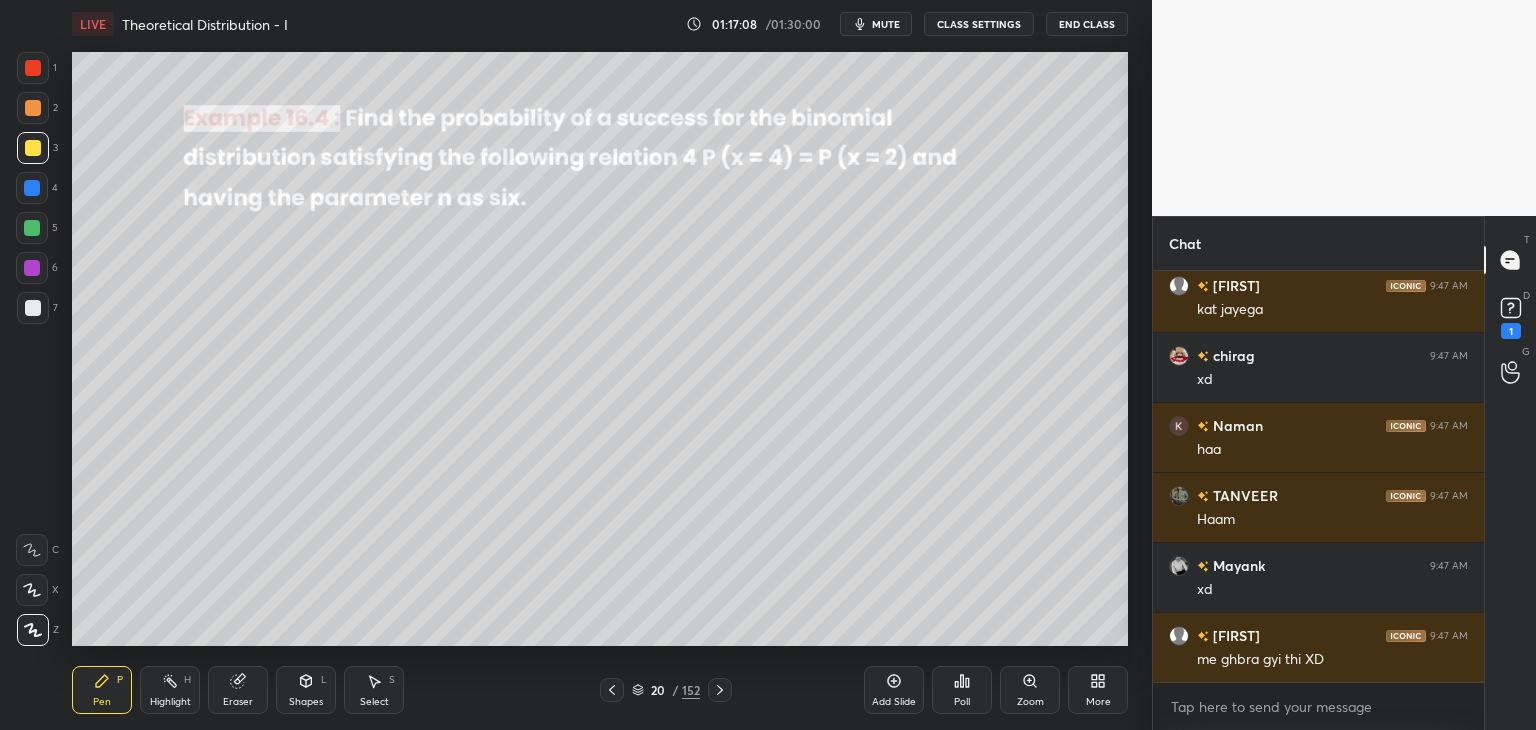 scroll, scrollTop: 127008, scrollLeft: 0, axis: vertical 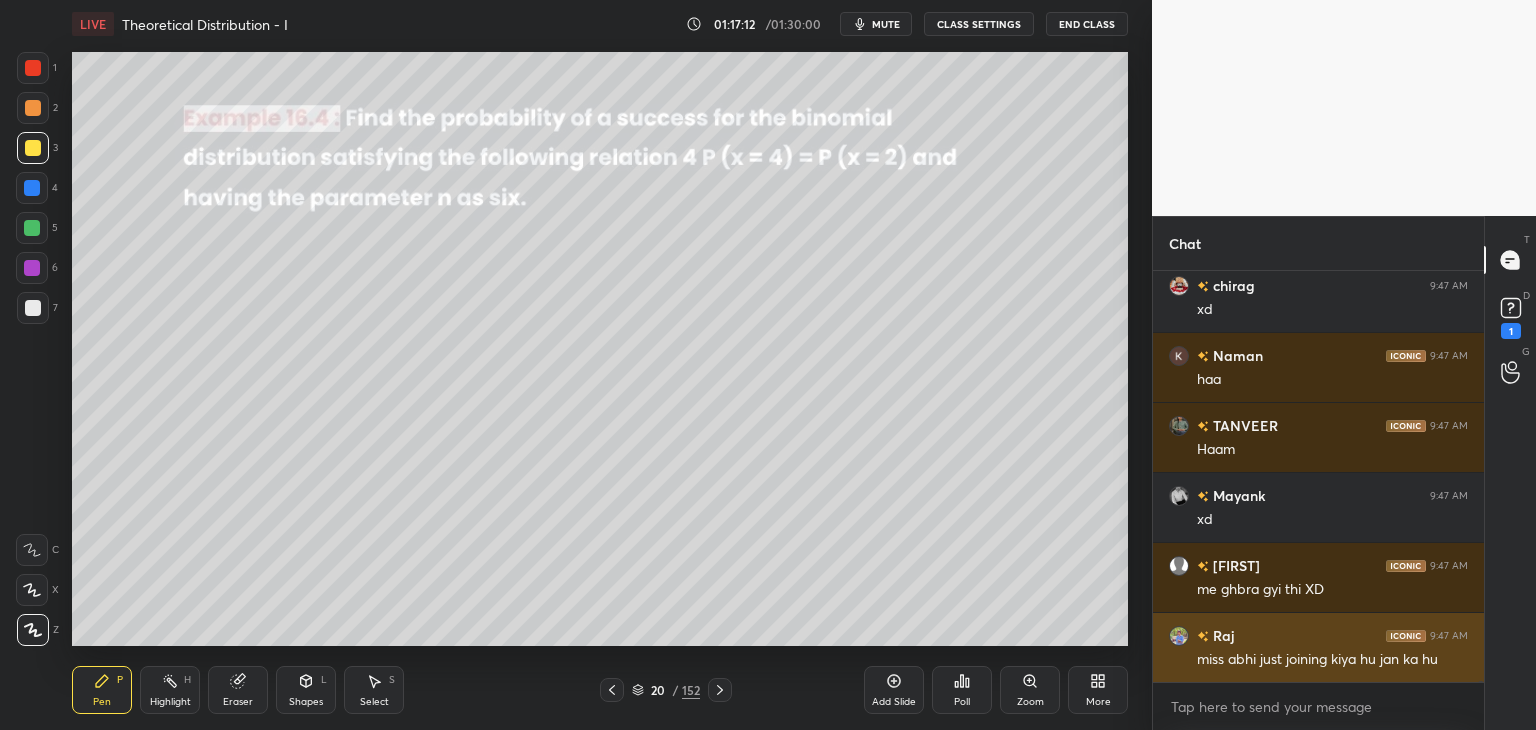 click at bounding box center [1179, 636] 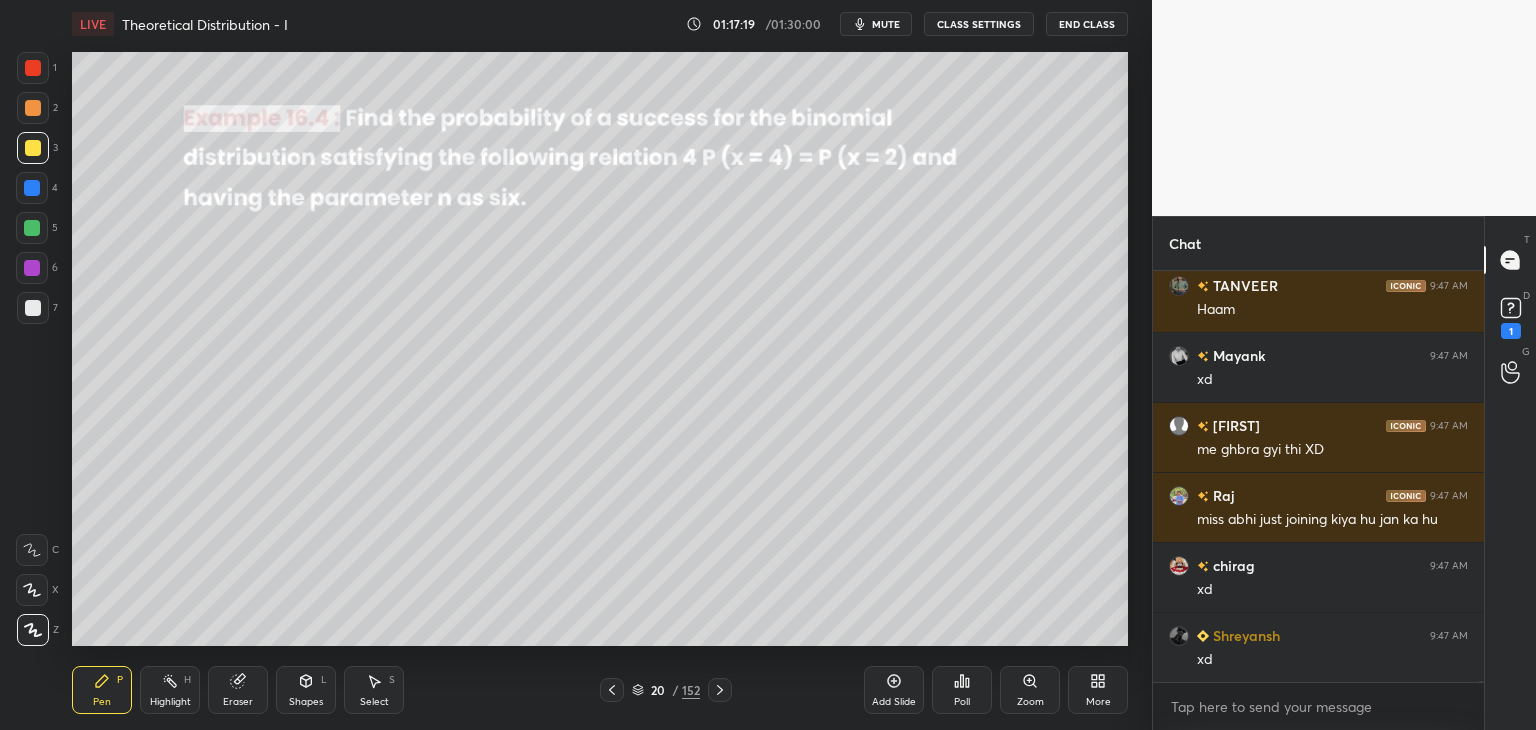 scroll, scrollTop: 127218, scrollLeft: 0, axis: vertical 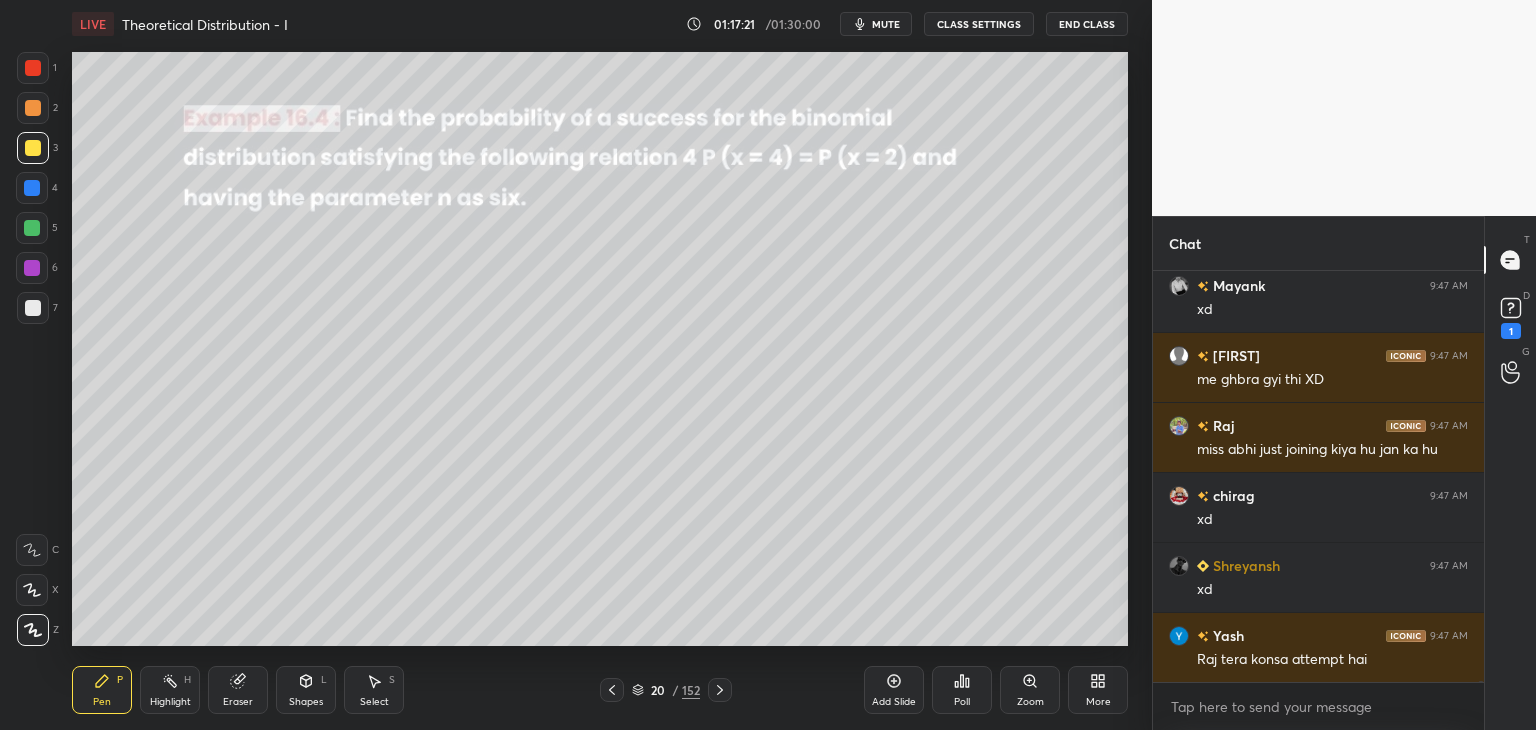 click at bounding box center (32, 228) 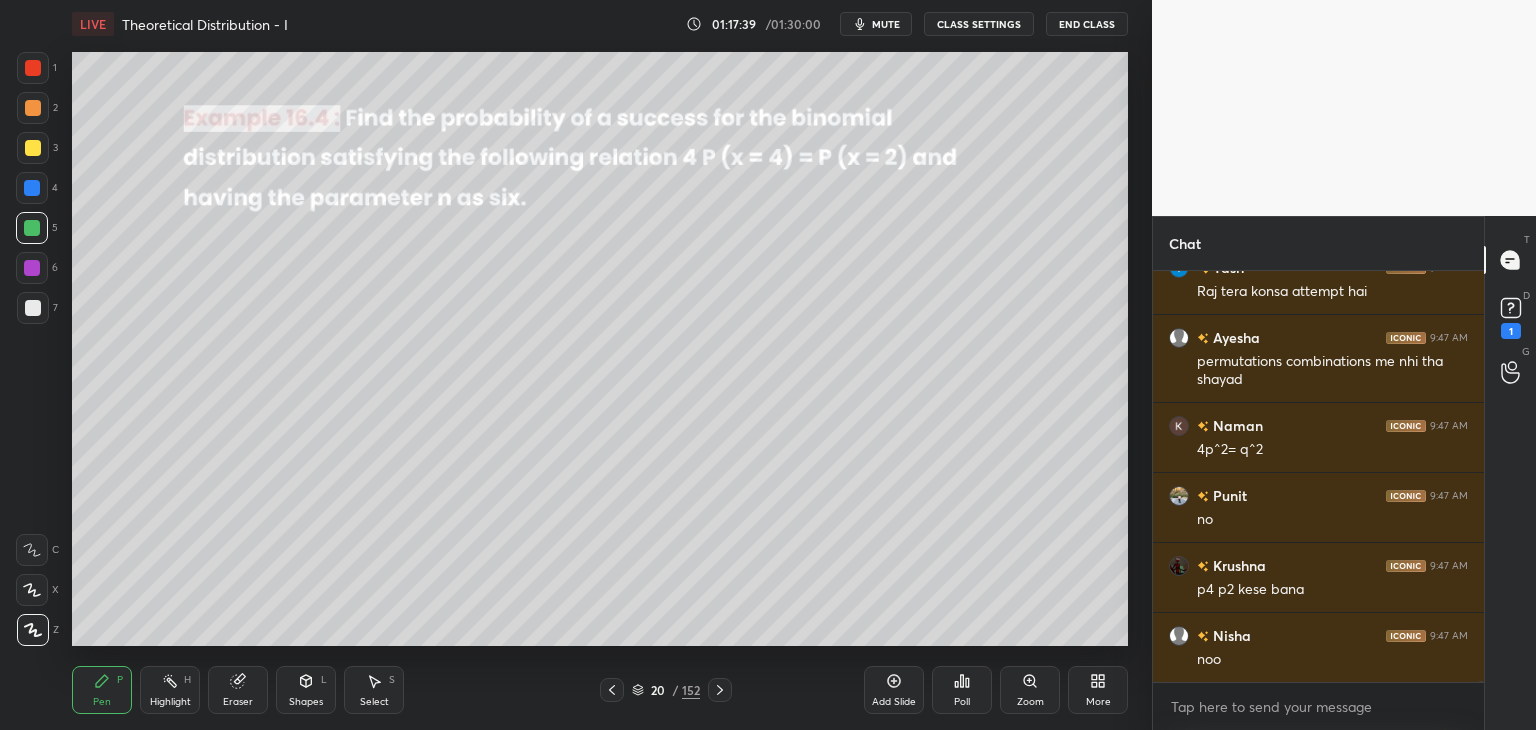 scroll, scrollTop: 127656, scrollLeft: 0, axis: vertical 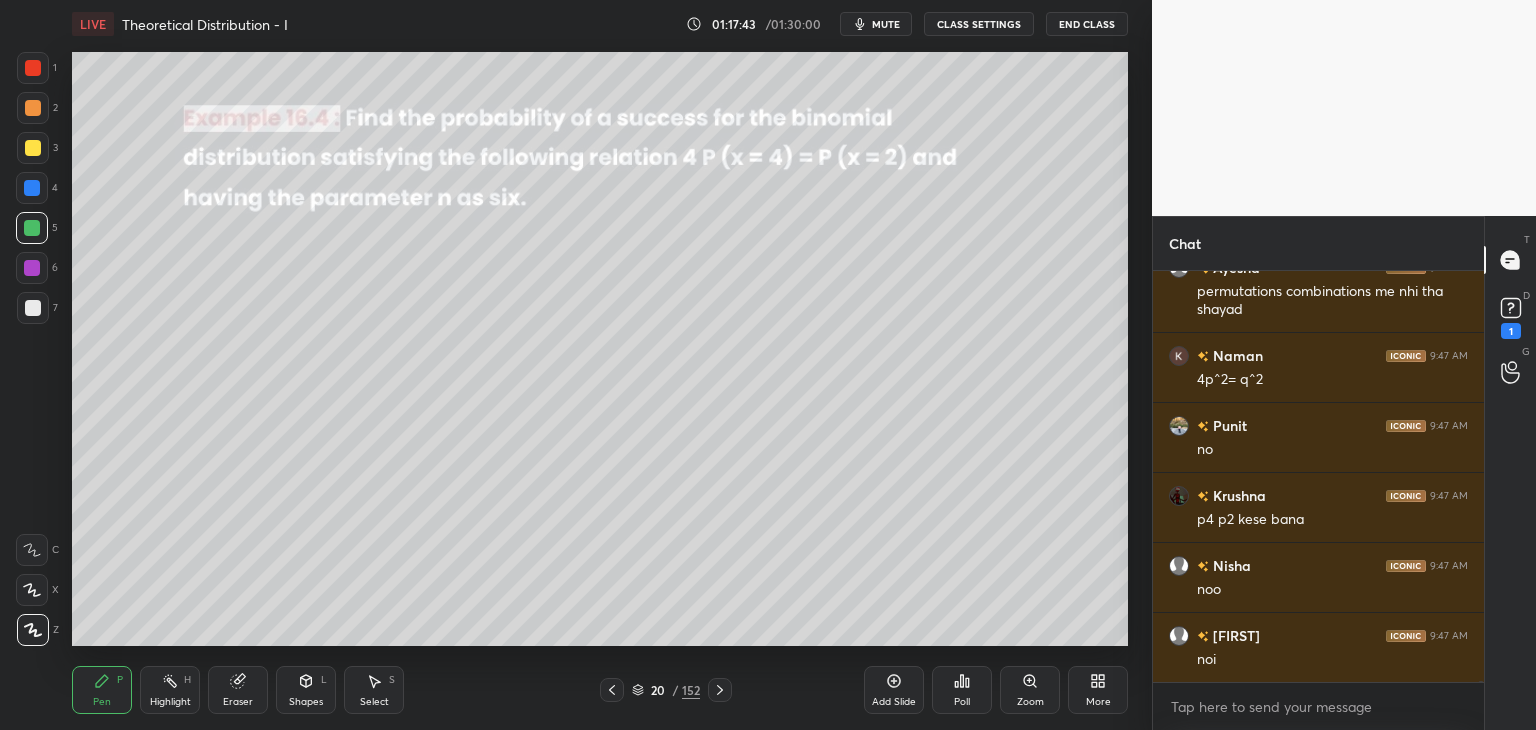 click 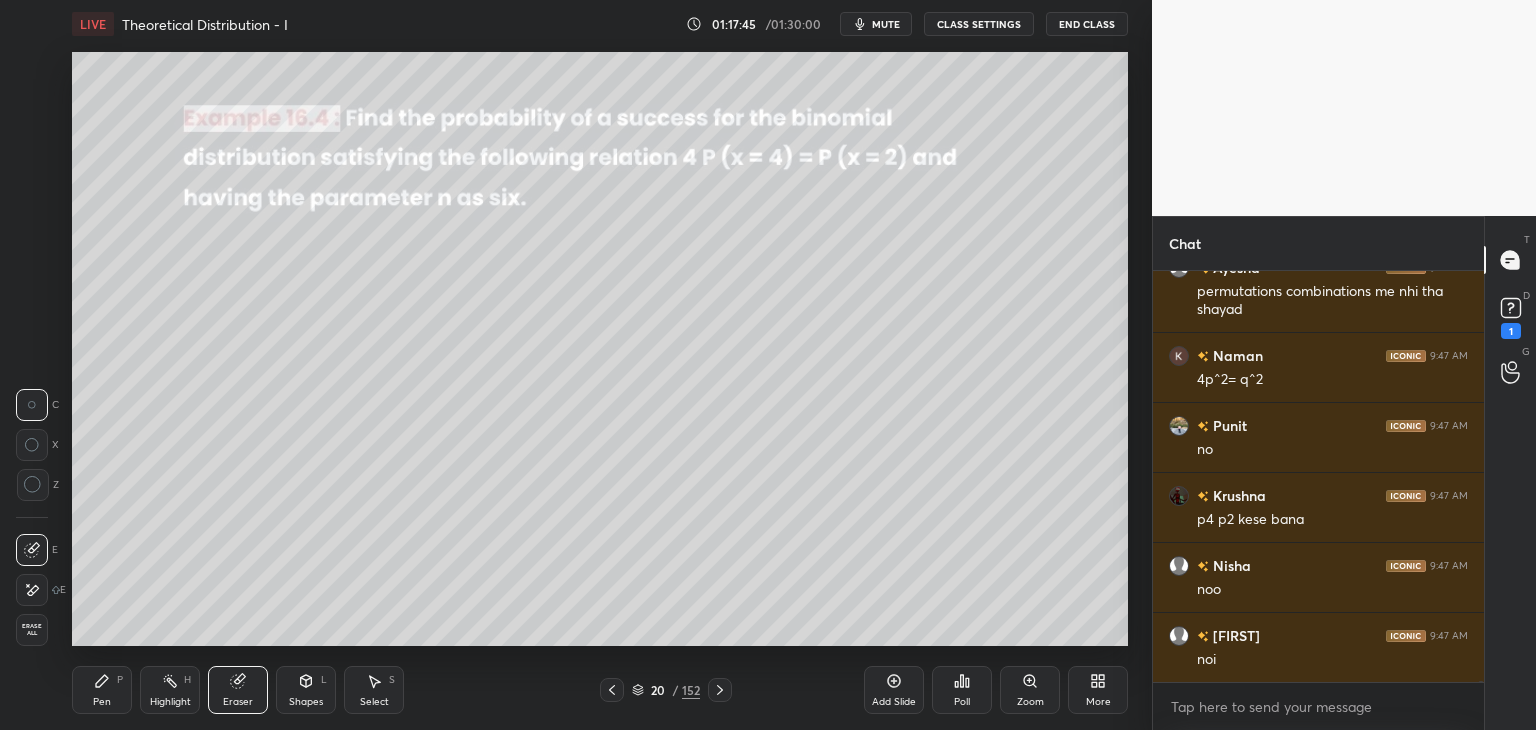 click on "Pen P" at bounding box center [102, 690] 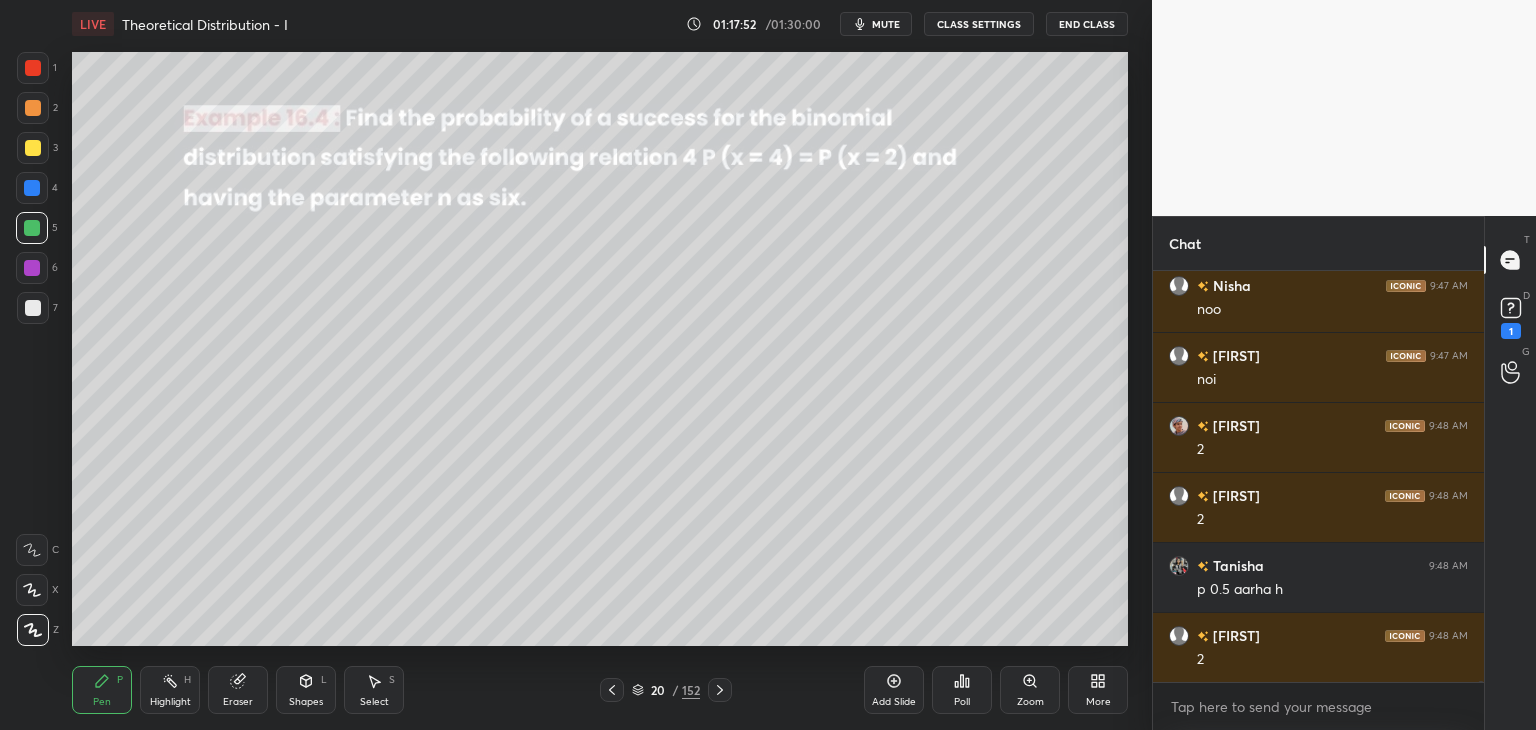 scroll, scrollTop: 128006, scrollLeft: 0, axis: vertical 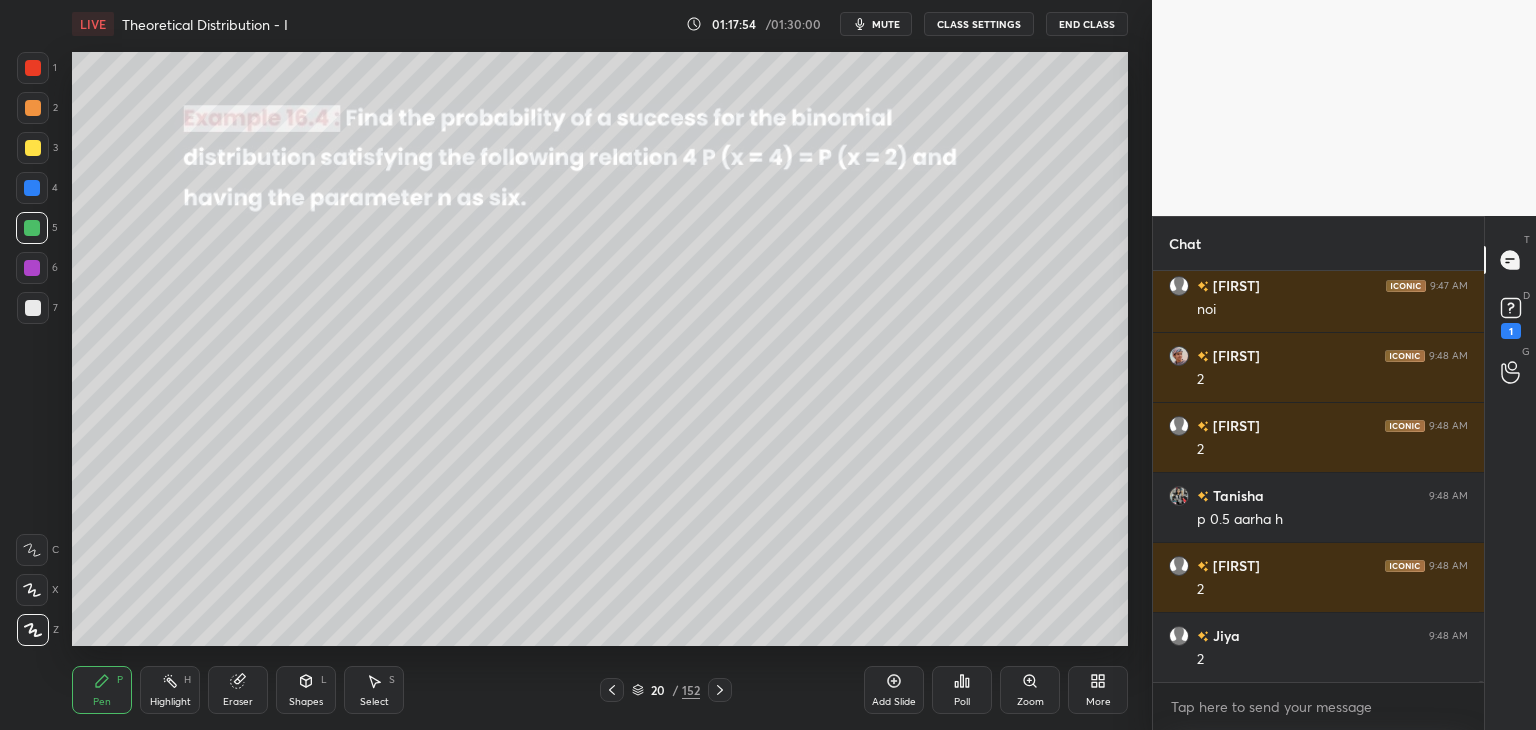 click on "Eraser" at bounding box center [238, 702] 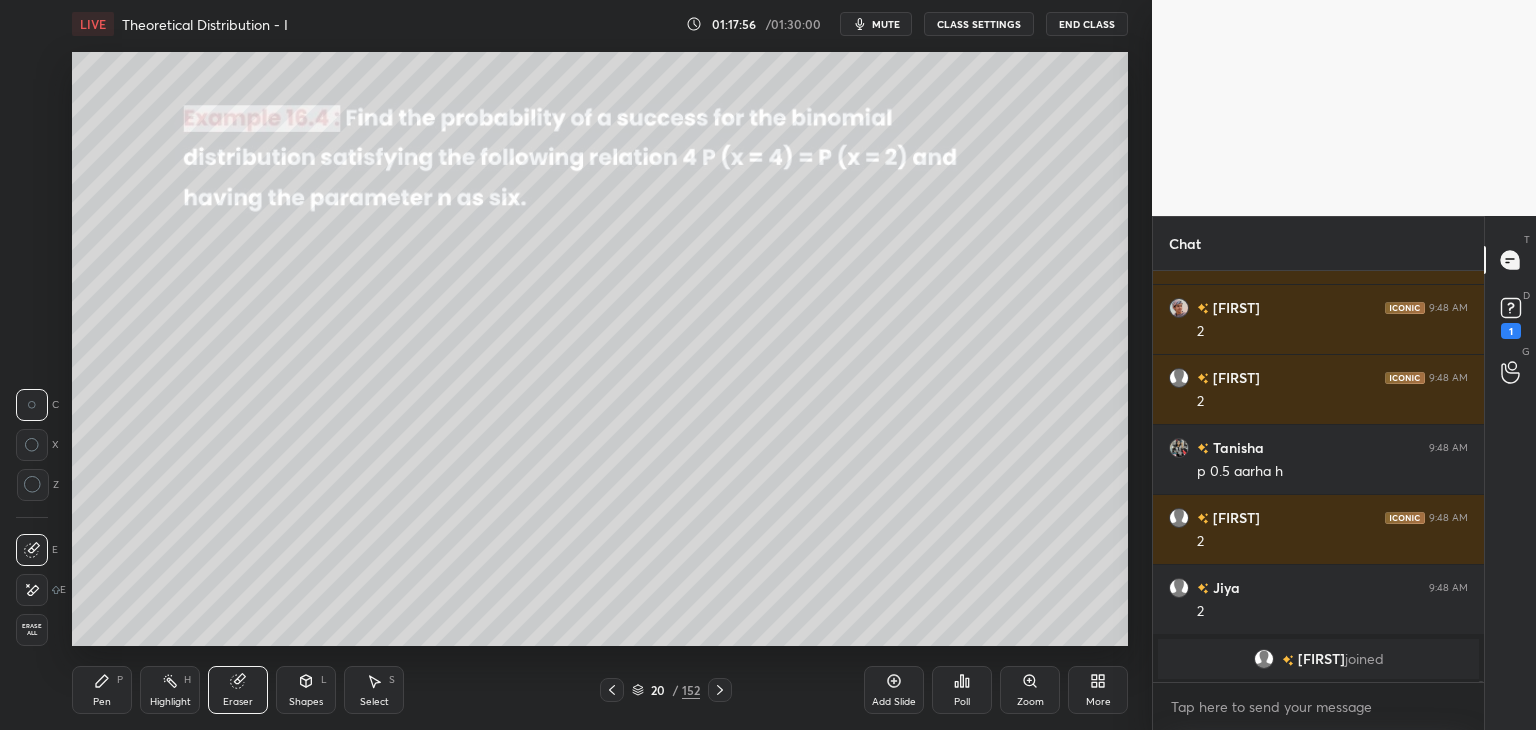 click 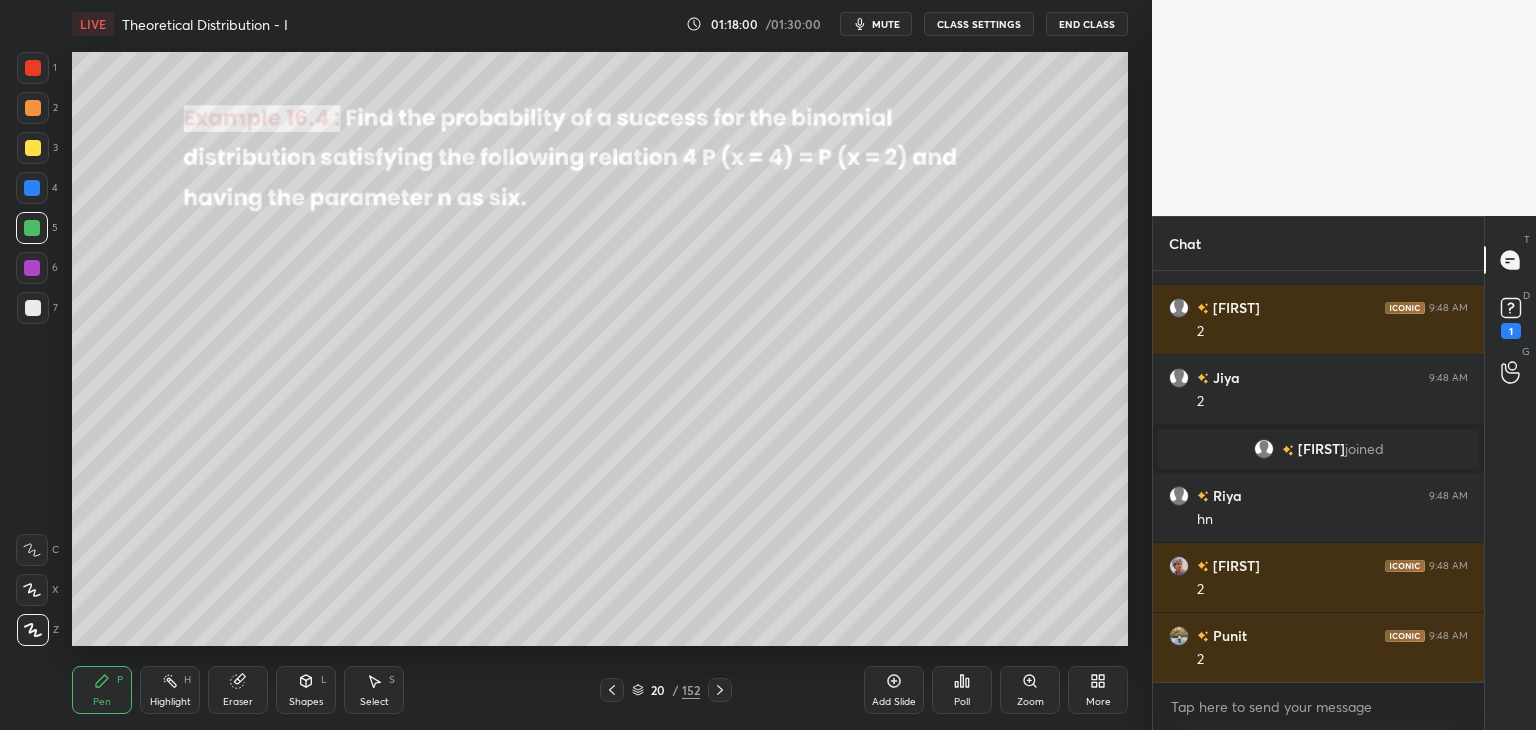 scroll, scrollTop: 126524, scrollLeft: 0, axis: vertical 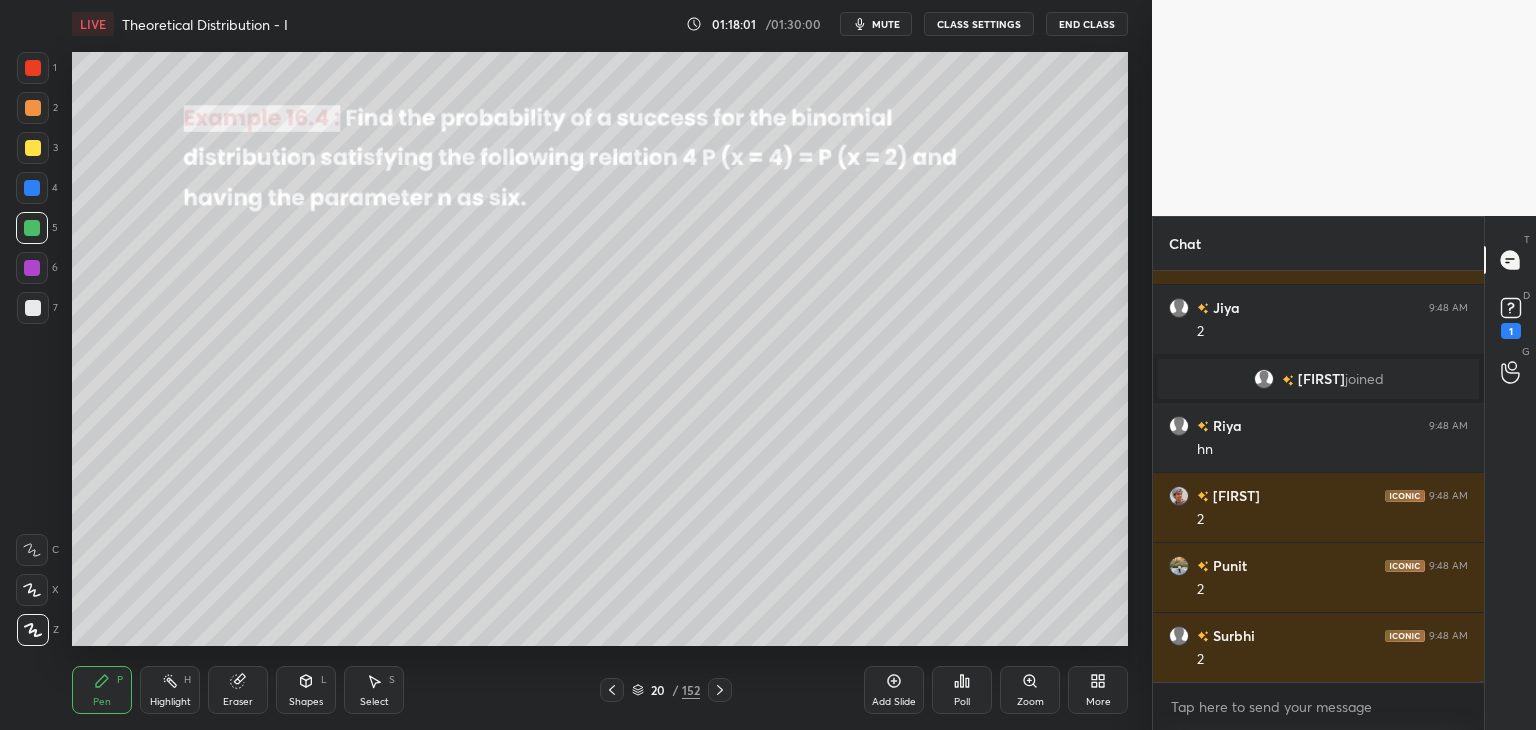 click at bounding box center [33, 308] 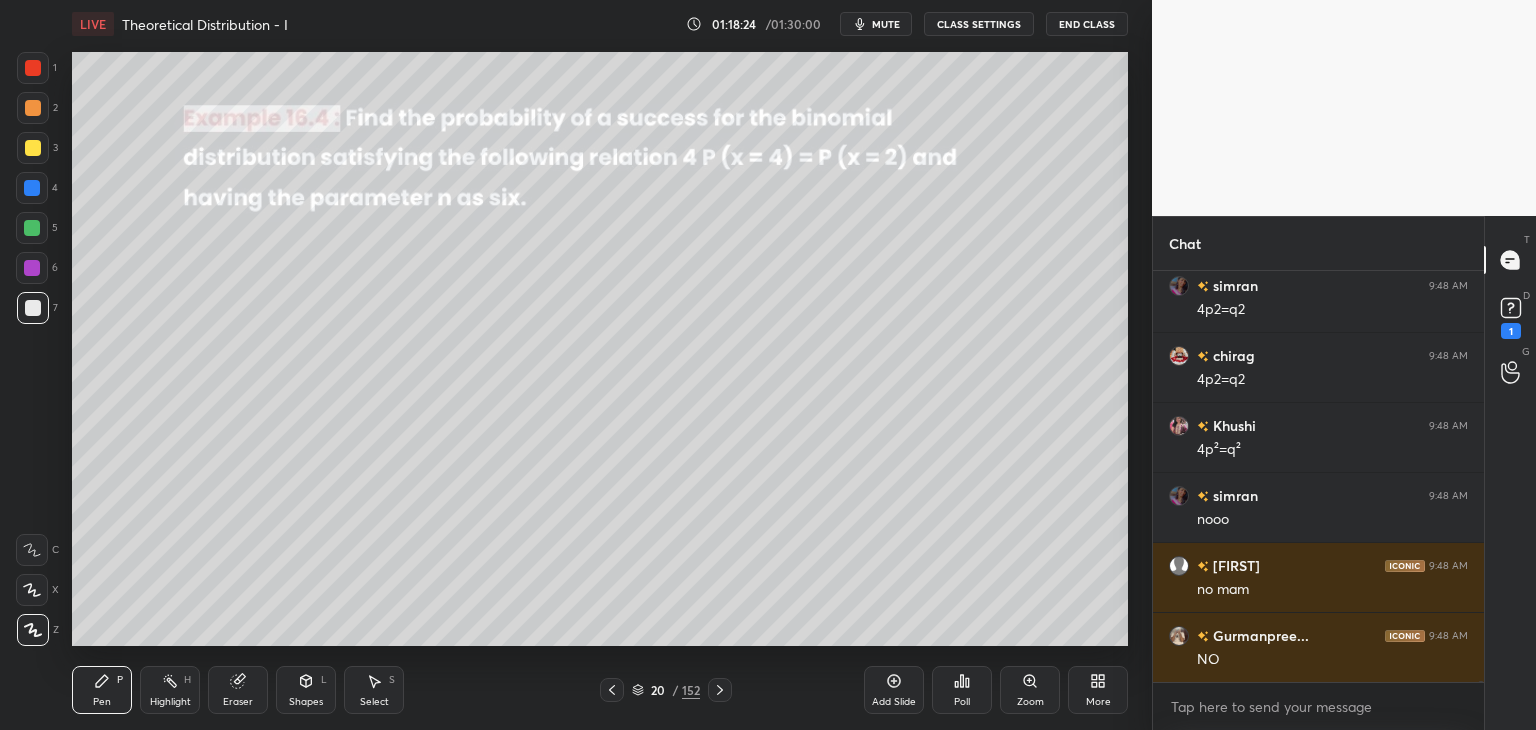 scroll, scrollTop: 127014, scrollLeft: 0, axis: vertical 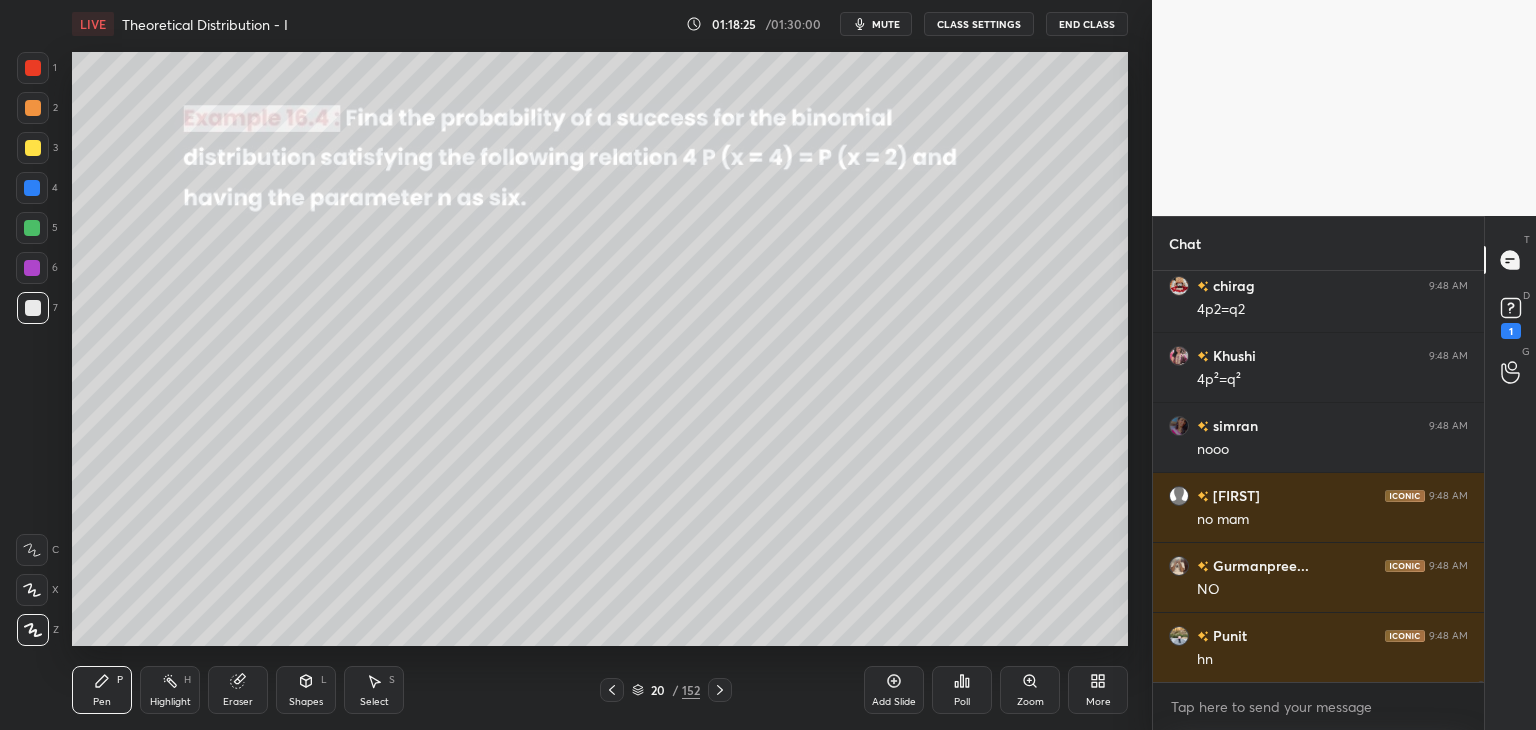 click on "Eraser" at bounding box center (238, 702) 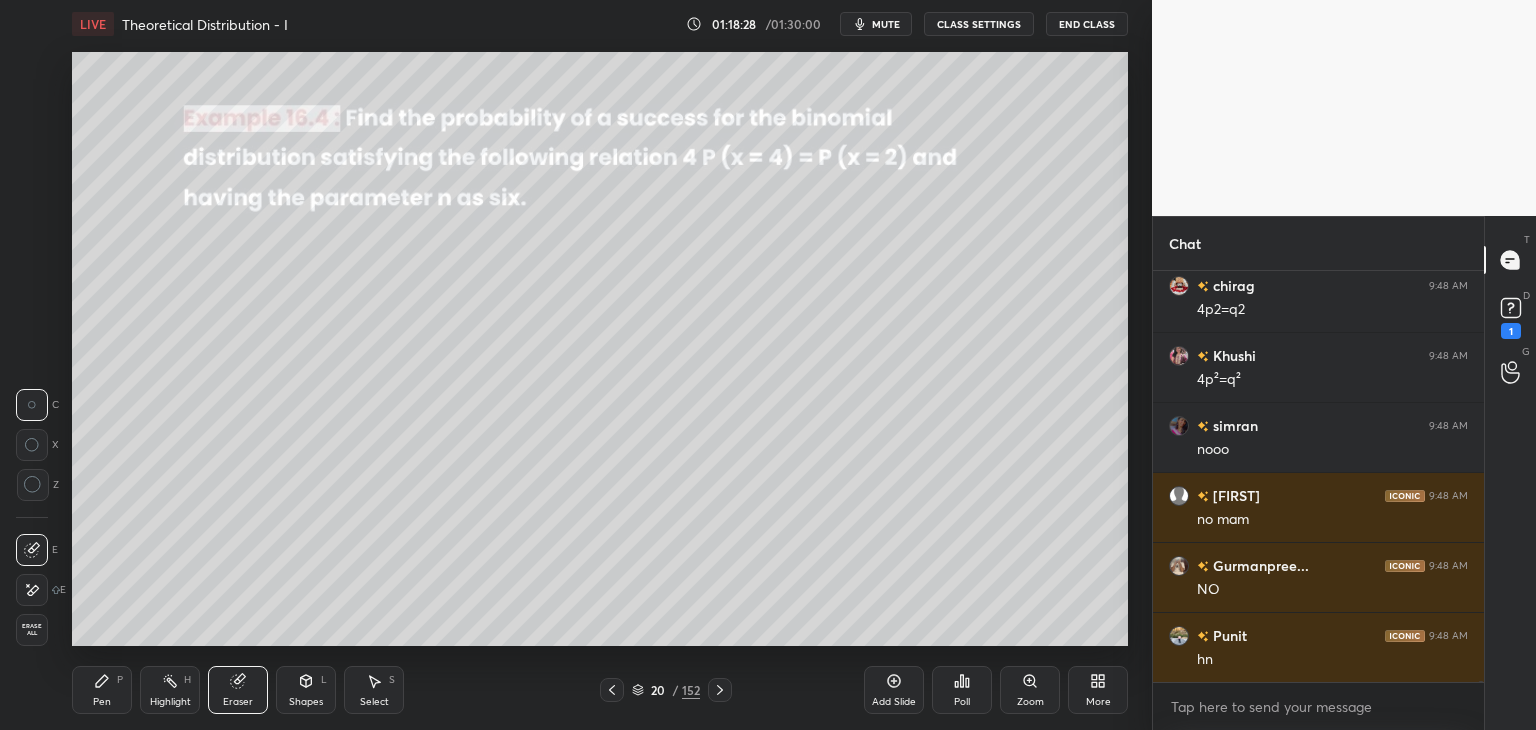 click 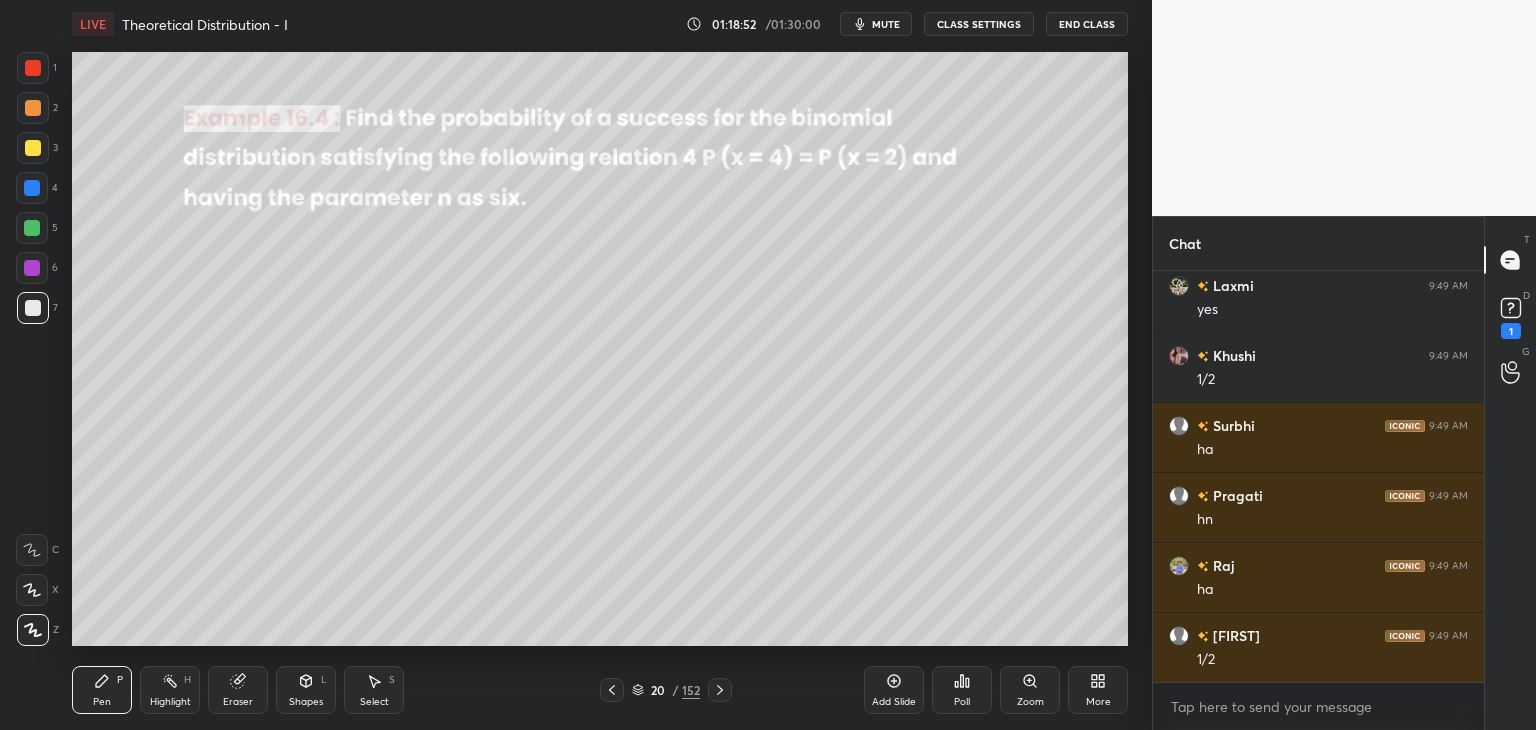 scroll, scrollTop: 128064, scrollLeft: 0, axis: vertical 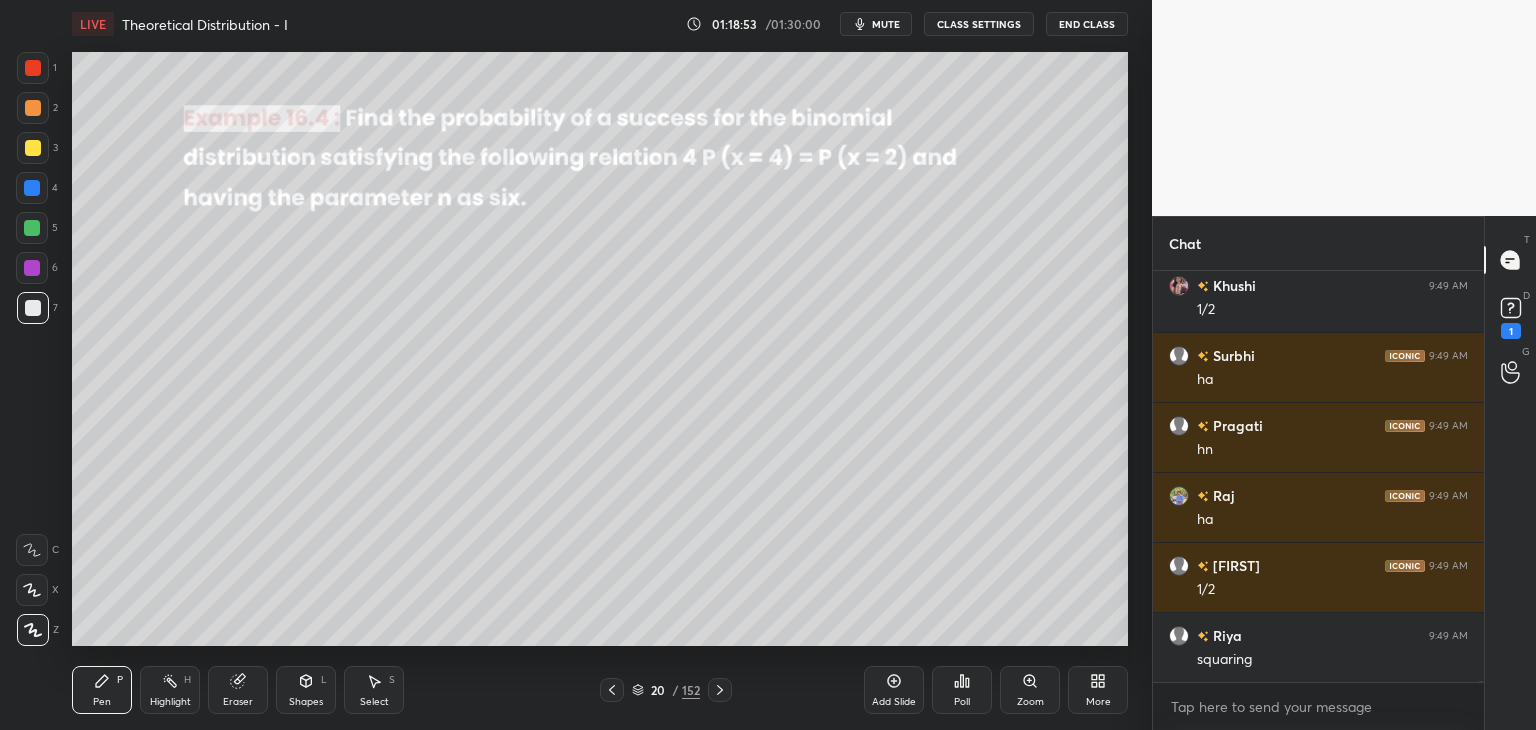 drag, startPoint x: 240, startPoint y: 701, endPoint x: 282, endPoint y: 678, distance: 47.88528 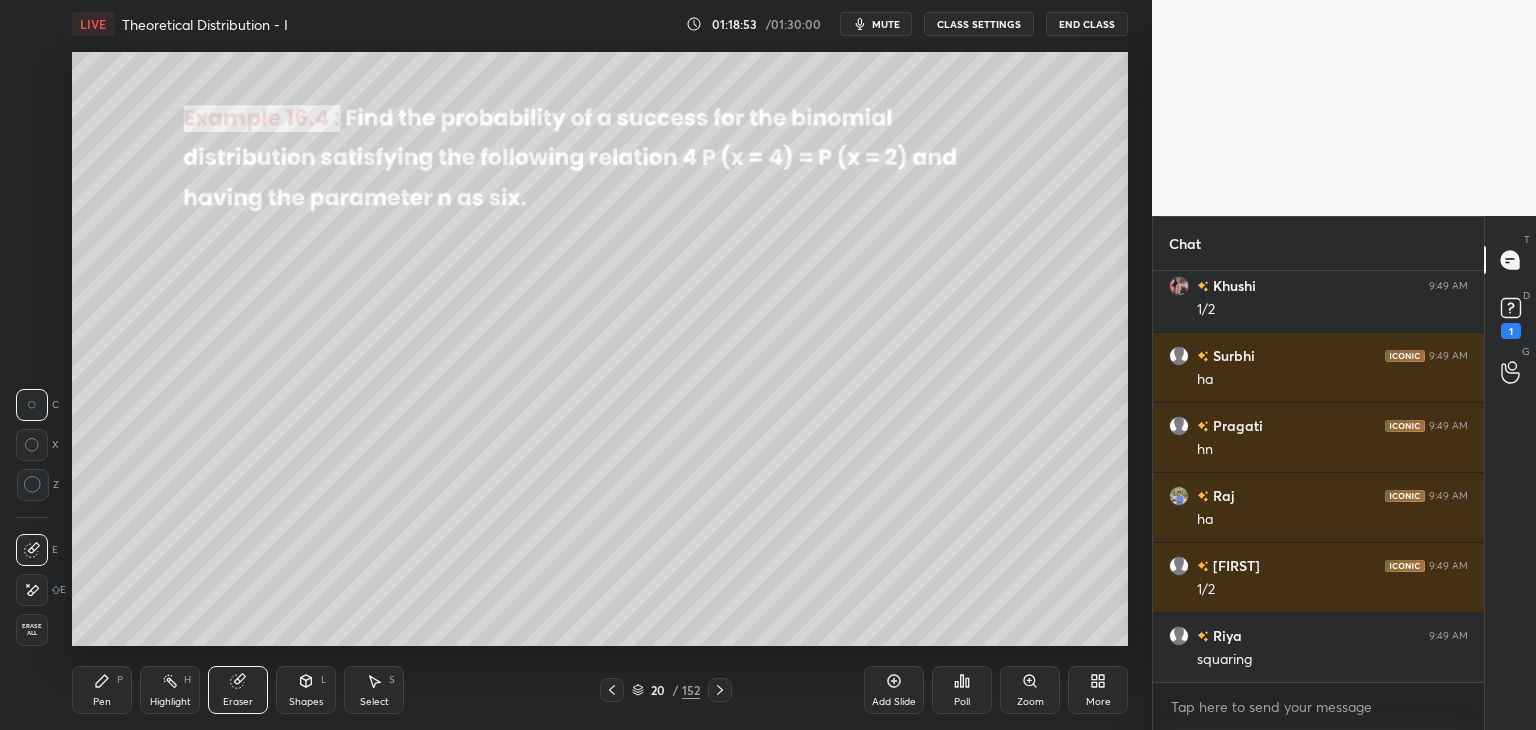 scroll, scrollTop: 128344, scrollLeft: 0, axis: vertical 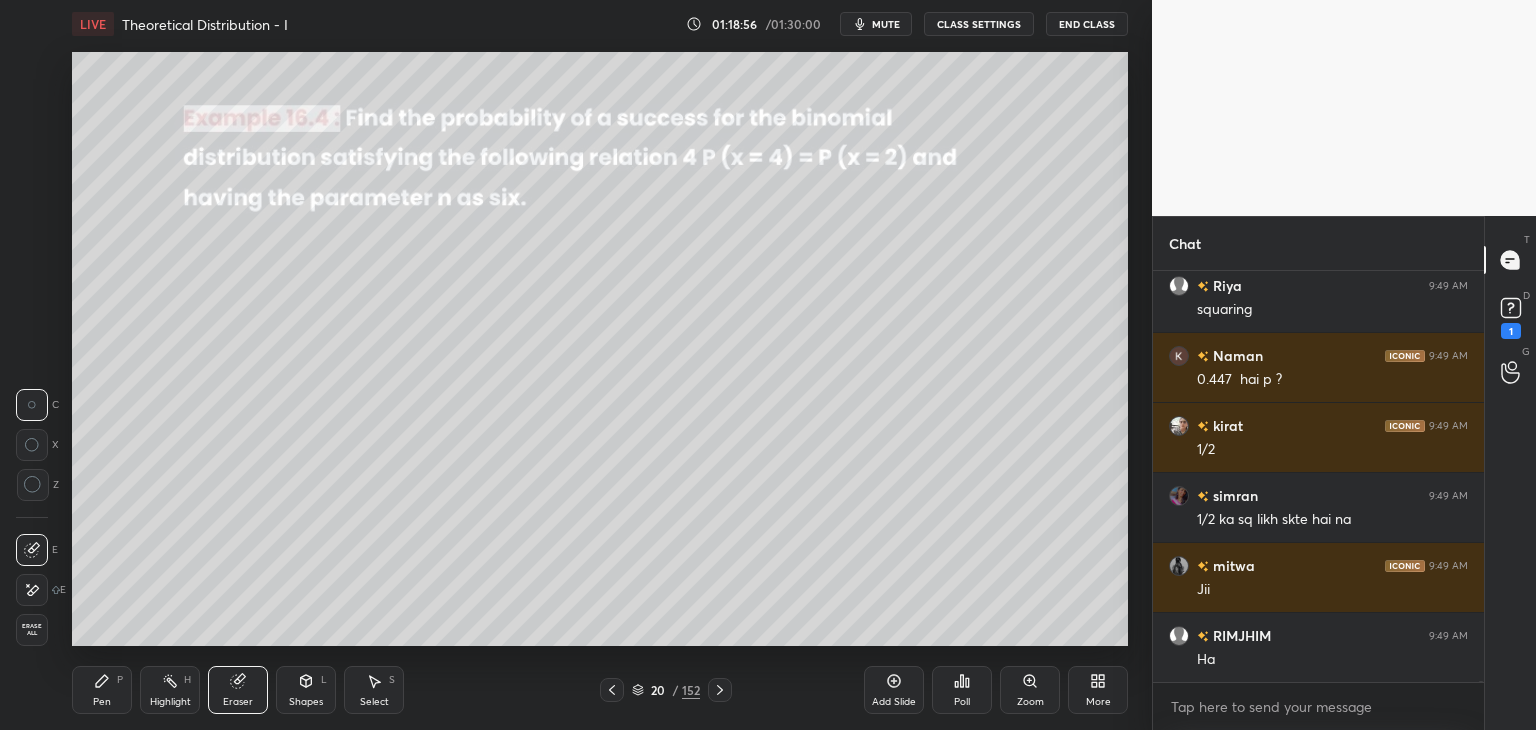 drag, startPoint x: 104, startPoint y: 703, endPoint x: 135, endPoint y: 695, distance: 32.01562 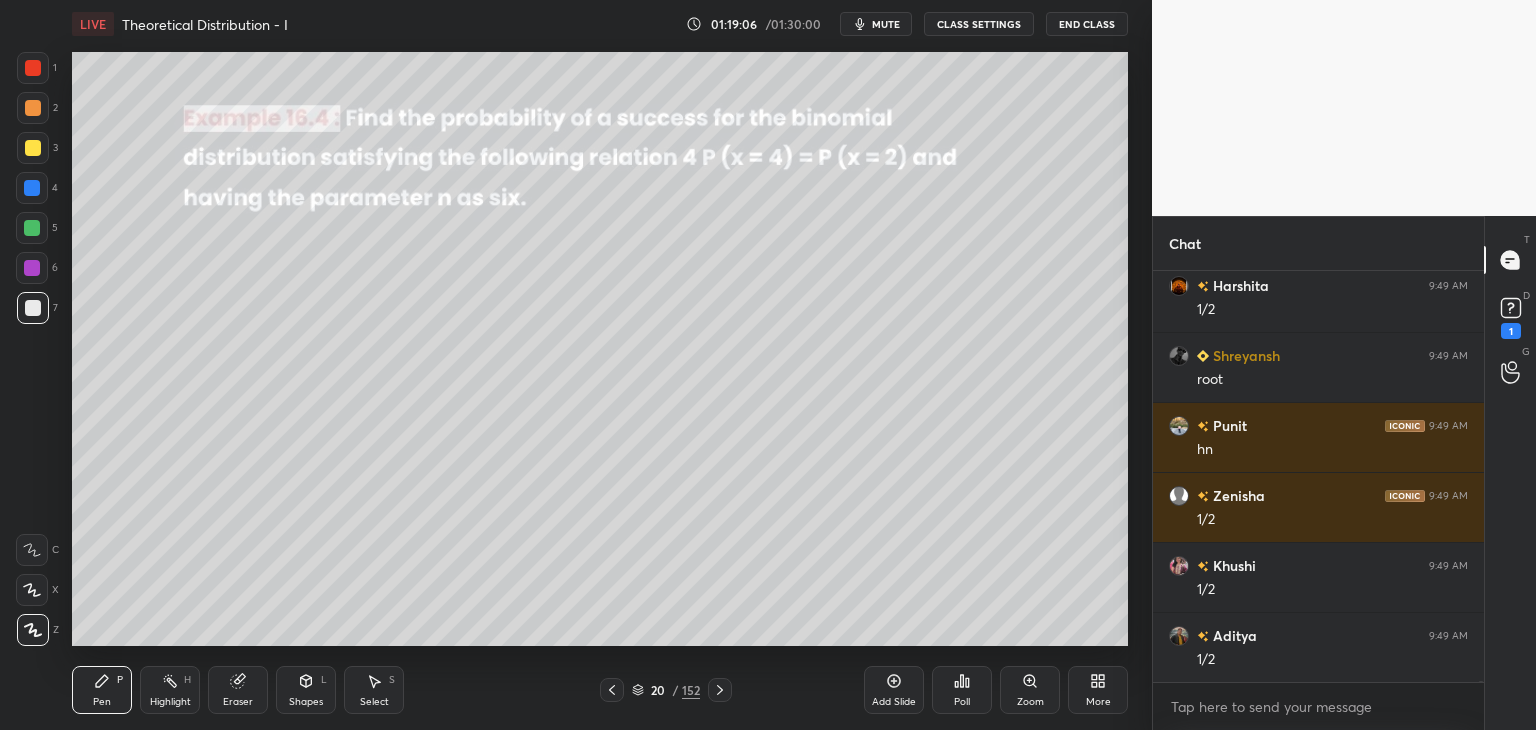 scroll, scrollTop: 129324, scrollLeft: 0, axis: vertical 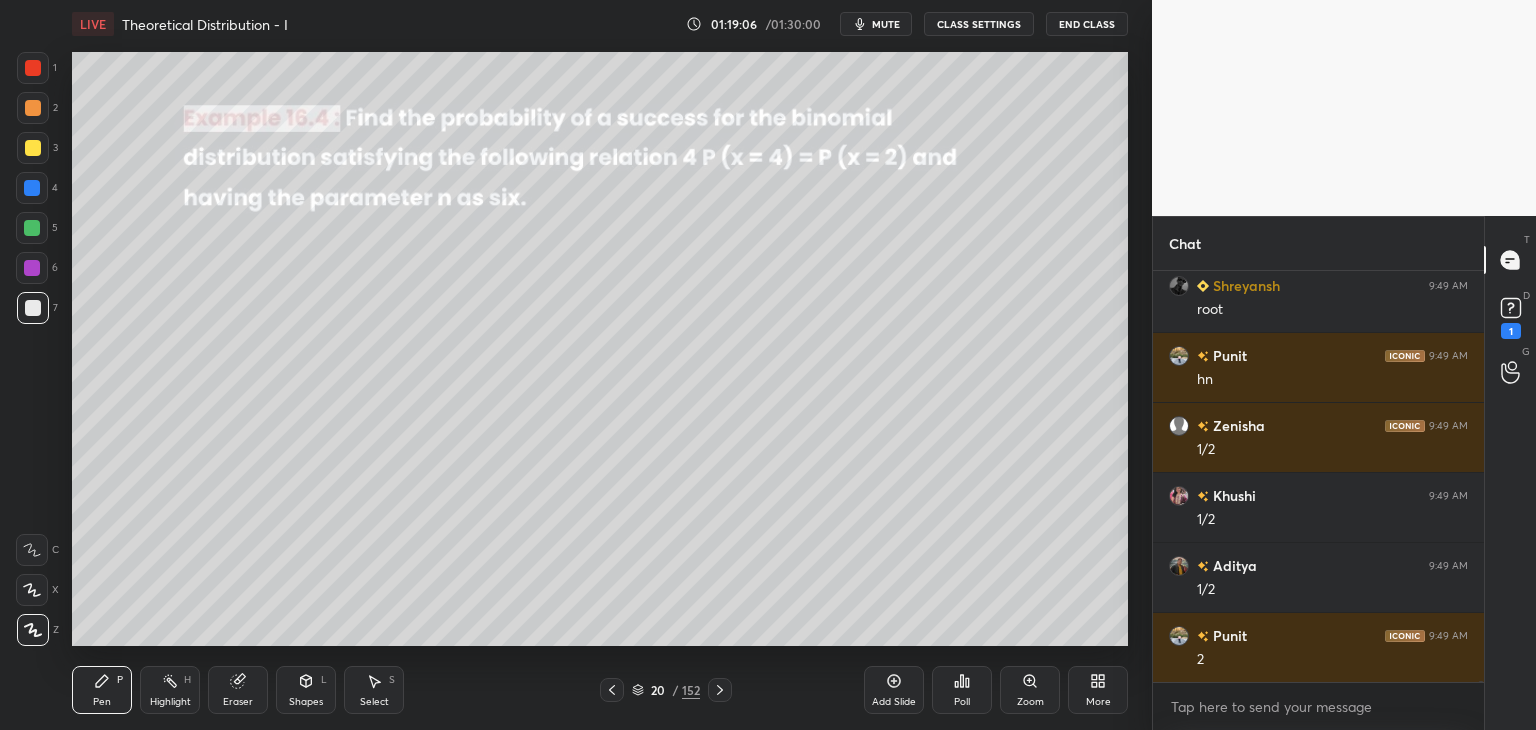 click on "Add Slide" at bounding box center (894, 702) 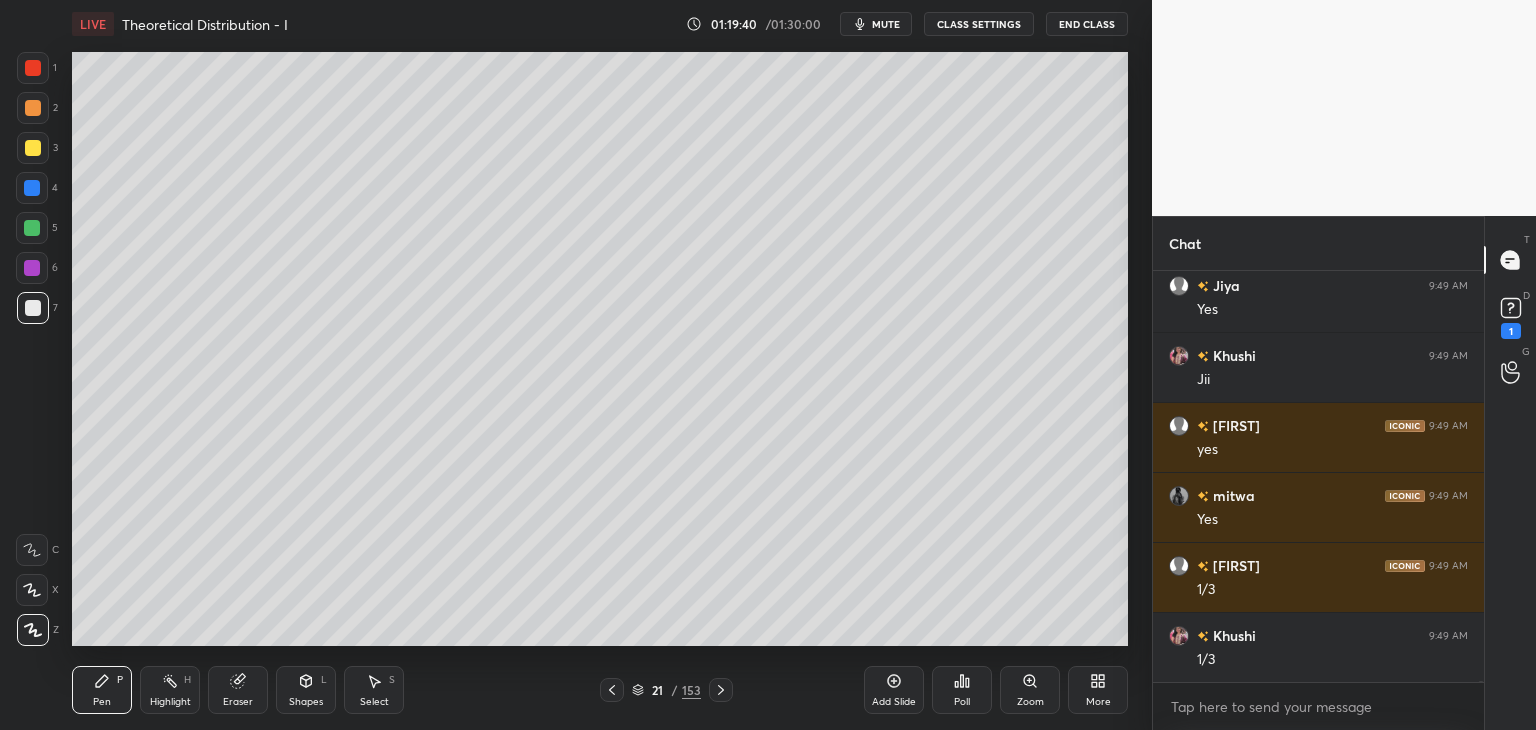 scroll, scrollTop: 130526, scrollLeft: 0, axis: vertical 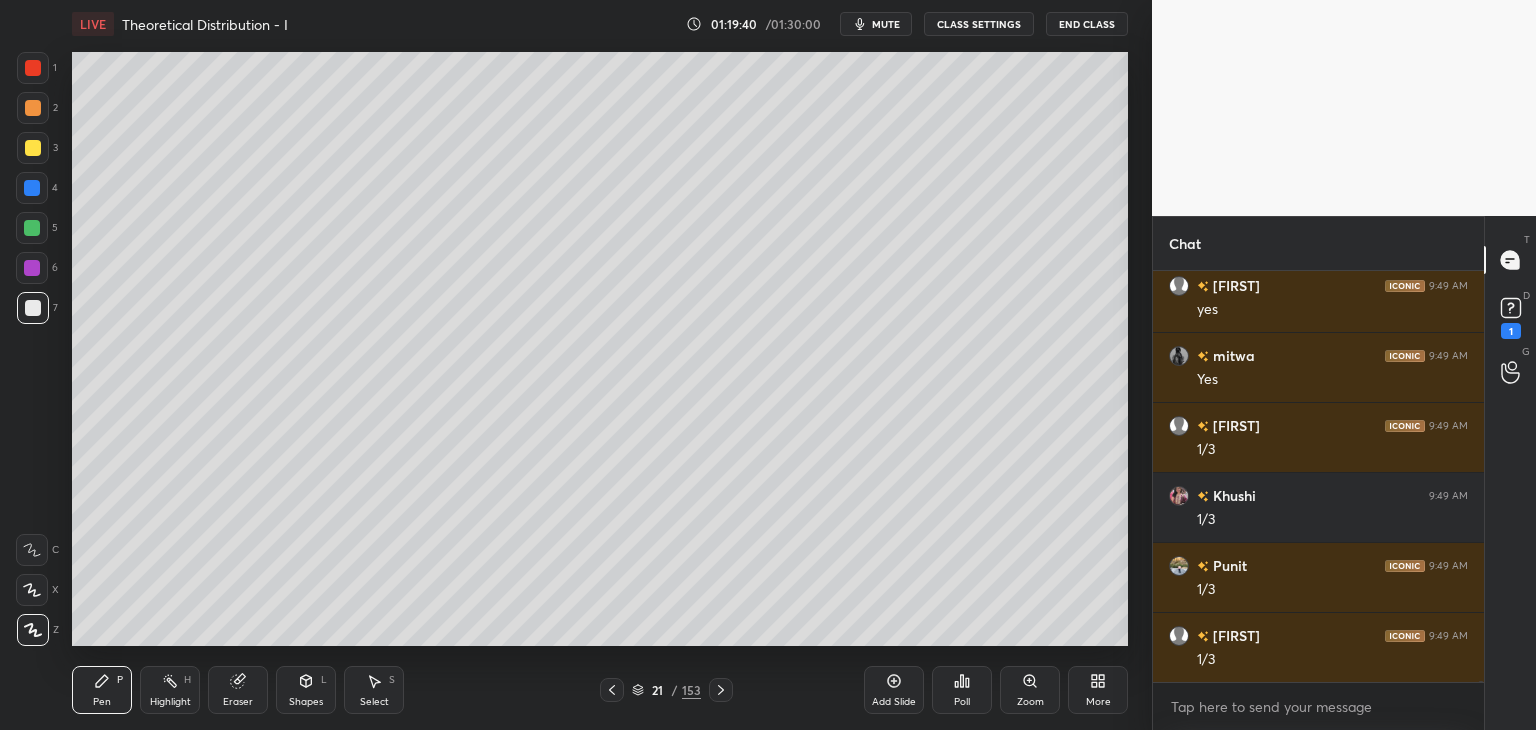 click 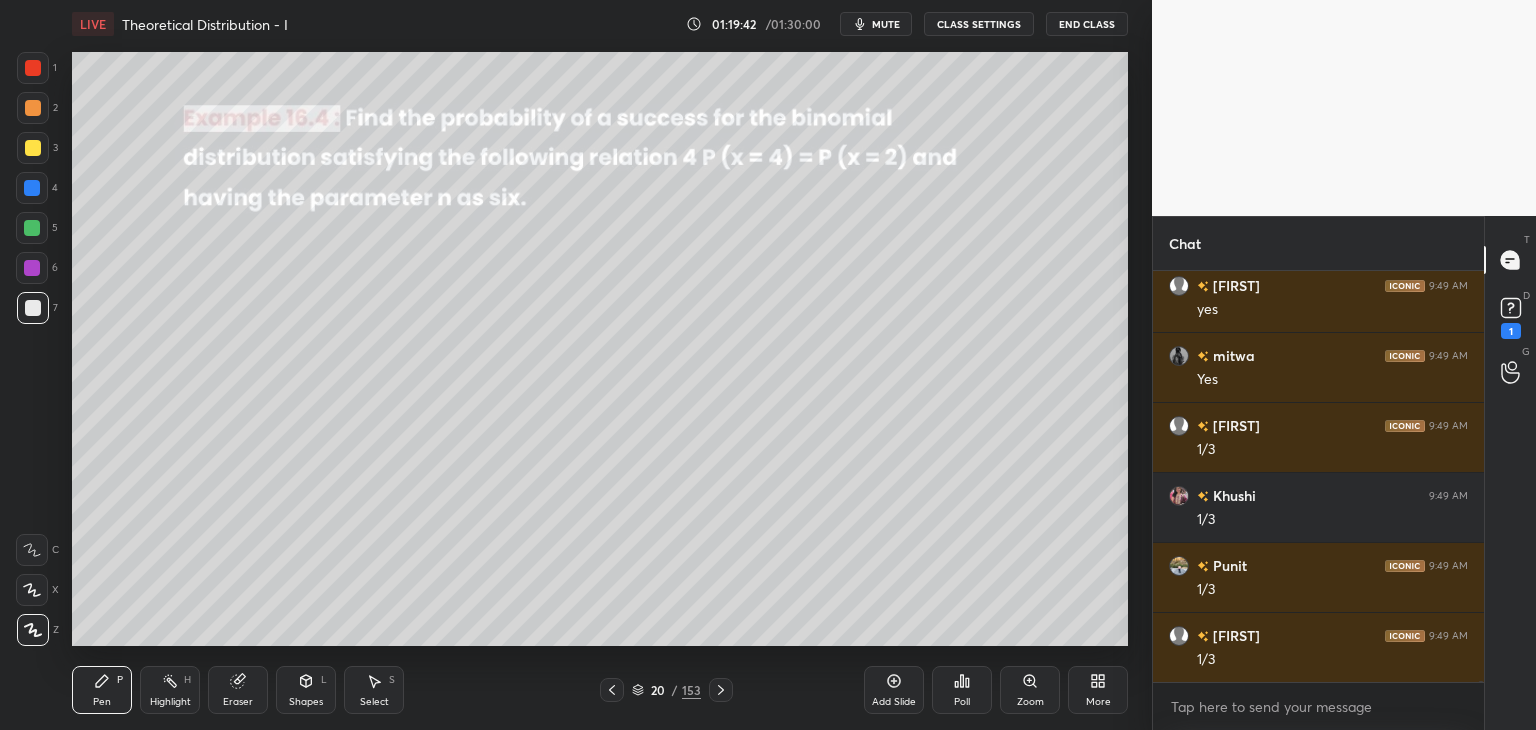 scroll, scrollTop: 130596, scrollLeft: 0, axis: vertical 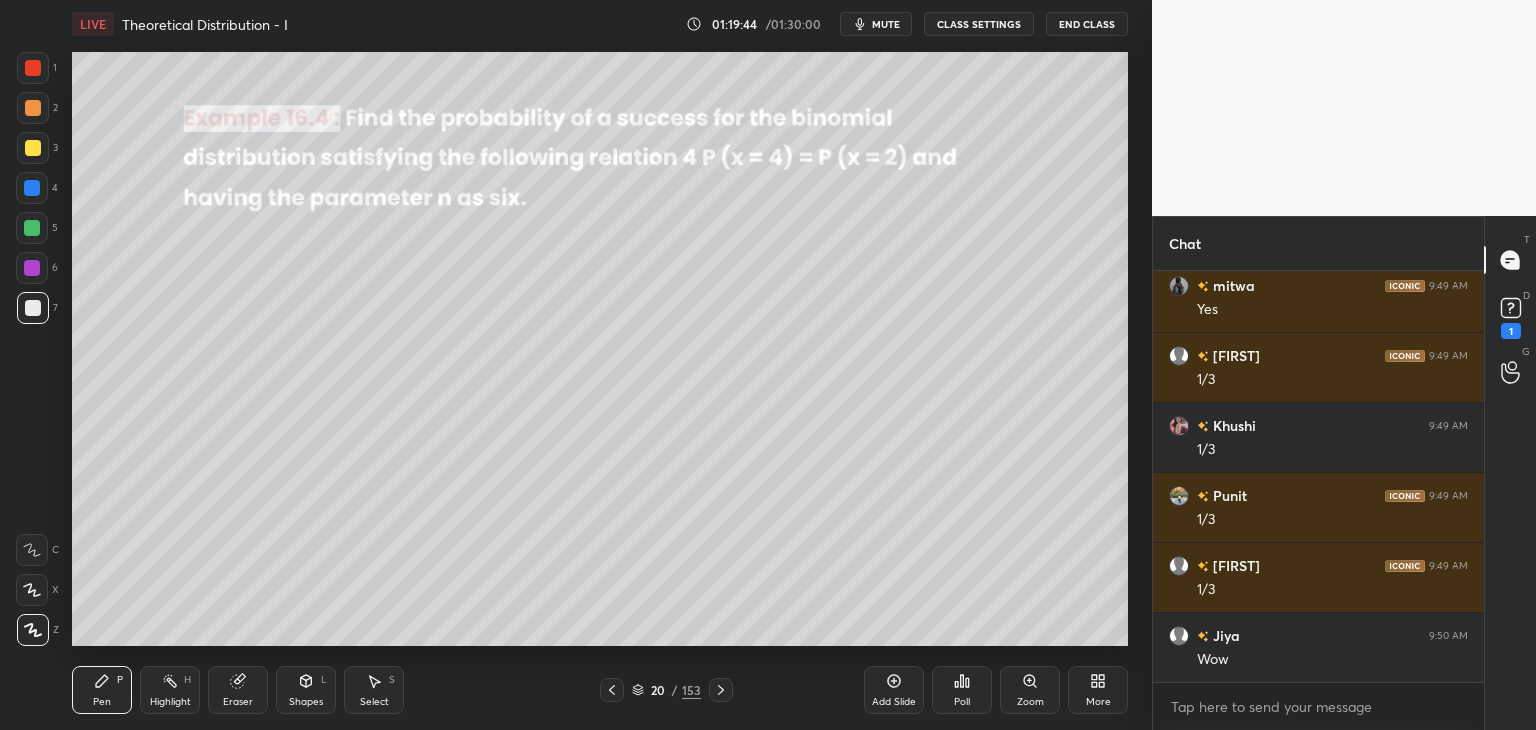 click 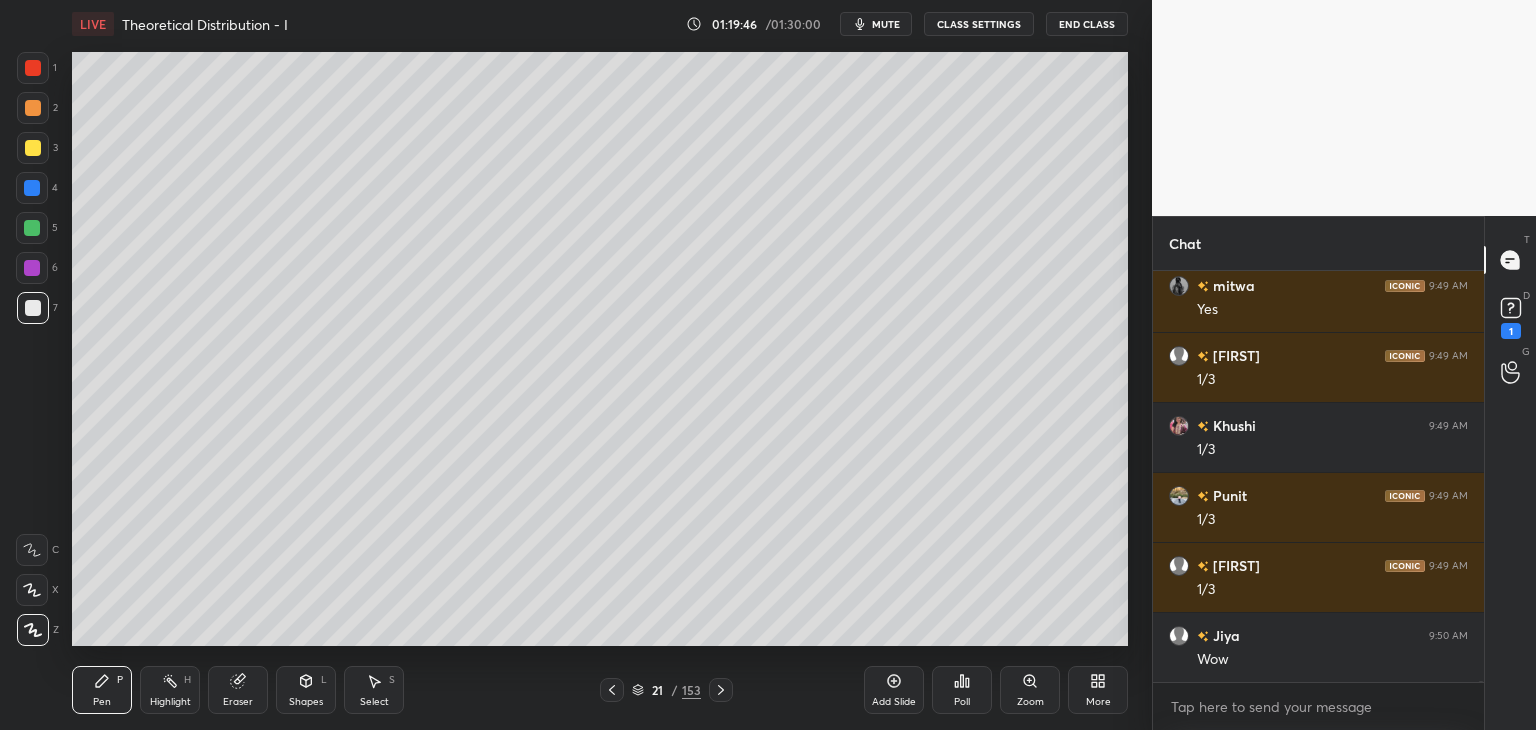 scroll, scrollTop: 130666, scrollLeft: 0, axis: vertical 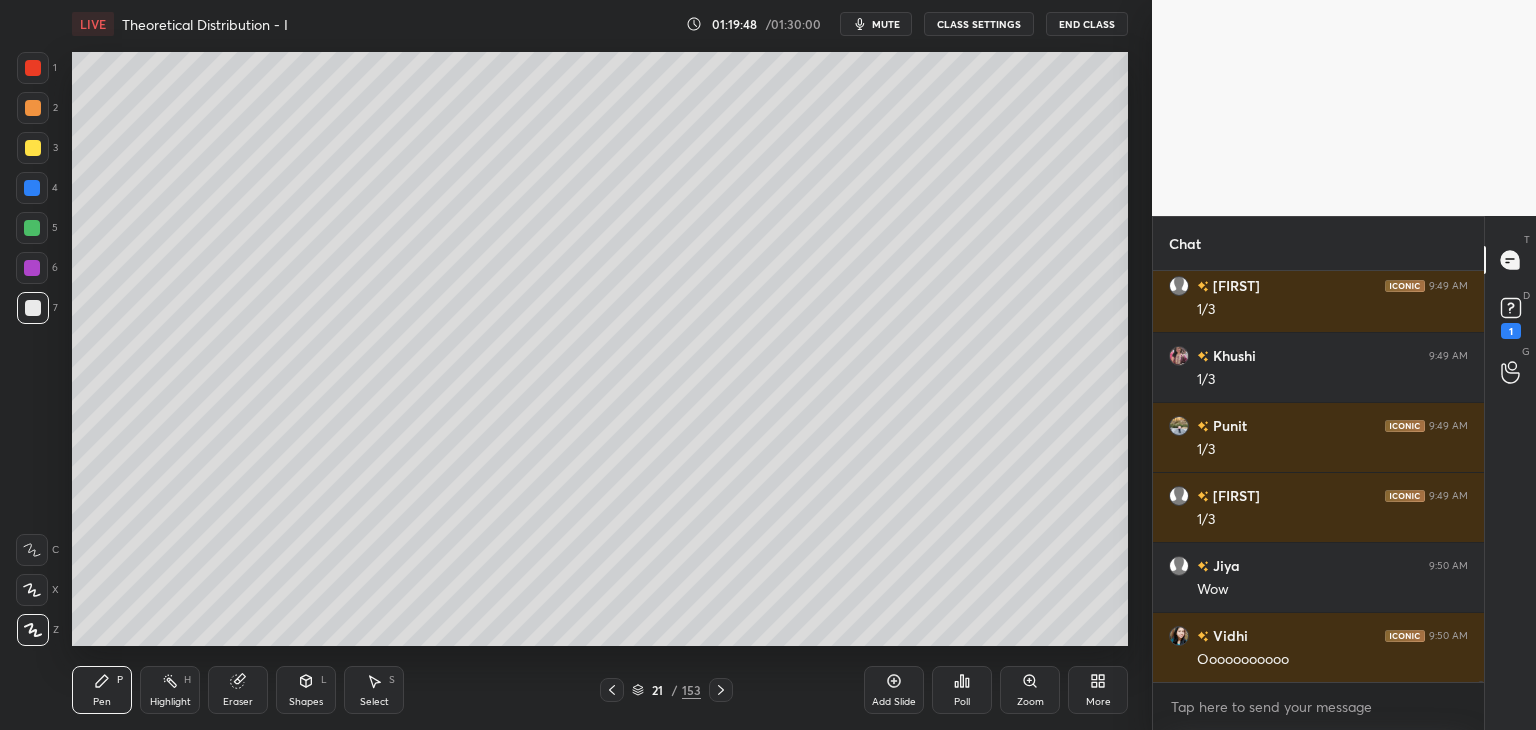 click 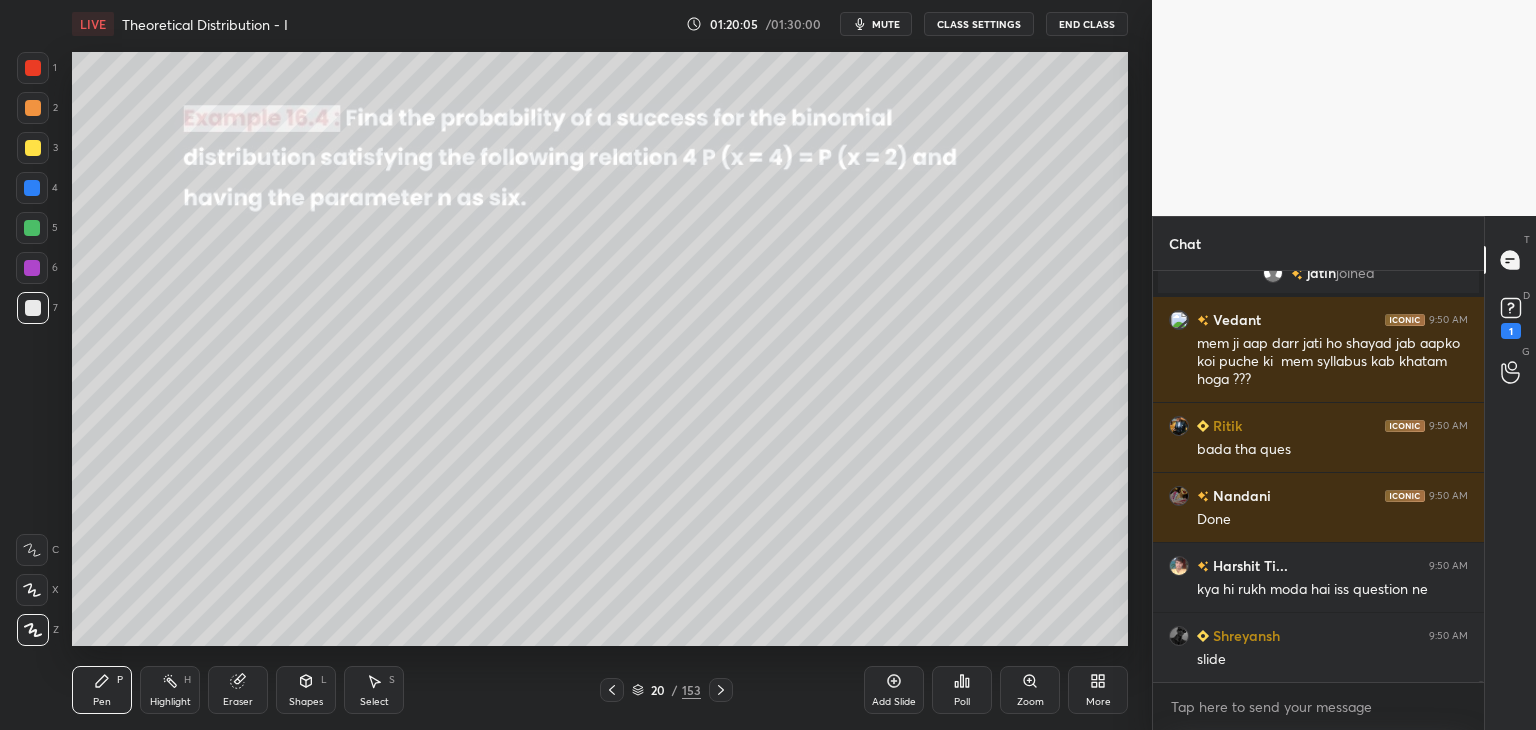 scroll, scrollTop: 130792, scrollLeft: 0, axis: vertical 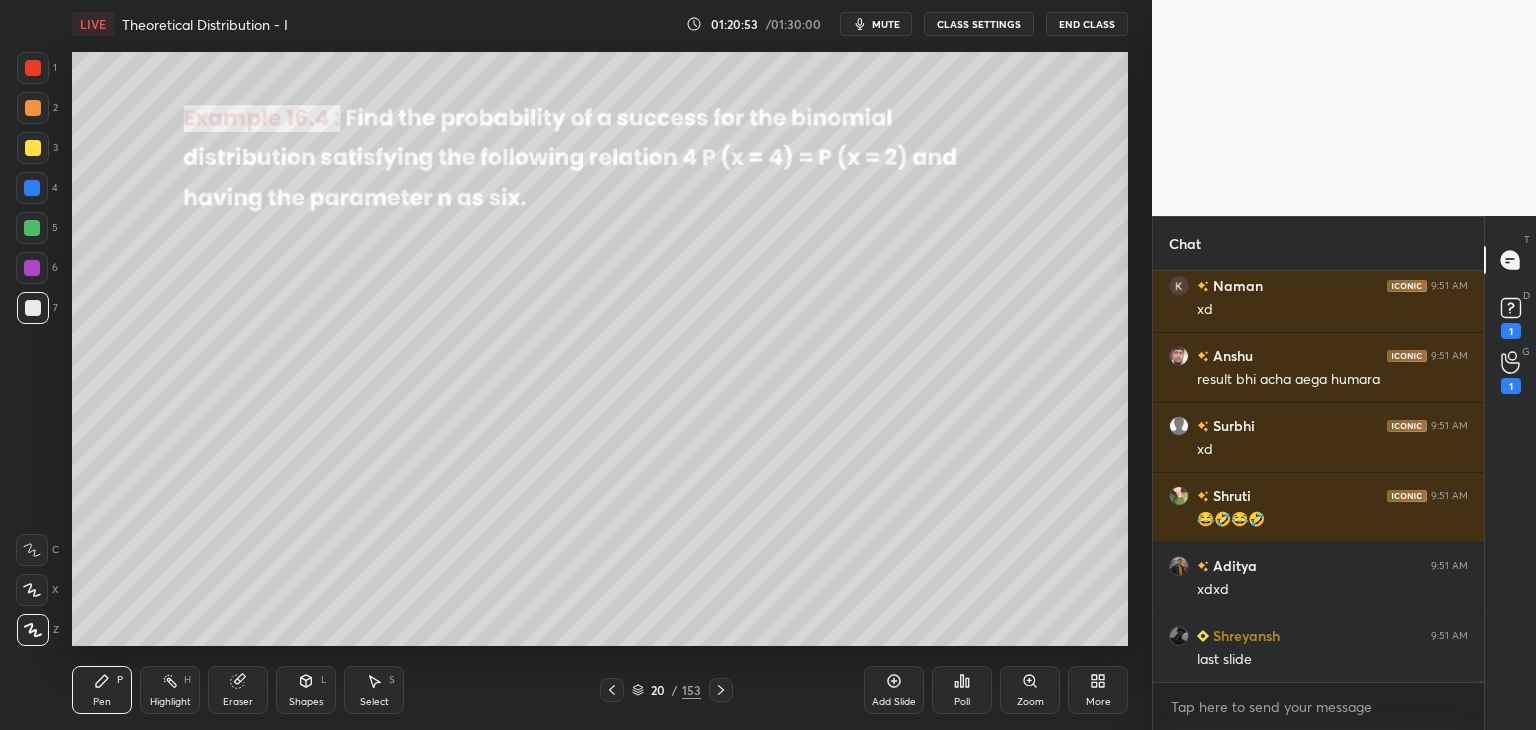click 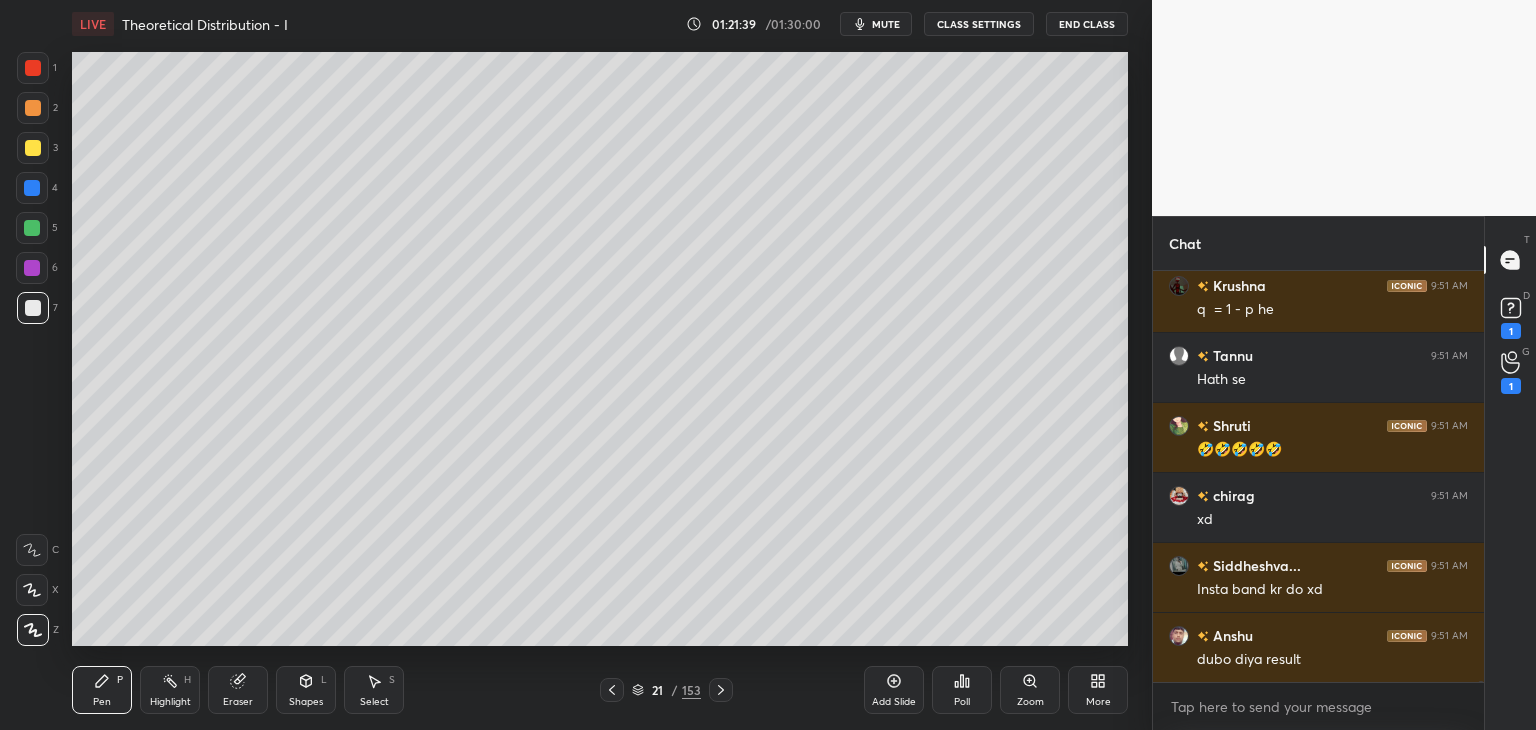scroll, scrollTop: 134346, scrollLeft: 0, axis: vertical 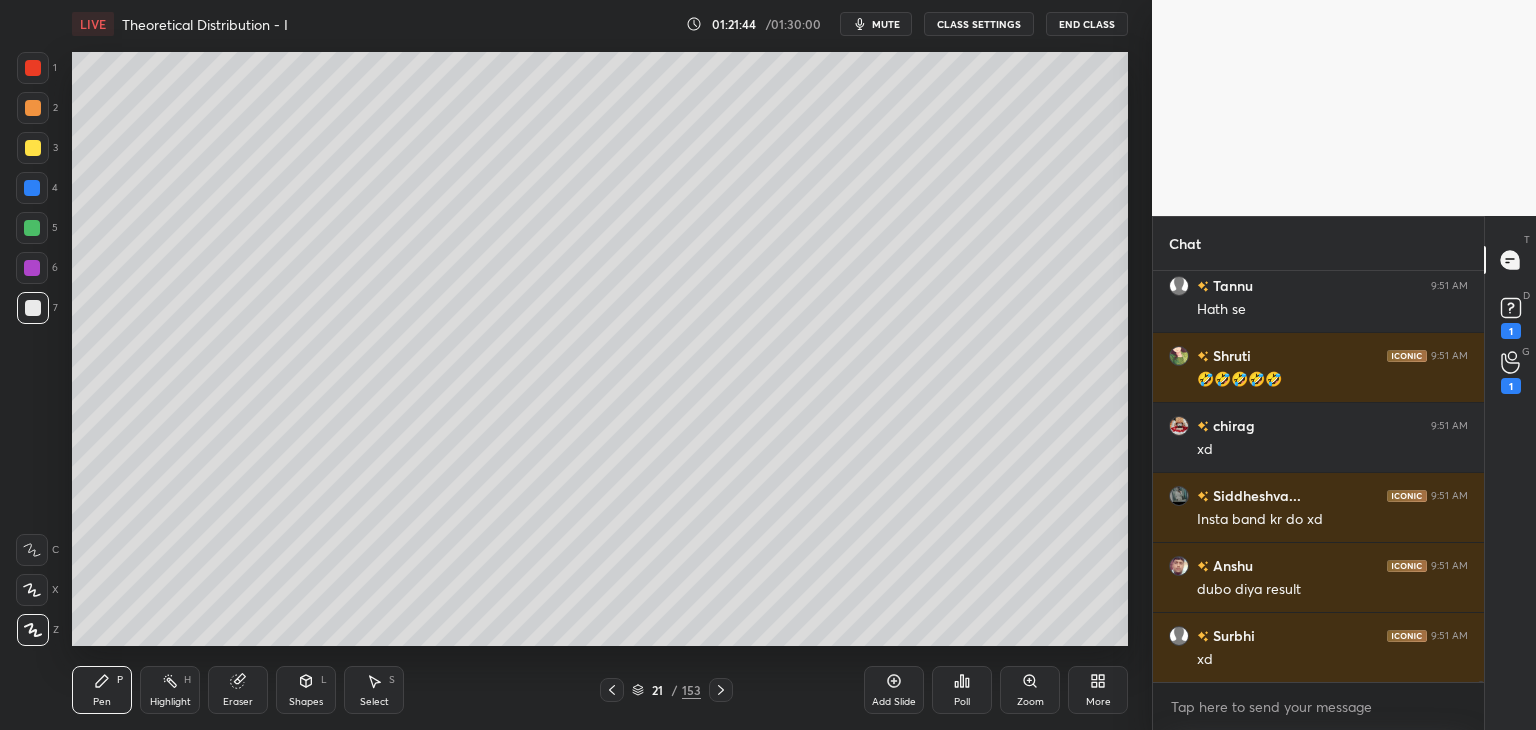 click at bounding box center [33, 148] 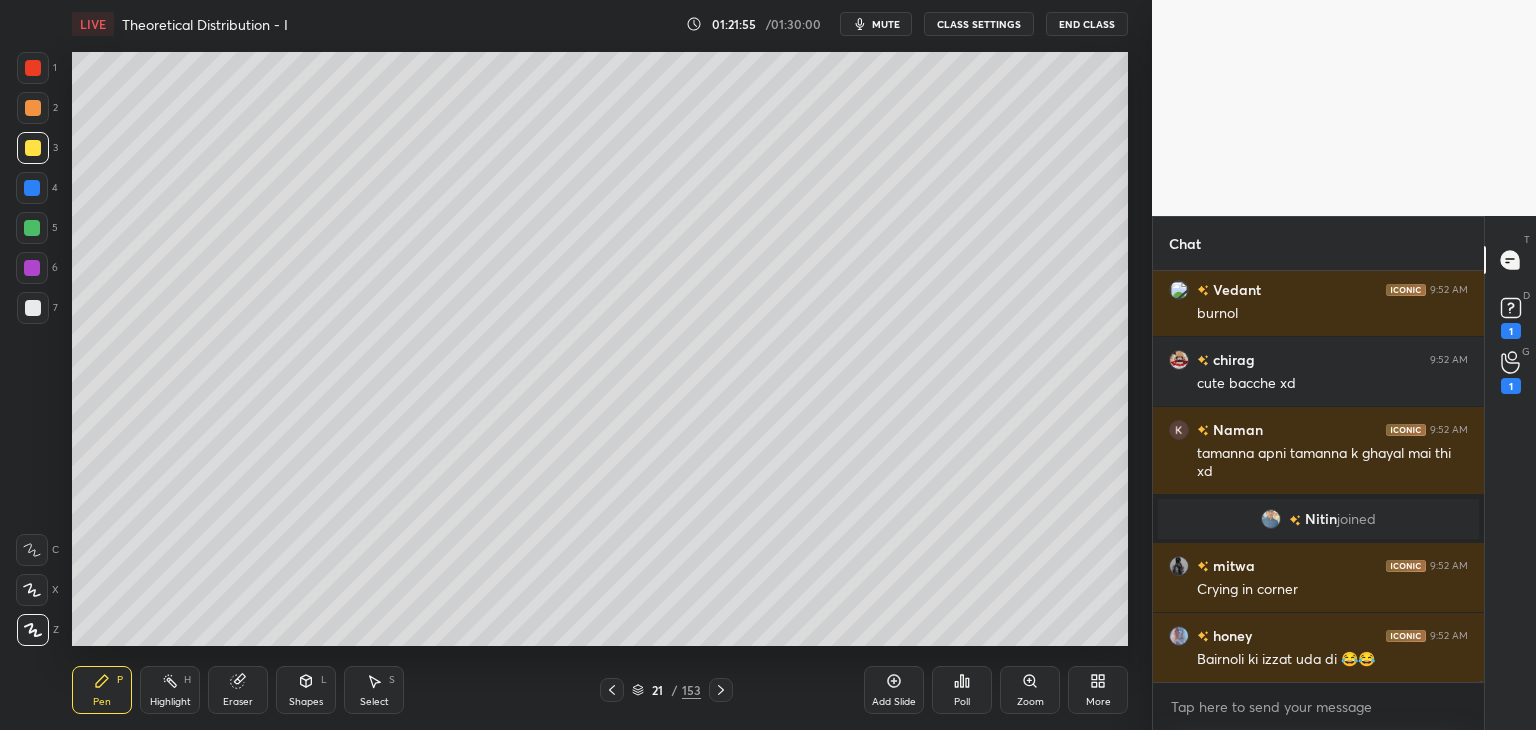 scroll, scrollTop: 133692, scrollLeft: 0, axis: vertical 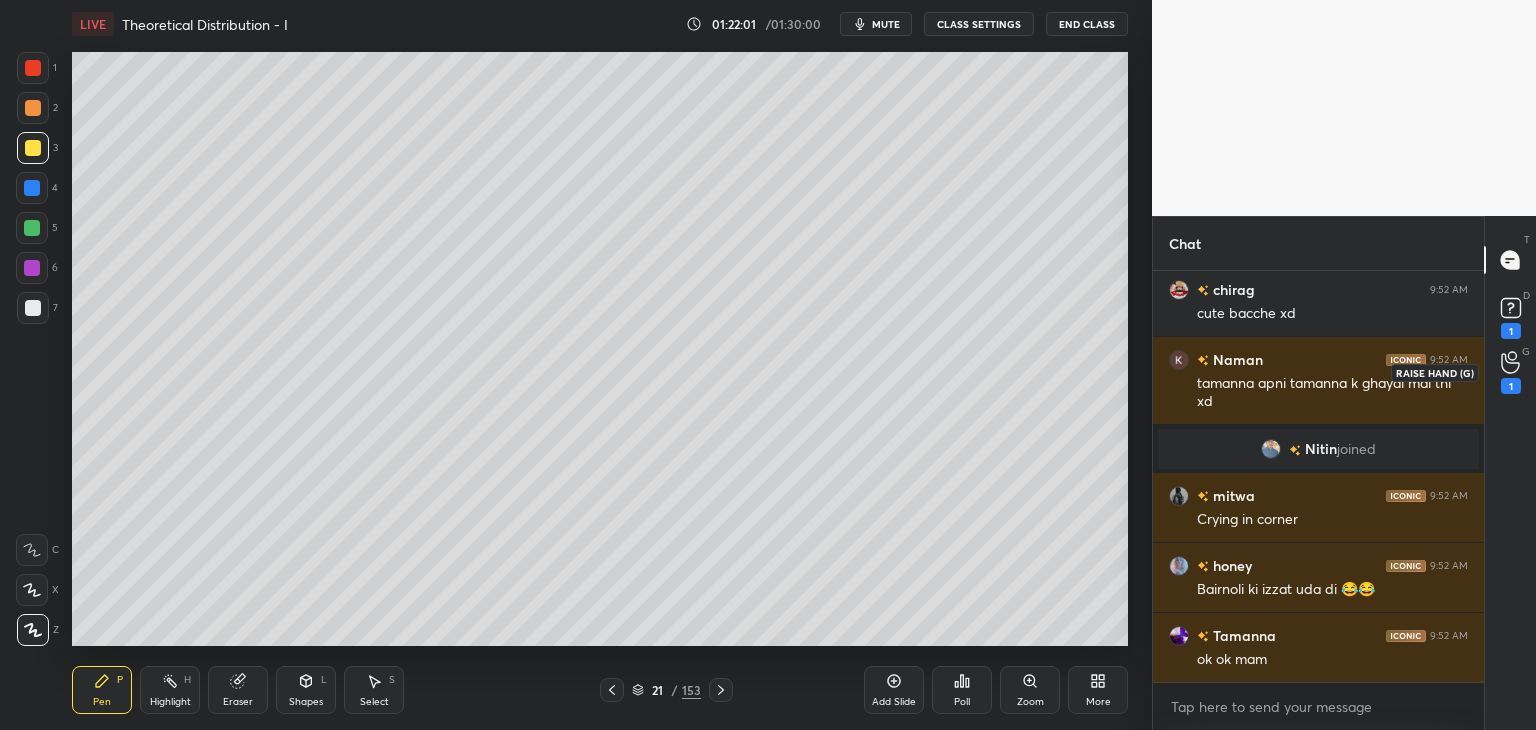 click on "1" at bounding box center [1511, 386] 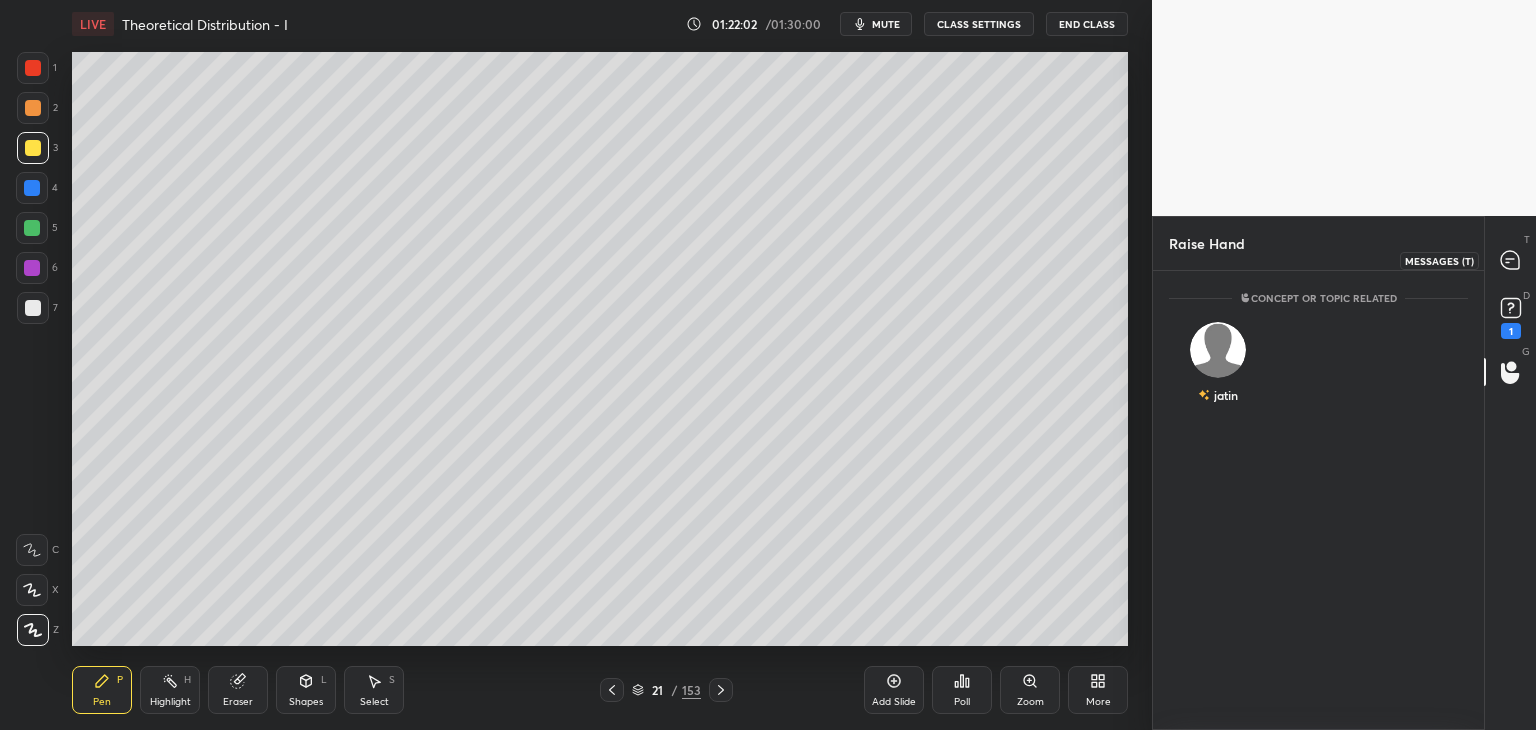 click 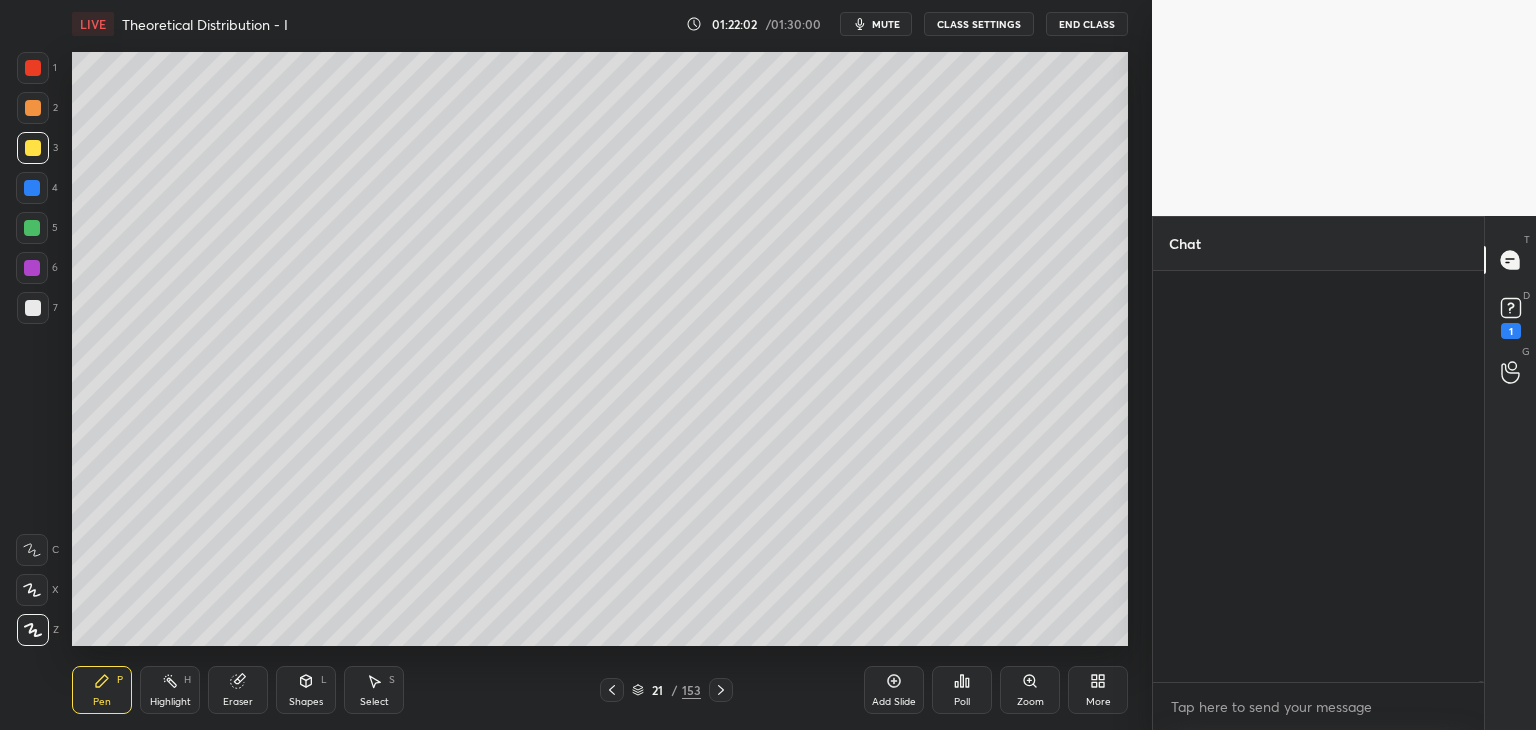 scroll, scrollTop: 134024, scrollLeft: 0, axis: vertical 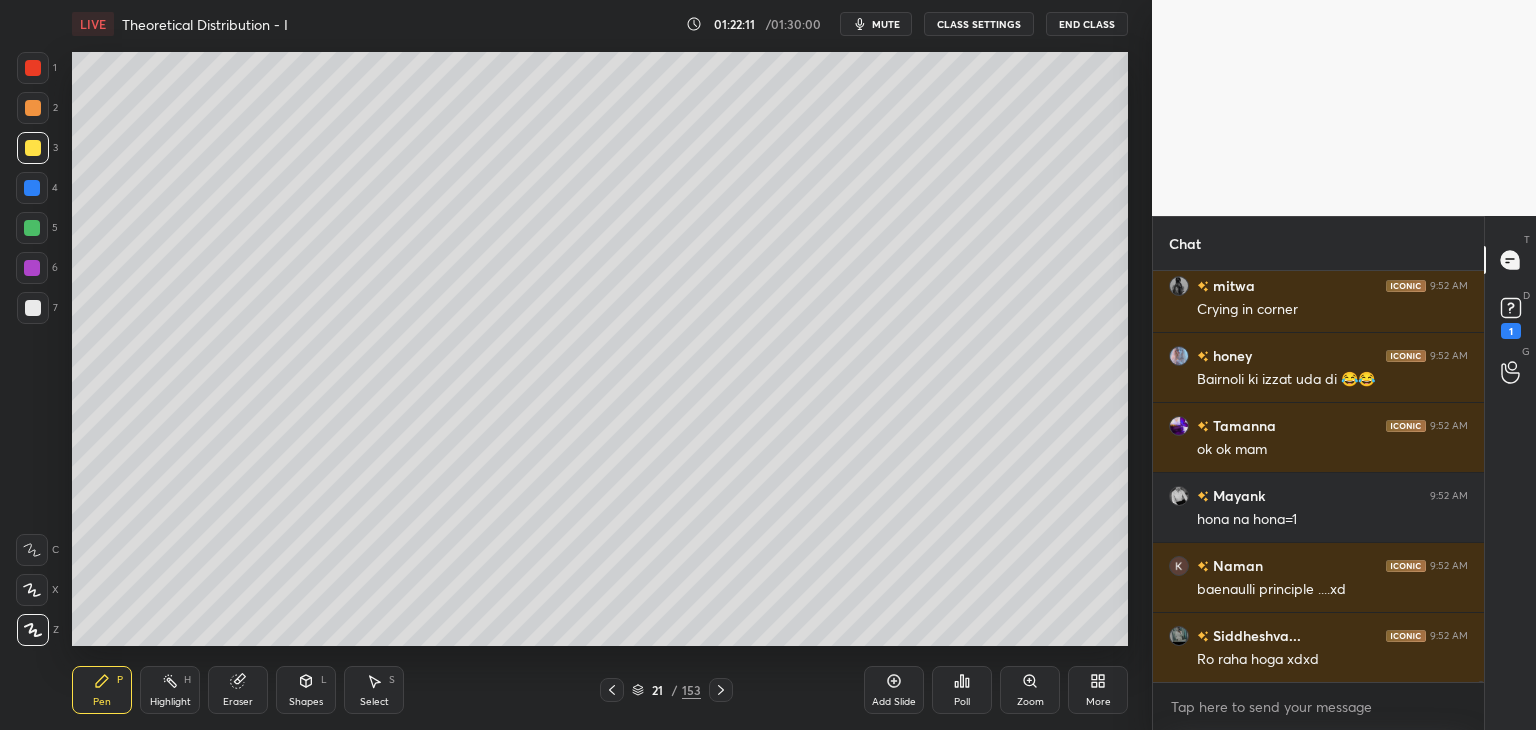 click 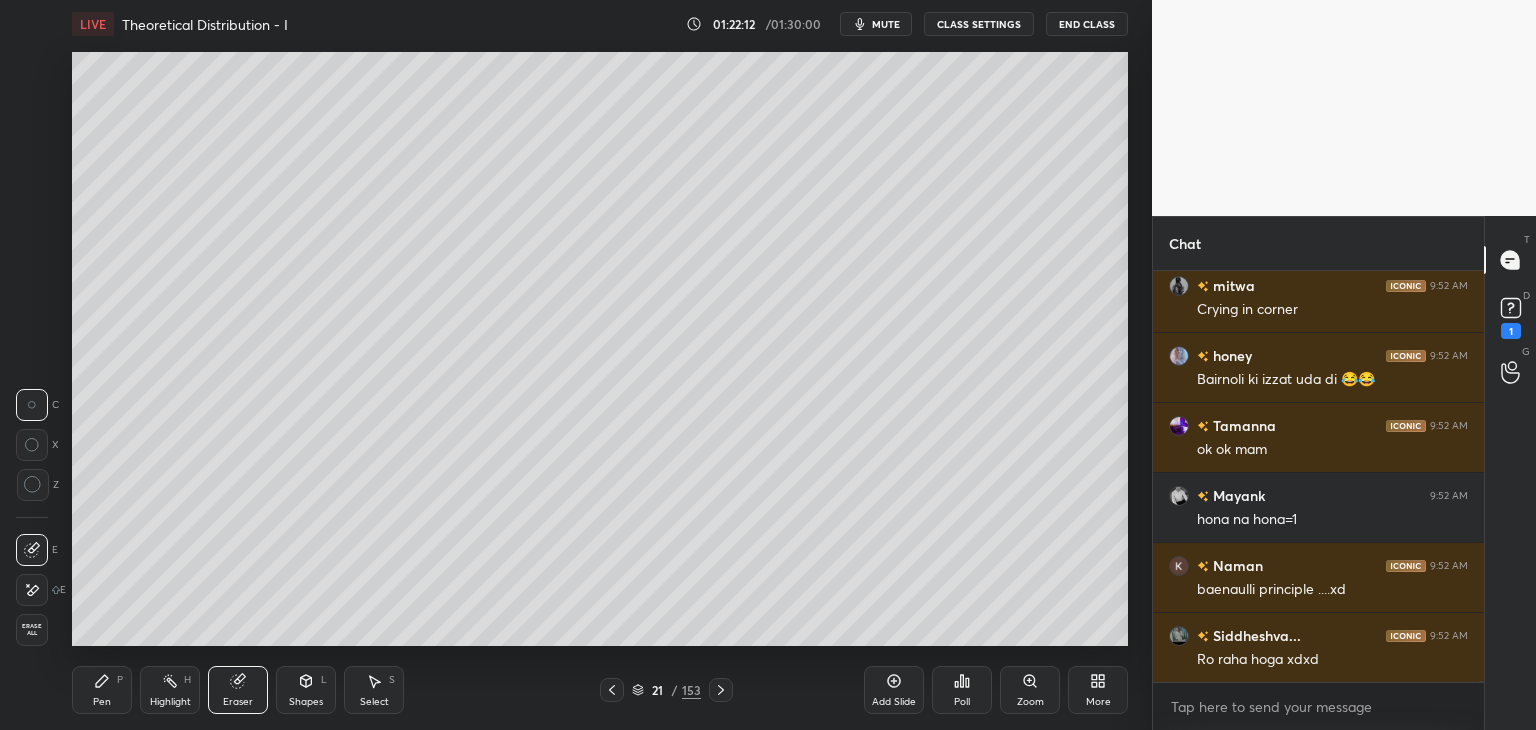 scroll, scrollTop: 134304, scrollLeft: 0, axis: vertical 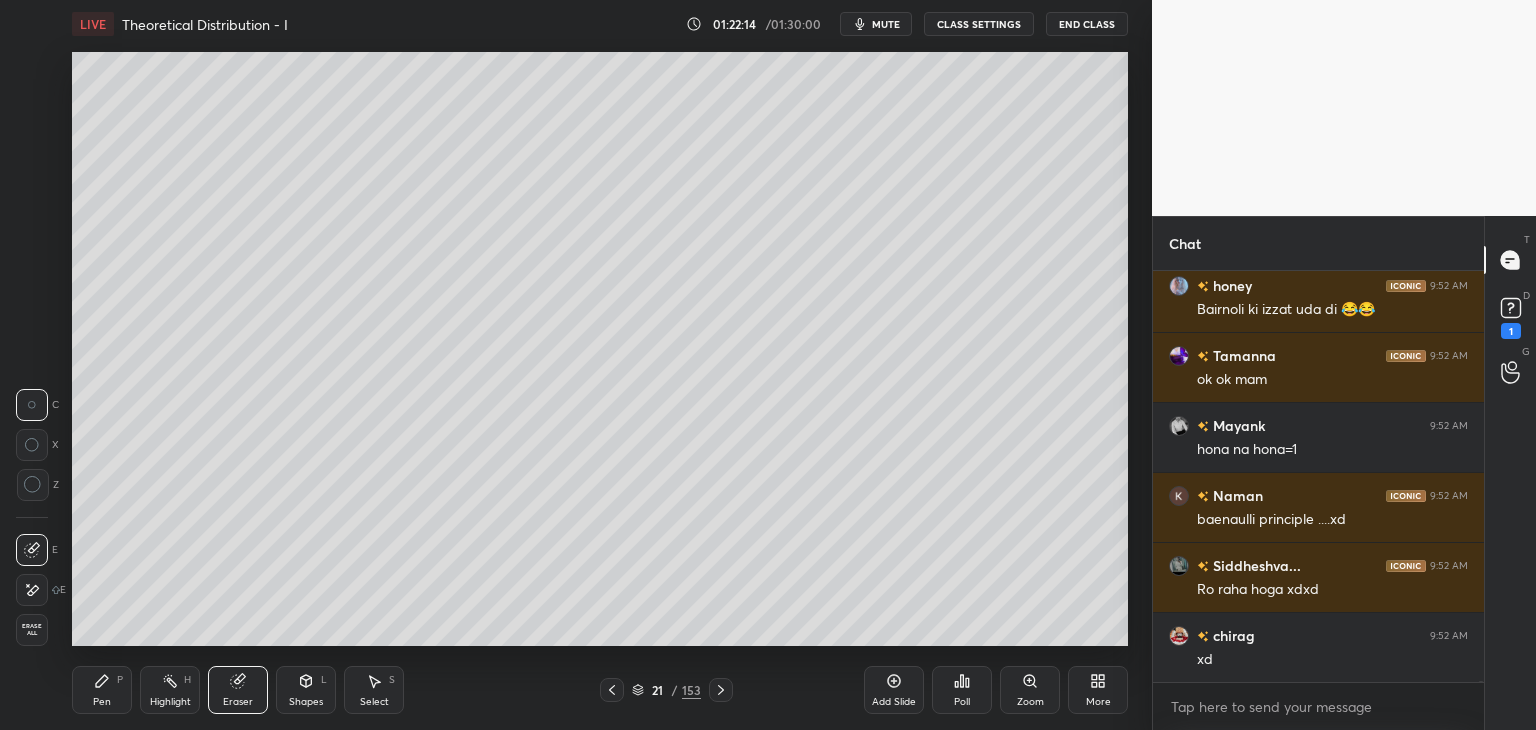 click 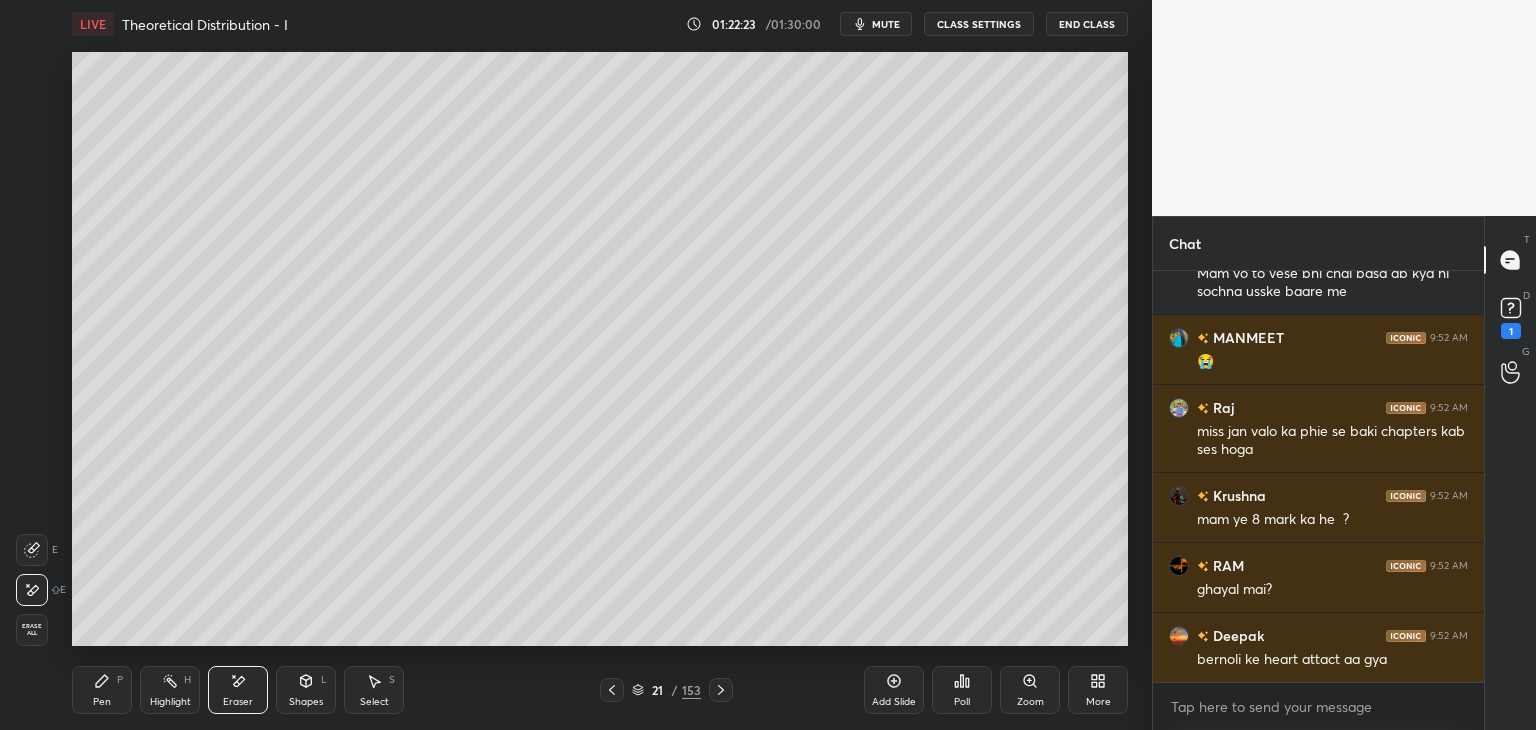 scroll, scrollTop: 134900, scrollLeft: 0, axis: vertical 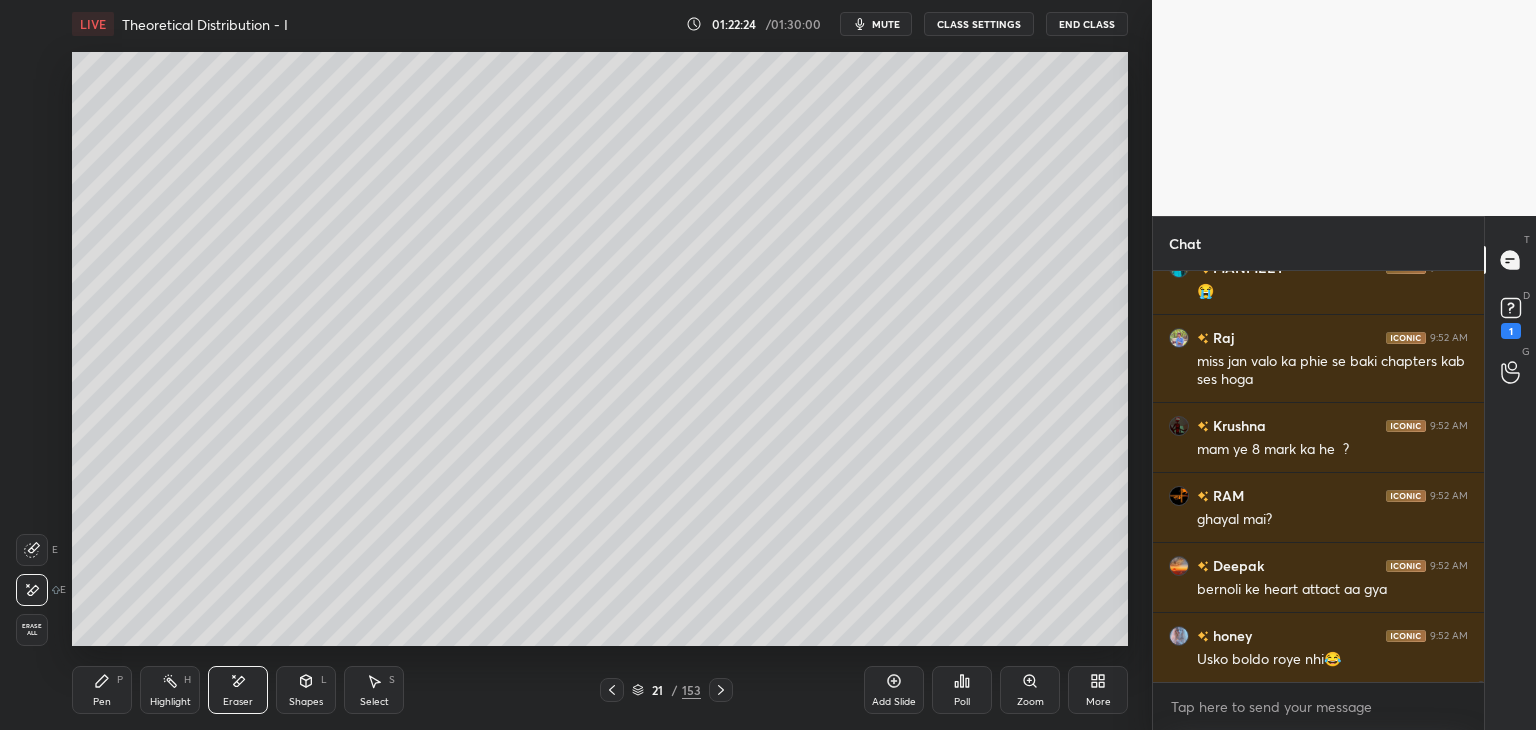 click on "Pen" at bounding box center (102, 702) 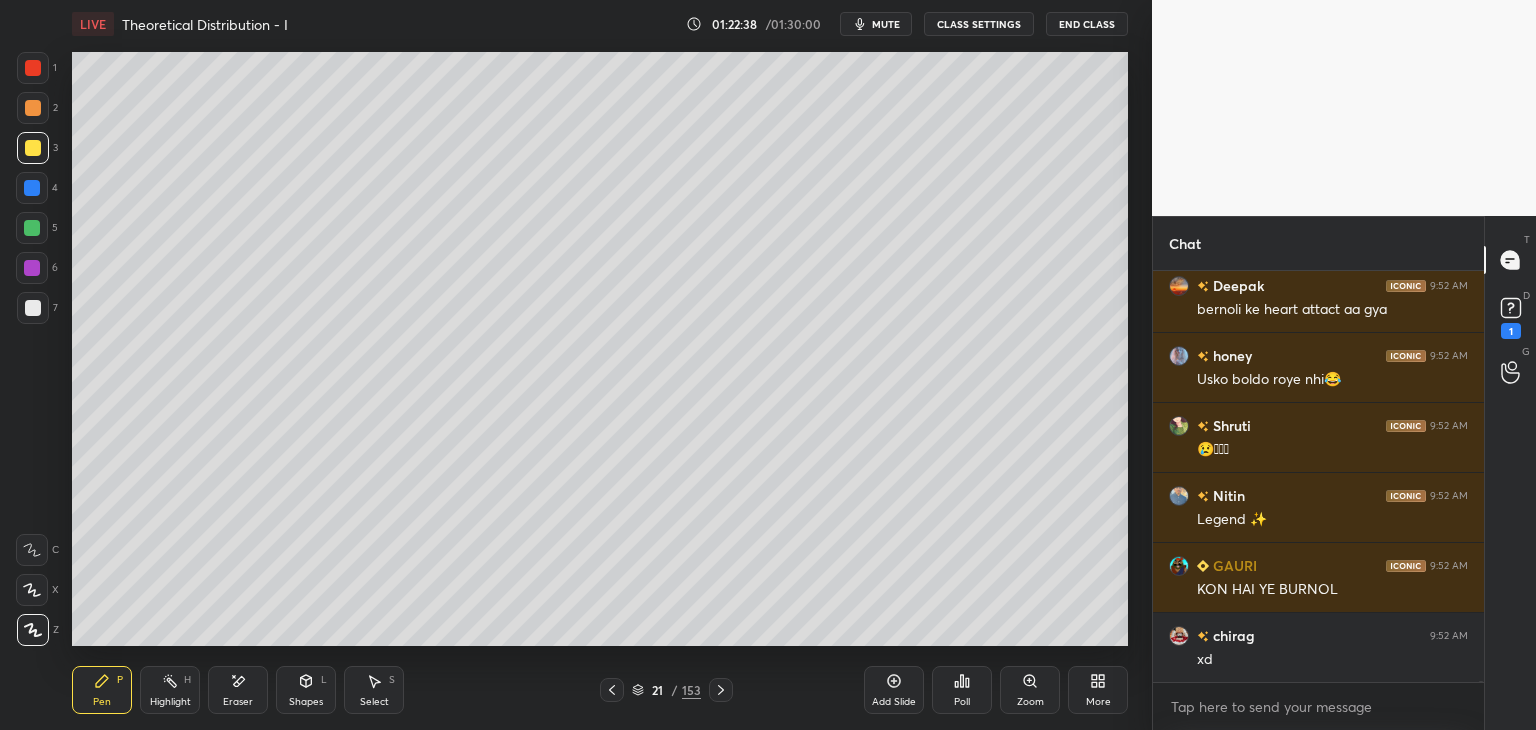 scroll, scrollTop: 135250, scrollLeft: 0, axis: vertical 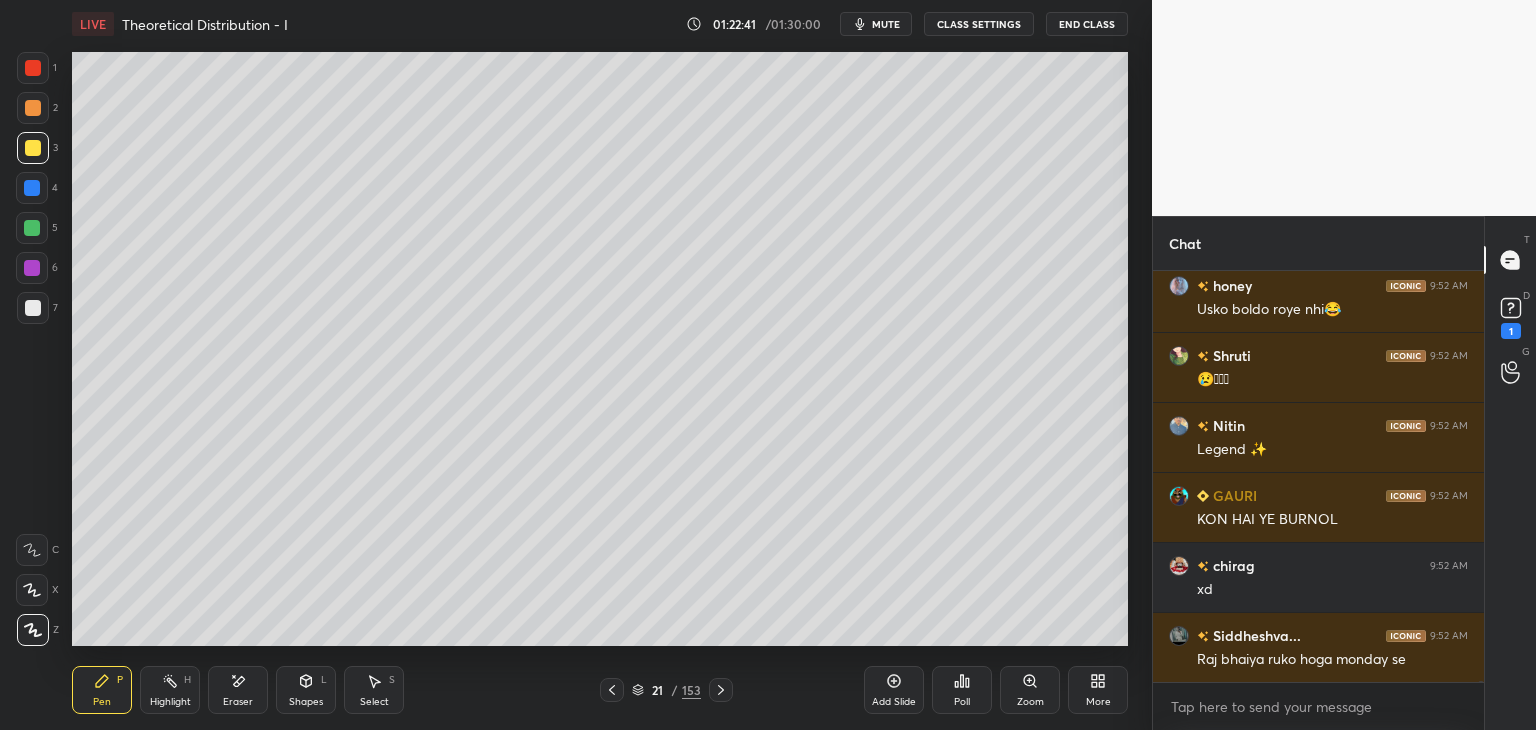 click 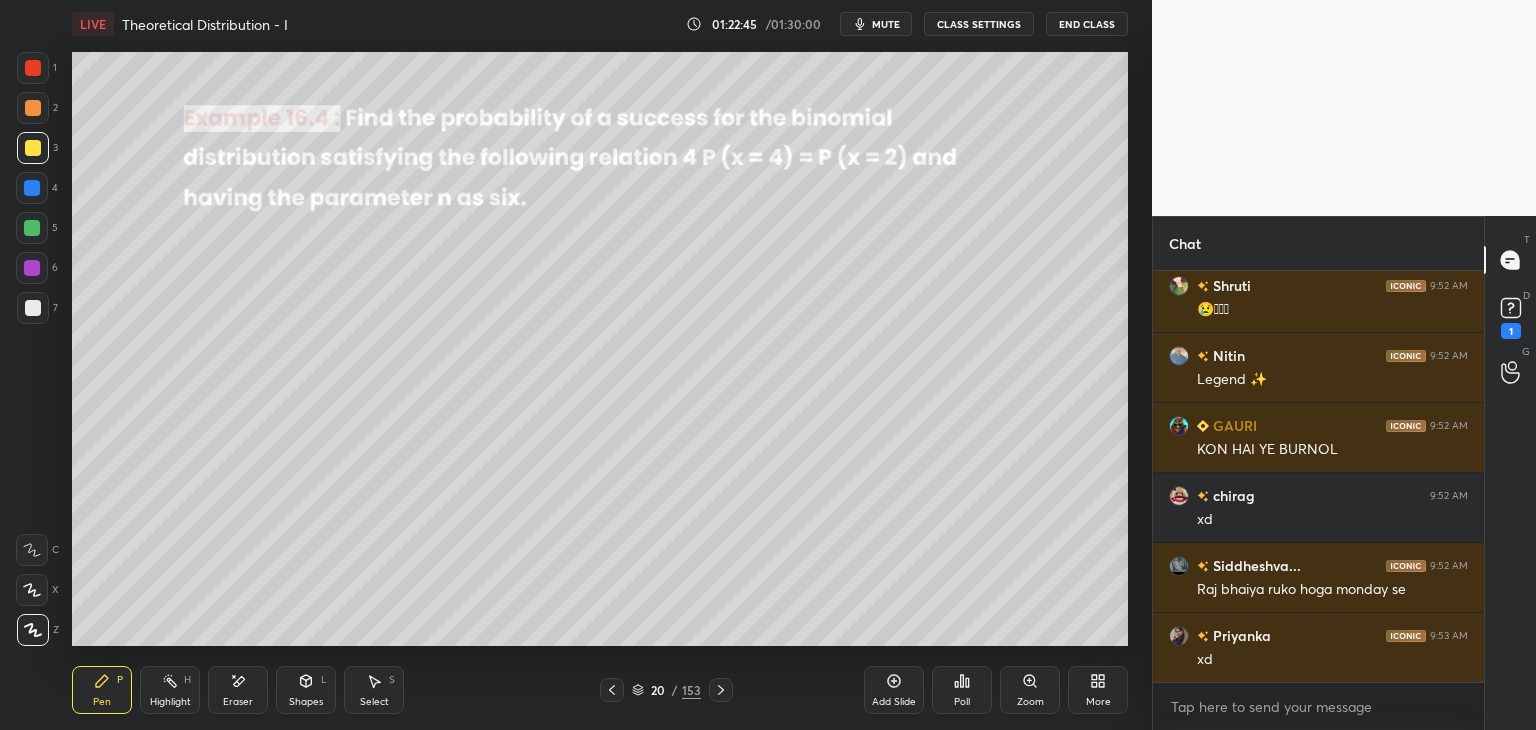 scroll, scrollTop: 135408, scrollLeft: 0, axis: vertical 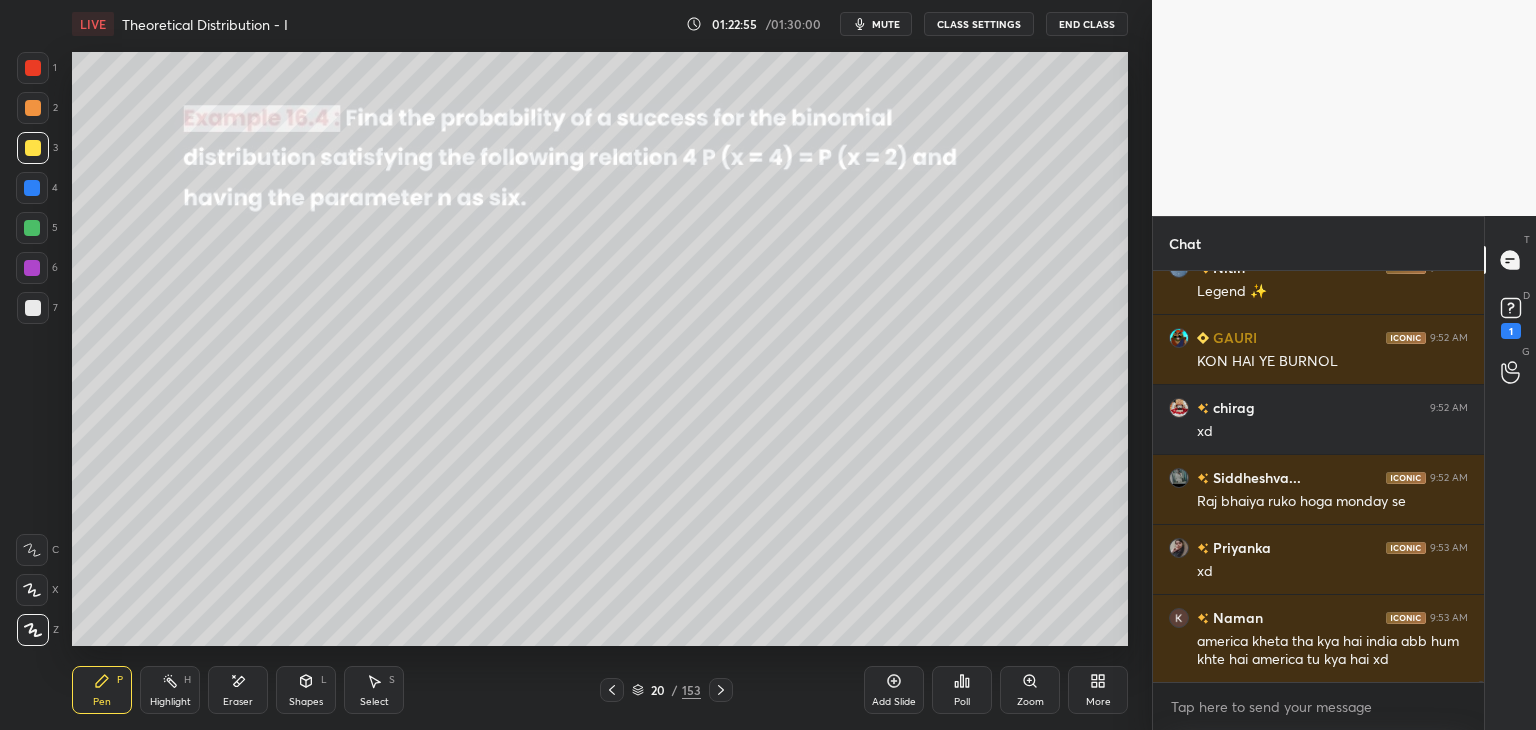 click on "Select S" at bounding box center (374, 690) 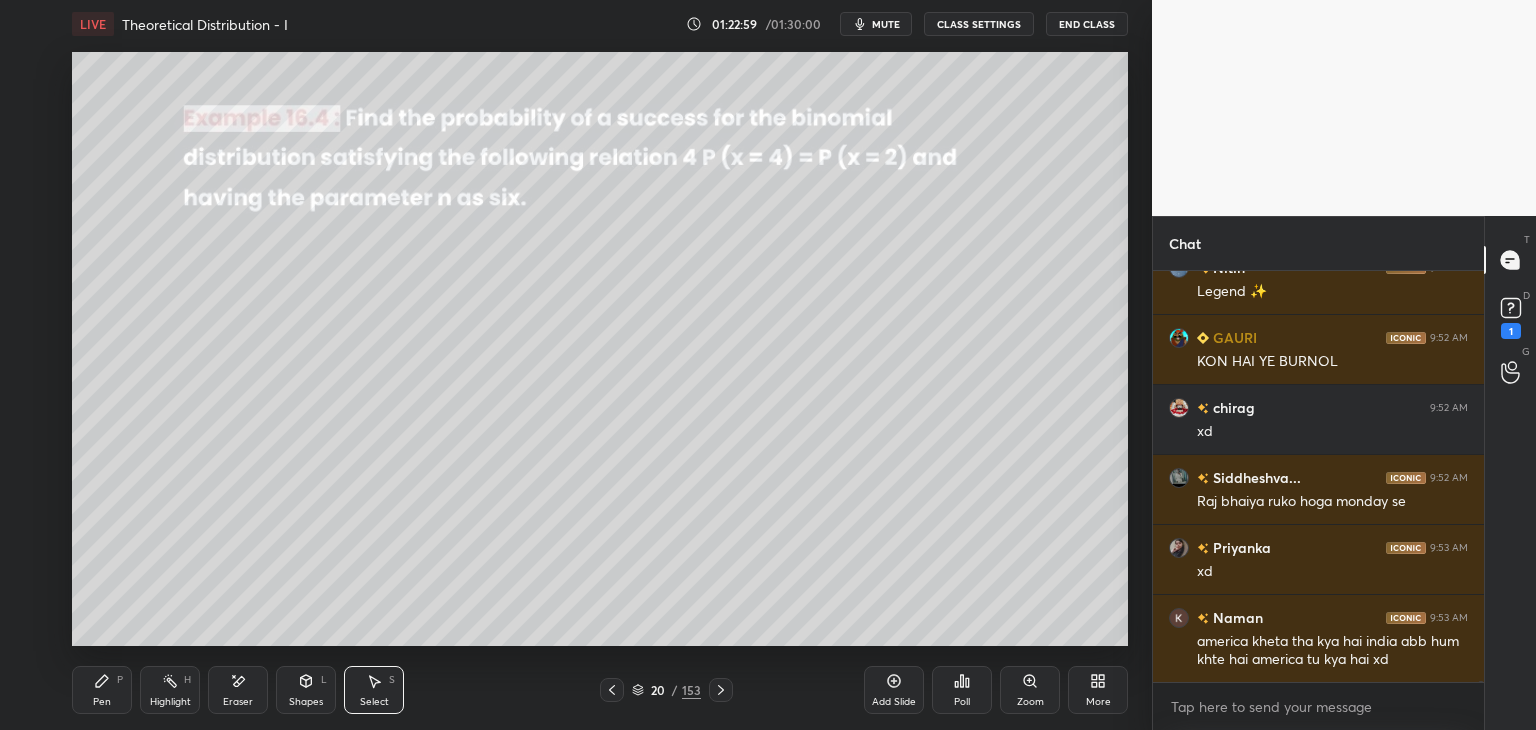 click on "Select" at bounding box center (374, 702) 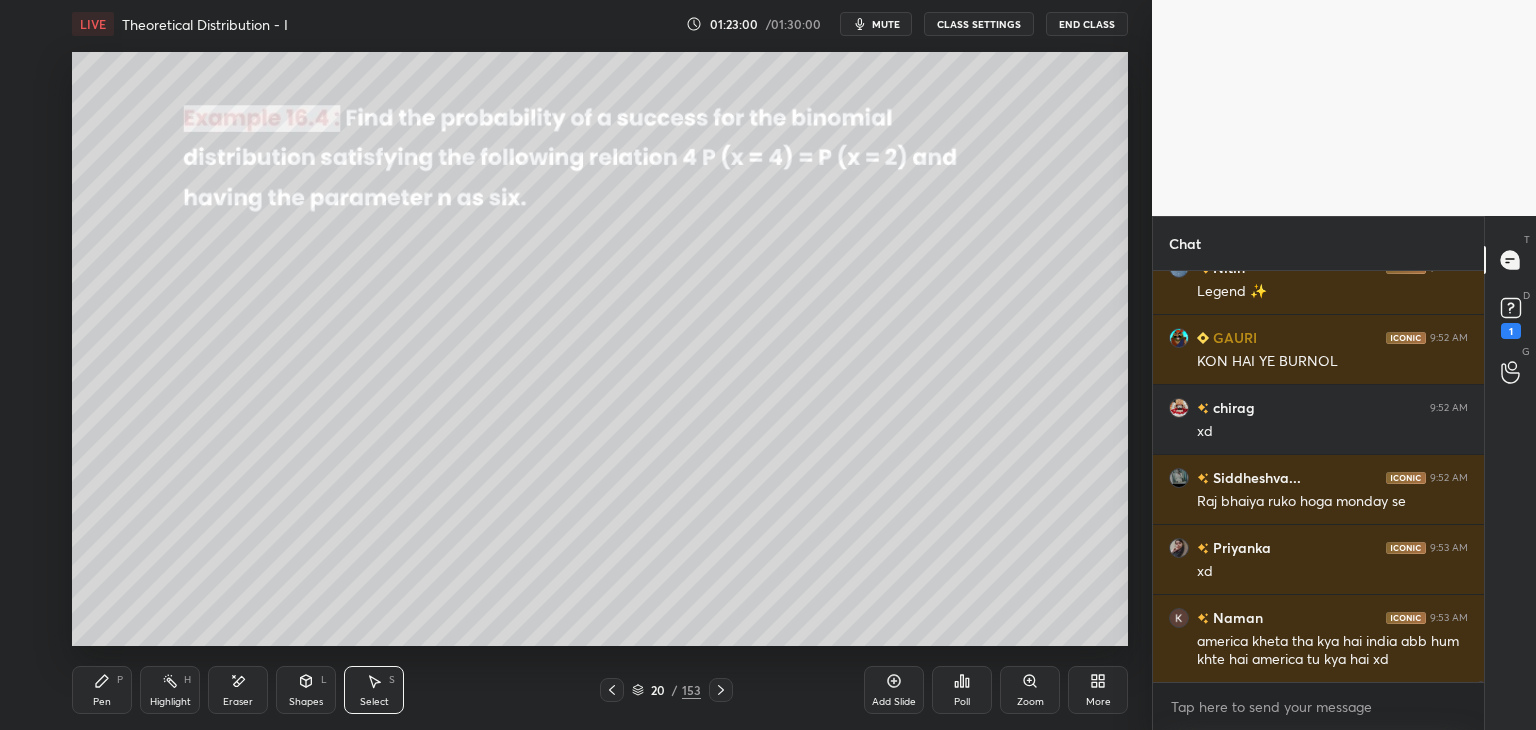 scroll, scrollTop: 135478, scrollLeft: 0, axis: vertical 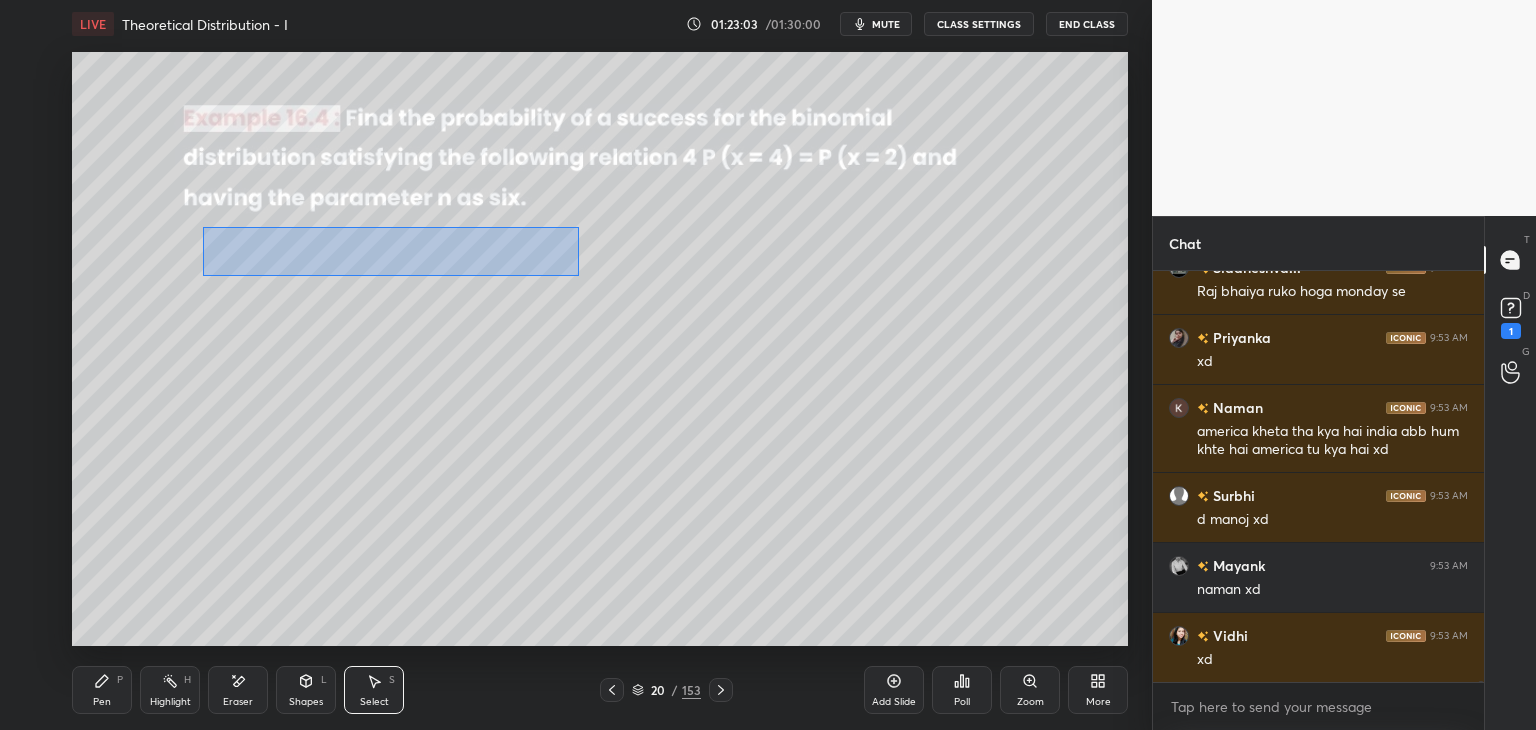 drag, startPoint x: 203, startPoint y: 227, endPoint x: 580, endPoint y: 273, distance: 379.796 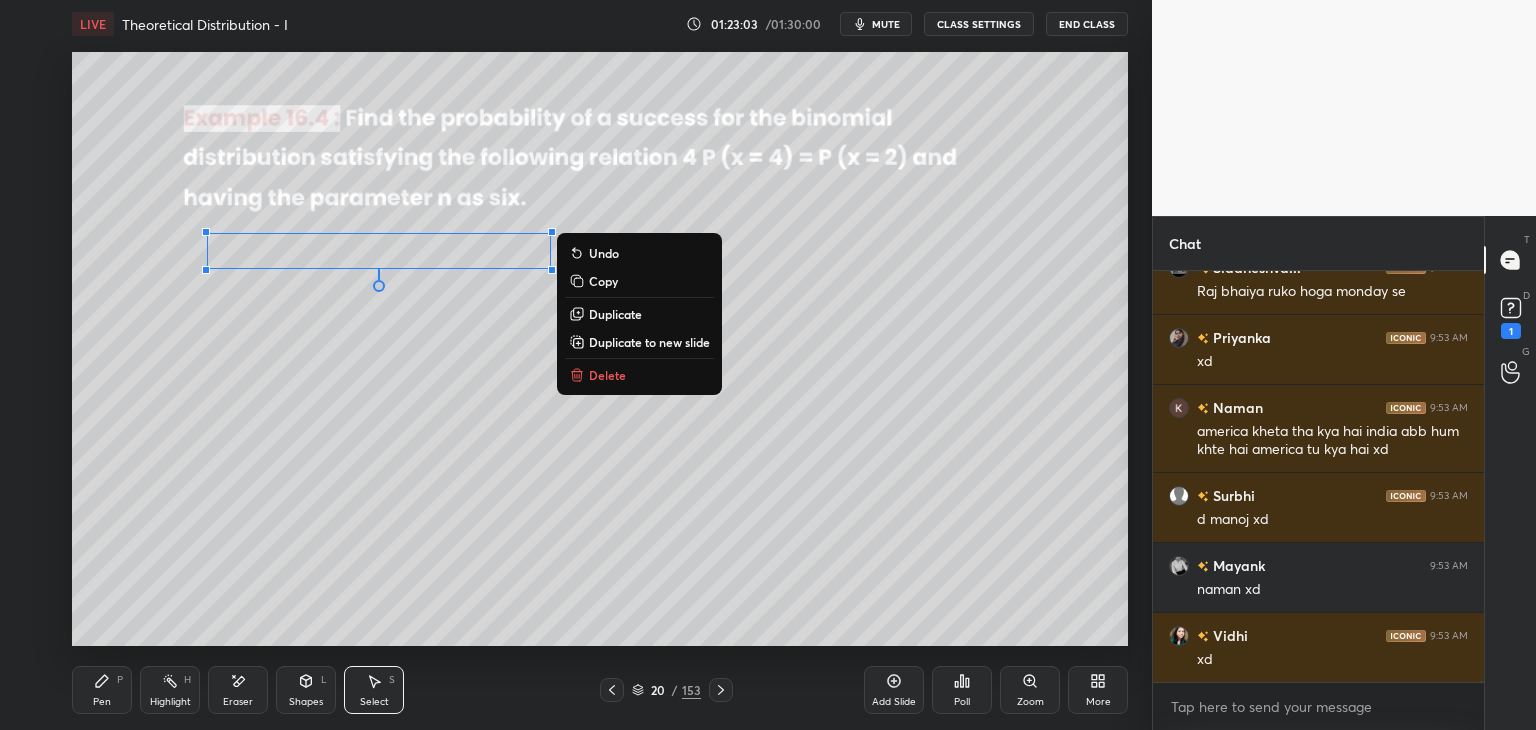 scroll, scrollTop: 135688, scrollLeft: 0, axis: vertical 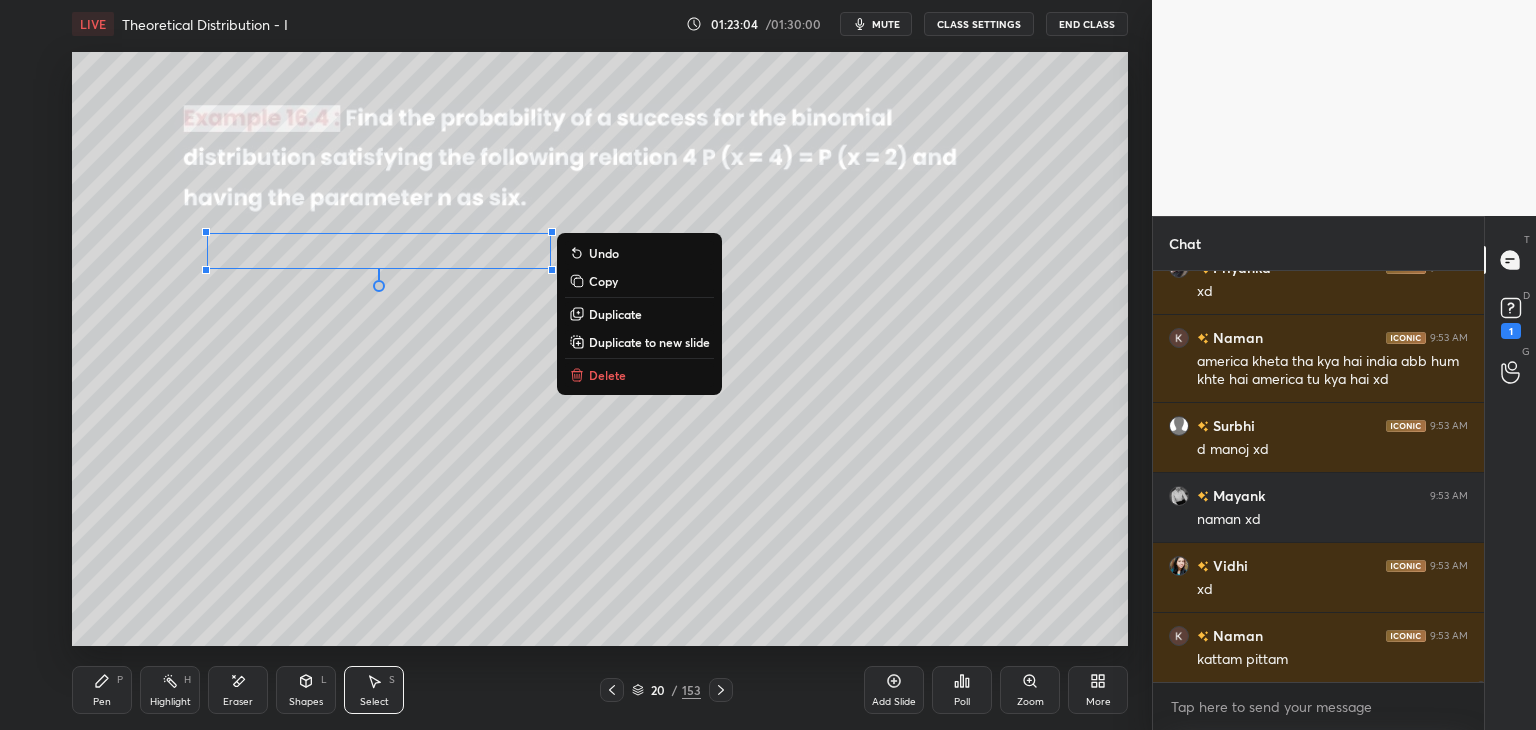 drag, startPoint x: 581, startPoint y: 277, endPoint x: 592, endPoint y: 294, distance: 20.248457 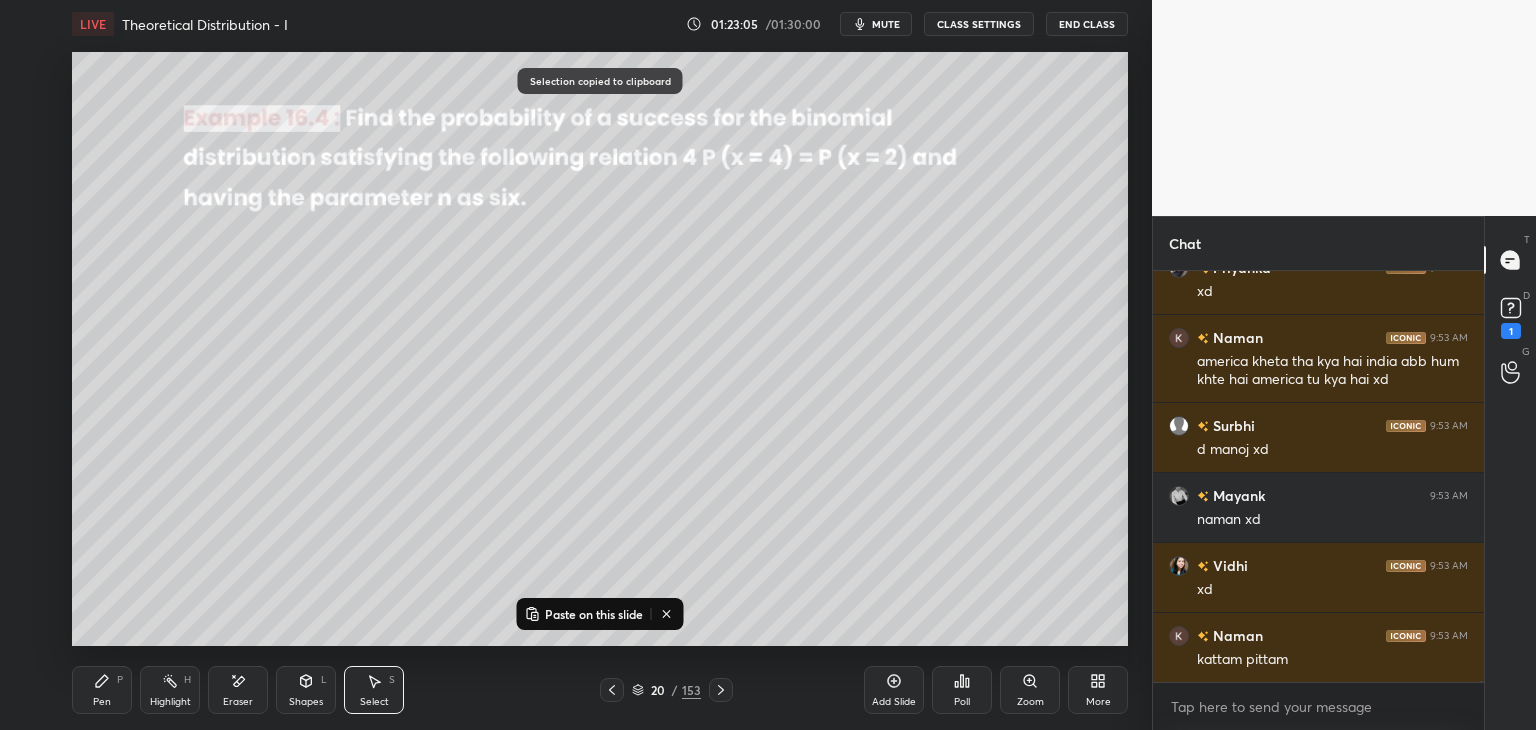 scroll, scrollTop: 135758, scrollLeft: 0, axis: vertical 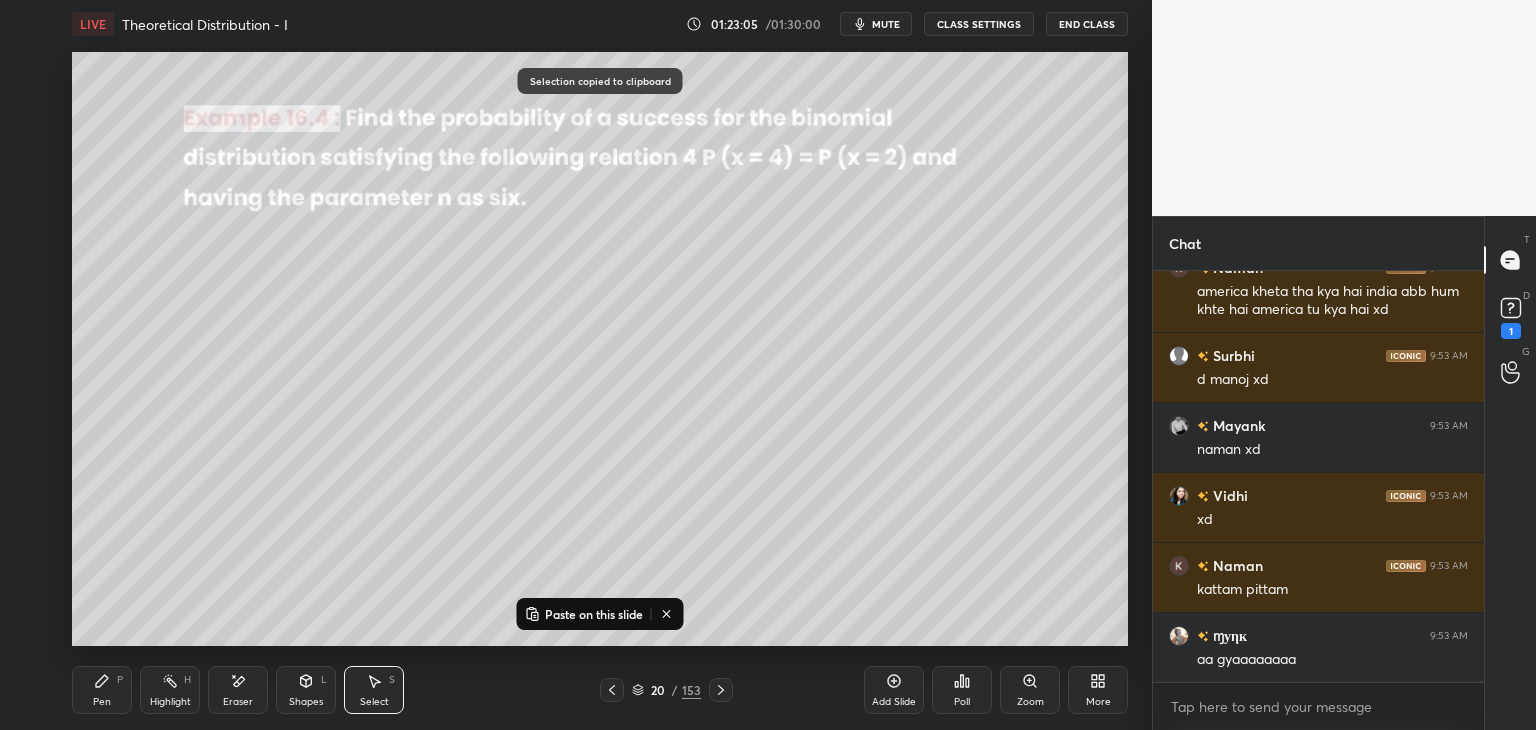 click 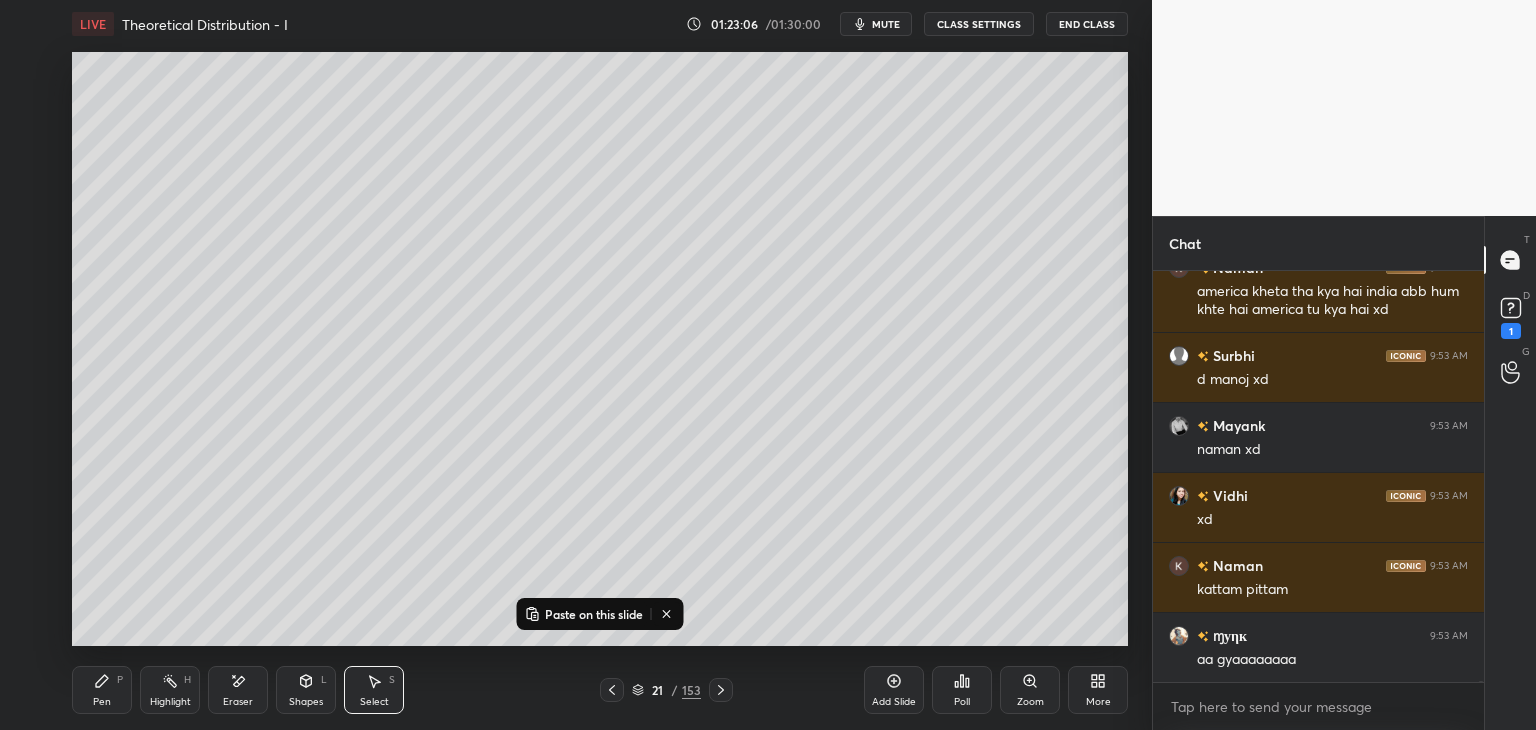 drag, startPoint x: 906, startPoint y: 697, endPoint x: 908, endPoint y: 679, distance: 18.110771 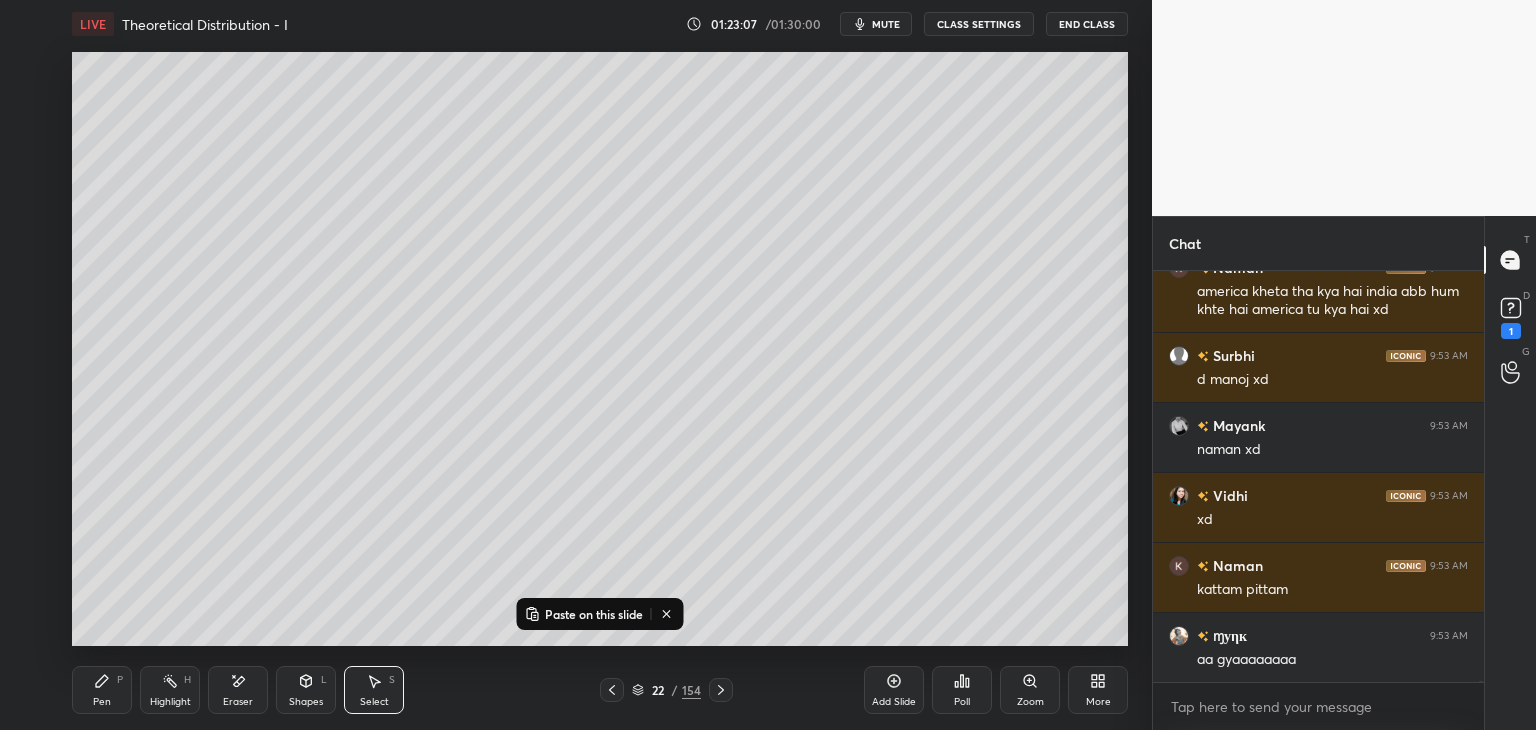 drag, startPoint x: 567, startPoint y: 608, endPoint x: 572, endPoint y: 588, distance: 20.615528 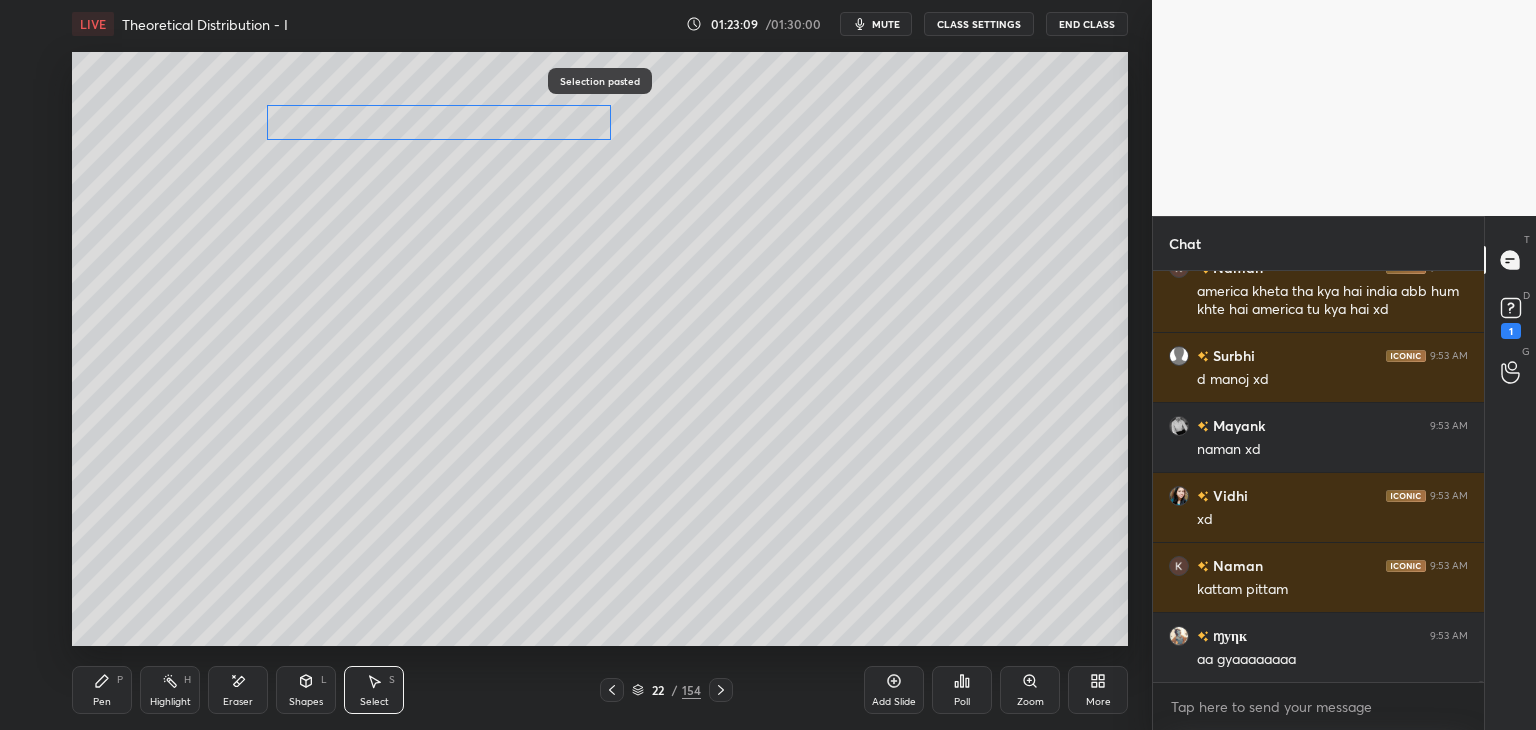 drag, startPoint x: 388, startPoint y: 248, endPoint x: 432, endPoint y: 195, distance: 68.88396 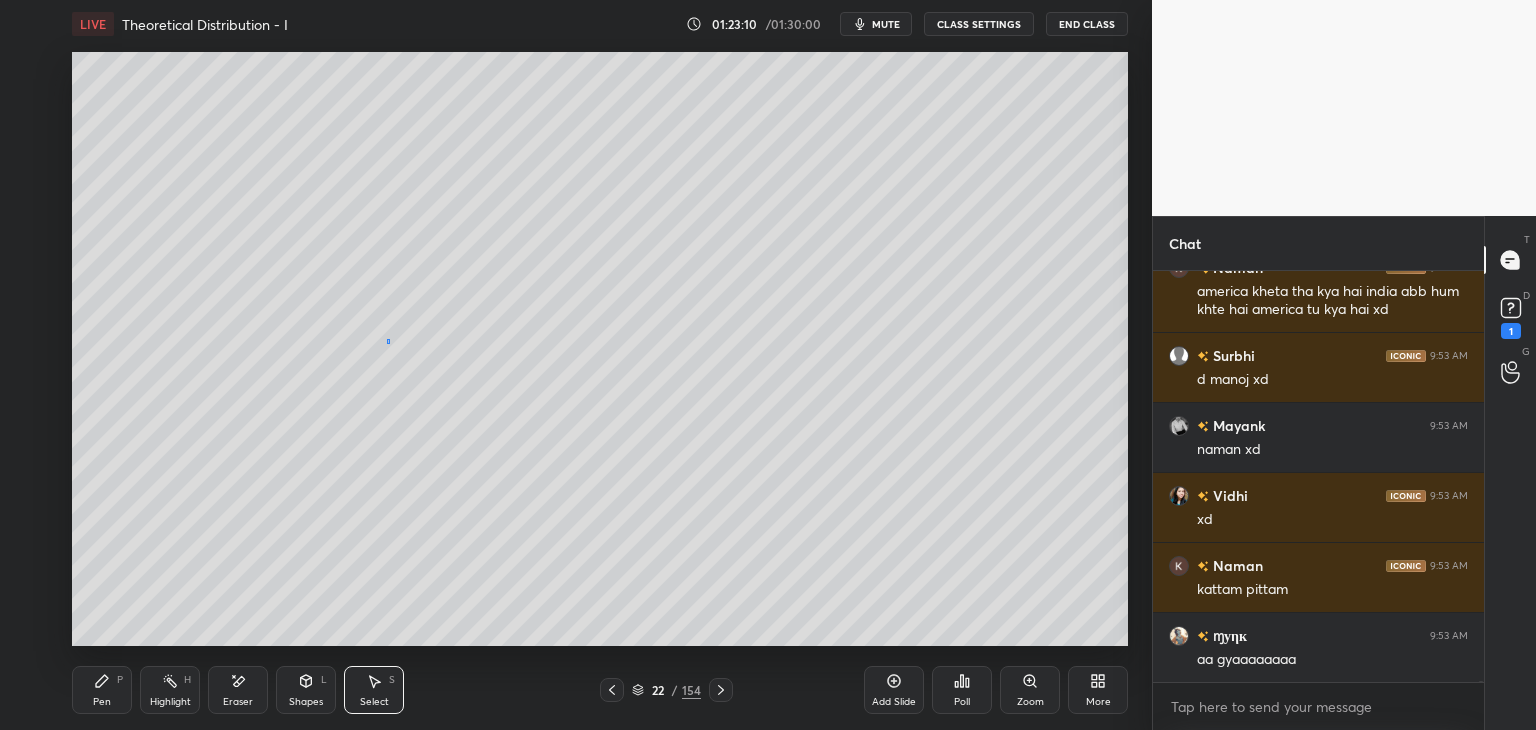 drag, startPoint x: 388, startPoint y: 341, endPoint x: 391, endPoint y: 383, distance: 42.107006 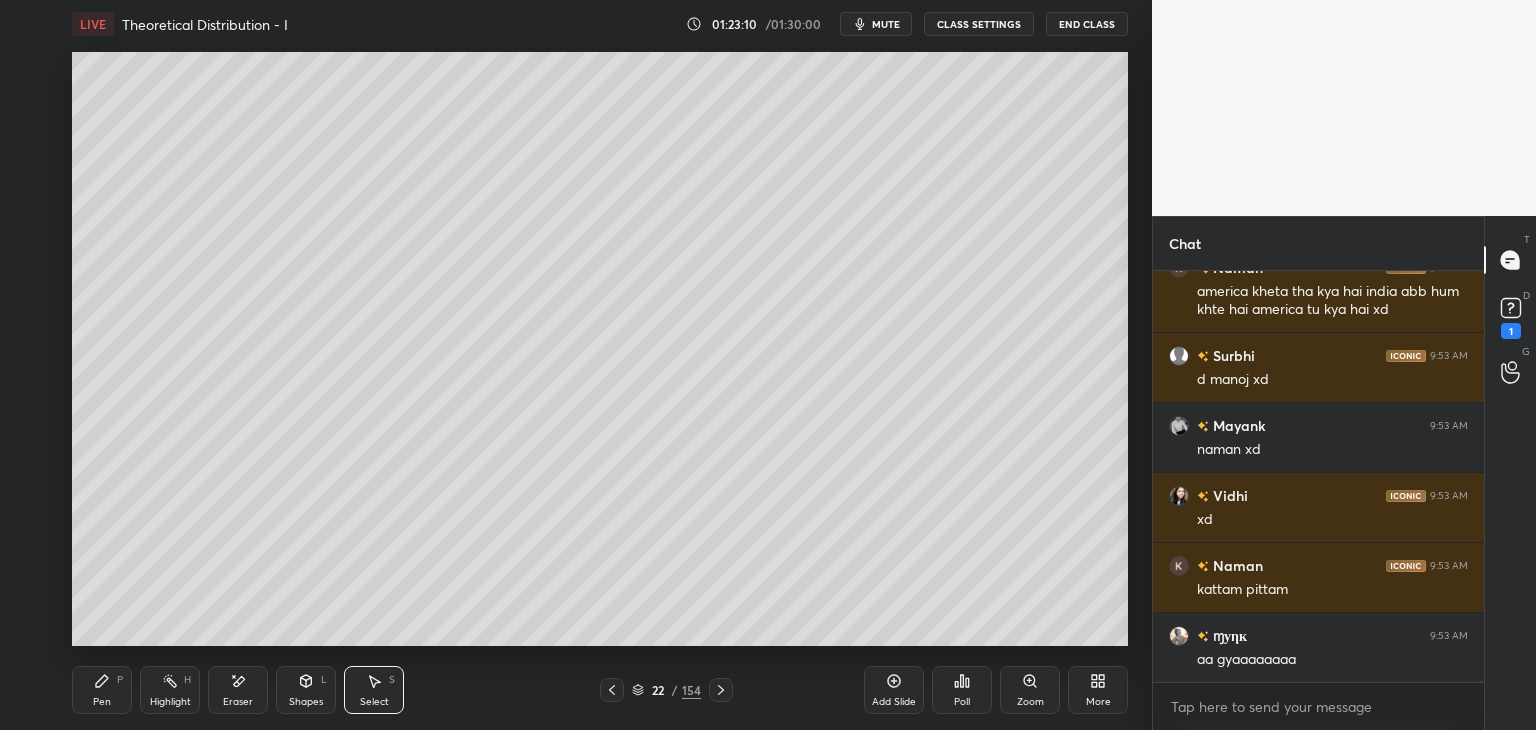 click on "Pen" at bounding box center [102, 702] 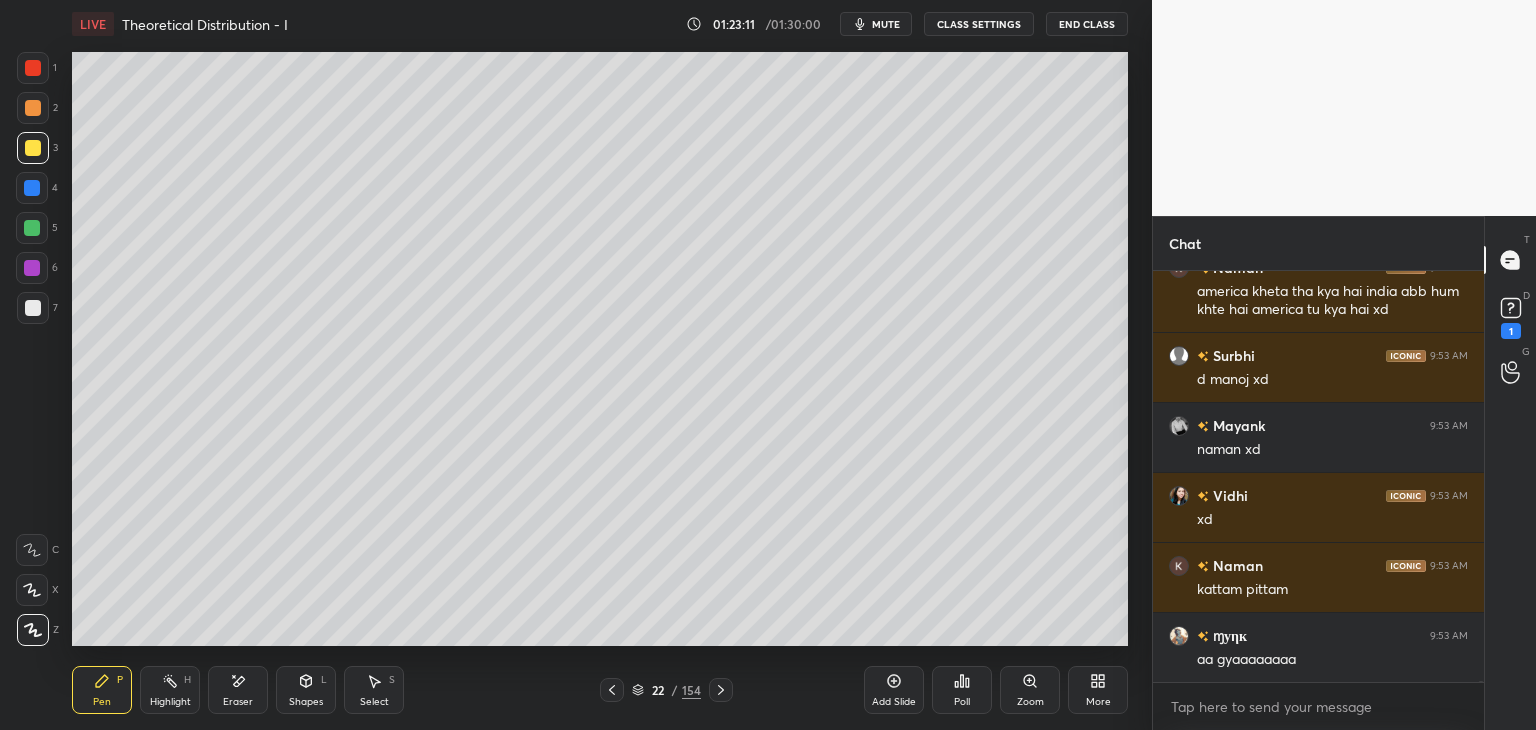 click at bounding box center (33, 308) 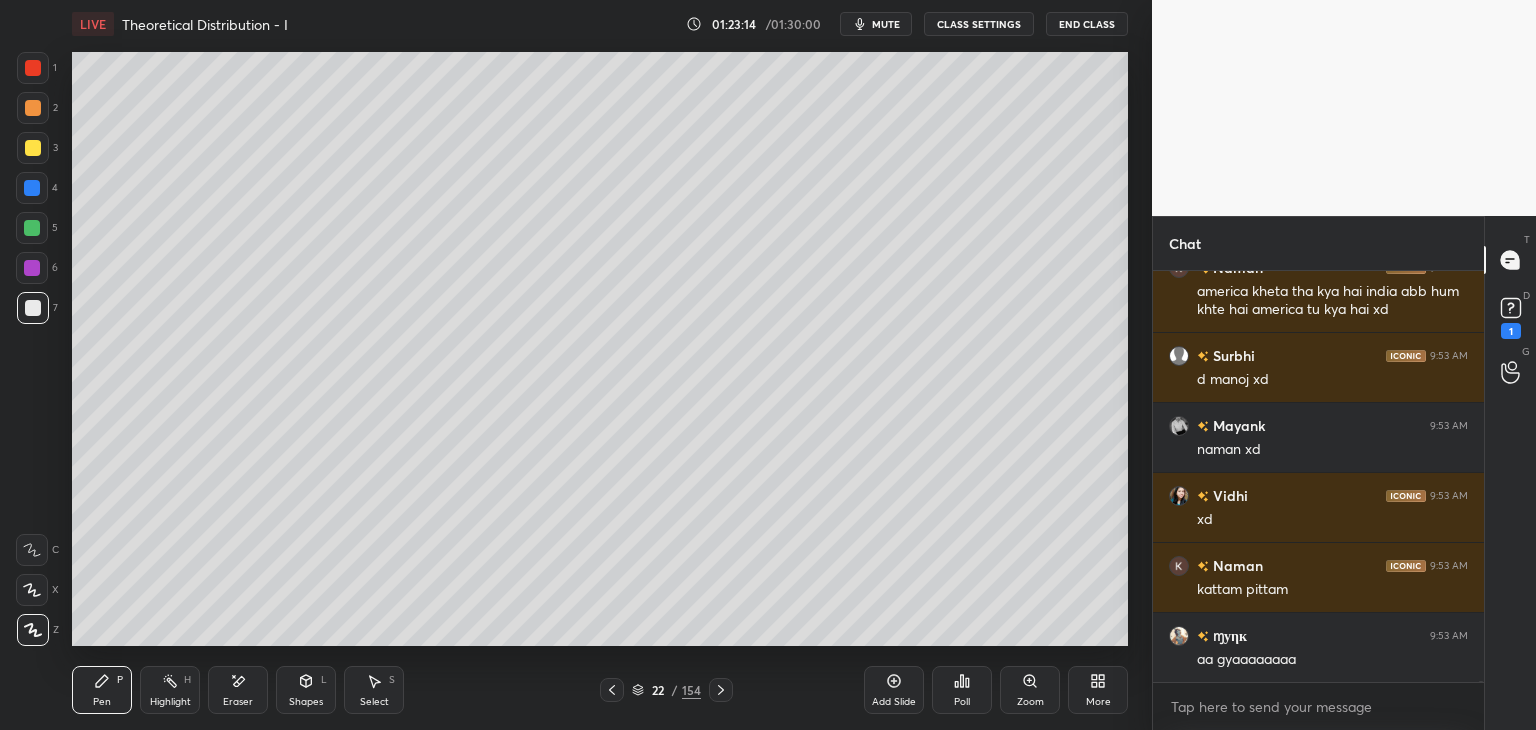 scroll, scrollTop: 135828, scrollLeft: 0, axis: vertical 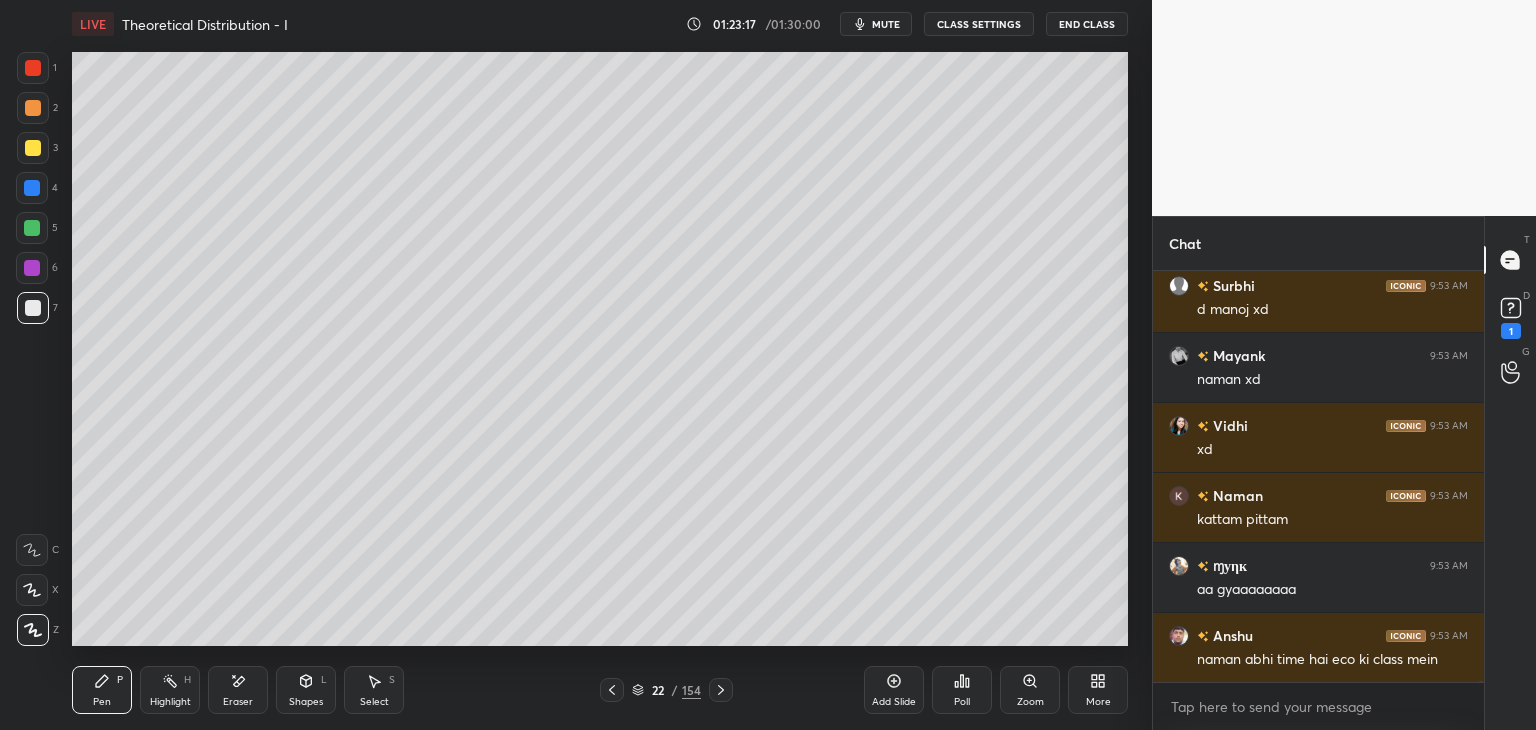 click 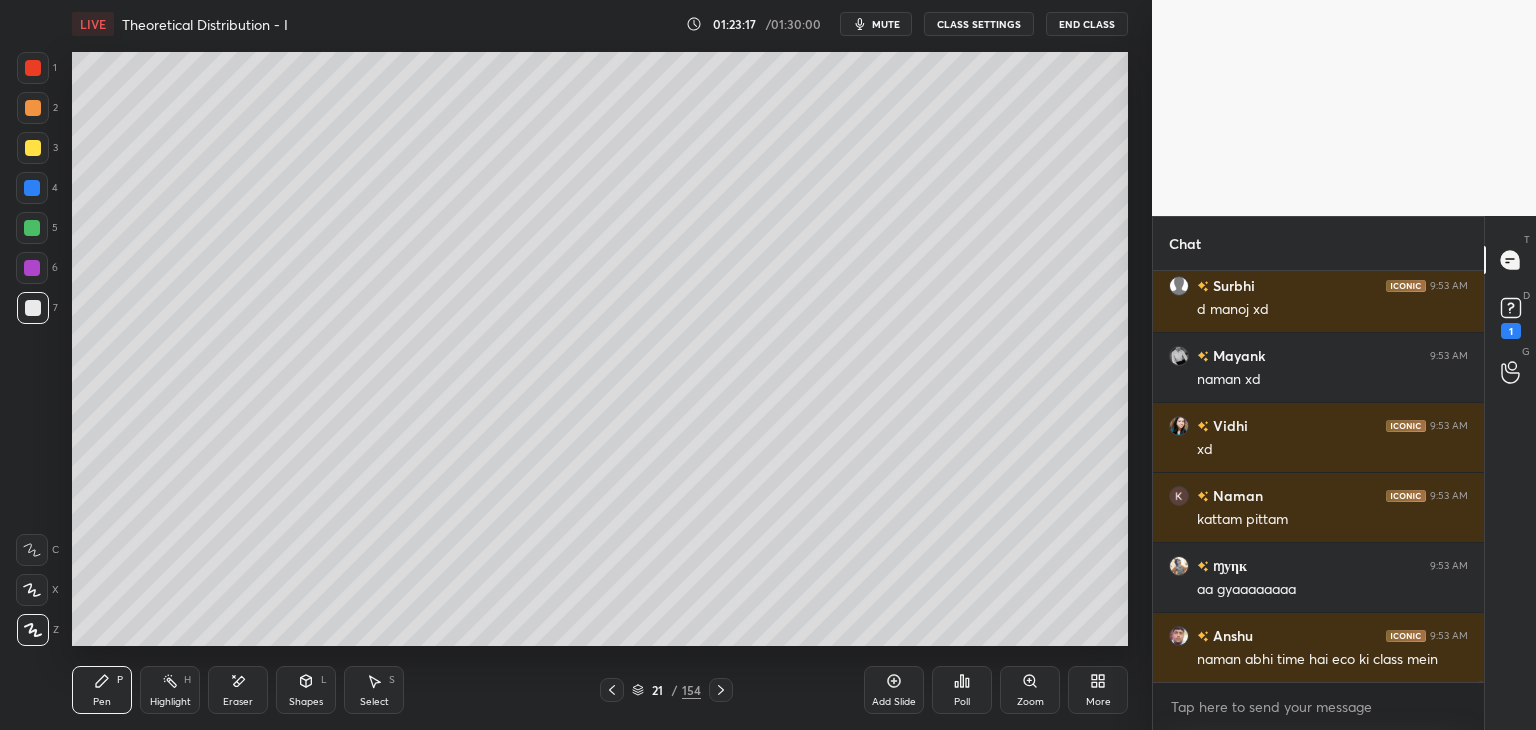 click 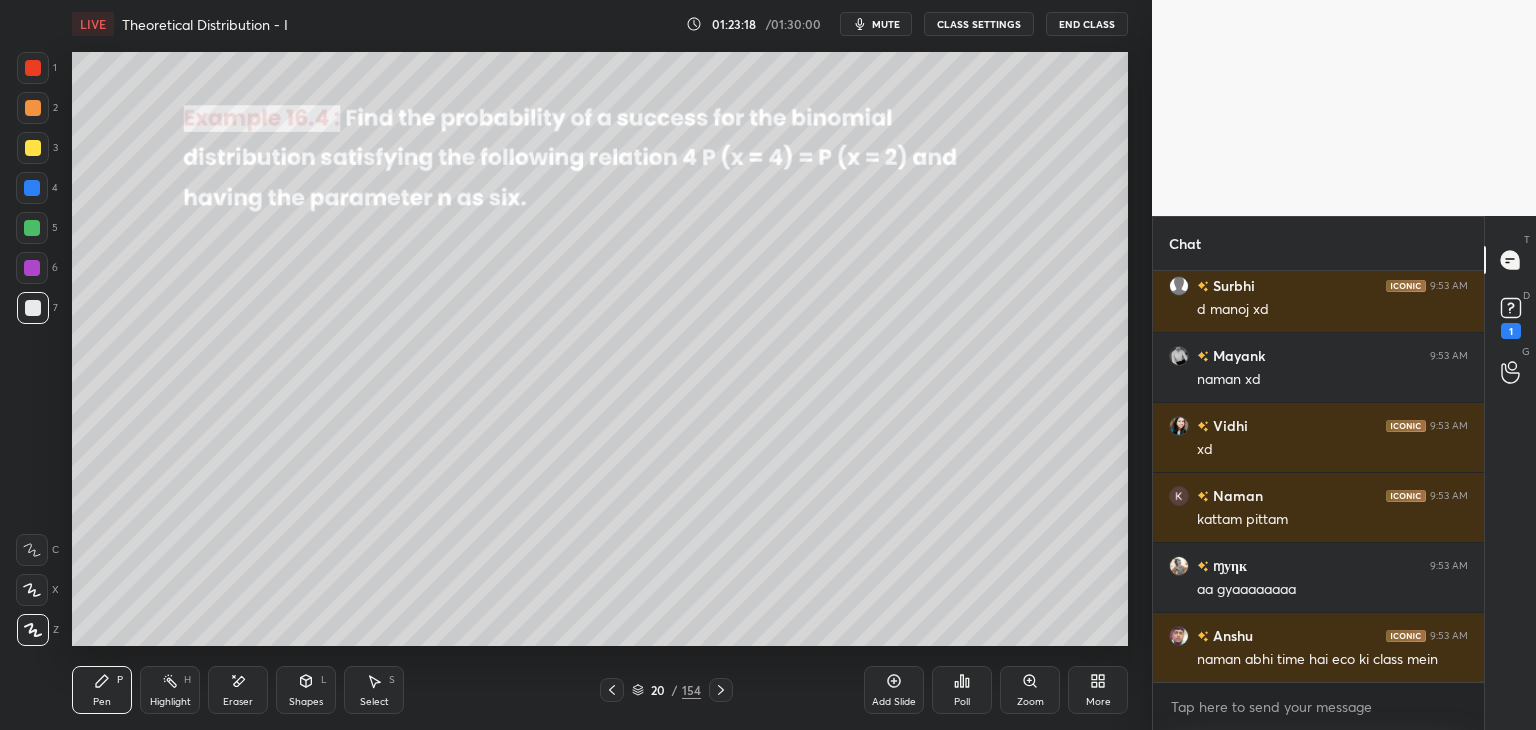 click 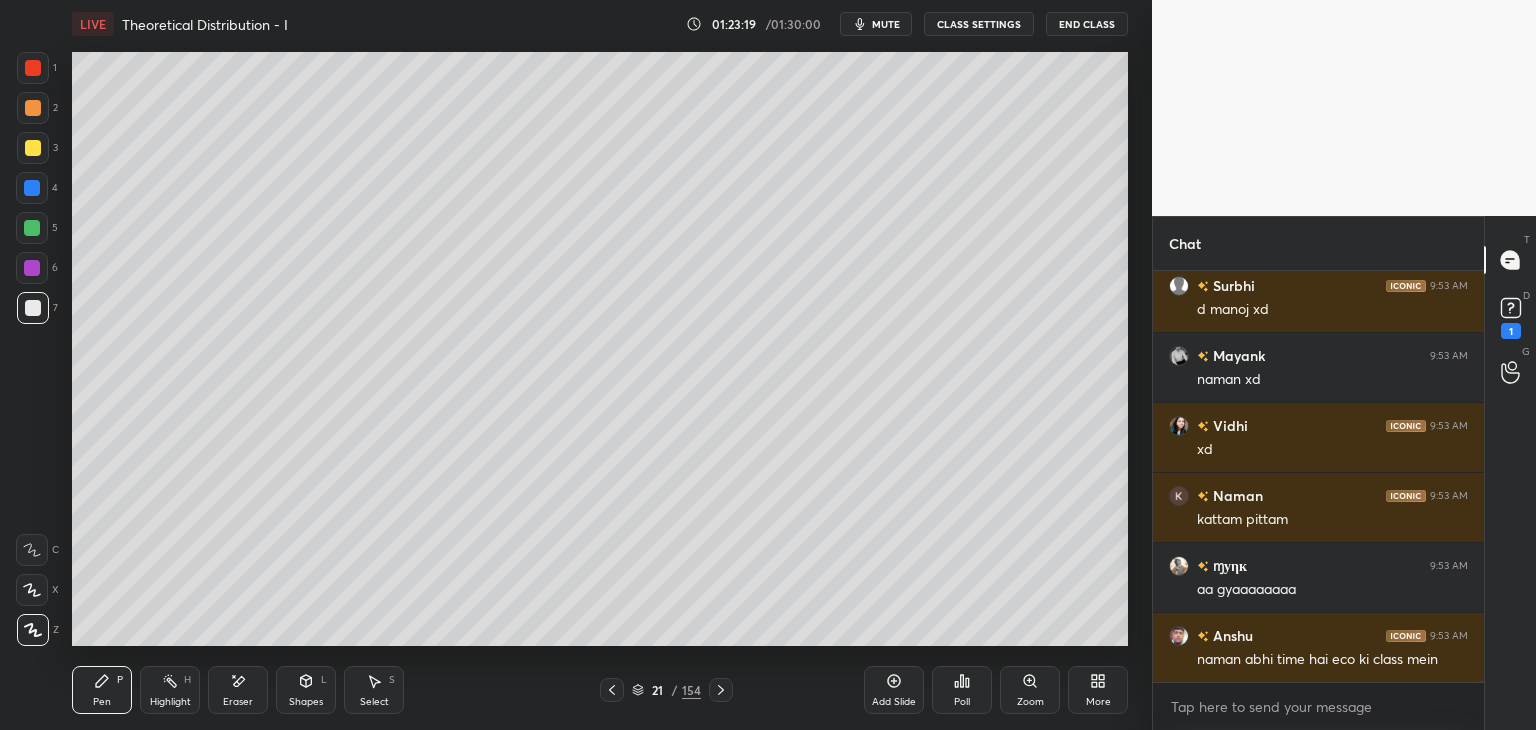 click 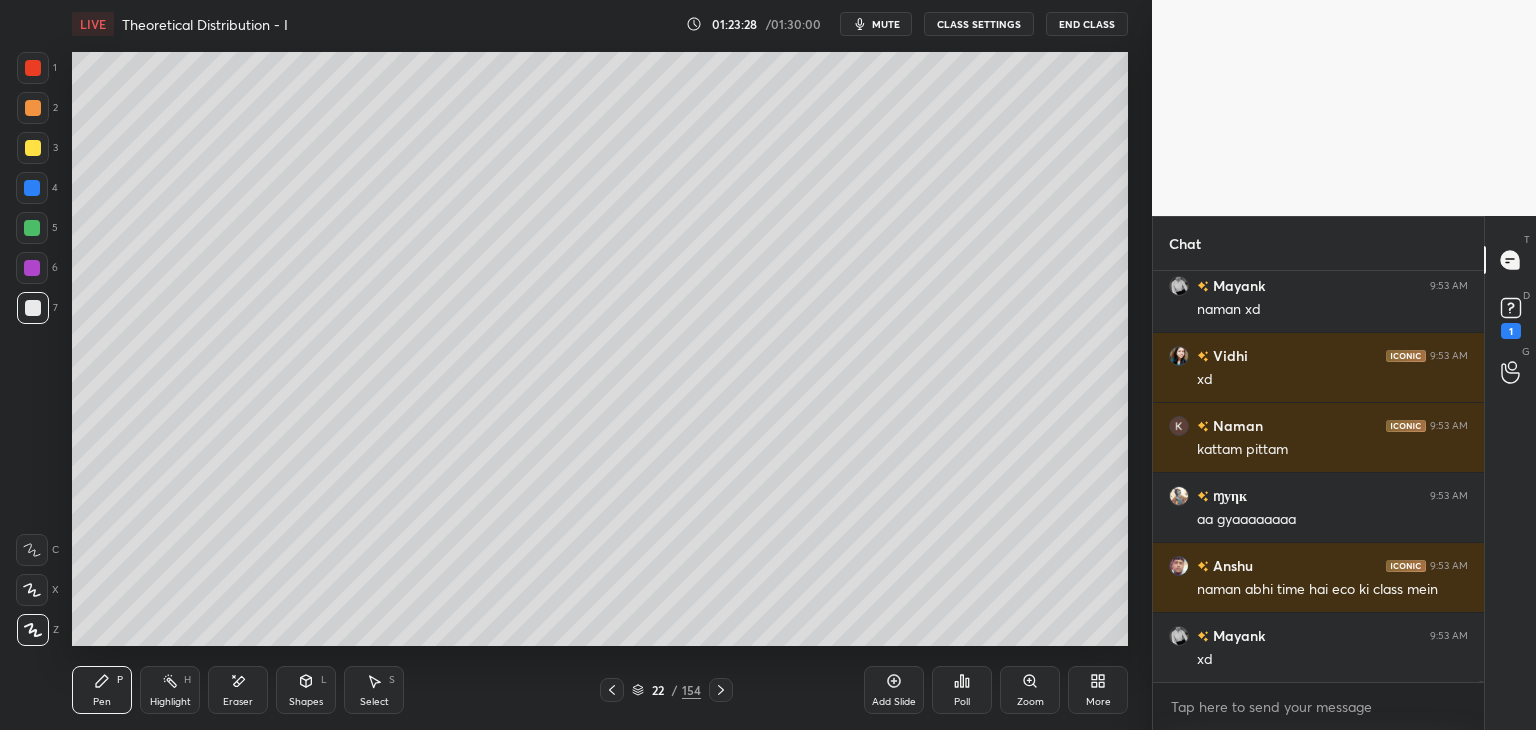 scroll, scrollTop: 135946, scrollLeft: 0, axis: vertical 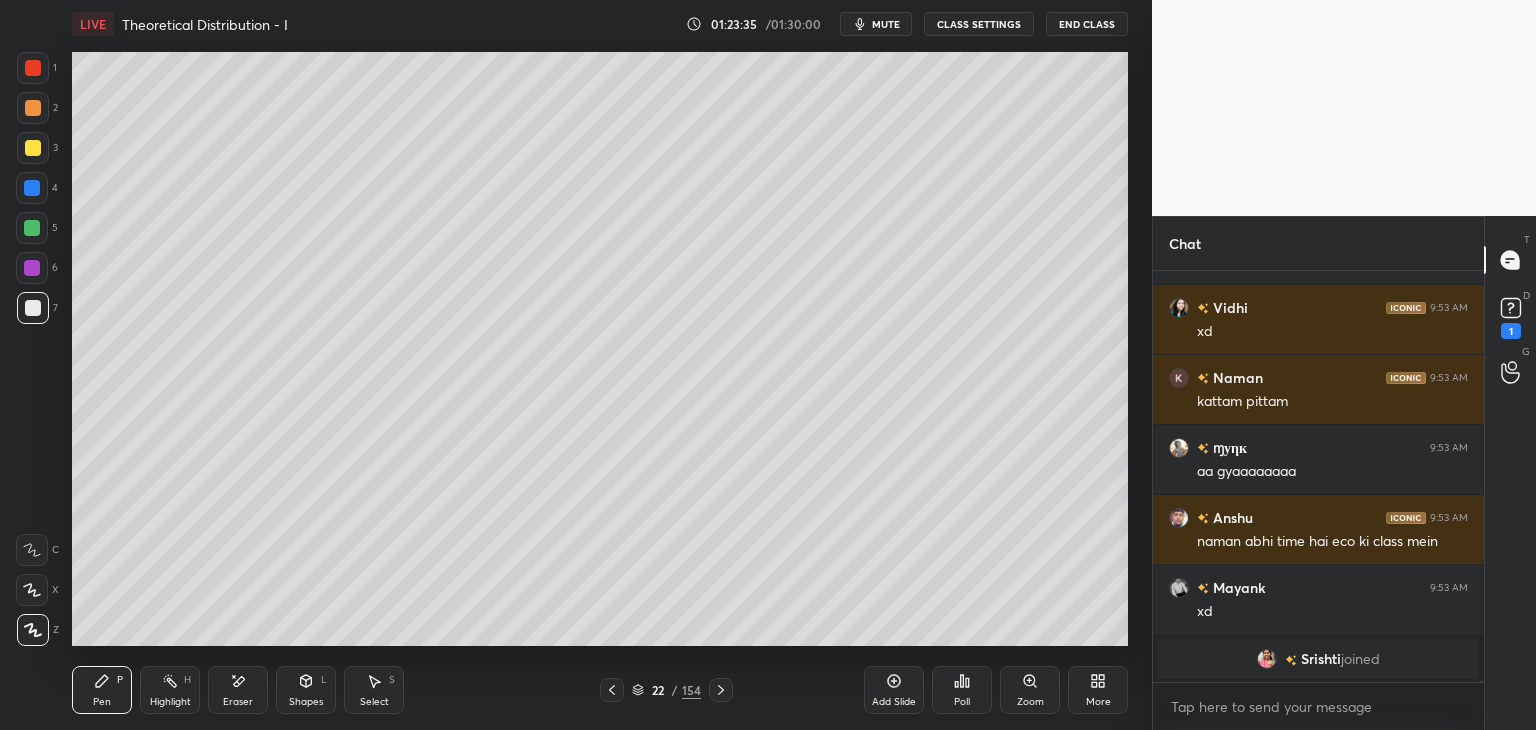 drag, startPoint x: 366, startPoint y: 692, endPoint x: 375, endPoint y: 685, distance: 11.401754 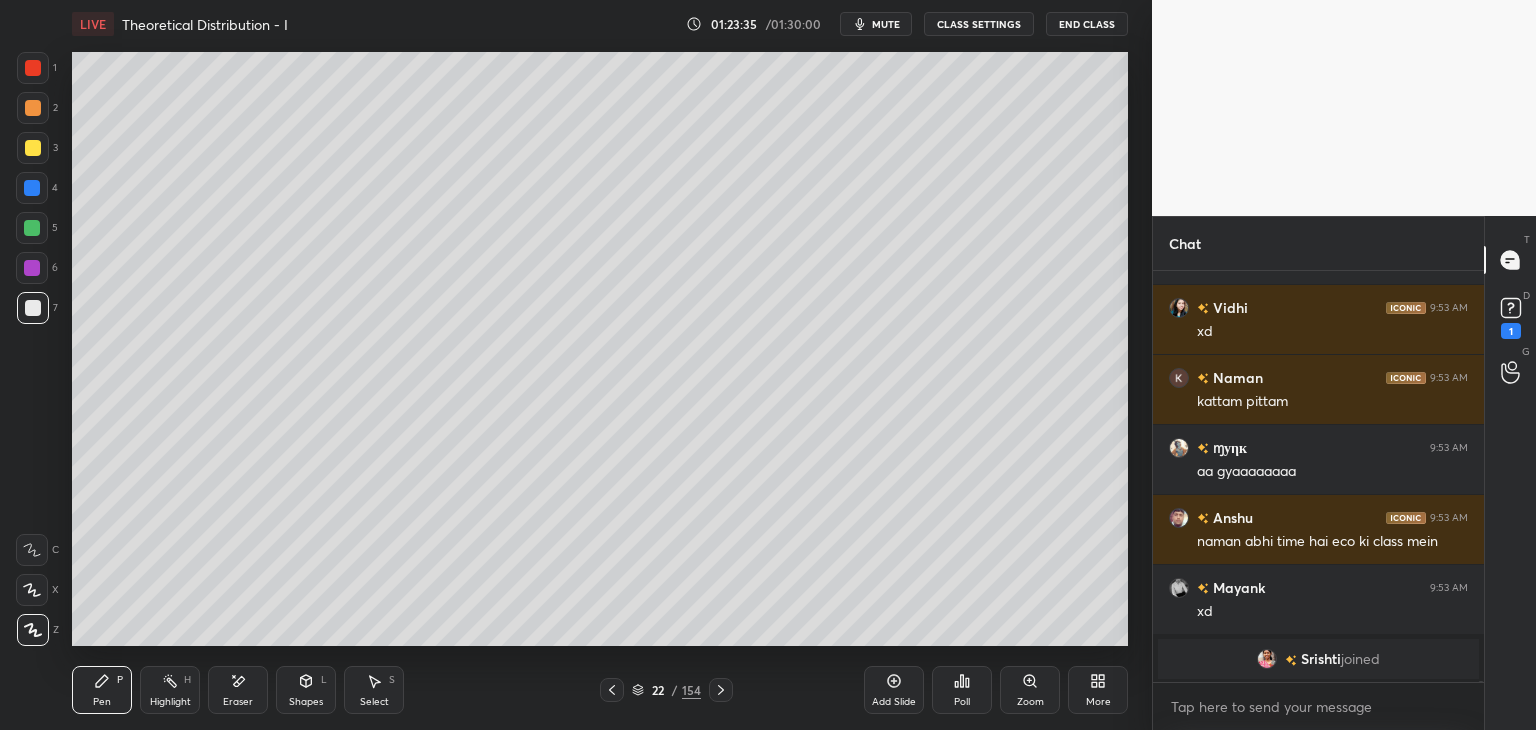 click on "Select S" at bounding box center (374, 690) 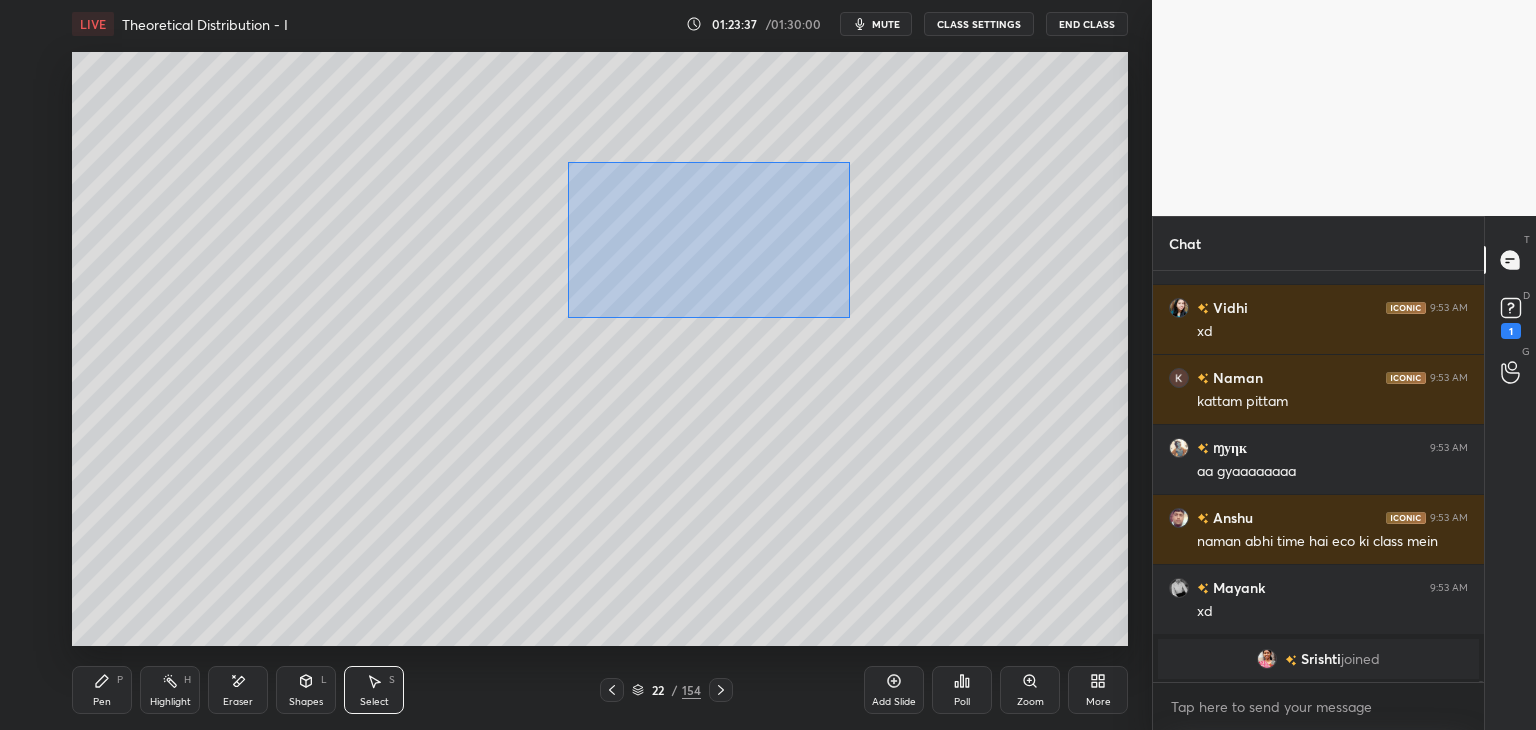 drag, startPoint x: 574, startPoint y: 168, endPoint x: 839, endPoint y: 312, distance: 301.5974 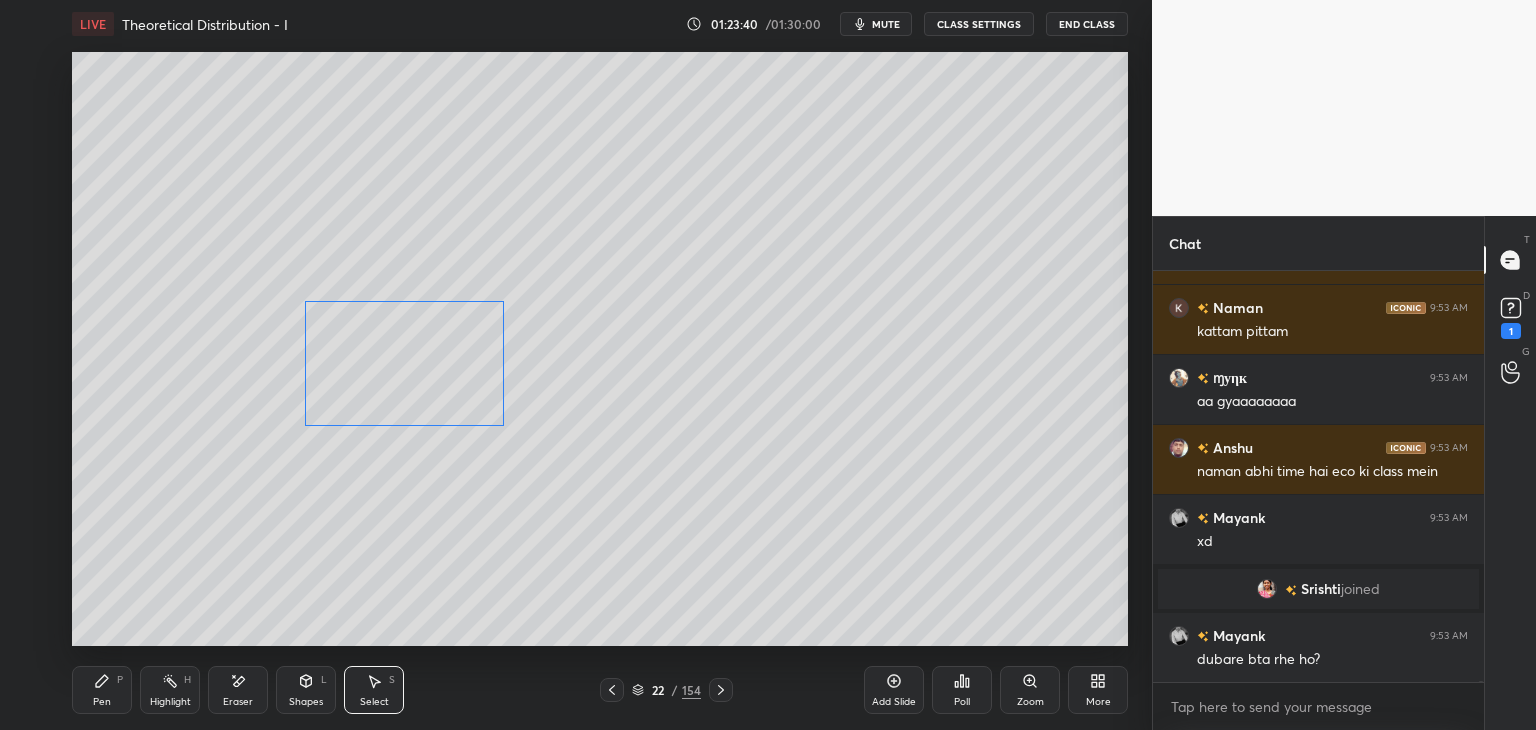 scroll, scrollTop: 135034, scrollLeft: 0, axis: vertical 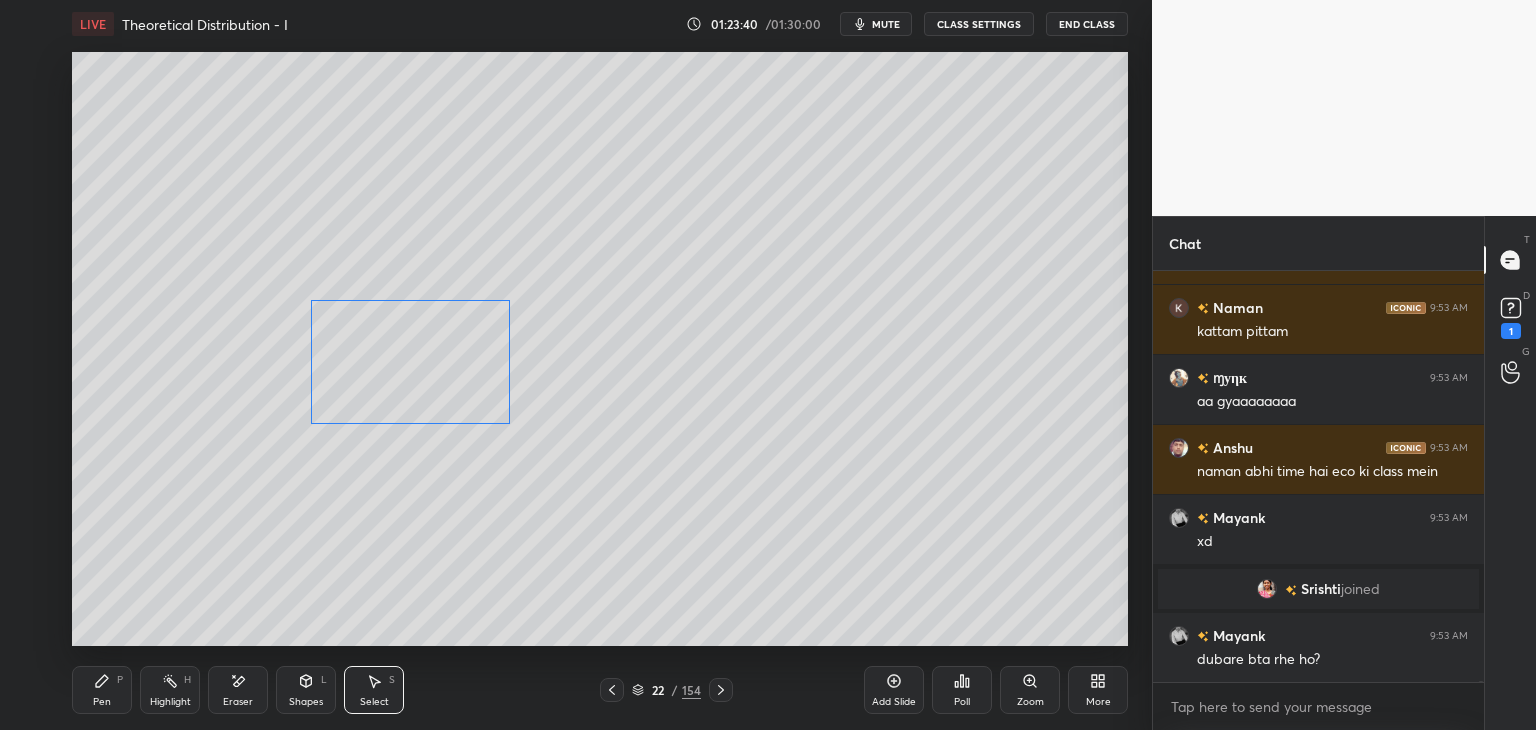 drag, startPoint x: 705, startPoint y: 236, endPoint x: 441, endPoint y: 377, distance: 299.29416 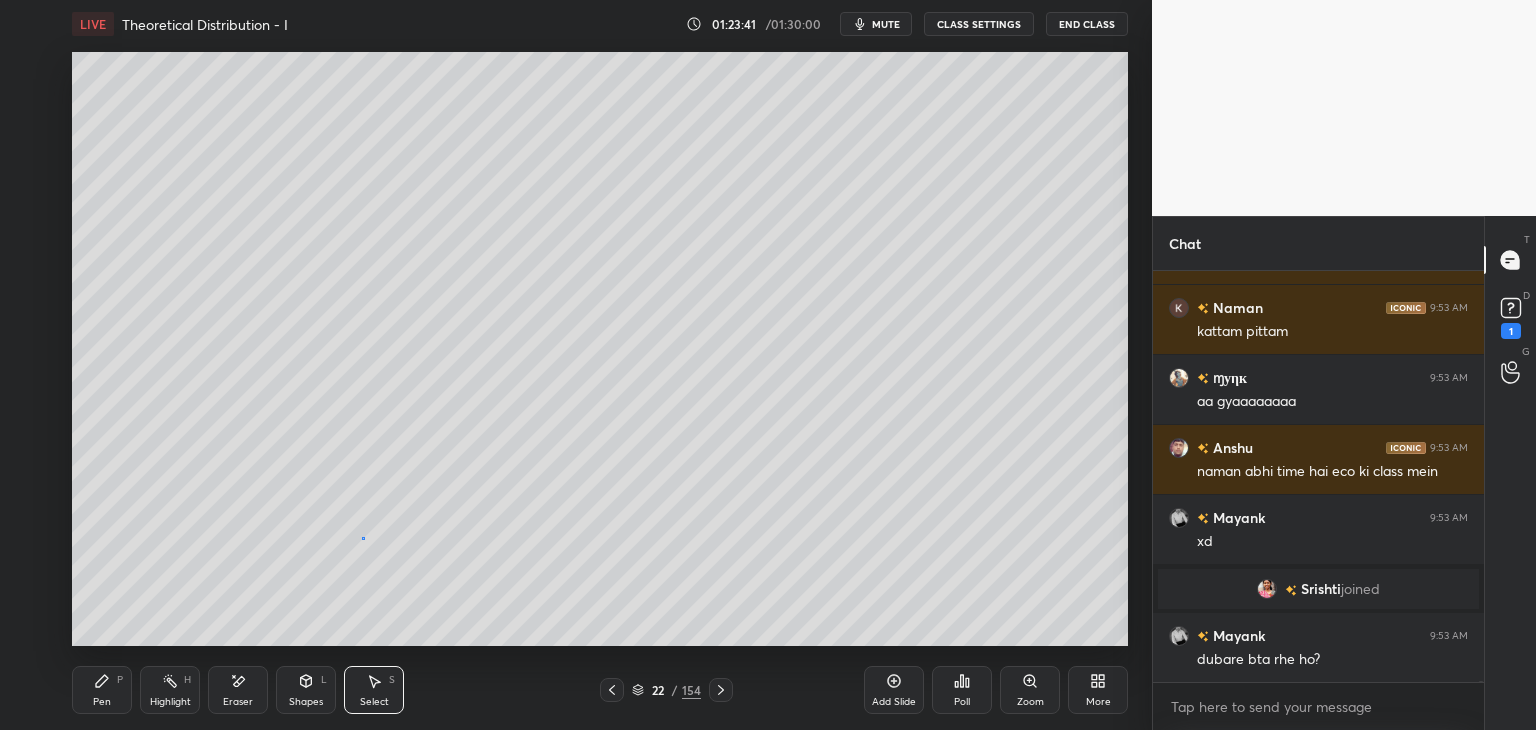 click on "0 ° Undo Copy Paste here Duplicate Duplicate to new slide Delete" at bounding box center [600, 349] 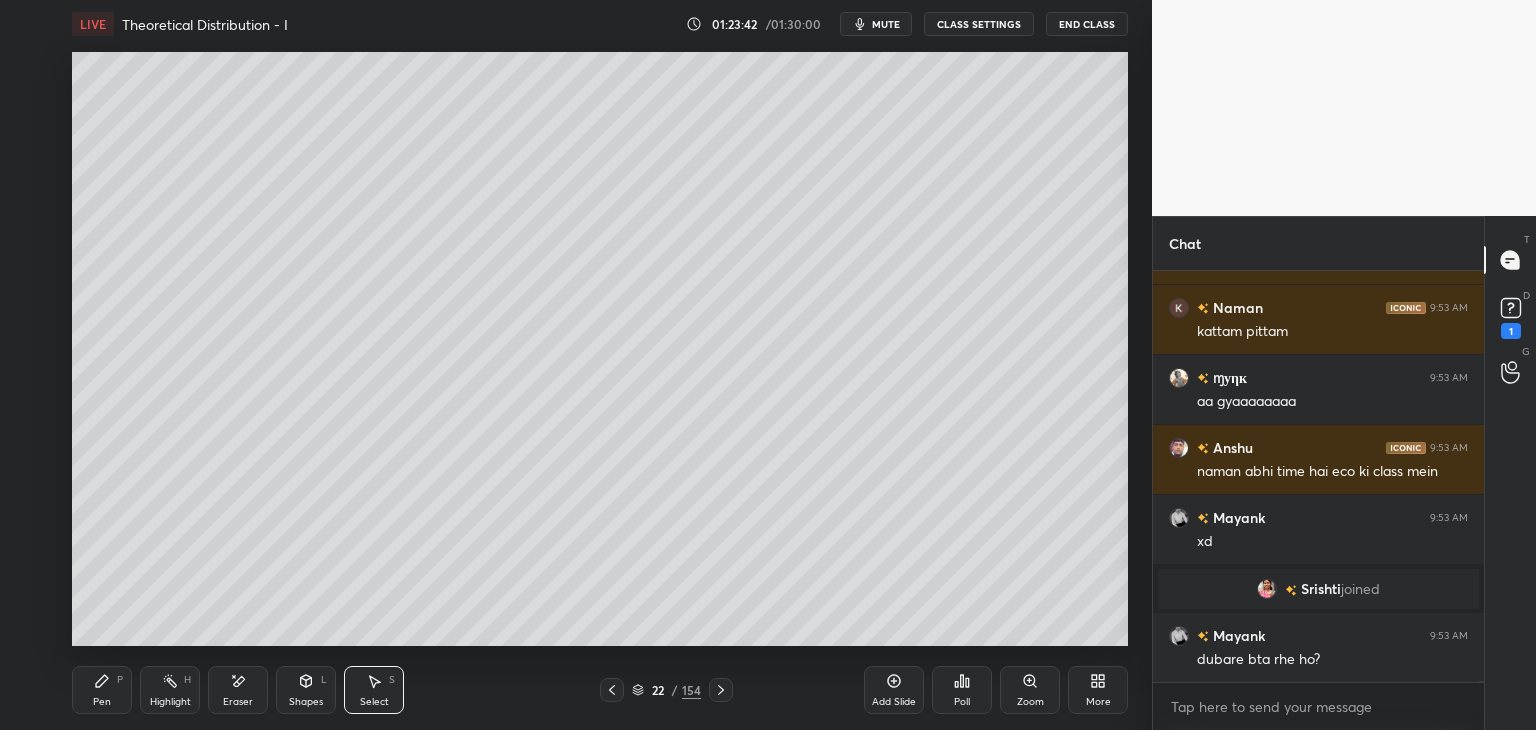 click on "Pen" at bounding box center (102, 702) 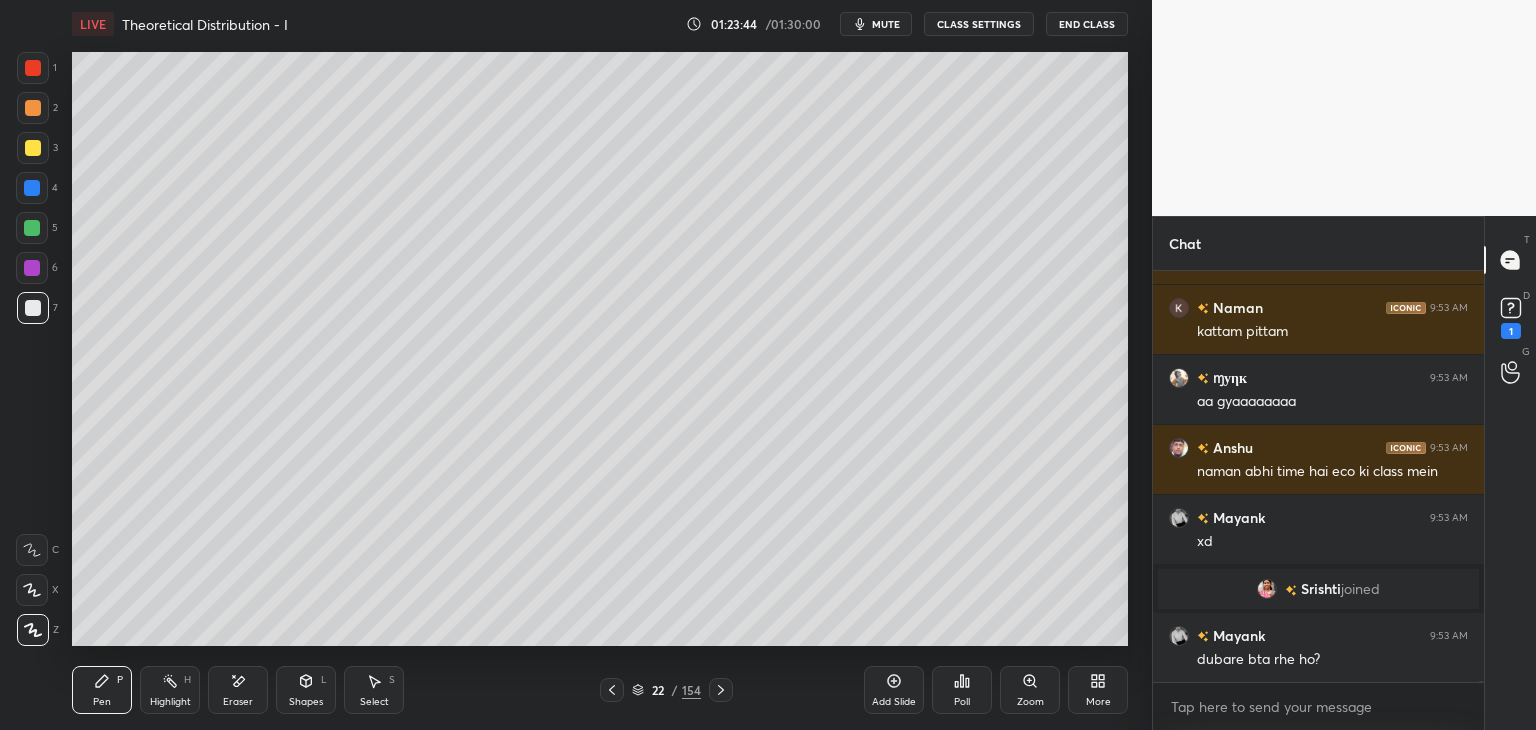 scroll, scrollTop: 135122, scrollLeft: 0, axis: vertical 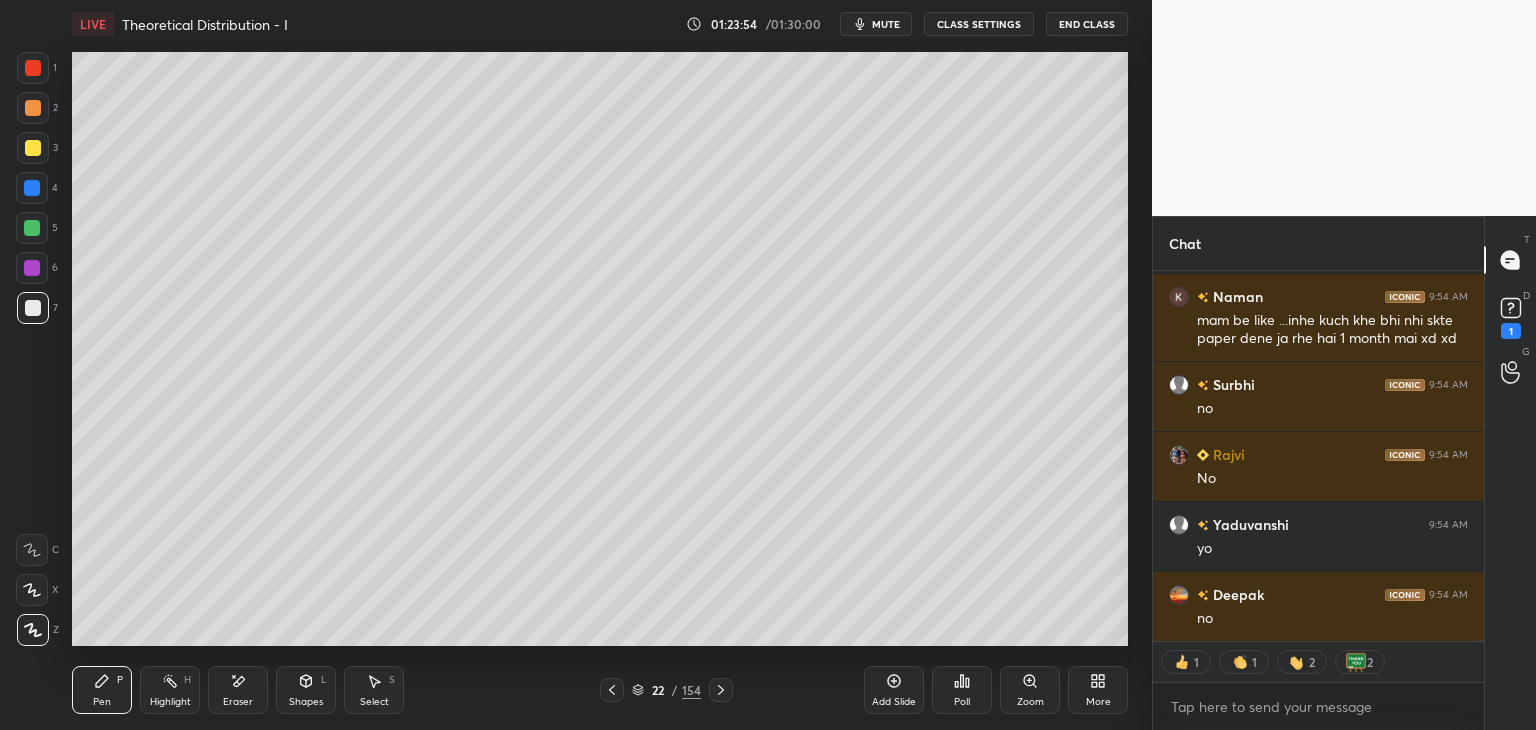 click on "Eraser" at bounding box center [238, 702] 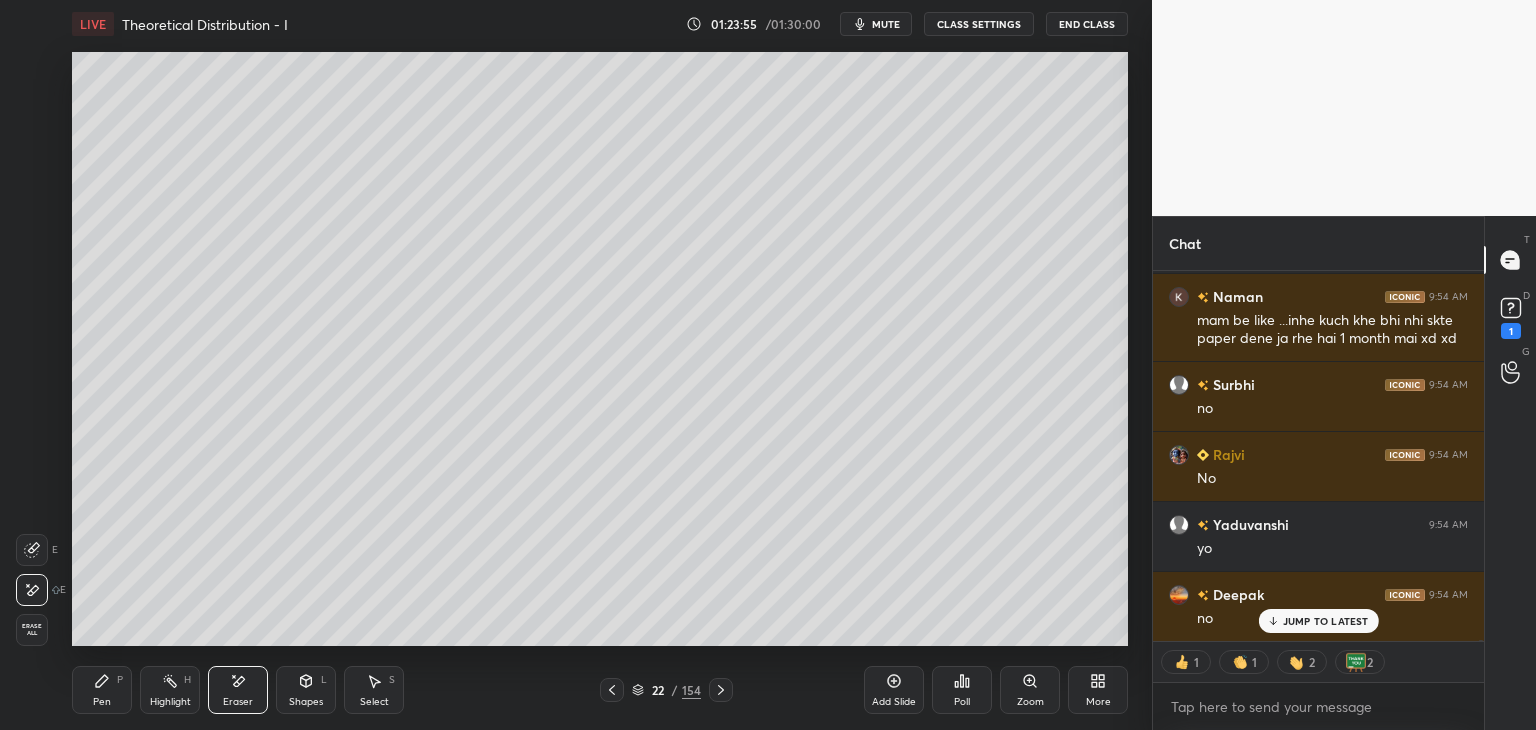 scroll, scrollTop: 135512, scrollLeft: 0, axis: vertical 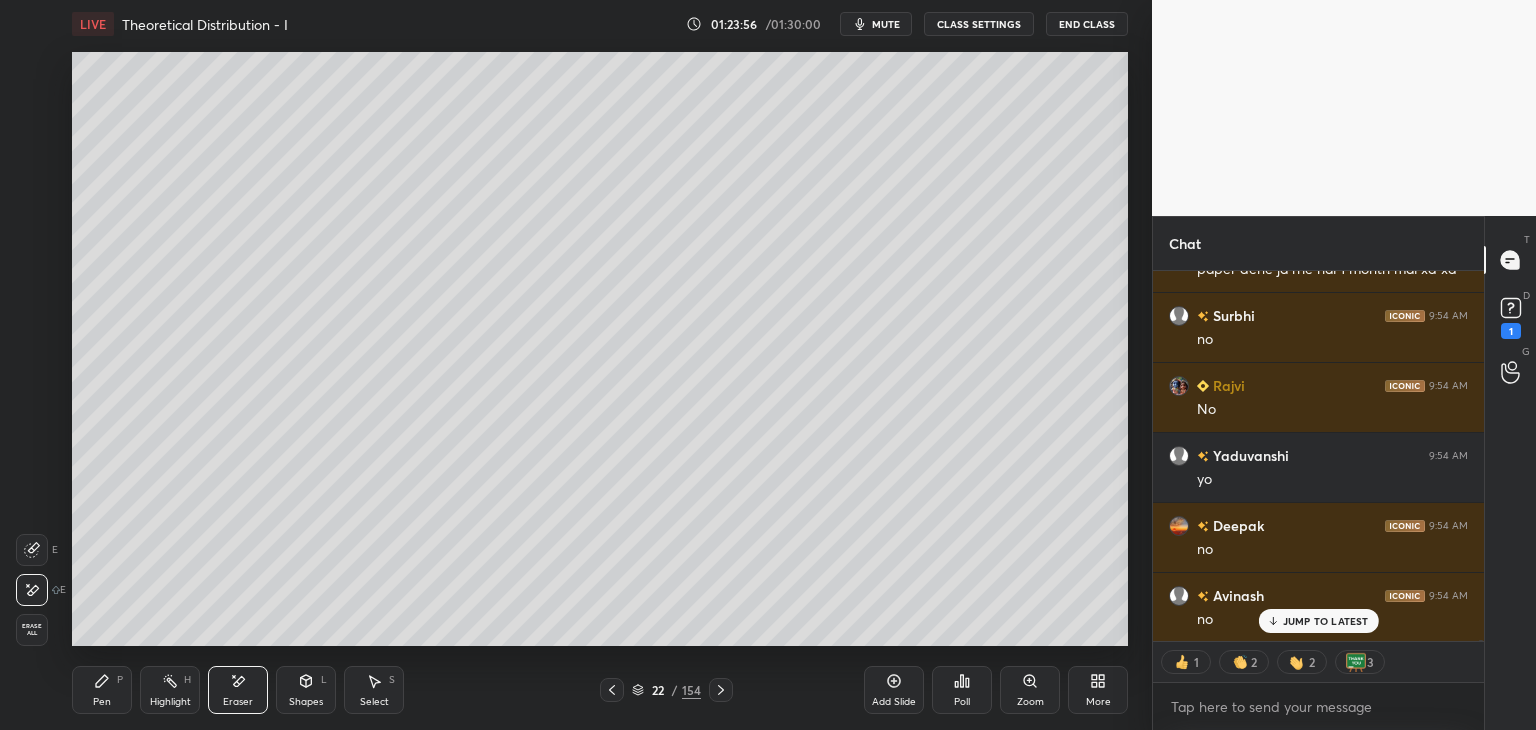 click on "Pen P" at bounding box center (102, 690) 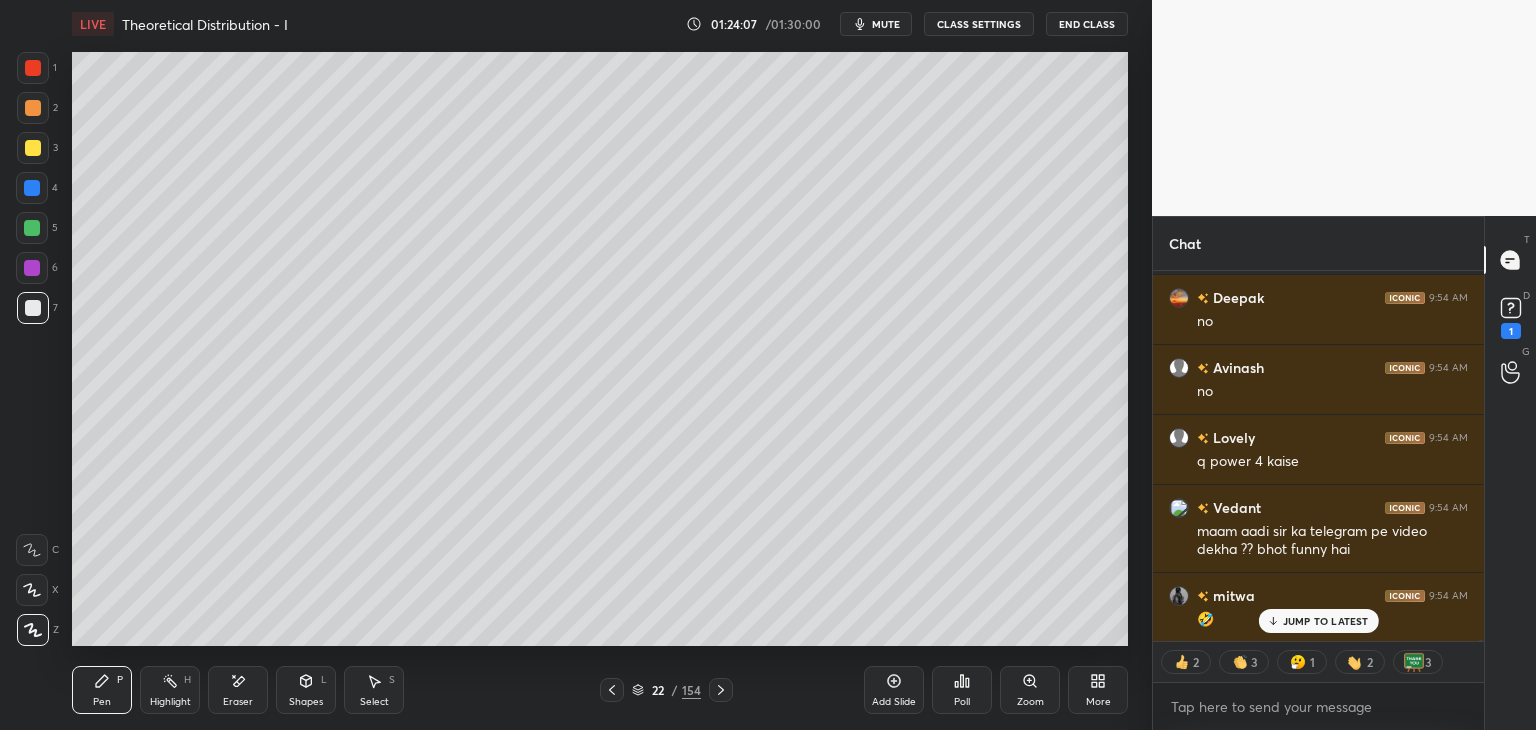 scroll, scrollTop: 135811, scrollLeft: 0, axis: vertical 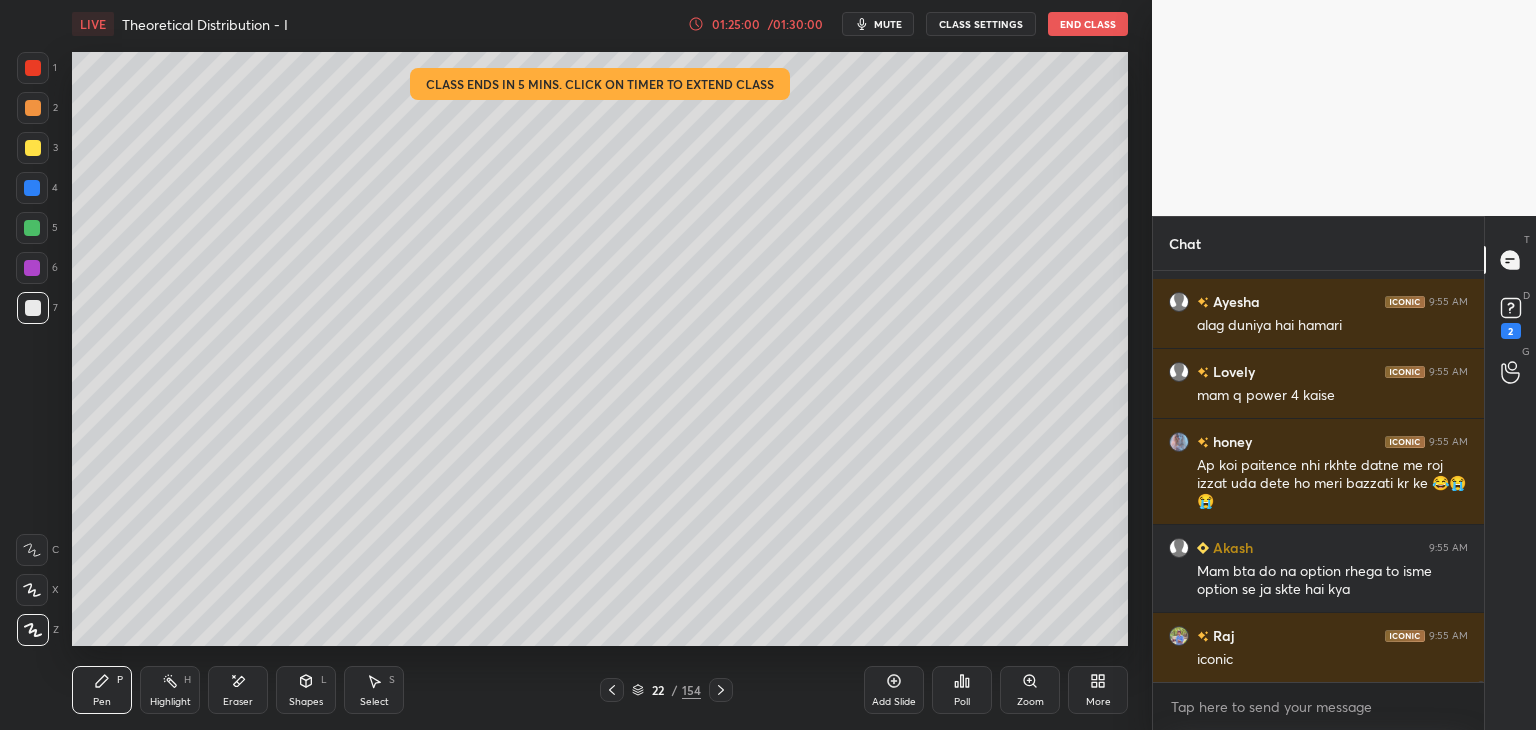 click on "Select S" at bounding box center [374, 690] 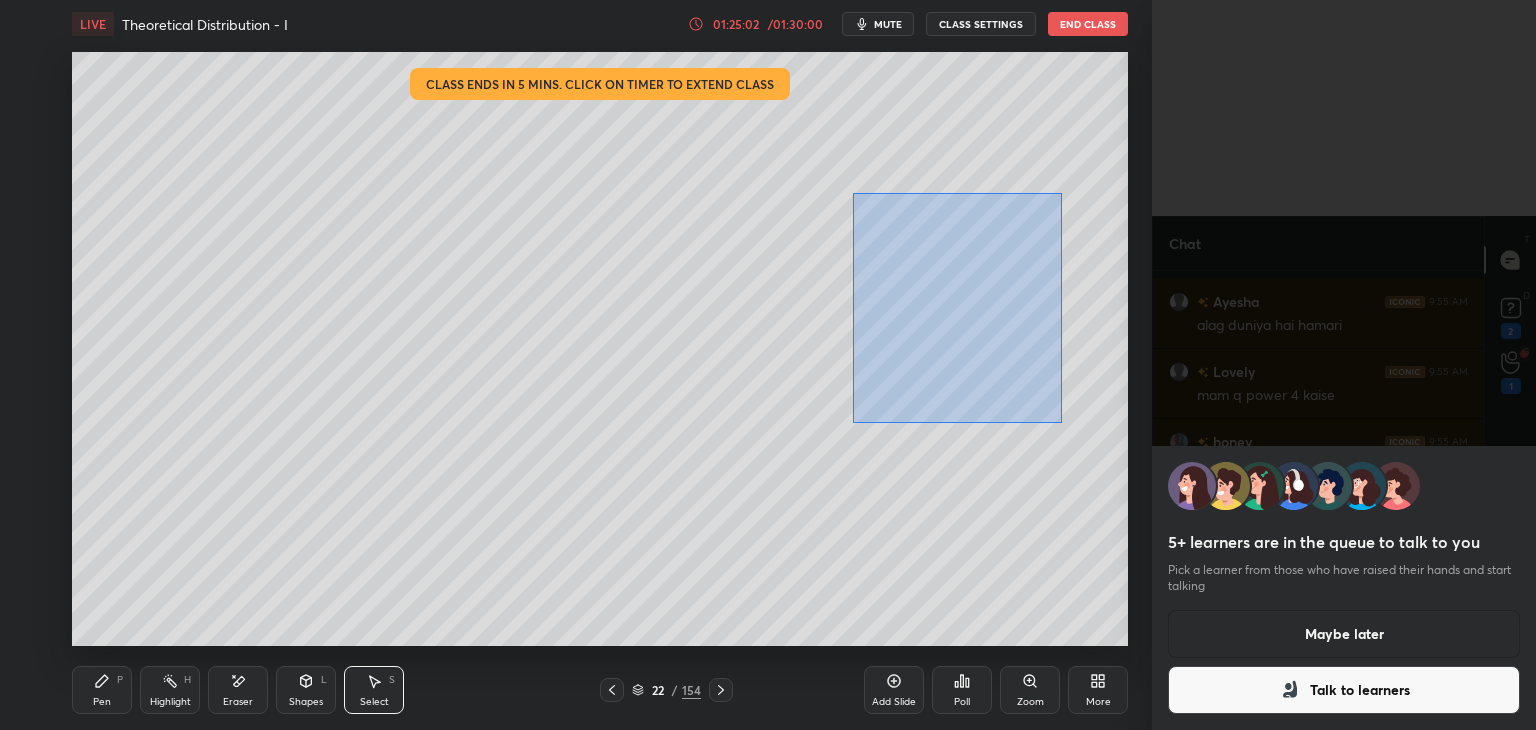 drag, startPoint x: 852, startPoint y: 193, endPoint x: 1072, endPoint y: 420, distance: 316.11548 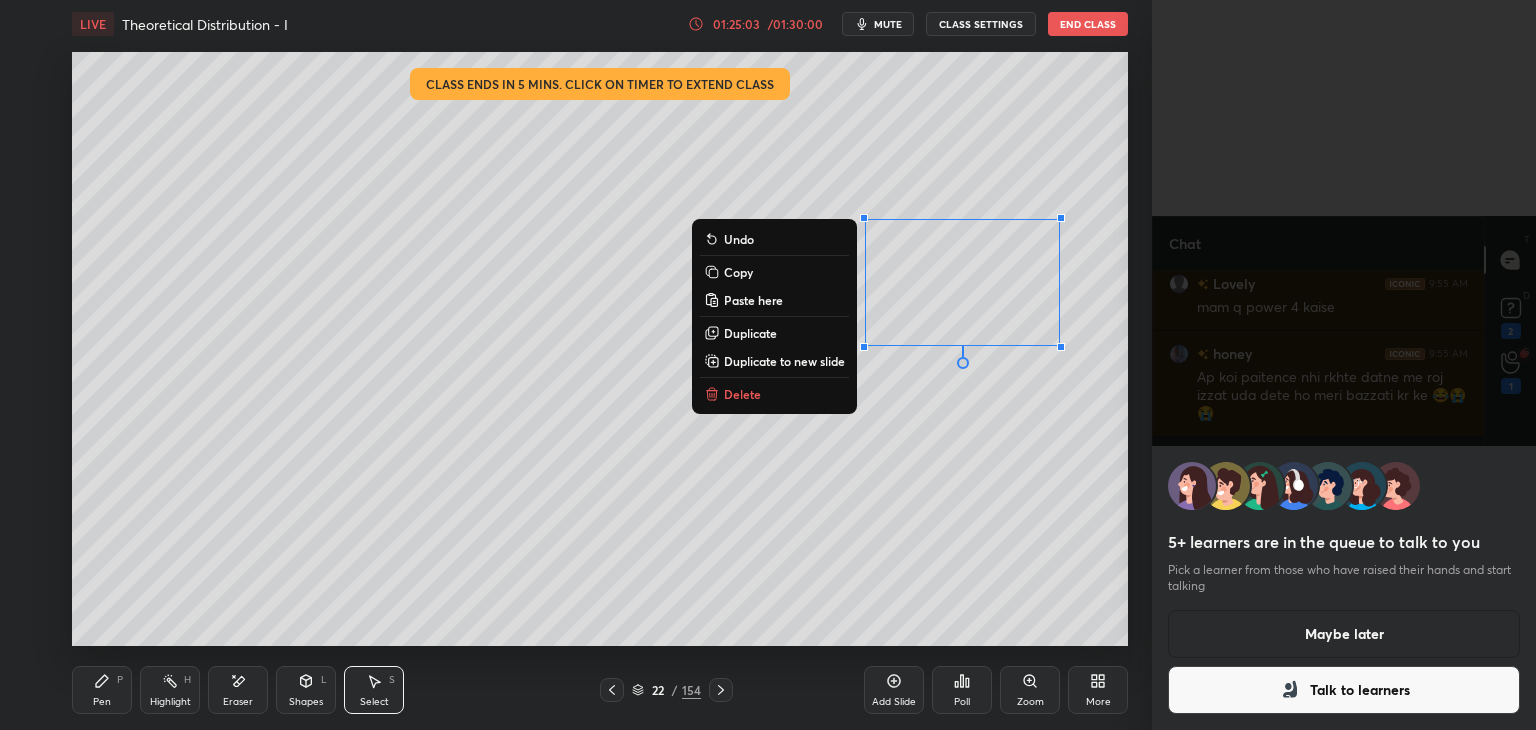 click on "Delete" at bounding box center [774, 394] 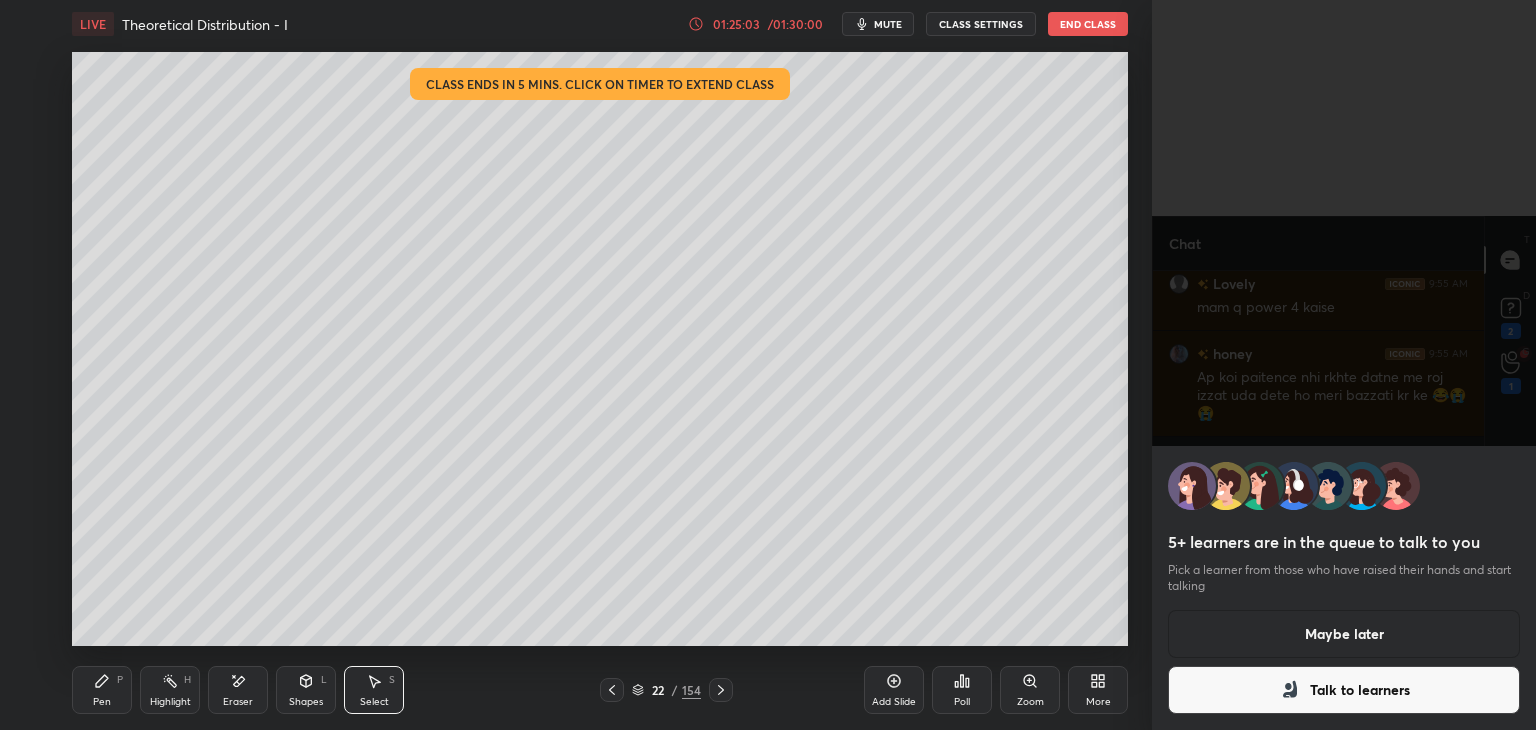 scroll, scrollTop: 137242, scrollLeft: 0, axis: vertical 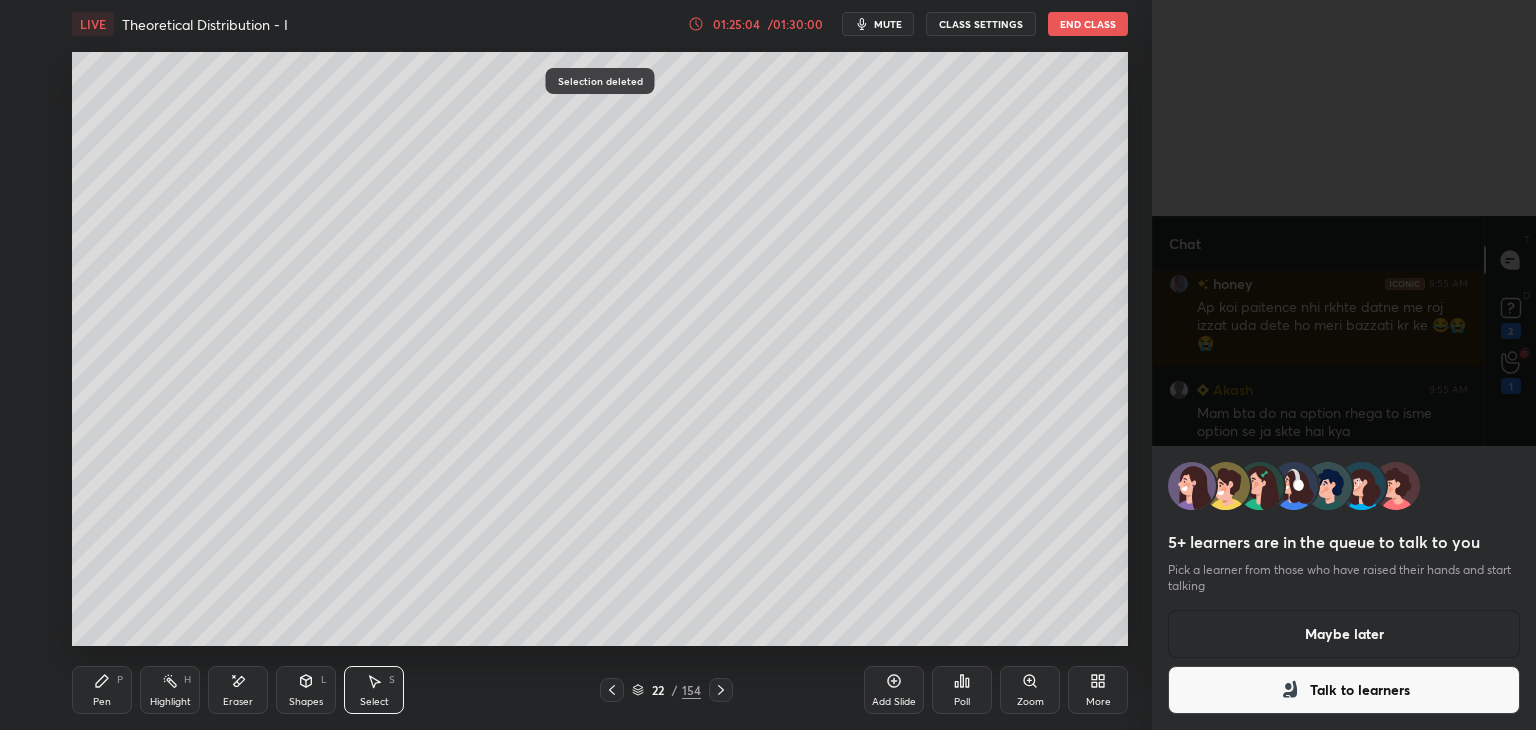 click on "Maybe later" at bounding box center [1344, 634] 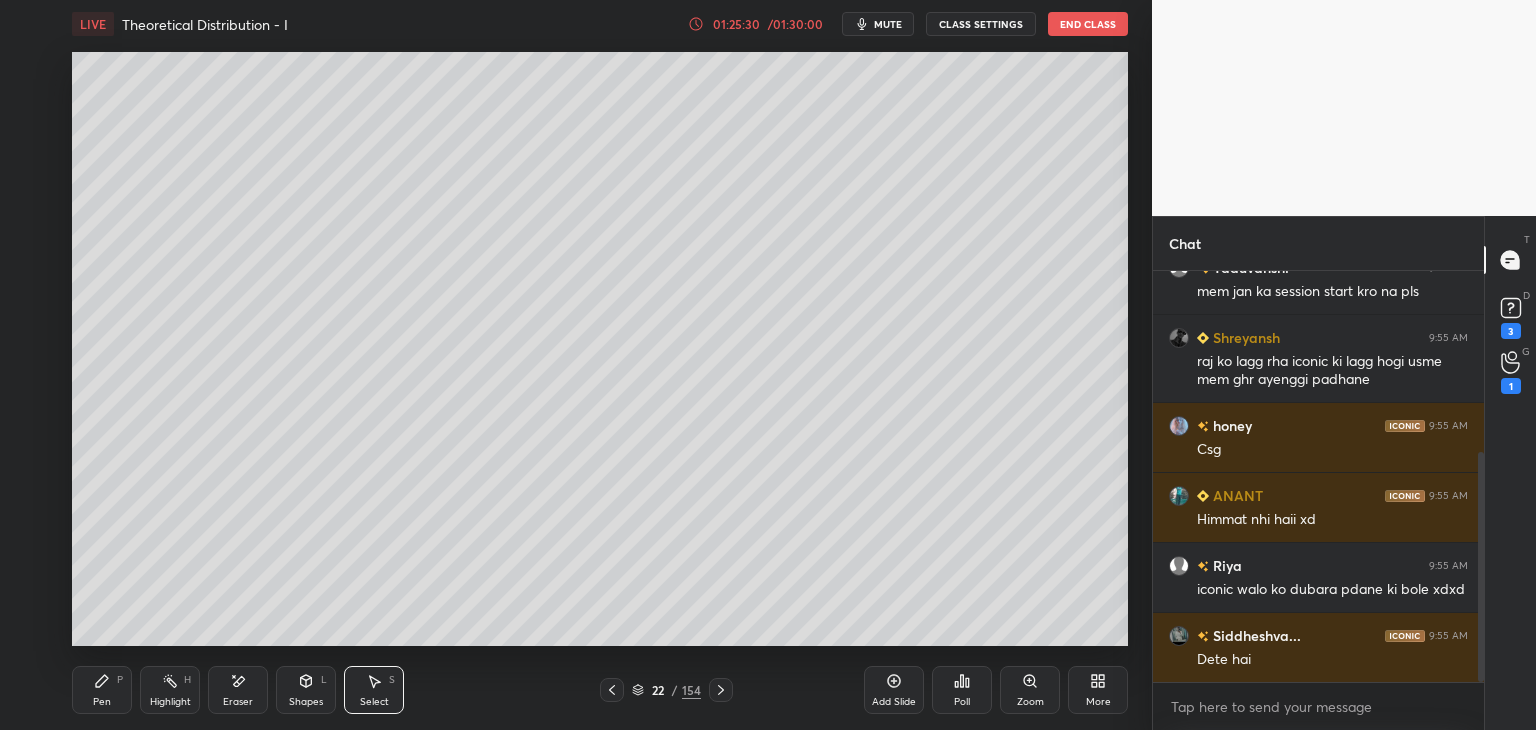 scroll, scrollTop: 428, scrollLeft: 0, axis: vertical 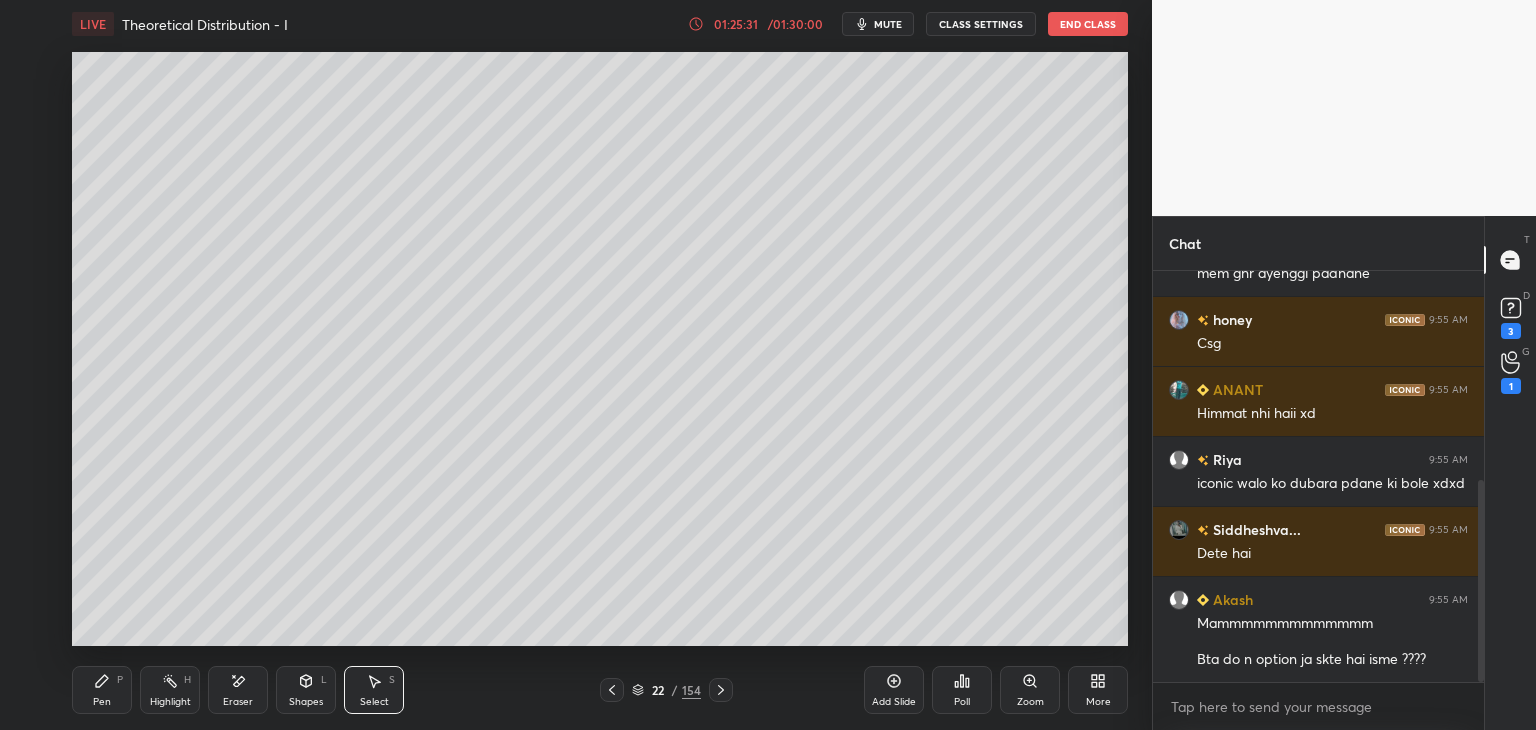 click 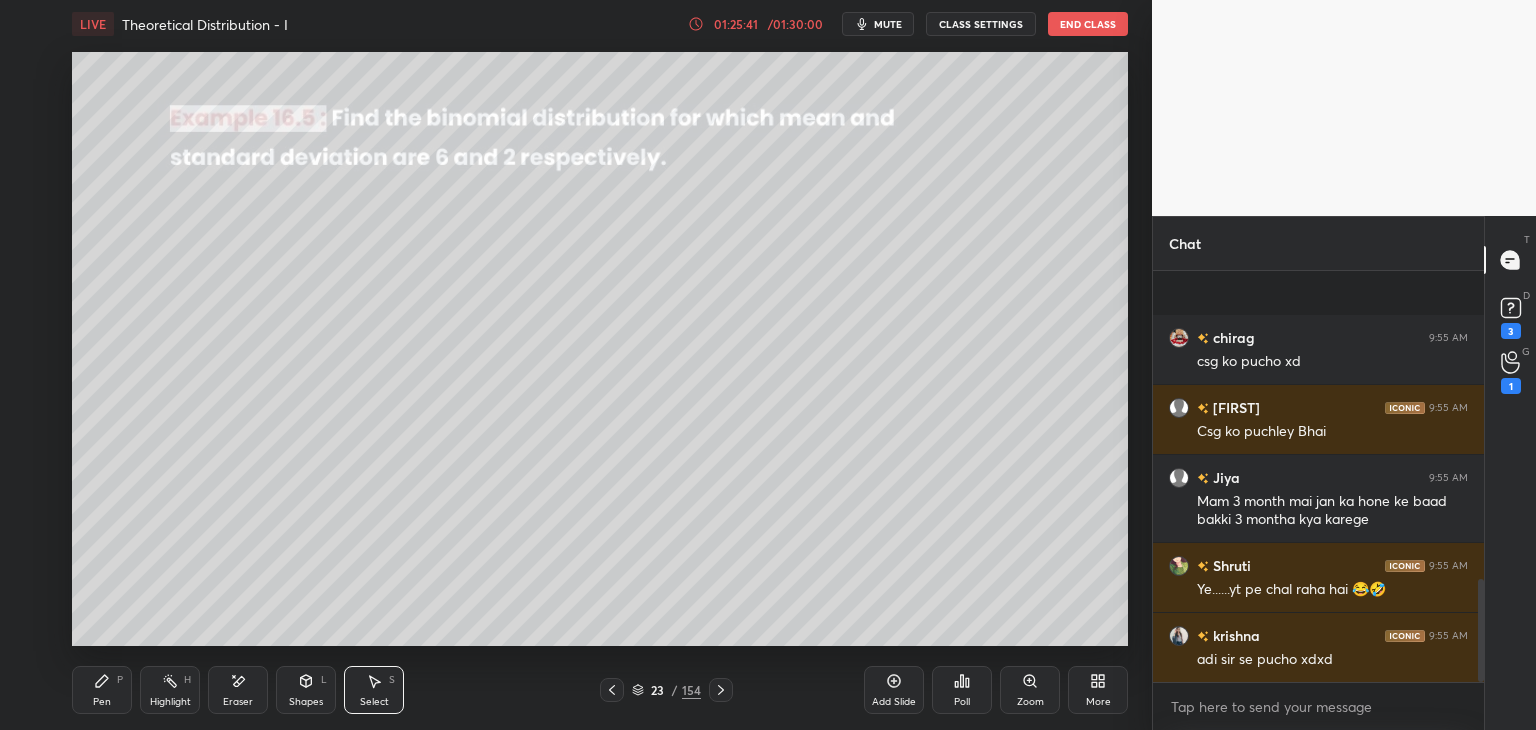 scroll, scrollTop: 1234, scrollLeft: 0, axis: vertical 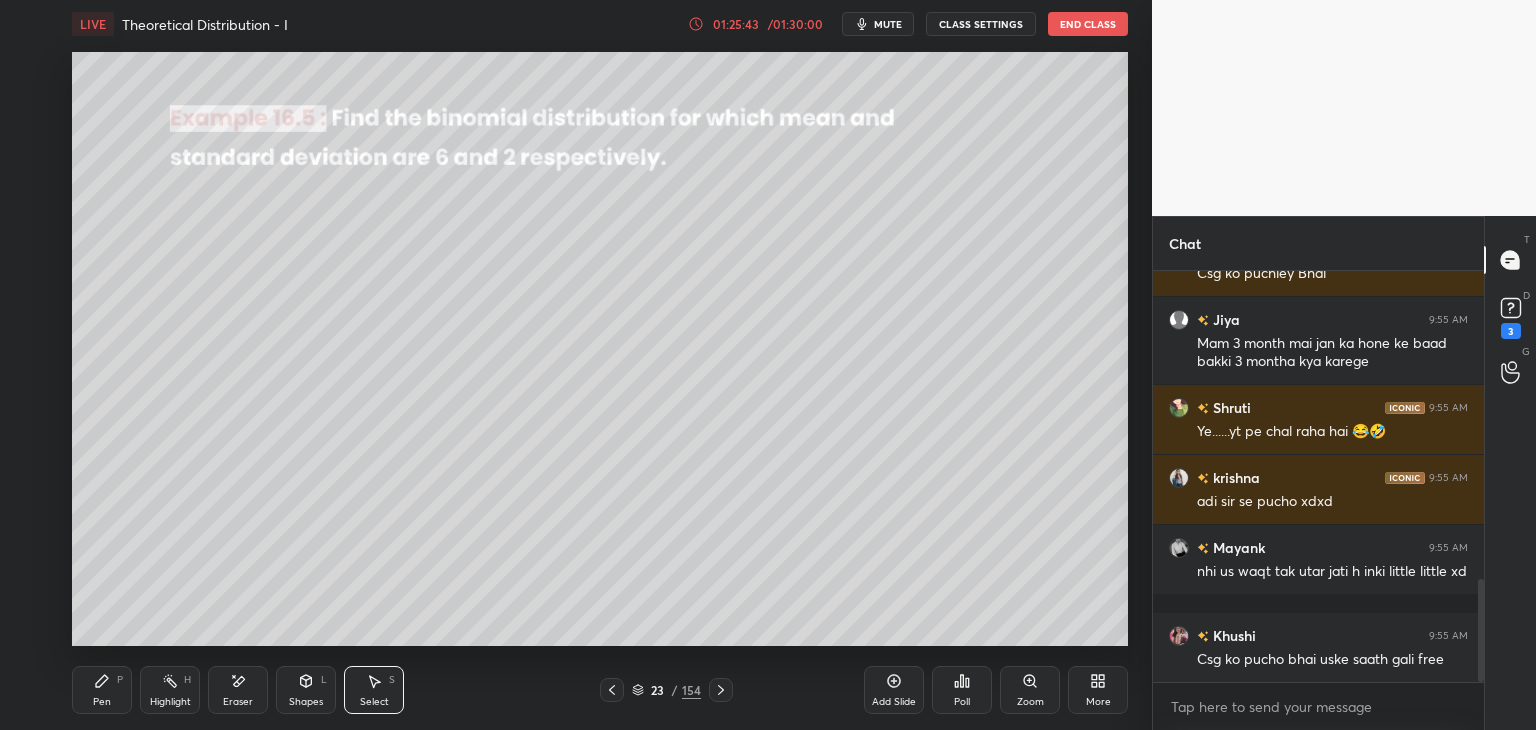 click on "Pen" at bounding box center (102, 702) 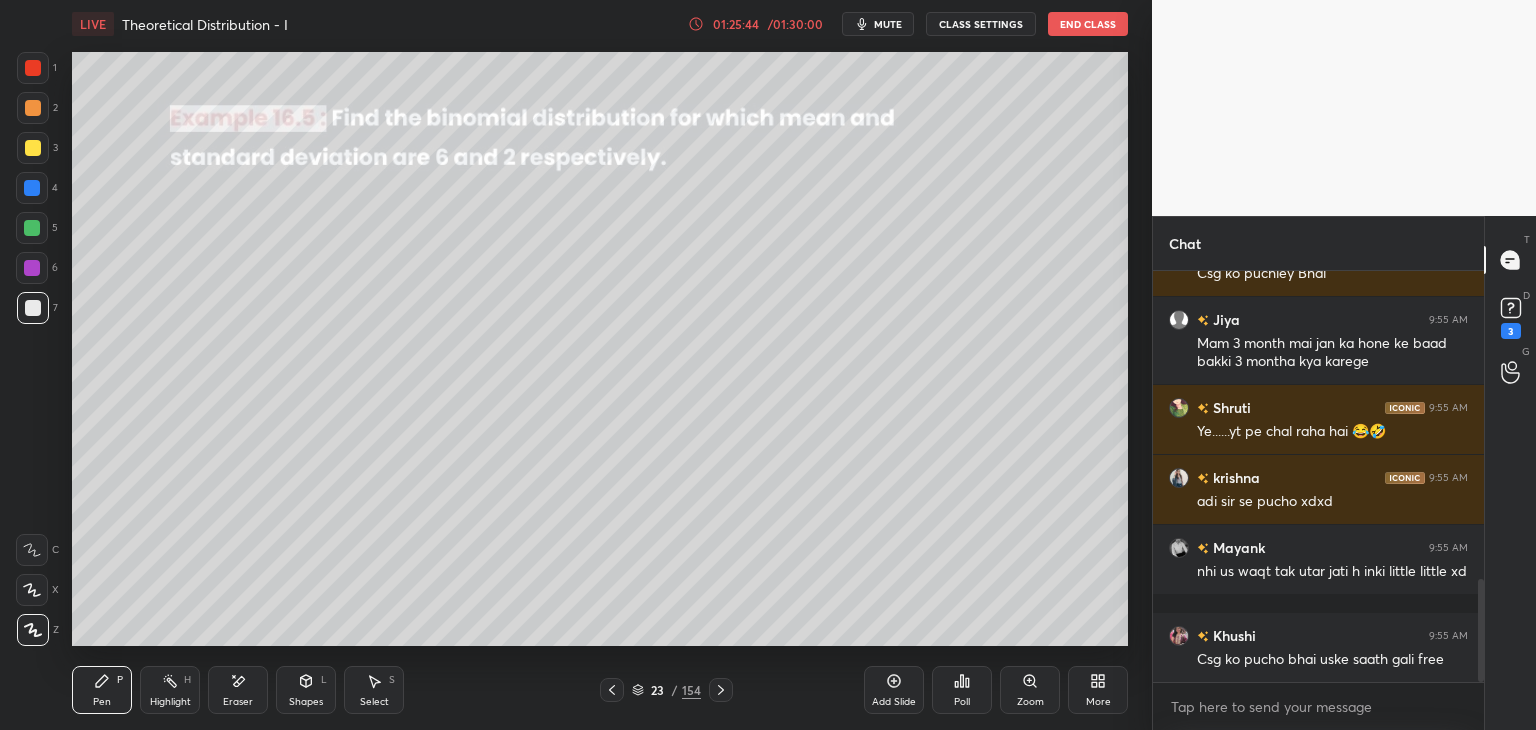 scroll, scrollTop: 1304, scrollLeft: 0, axis: vertical 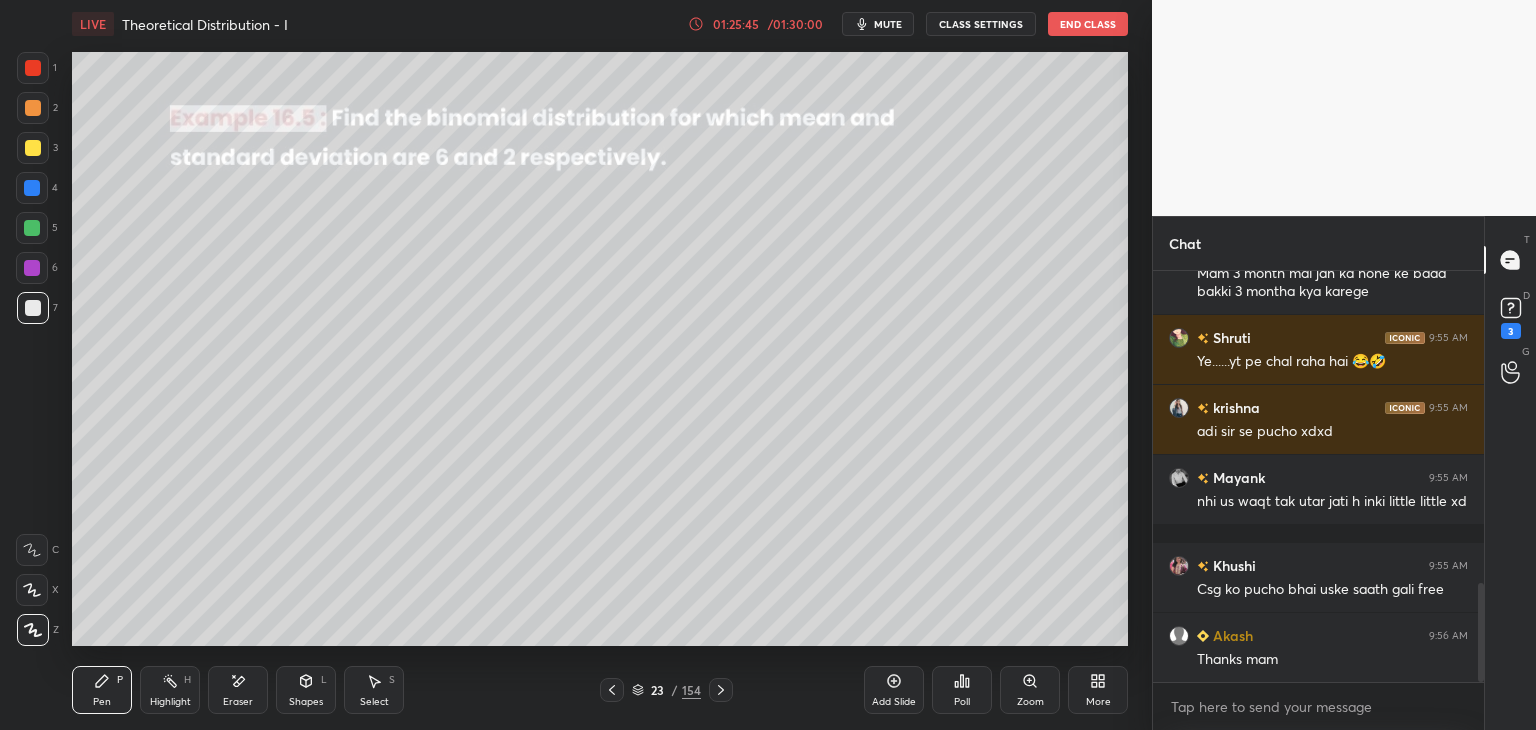 click at bounding box center [33, 148] 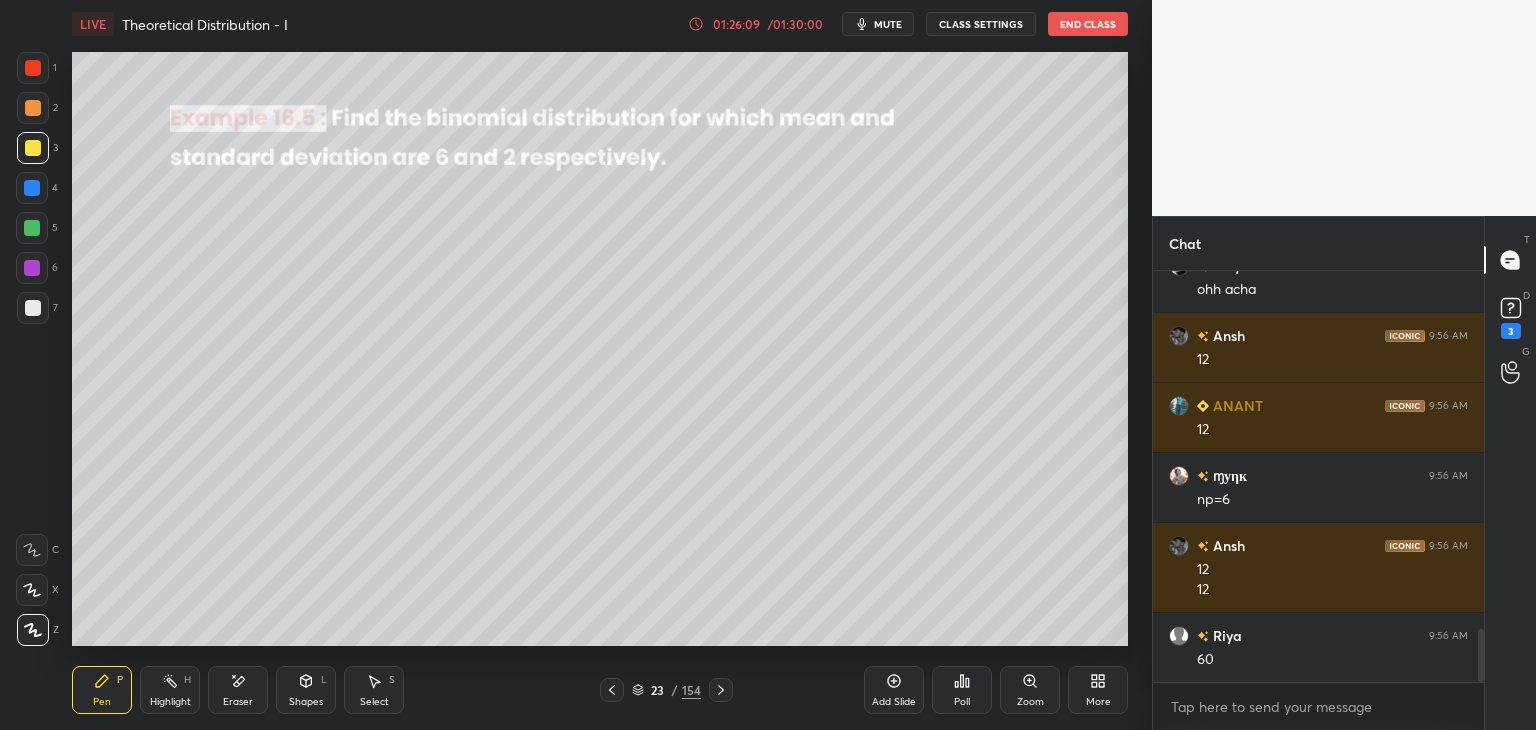 scroll, scrollTop: 2760, scrollLeft: 0, axis: vertical 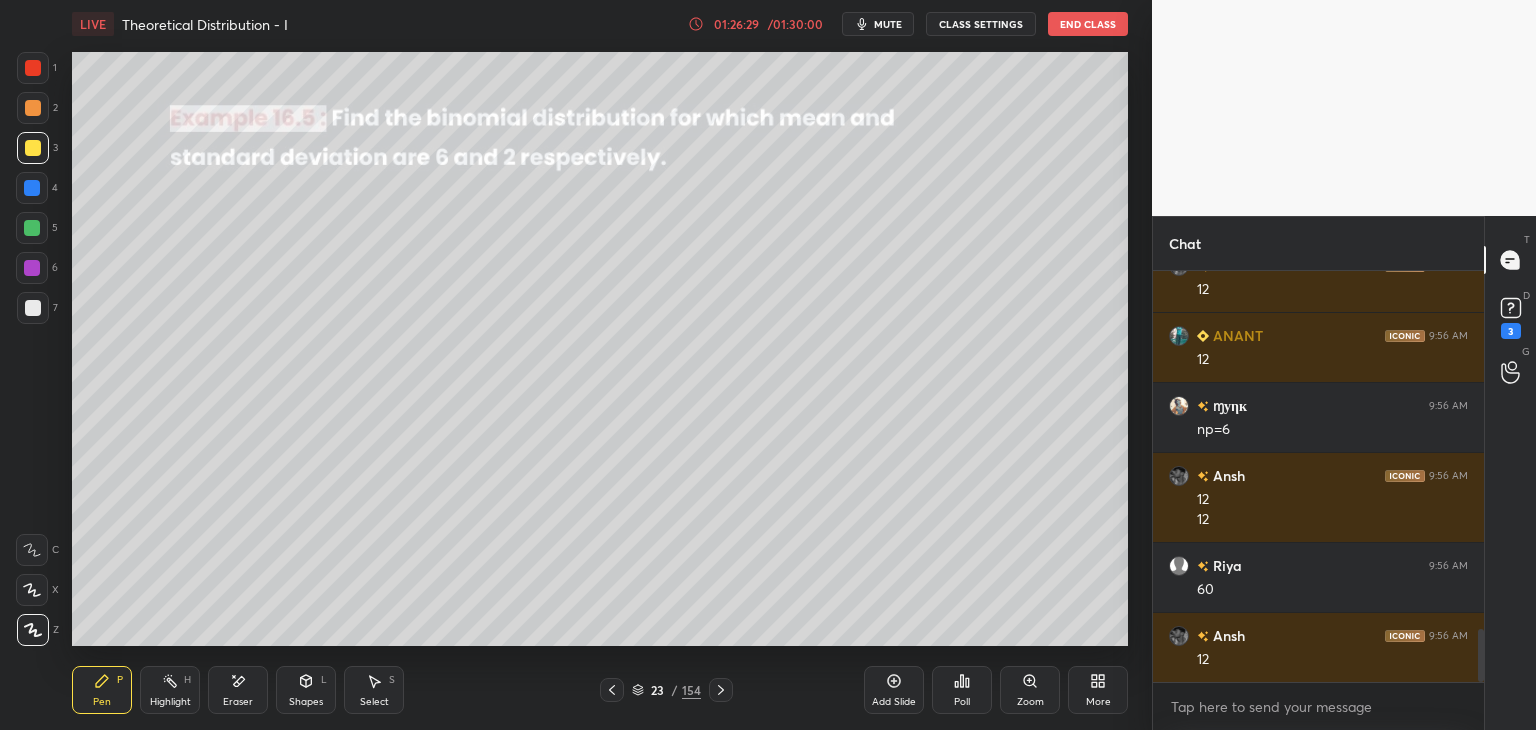 click on "Eraser" at bounding box center (238, 702) 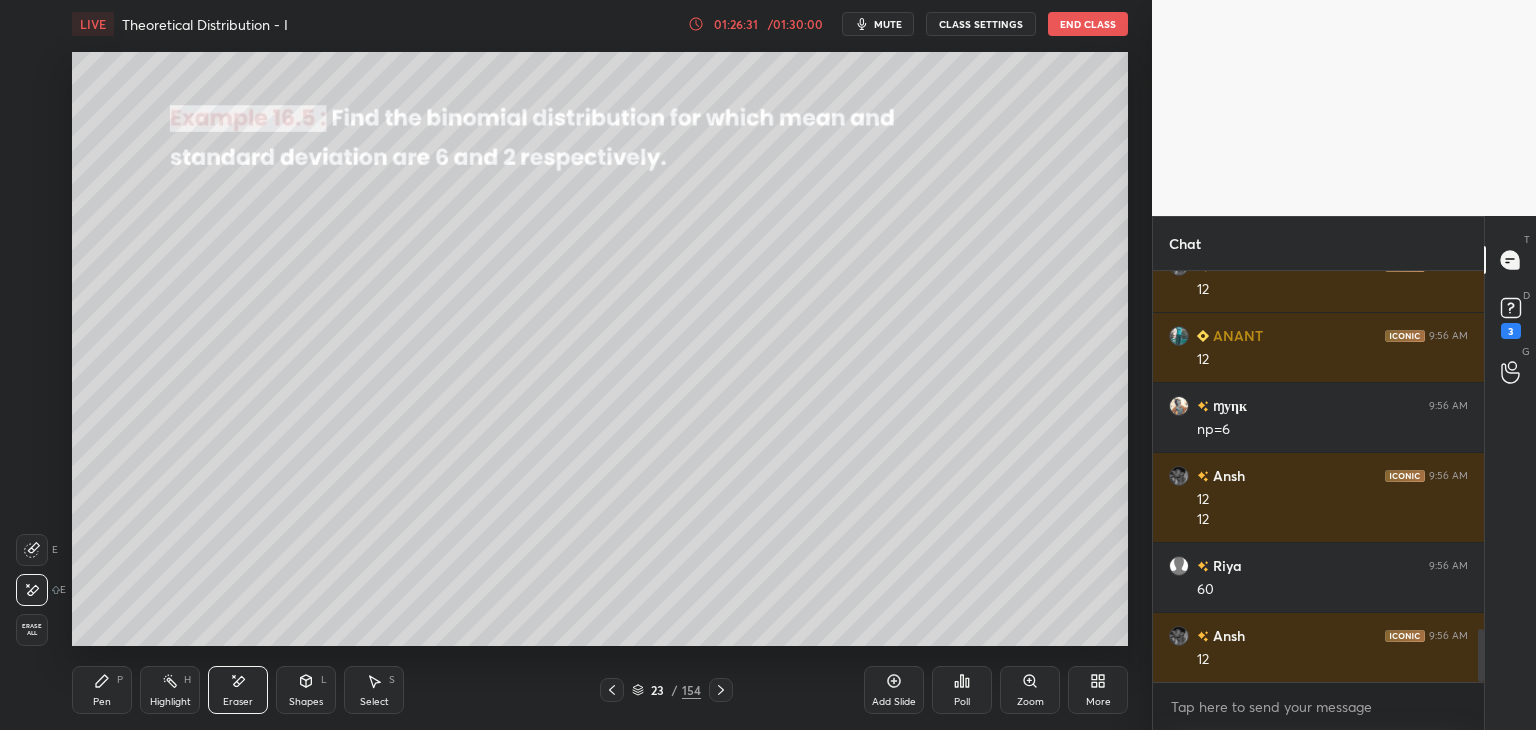 drag, startPoint x: 105, startPoint y: 696, endPoint x: 160, endPoint y: 657, distance: 67.424034 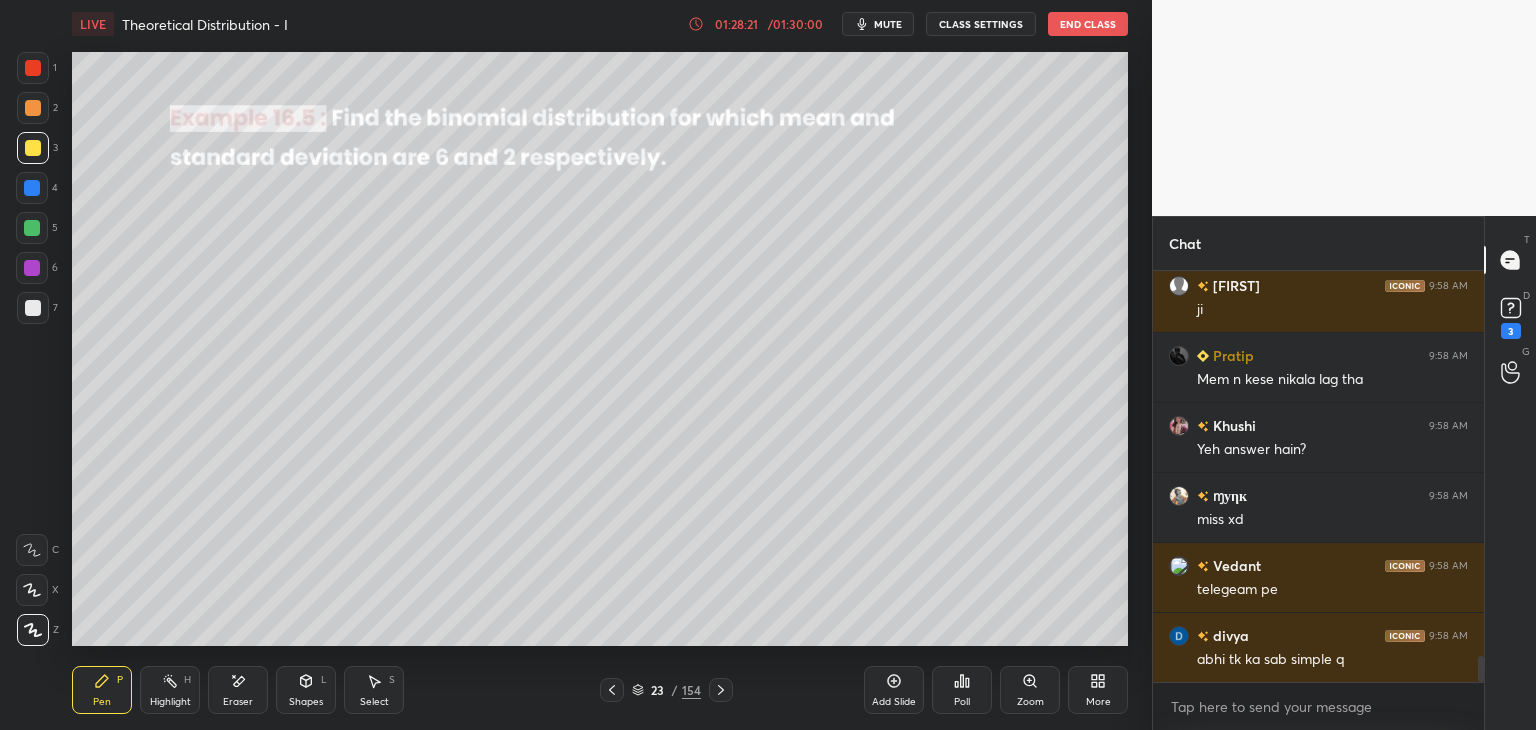 scroll, scrollTop: 6068, scrollLeft: 0, axis: vertical 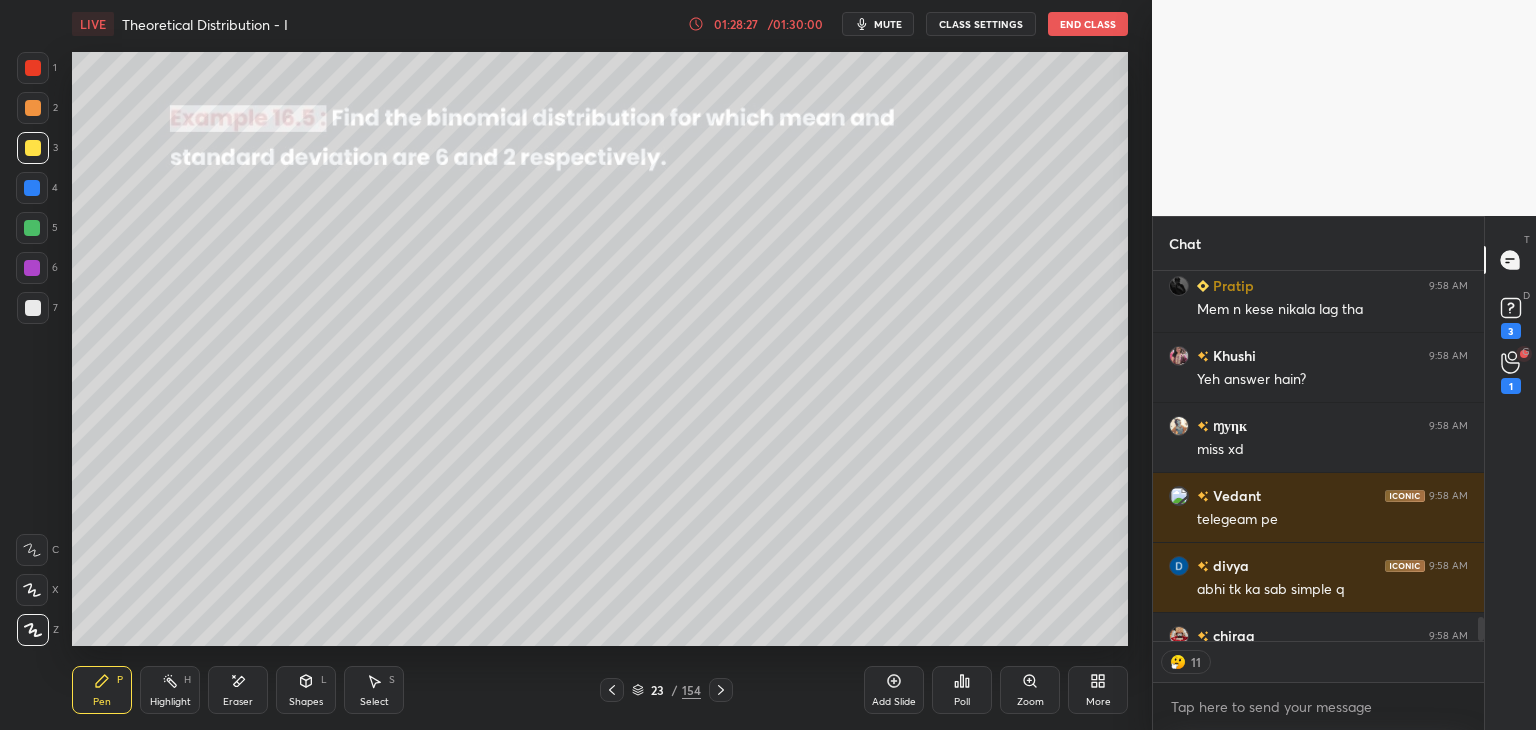 click 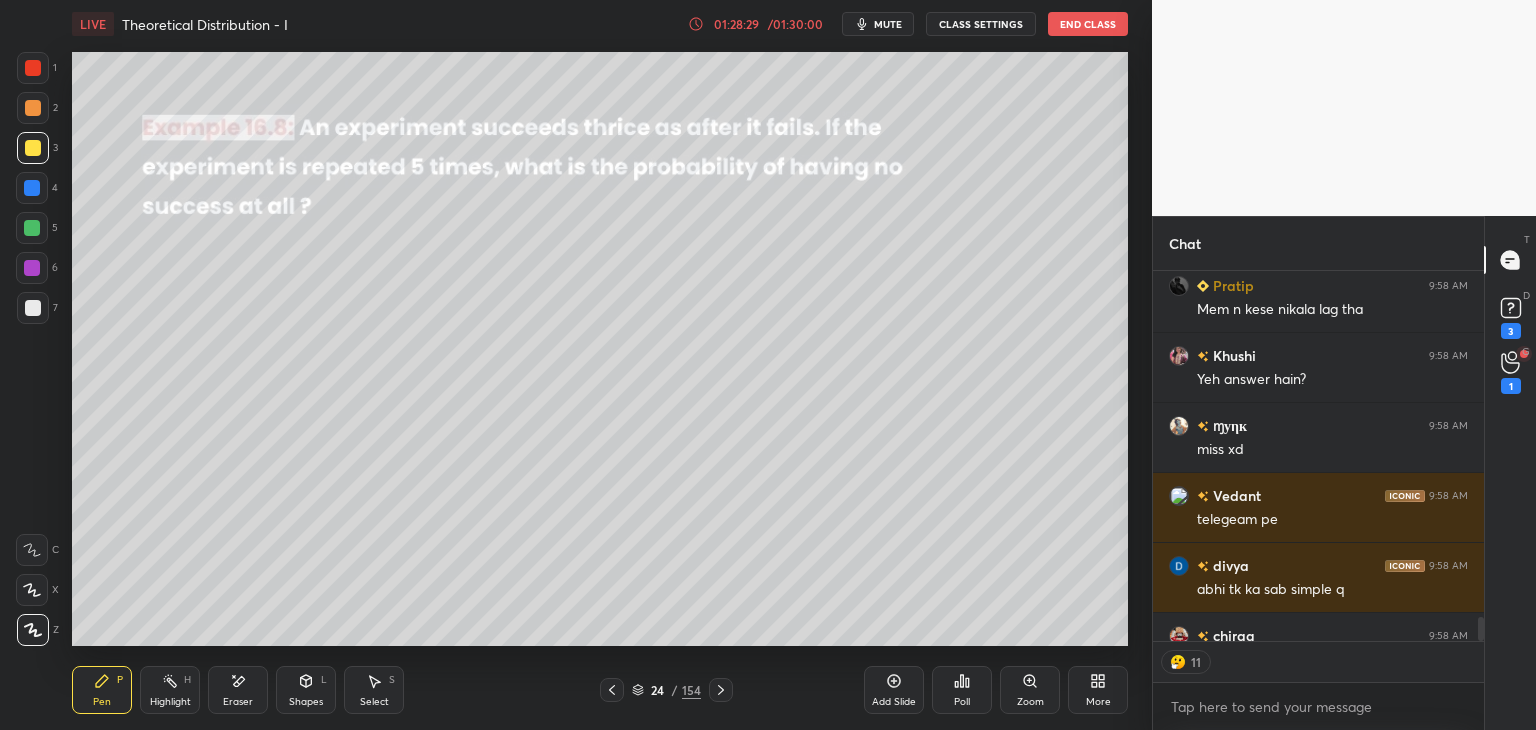 click 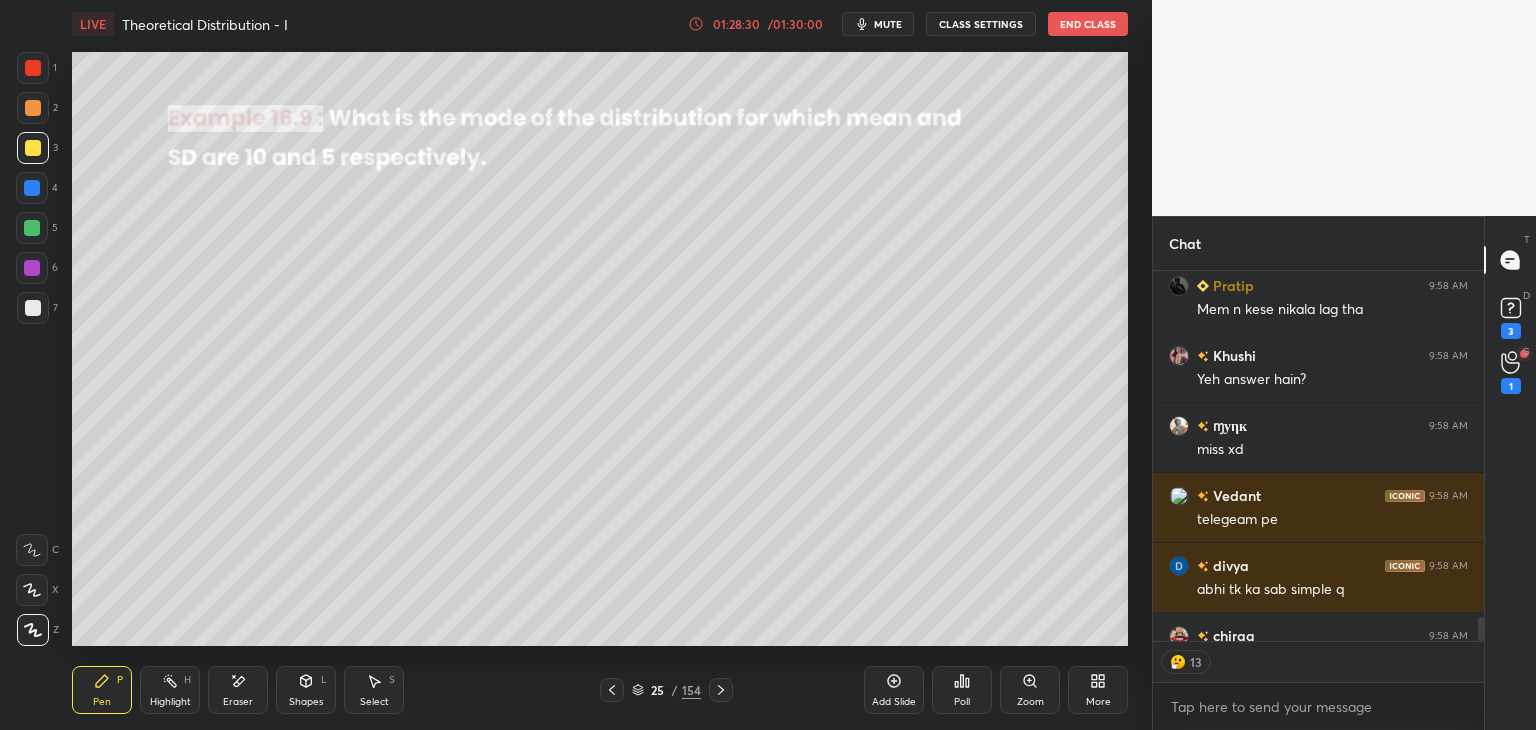 click 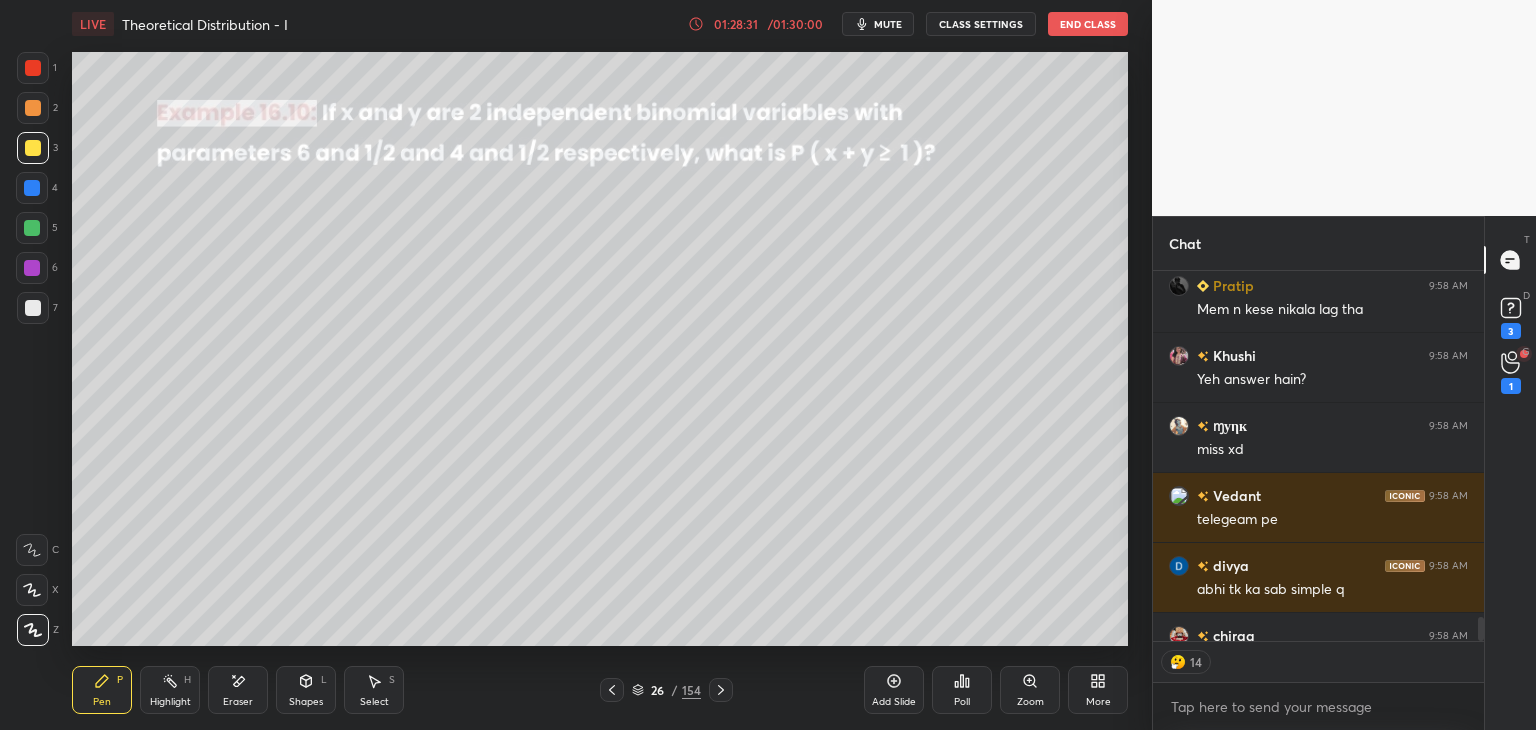 click 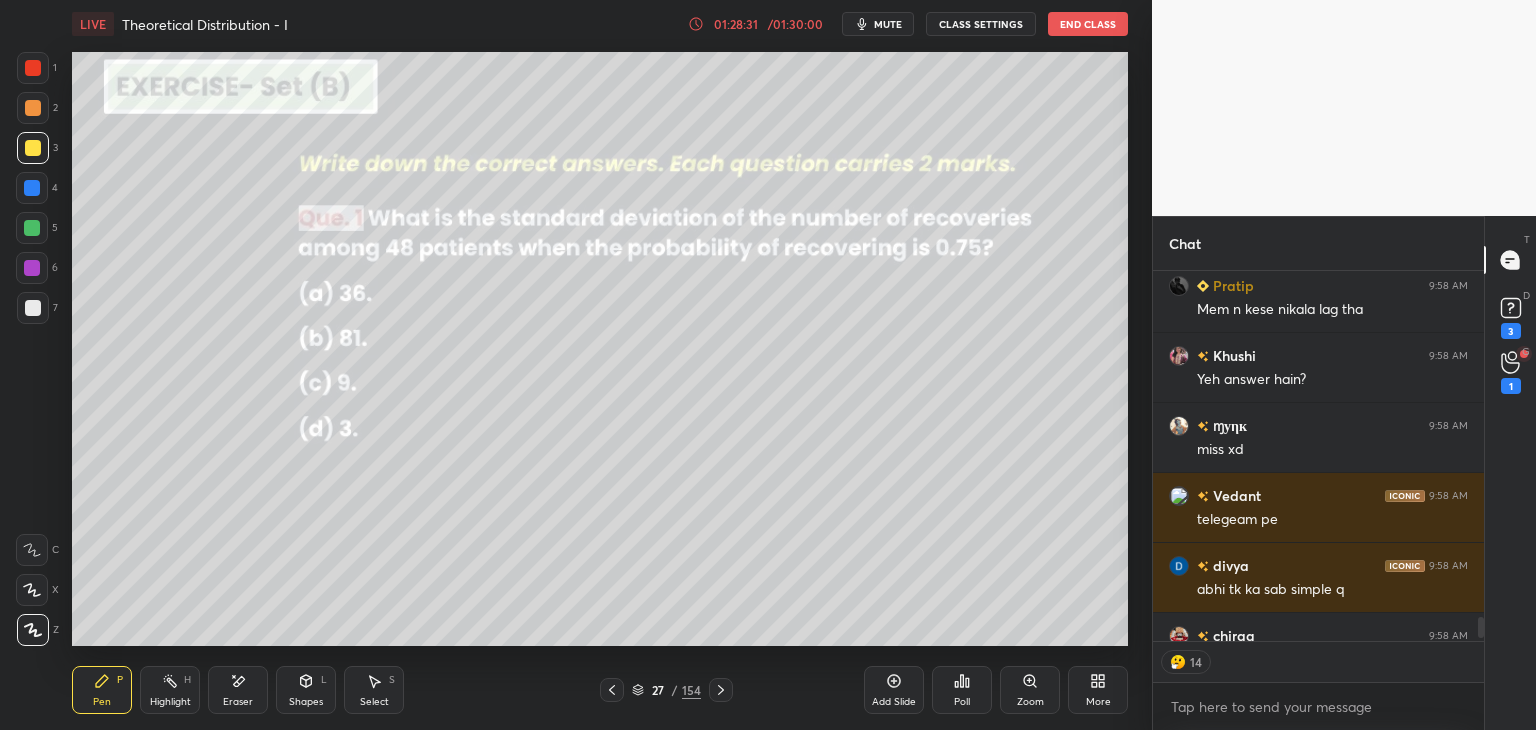 scroll, scrollTop: 6179, scrollLeft: 0, axis: vertical 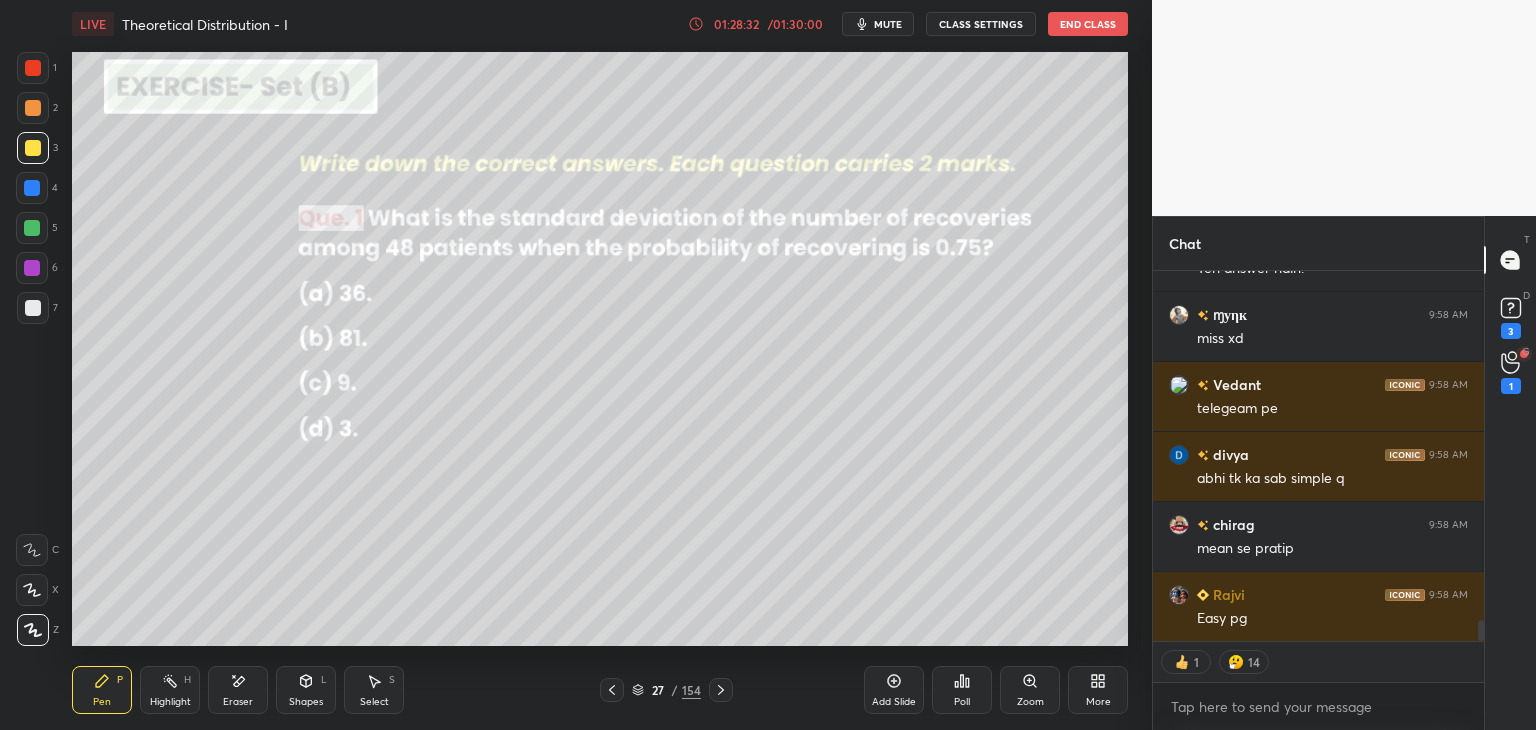 click 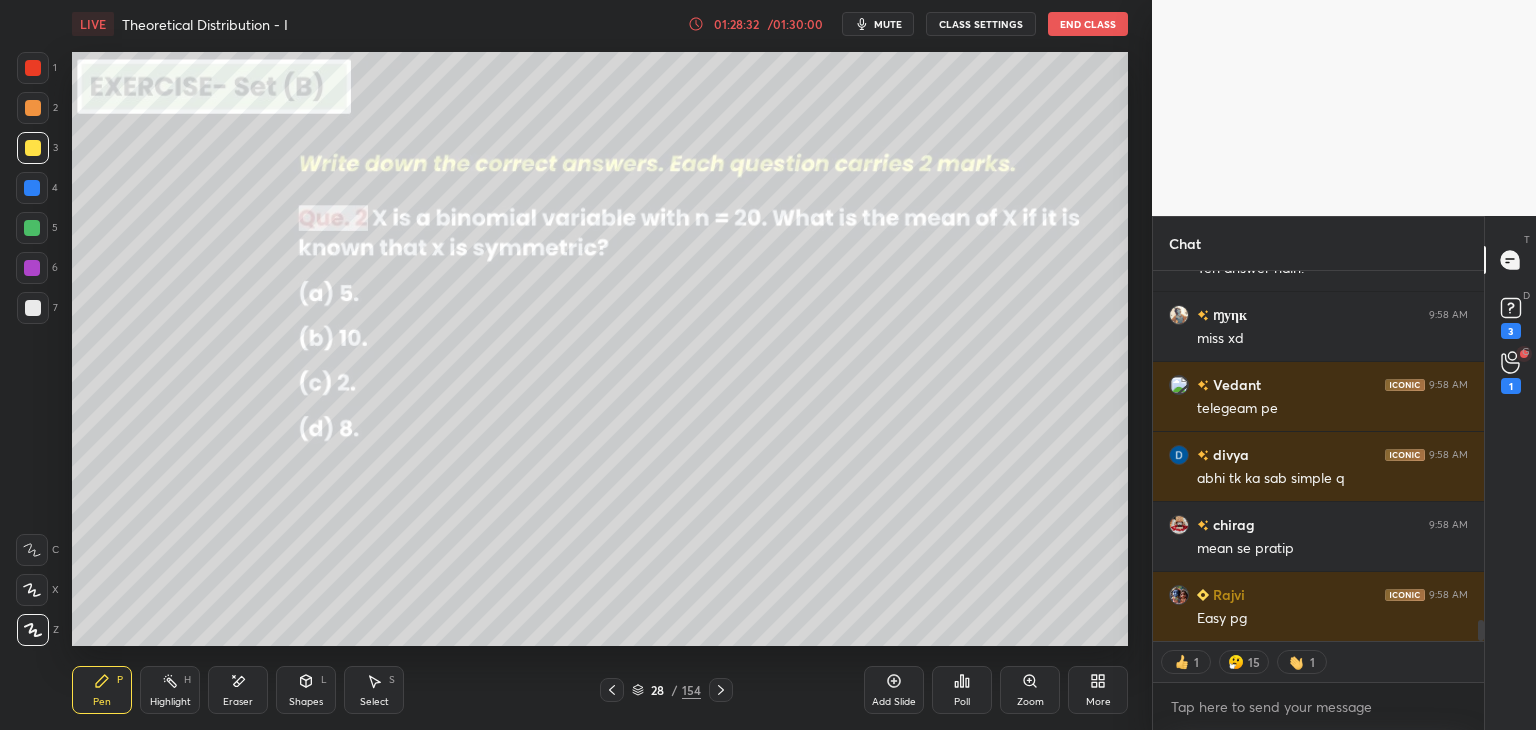 click 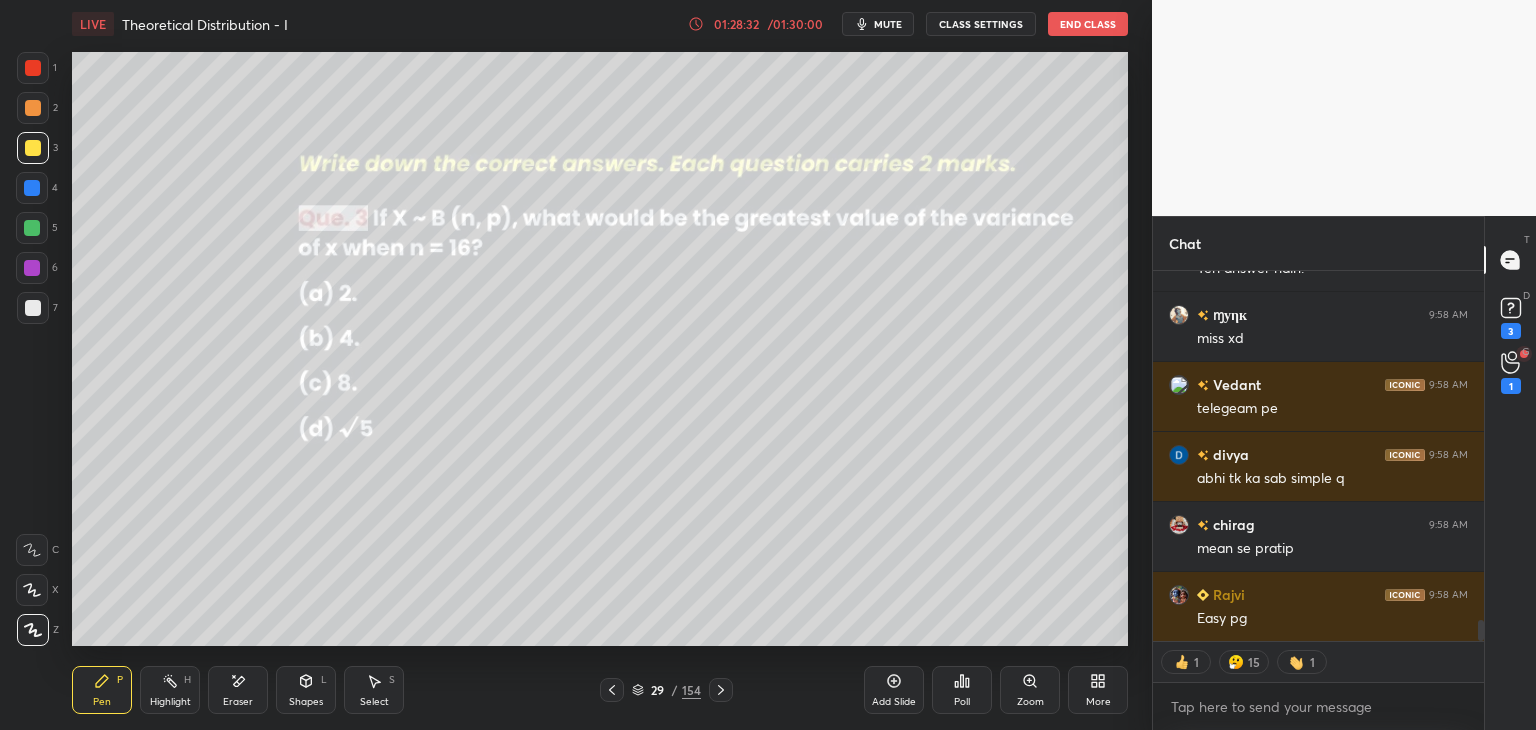click 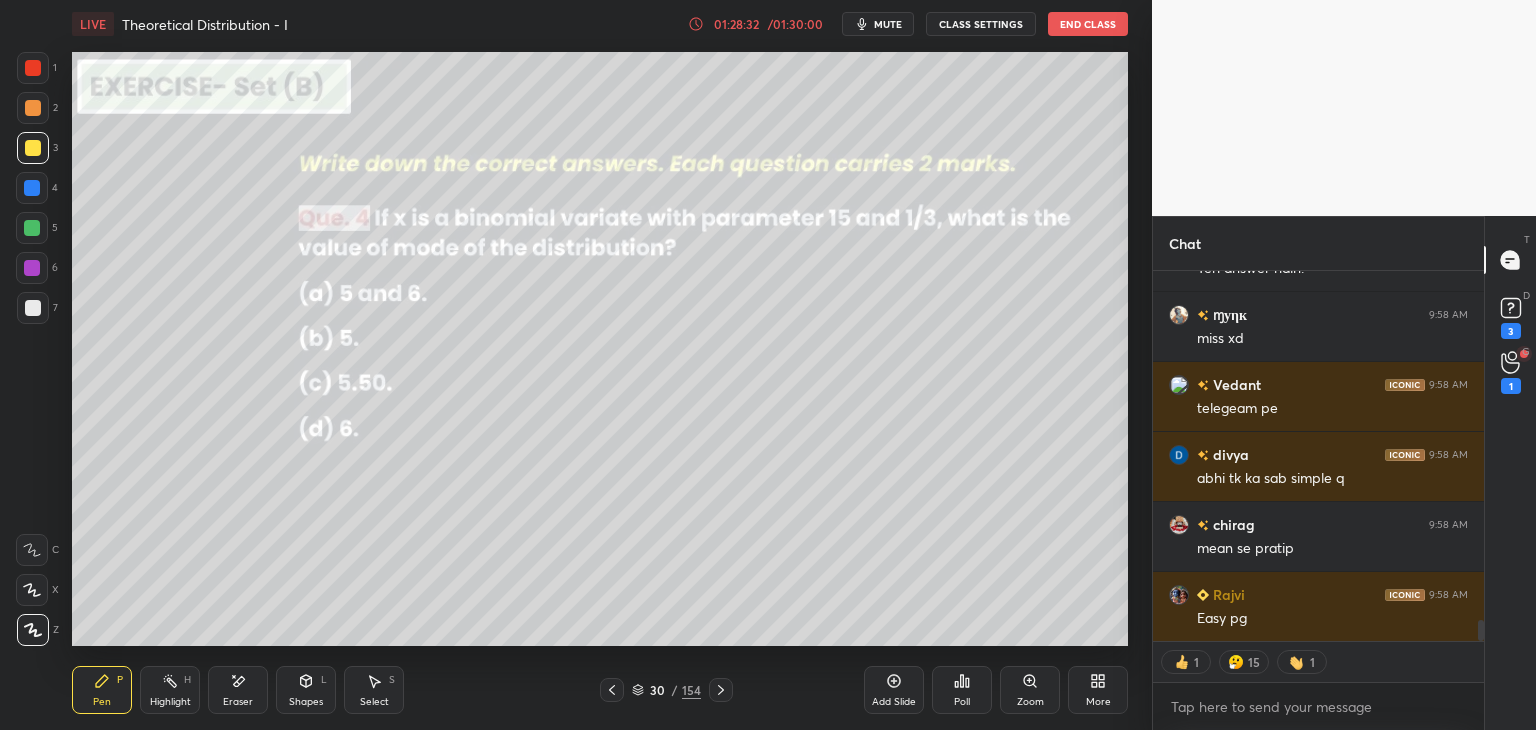 click 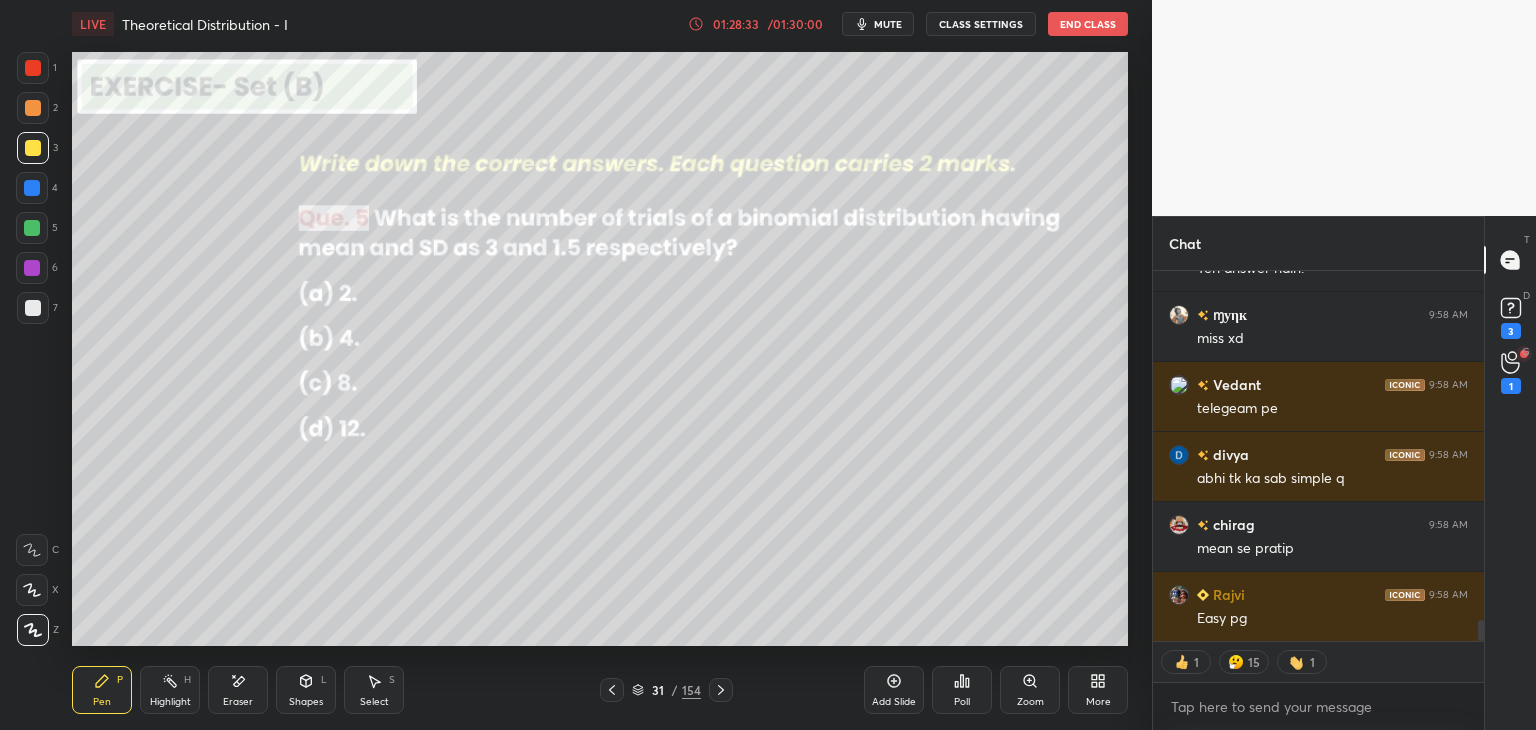 click 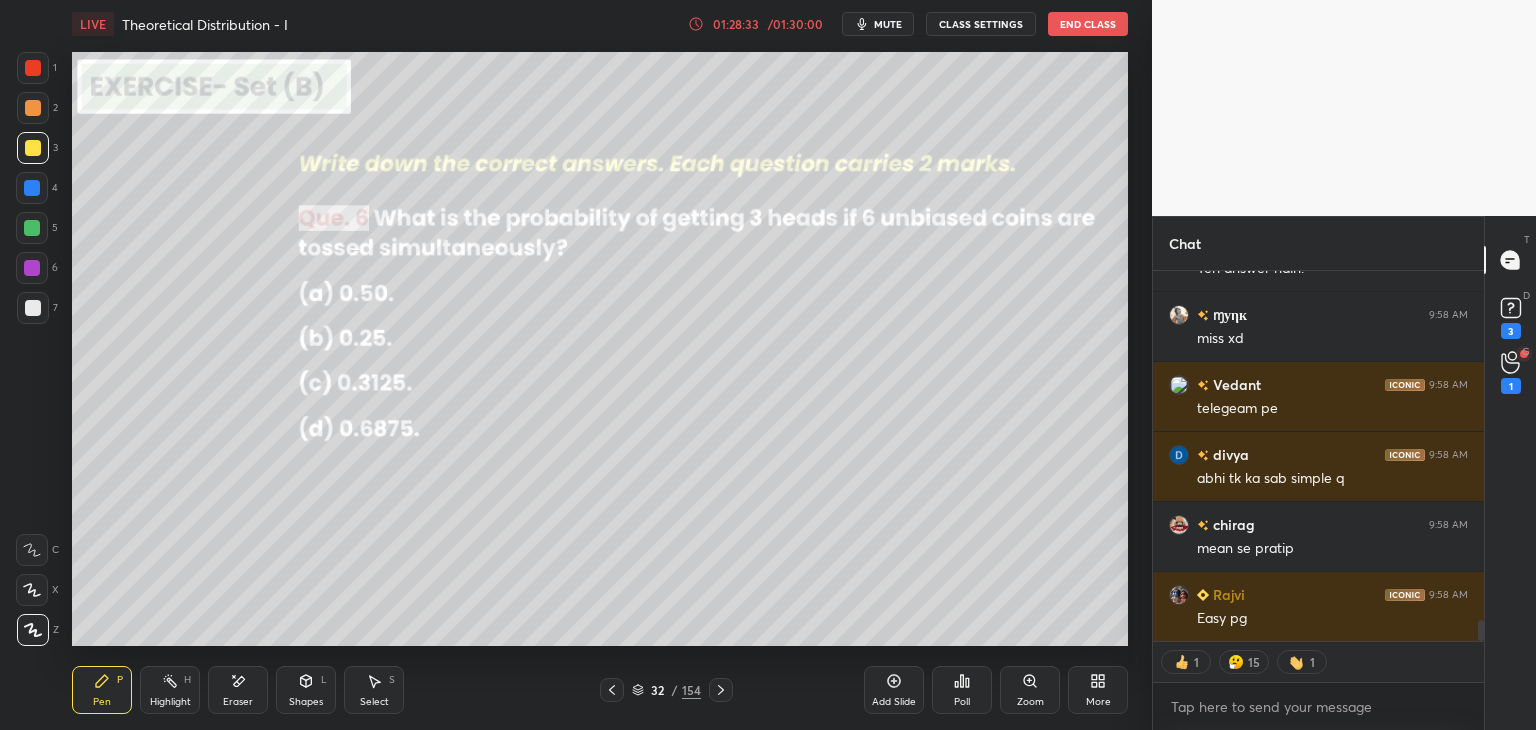 click 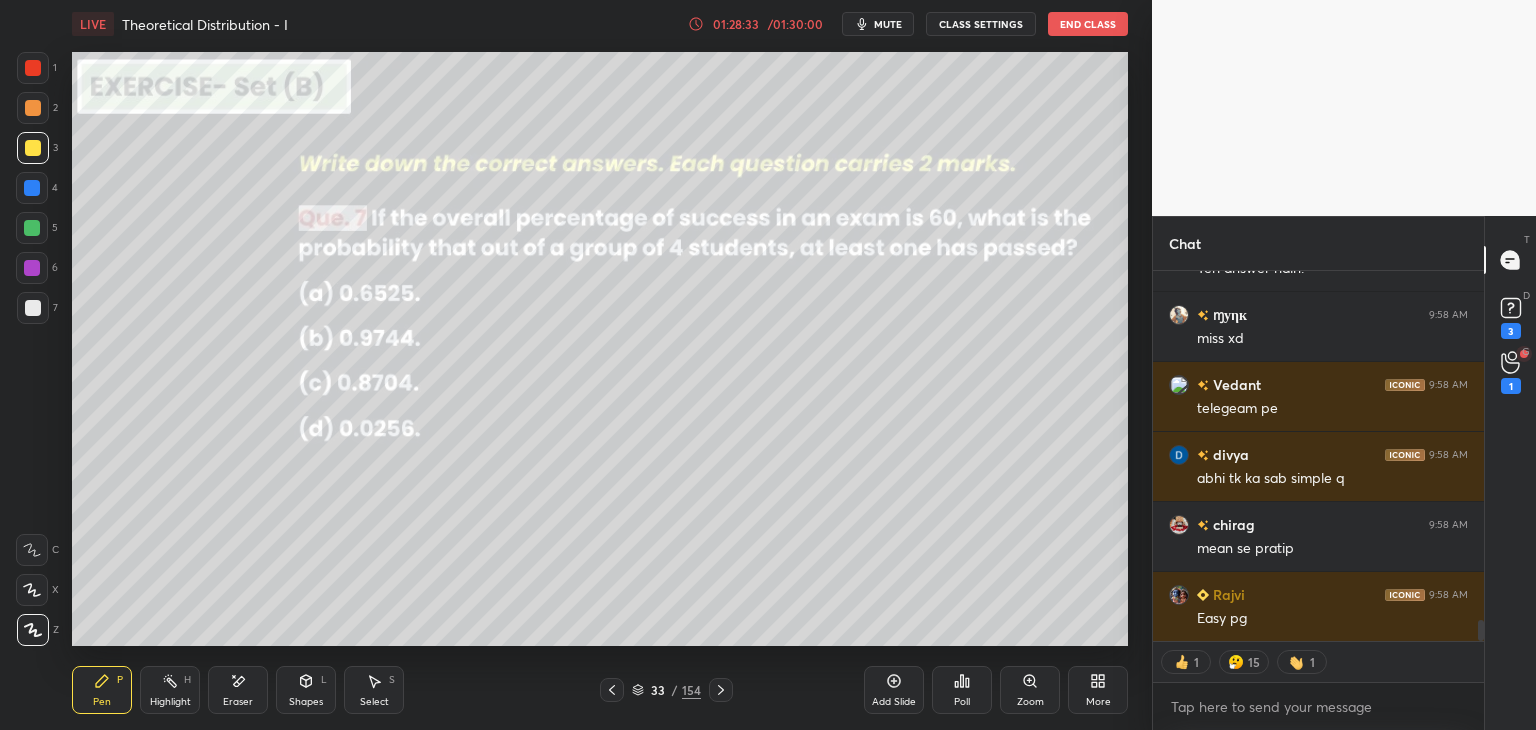 click 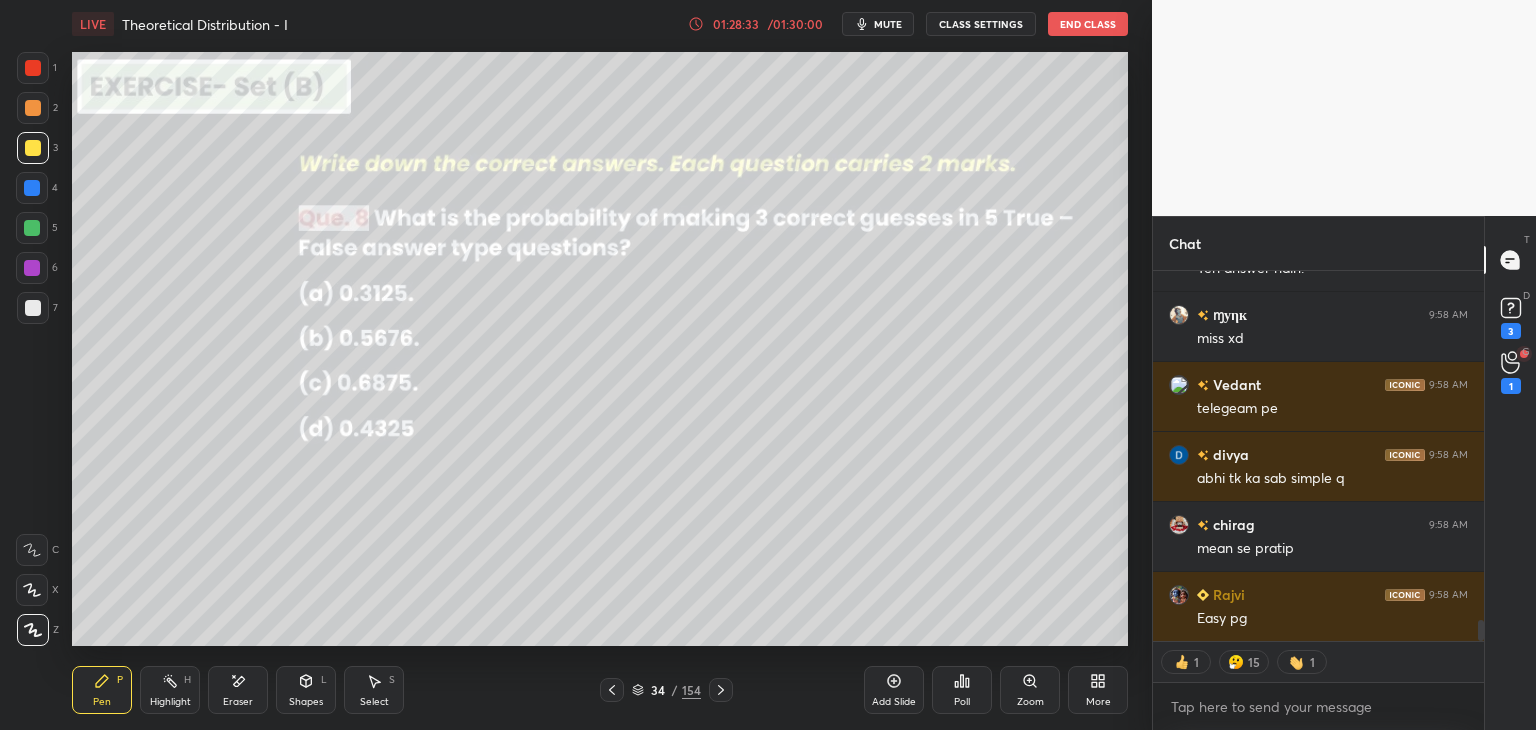 click 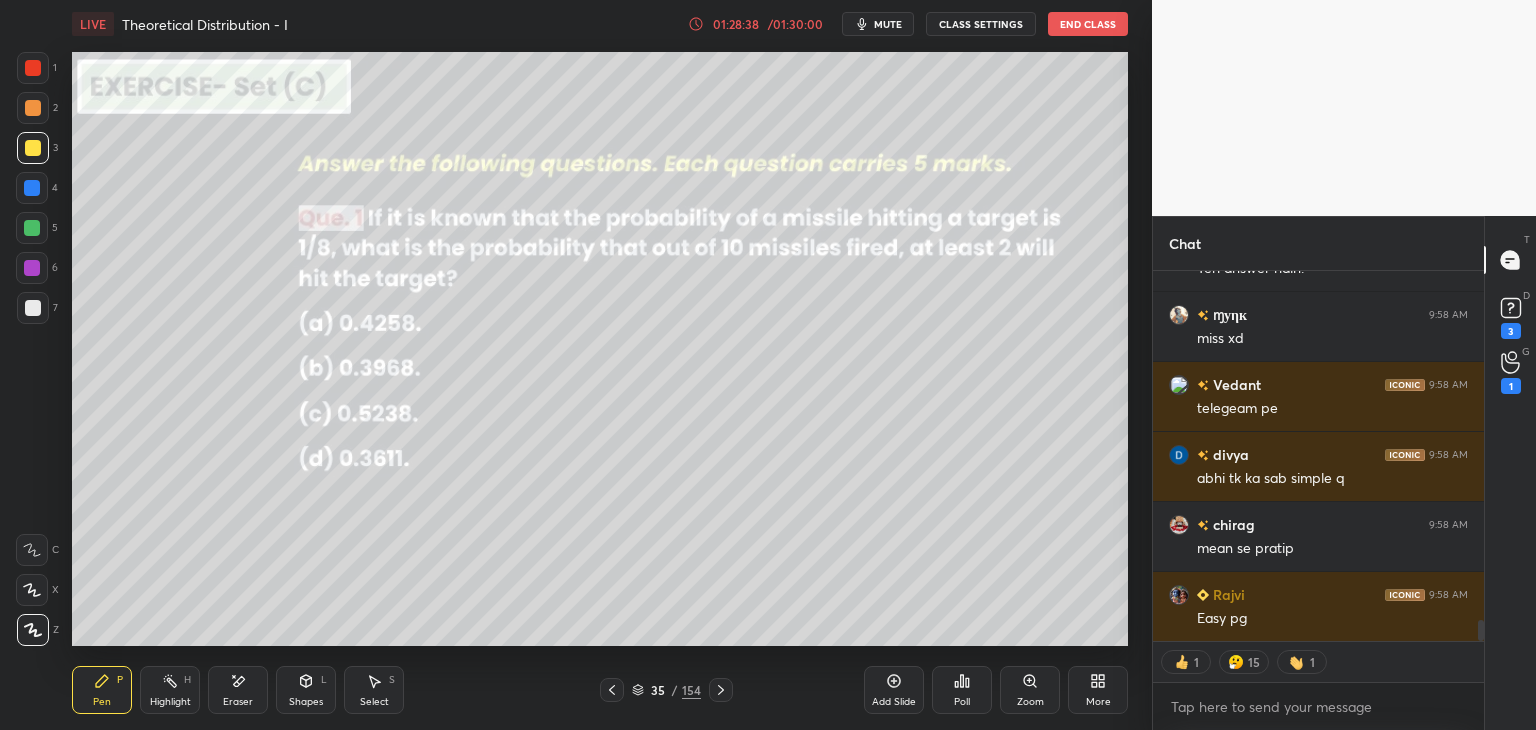 click 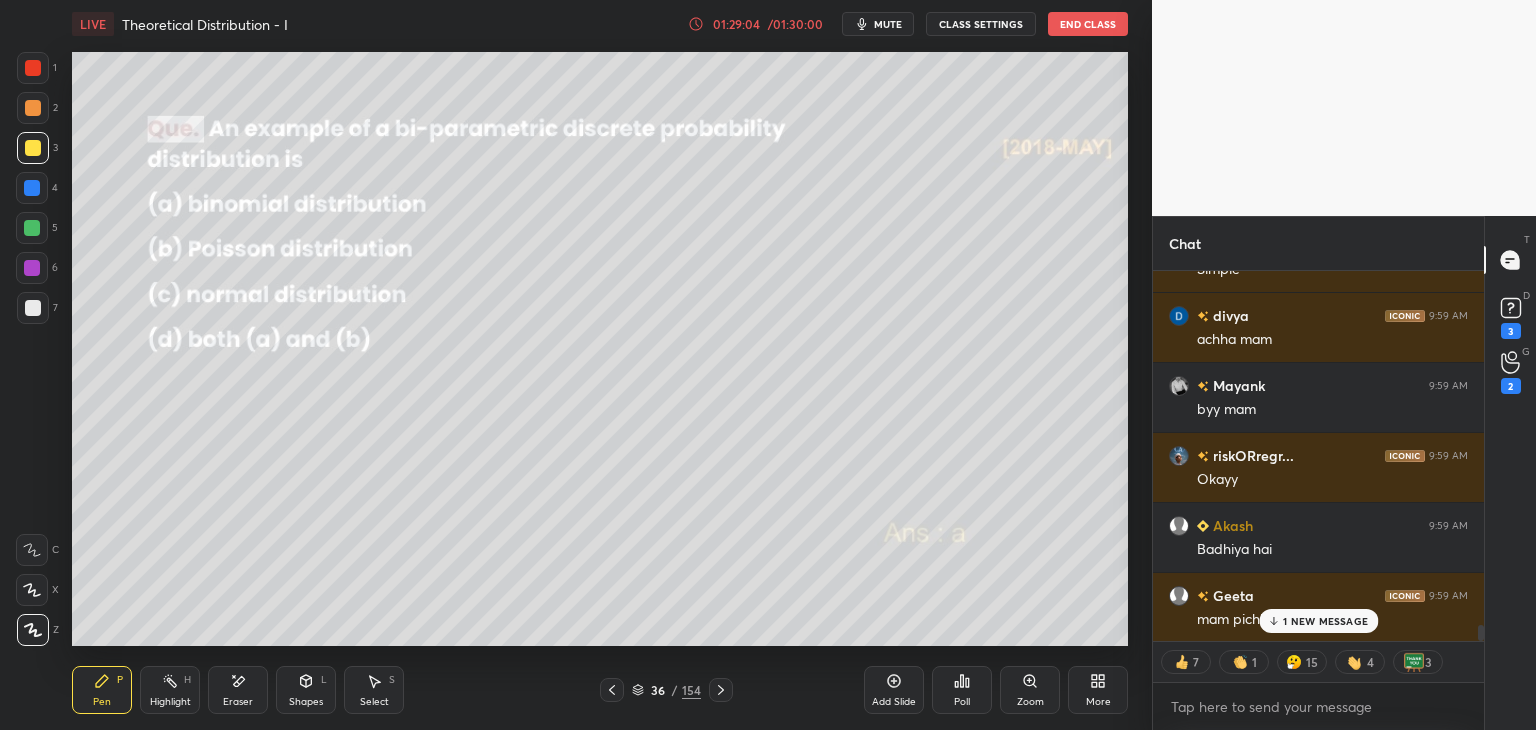 scroll, scrollTop: 8315, scrollLeft: 0, axis: vertical 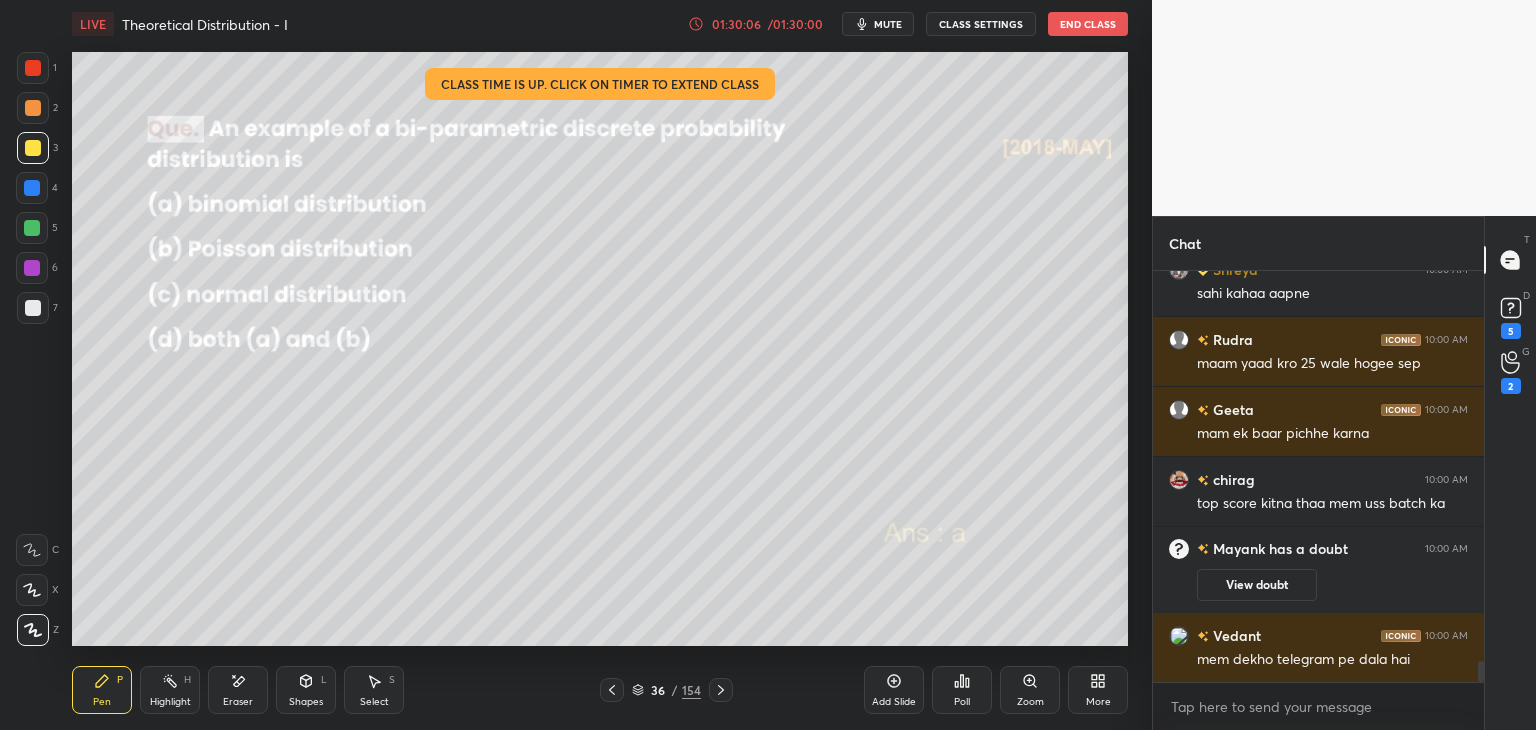 click on "01:30:06" at bounding box center (736, 24) 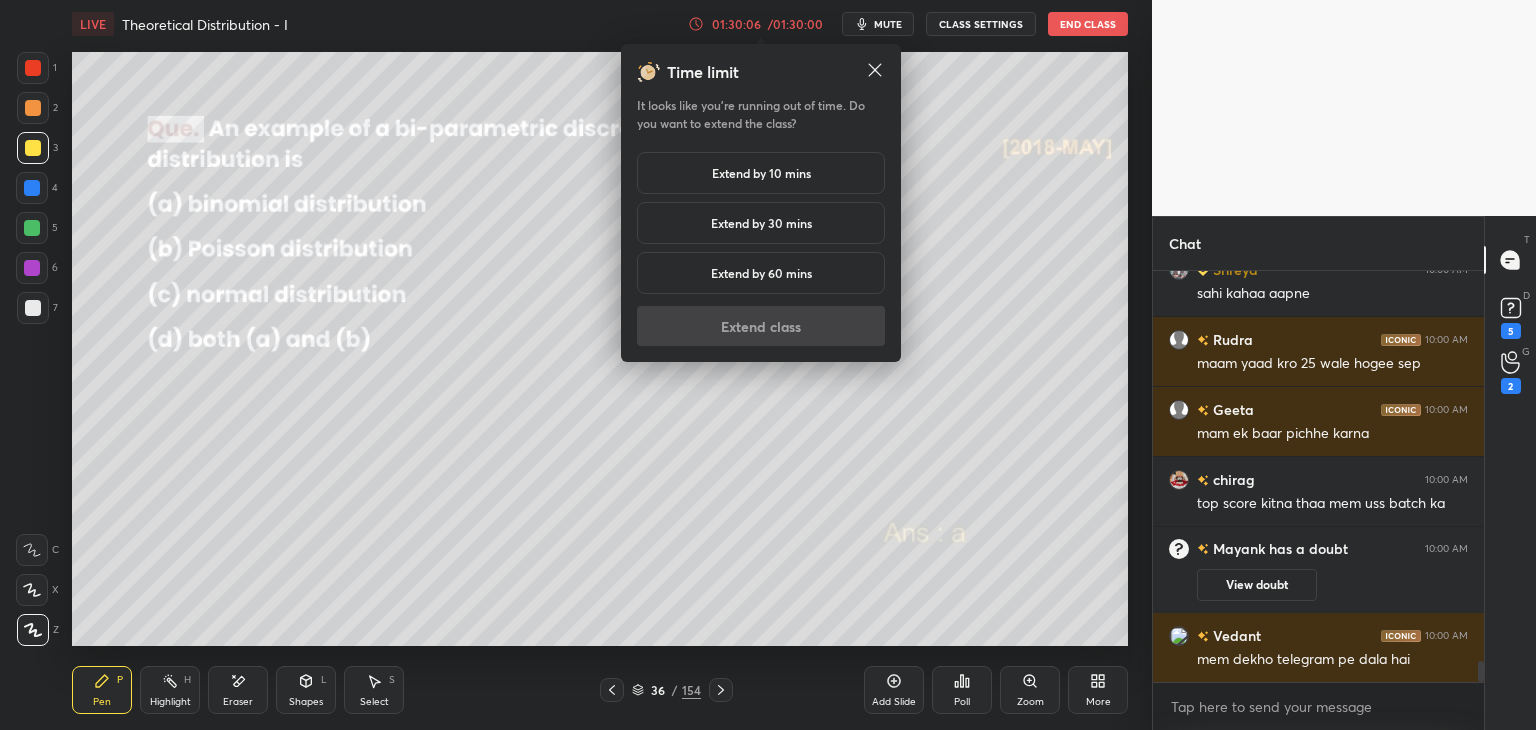 scroll, scrollTop: 7906, scrollLeft: 0, axis: vertical 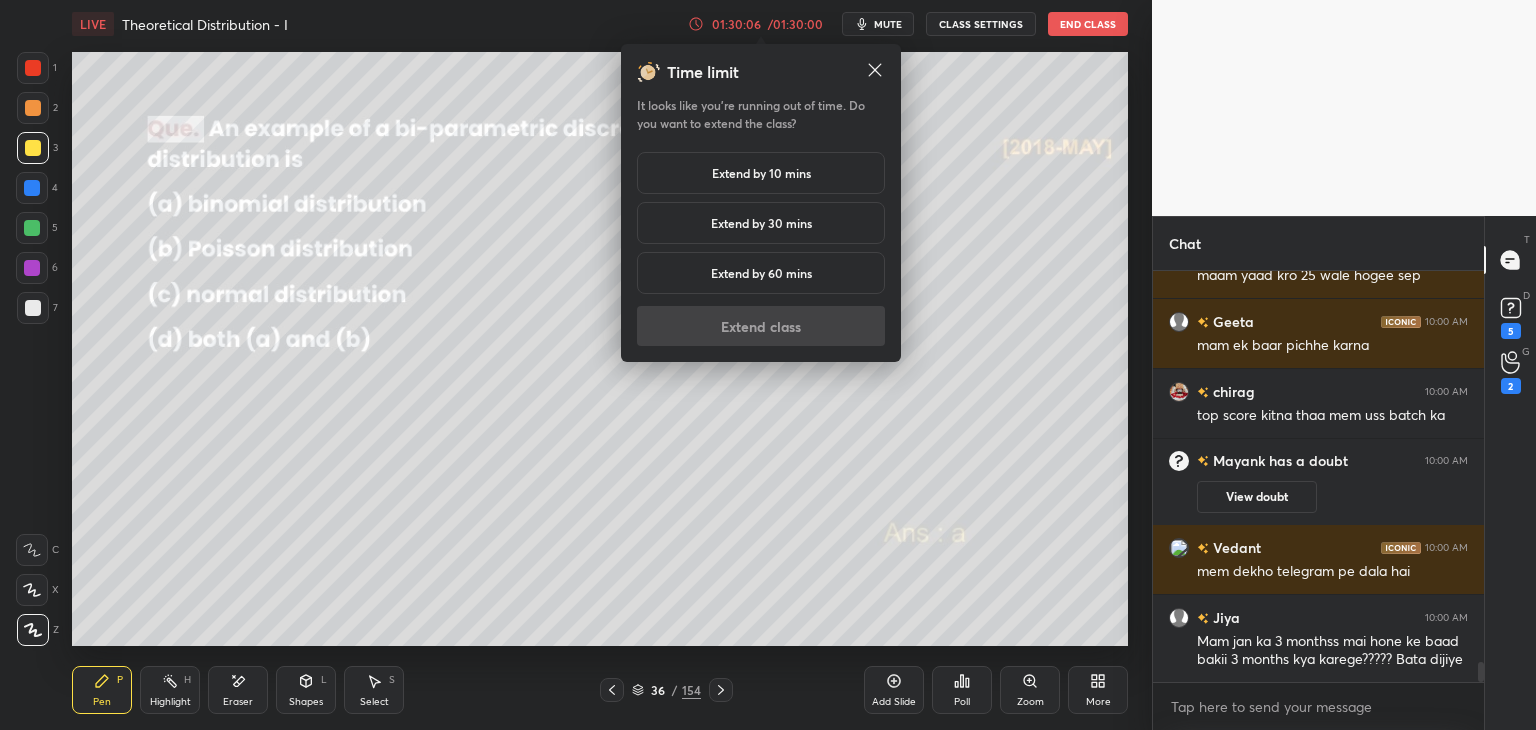 click on "Extend by 10 mins" at bounding box center [761, 173] 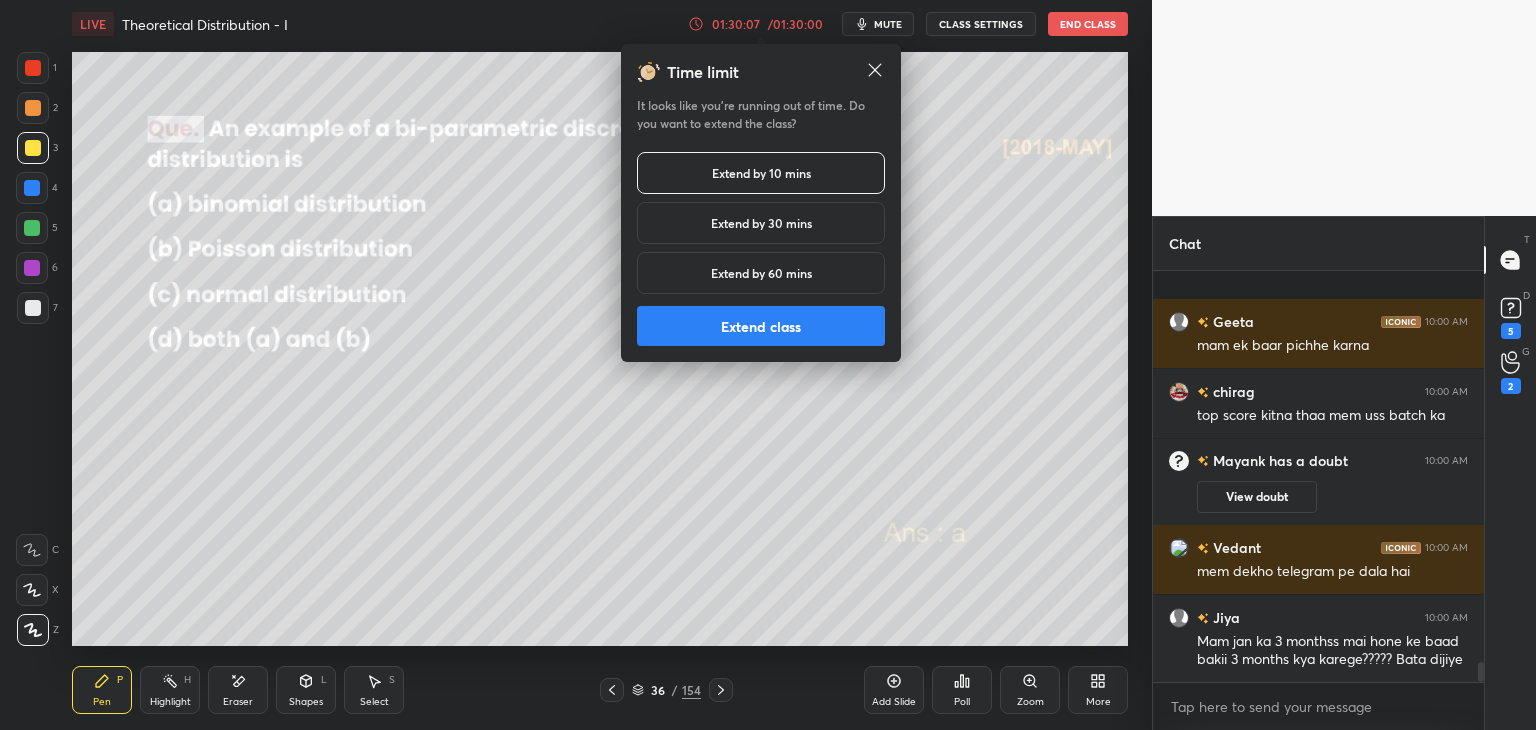 scroll, scrollTop: 8046, scrollLeft: 0, axis: vertical 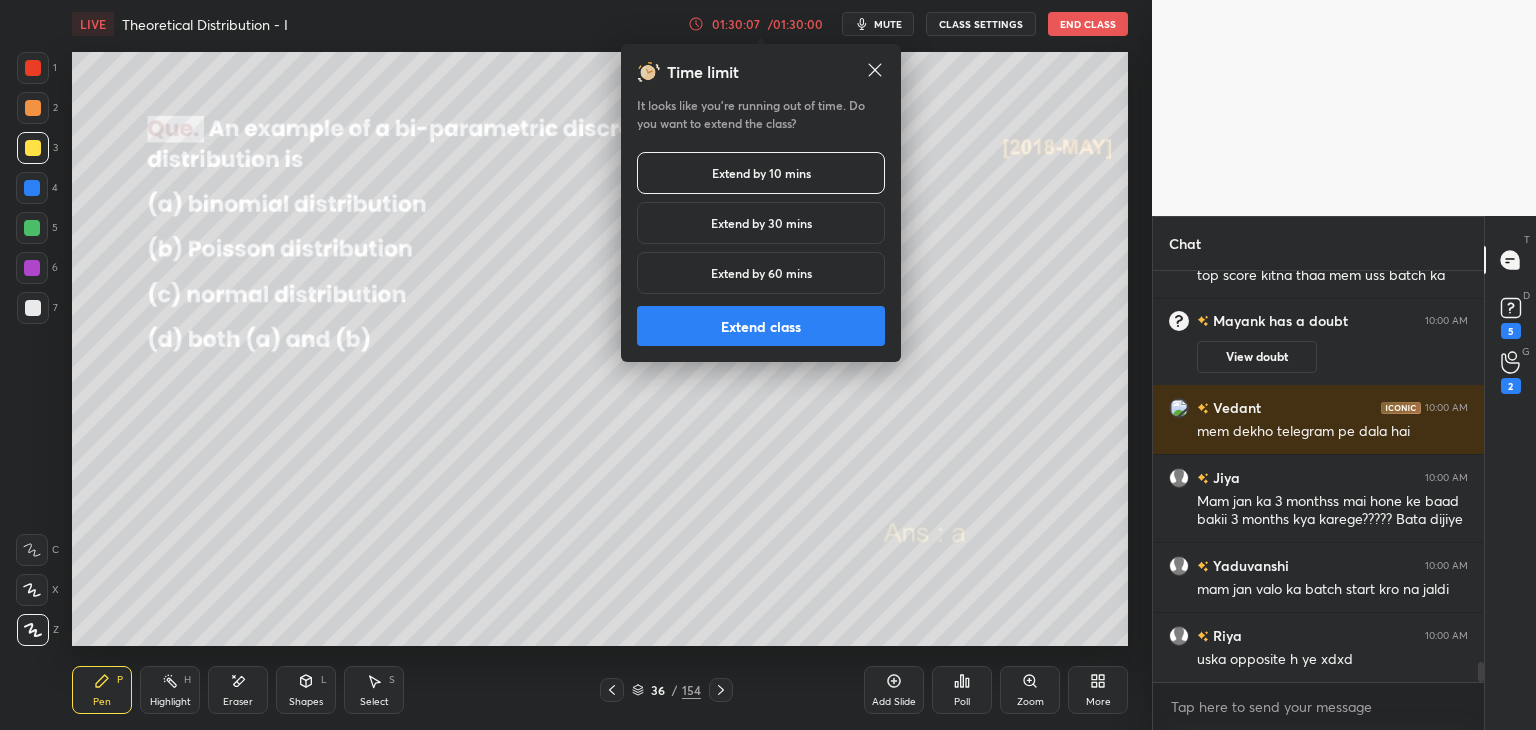 click on "Extend class" at bounding box center [761, 326] 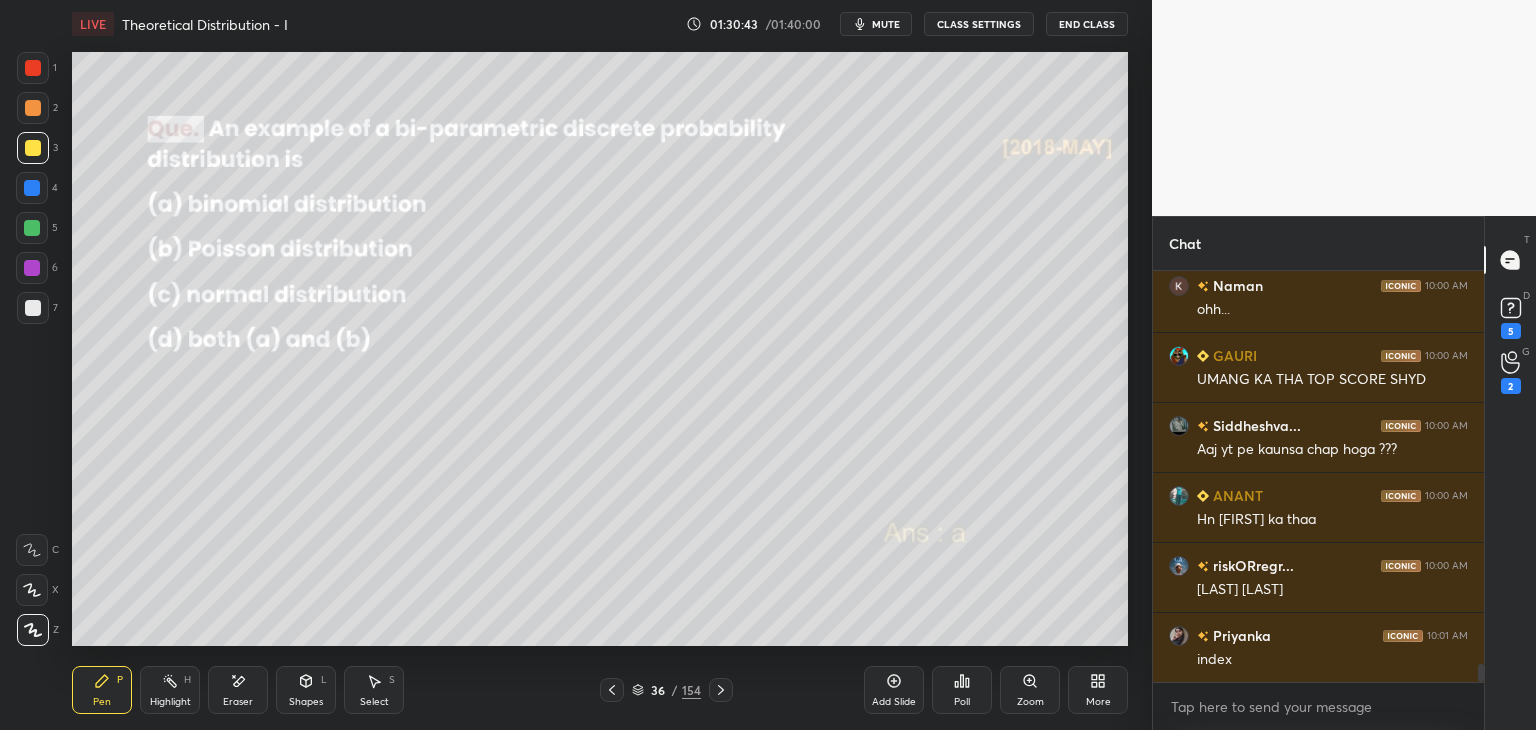 scroll, scrollTop: 9106, scrollLeft: 0, axis: vertical 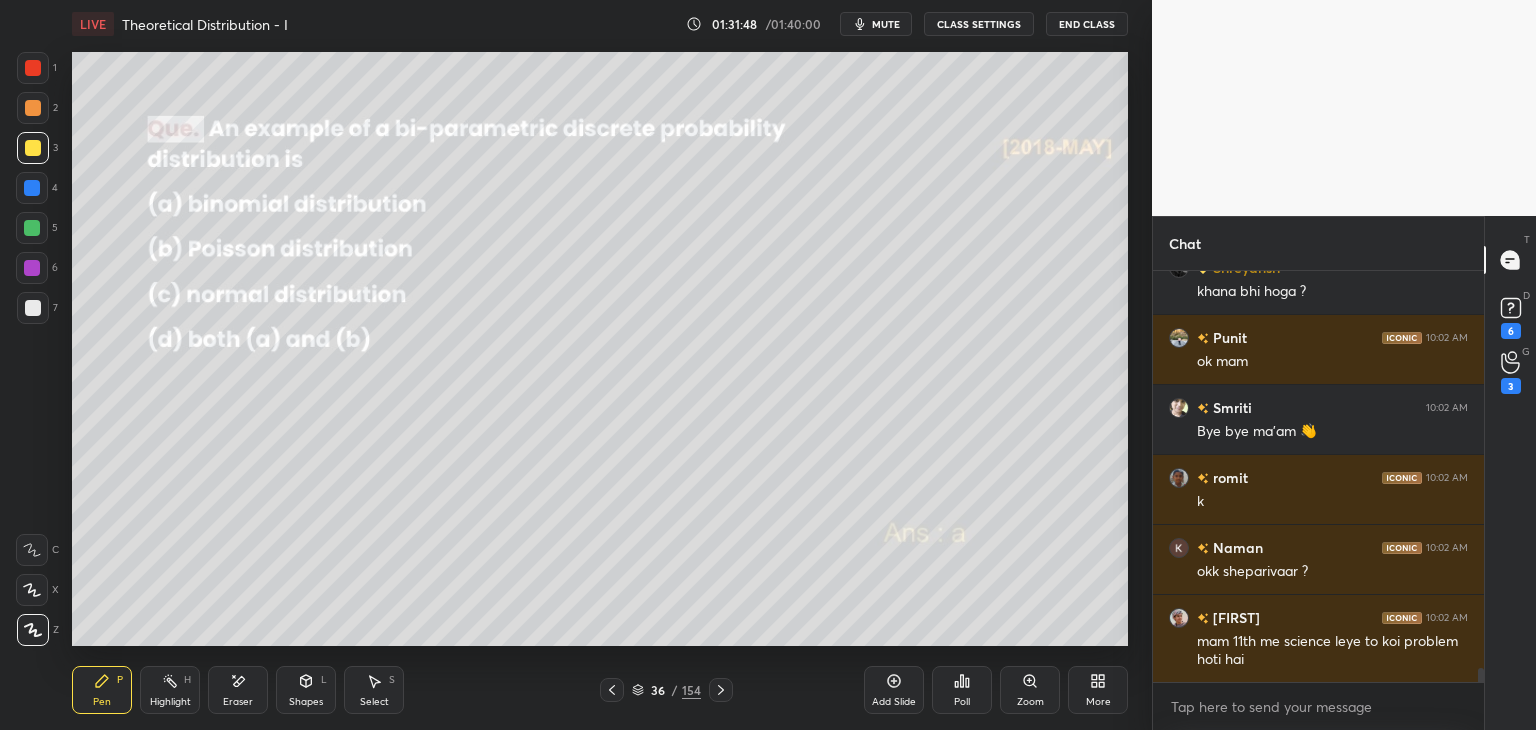 click on "Eraser" at bounding box center (238, 690) 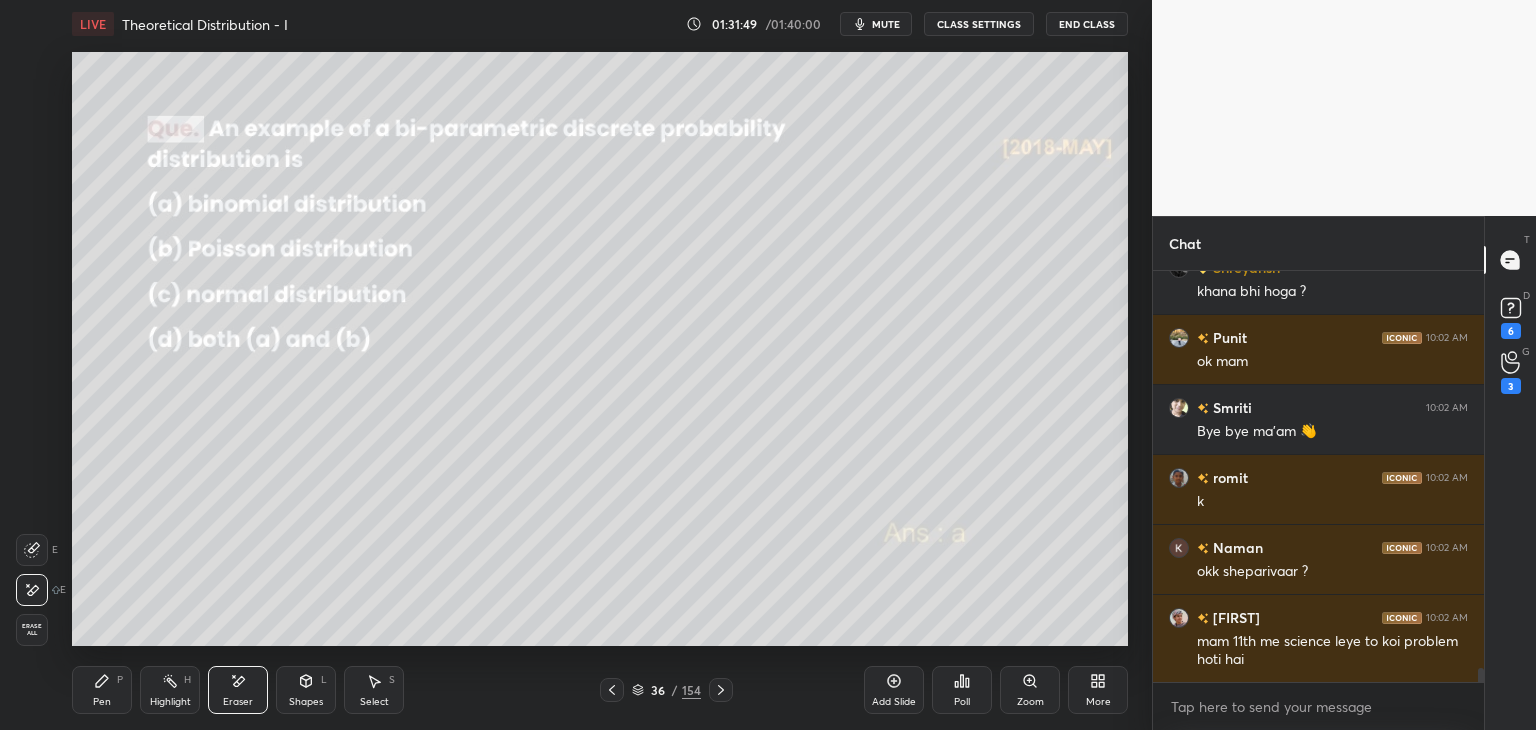 drag, startPoint x: 36, startPoint y: 637, endPoint x: 63, endPoint y: 636, distance: 27.018513 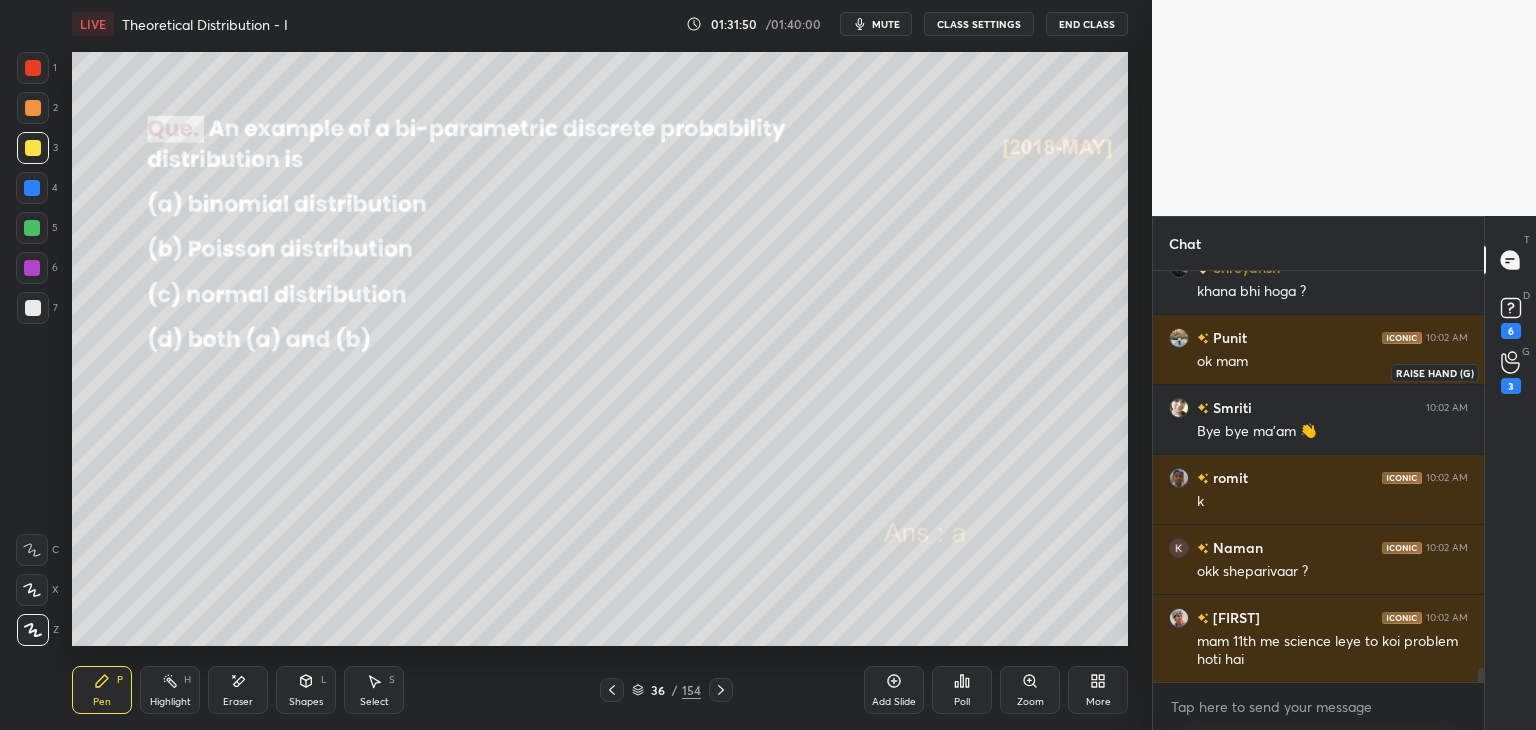 scroll, scrollTop: 11786, scrollLeft: 0, axis: vertical 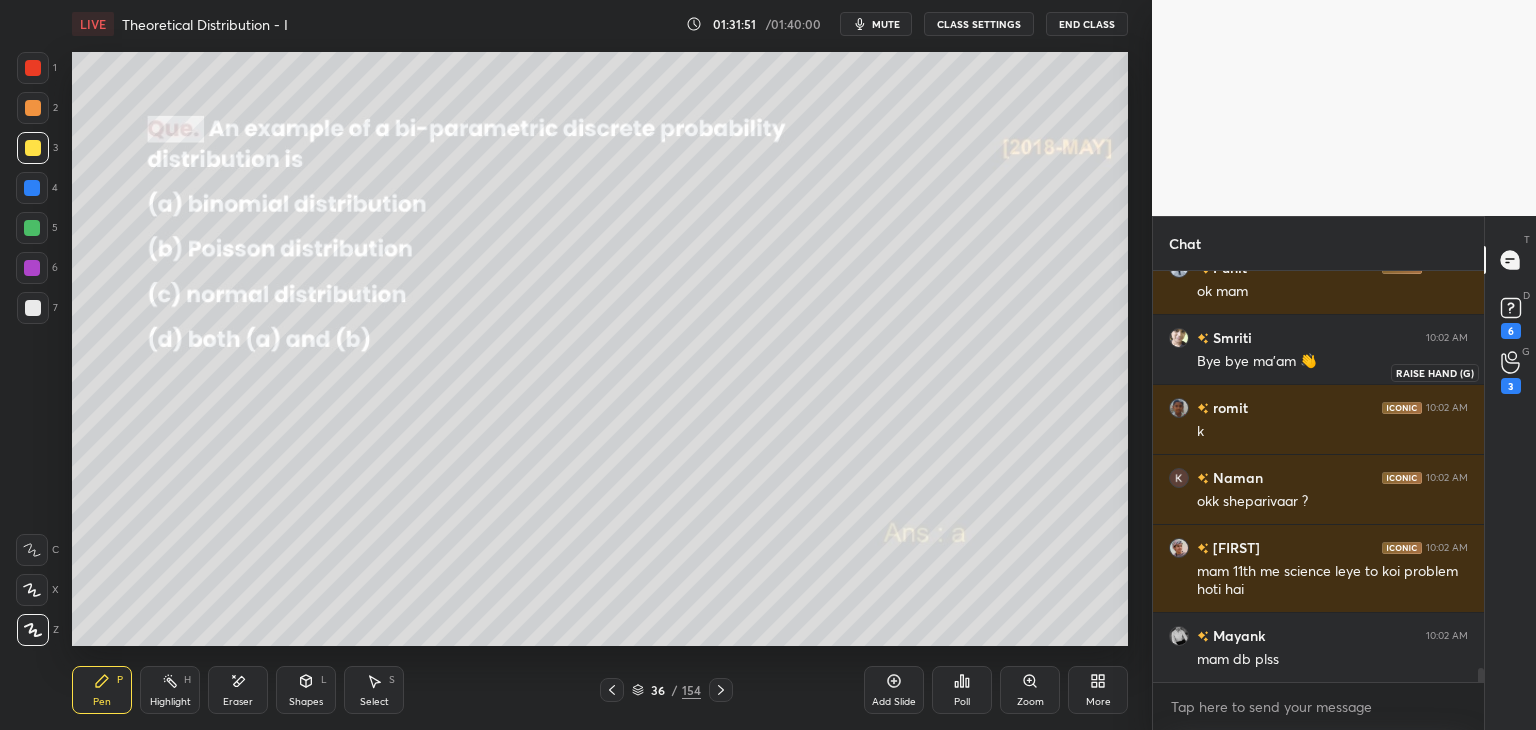 click on "3" at bounding box center (1511, 386) 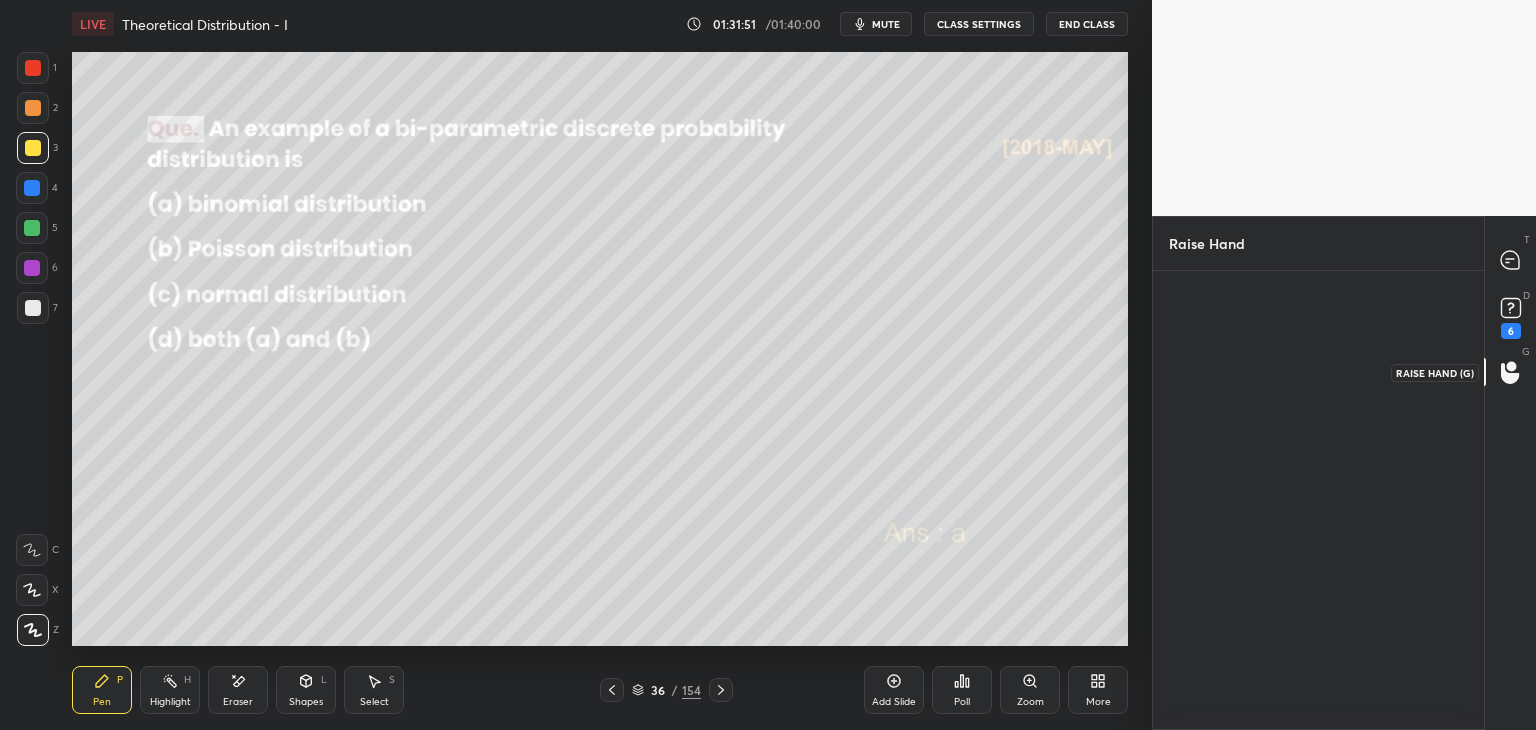 scroll, scrollTop: 453, scrollLeft: 325, axis: both 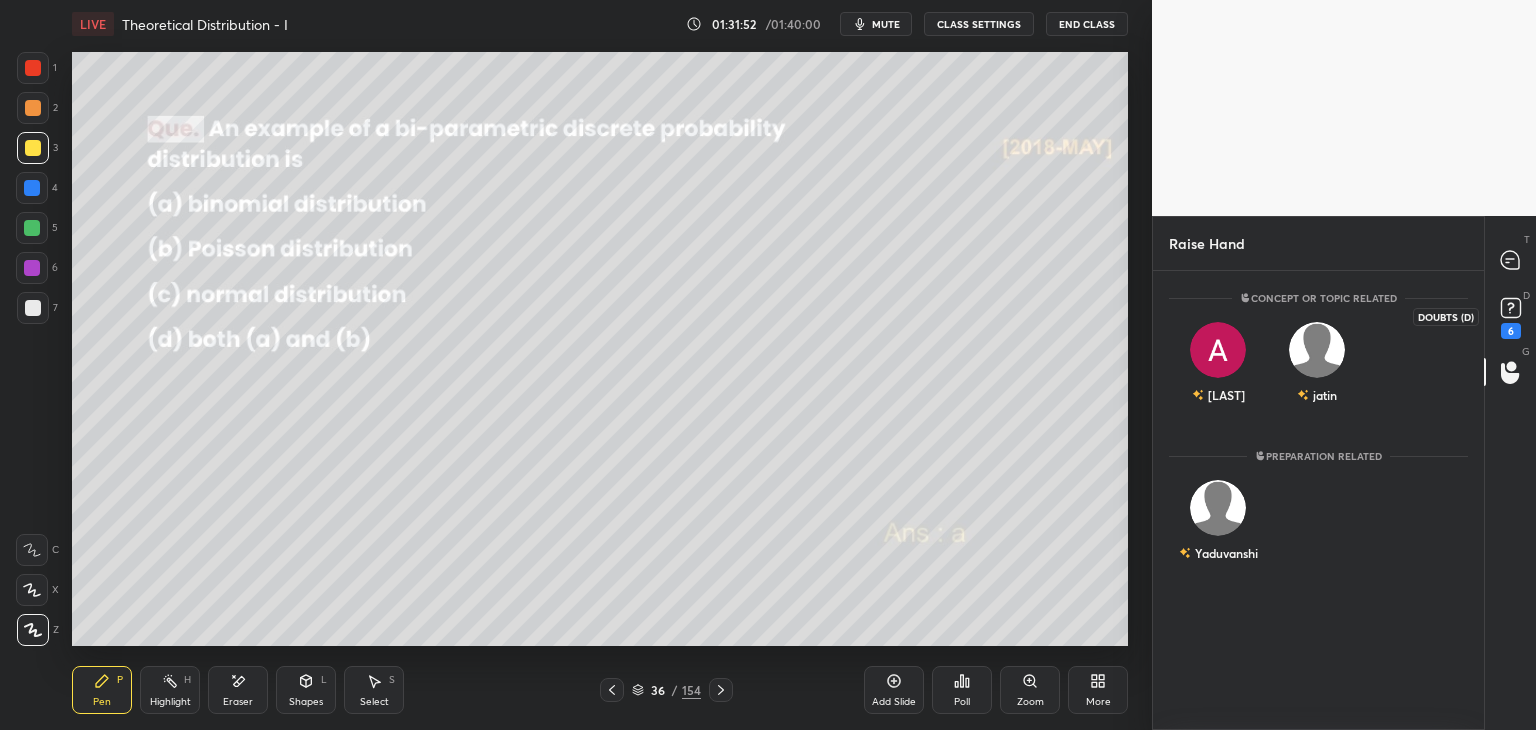 click 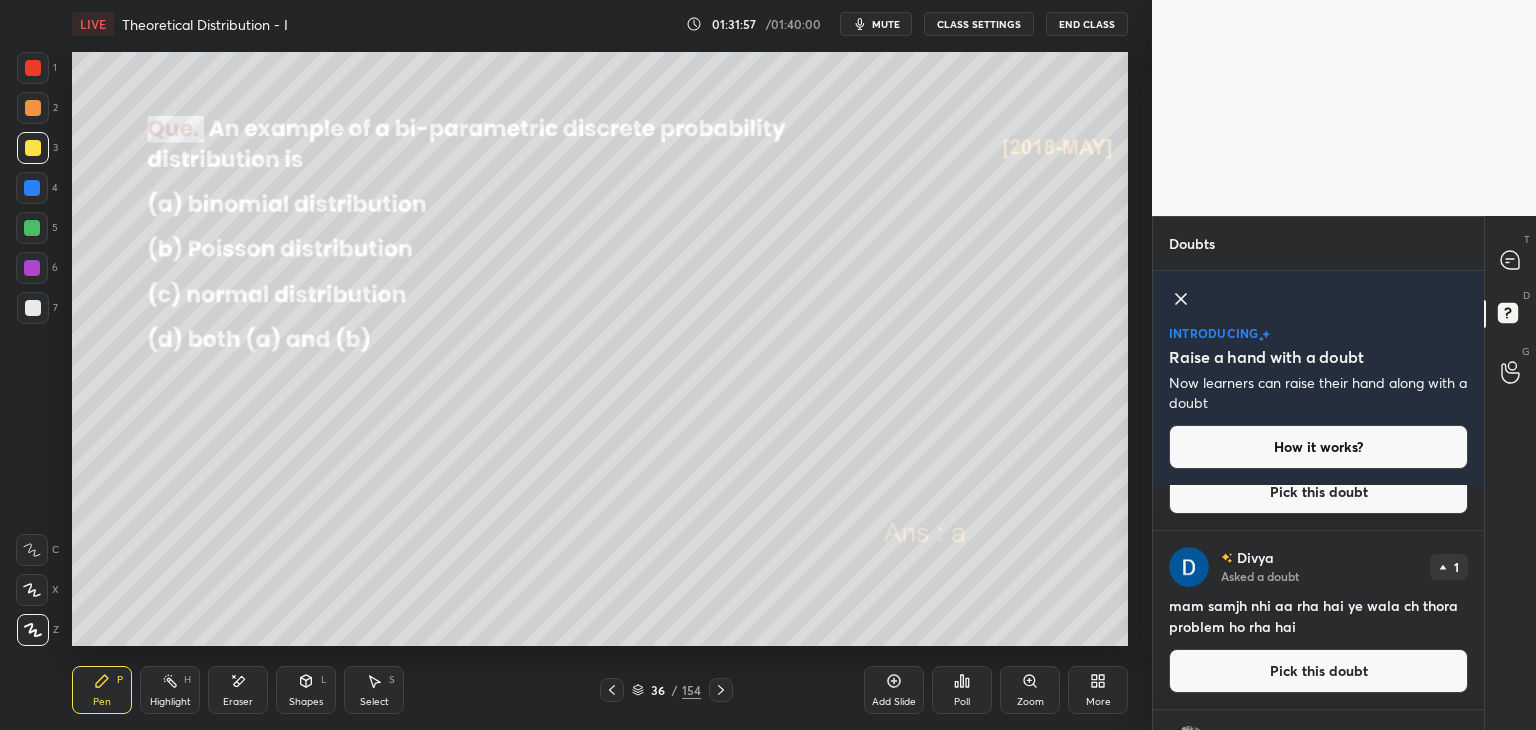 scroll, scrollTop: 214, scrollLeft: 0, axis: vertical 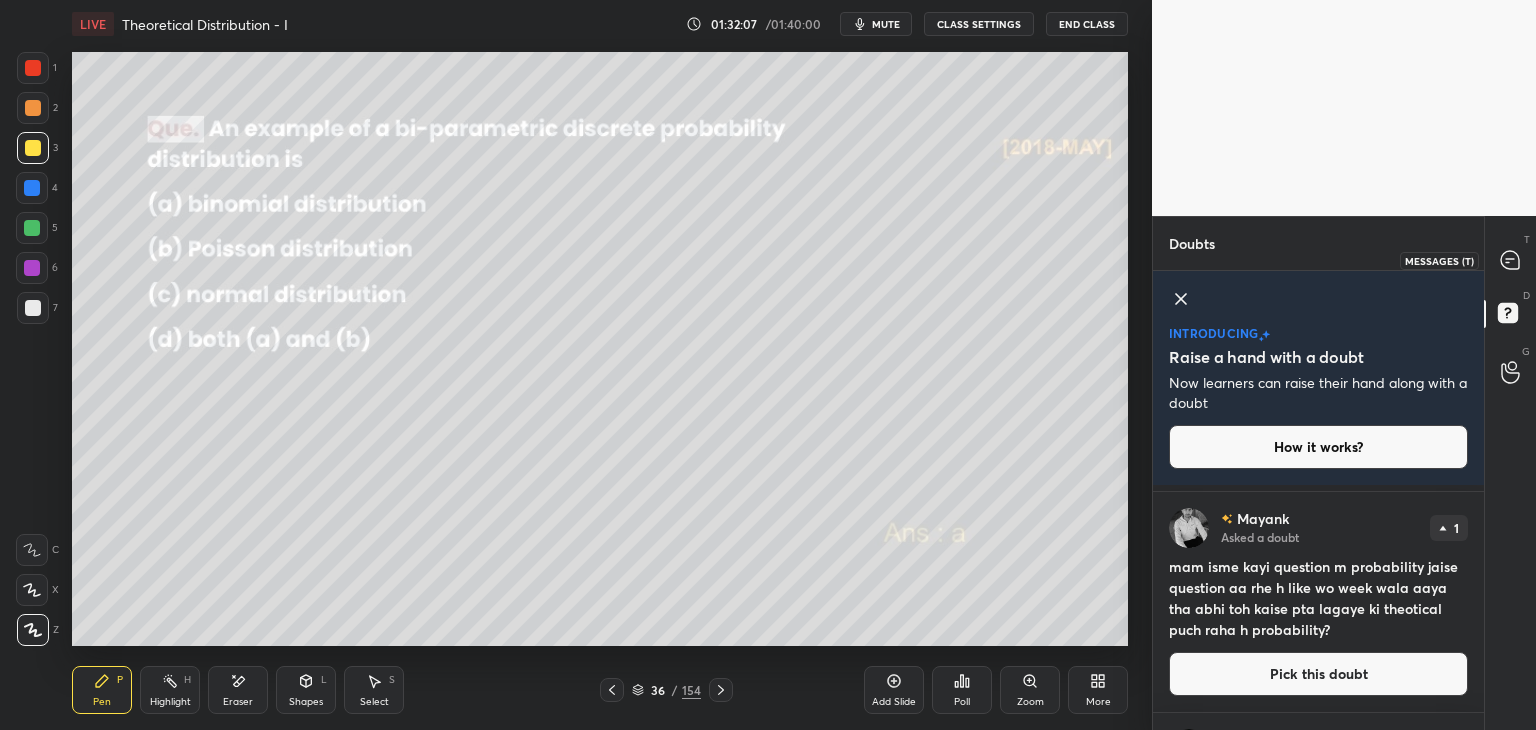 drag, startPoint x: 1504, startPoint y: 261, endPoint x: 1502, endPoint y: 282, distance: 21.095022 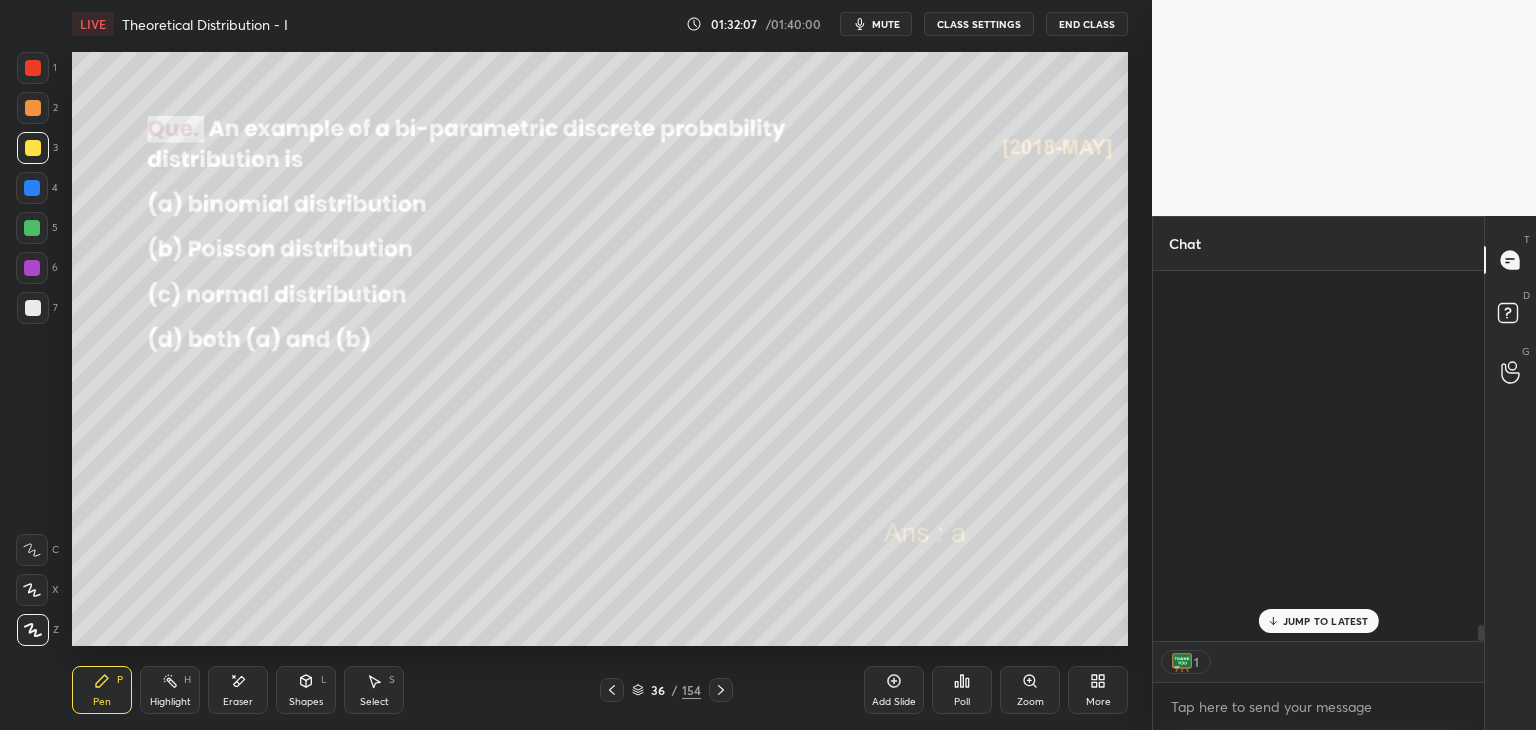 scroll, scrollTop: 13624, scrollLeft: 0, axis: vertical 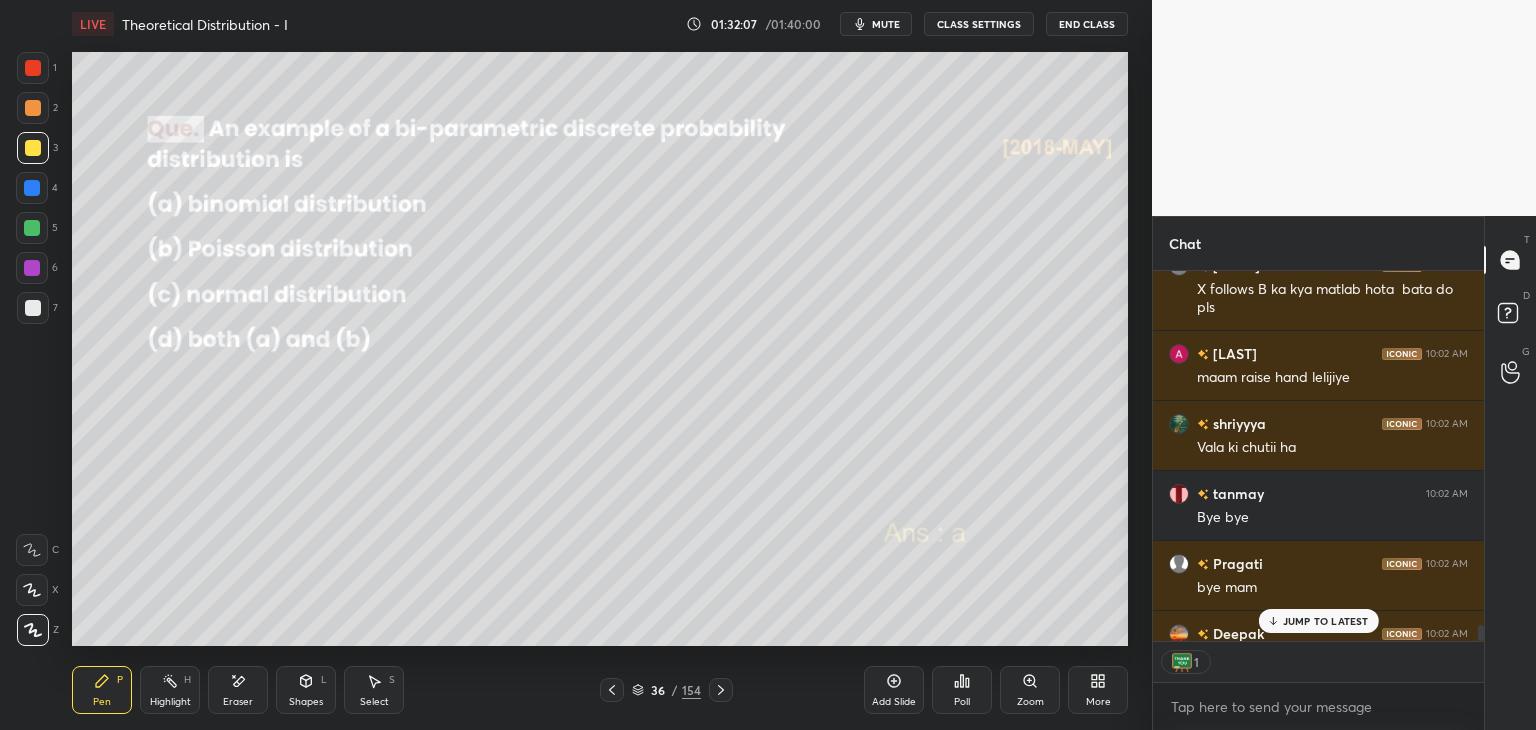 click on "JUMP TO LATEST" at bounding box center (1318, 621) 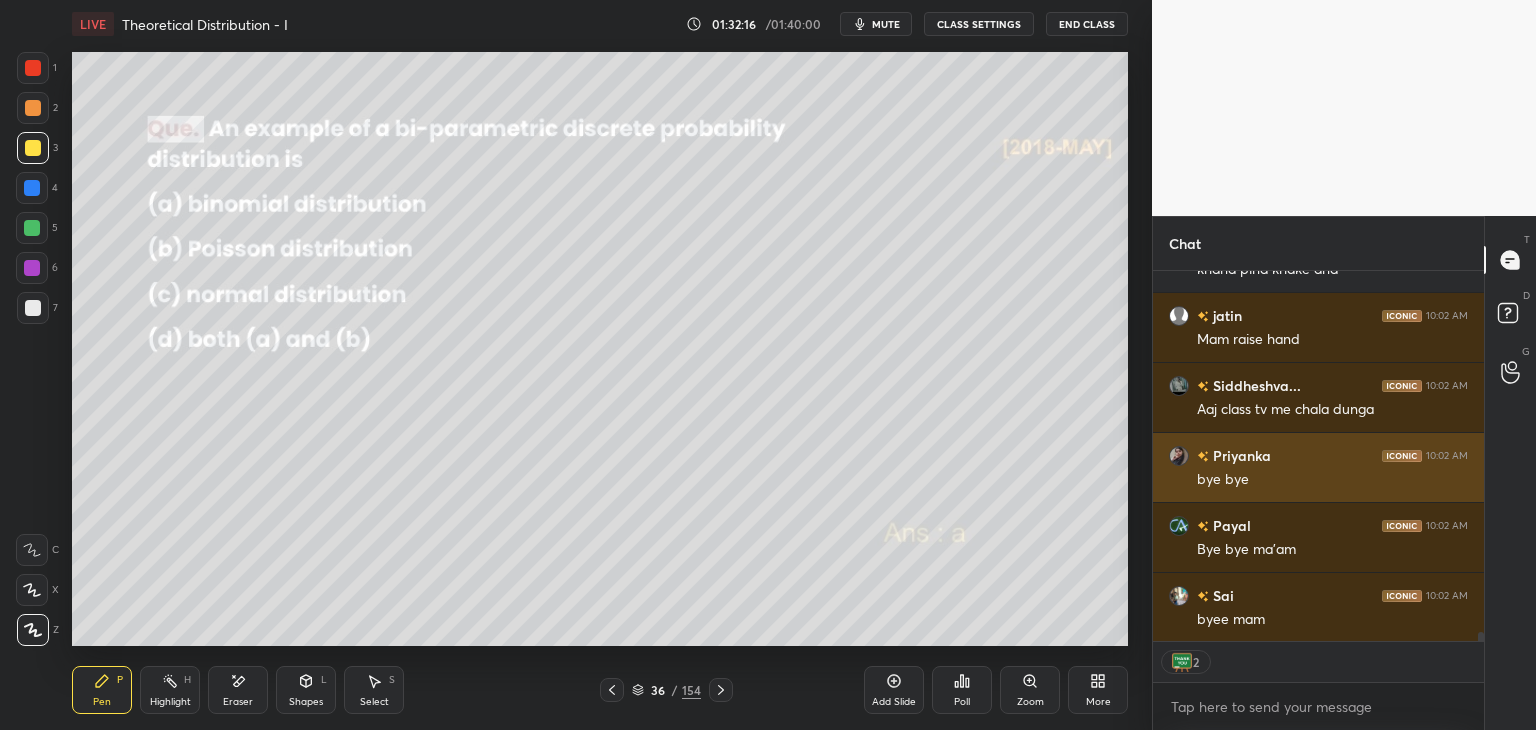 scroll, scrollTop: 14380, scrollLeft: 0, axis: vertical 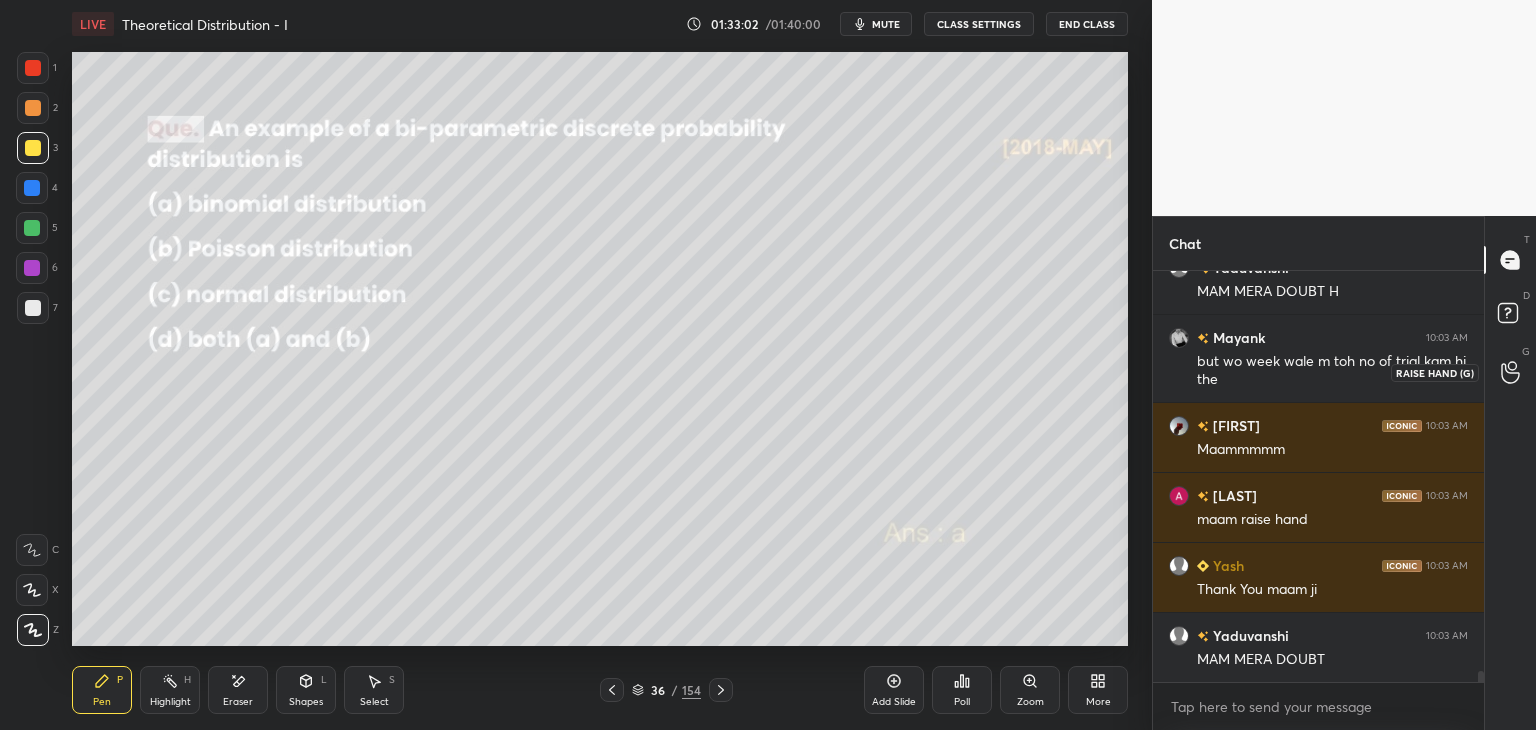 click 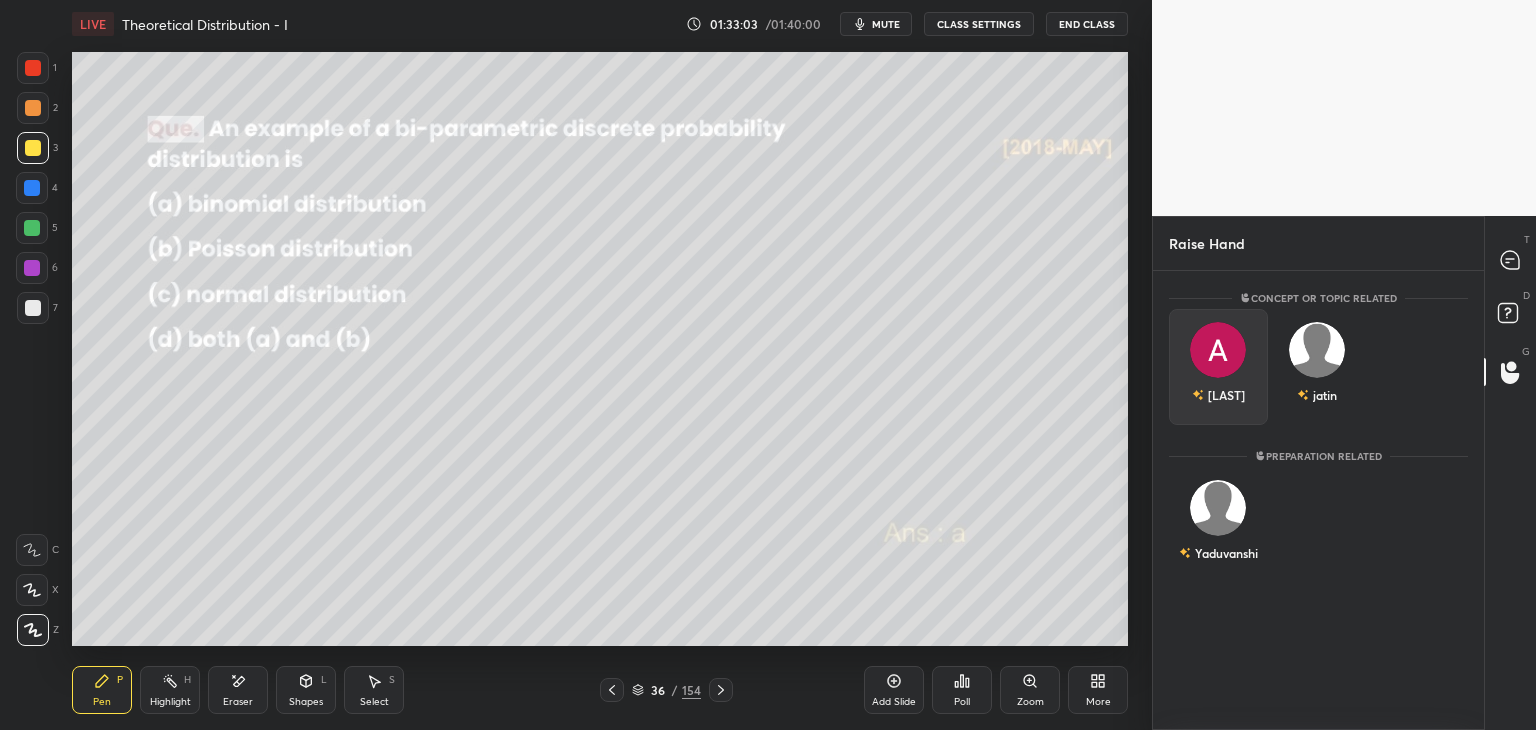 click on "[LAST]" at bounding box center (1218, 395) 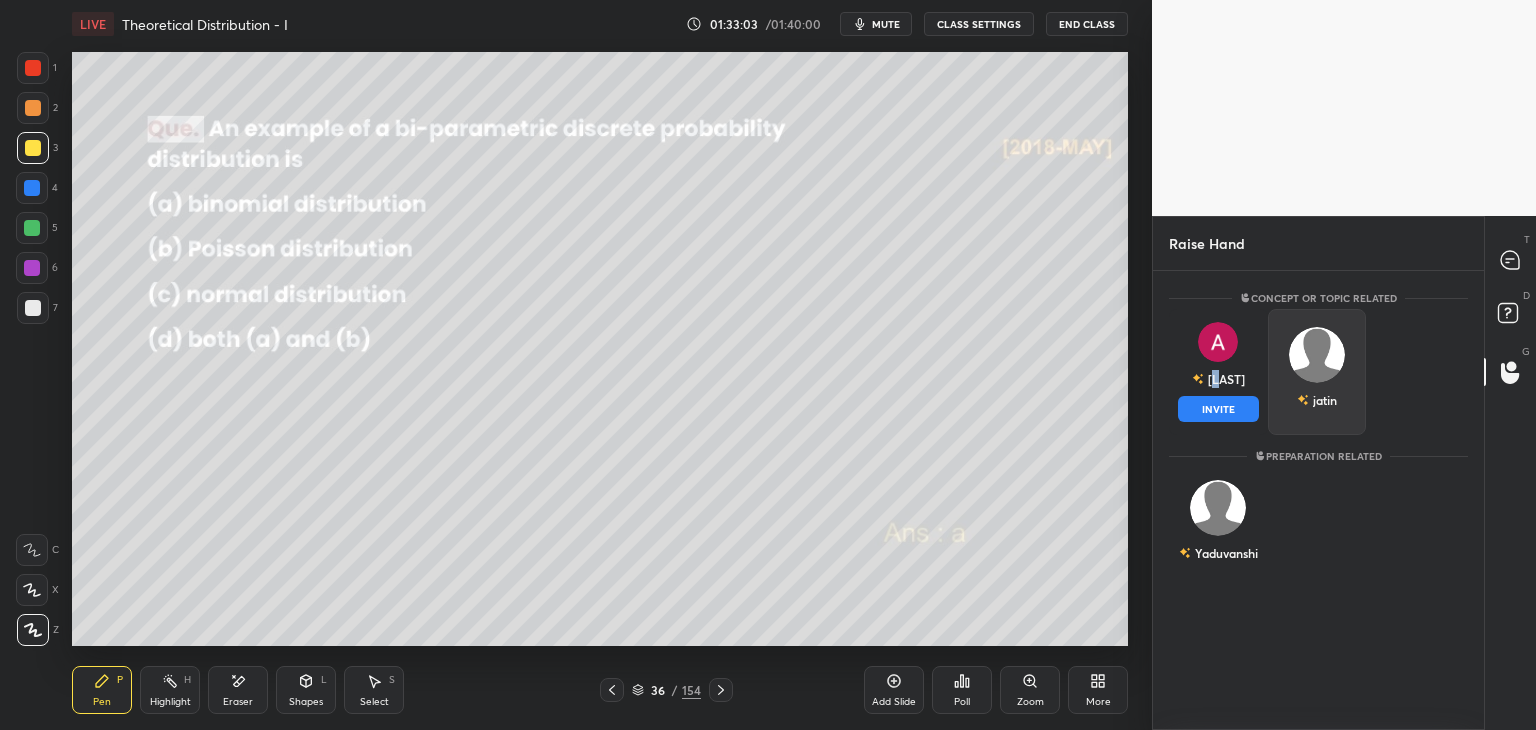 drag, startPoint x: 1202, startPoint y: 410, endPoint x: 1241, endPoint y: 397, distance: 41.109608 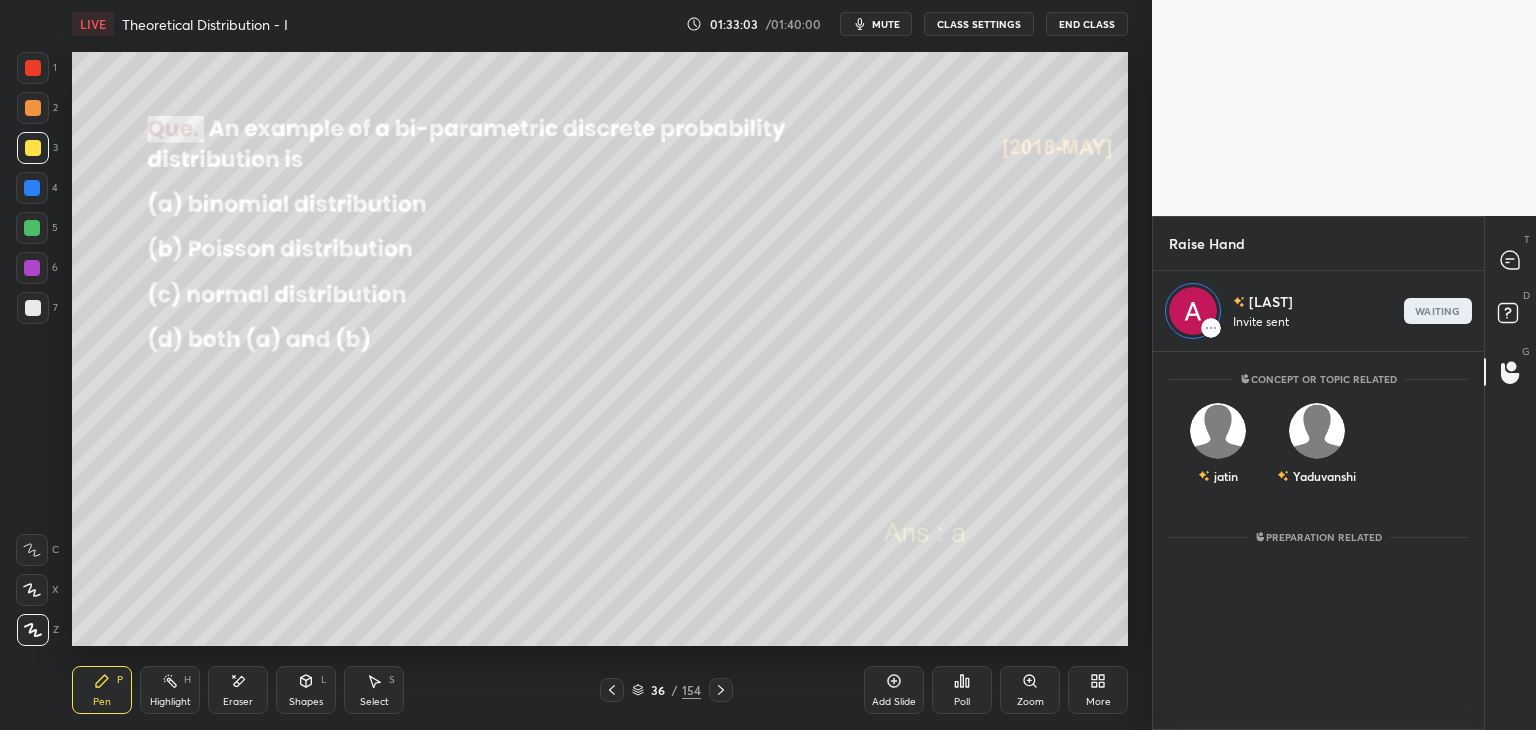 scroll, scrollTop: 373, scrollLeft: 325, axis: both 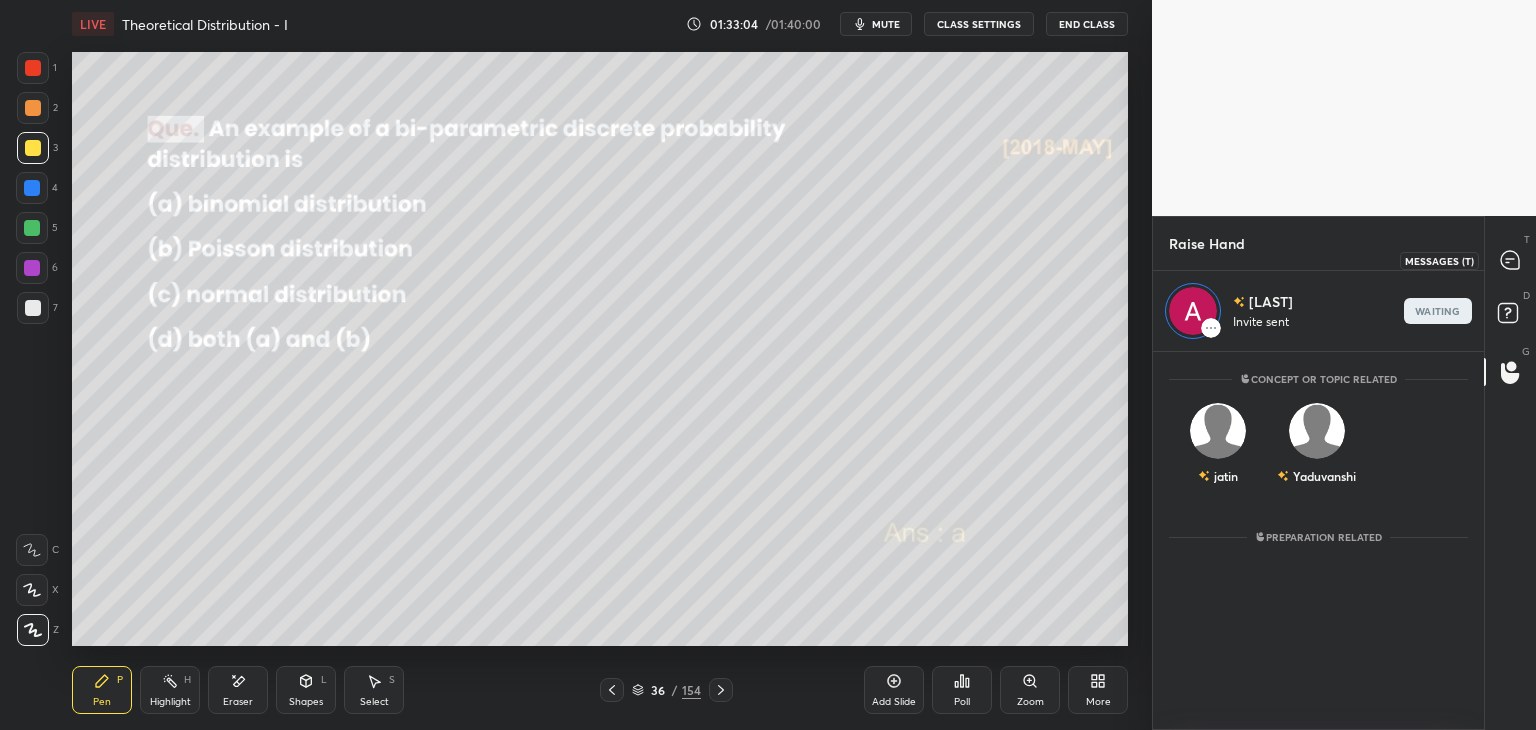 drag, startPoint x: 1515, startPoint y: 253, endPoint x: 1510, endPoint y: 265, distance: 13 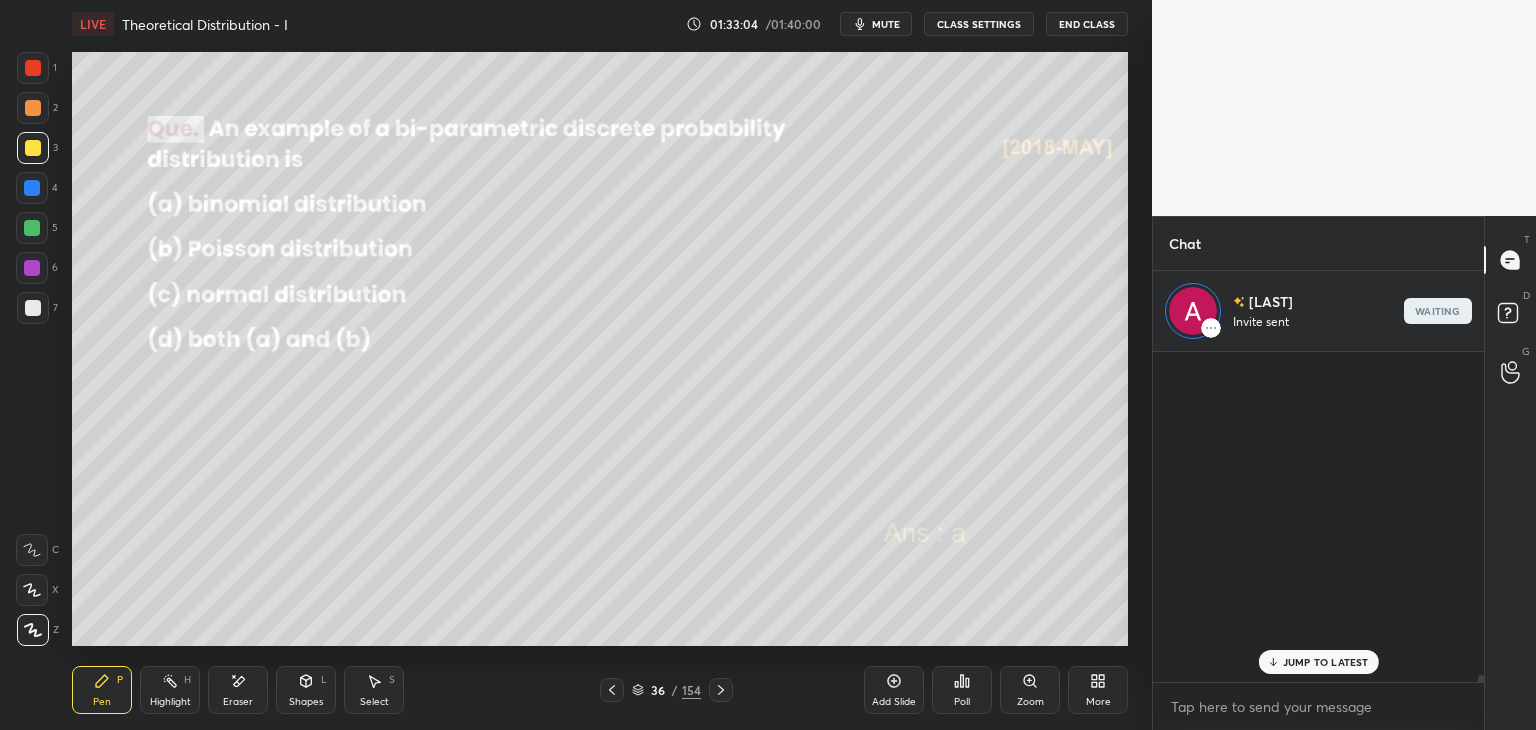 scroll, scrollTop: 159, scrollLeft: 325, axis: both 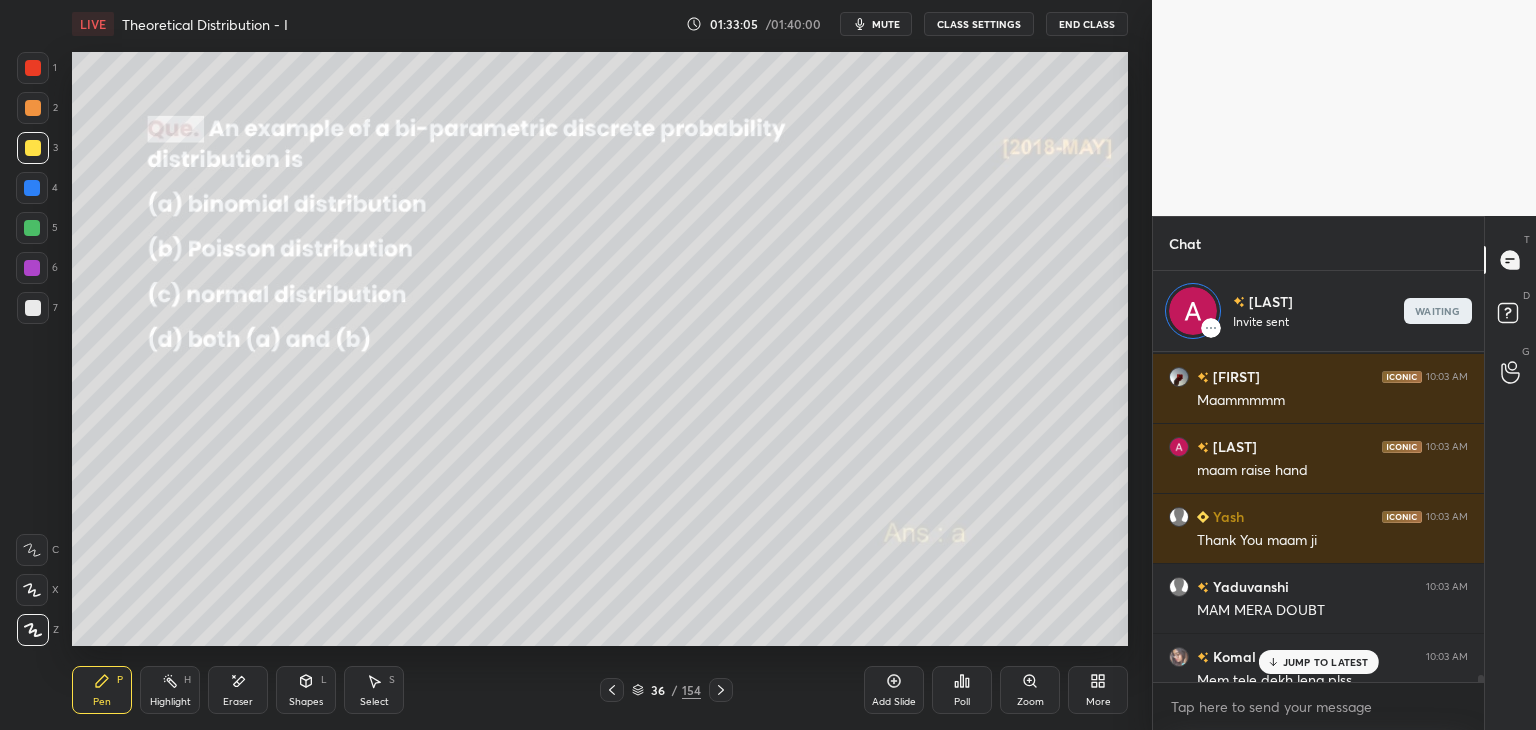 click on "[FIRST] 10:02 AM ans dono se same aata hai ? [FIRST] 10:02 AM MAM MERA DOUBT H MAM [FIRST] 10:02 AM ok [FIRST] 10:02 AM Mam index ke module ke jo extra questions hote hai vo bhi karna hai ky maine app ki book ke solve kiye aur ajj yt karlu bas itte question kafi hai na !????????!!!!??? [FIRST] 10:03 AM flirt xd [FIRST] 10:03 AM mam aap ne reply nahi diya [FIRST] 10:03 AM [FIRST] ji ka message [FIRST]... 10:03 AM [FIRST] 10:03 AM thankuuuuuu maam [FIRST] 10:03 AM MAM MERA DOUBT H [FIRST] 10:03 AM but wo week wale m toh no of trial kam hi the [FIRST] 10:03 AM Maammmmm [FIRST] 10:03 AM maam raise hand [FIRST] 10:03 AM Thank You maam ji [FIRST] 10:03 AM MAM MERA DOUBT [FIRST] 10:03 AM Mem tele dekh lena plss JUMP TO LATEST" at bounding box center (1318, 517) 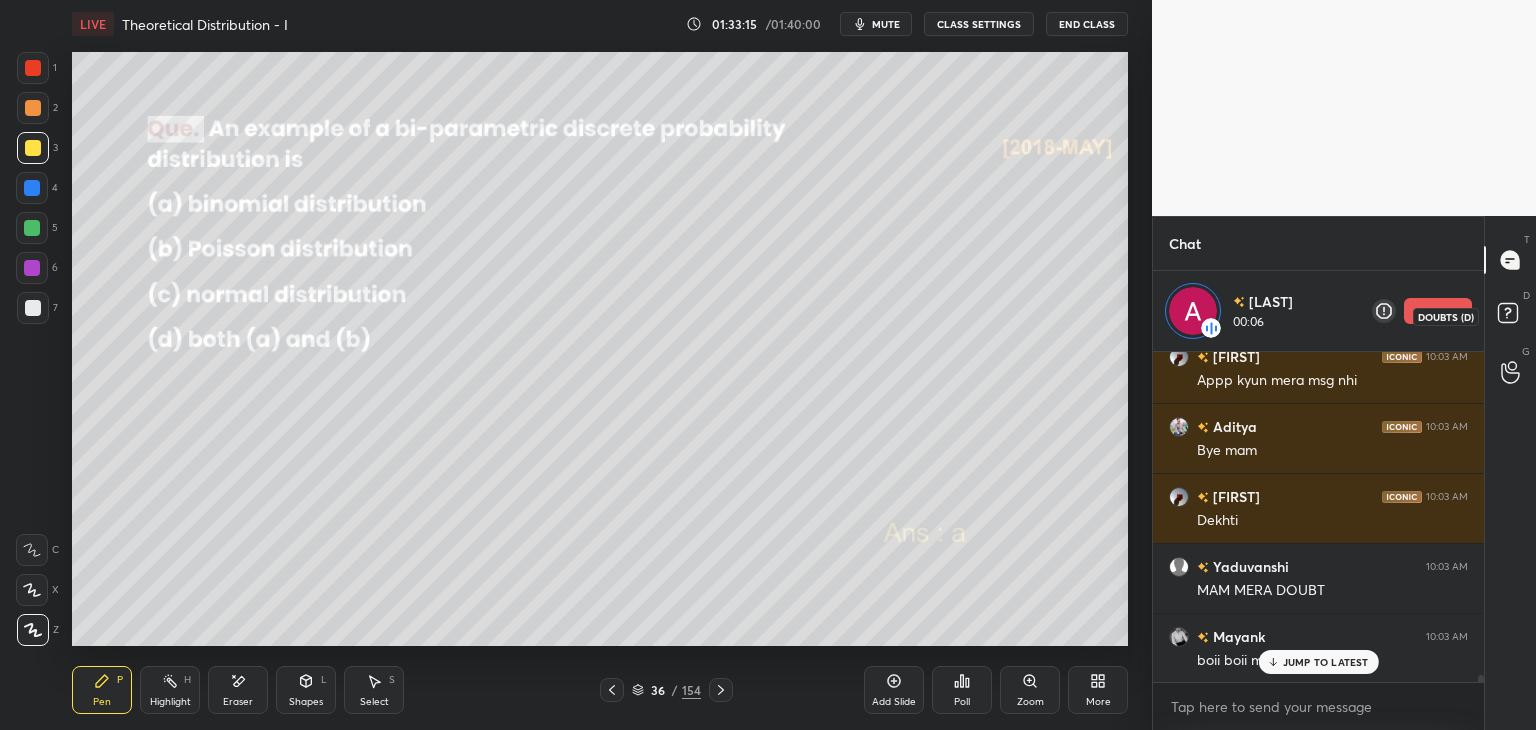 drag, startPoint x: 1514, startPoint y: 314, endPoint x: 1508, endPoint y: 341, distance: 27.658634 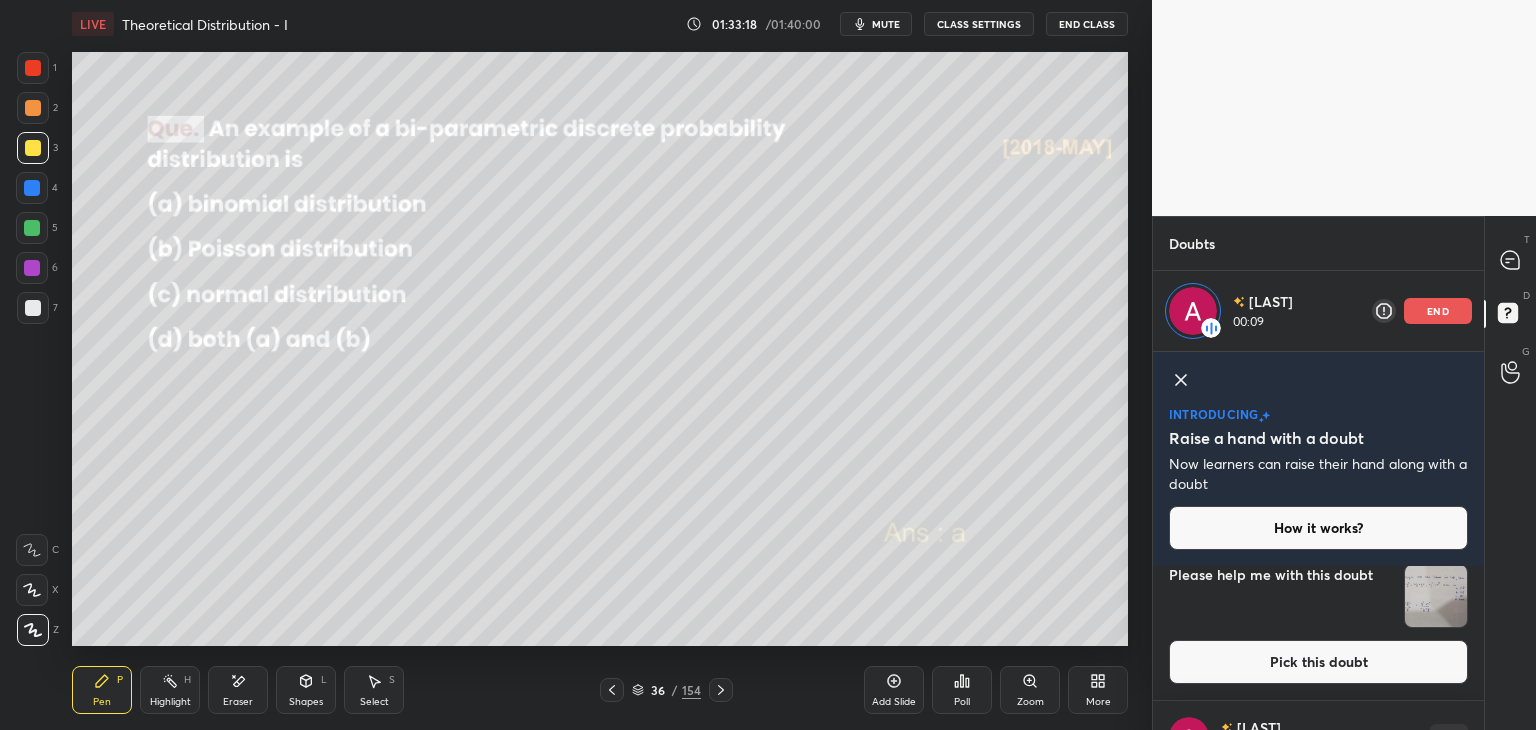 click at bounding box center [1436, 596] 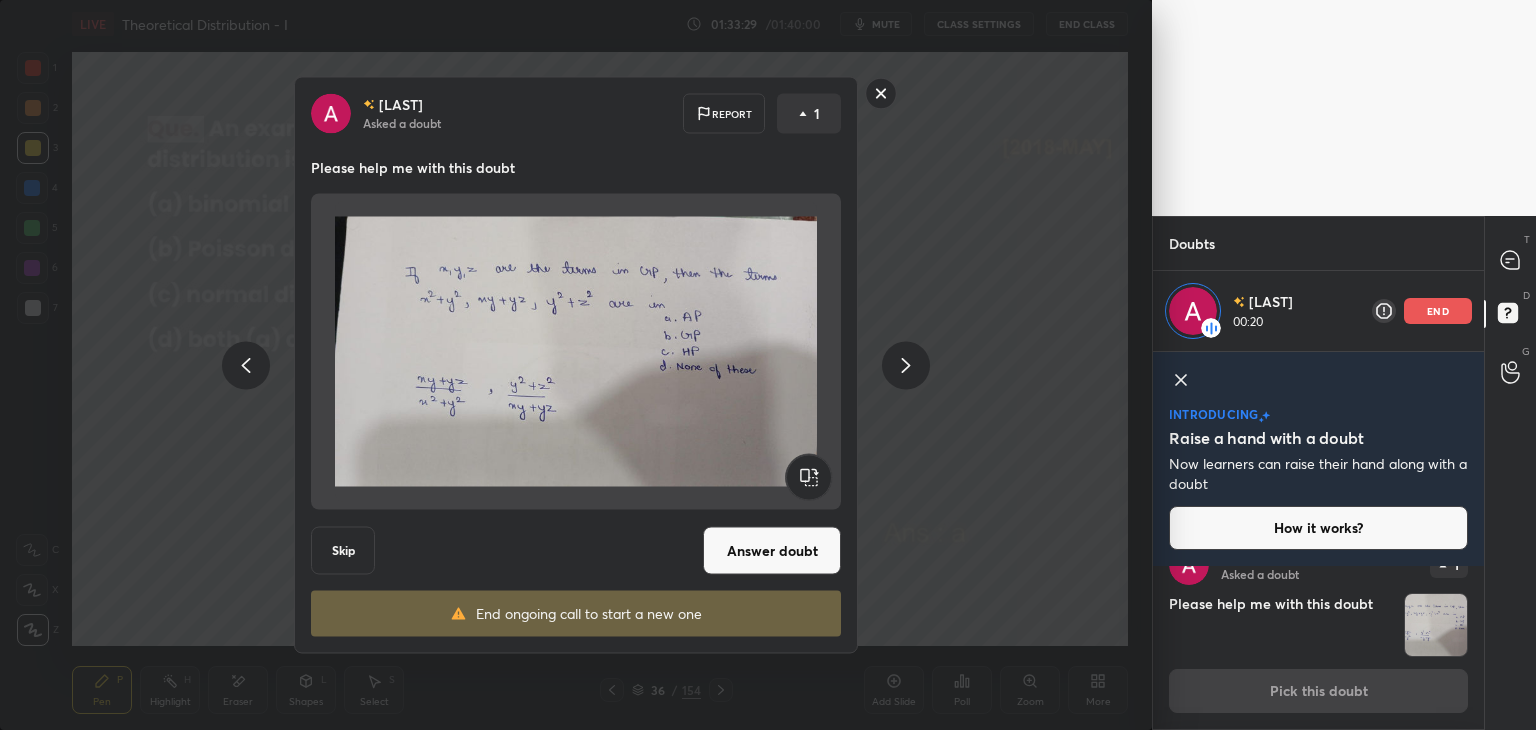 click on "Answer doubt" at bounding box center [772, 551] 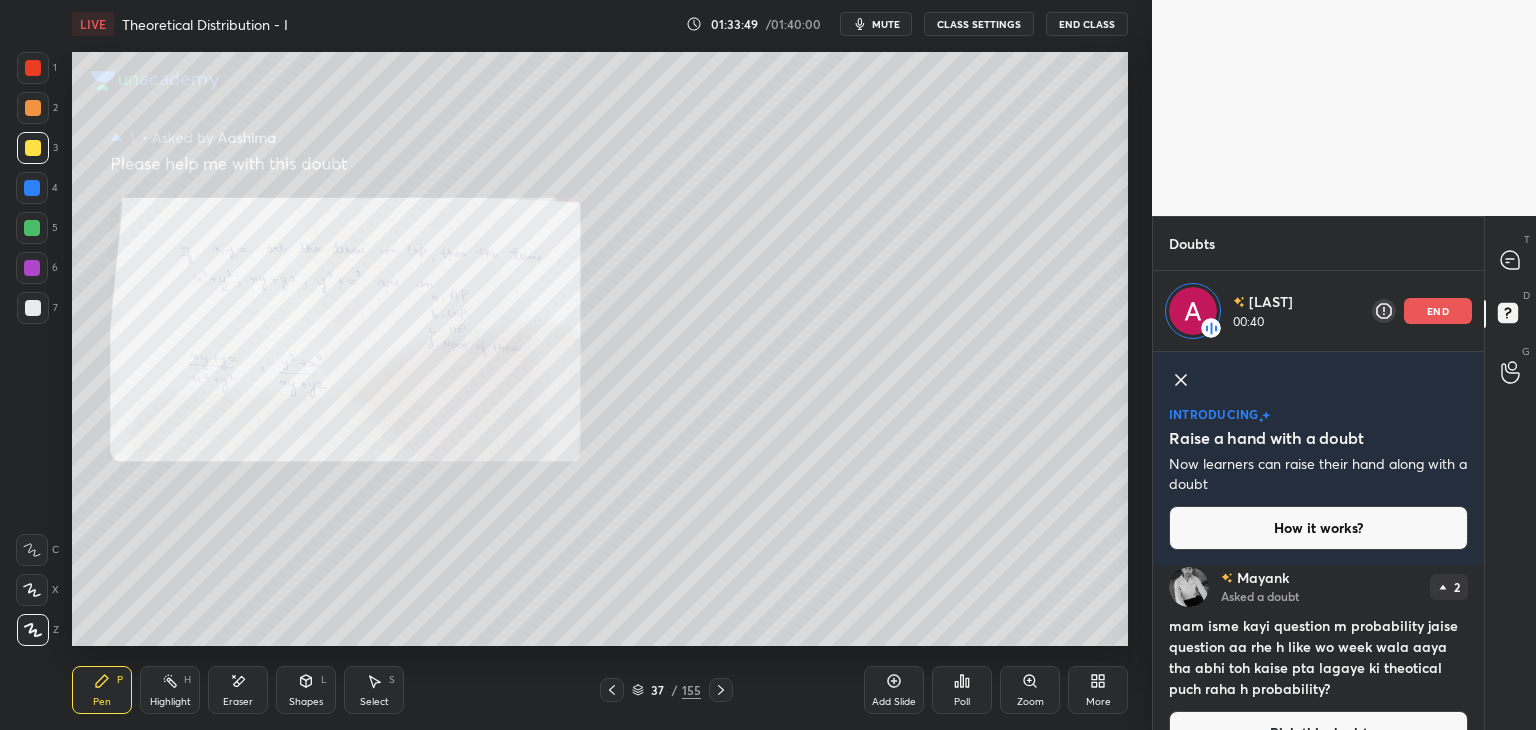 drag, startPoint x: 30, startPoint y: 73, endPoint x: 43, endPoint y: 86, distance: 18.384777 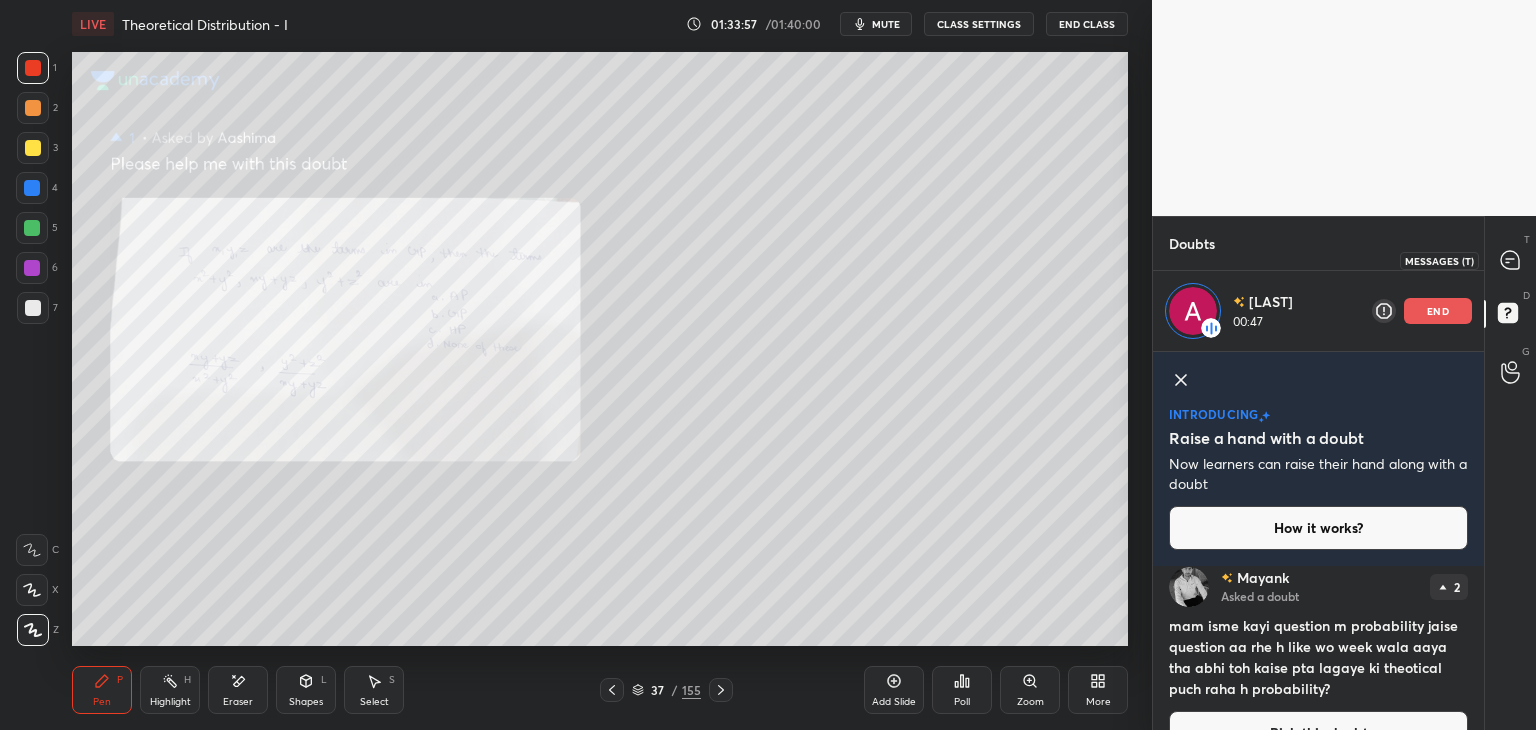 drag, startPoint x: 1513, startPoint y: 270, endPoint x: 1493, endPoint y: 291, distance: 29 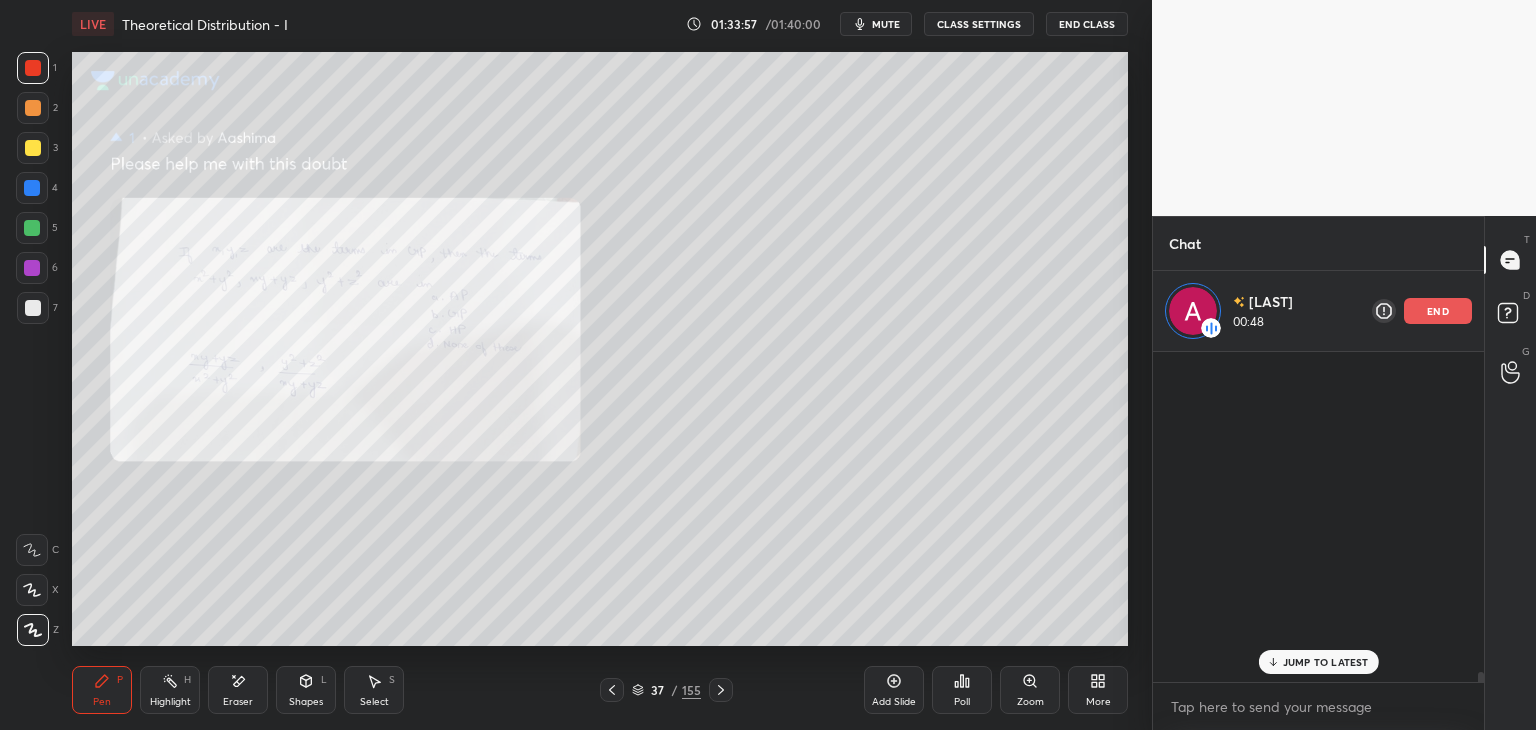 scroll, scrollTop: 16472, scrollLeft: 0, axis: vertical 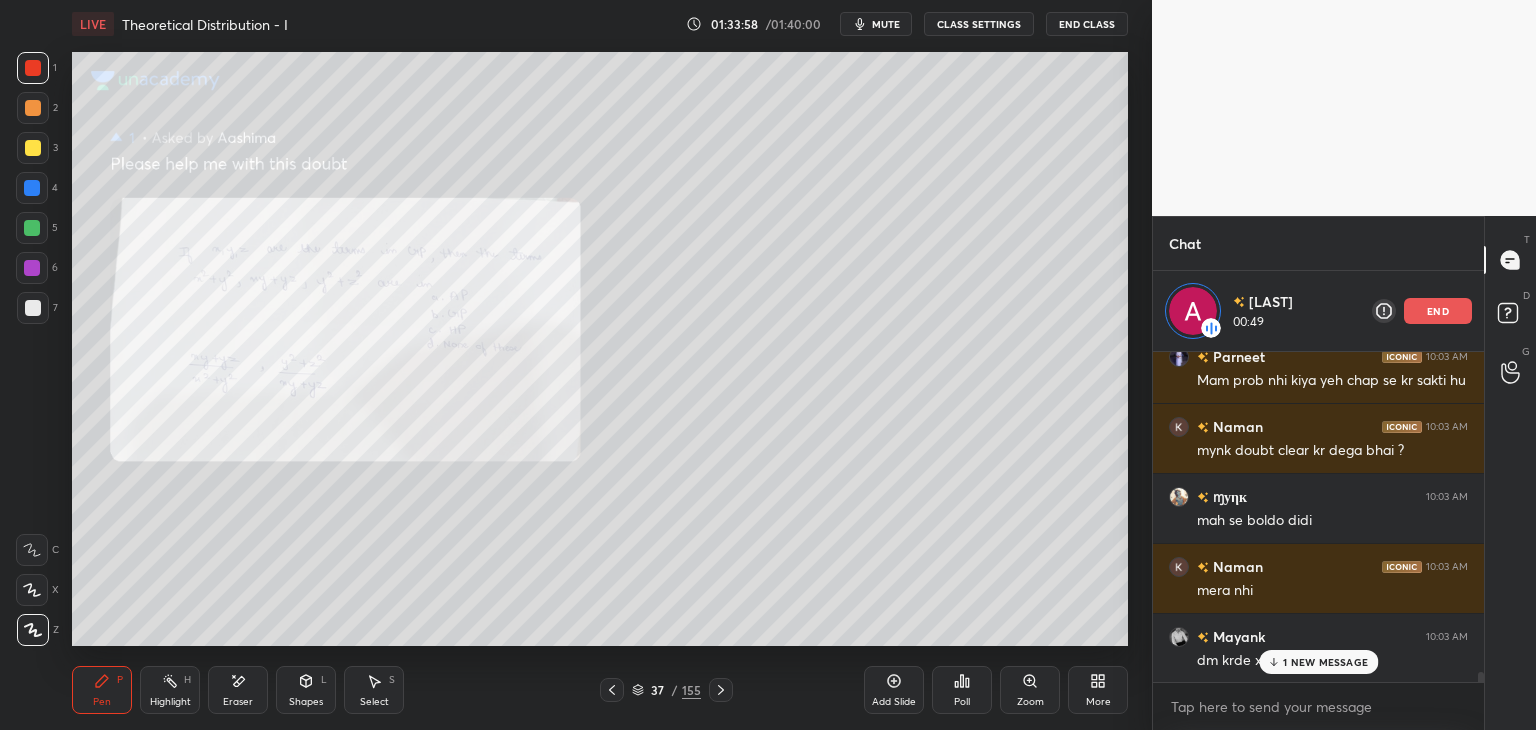 drag, startPoint x: 1318, startPoint y: 660, endPoint x: 1308, endPoint y: 656, distance: 10.770329 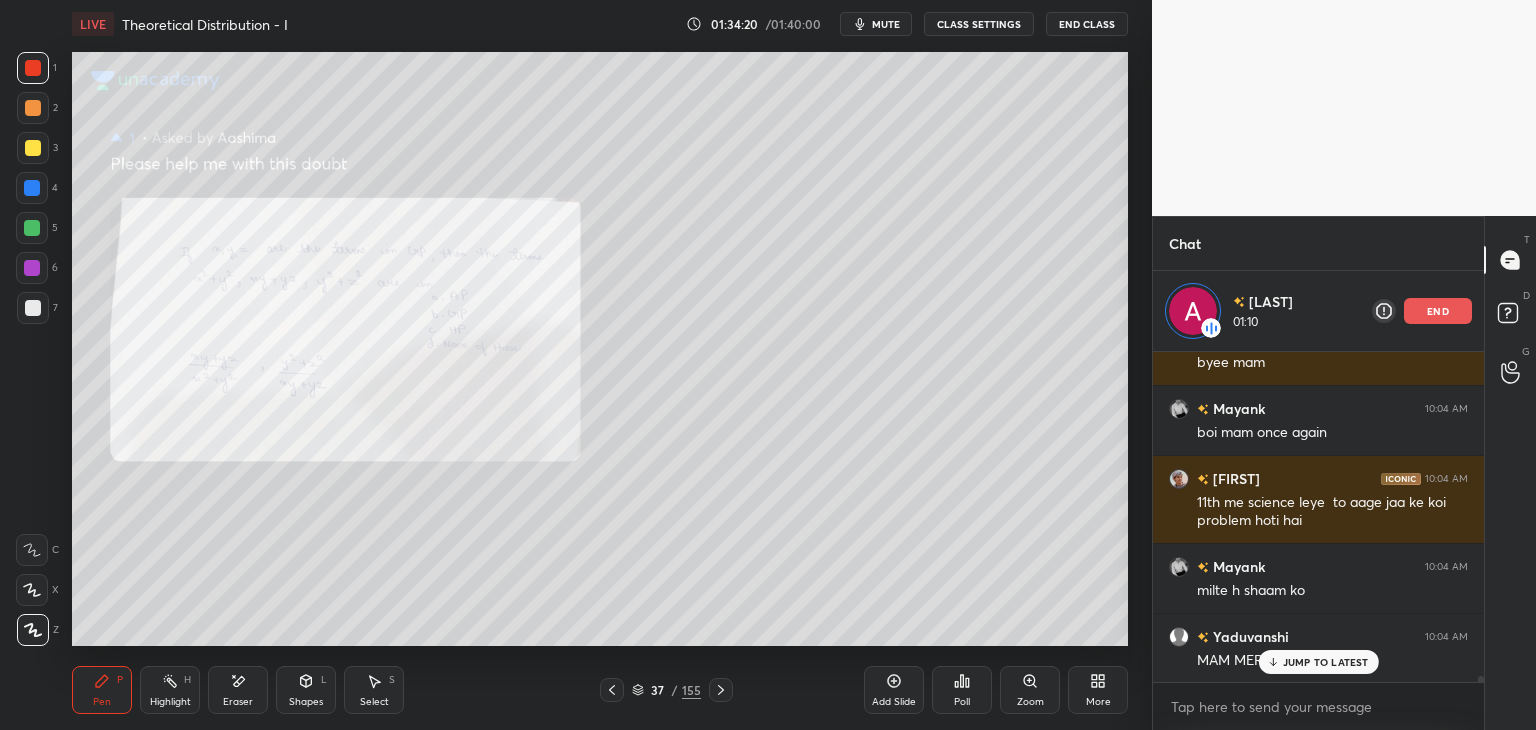 scroll, scrollTop: 17160, scrollLeft: 0, axis: vertical 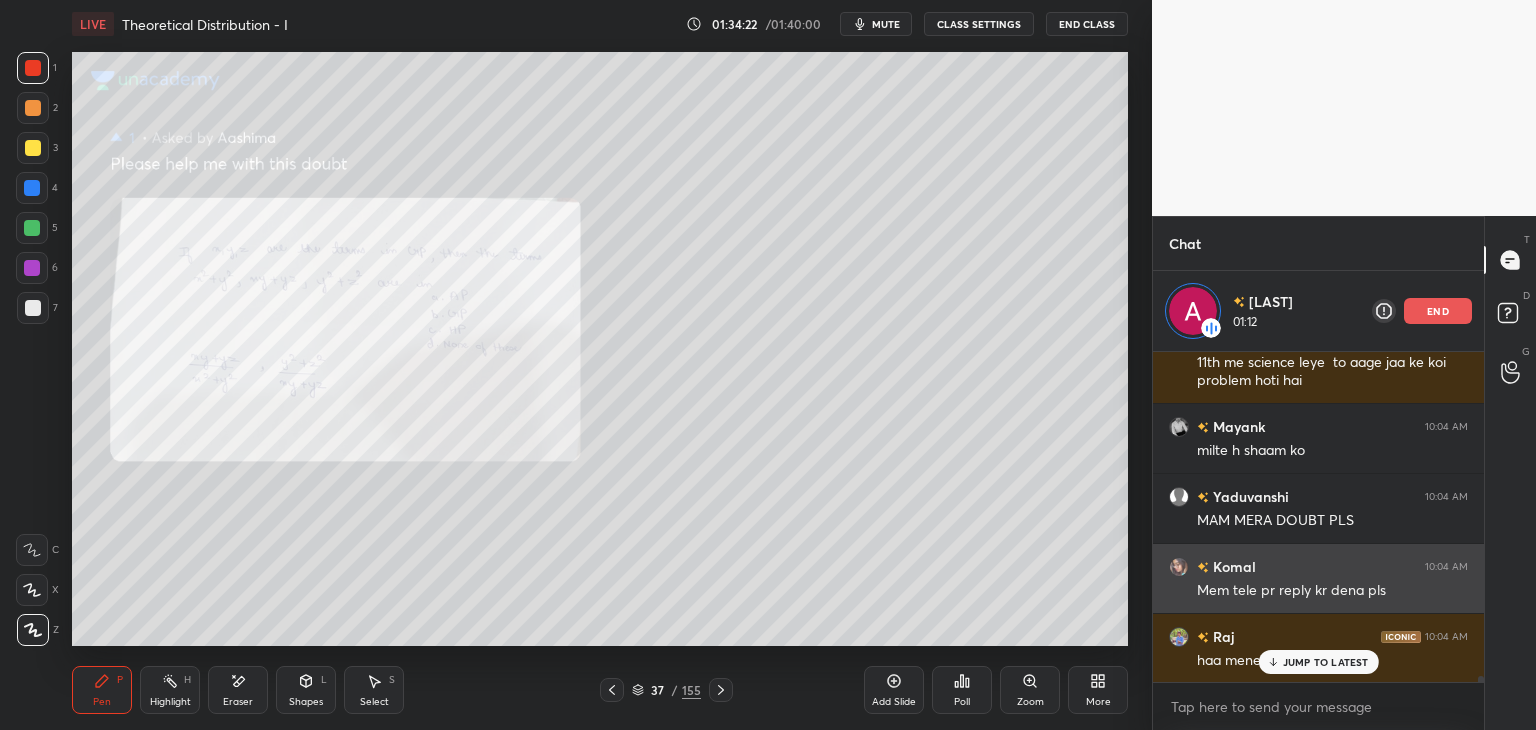 drag, startPoint x: 1288, startPoint y: 660, endPoint x: 1346, endPoint y: 553, distance: 121.70867 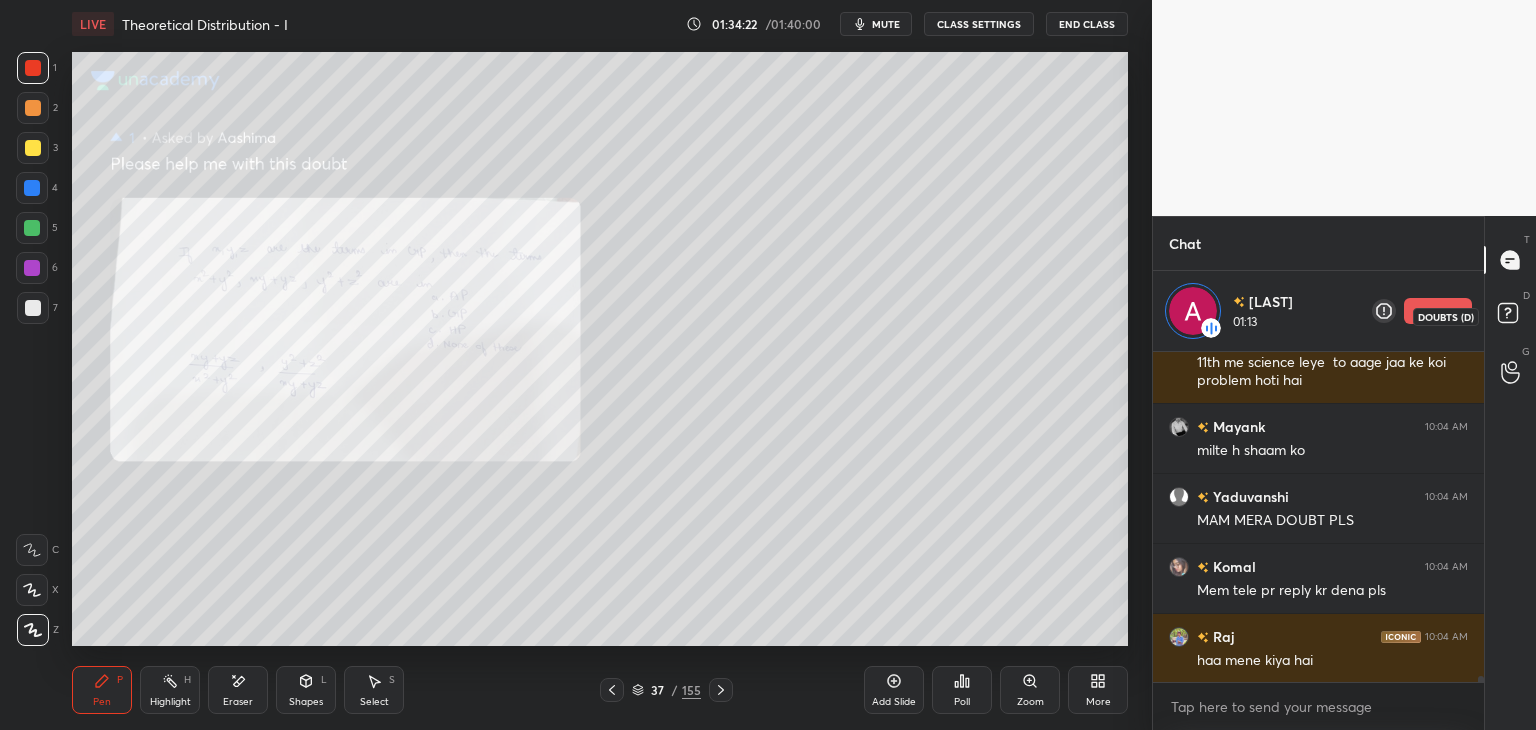 drag, startPoint x: 1506, startPoint y: 326, endPoint x: 1498, endPoint y: 397, distance: 71.44928 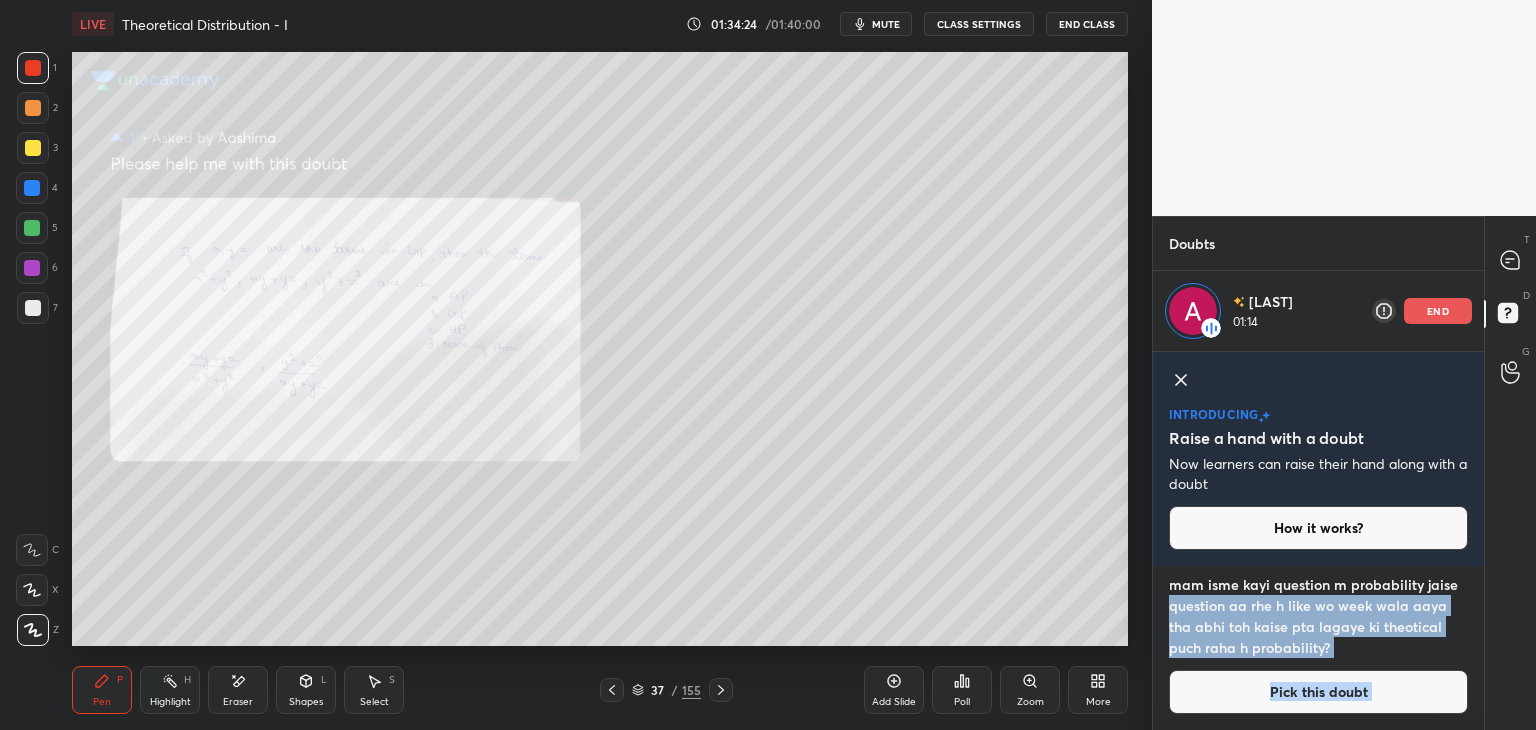 drag, startPoint x: 1478, startPoint y: 584, endPoint x: 1484, endPoint y: 608, distance: 24.738634 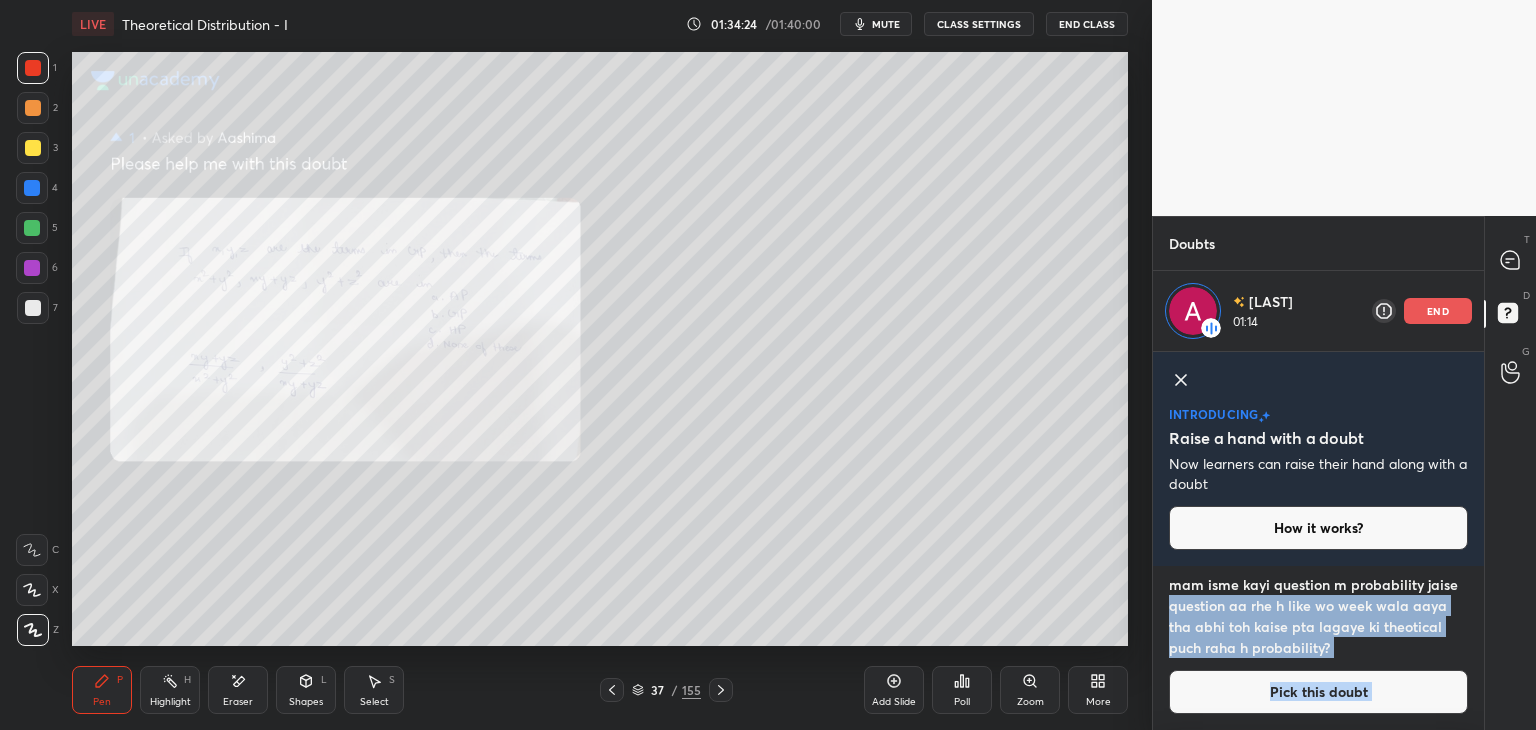click on "Doubts Aashima 01:14 end Enable hand raising Enable raise hand to speak to learners. Once enabled, chat will be turned off temporarily. Enable x introducing Raise a hand with a doubt Now learners can raise their hand along with a doubt How it works? Mayank Asked a doubt 2 mam isme kayi question m probability jaise question aa rhe h like wo week wala aaya tha abhi toh kaise pta lagaye ki theotical puch raha h probability? Pick this doubt Vansh Asked a doubt 2 Mam n and infinity Mein kya Fark hai dono shuru toh 0 se ho rahe hai ?
. Pick this doubt NEW DOUBTS ASKED Concept or Topic related jatin Yaduvanshi Preparation related Can't raise hand Looks like educator just invited you to speak. Please wait before you can raise your hand again. Got it T Messages (T) D Doubts (D) G Raise Hand (G)" at bounding box center [1344, 473] 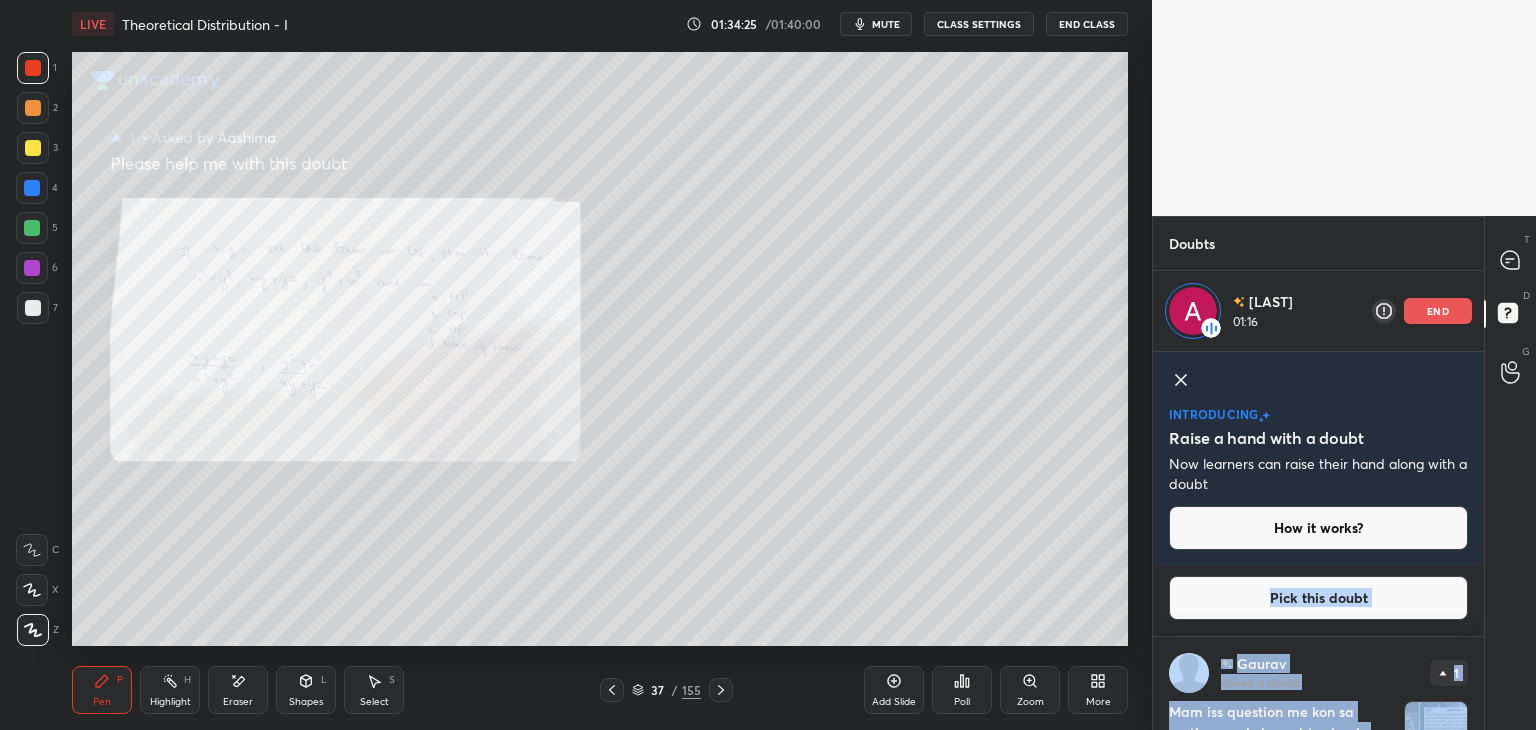 scroll, scrollTop: 996, scrollLeft: 0, axis: vertical 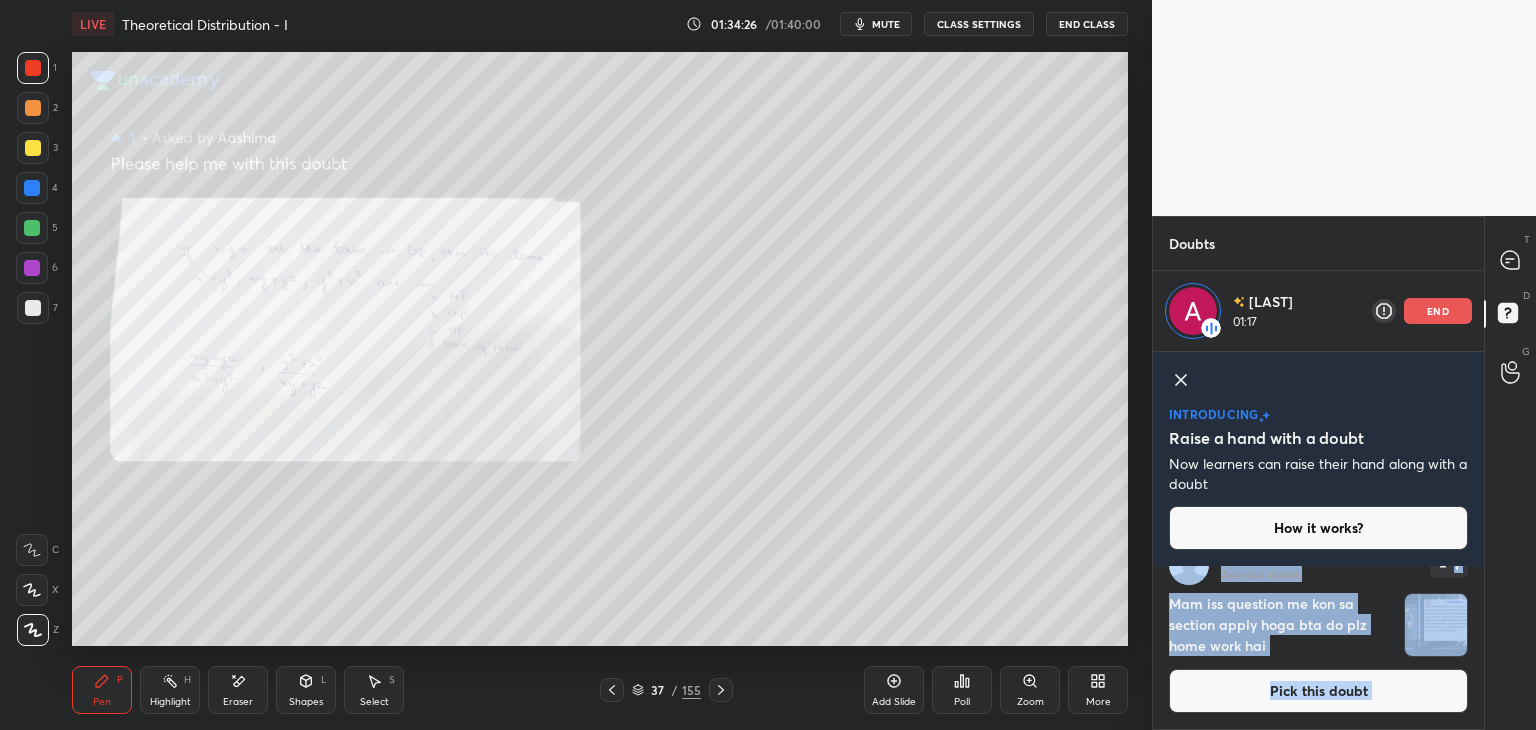 click at bounding box center [1436, 625] 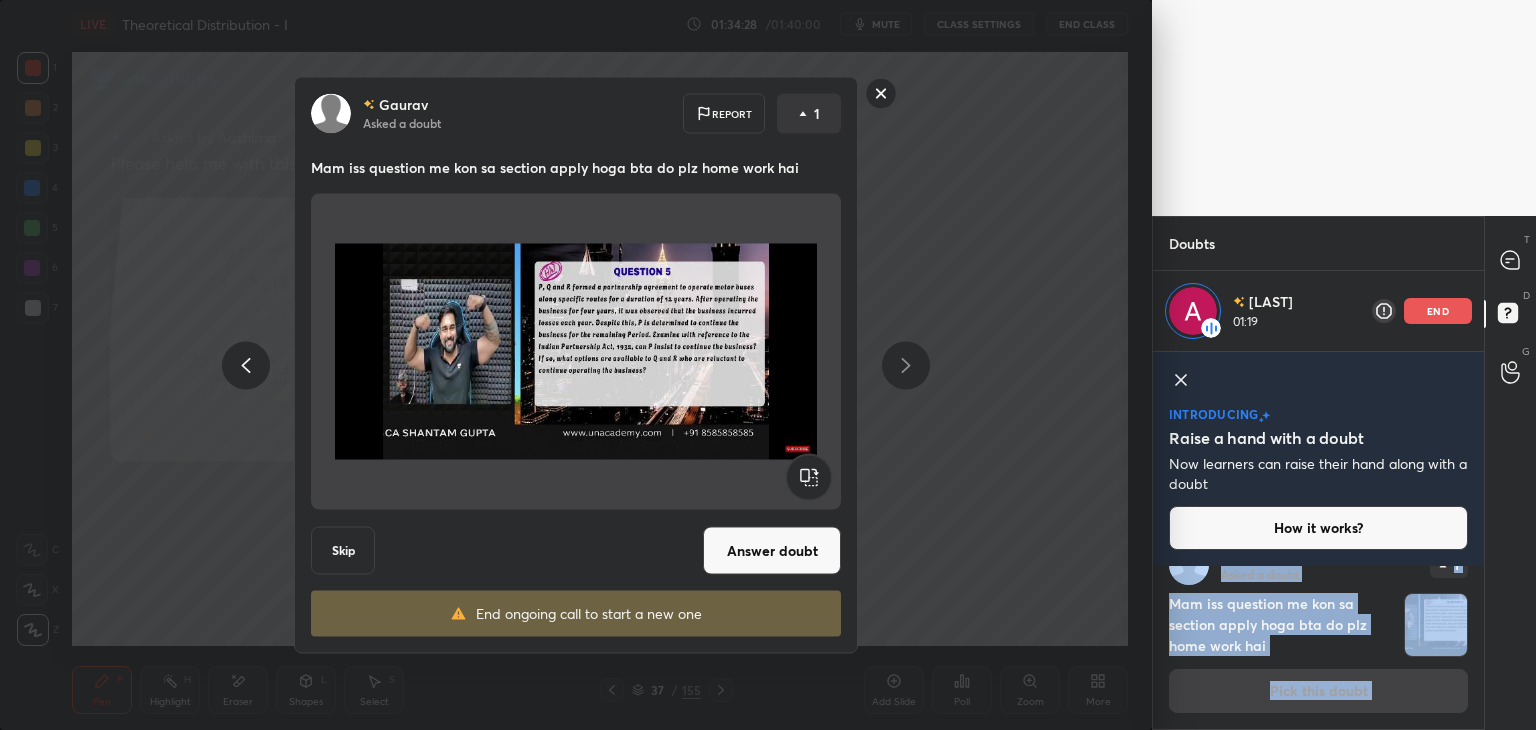 click 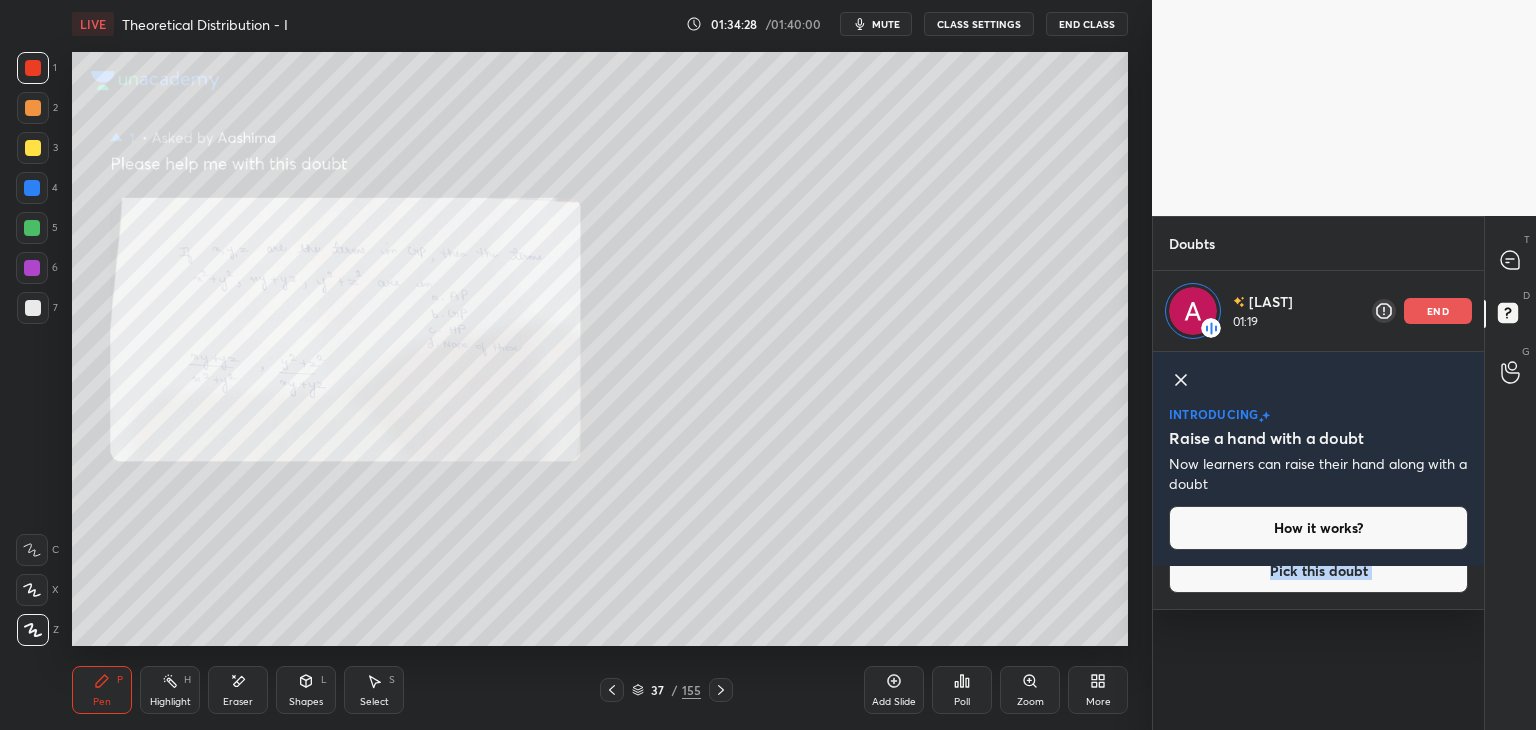 scroll, scrollTop: 56, scrollLeft: 0, axis: vertical 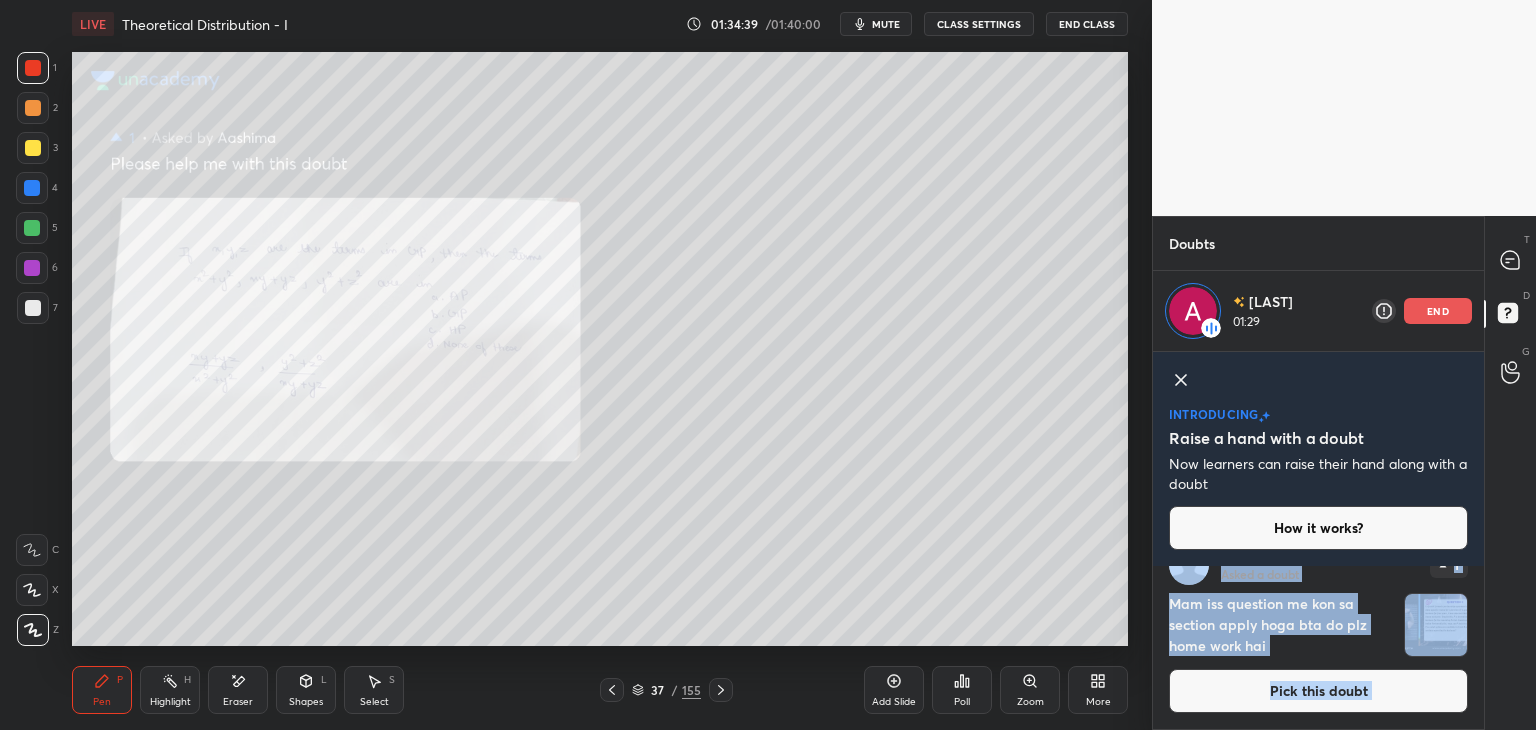 click on "T Messages (T) D Doubts (D) G Raise Hand (G)" at bounding box center (1510, 473) 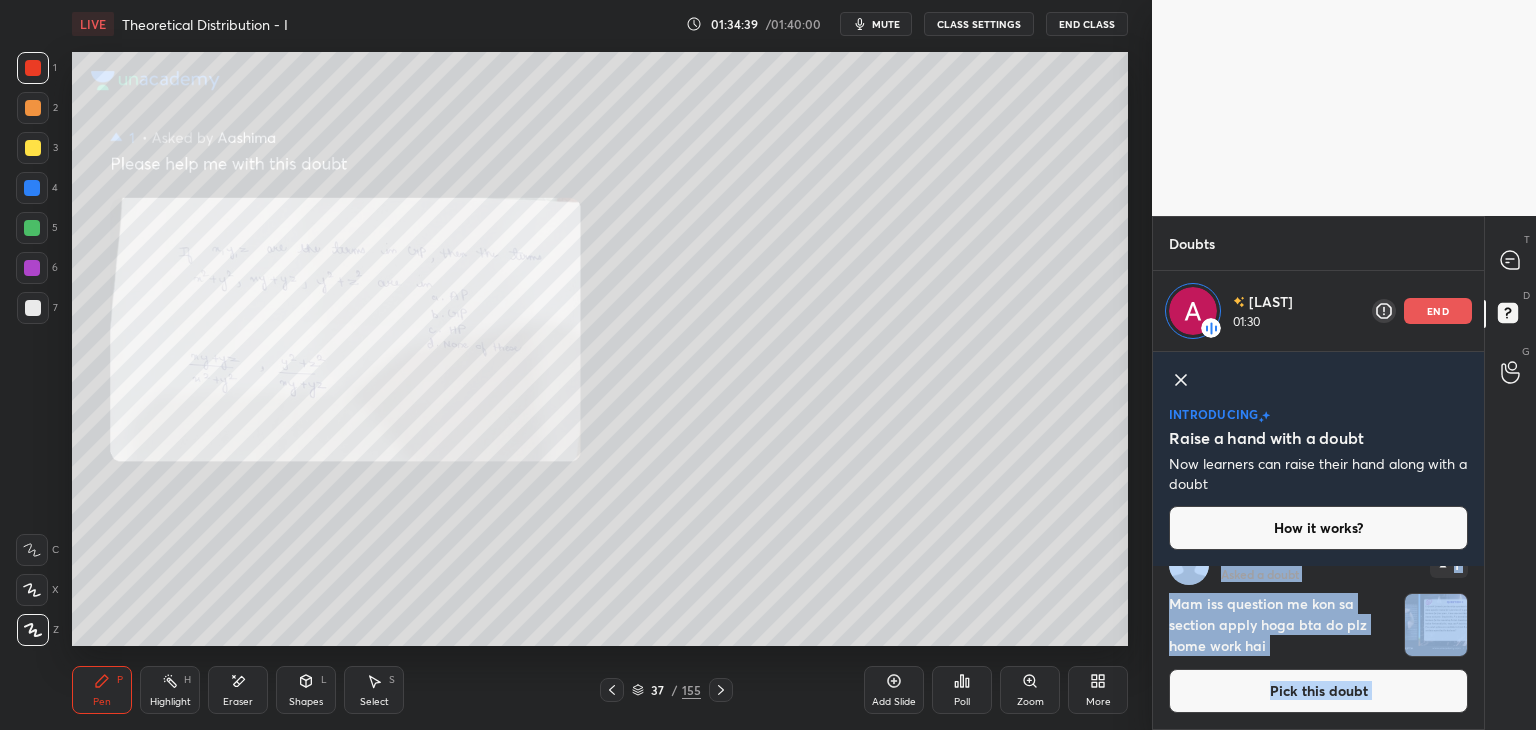 drag, startPoint x: 1227, startPoint y: 611, endPoint x: 1320, endPoint y: 535, distance: 120.10412 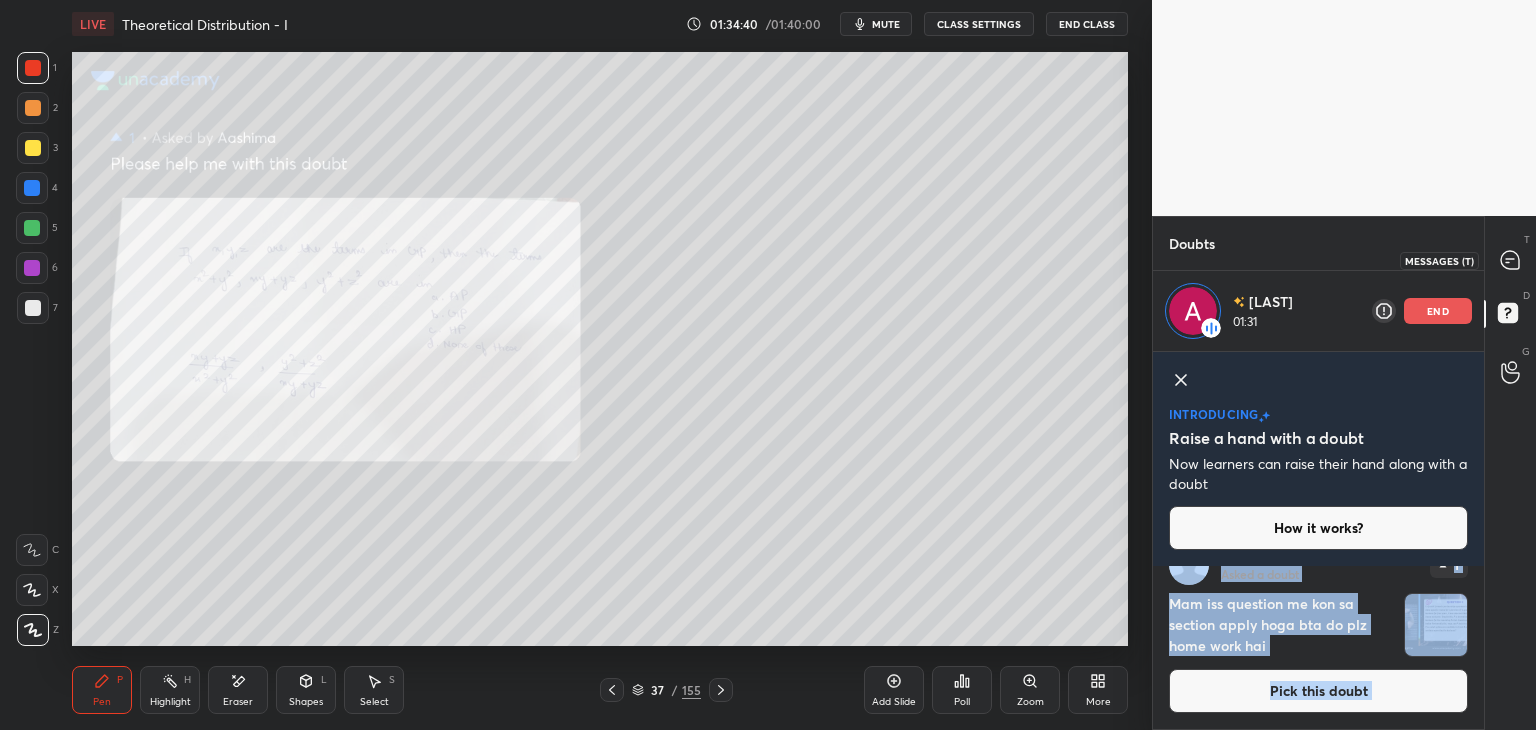 click at bounding box center [1511, 260] 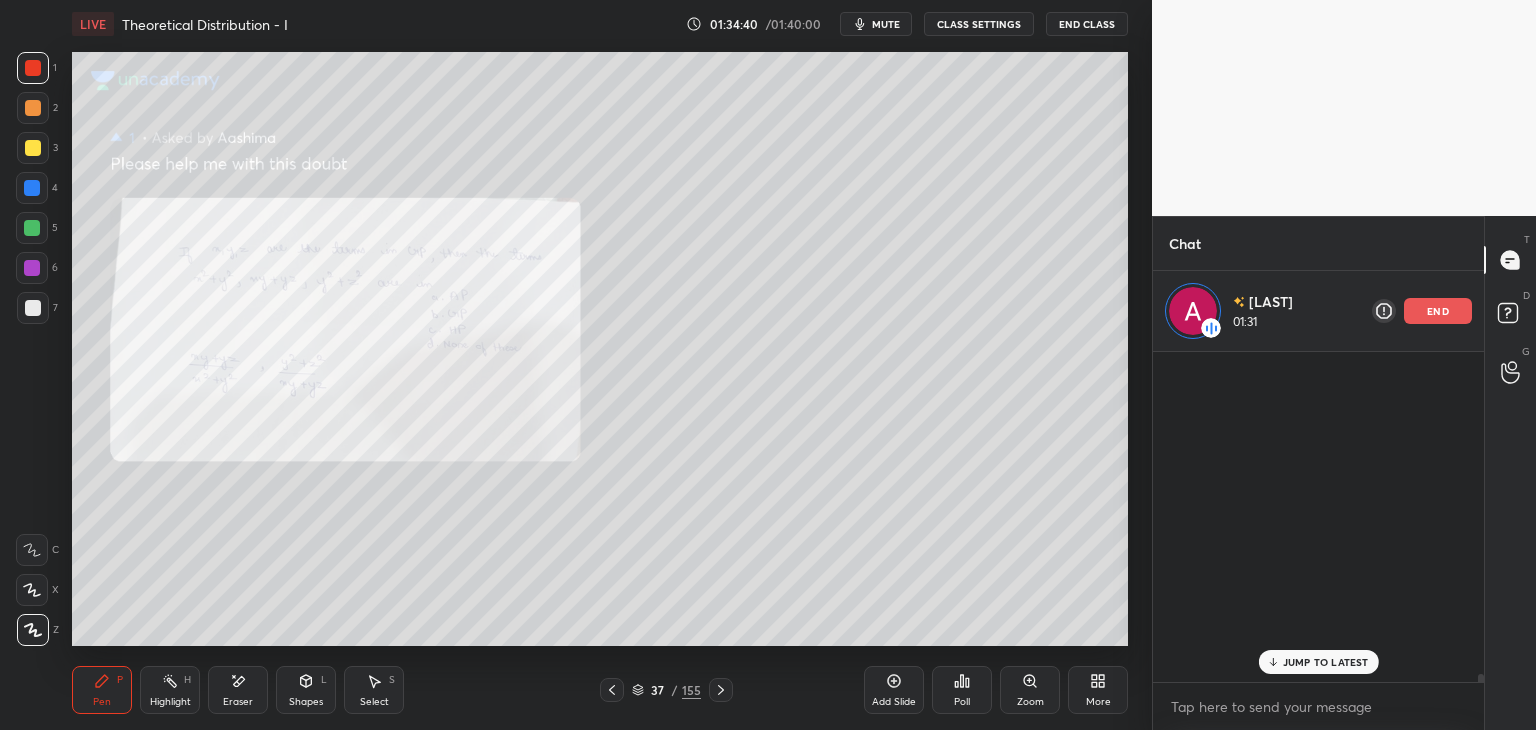 scroll, scrollTop: 17360, scrollLeft: 0, axis: vertical 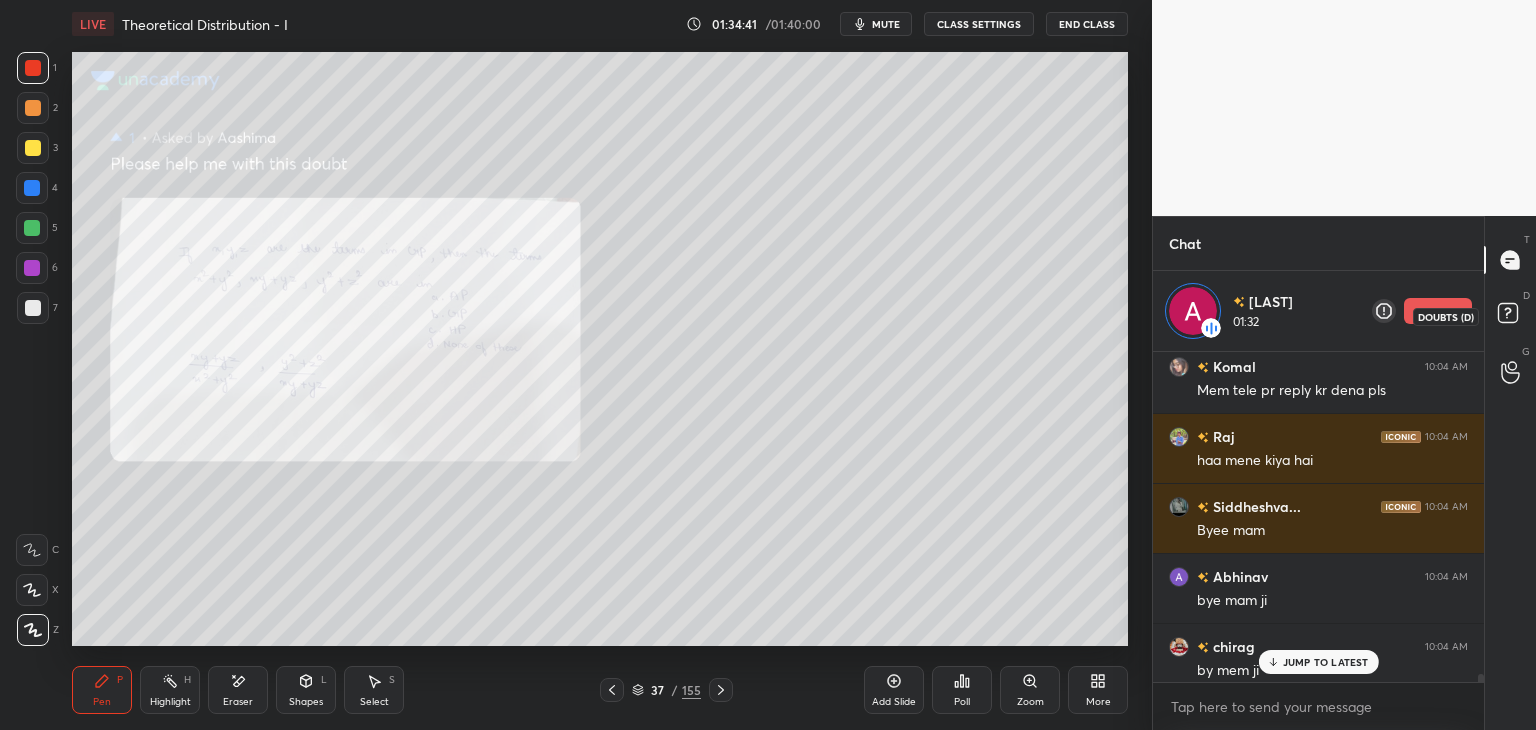 click 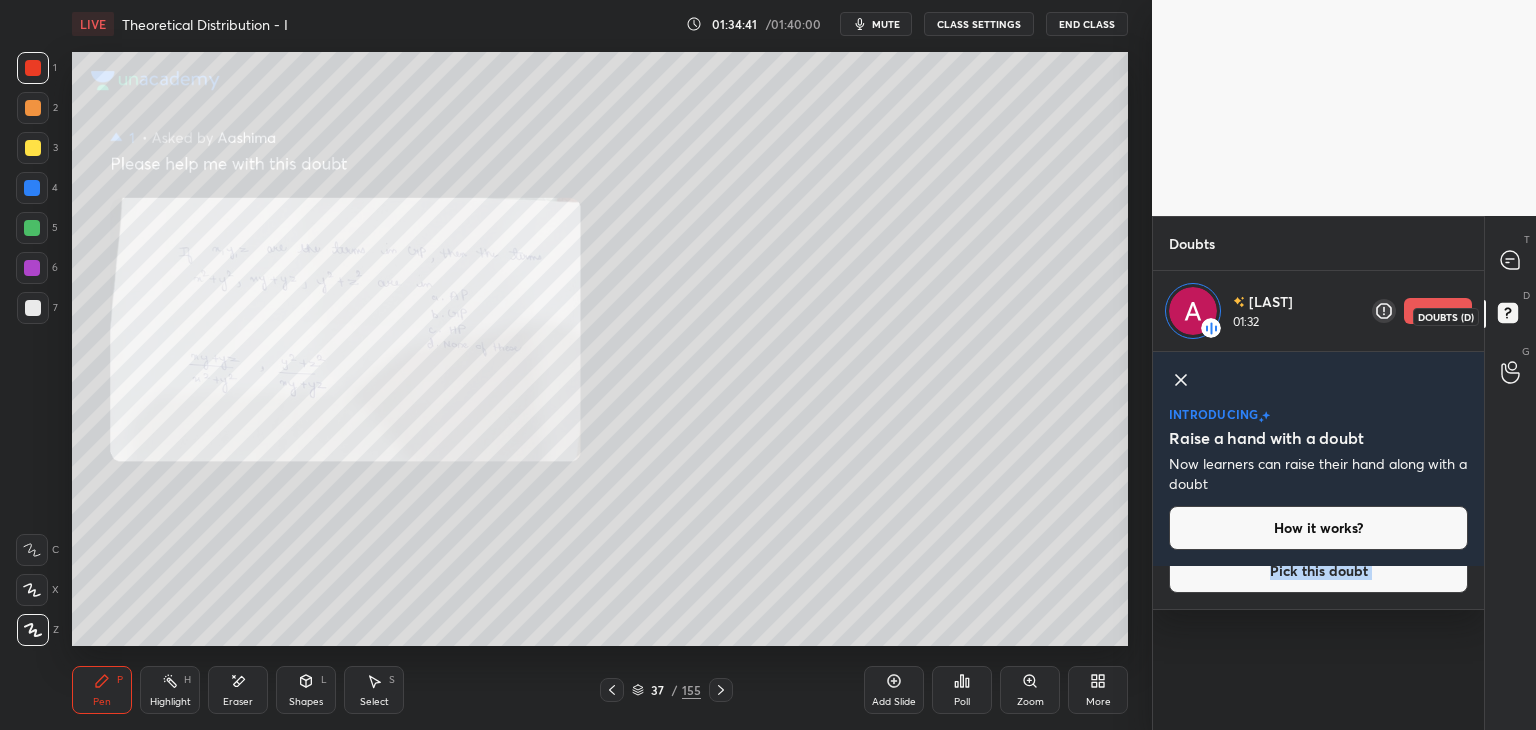 scroll, scrollTop: 56, scrollLeft: 0, axis: vertical 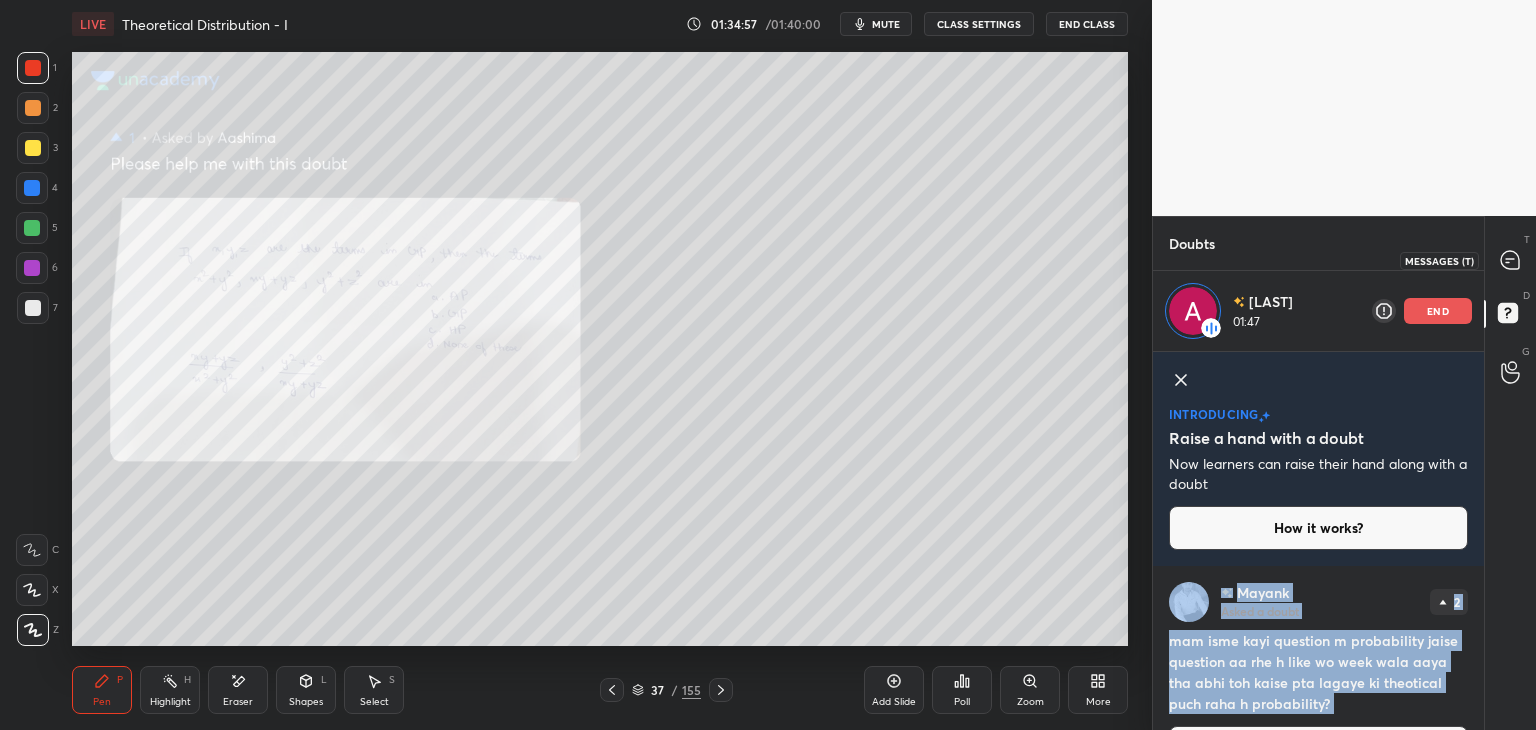 click 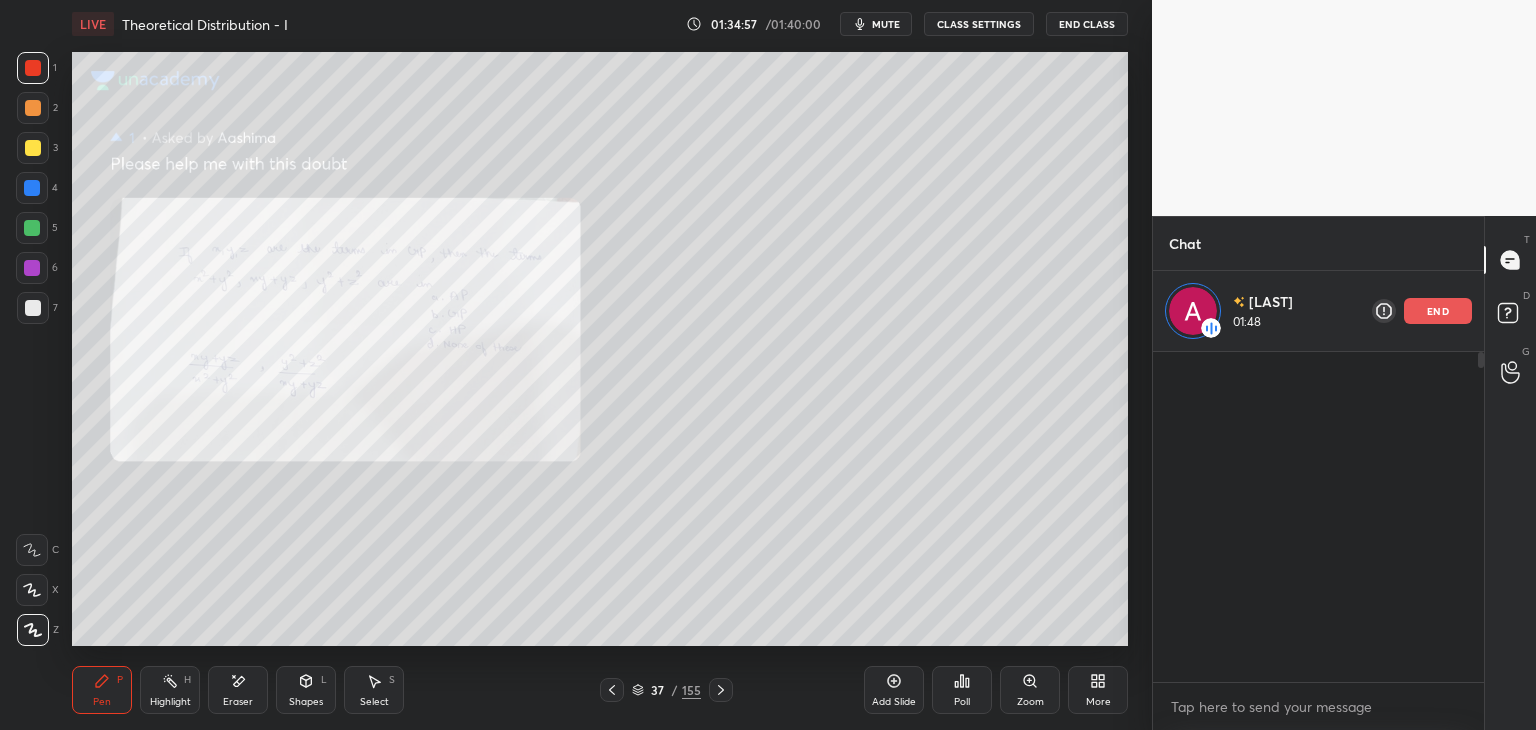 scroll, scrollTop: 17488, scrollLeft: 0, axis: vertical 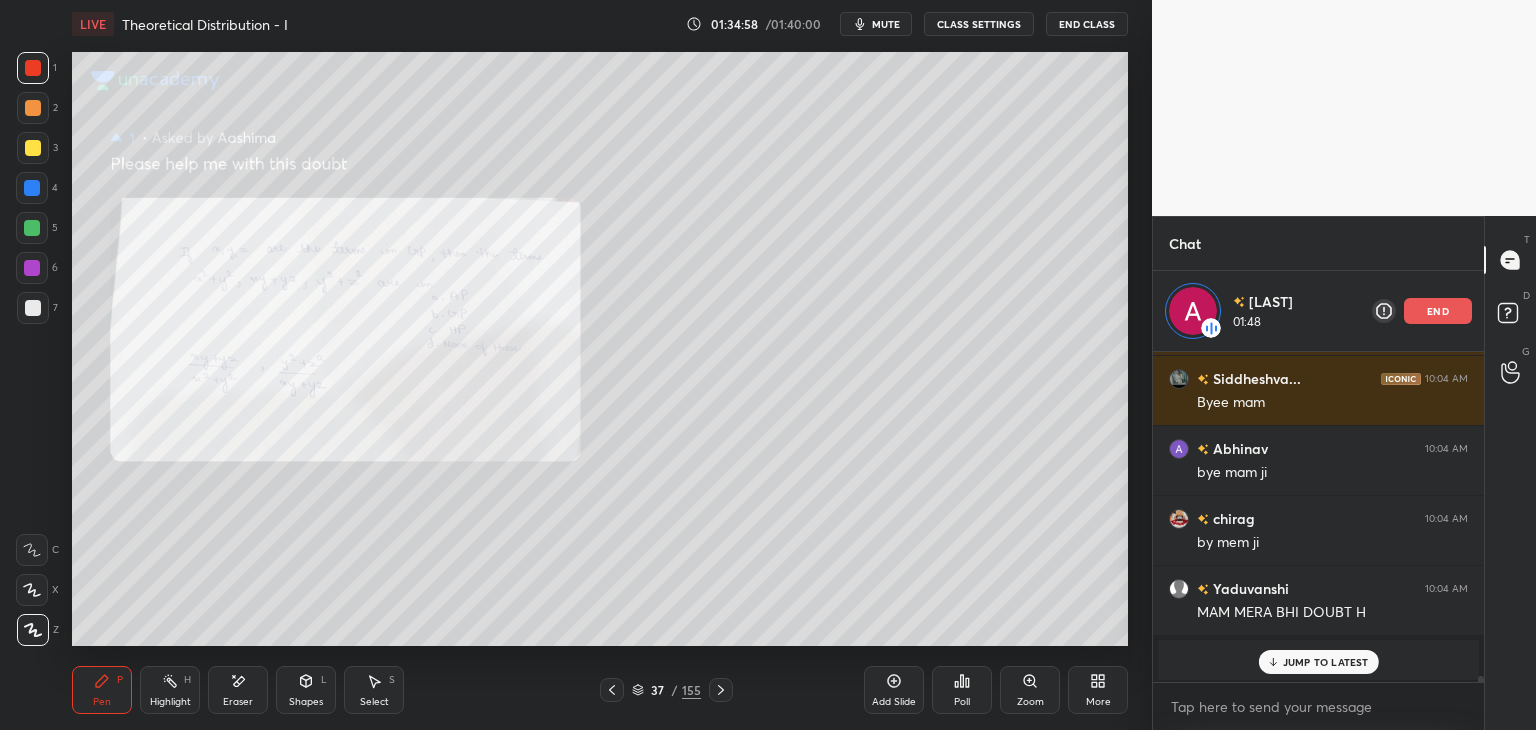 drag, startPoint x: 1316, startPoint y: 669, endPoint x: 1296, endPoint y: 655, distance: 24.41311 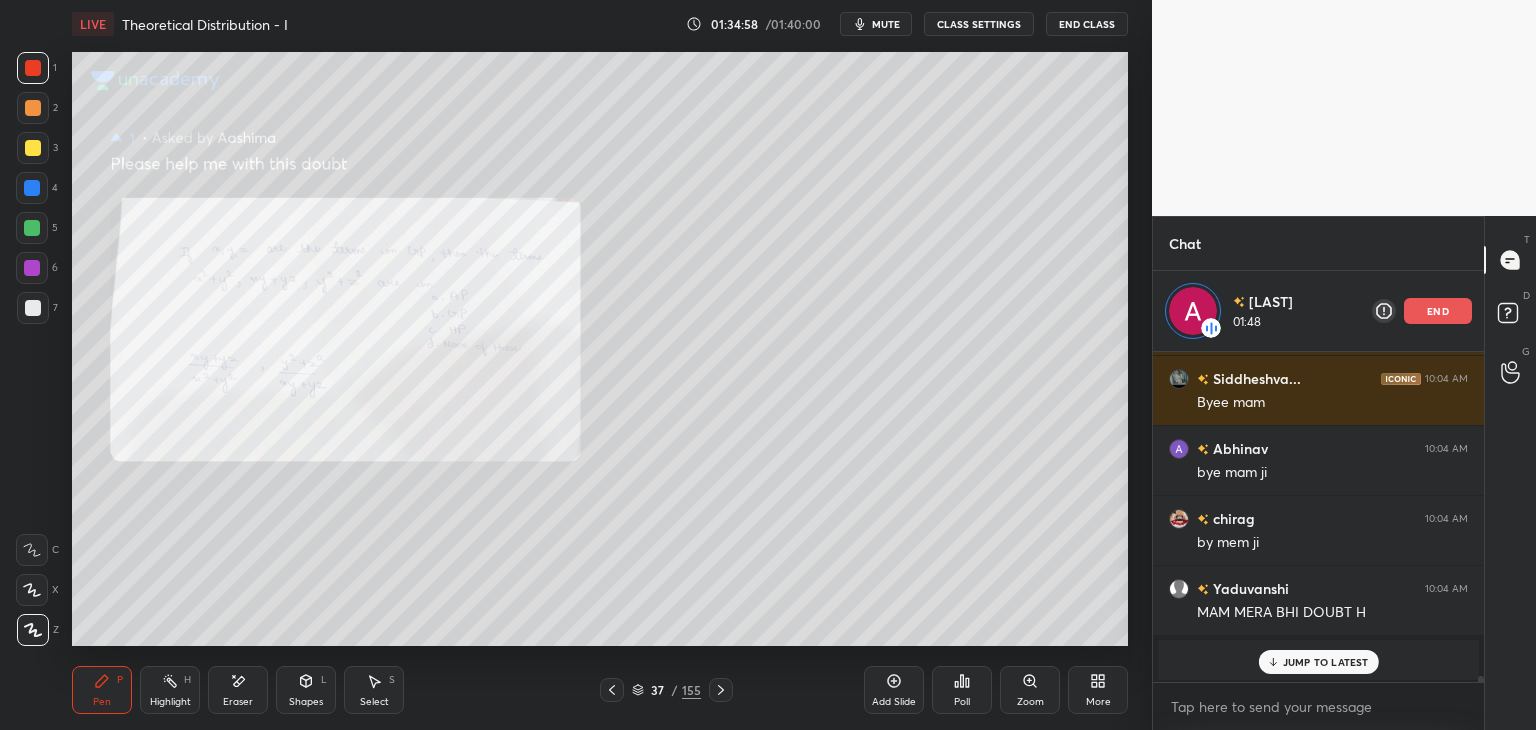 click on "JUMP TO LATEST" at bounding box center [1318, 662] 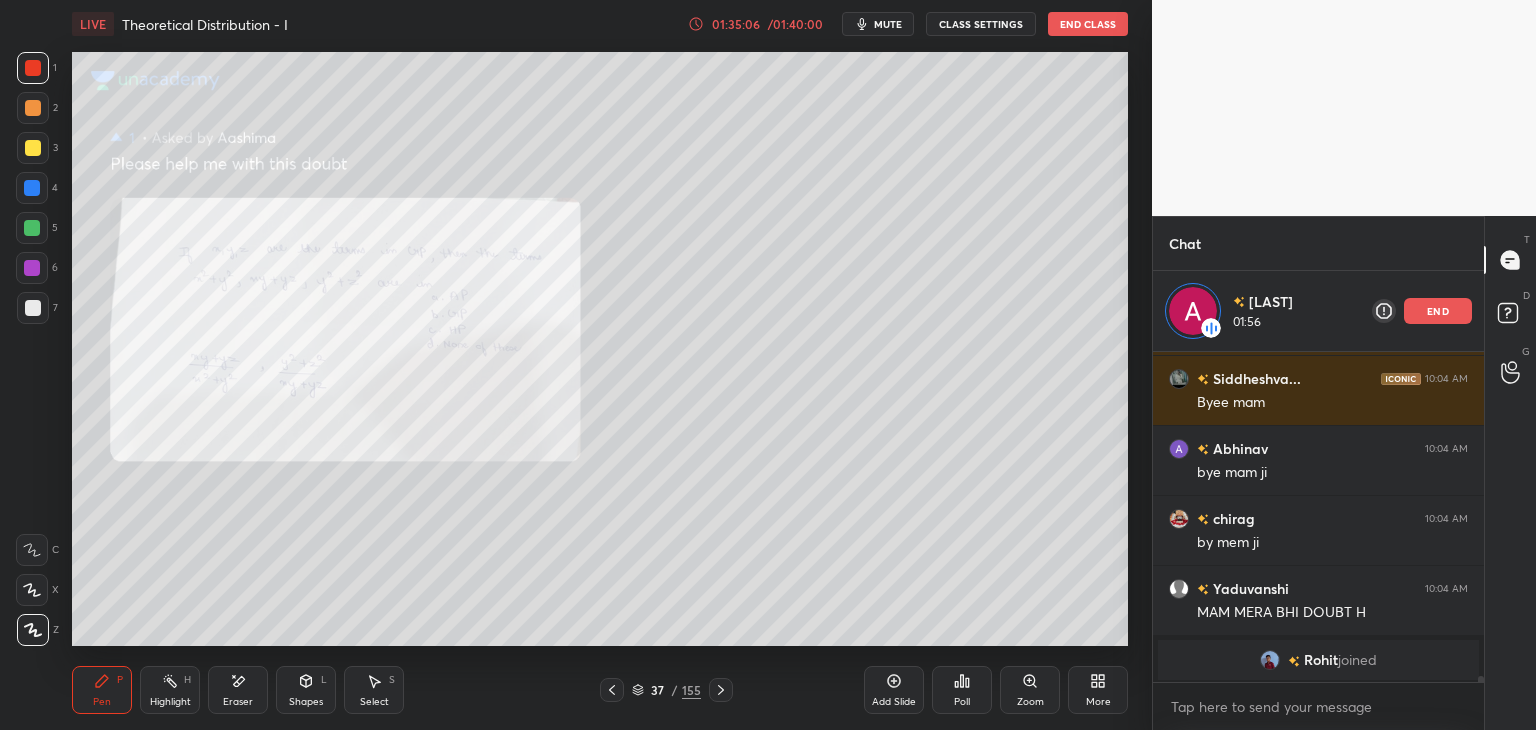 click on "/  01:40:00" at bounding box center (795, 24) 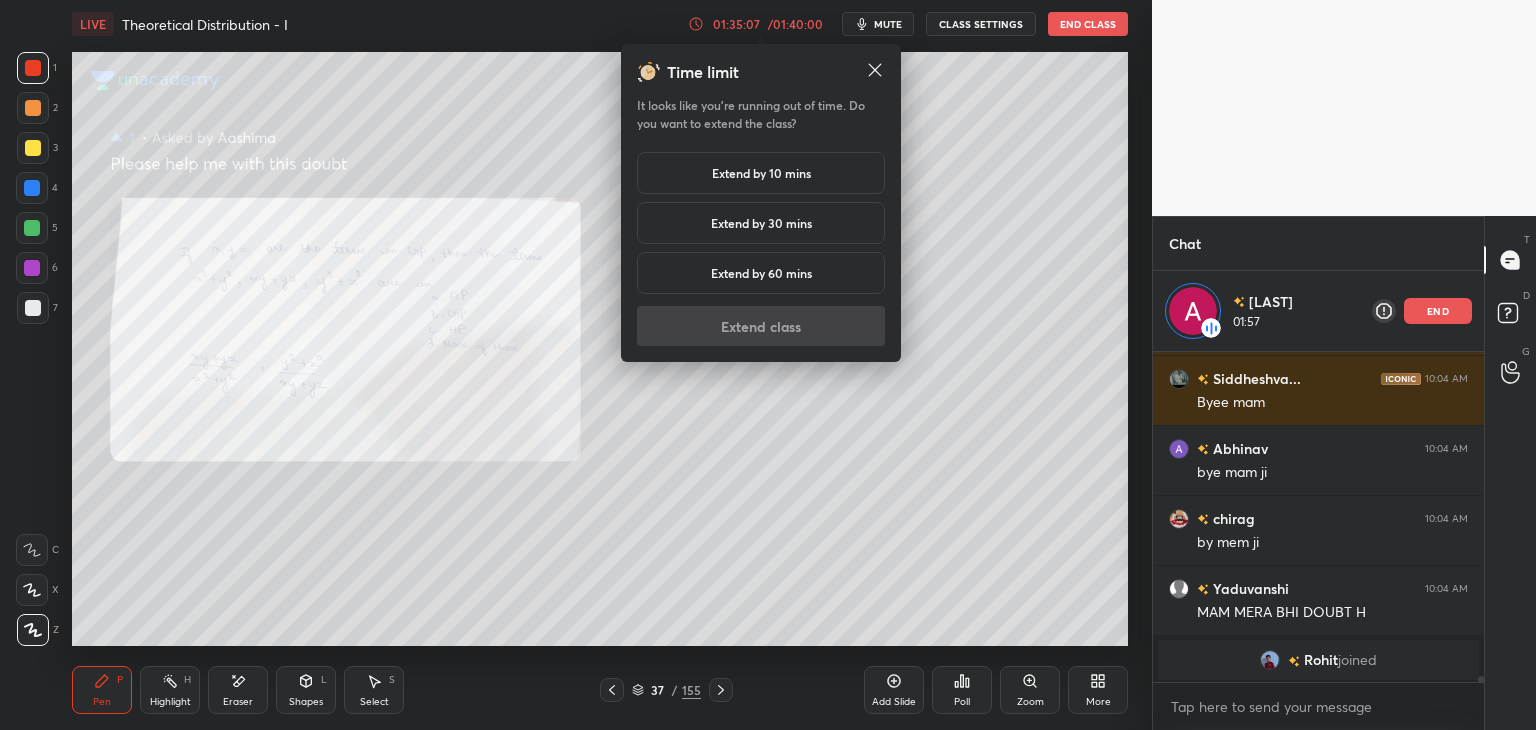 click on "Extend by 10 mins" at bounding box center [761, 173] 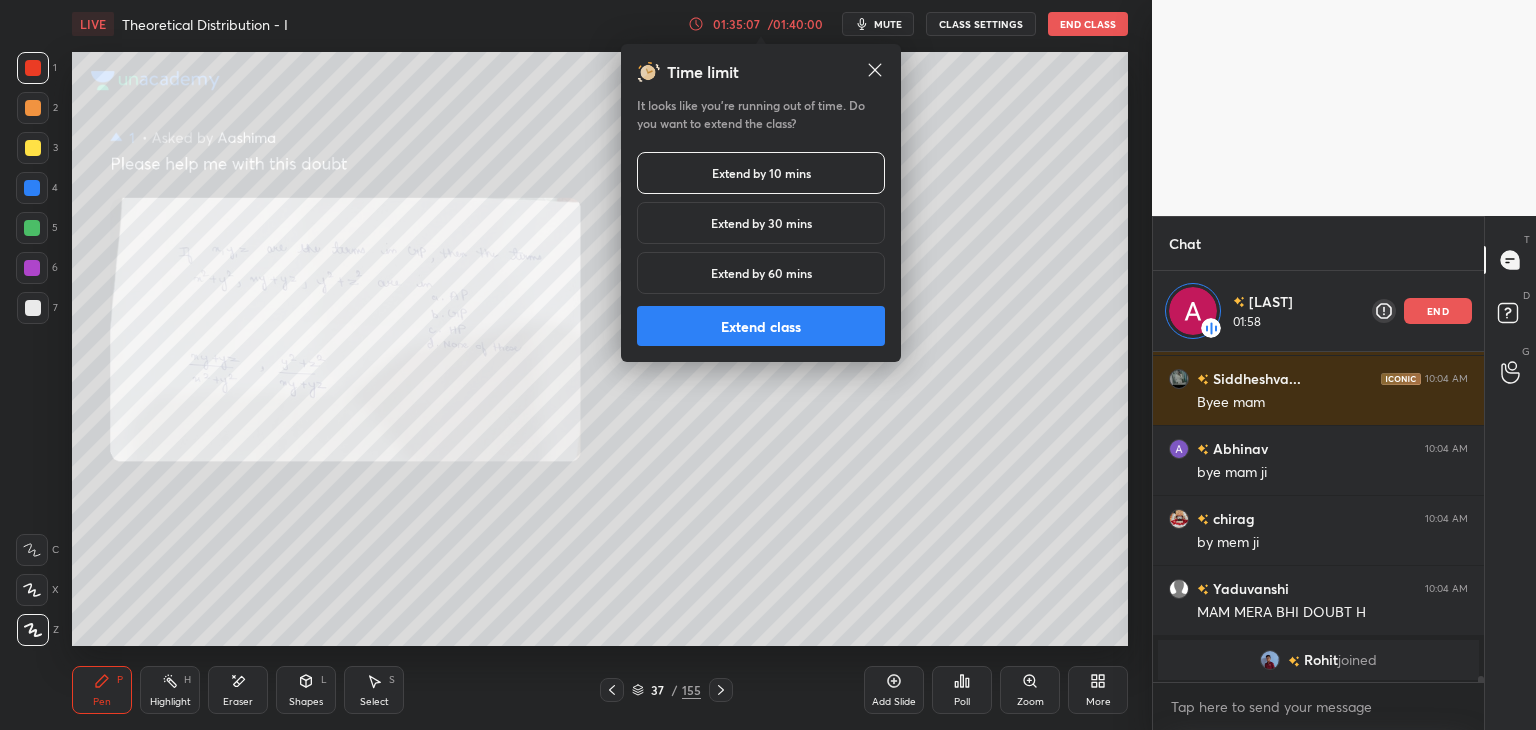 click on "Extend class" at bounding box center (761, 326) 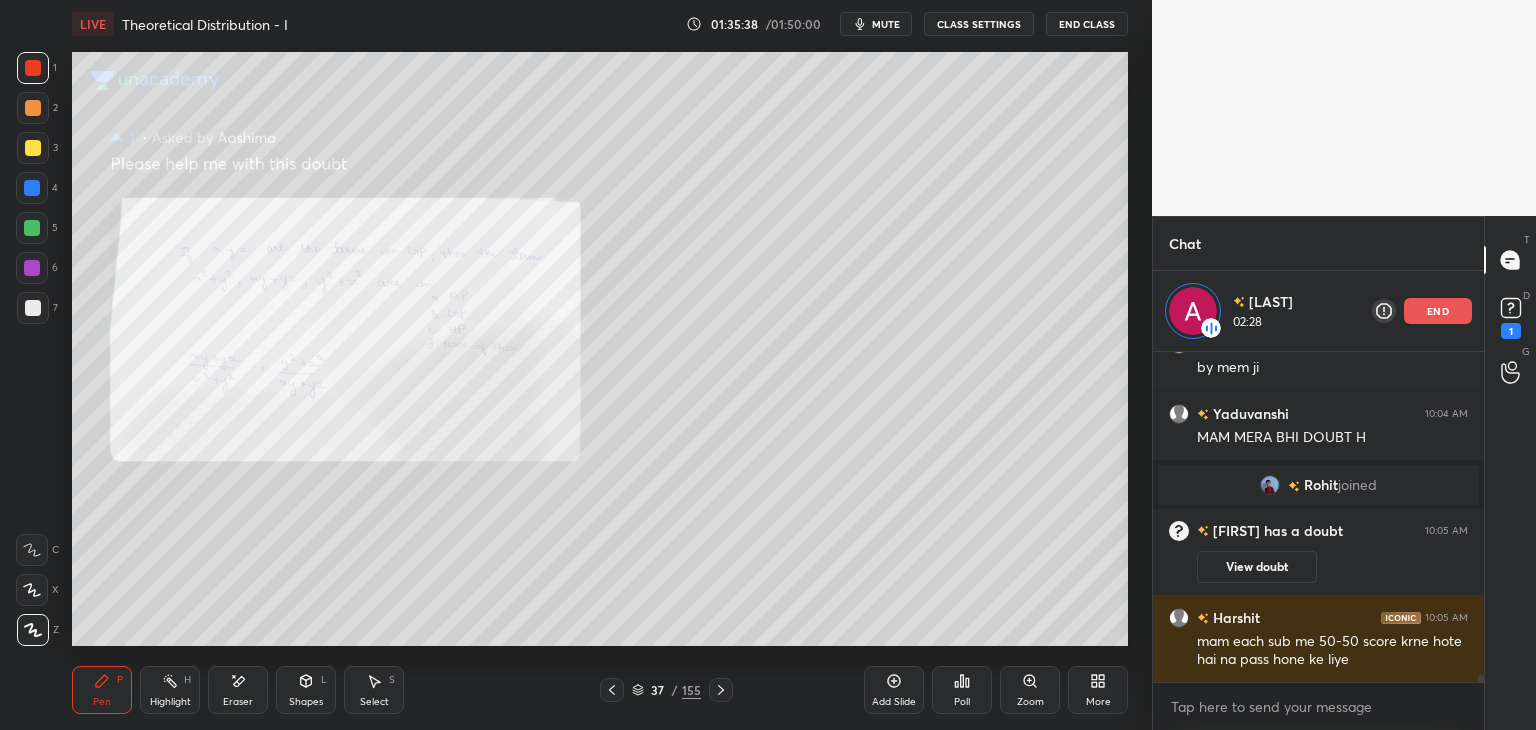 scroll, scrollTop: 14939, scrollLeft: 0, axis: vertical 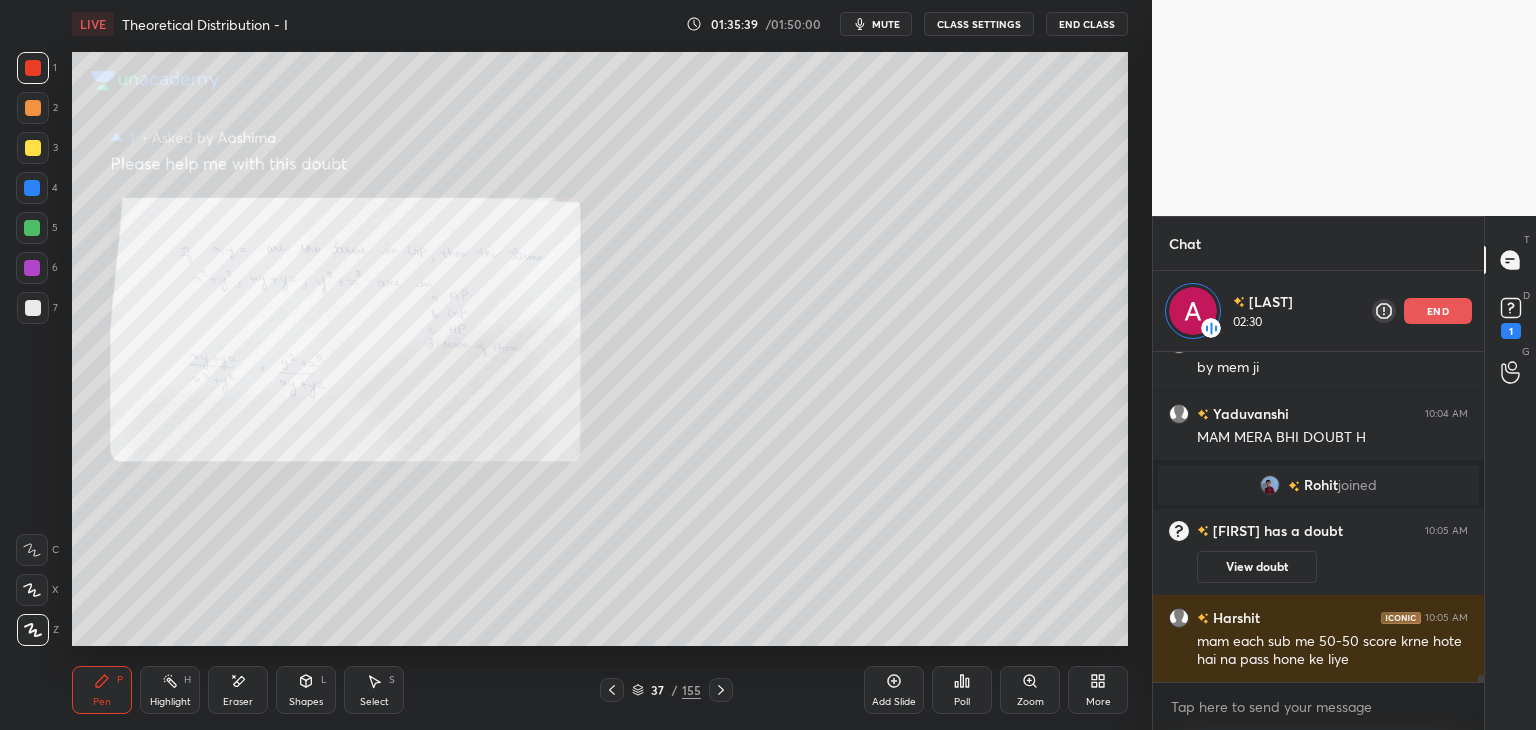 click on "end" at bounding box center (1438, 311) 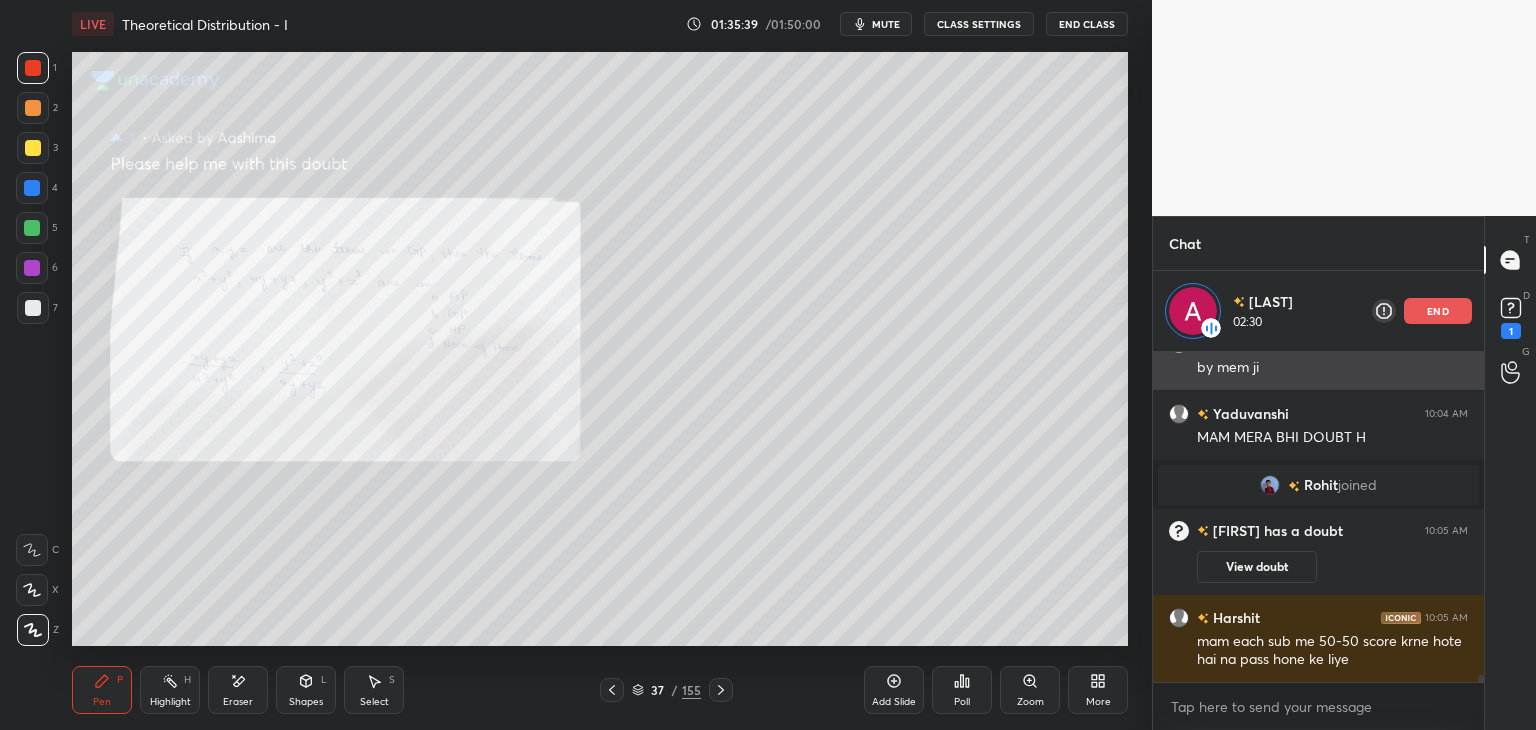 scroll, scrollTop: 6, scrollLeft: 6, axis: both 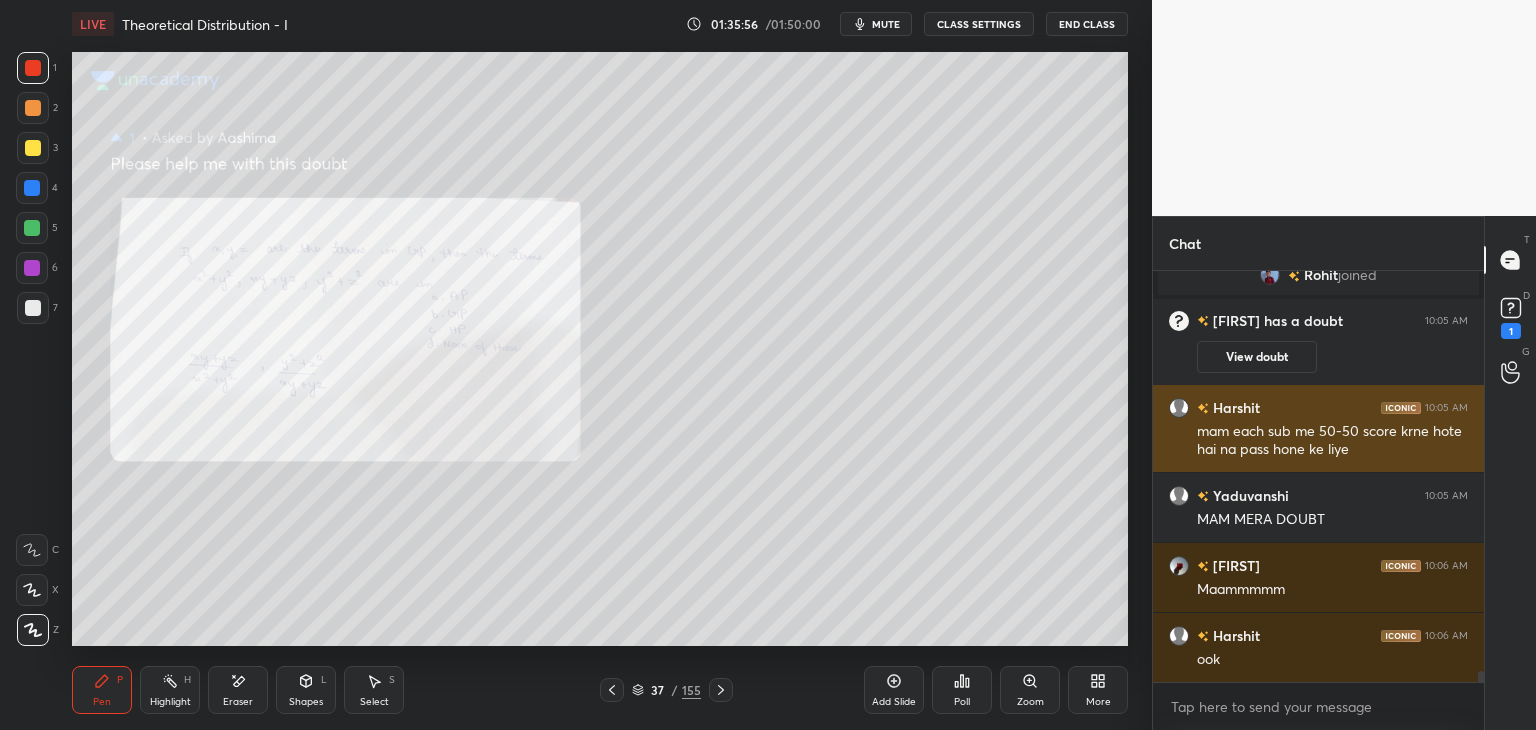 click on "mam each sub me 50-50 score krne hote hai na pass hone ke liye" at bounding box center (1332, 439) 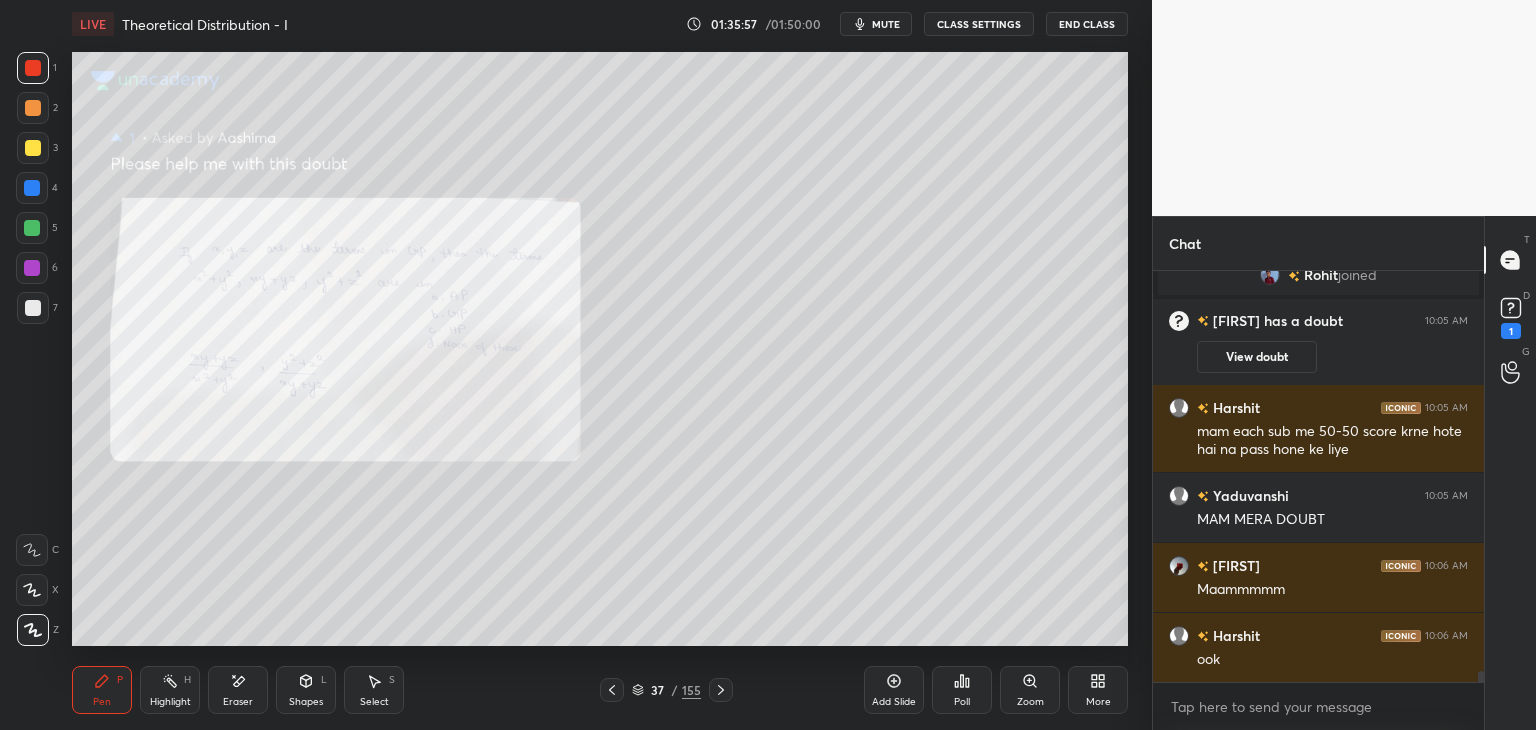 scroll, scrollTop: 15138, scrollLeft: 0, axis: vertical 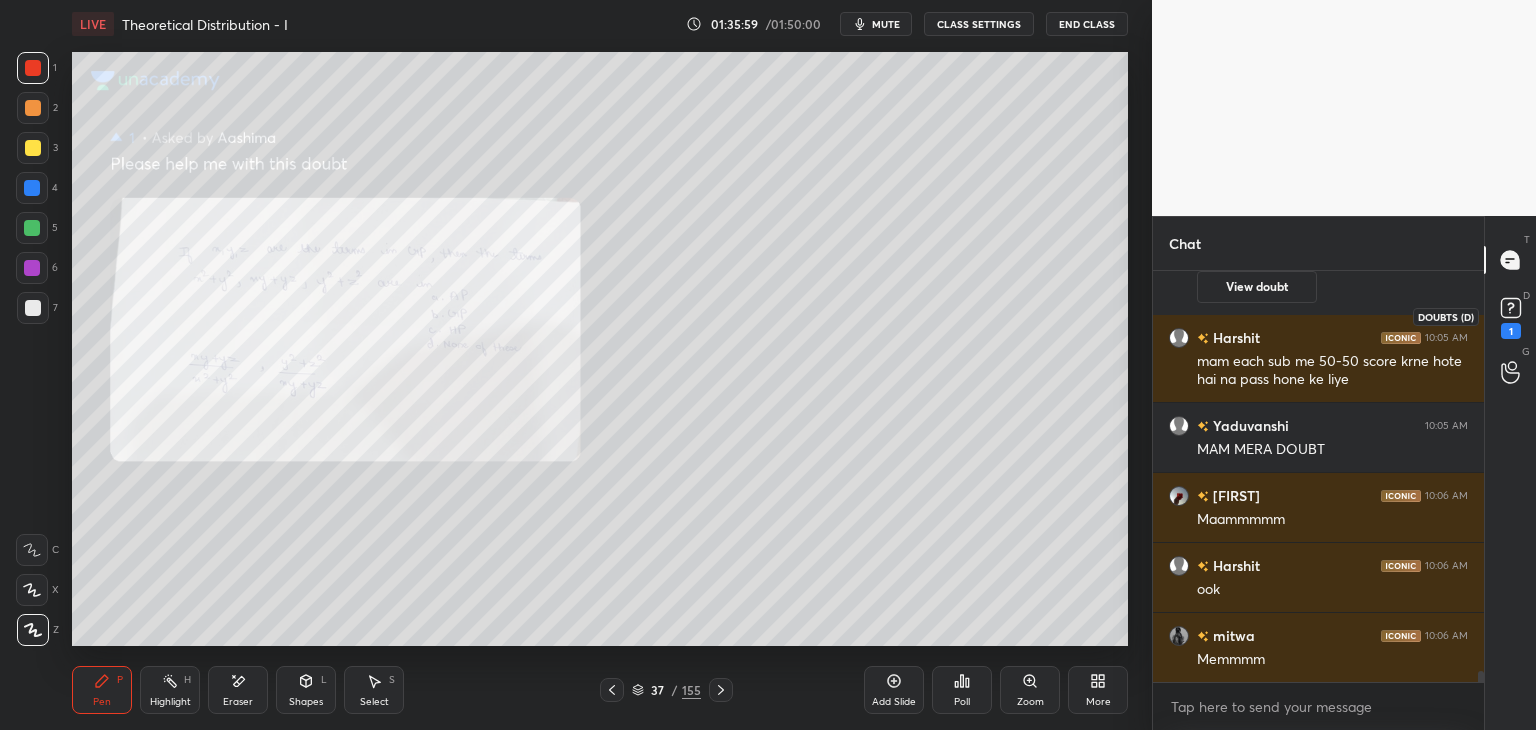 click on "1" at bounding box center [1511, 331] 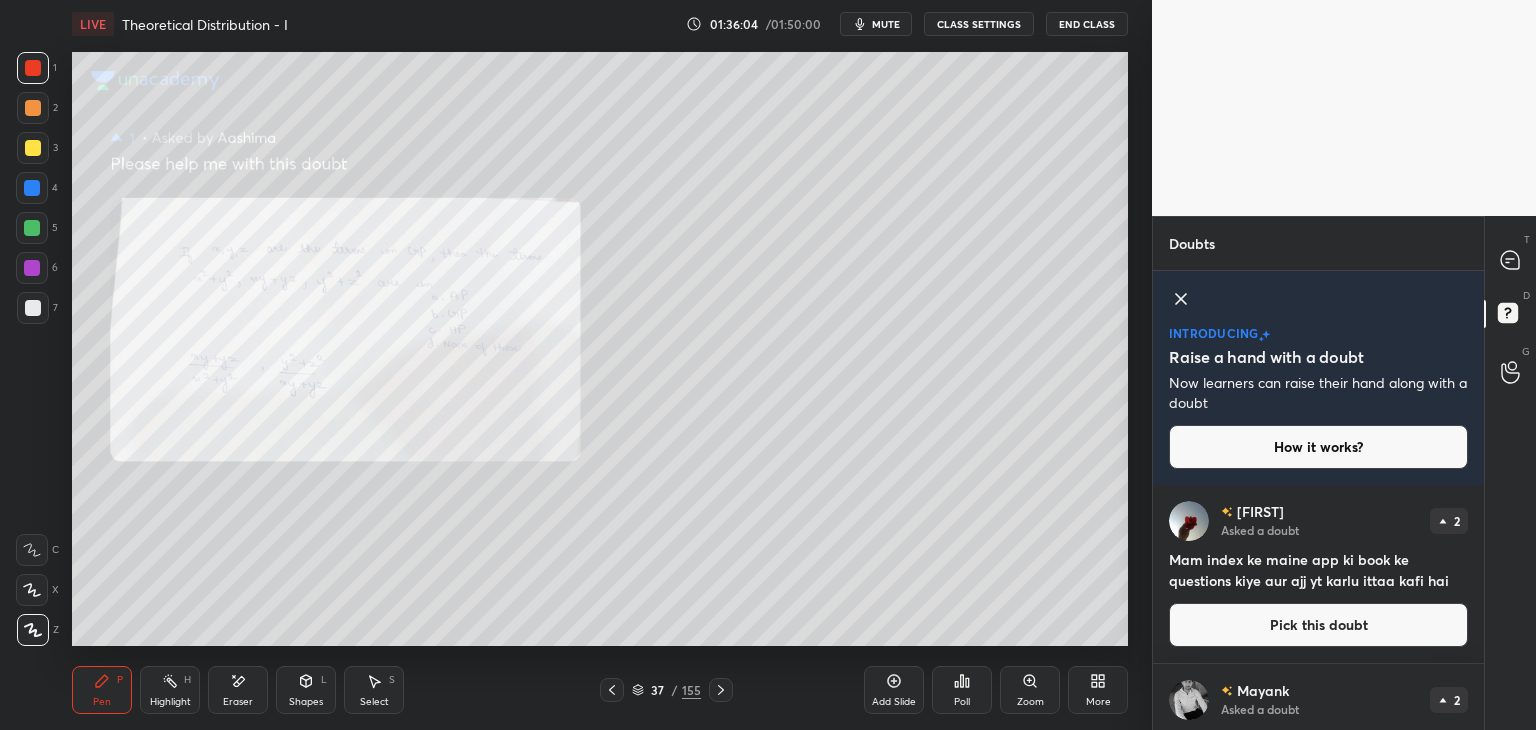 scroll, scrollTop: 214, scrollLeft: 0, axis: vertical 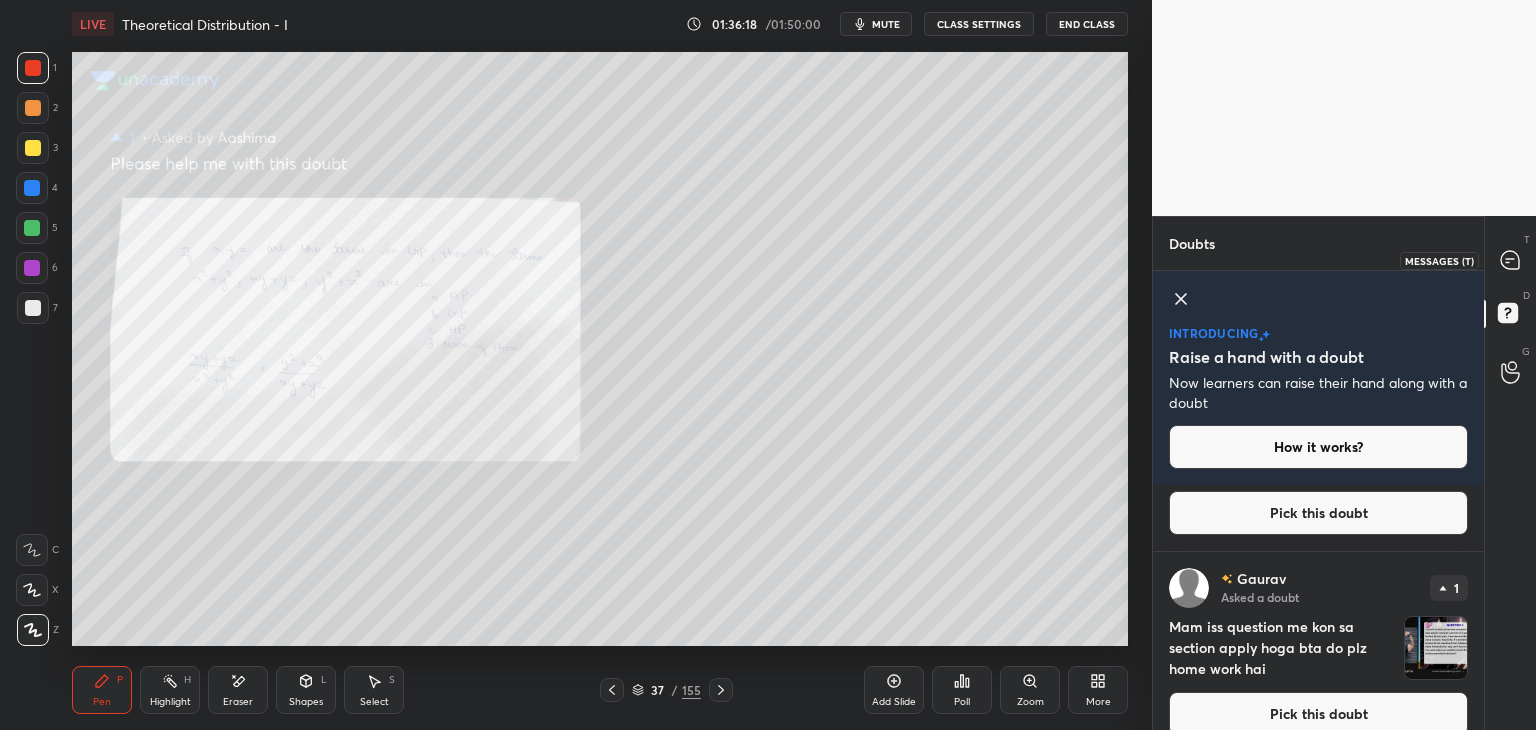 drag, startPoint x: 1512, startPoint y: 253, endPoint x: 1513, endPoint y: 273, distance: 20.024984 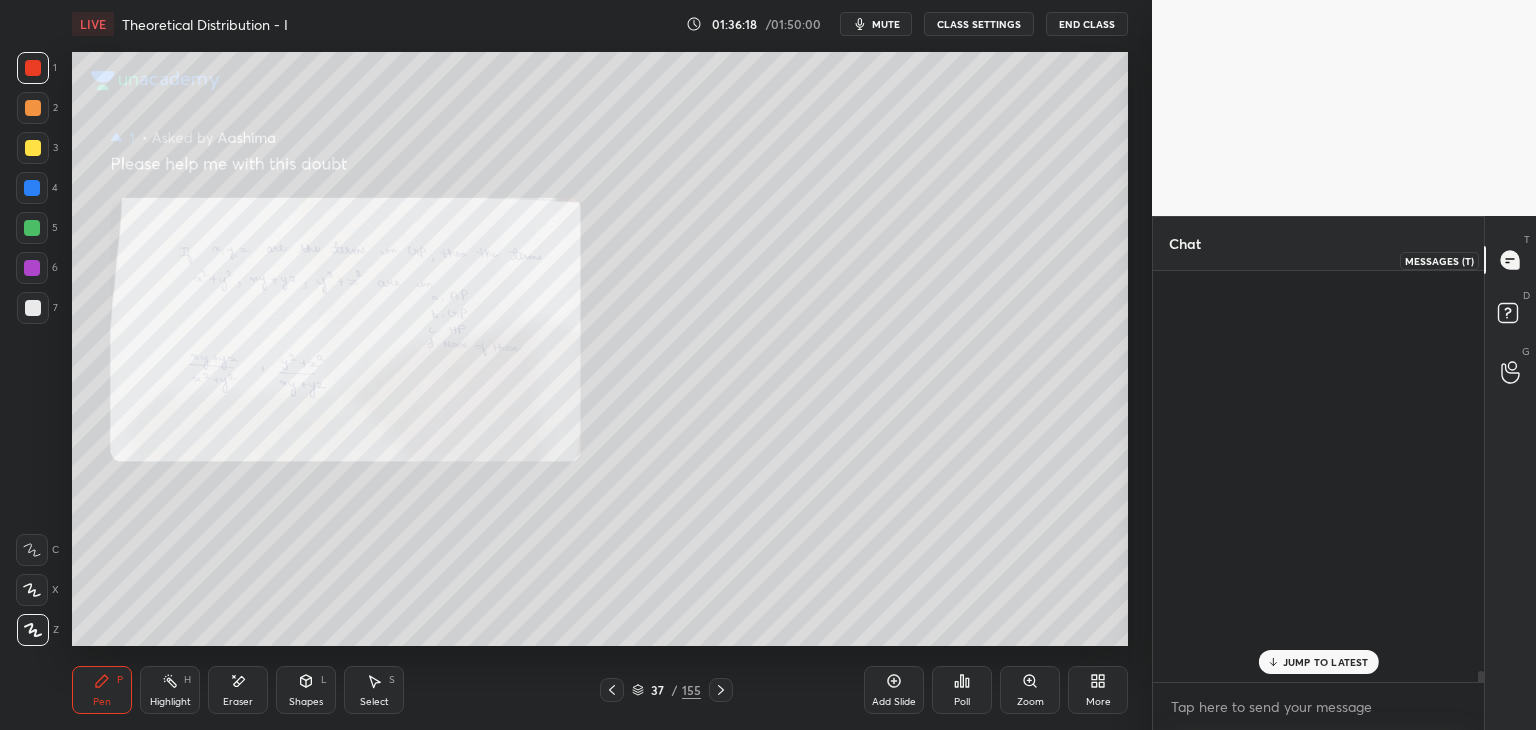 scroll, scrollTop: 15690, scrollLeft: 0, axis: vertical 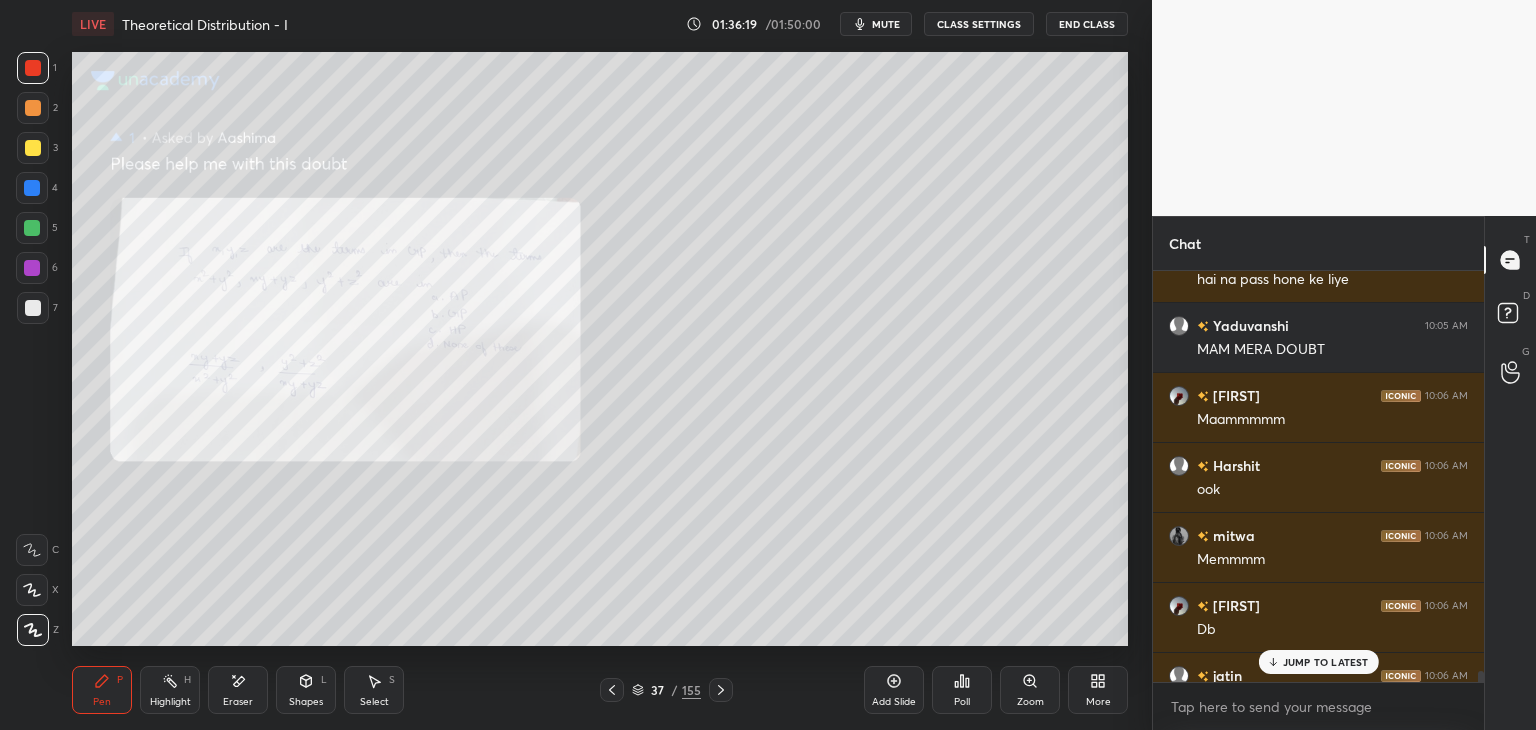 click on "JUMP TO LATEST" at bounding box center [1318, 662] 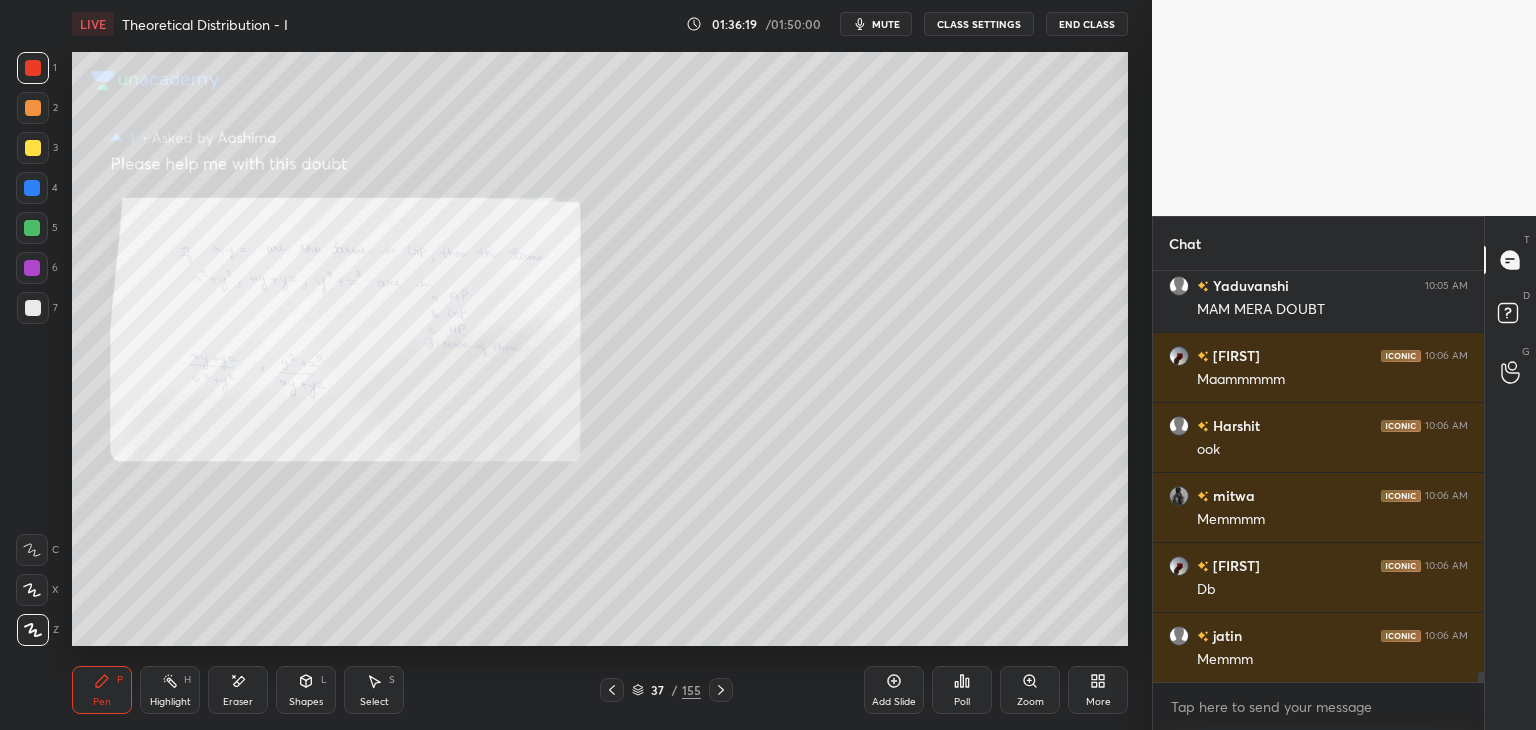 scroll, scrollTop: 15800, scrollLeft: 0, axis: vertical 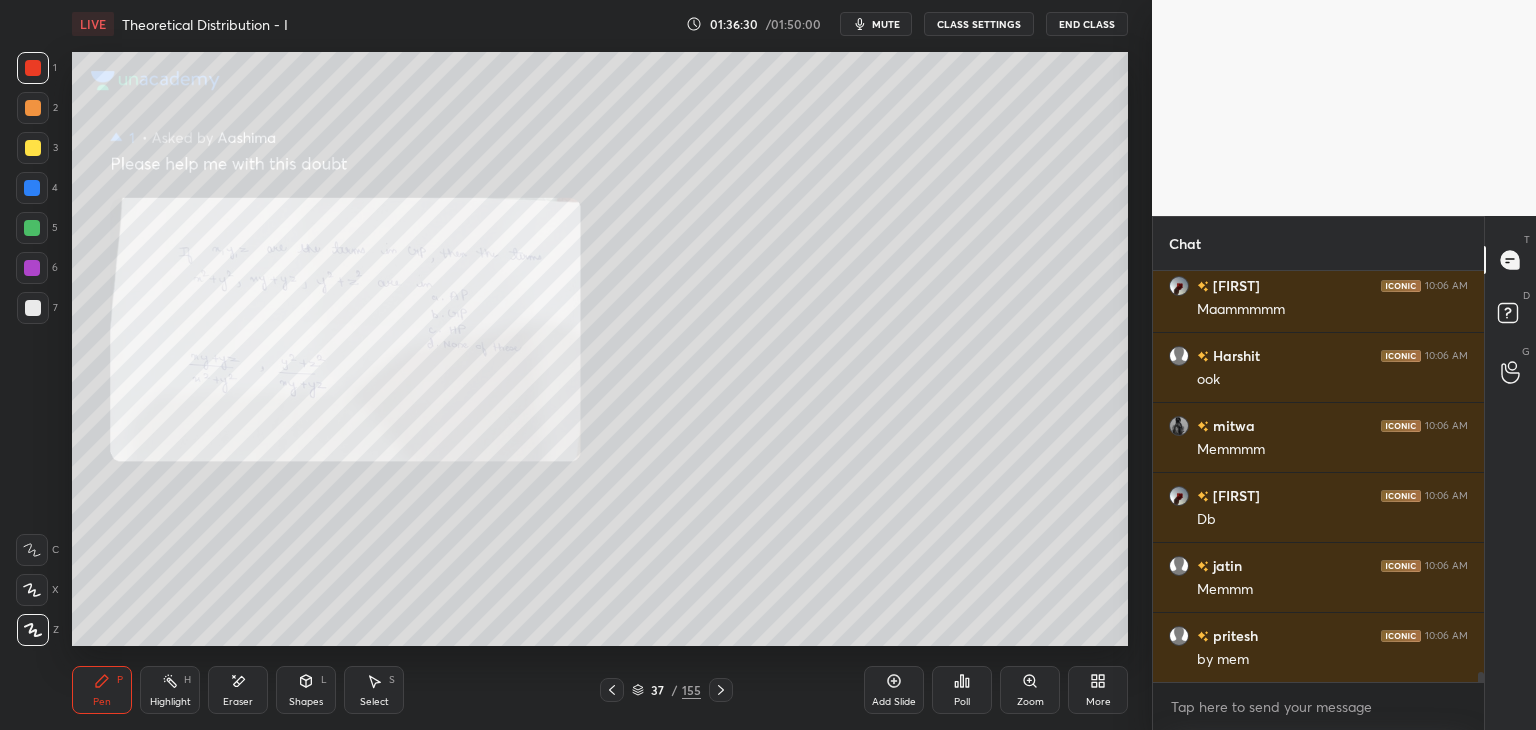 click 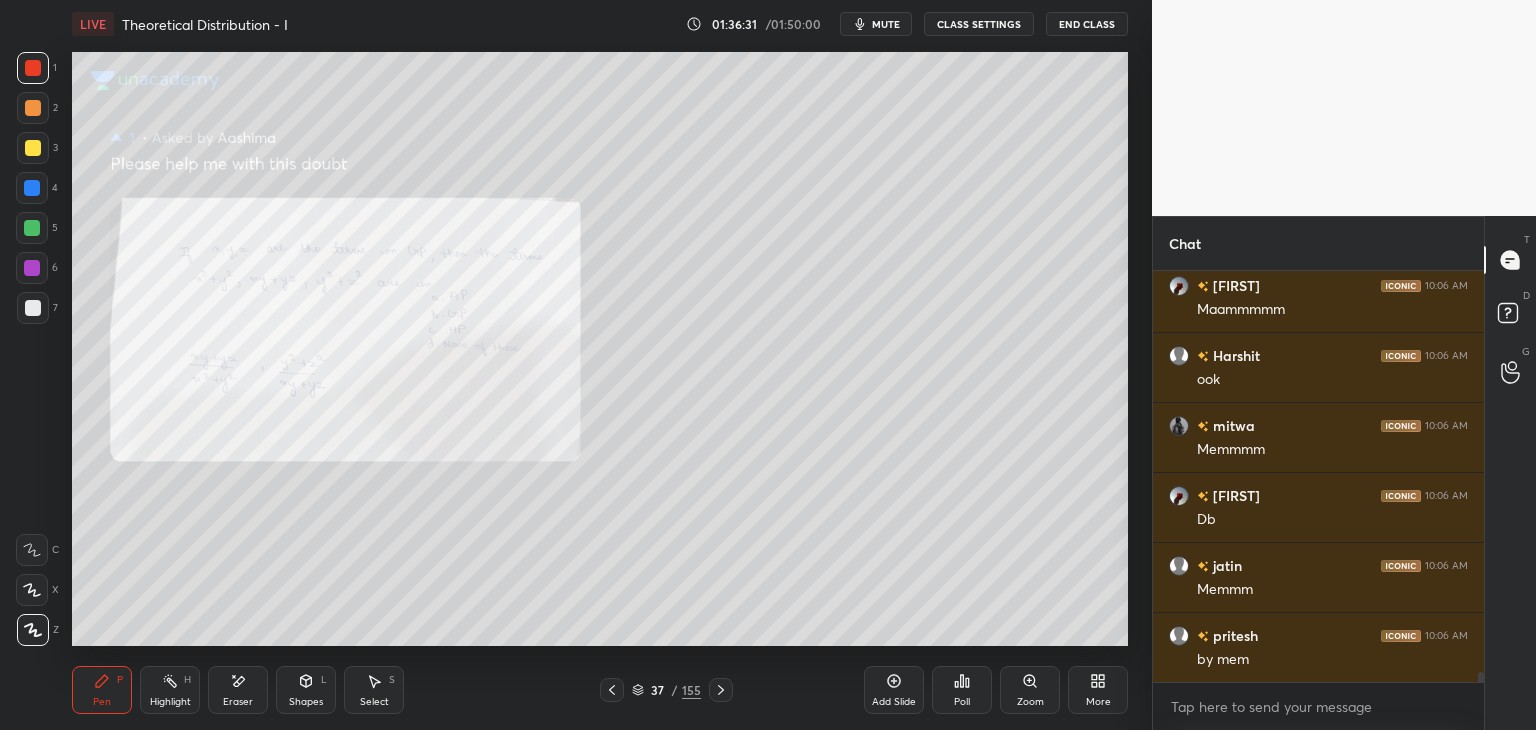 scroll, scrollTop: 15888, scrollLeft: 0, axis: vertical 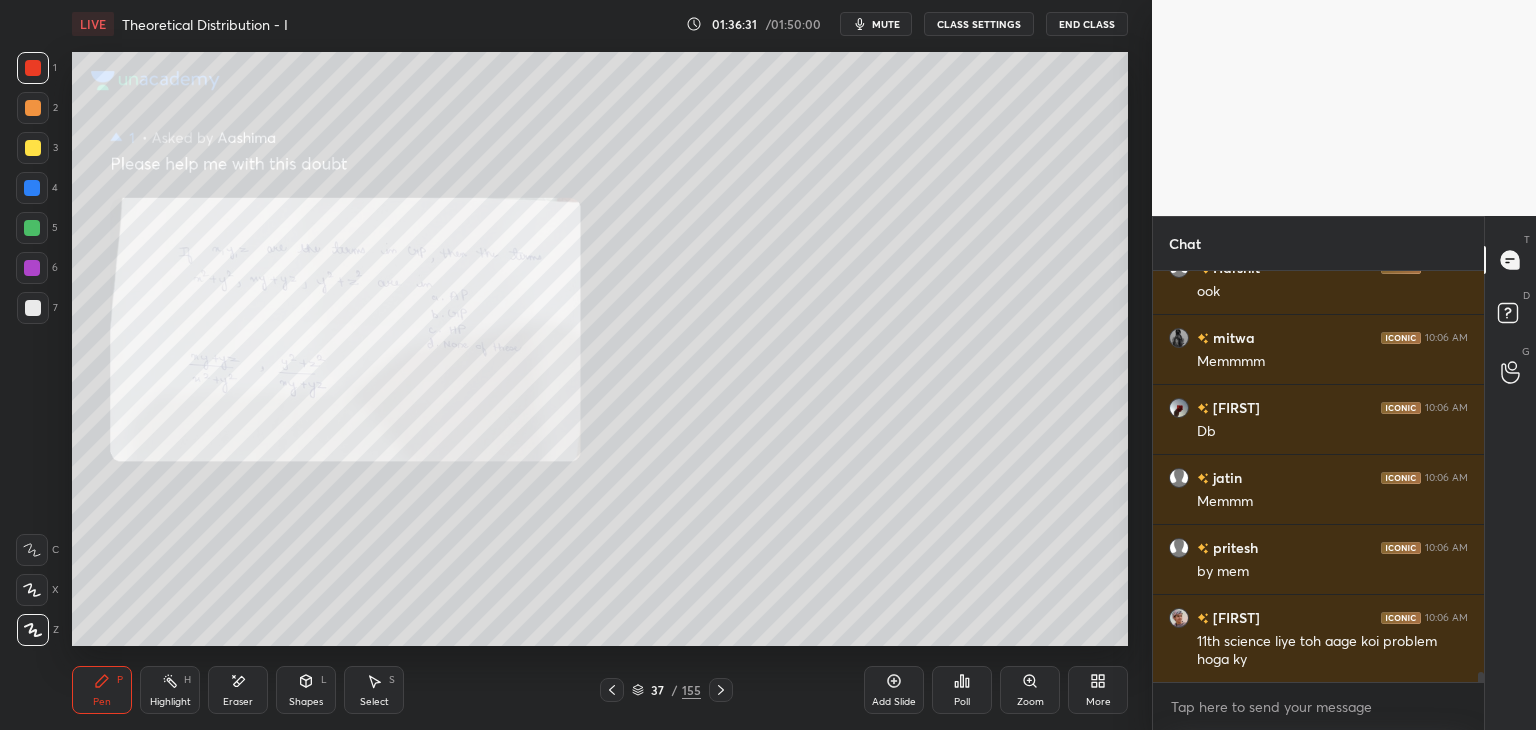 click at bounding box center [33, 630] 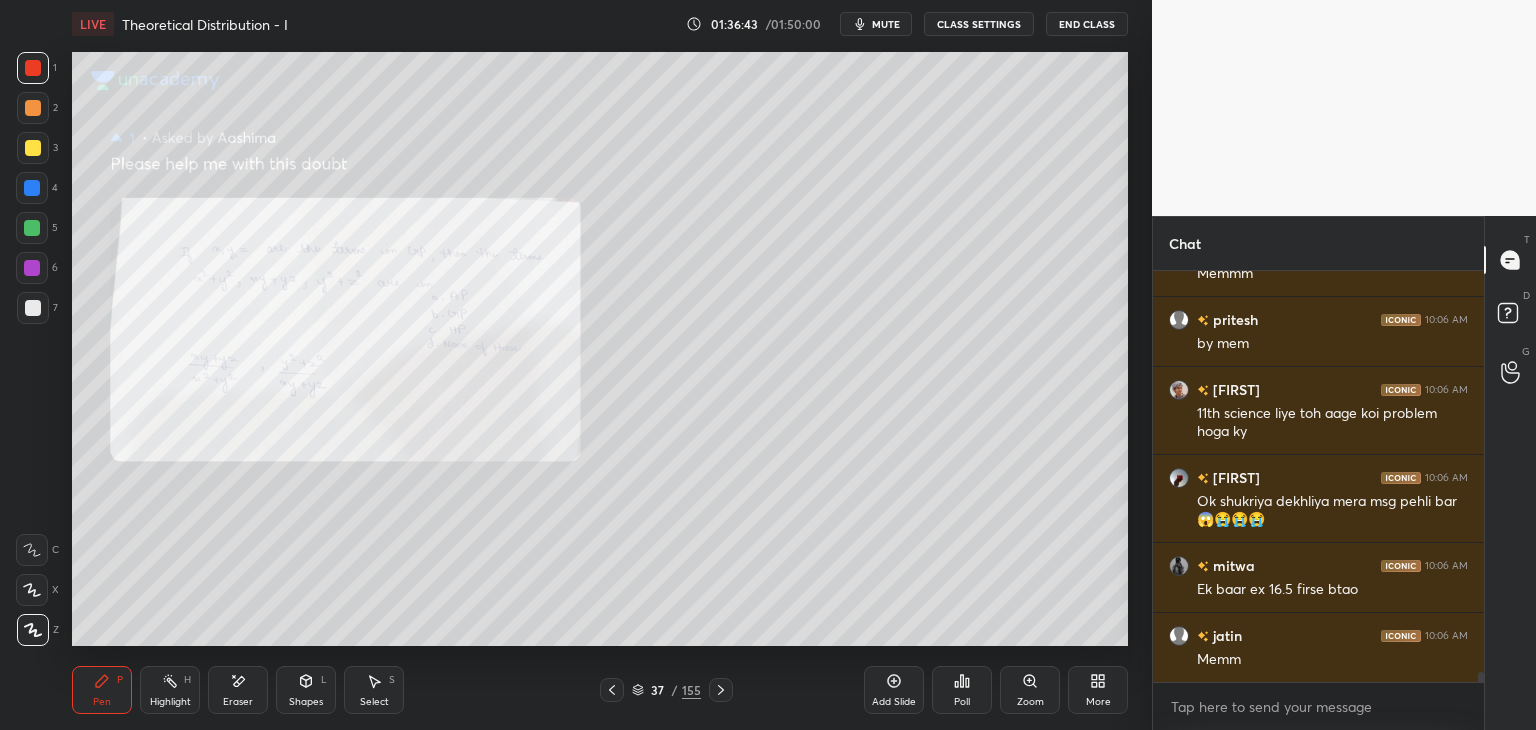 scroll, scrollTop: 16202, scrollLeft: 0, axis: vertical 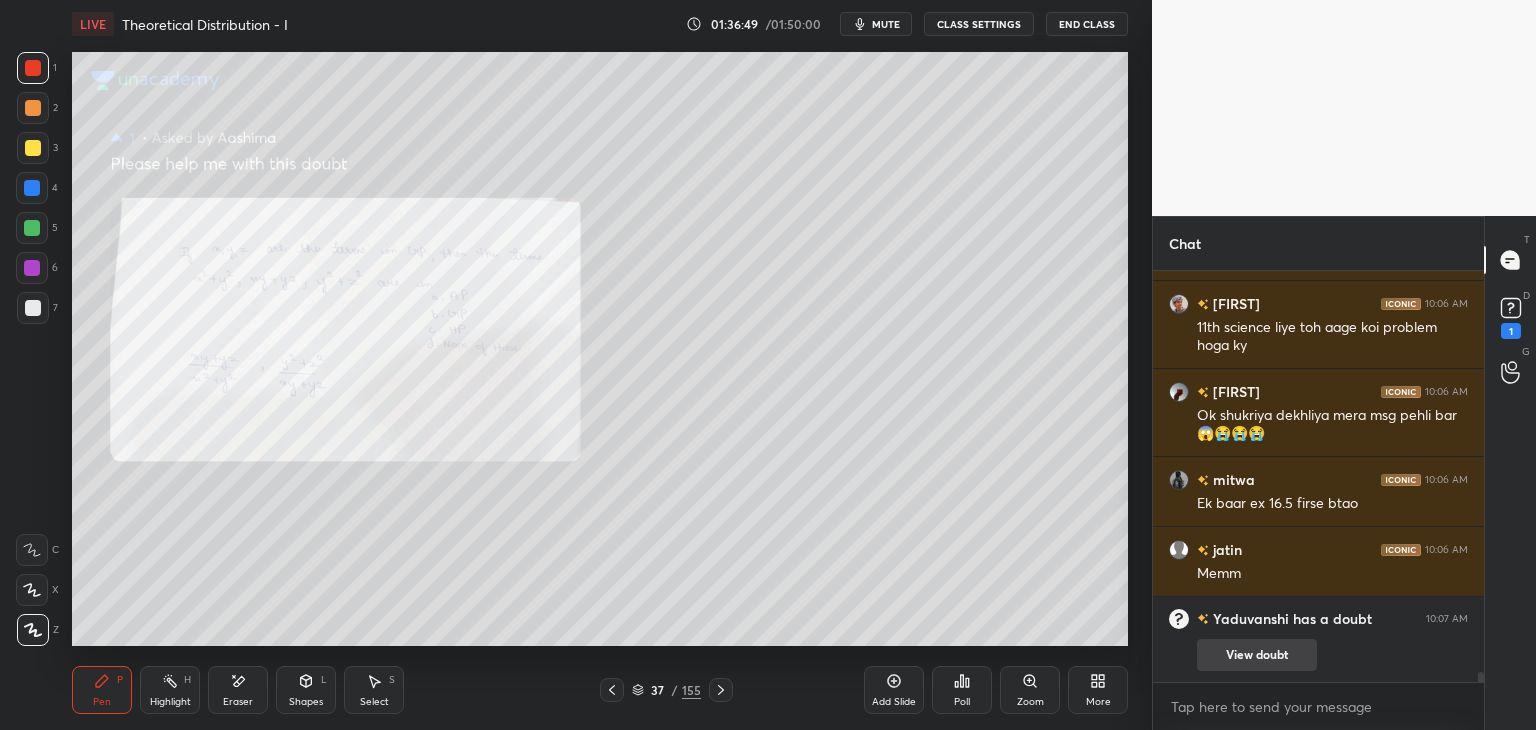 click on "View doubt" at bounding box center [1257, 655] 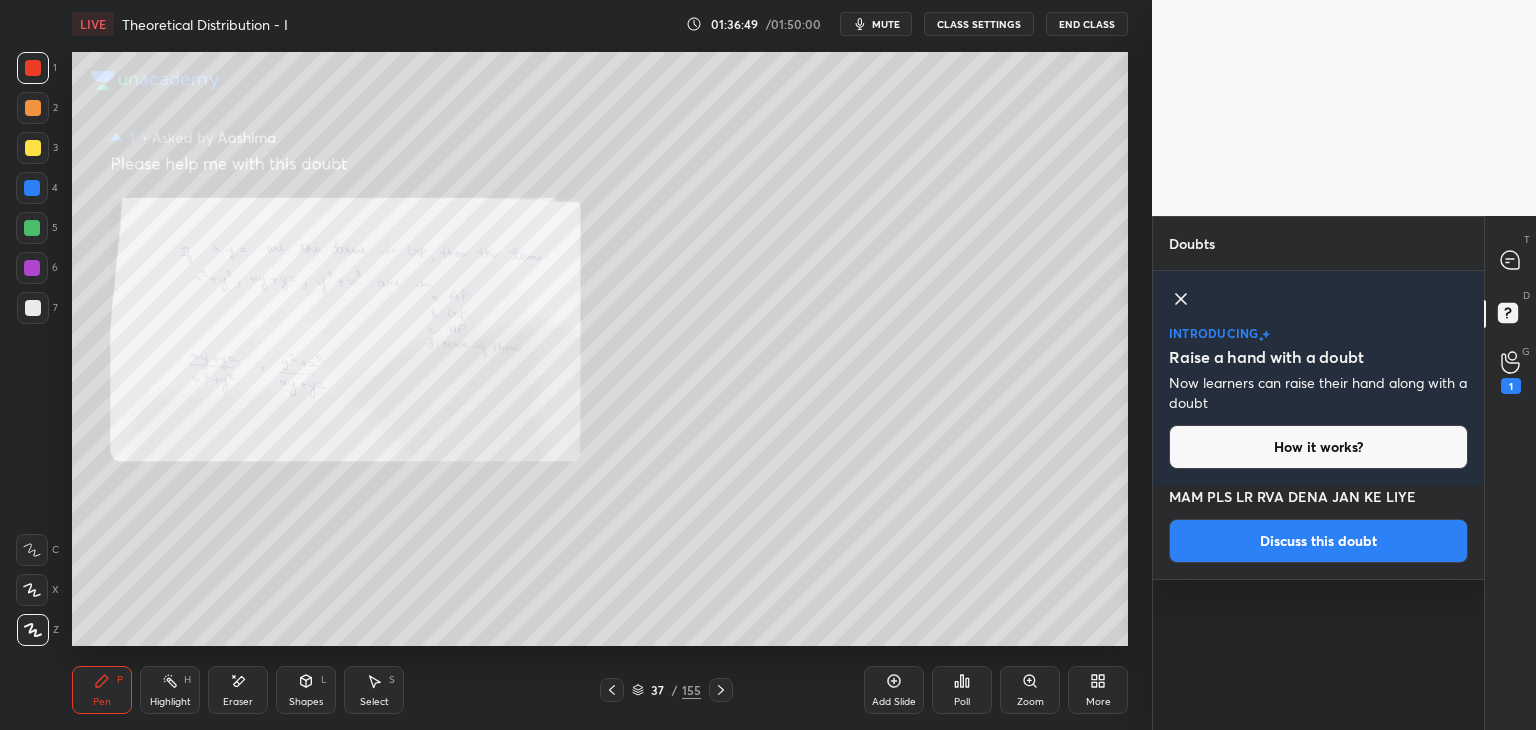 scroll, scrollTop: 0, scrollLeft: 0, axis: both 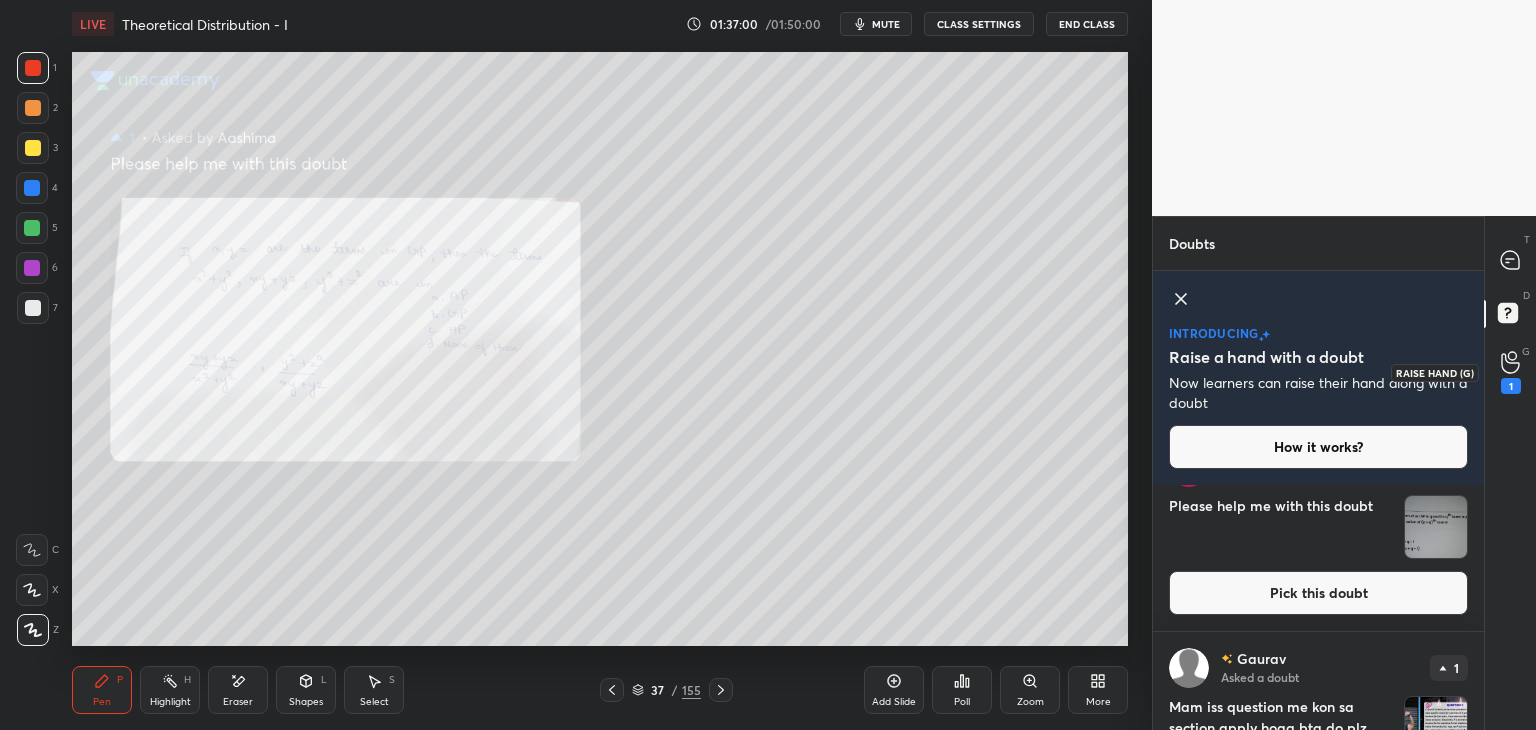 click 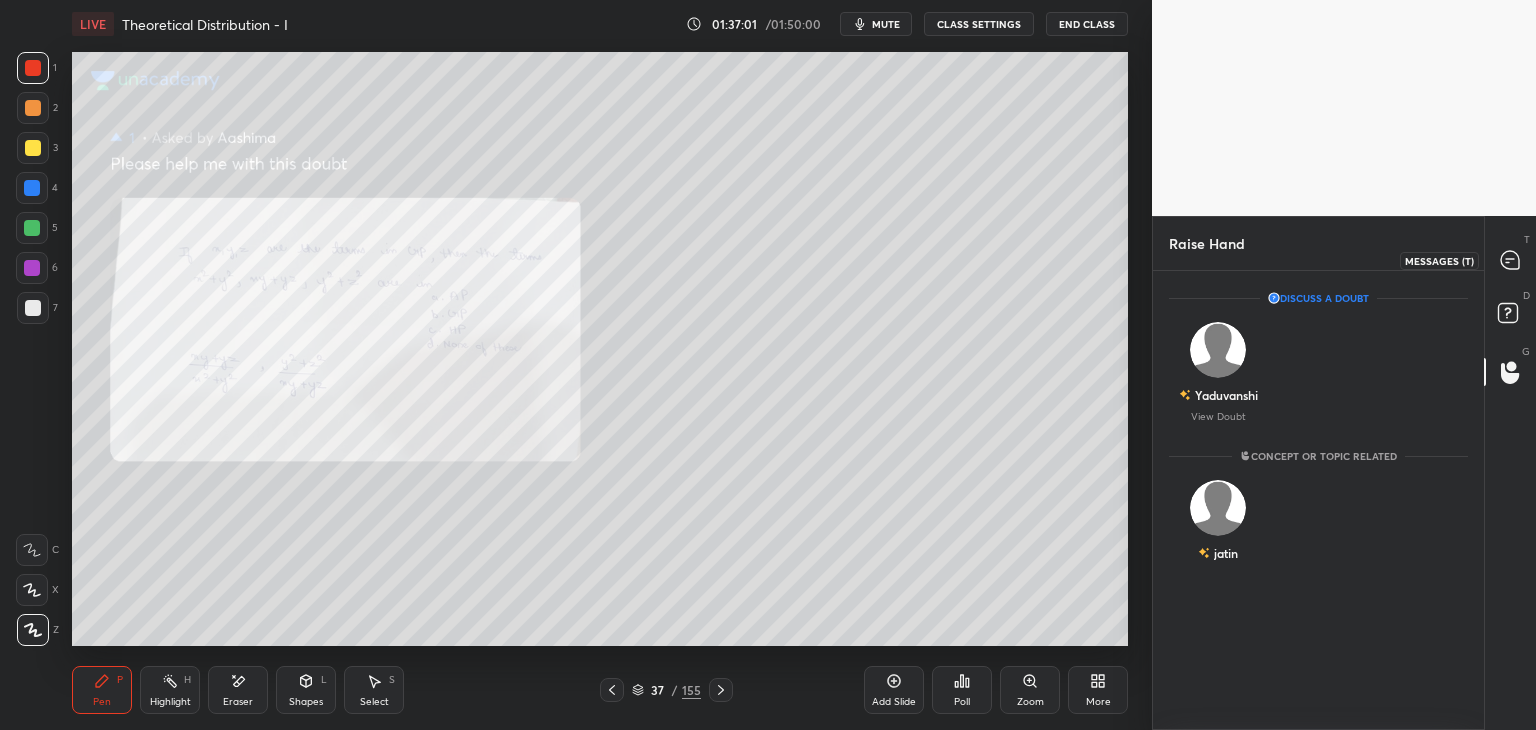 drag, startPoint x: 1516, startPoint y: 265, endPoint x: 1512, endPoint y: 299, distance: 34.234486 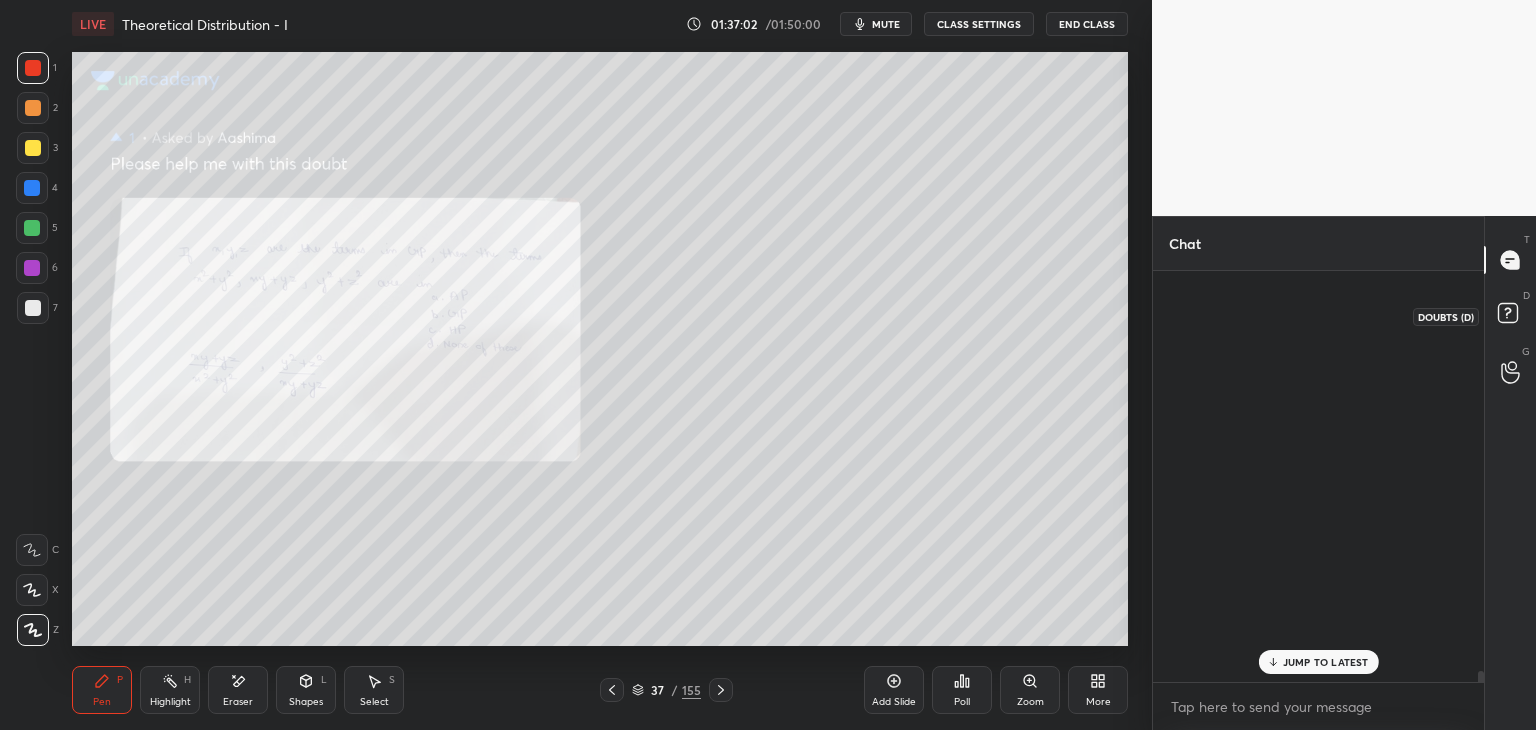 scroll, scrollTop: 15772, scrollLeft: 0, axis: vertical 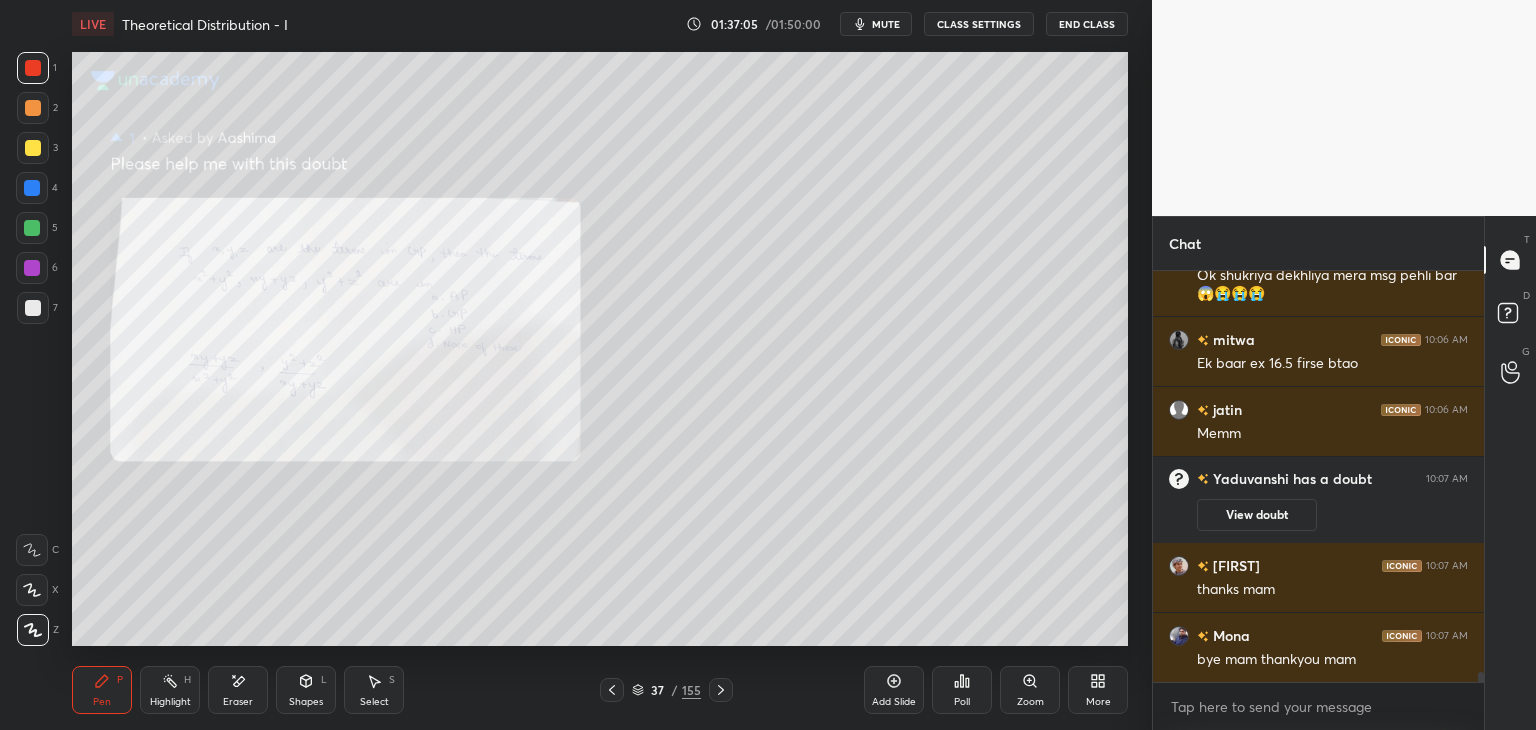 click on "End Class" at bounding box center (1087, 24) 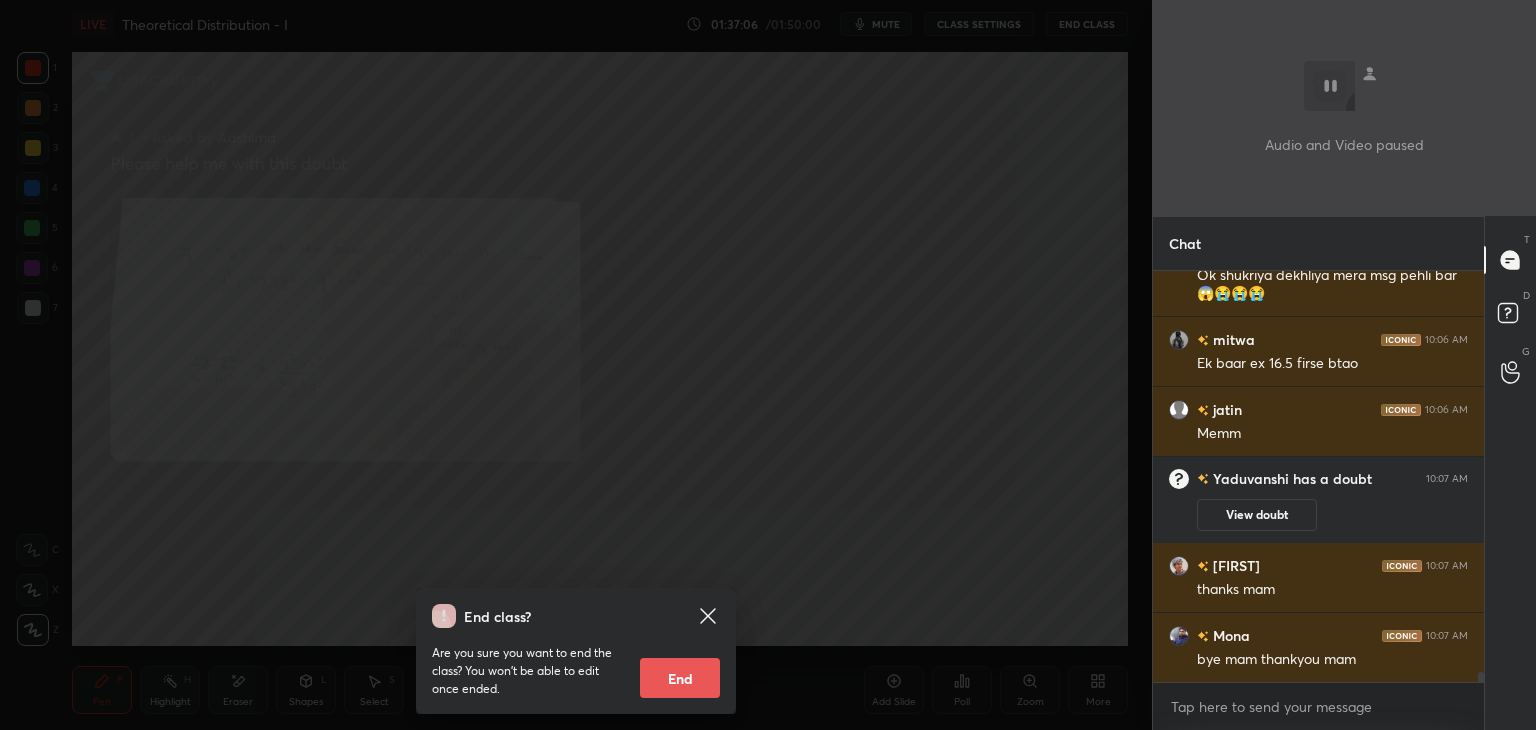 scroll, scrollTop: 15842, scrollLeft: 0, axis: vertical 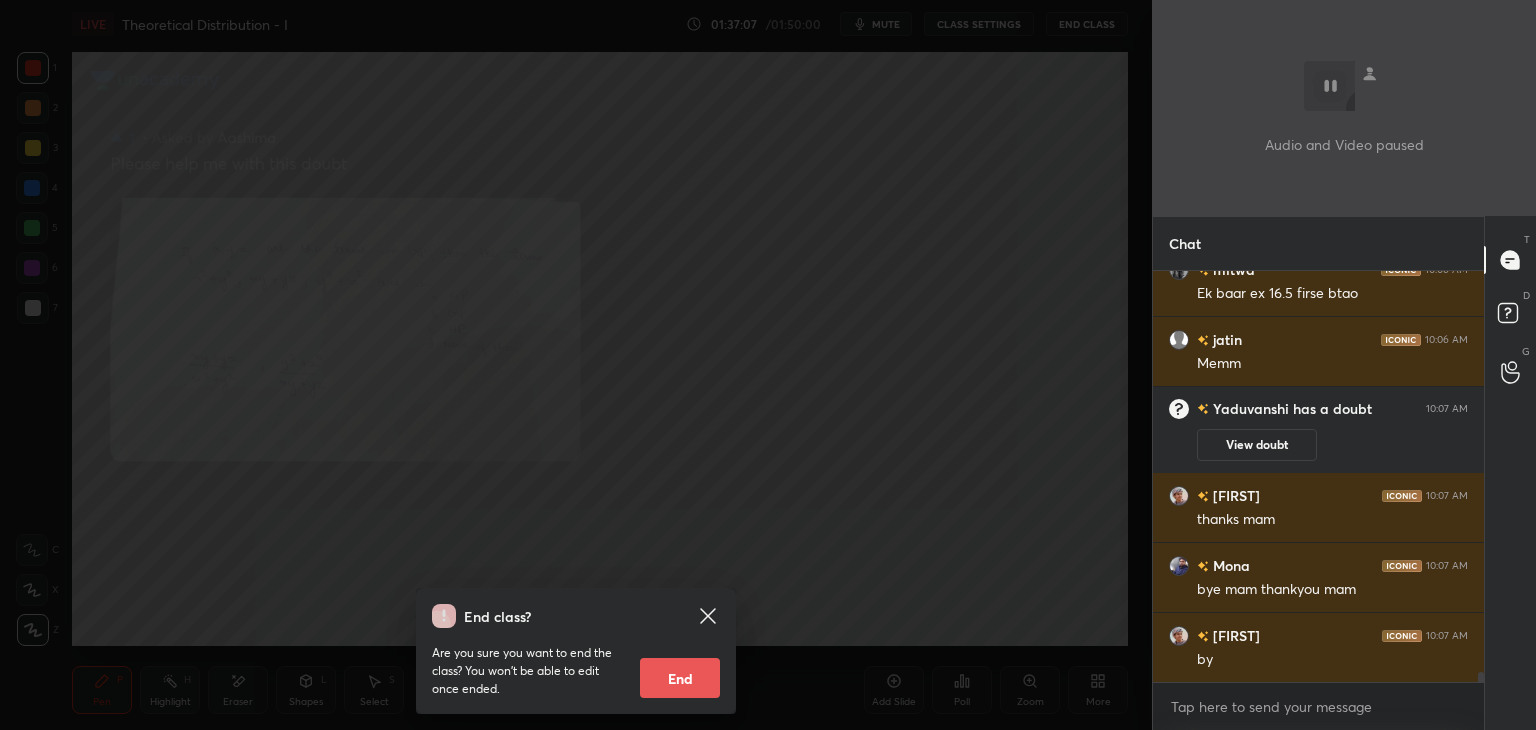 drag, startPoint x: 684, startPoint y: 682, endPoint x: 675, endPoint y: 695, distance: 15.811388 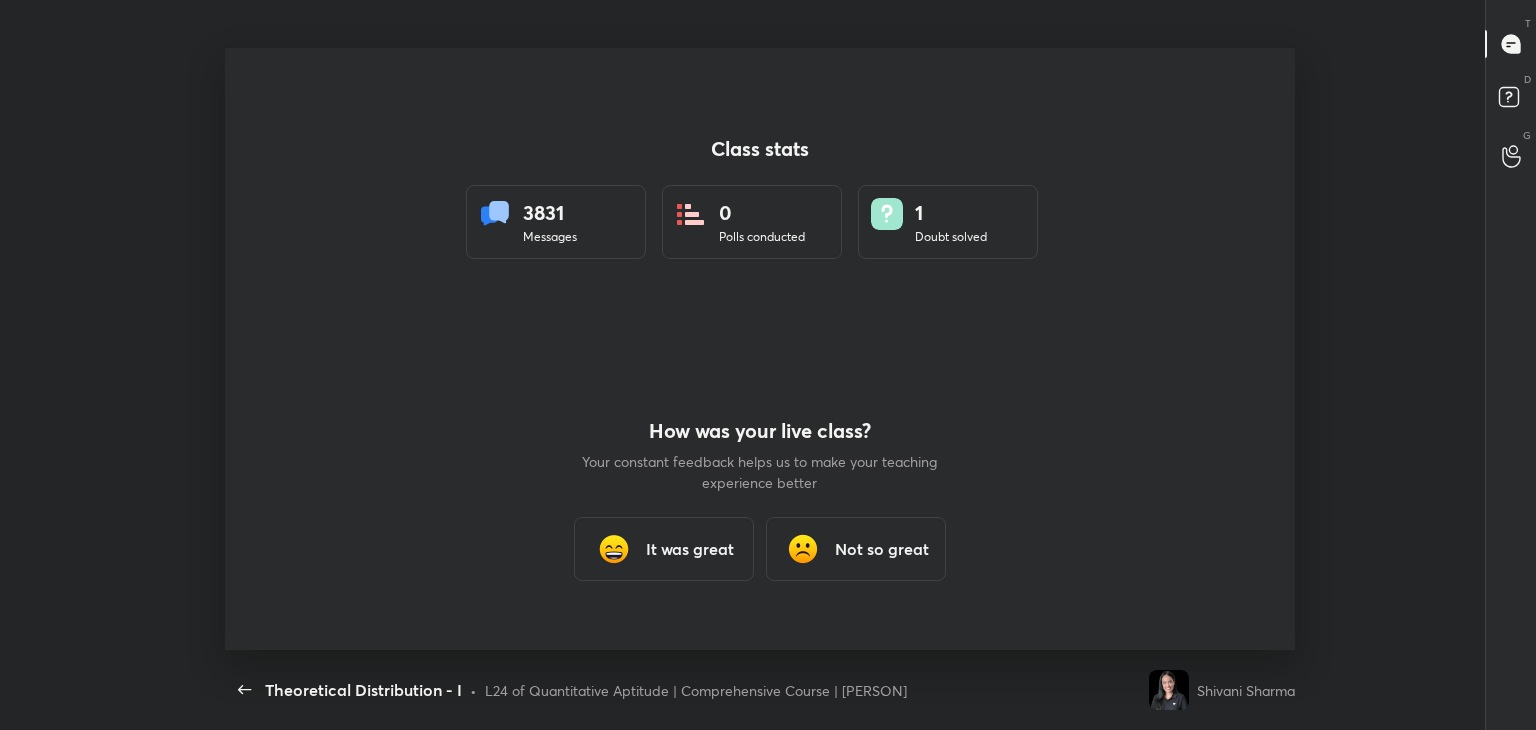 scroll, scrollTop: 99397, scrollLeft: 98587, axis: both 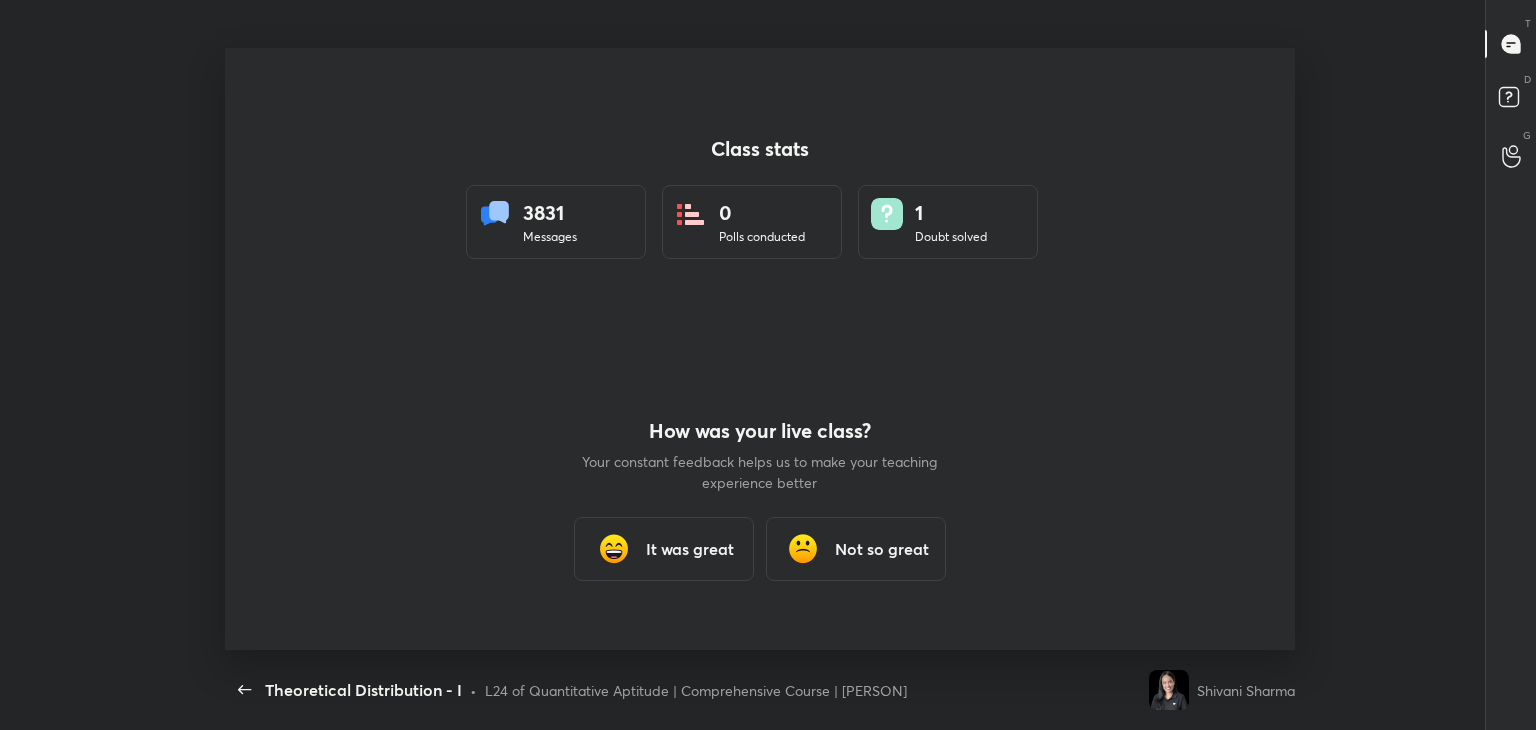 click on "It was great" at bounding box center (664, 549) 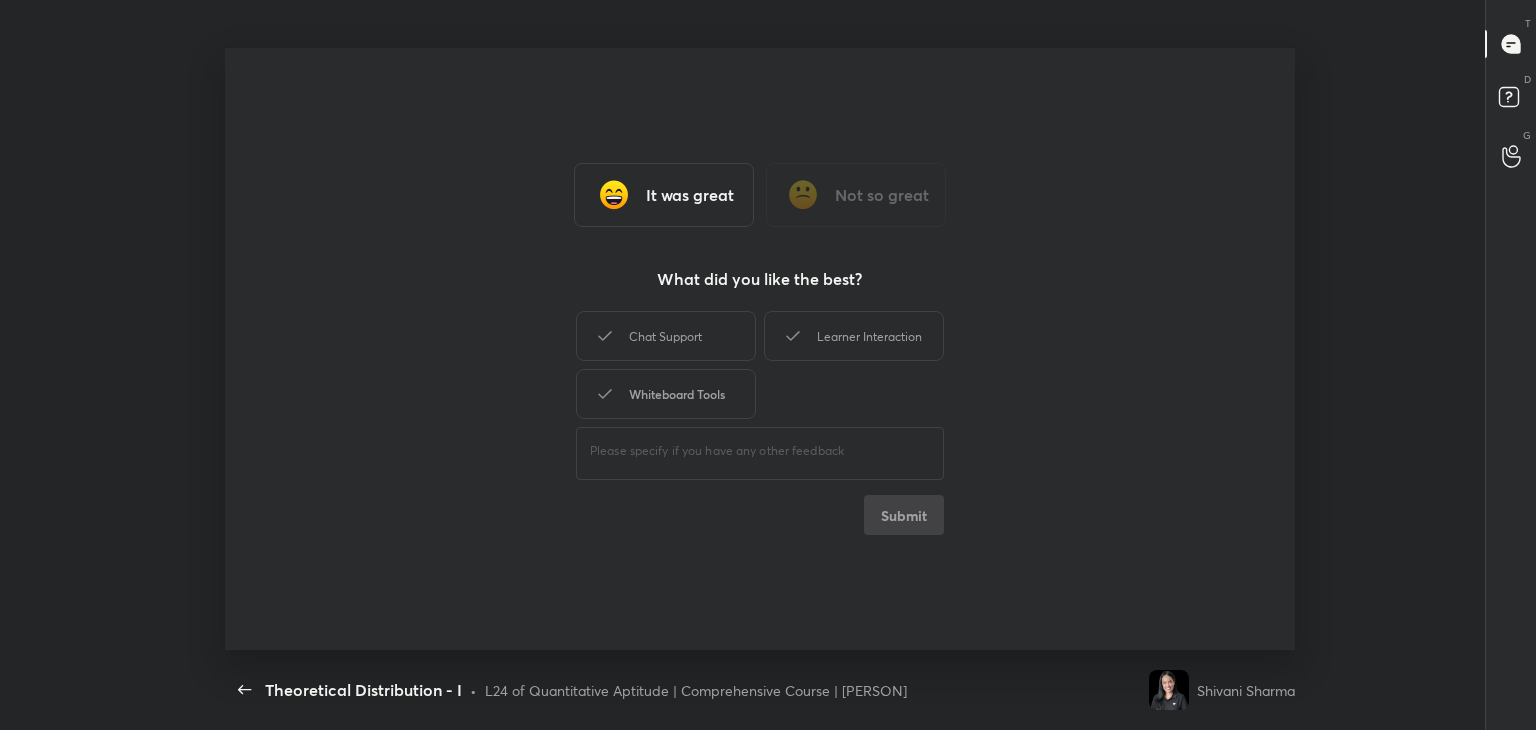 click on "Whiteboard Tools" at bounding box center (666, 394) 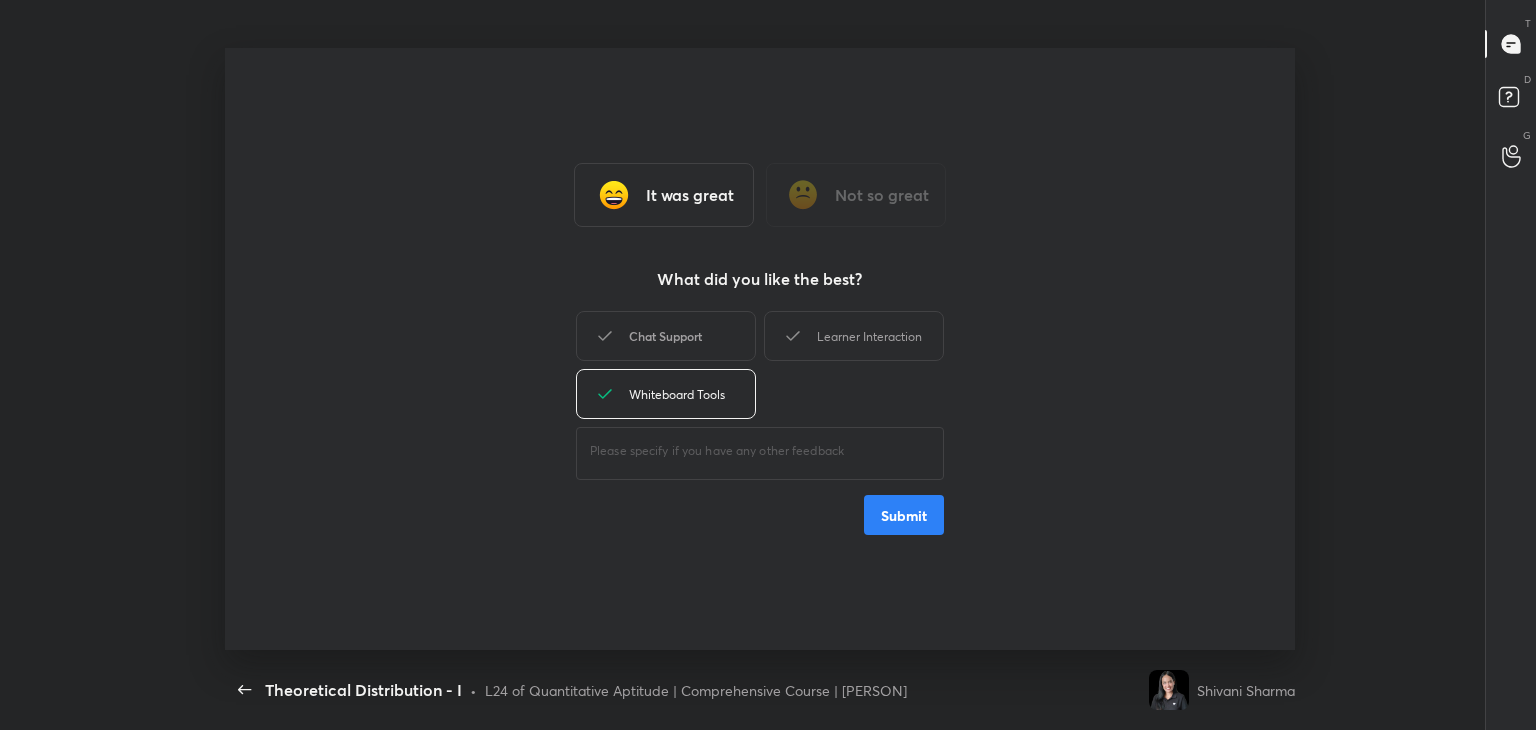 click on "Chat Support" at bounding box center [666, 336] 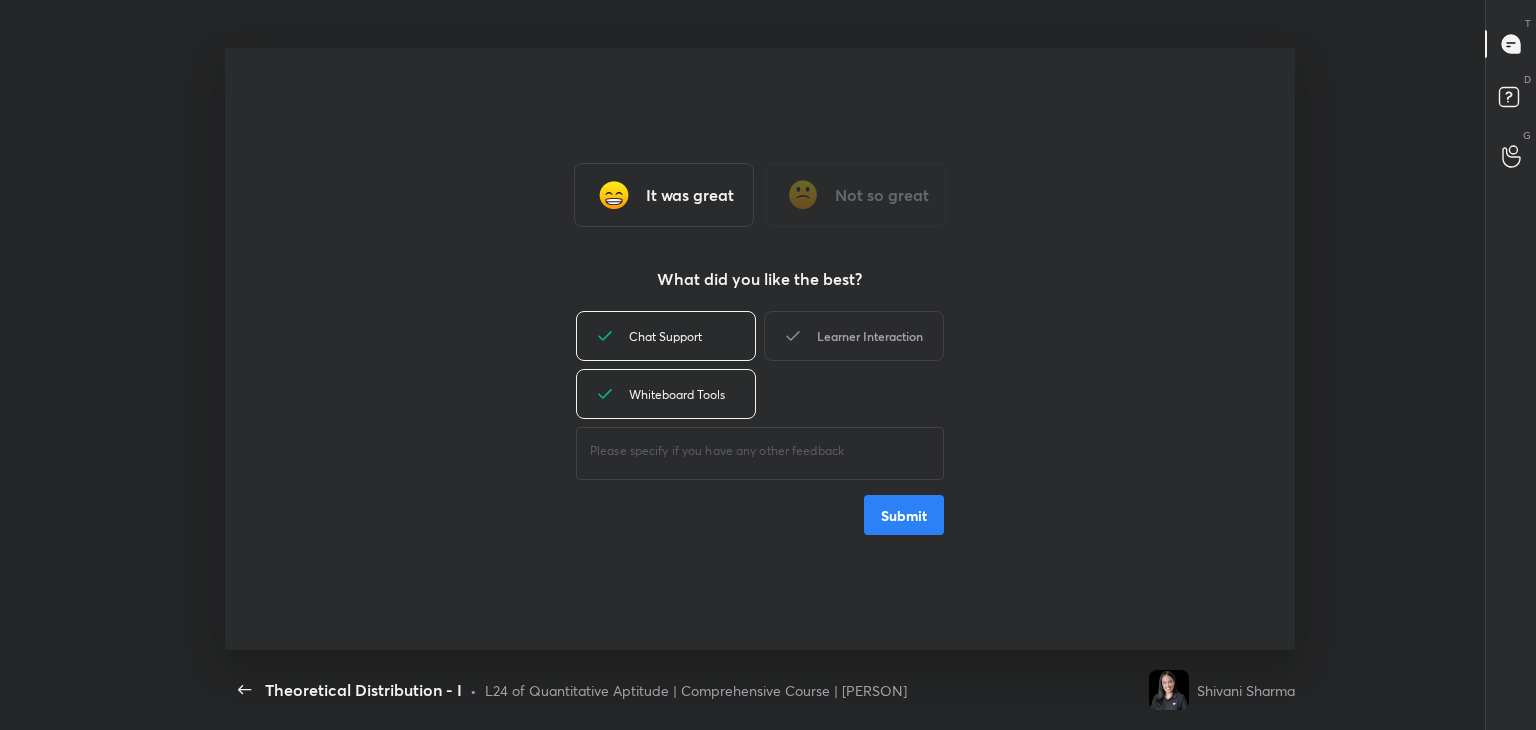click on "Learner Interaction" at bounding box center [854, 336] 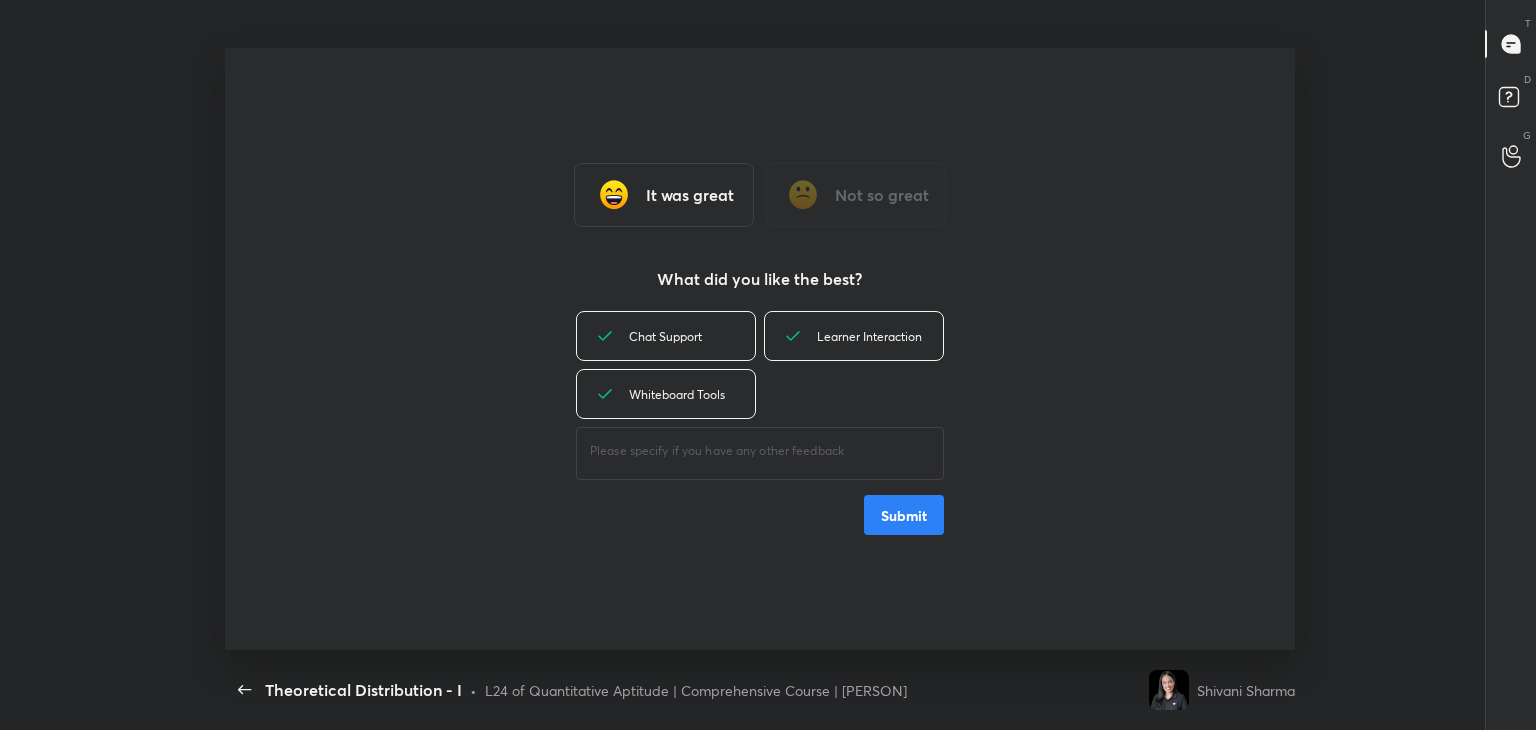 click on "Submit" at bounding box center (904, 515) 